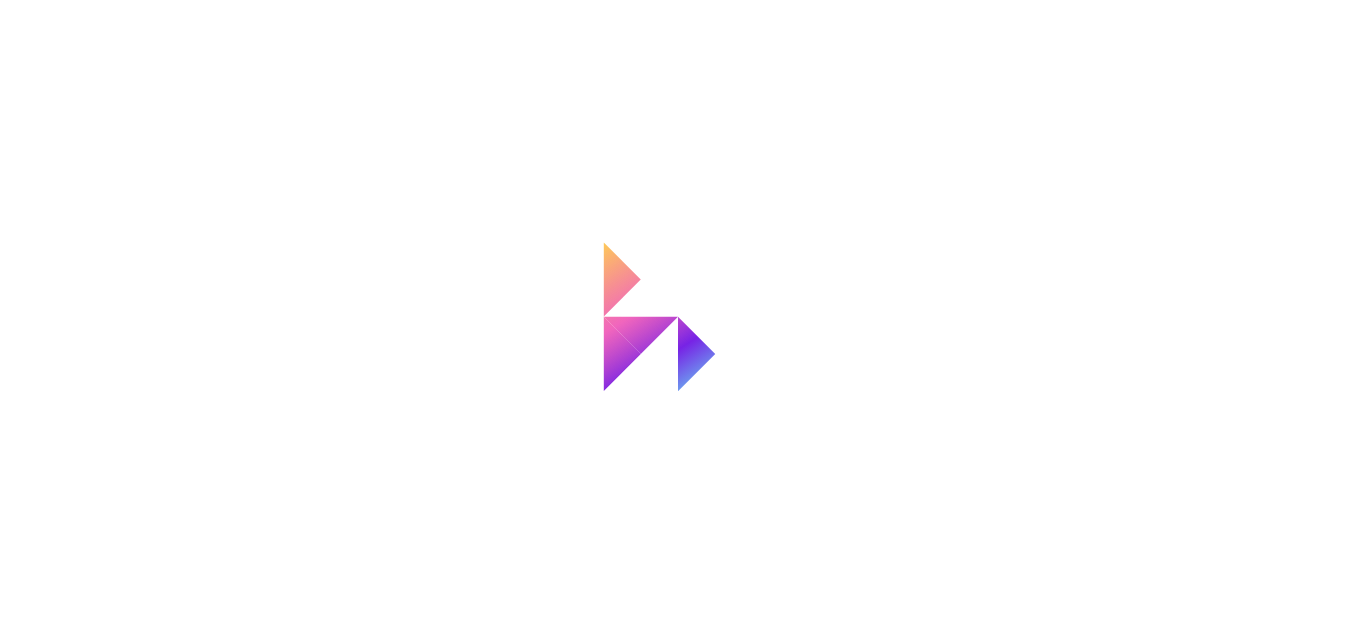 scroll, scrollTop: 0, scrollLeft: 0, axis: both 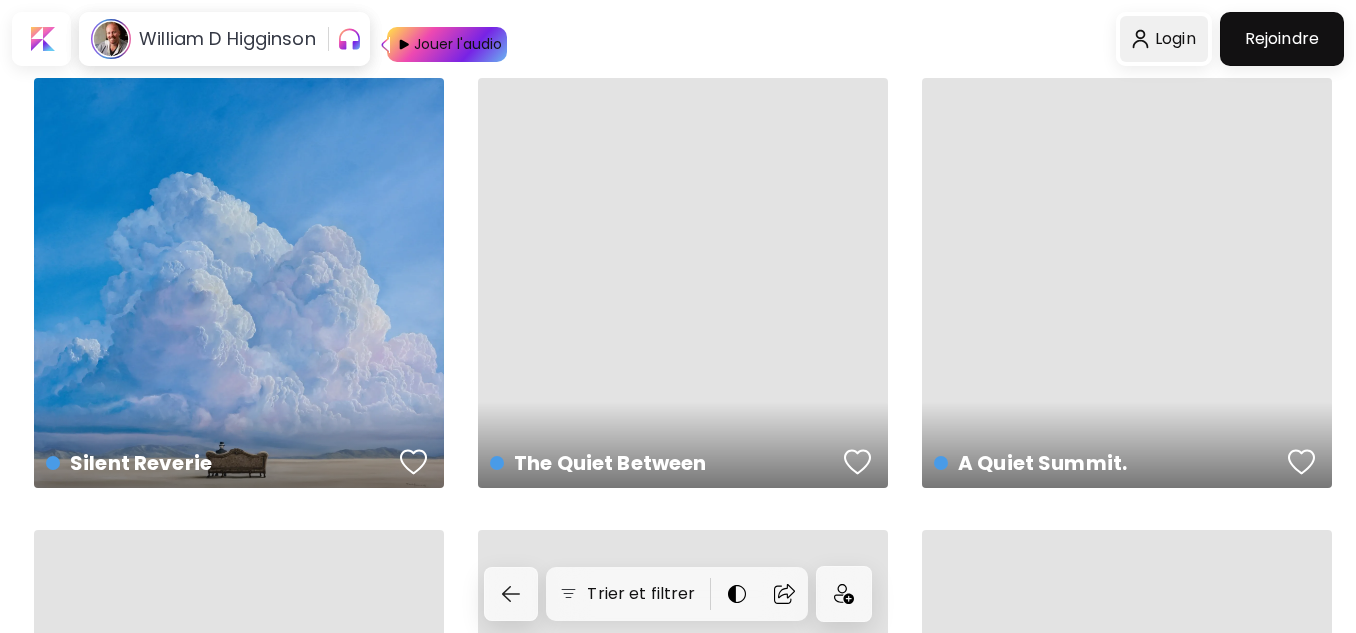 click at bounding box center (1163, 39) 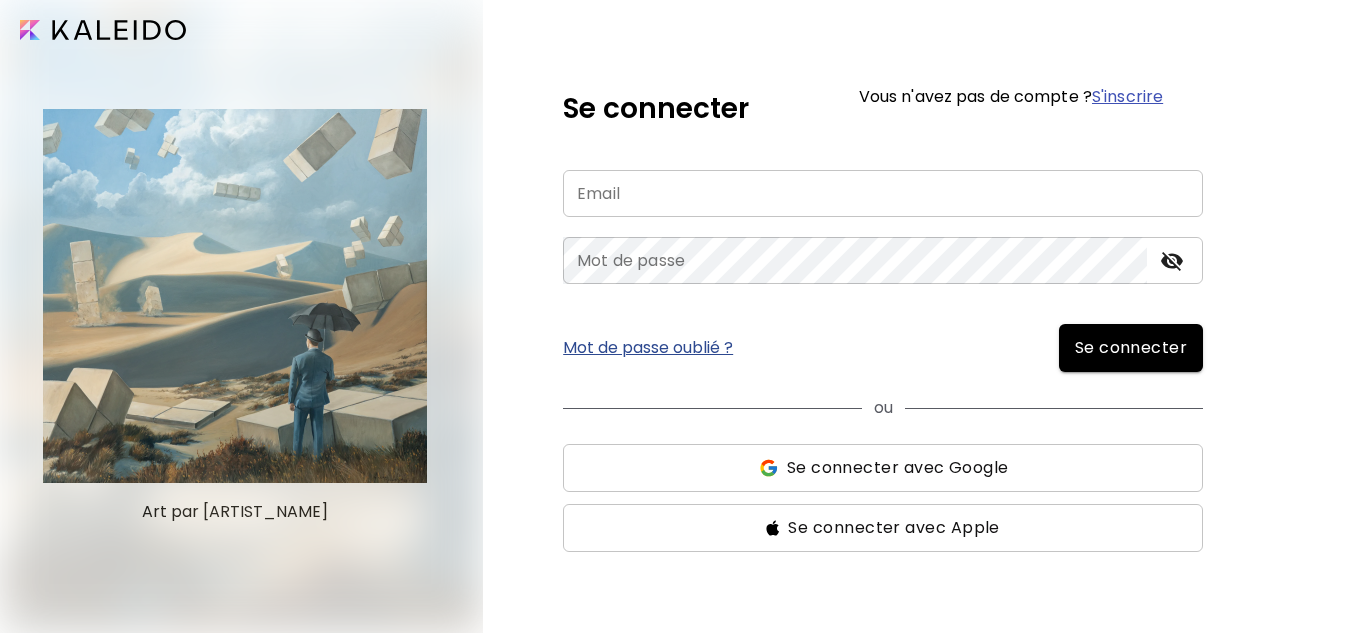type on "**********" 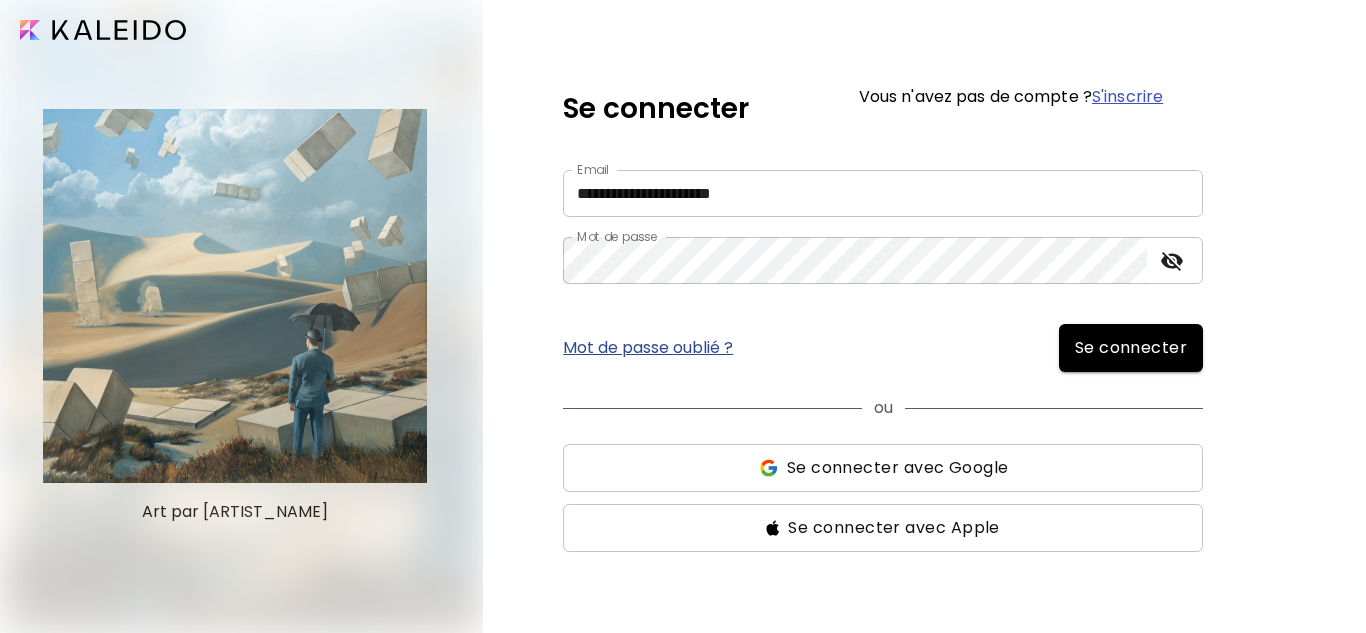 click on "Se connecter" at bounding box center (1131, 348) 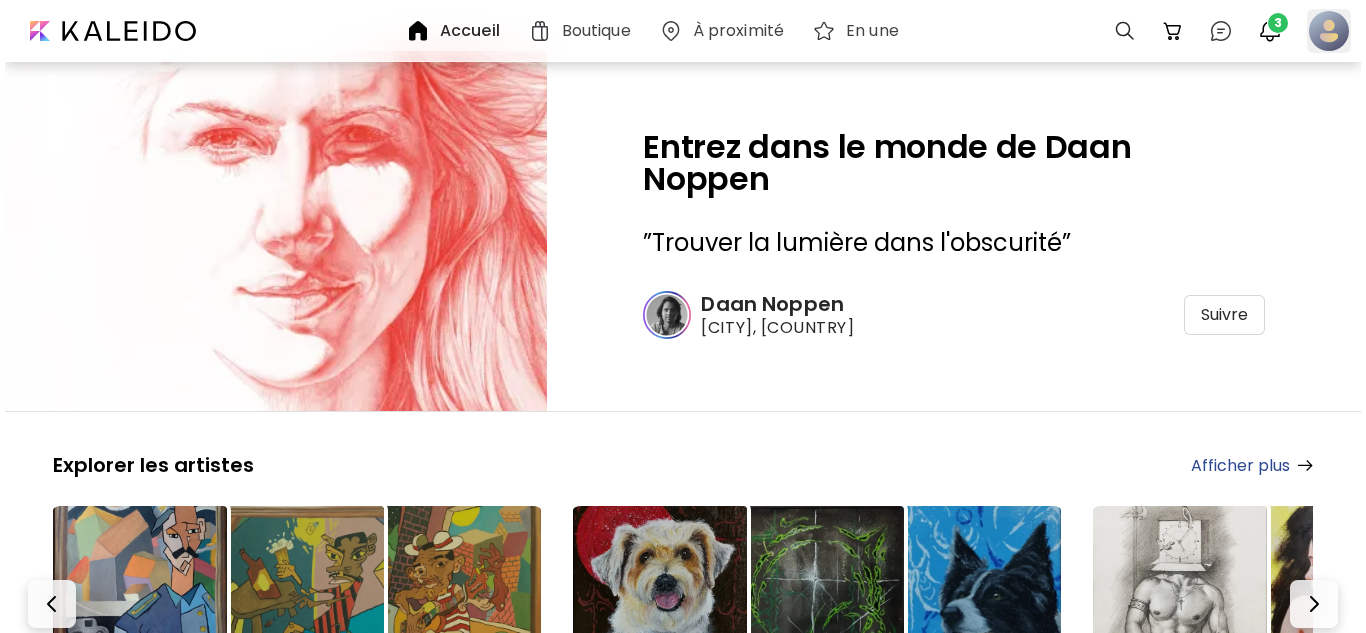 scroll, scrollTop: 0, scrollLeft: 0, axis: both 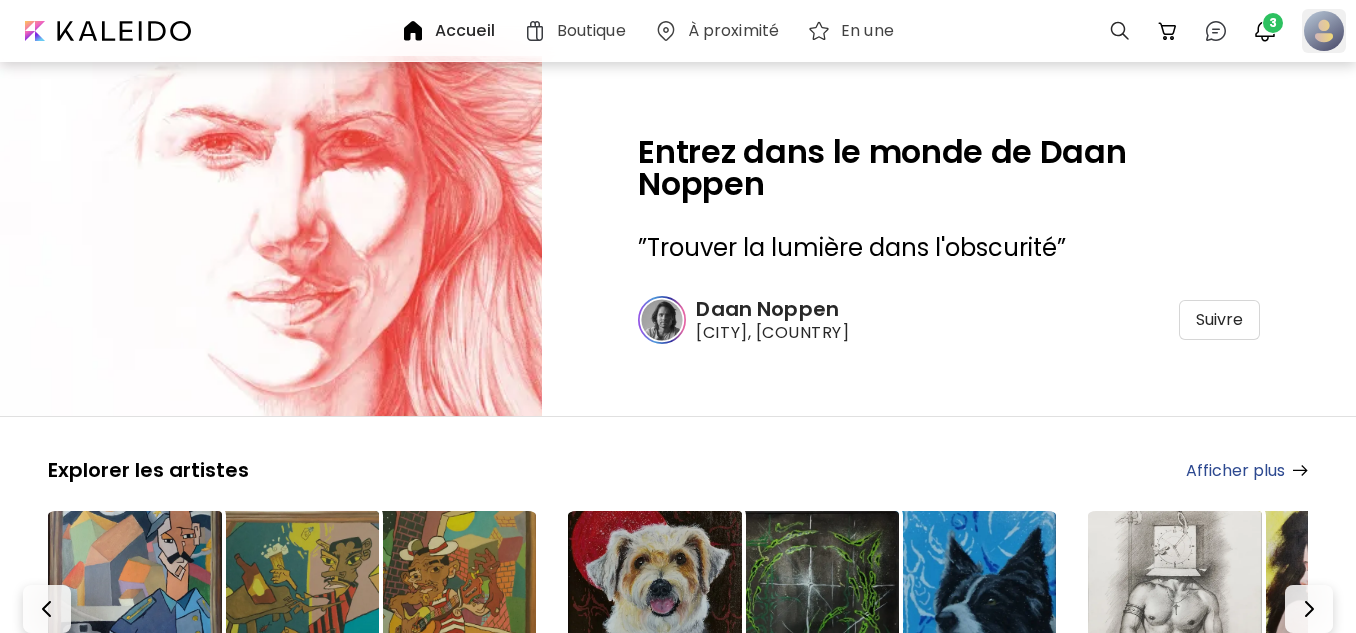 click at bounding box center (1324, 31) 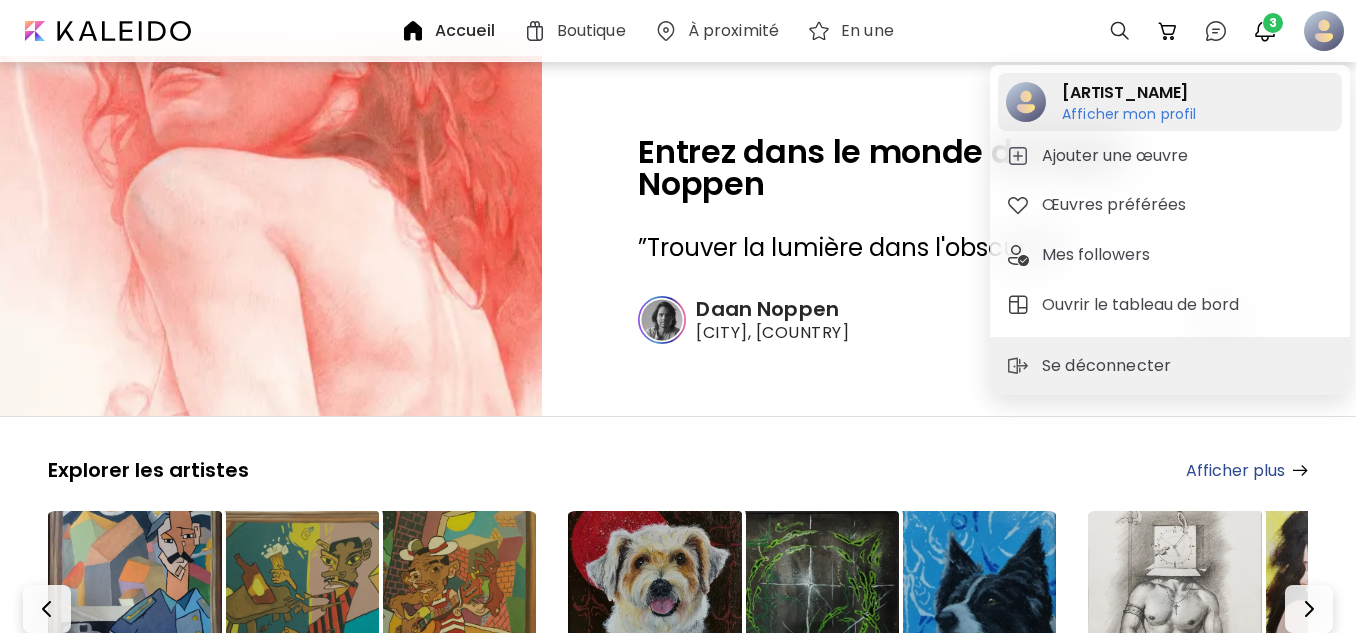 click on "Afficher mon profil" at bounding box center (1129, 114) 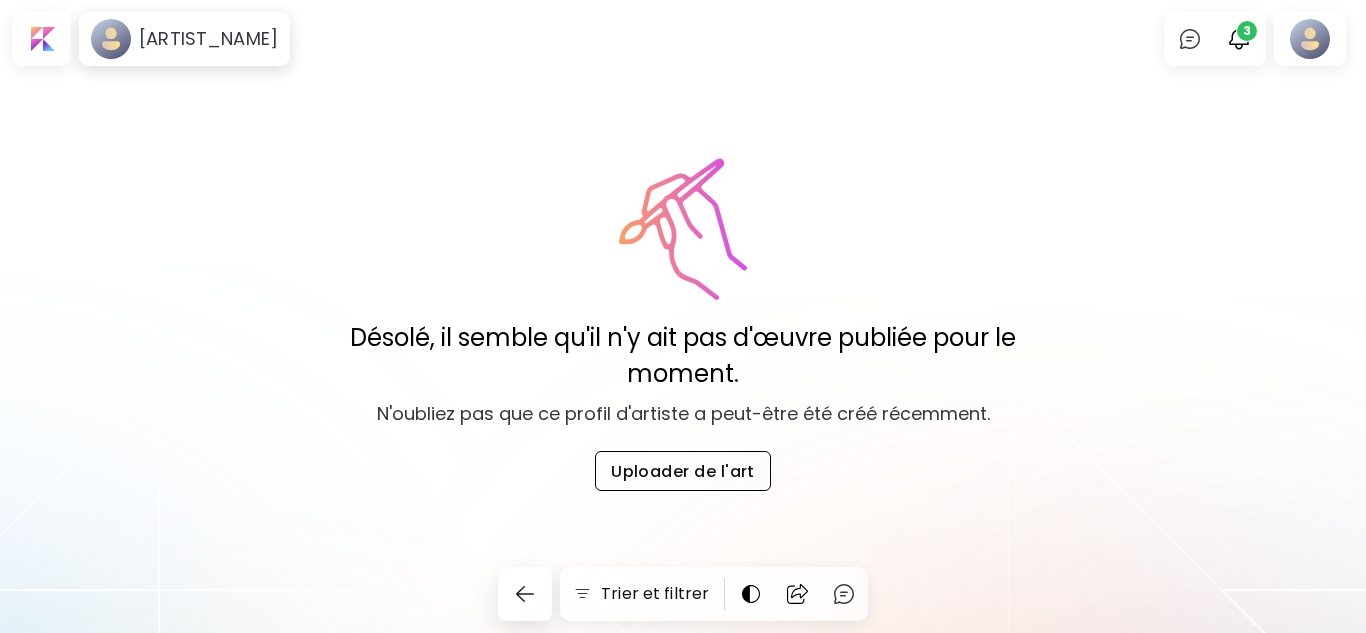 click on "Uploader de l'art" at bounding box center [683, 471] 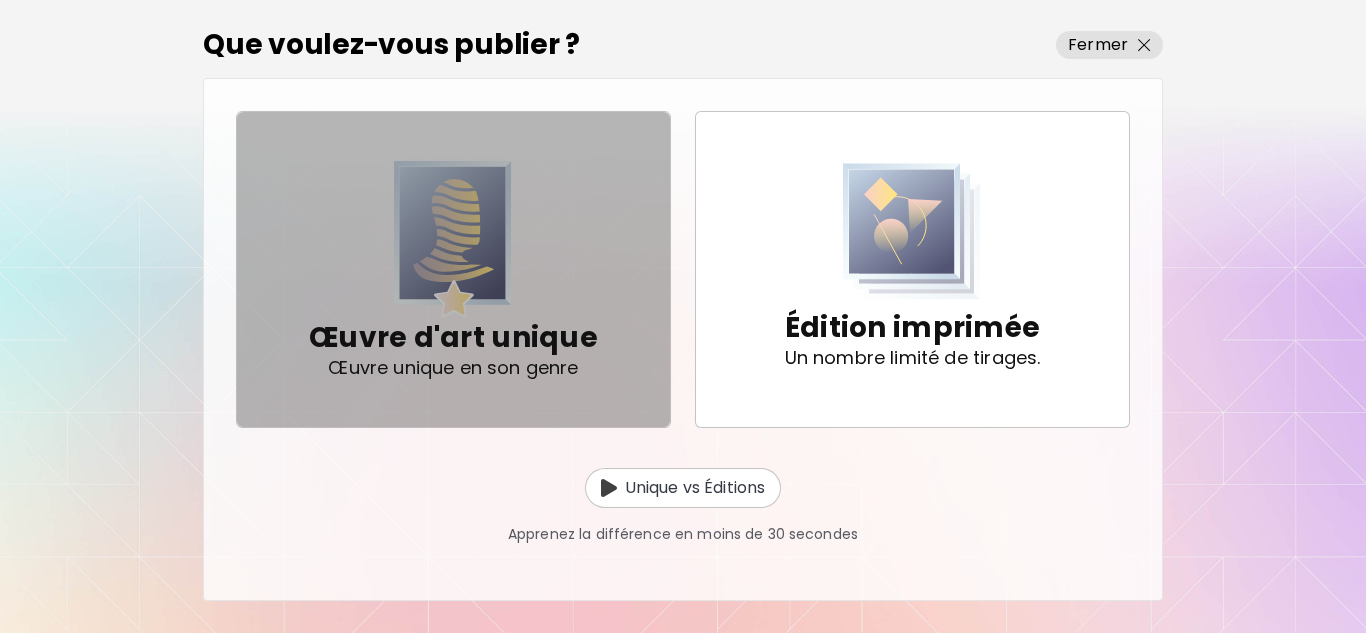click on "Œuvre d'art unique" at bounding box center (453, 338) 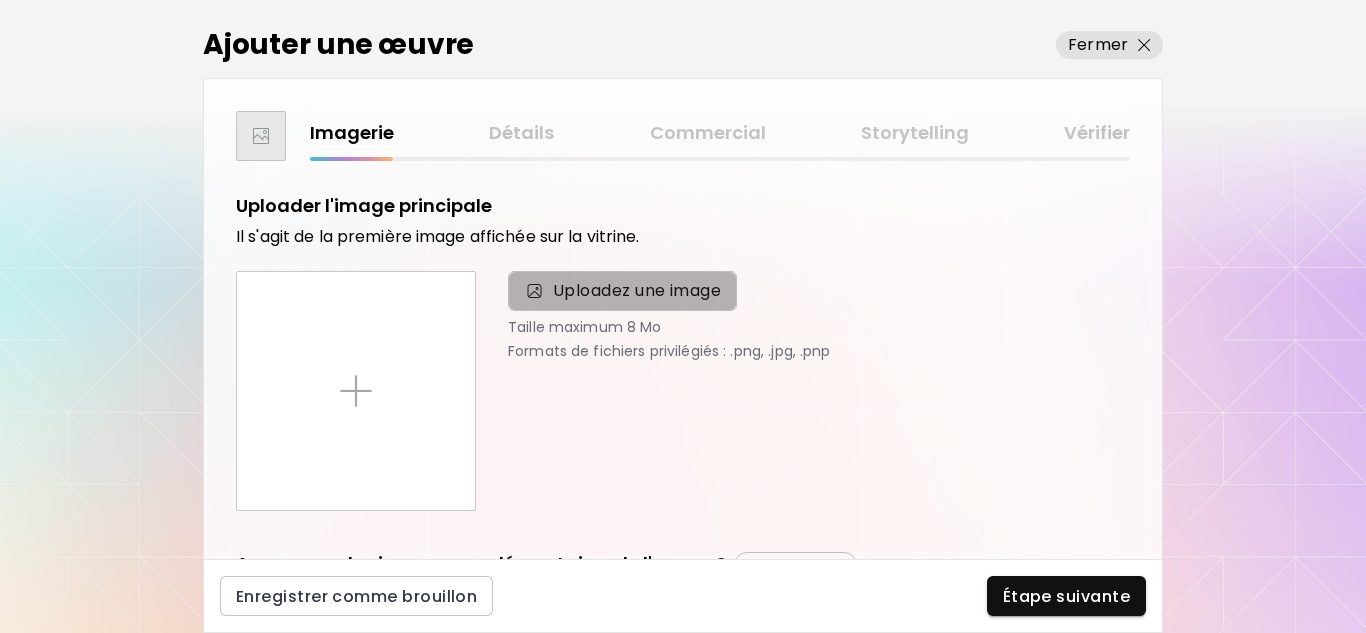 click on "Uploadez une image" at bounding box center (622, 291) 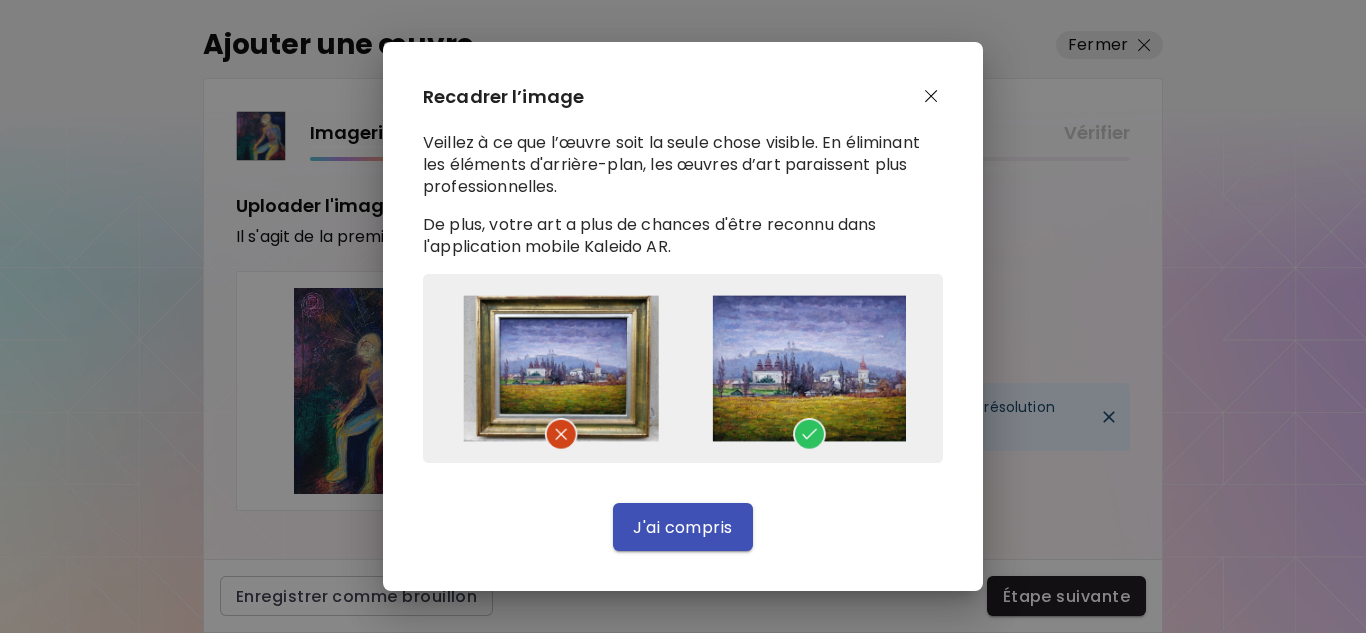 click on "J'ai compris" at bounding box center (683, 527) 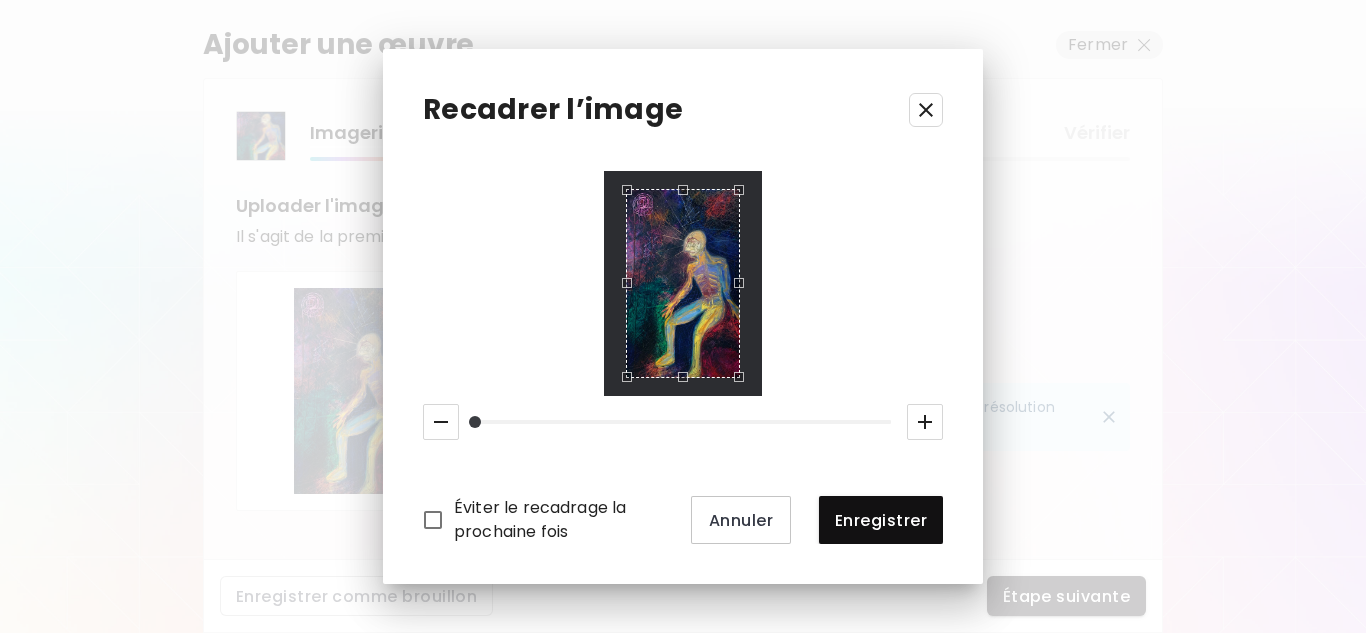 click at bounding box center [683, 284] 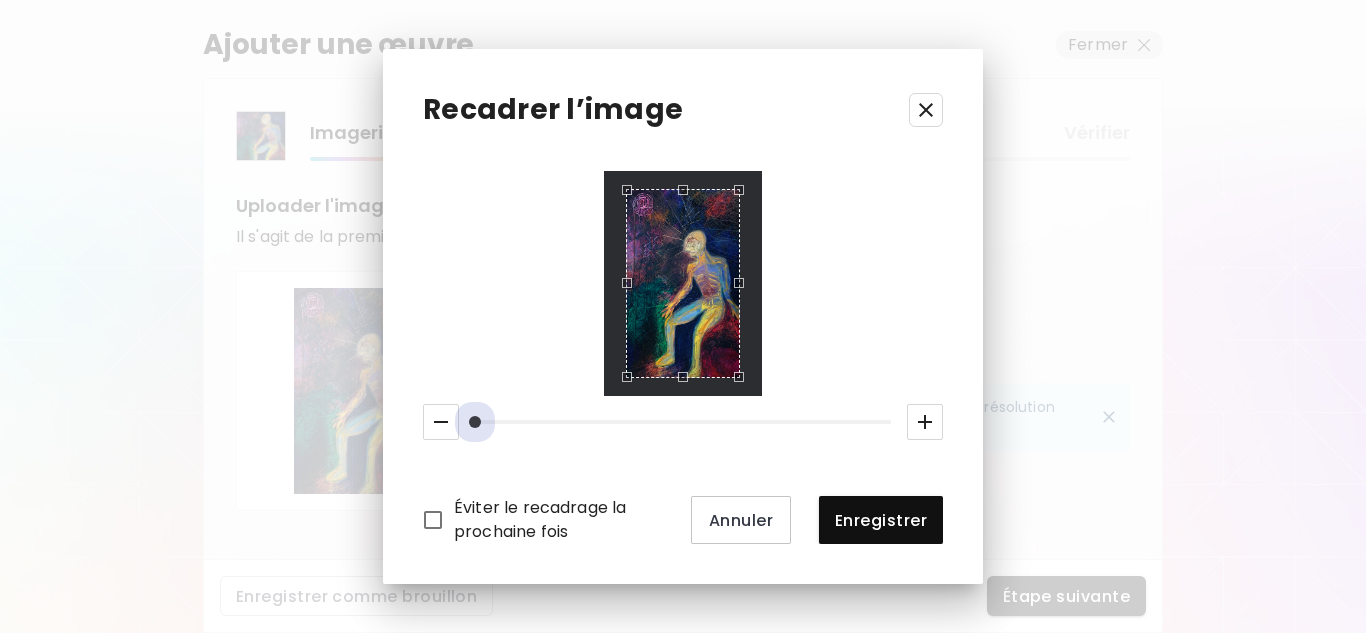 drag, startPoint x: 479, startPoint y: 426, endPoint x: 433, endPoint y: 423, distance: 46.09772 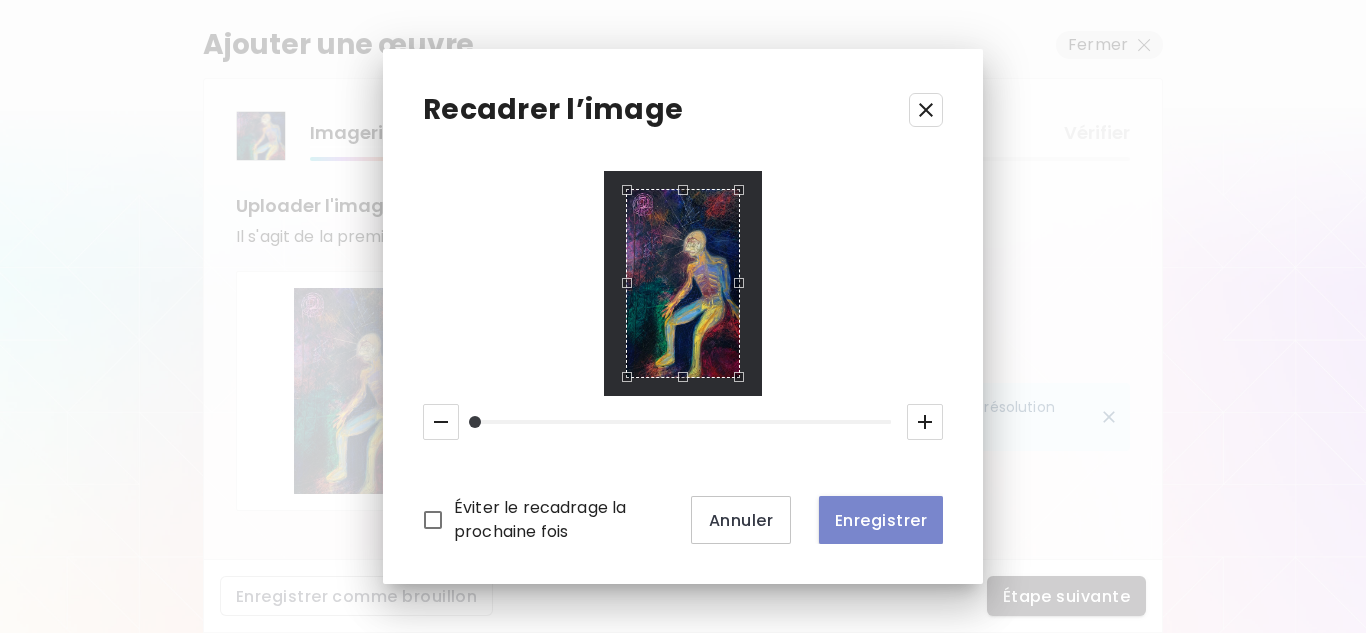 click on "Enregistrer" at bounding box center [881, 520] 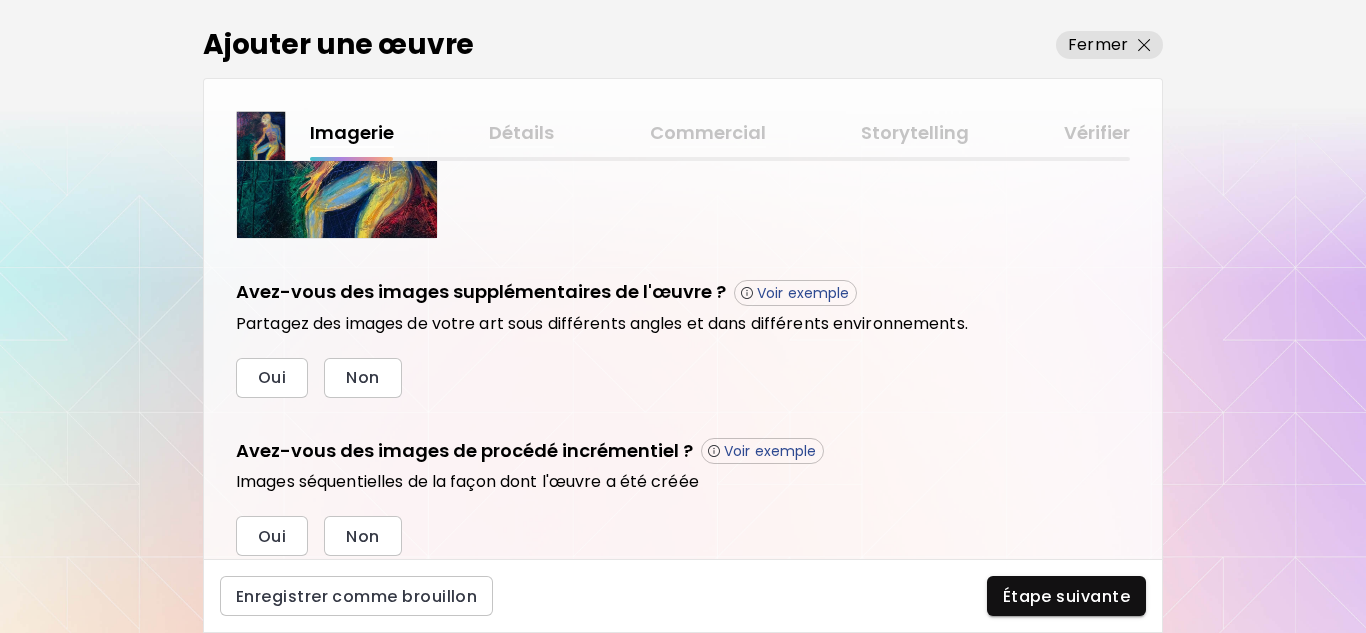 scroll, scrollTop: 640, scrollLeft: 0, axis: vertical 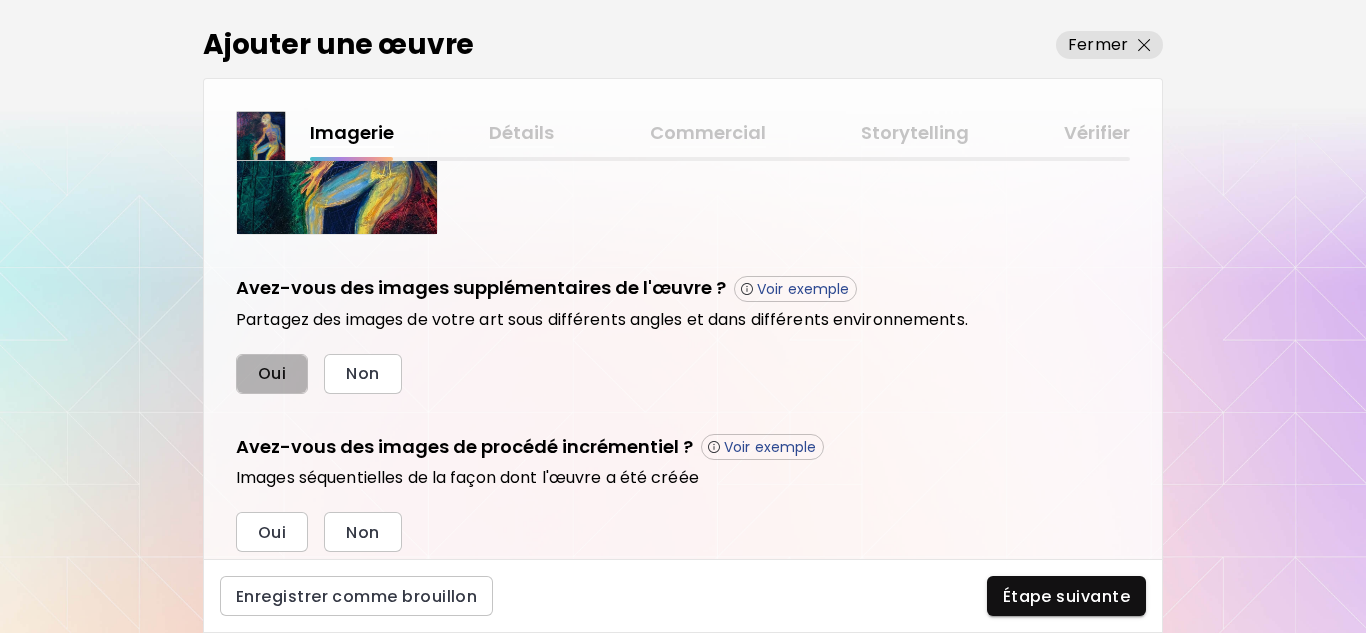 click on "Oui" at bounding box center (272, 373) 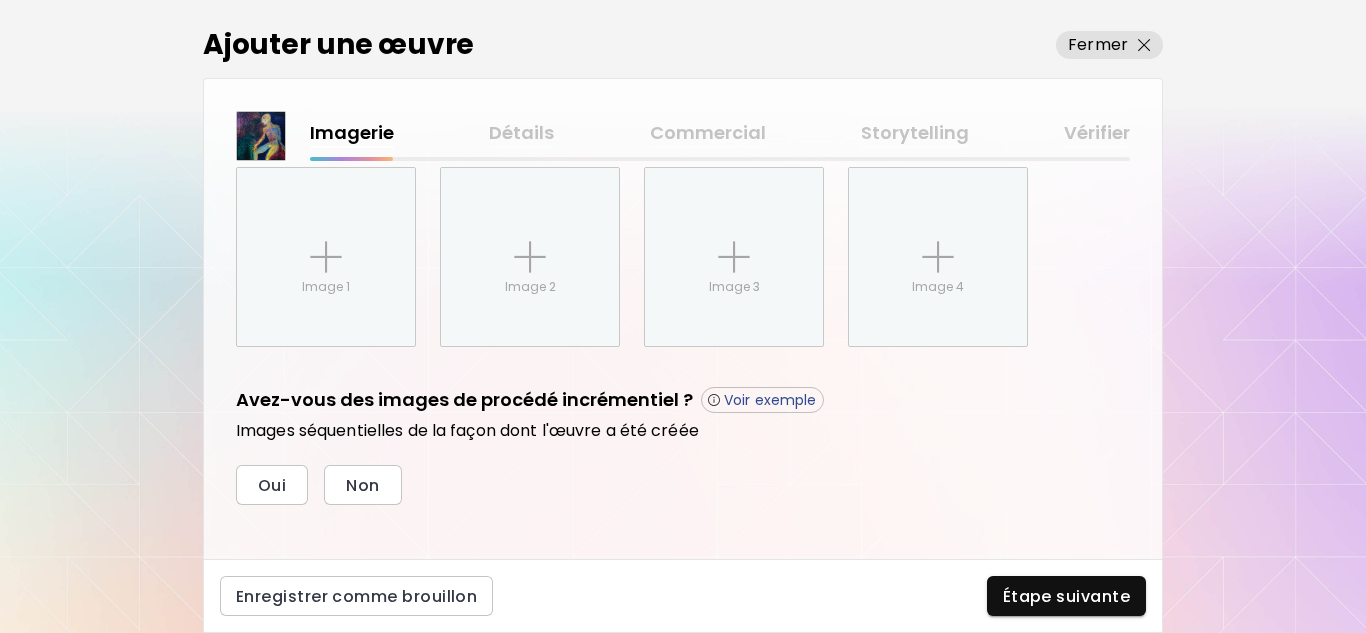 scroll, scrollTop: 889, scrollLeft: 0, axis: vertical 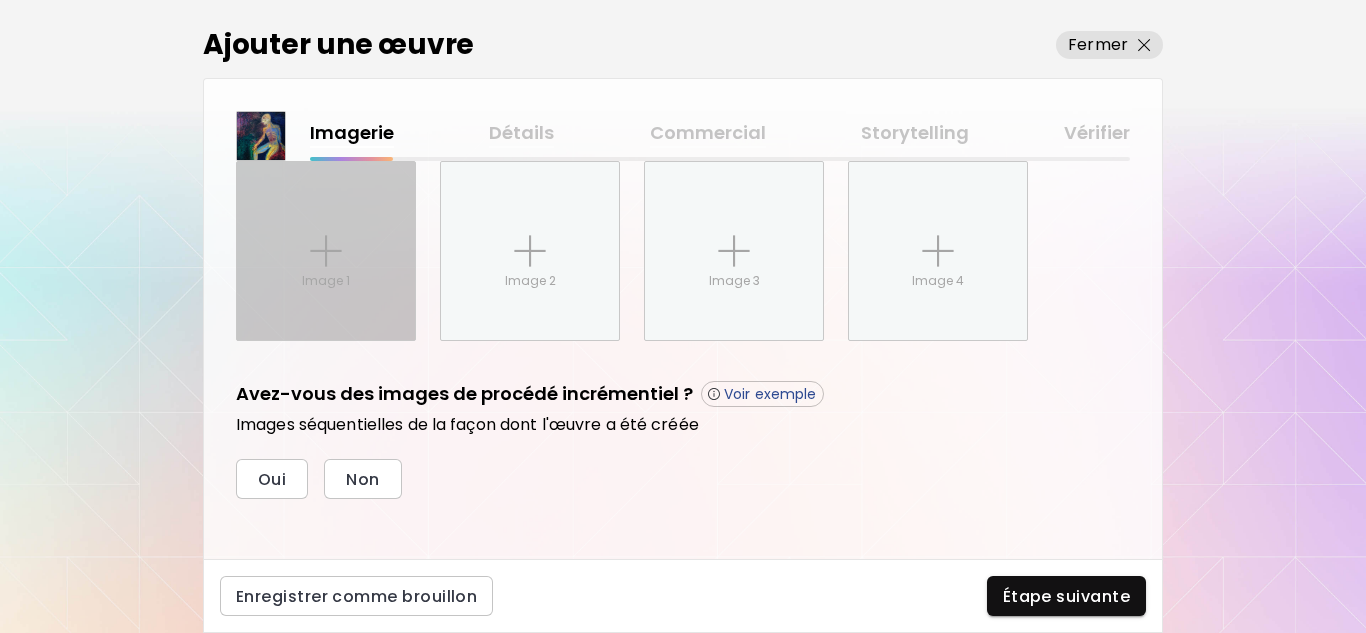 click on "Image 1" at bounding box center (326, 251) 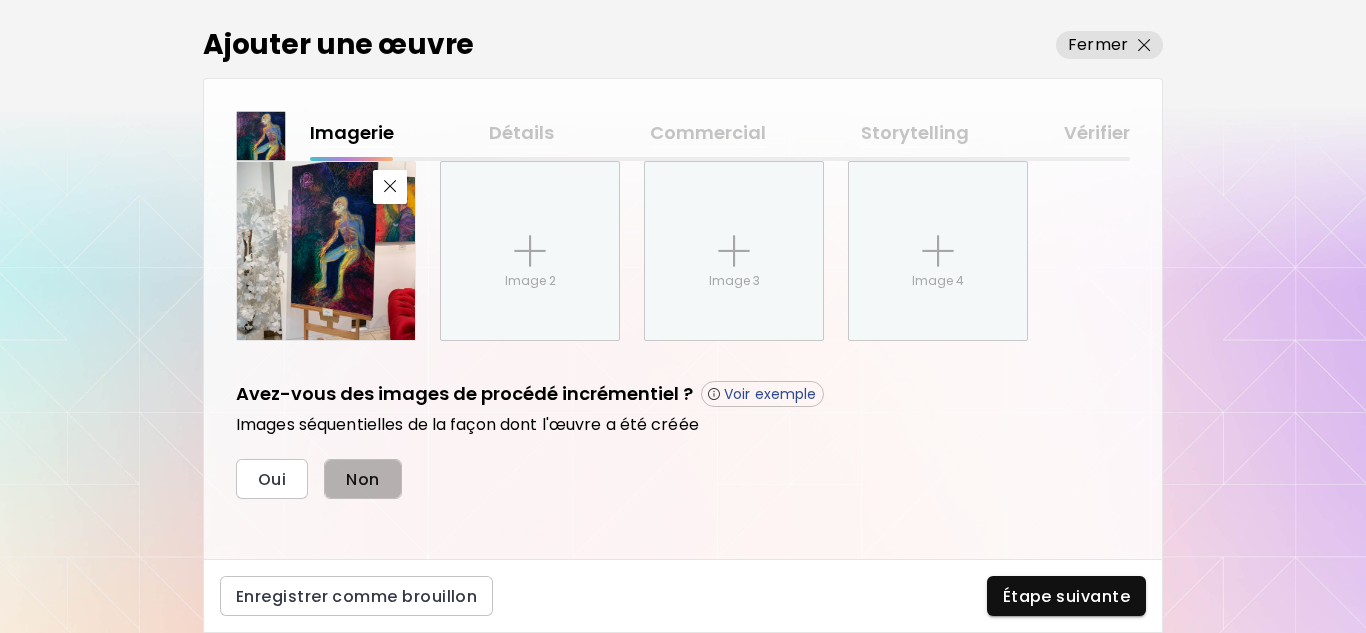 click on "Non" at bounding box center (362, 479) 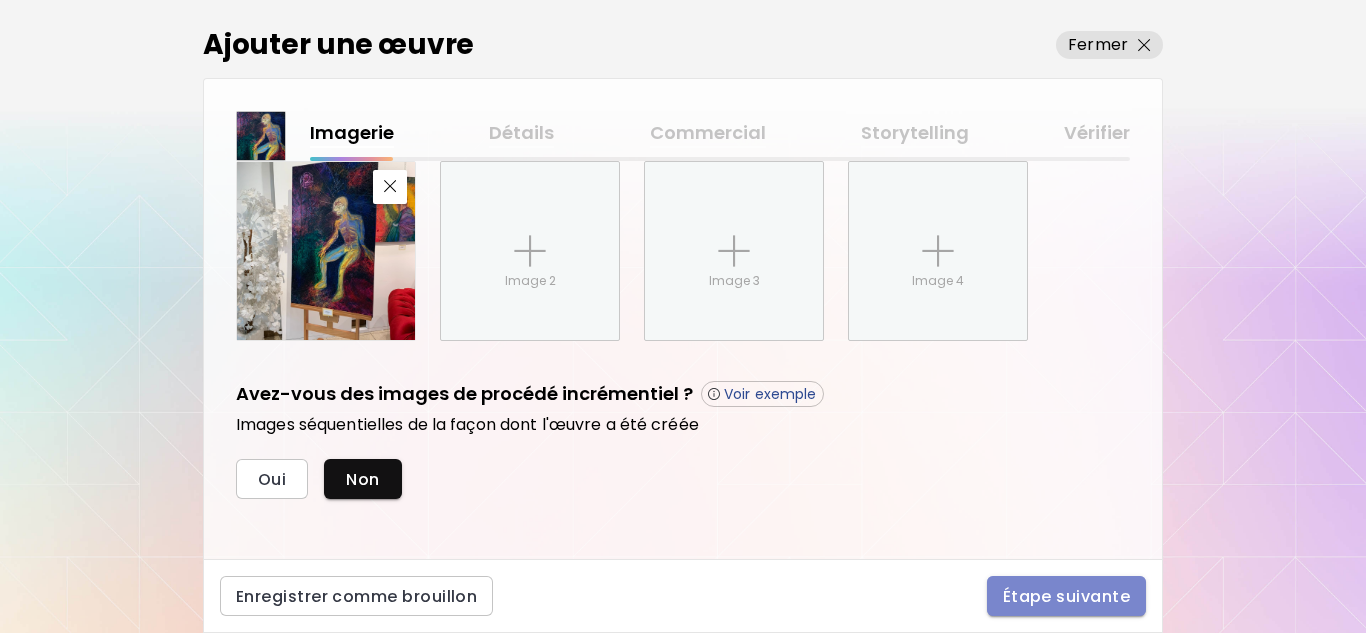 click on "Étape suivante" at bounding box center [1066, 596] 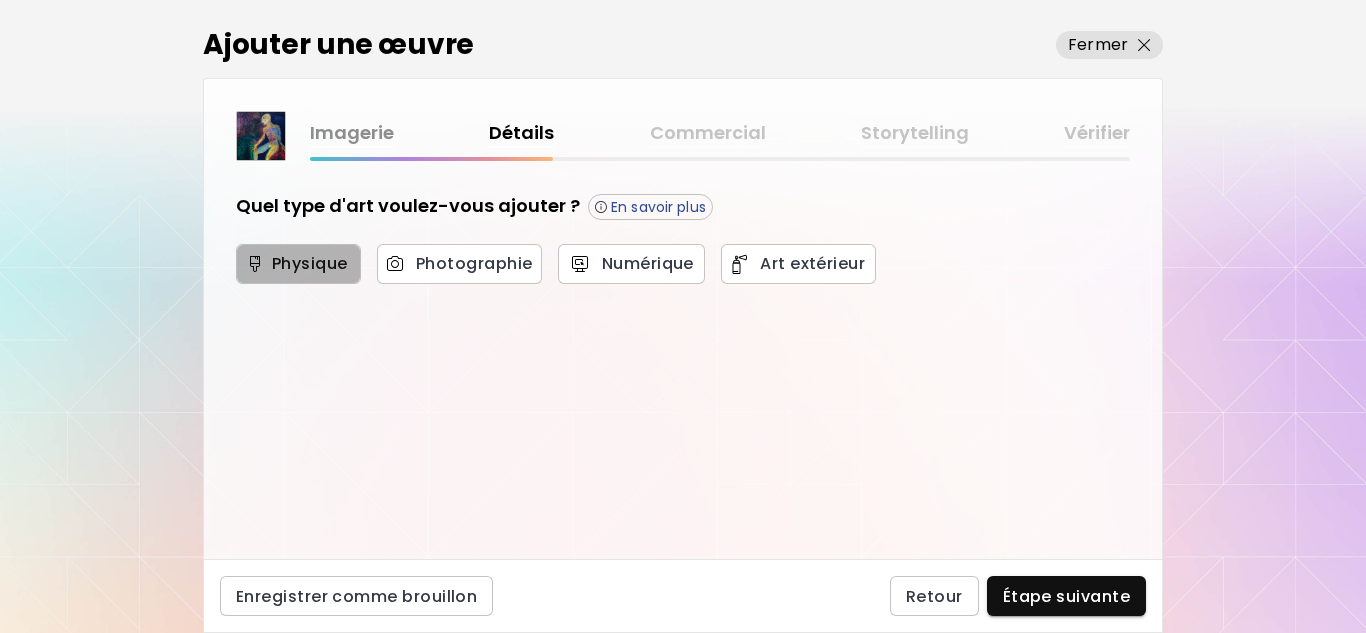 click on "Physique" at bounding box center (298, 263) 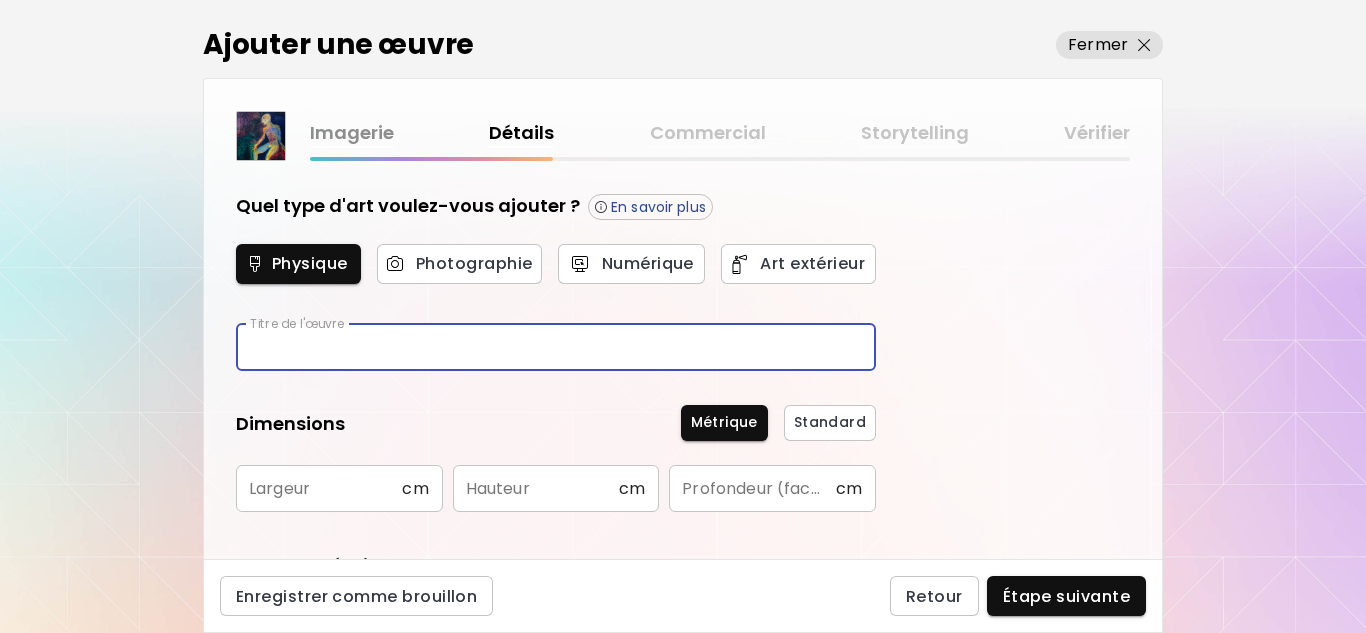 click at bounding box center [556, 347] 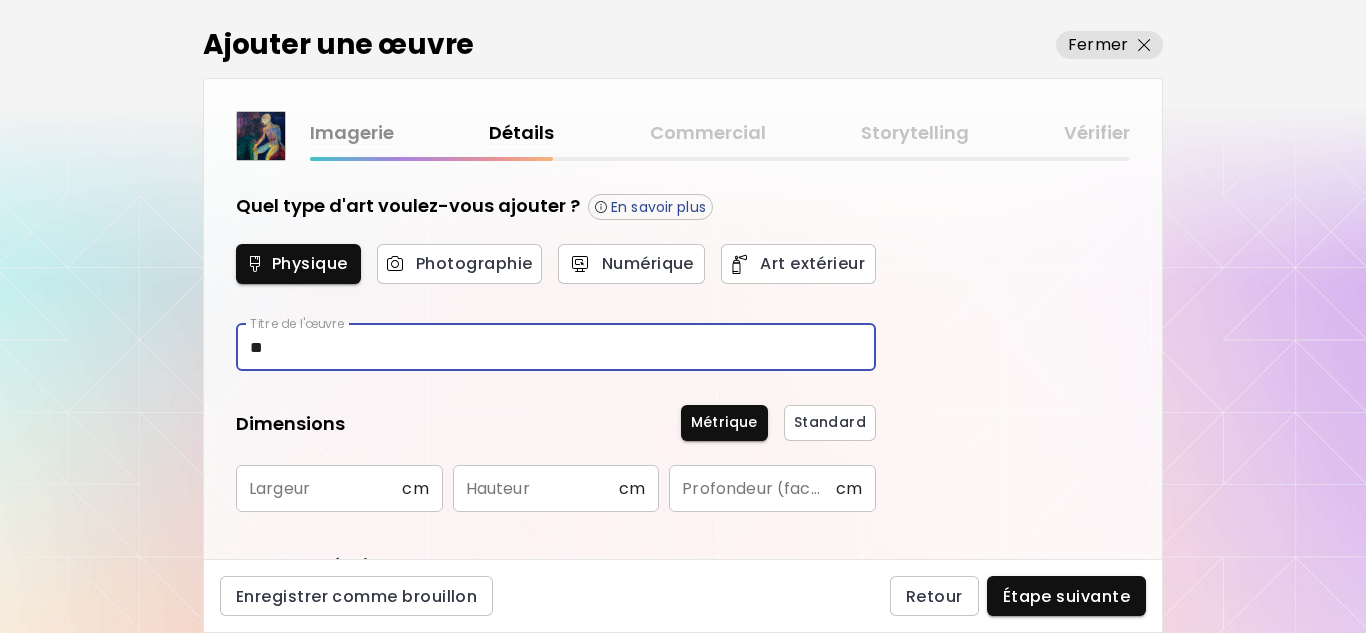 type on "*" 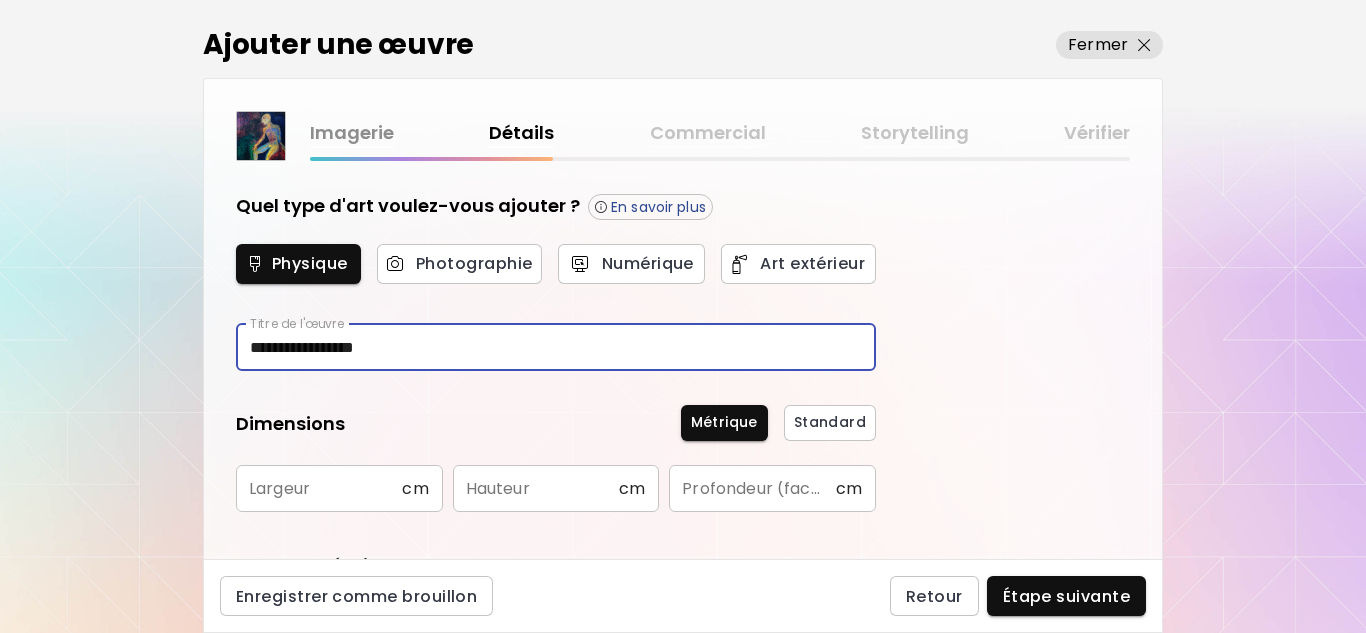 paste on "********" 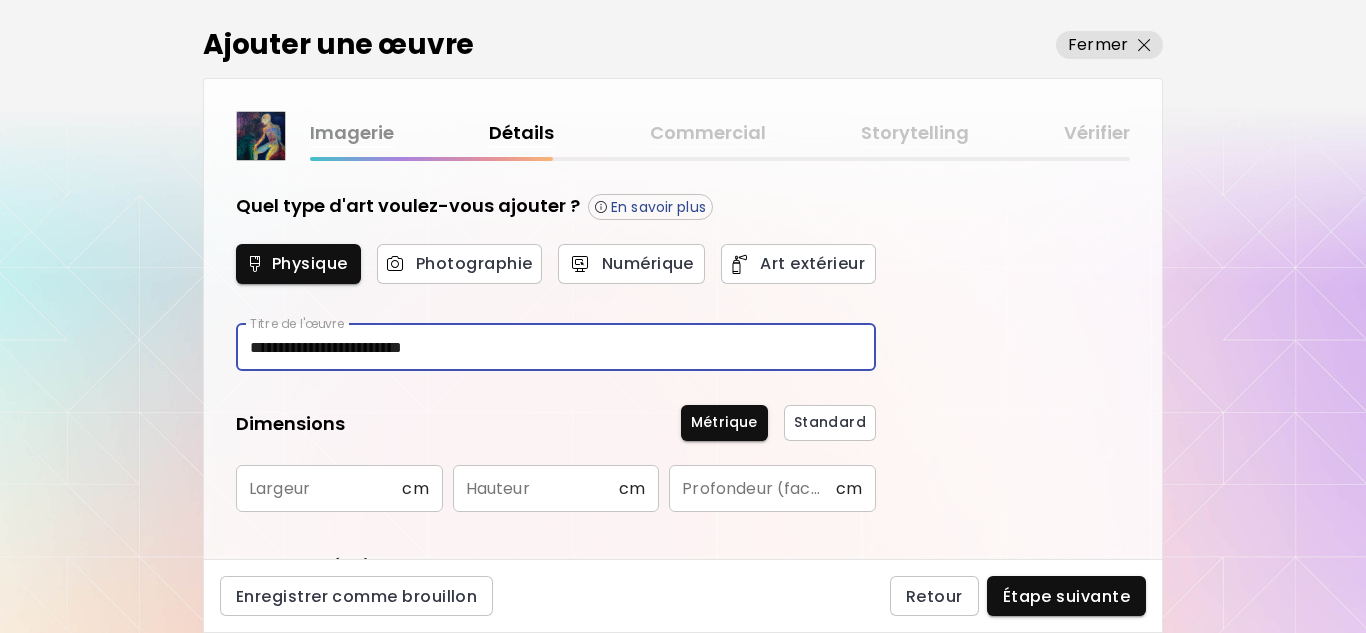 type on "**********" 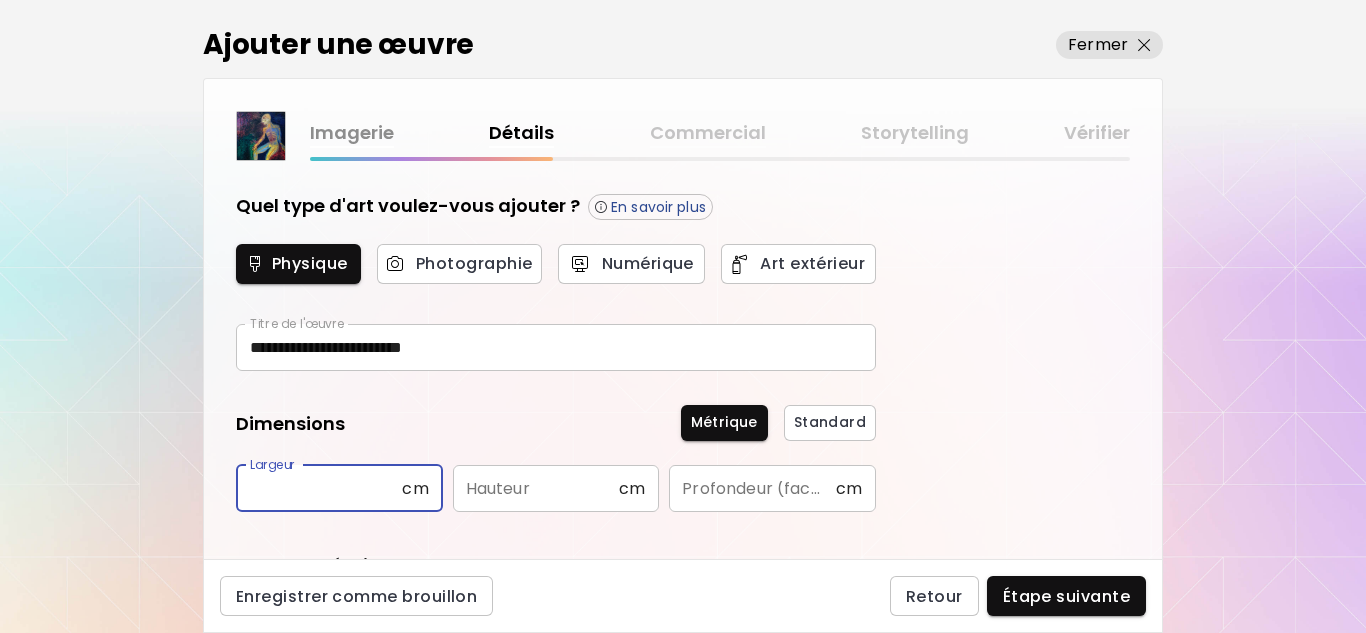 click at bounding box center (319, 488) 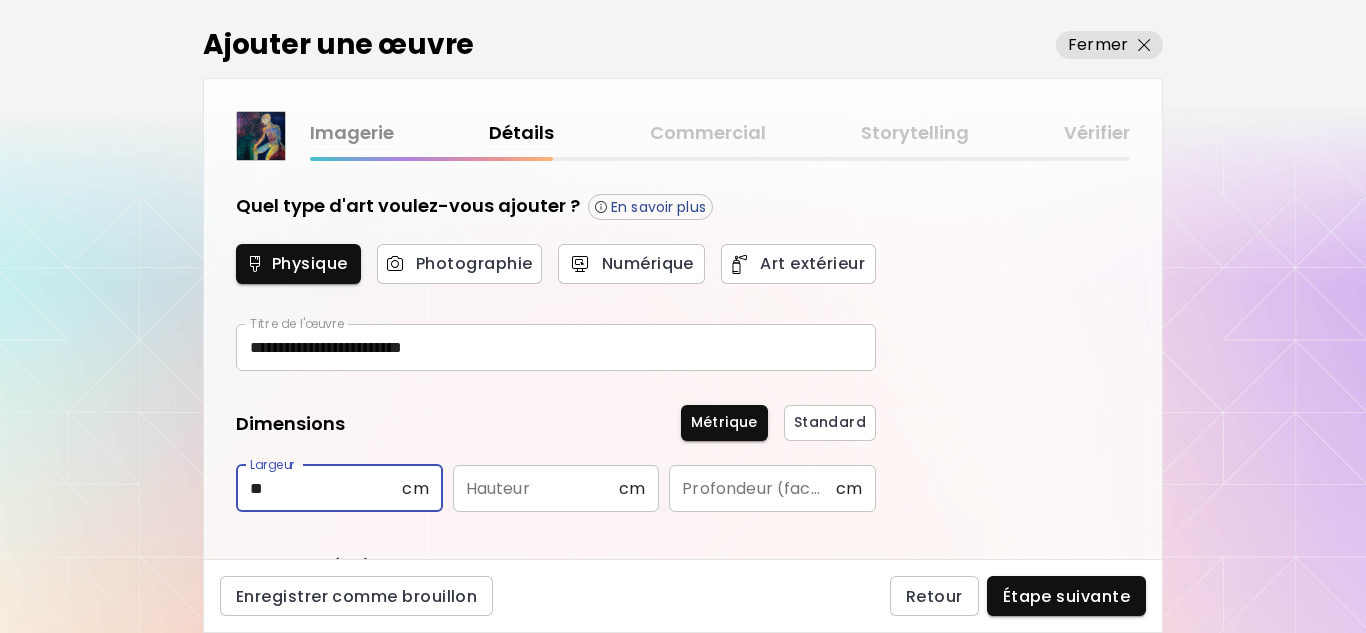type on "*" 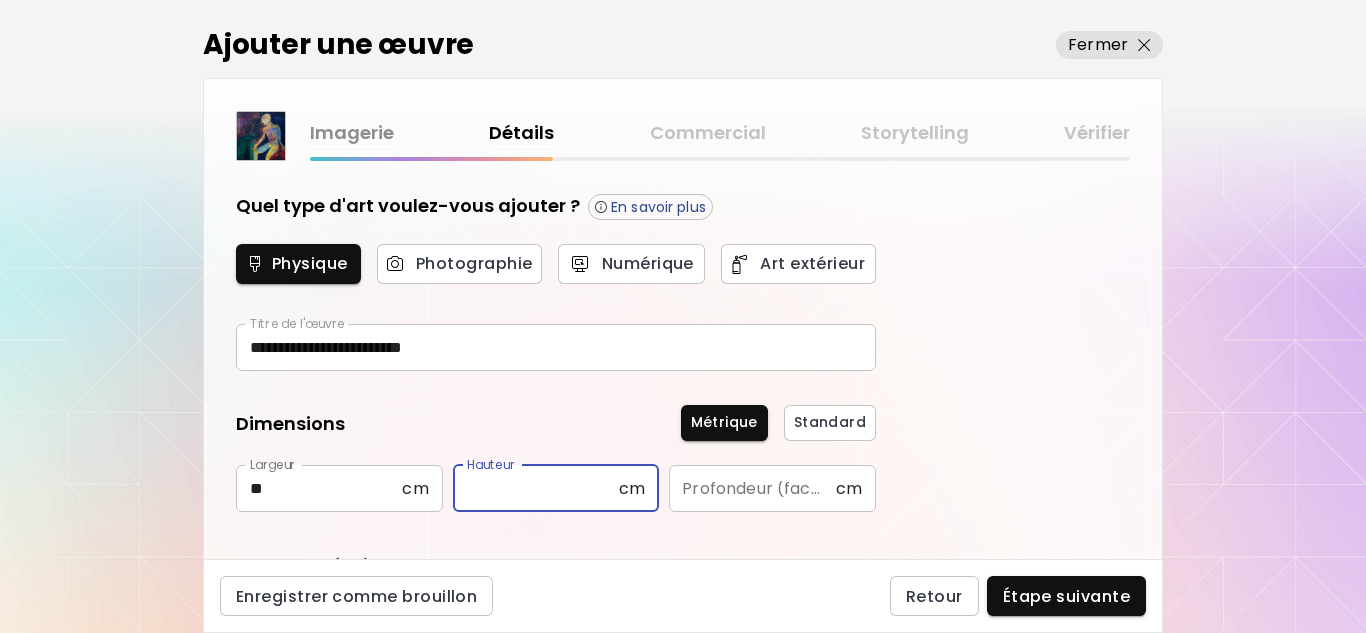 click at bounding box center (536, 488) 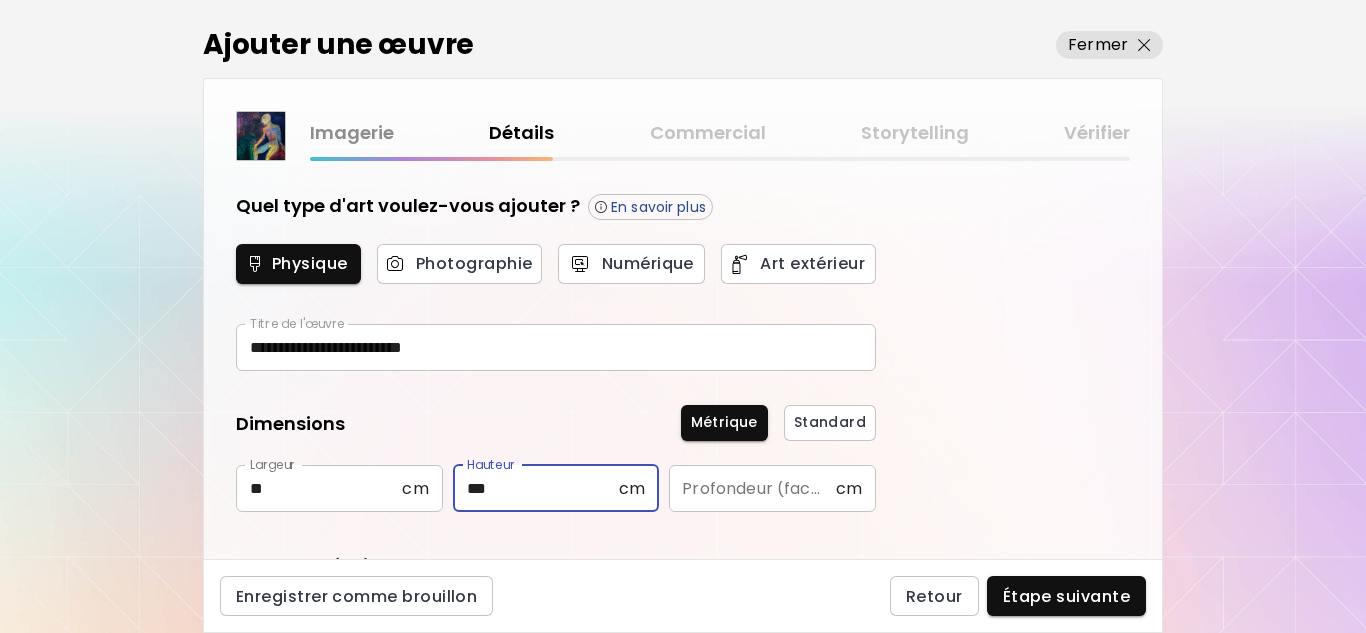 type on "***" 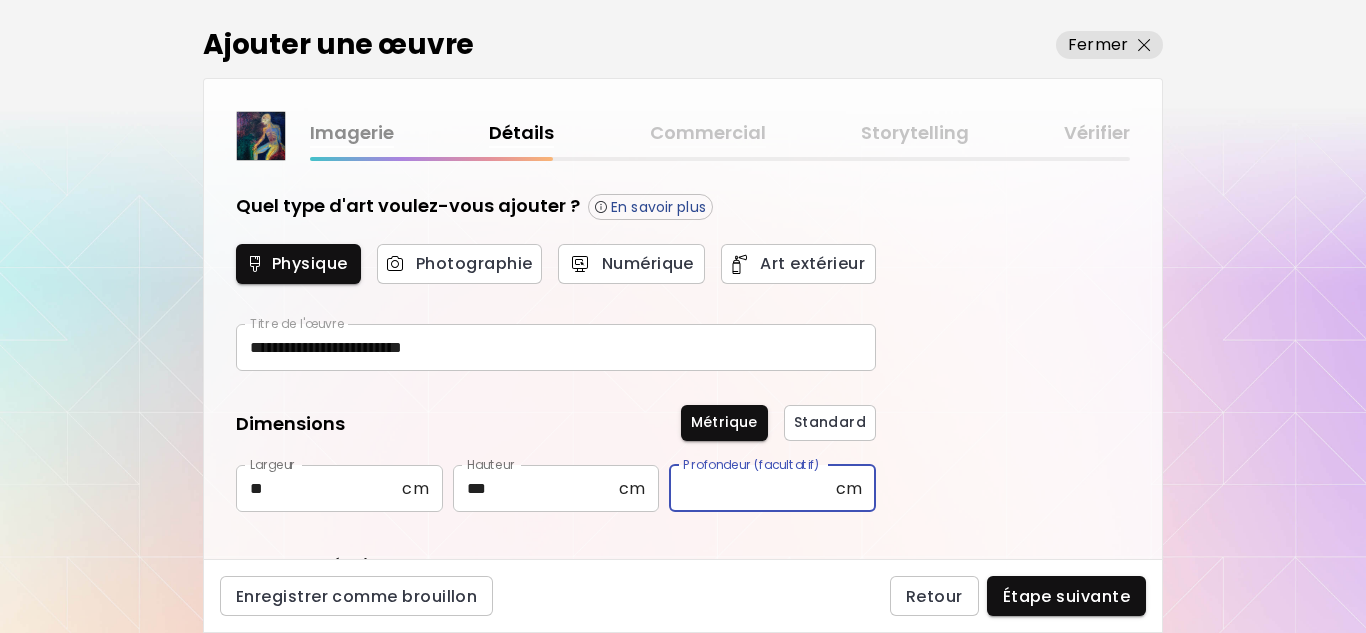 click at bounding box center [752, 488] 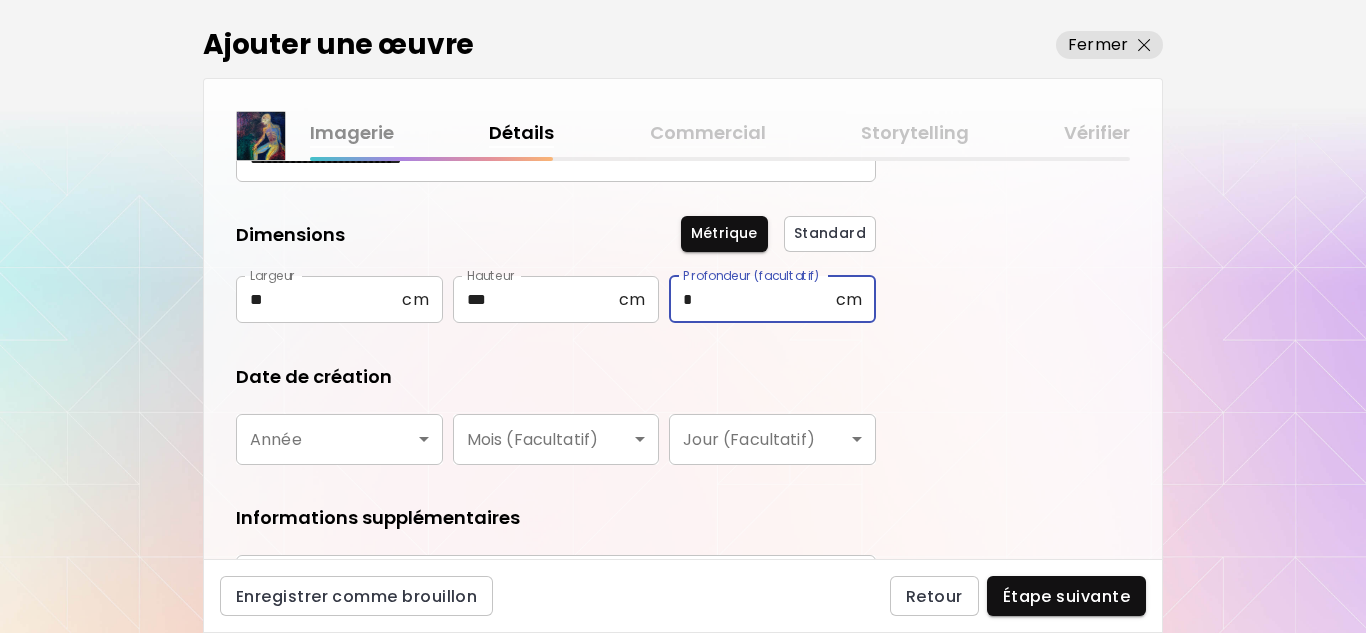 scroll, scrollTop: 197, scrollLeft: 0, axis: vertical 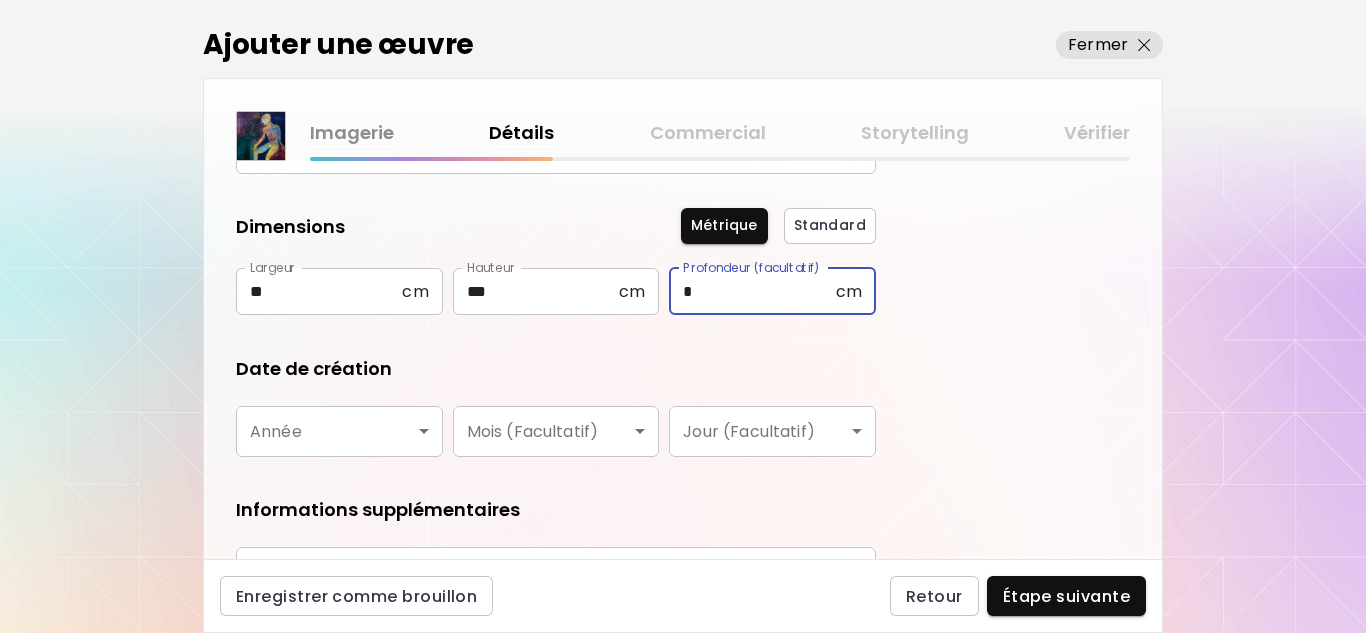 type on "*" 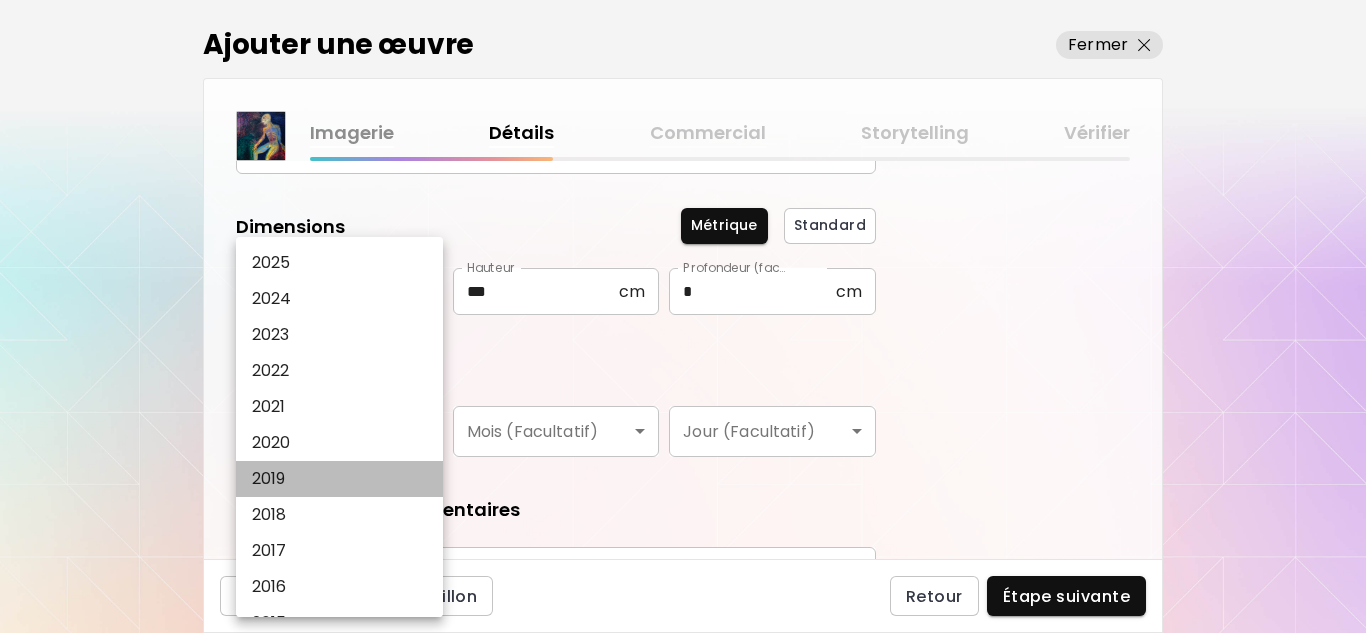 click on "2019" at bounding box center (344, 479) 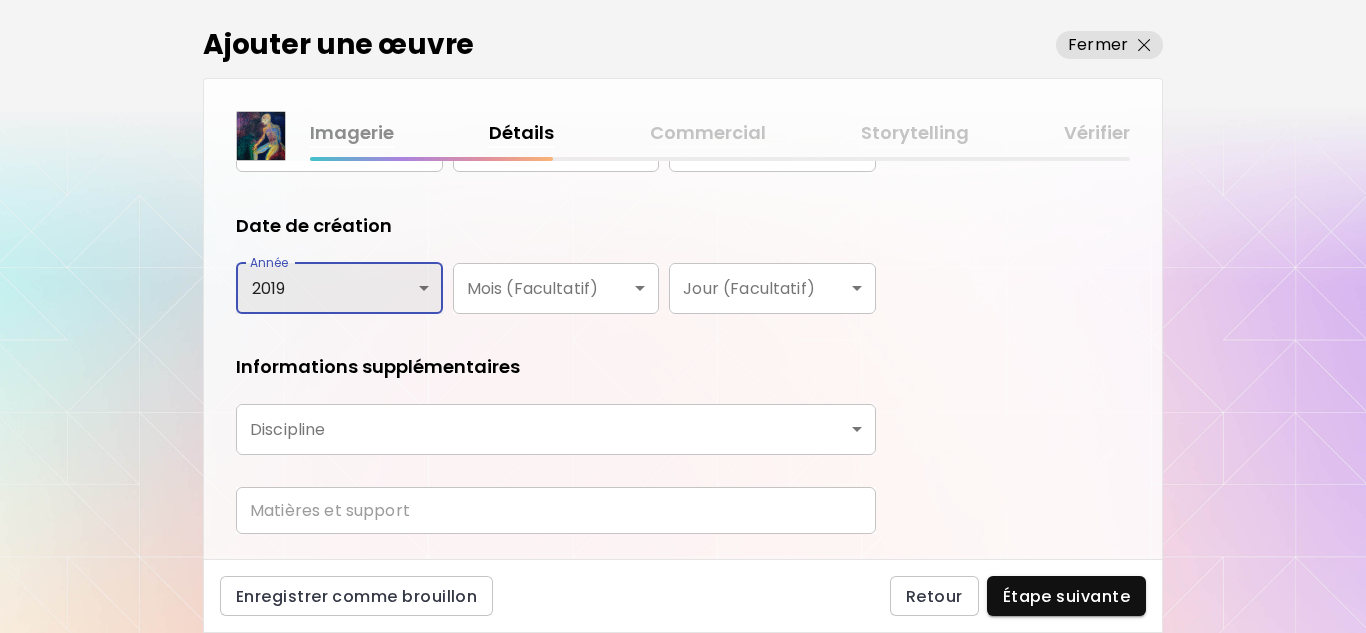 scroll, scrollTop: 346, scrollLeft: 0, axis: vertical 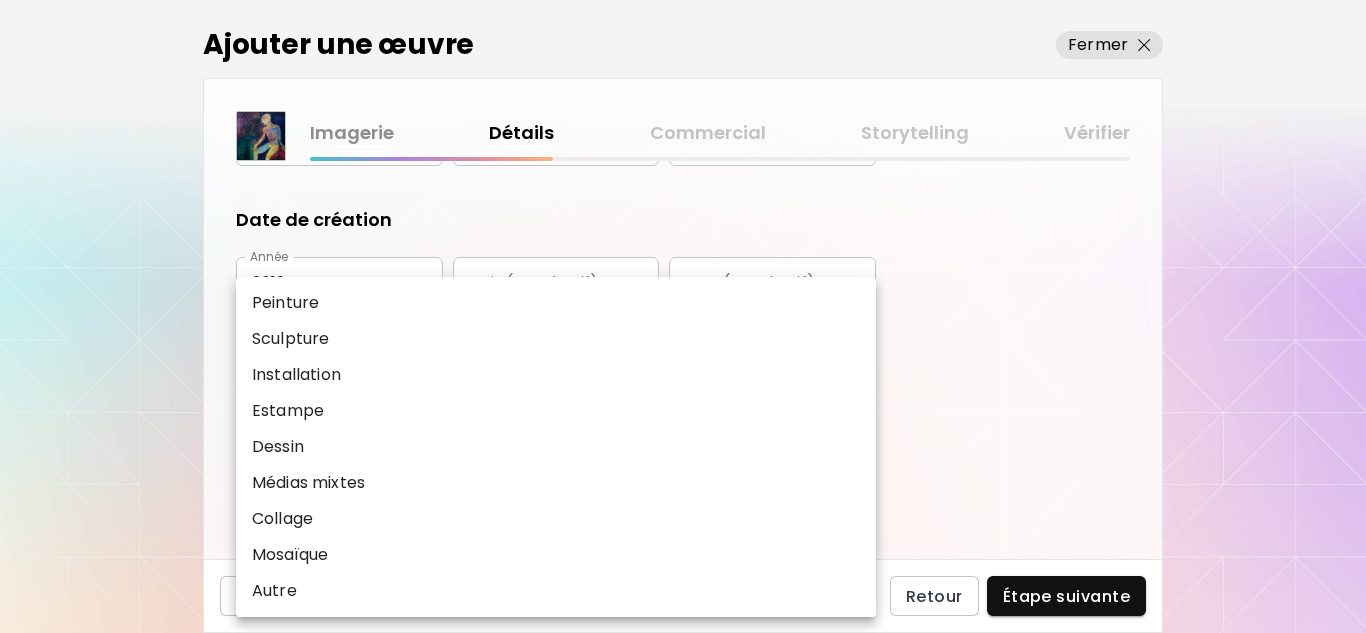 click on "**********" at bounding box center [683, 316] 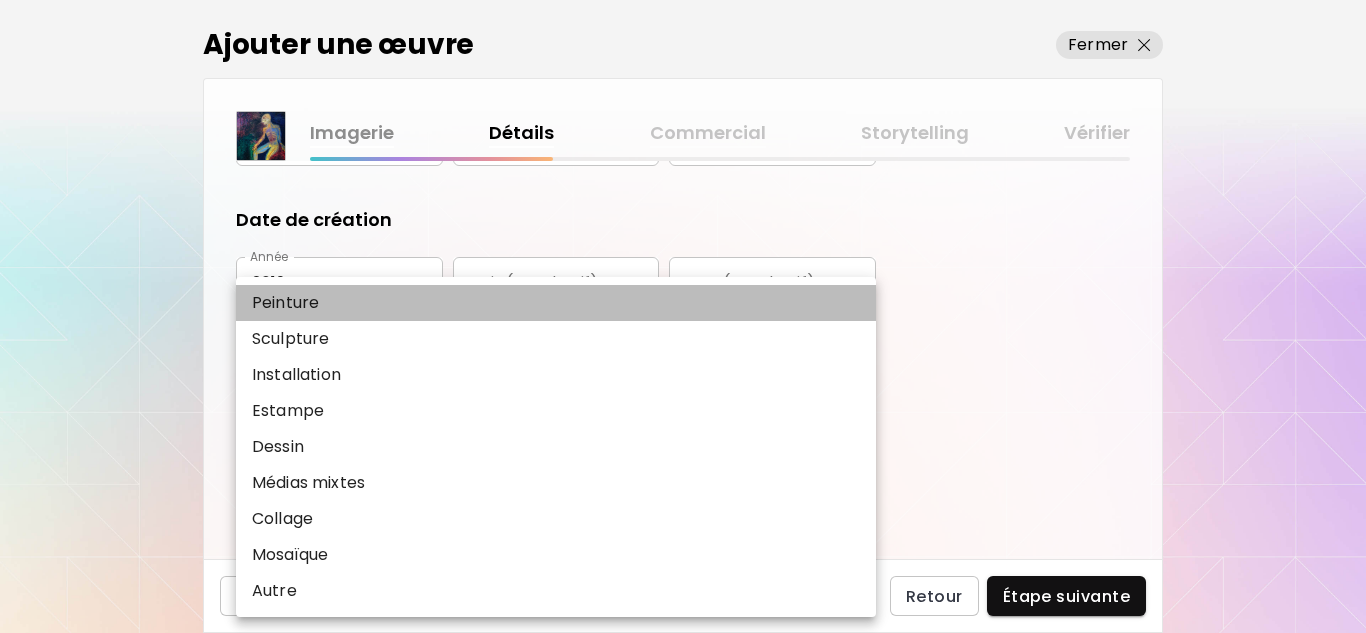 click on "Peinture" at bounding box center [556, 303] 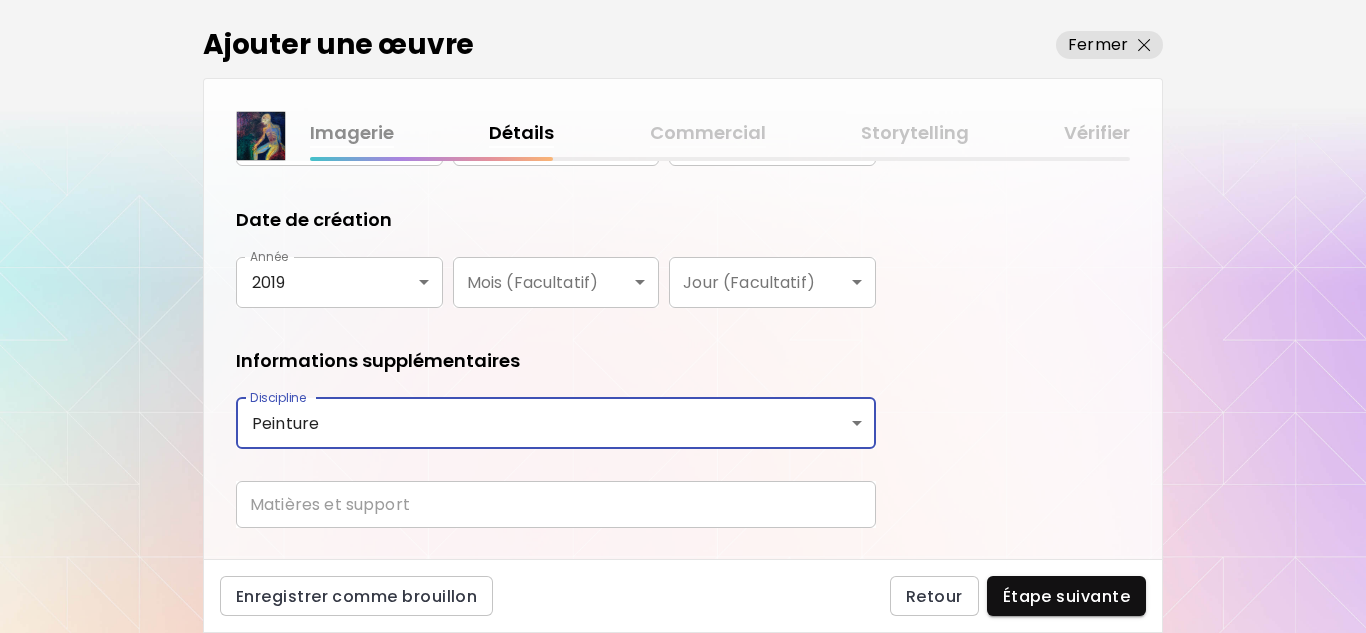click at bounding box center (556, 504) 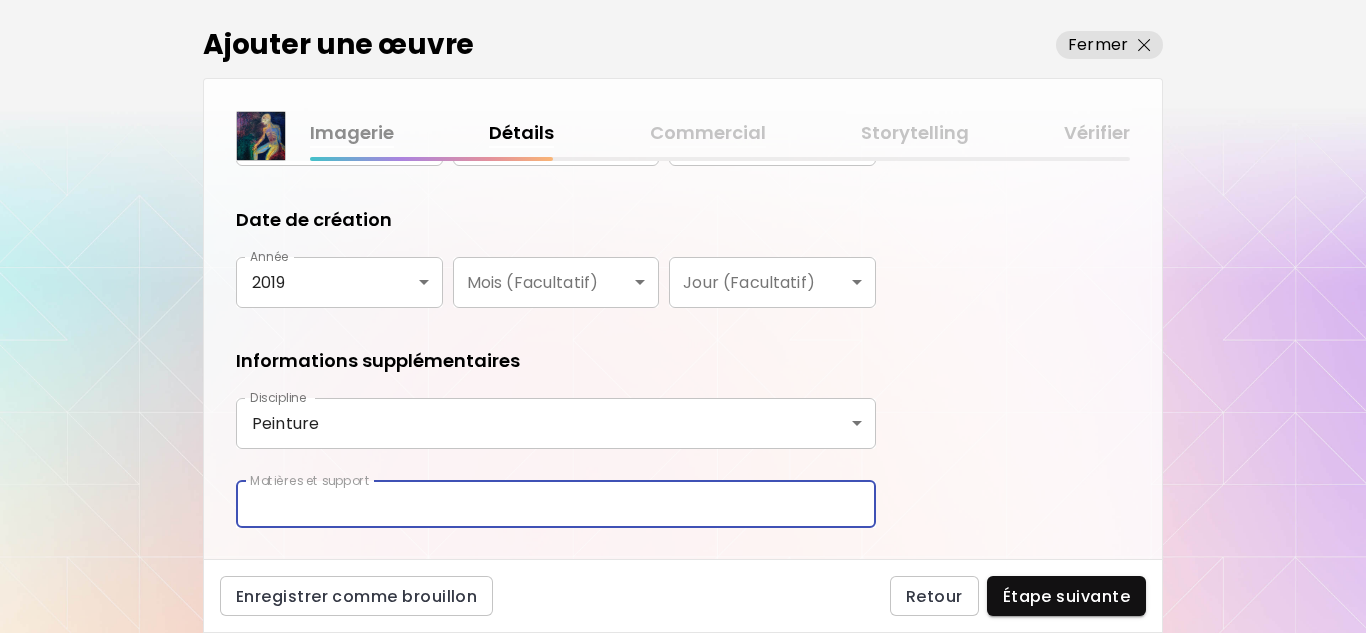 type on "*" 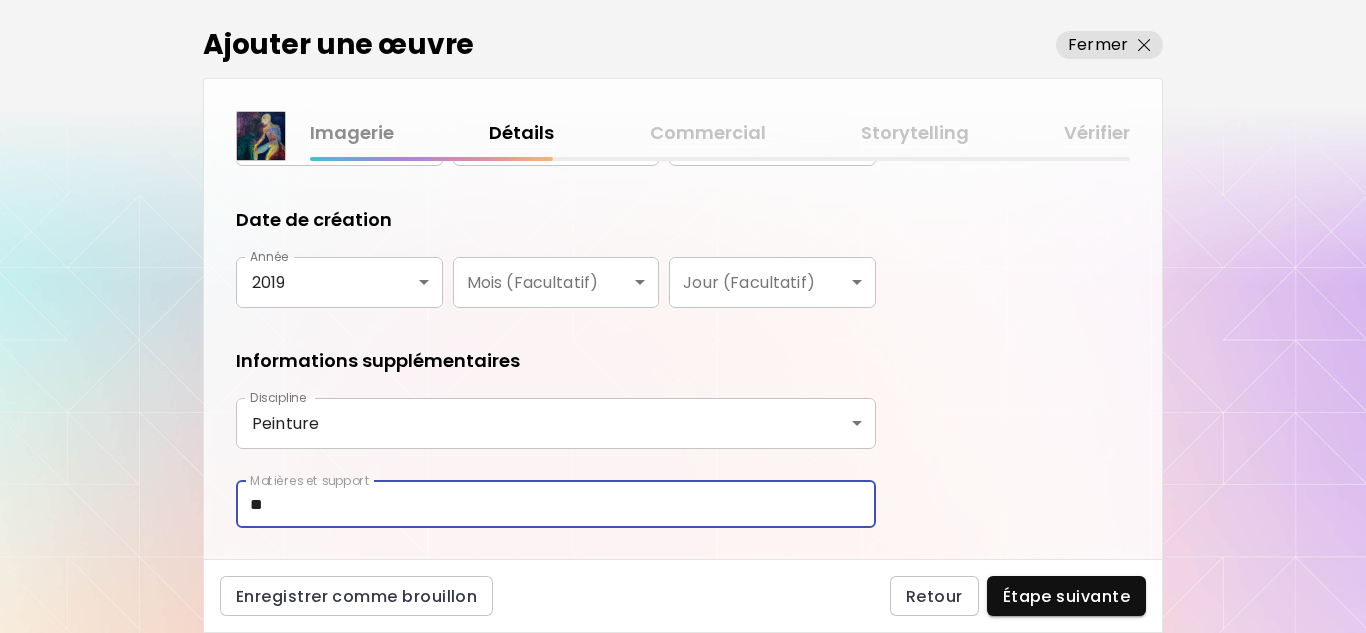 type on "*" 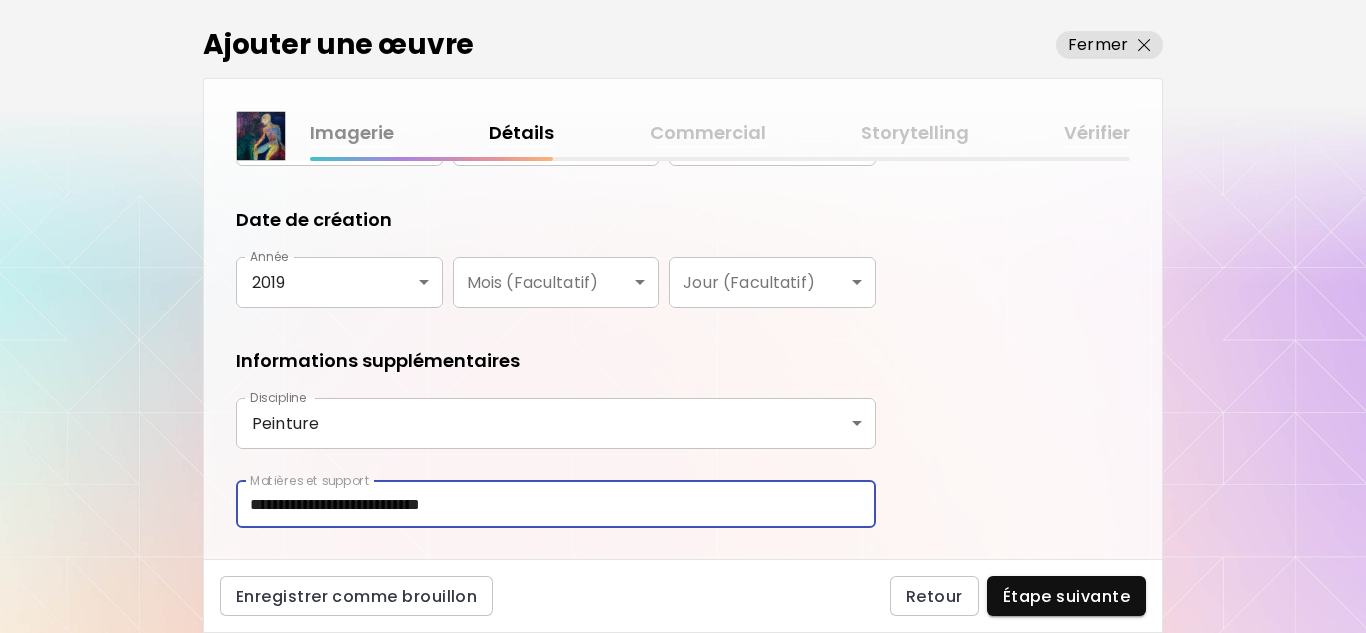 scroll, scrollTop: 395, scrollLeft: 0, axis: vertical 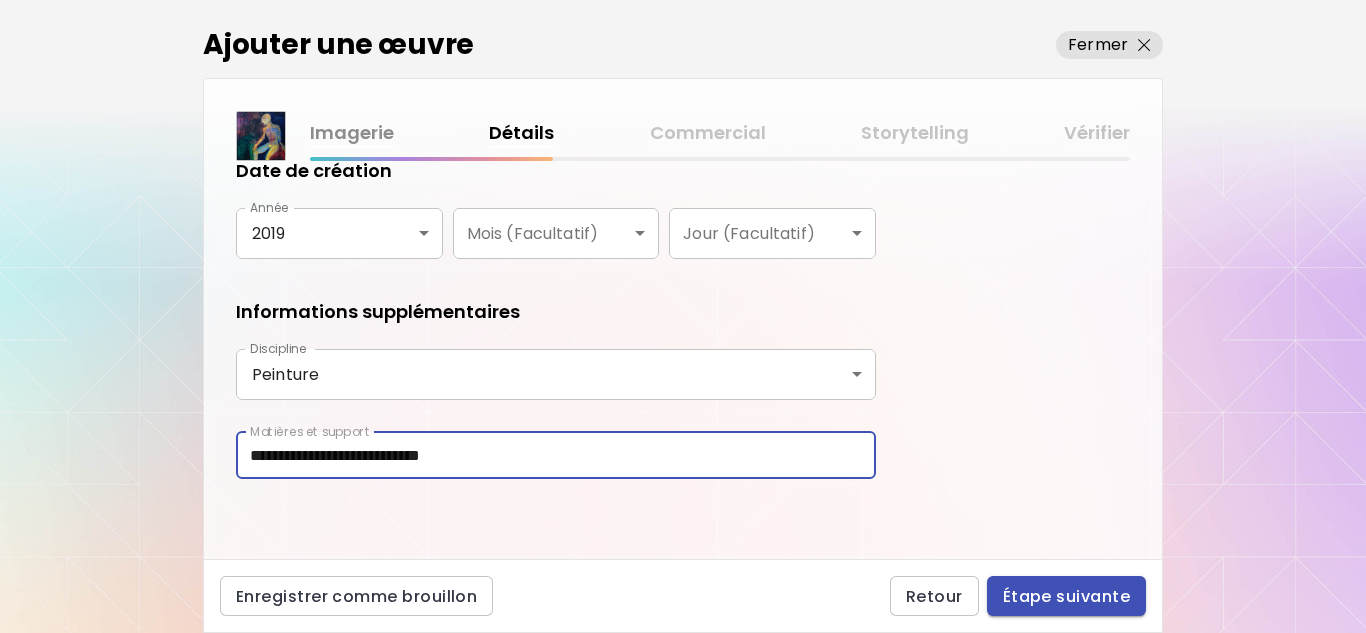 type on "**********" 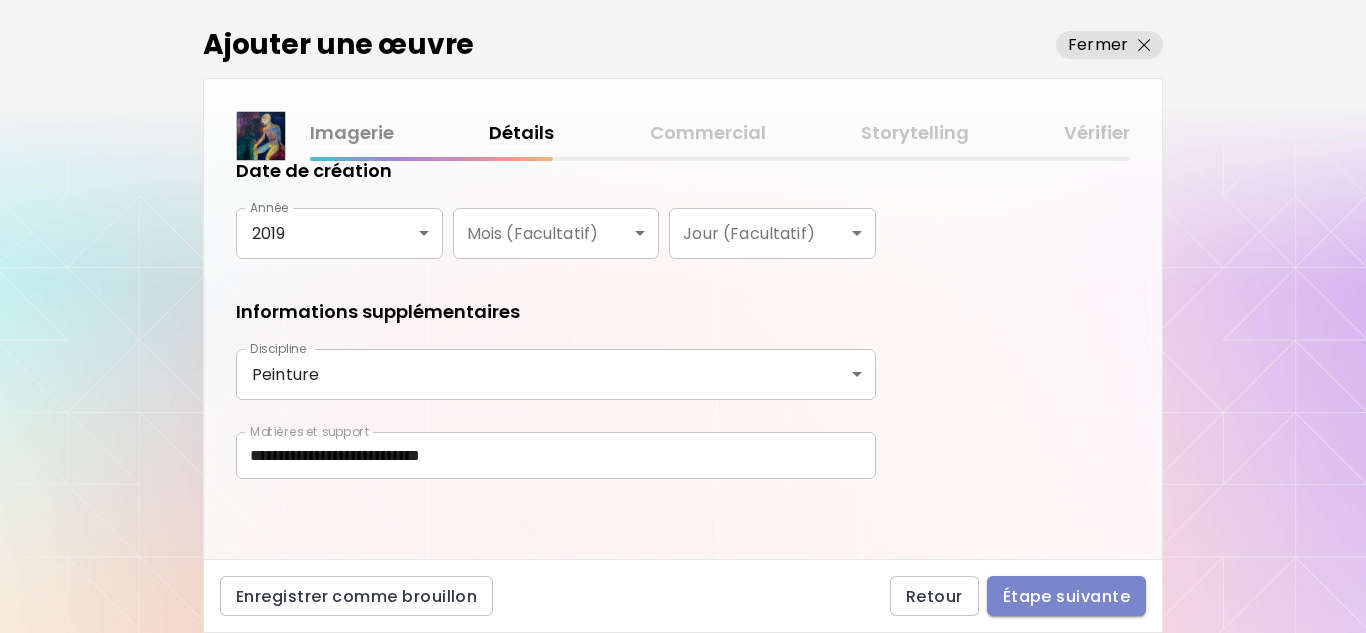 click on "Étape suivante" at bounding box center [1066, 596] 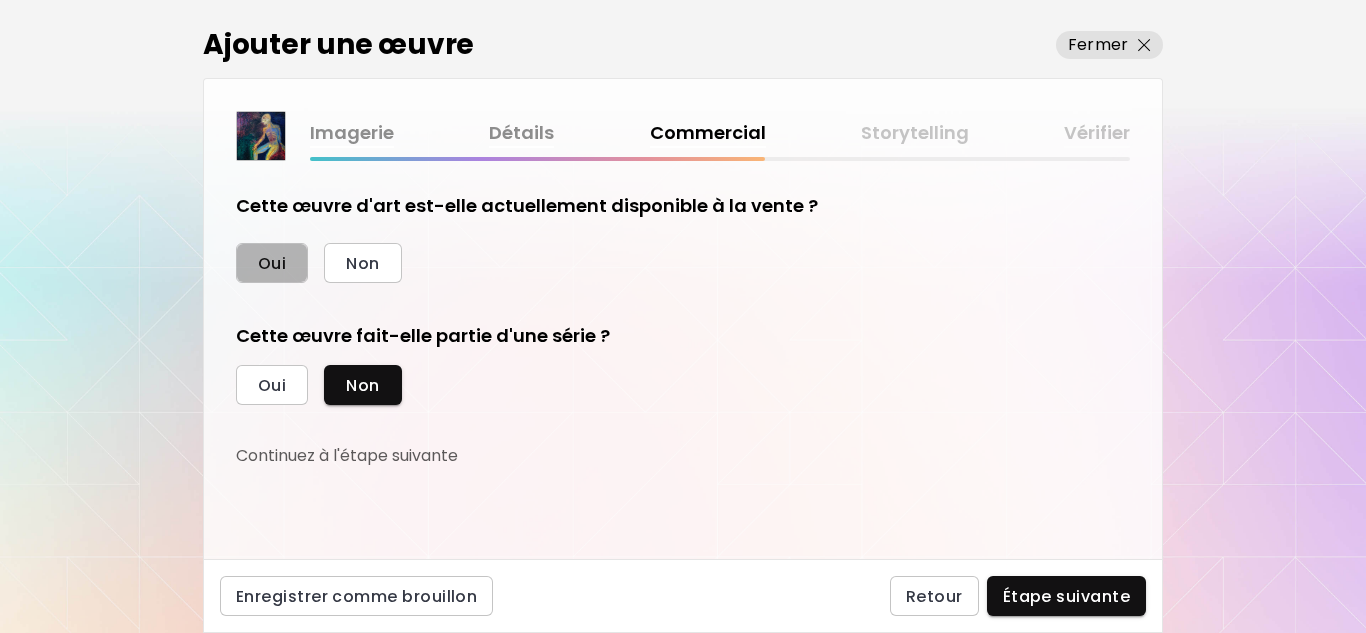 click on "Oui" at bounding box center [272, 263] 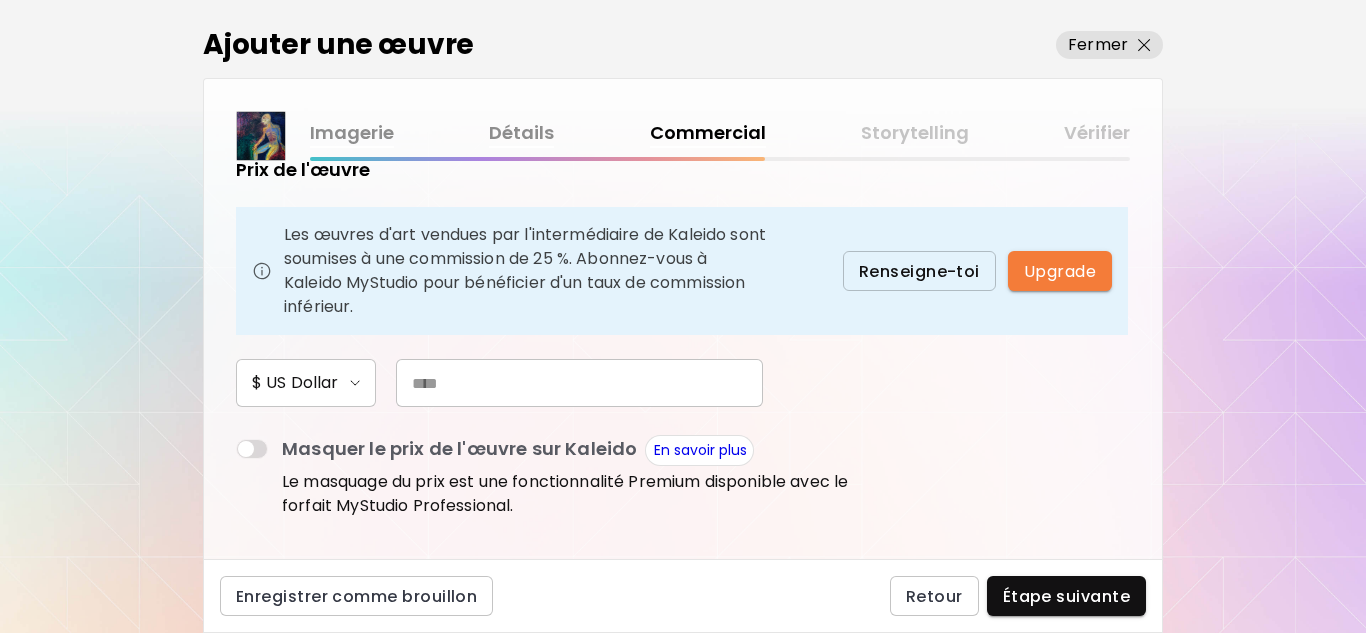 scroll, scrollTop: 173, scrollLeft: 0, axis: vertical 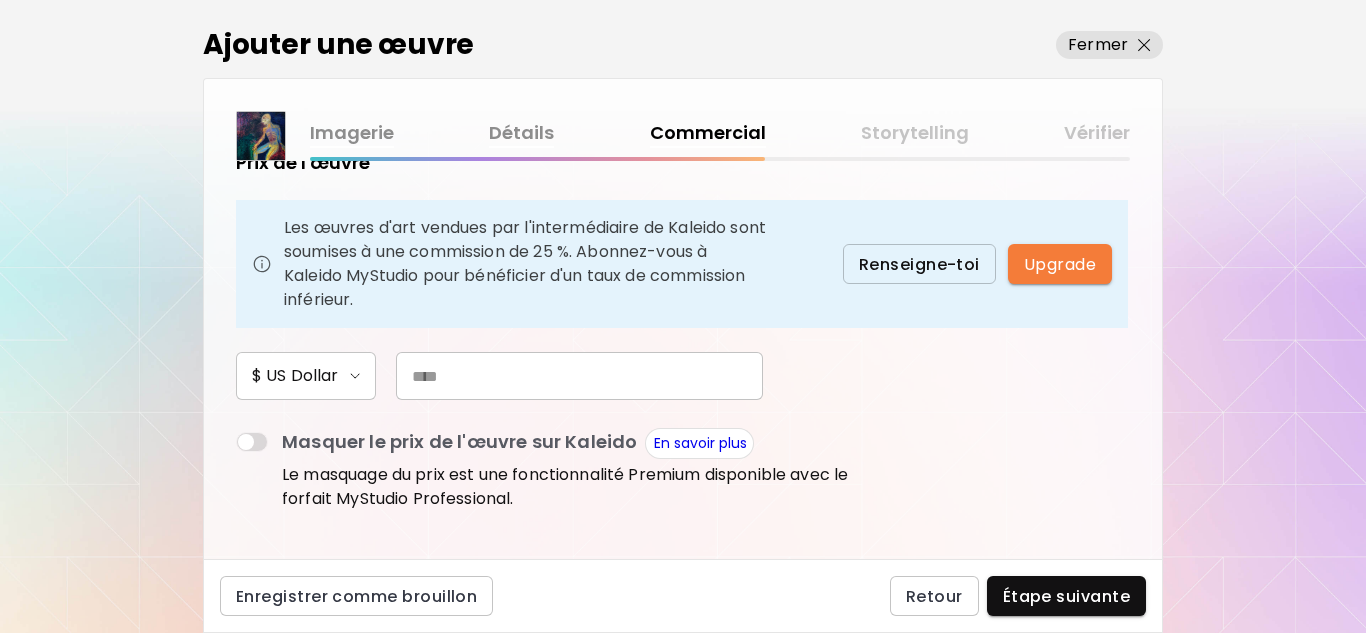 click at bounding box center [579, 376] 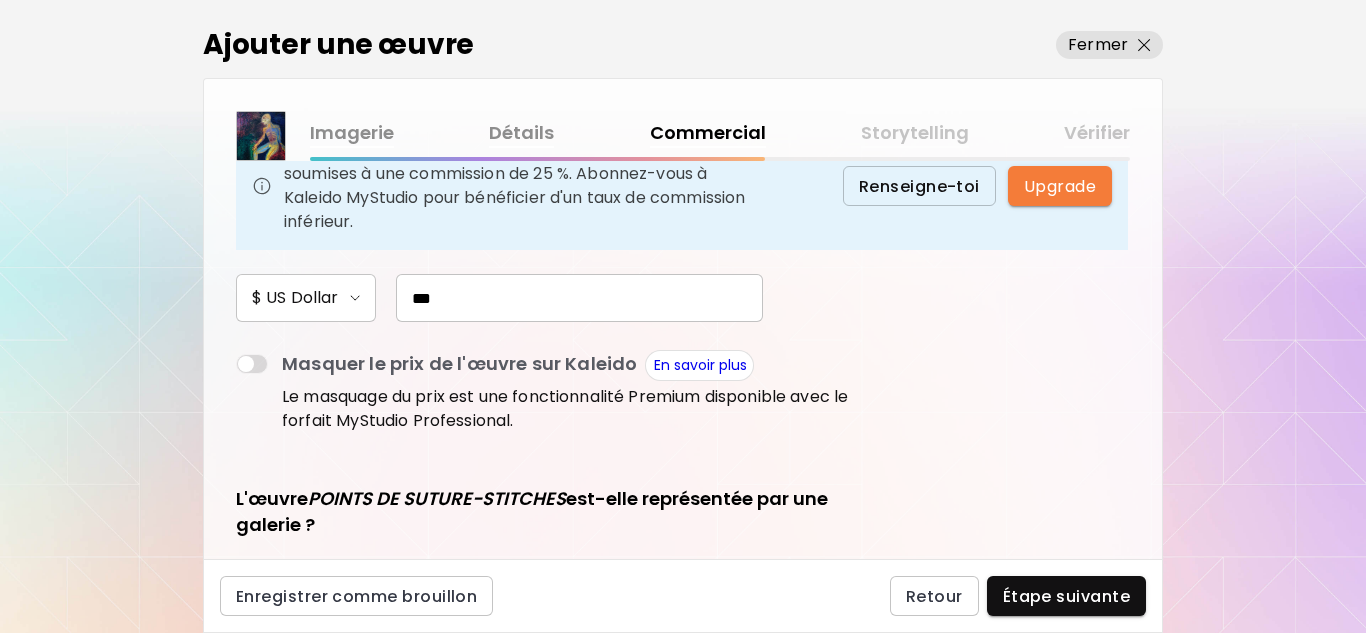 scroll, scrollTop: 253, scrollLeft: 0, axis: vertical 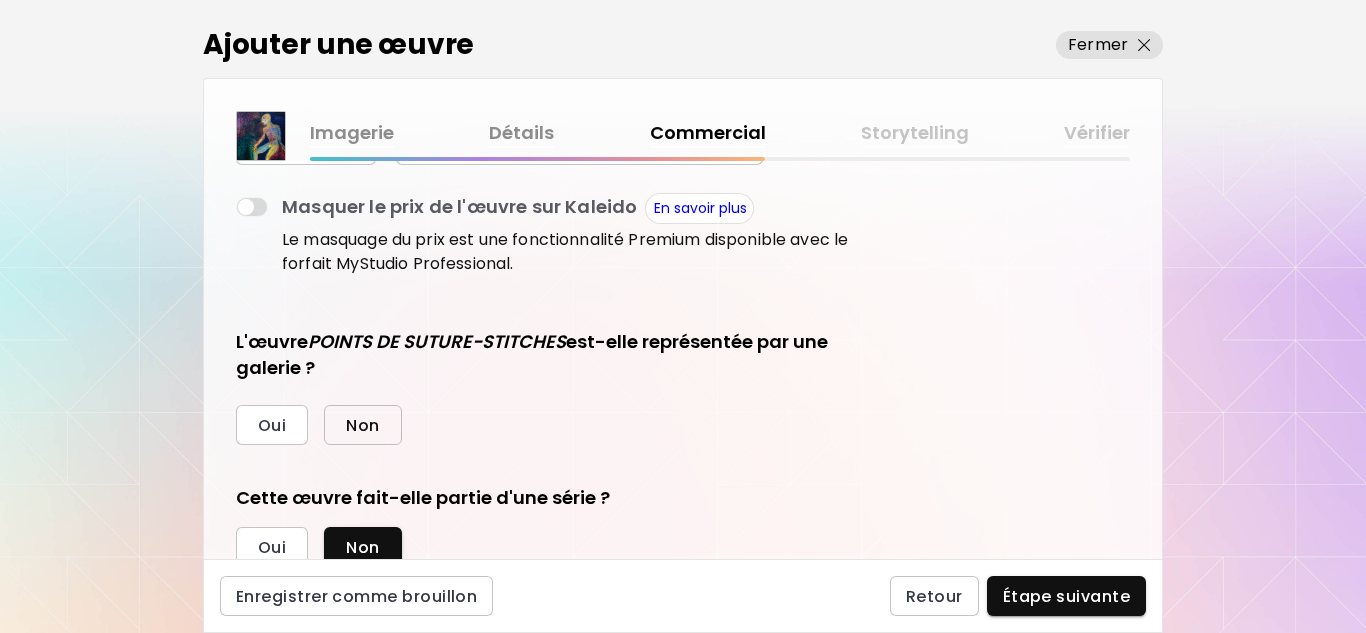 type on "***" 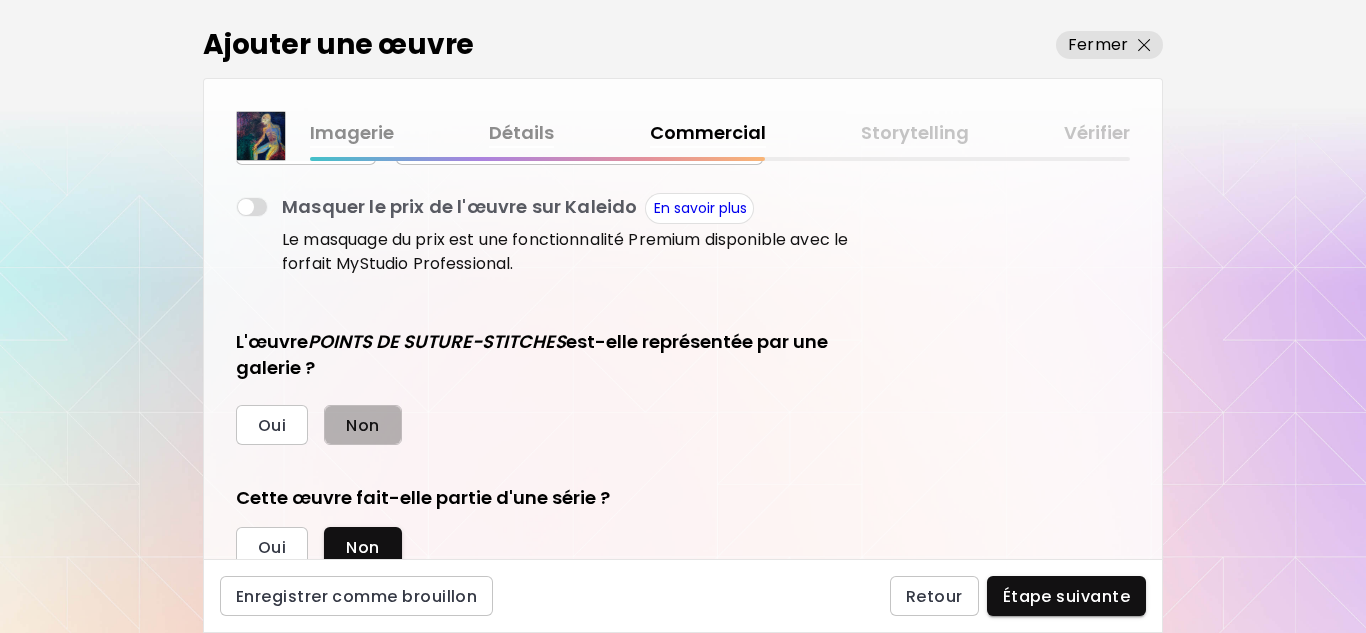 click on "Non" at bounding box center [362, 425] 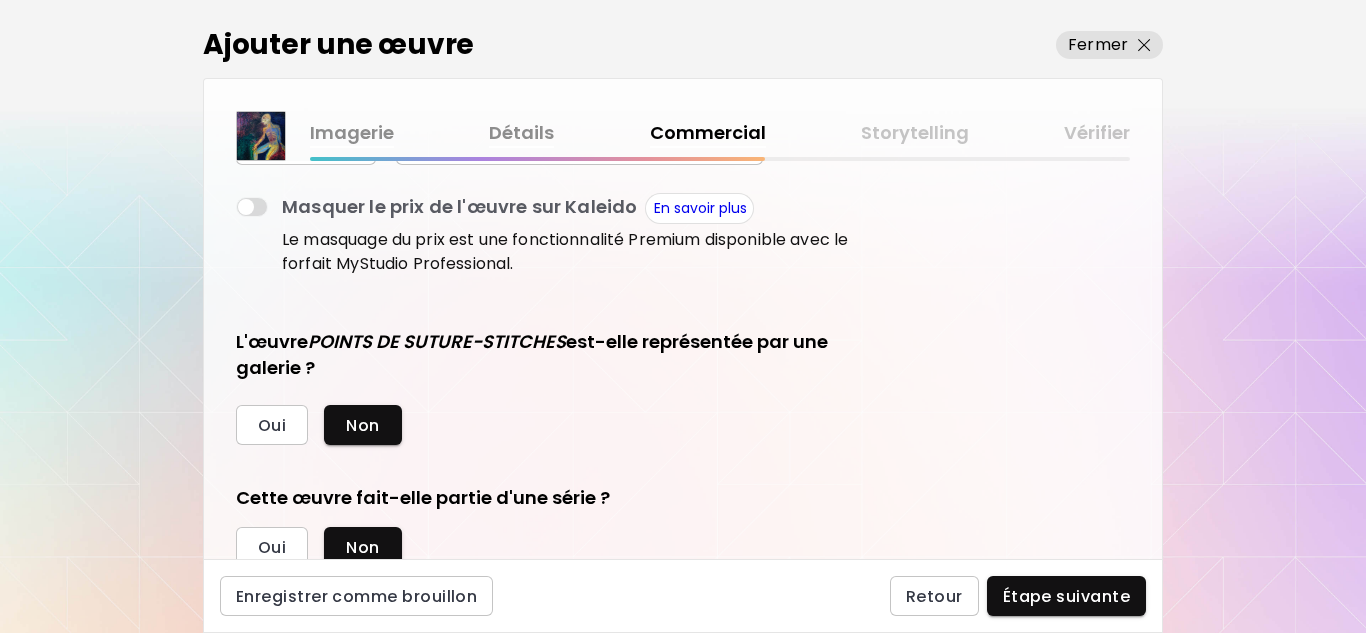 scroll, scrollTop: 478, scrollLeft: 0, axis: vertical 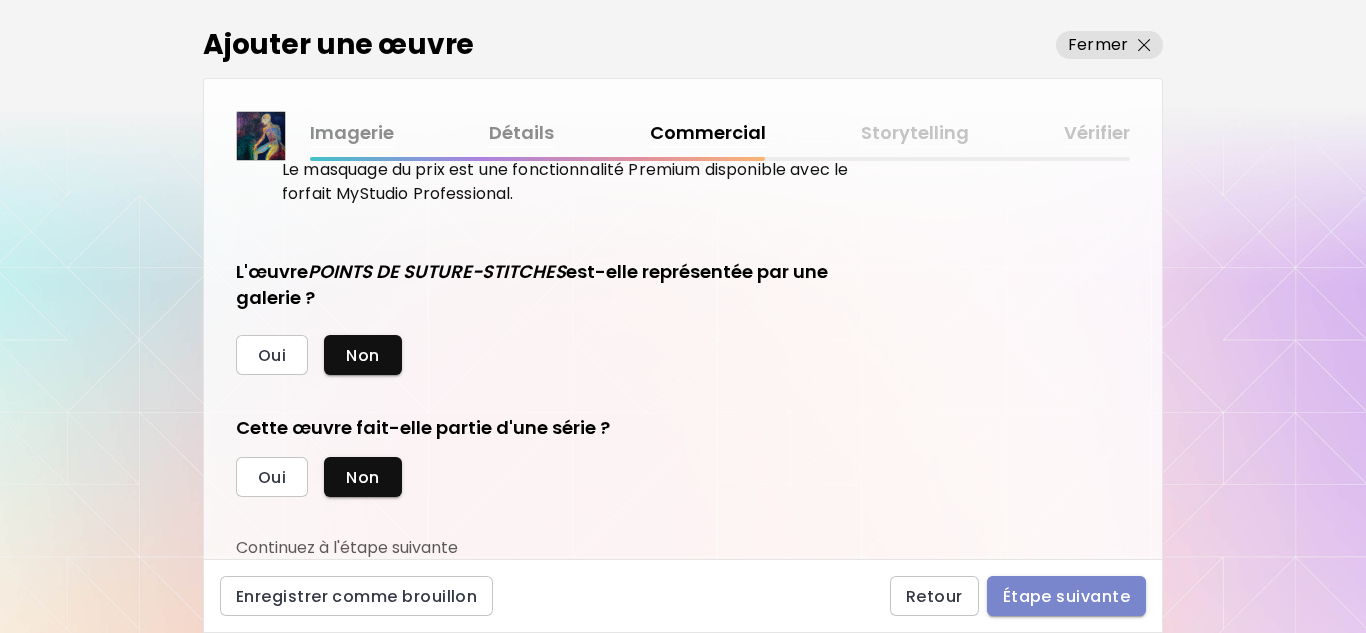 click on "Étape suivante" at bounding box center [1066, 596] 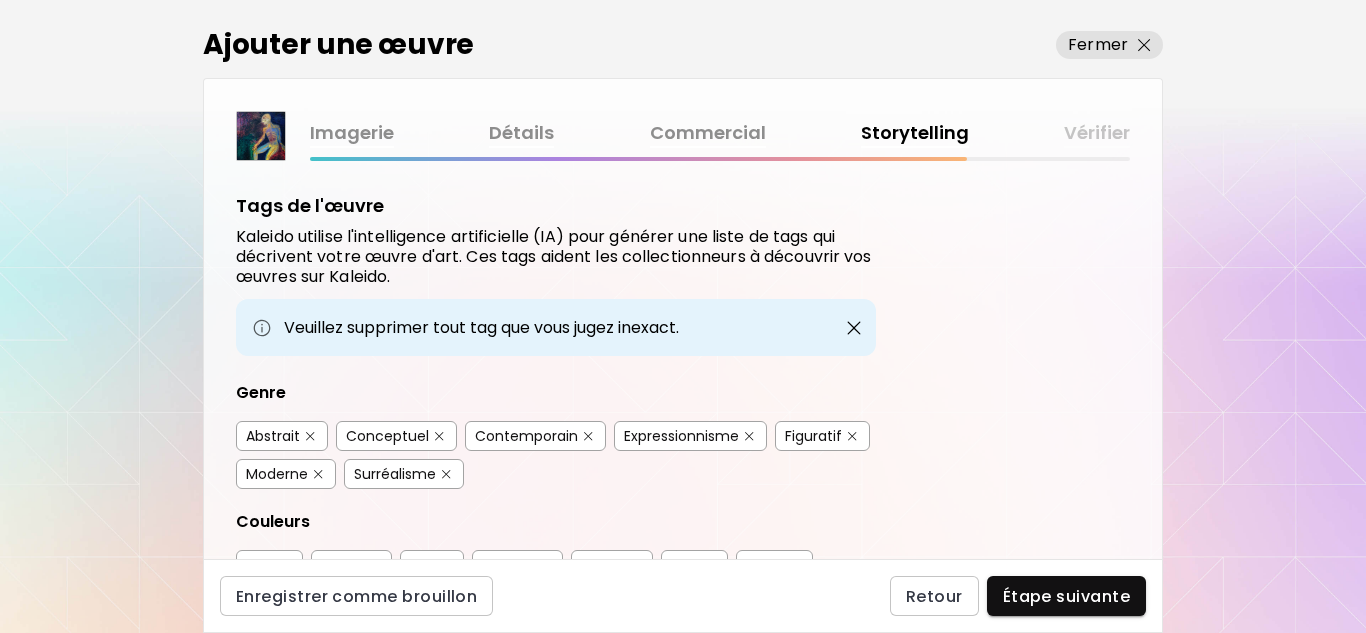 click on "Abstrait" at bounding box center (273, 436) 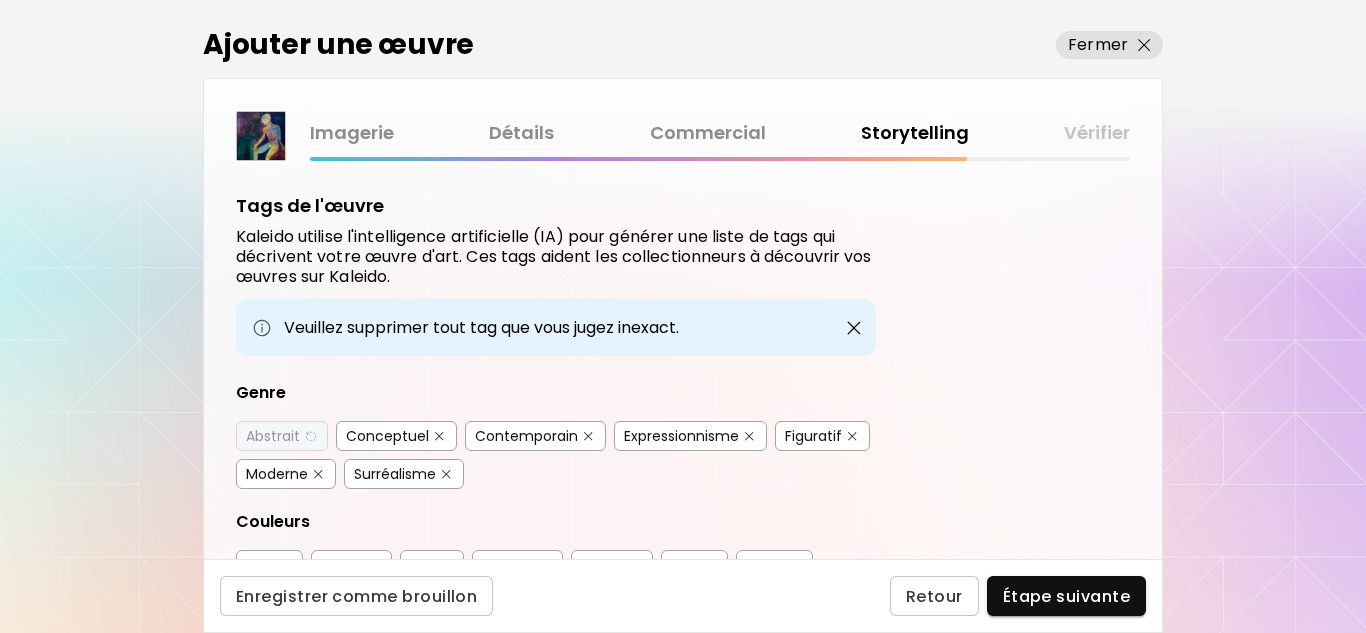 click on "Conceptuel" at bounding box center [387, 436] 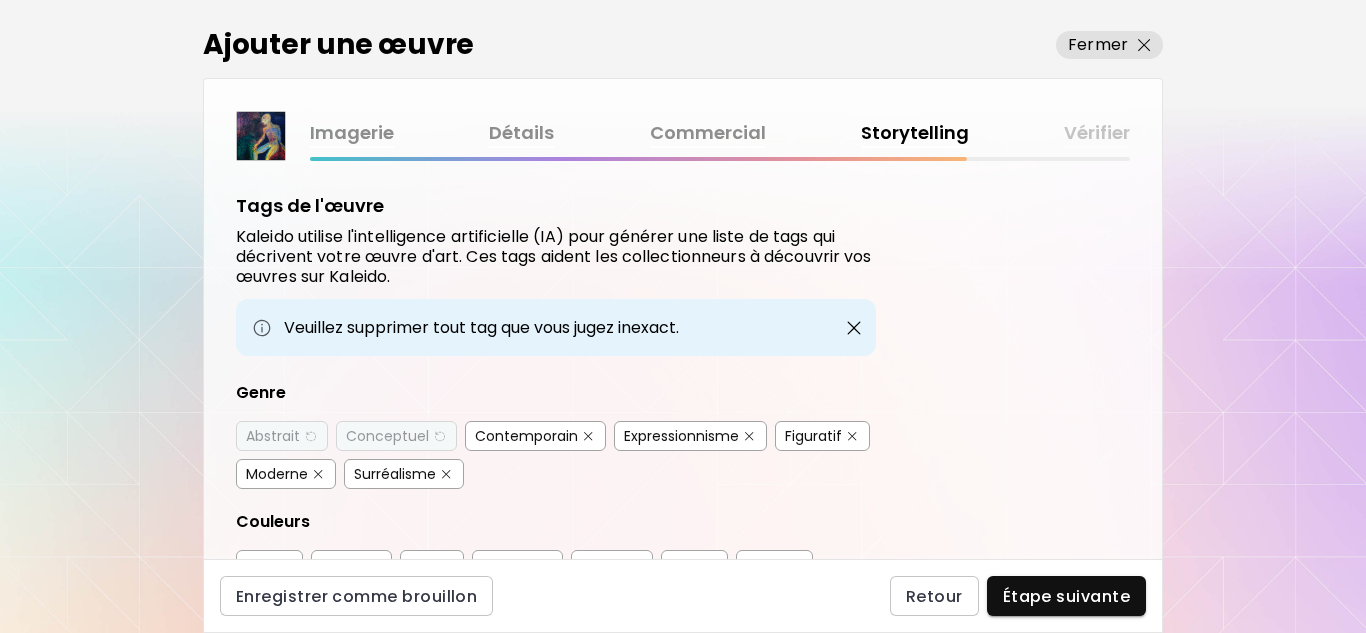 click on "Expressionnisme" at bounding box center [681, 436] 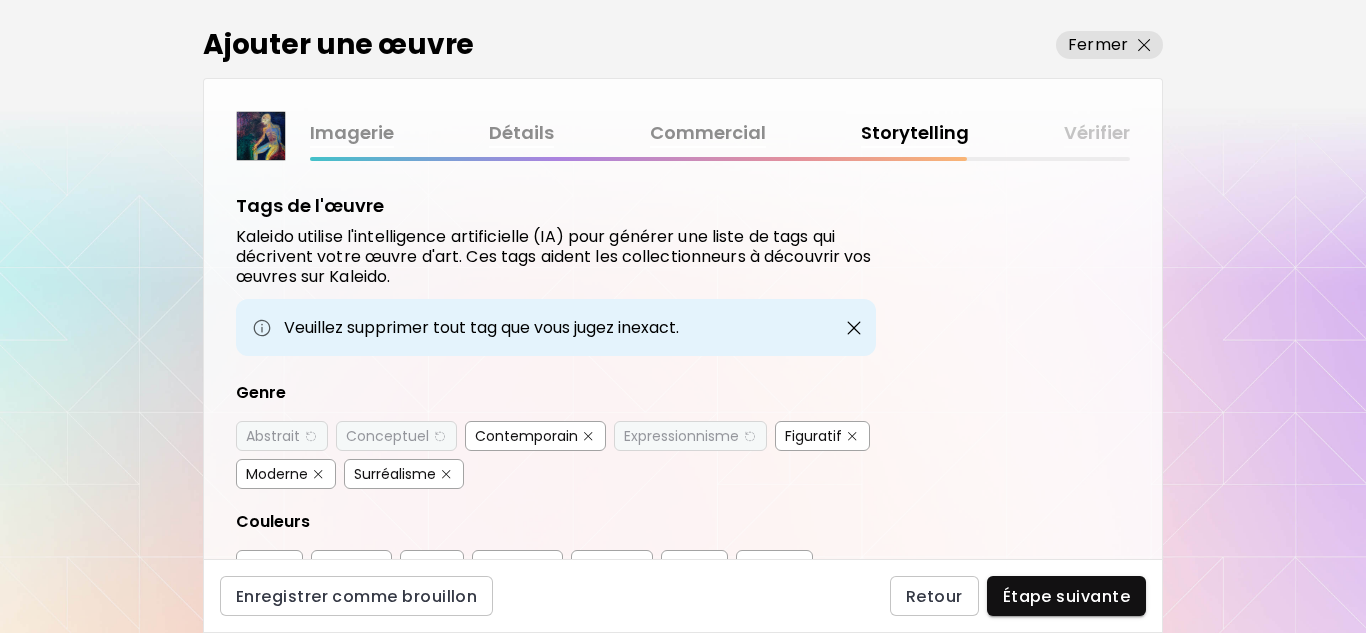 click on "Figuratif" at bounding box center (813, 436) 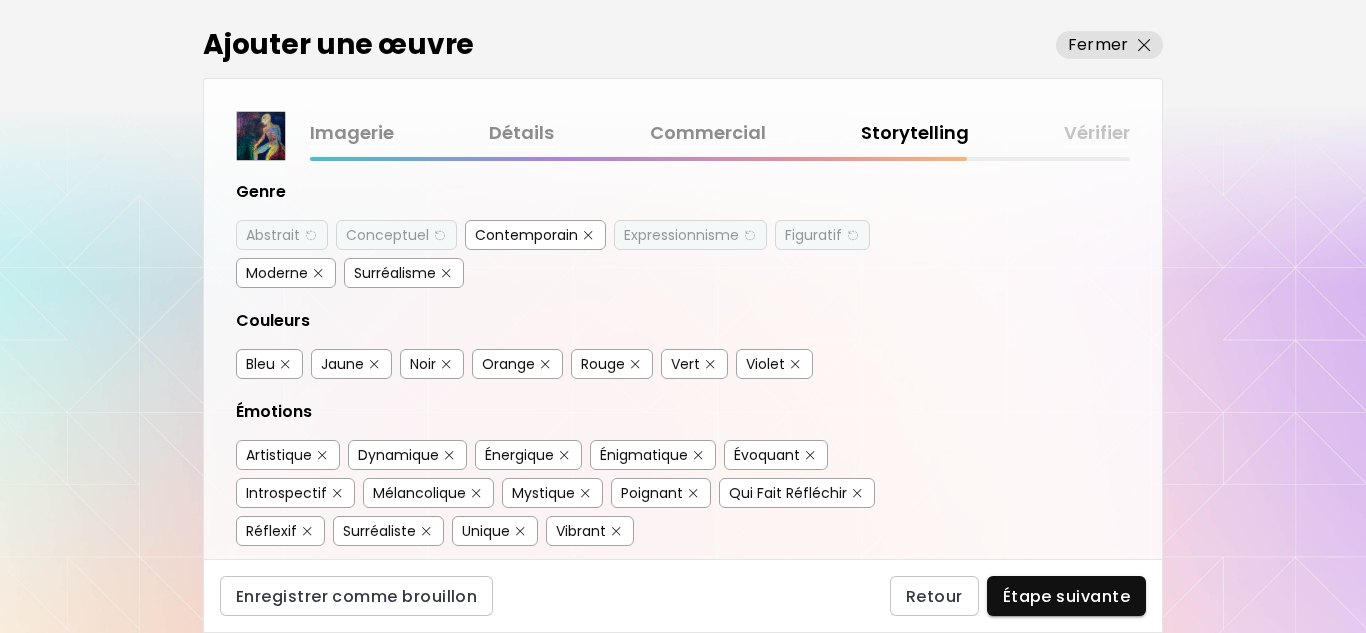 scroll, scrollTop: 207, scrollLeft: 0, axis: vertical 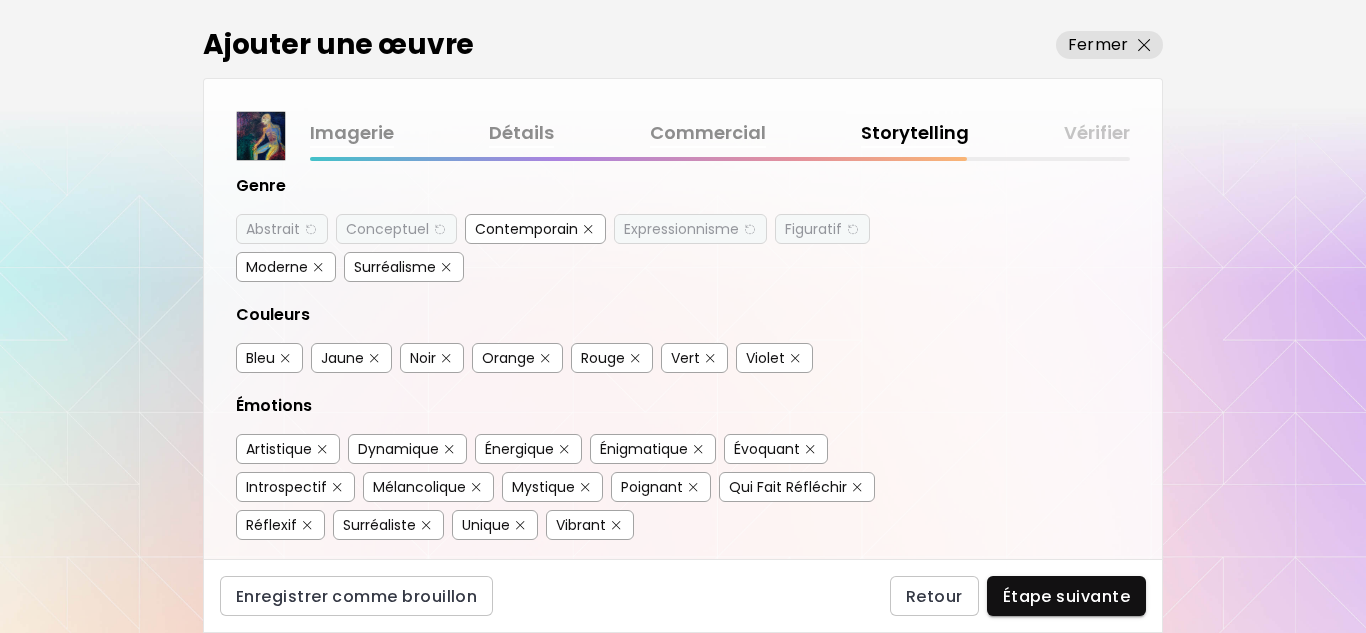 click on "Bleu" at bounding box center [260, 358] 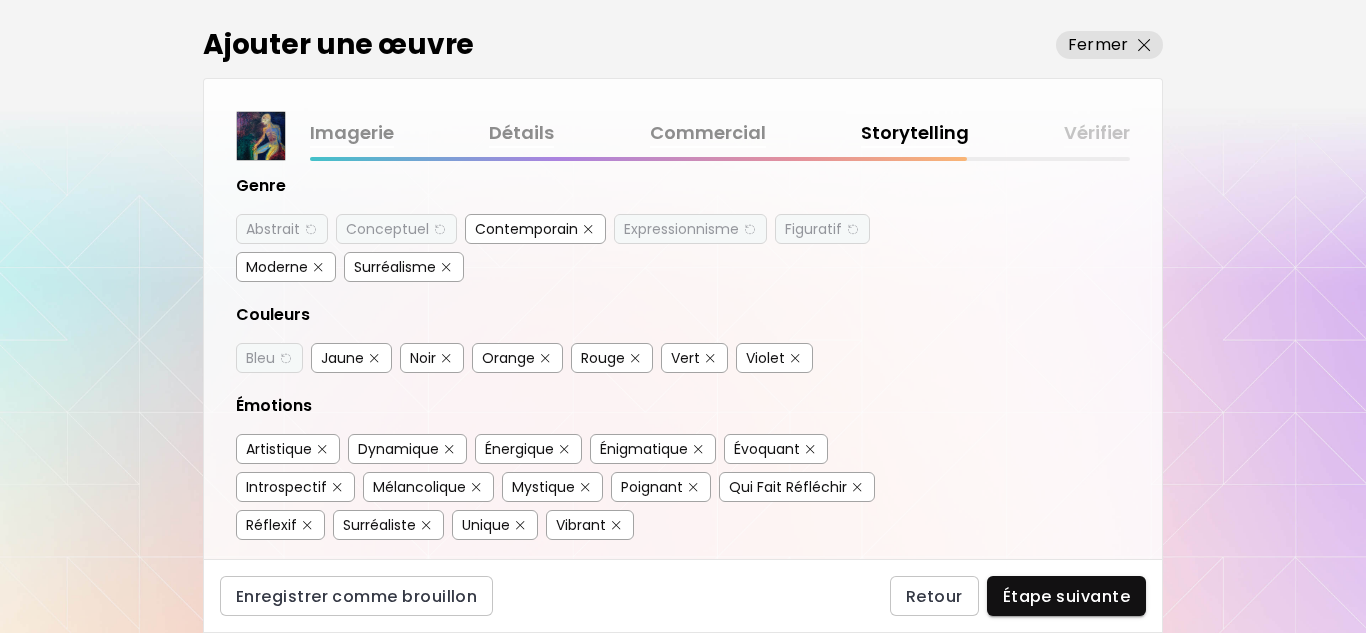 click on "Jaune" at bounding box center (342, 358) 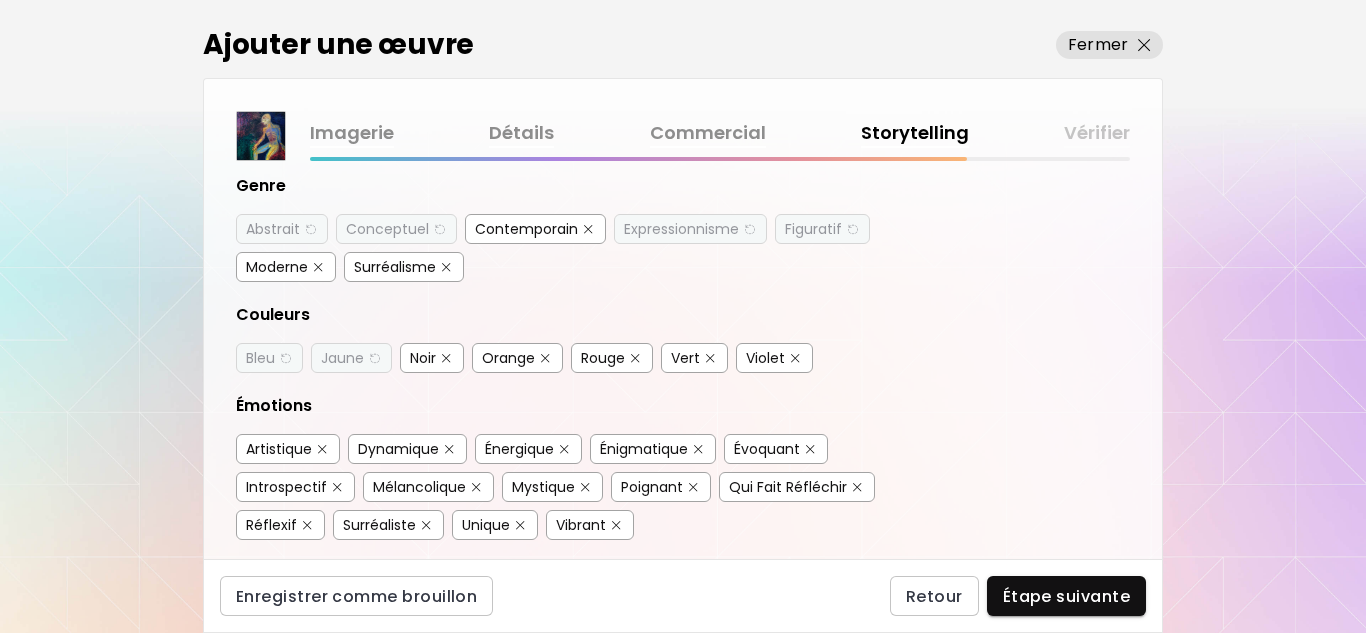 click on "Orange" at bounding box center [508, 358] 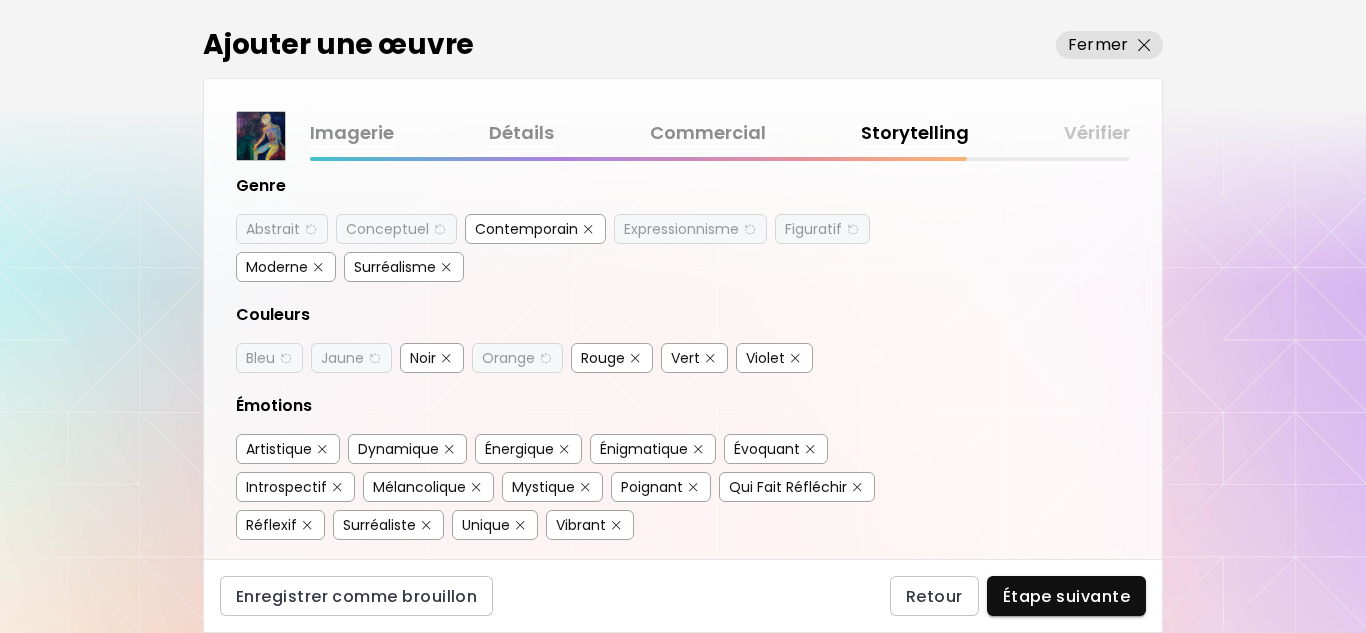 click on "Rouge" at bounding box center [603, 358] 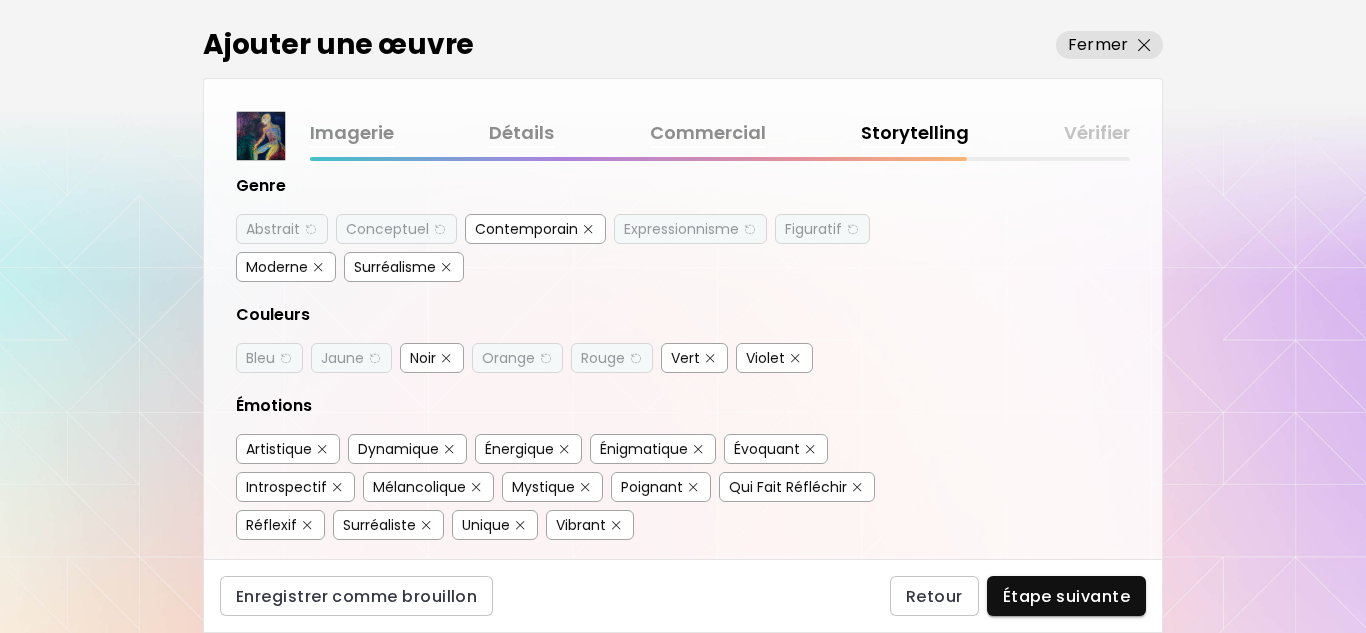 click on "Vert" at bounding box center (685, 358) 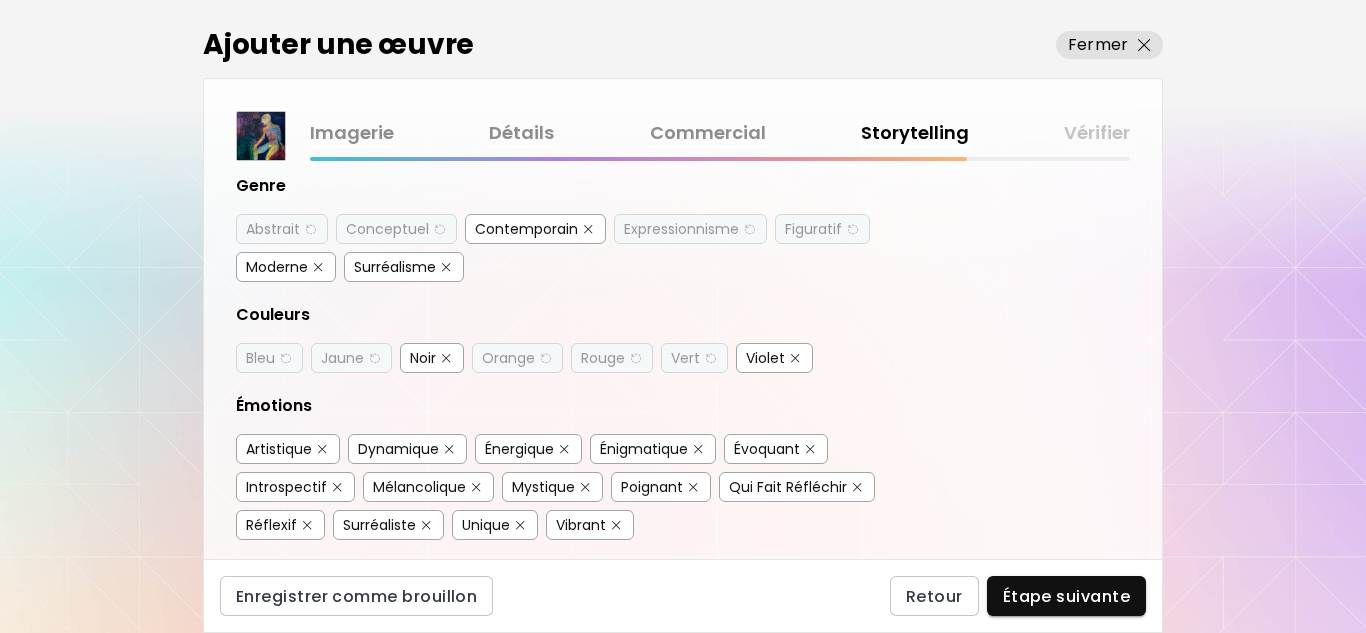 click on "Violet" at bounding box center [765, 358] 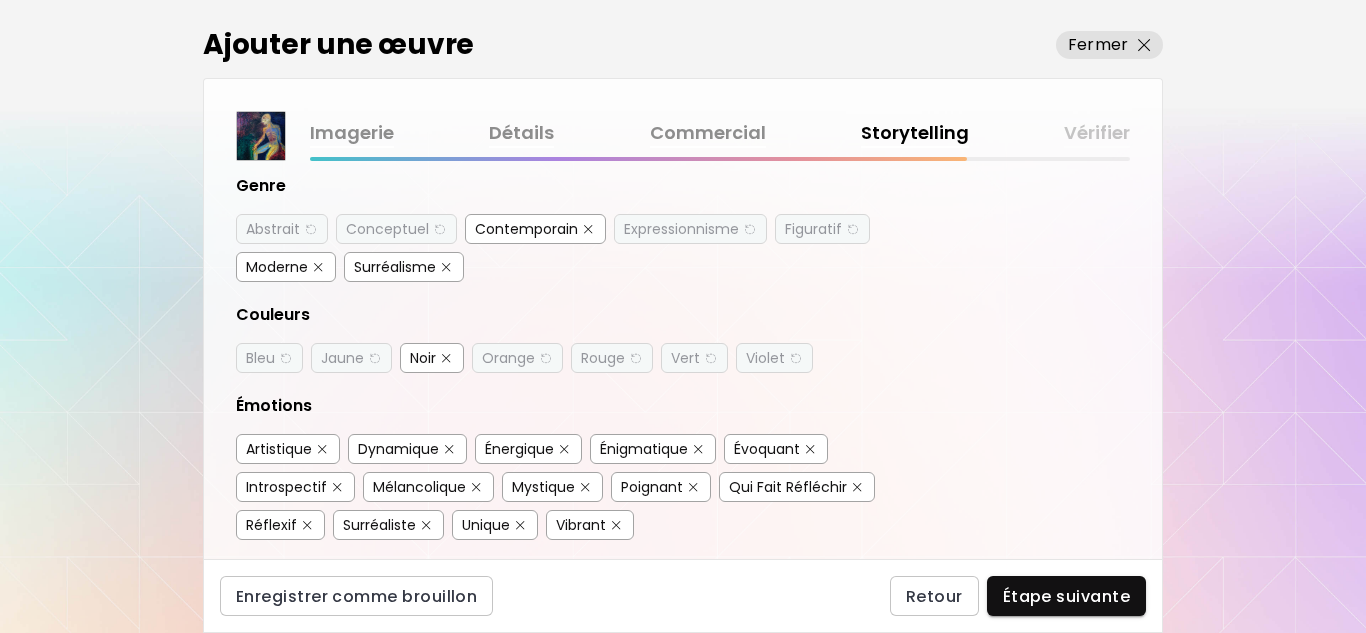 click on "Artistique" at bounding box center [279, 449] 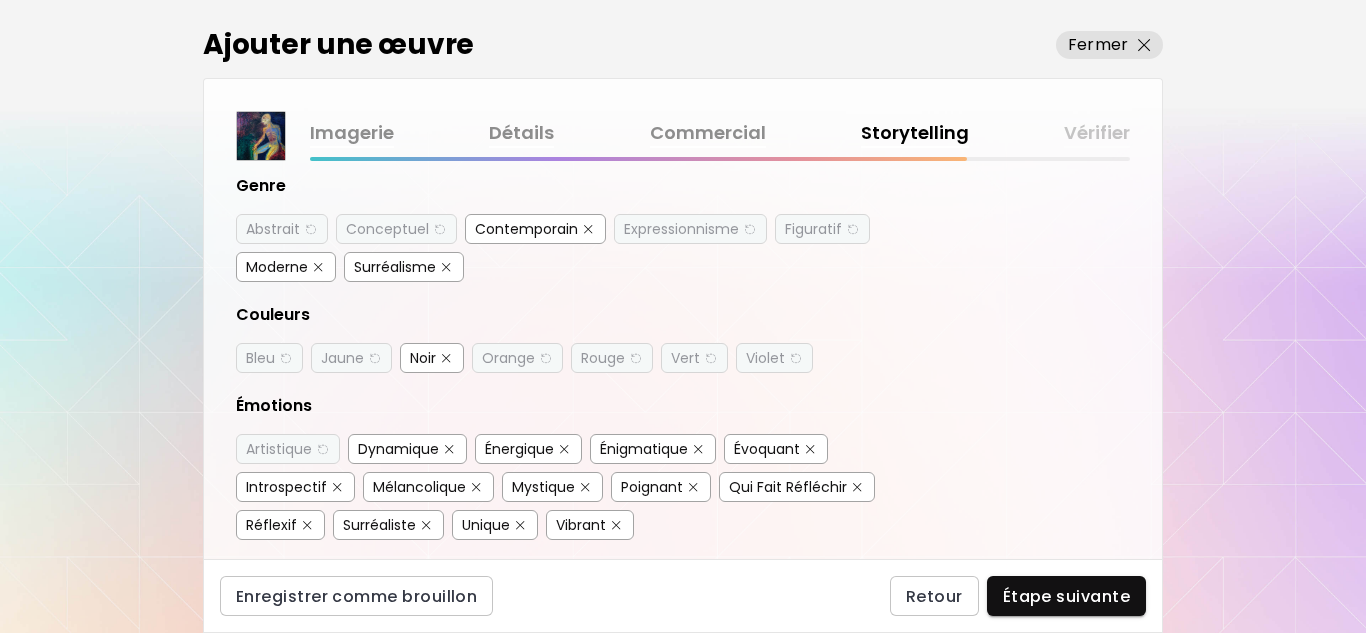 click on "Mélancolique" at bounding box center [419, 487] 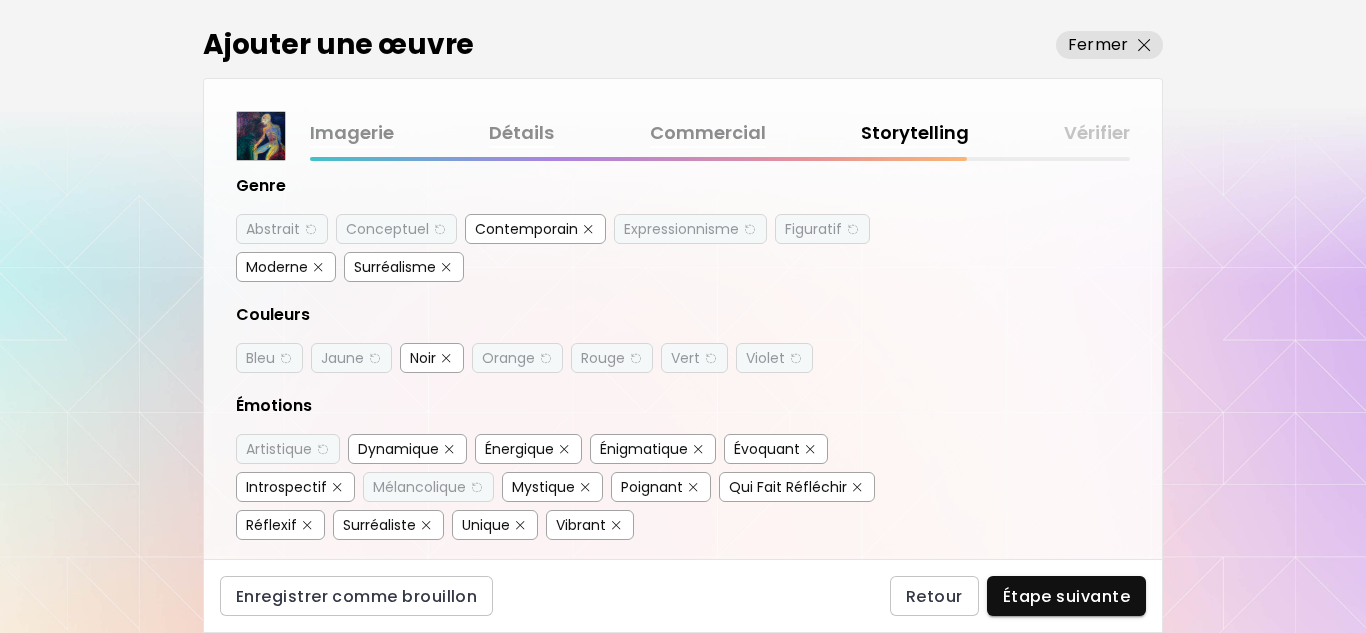 click on "Mystique" at bounding box center (543, 487) 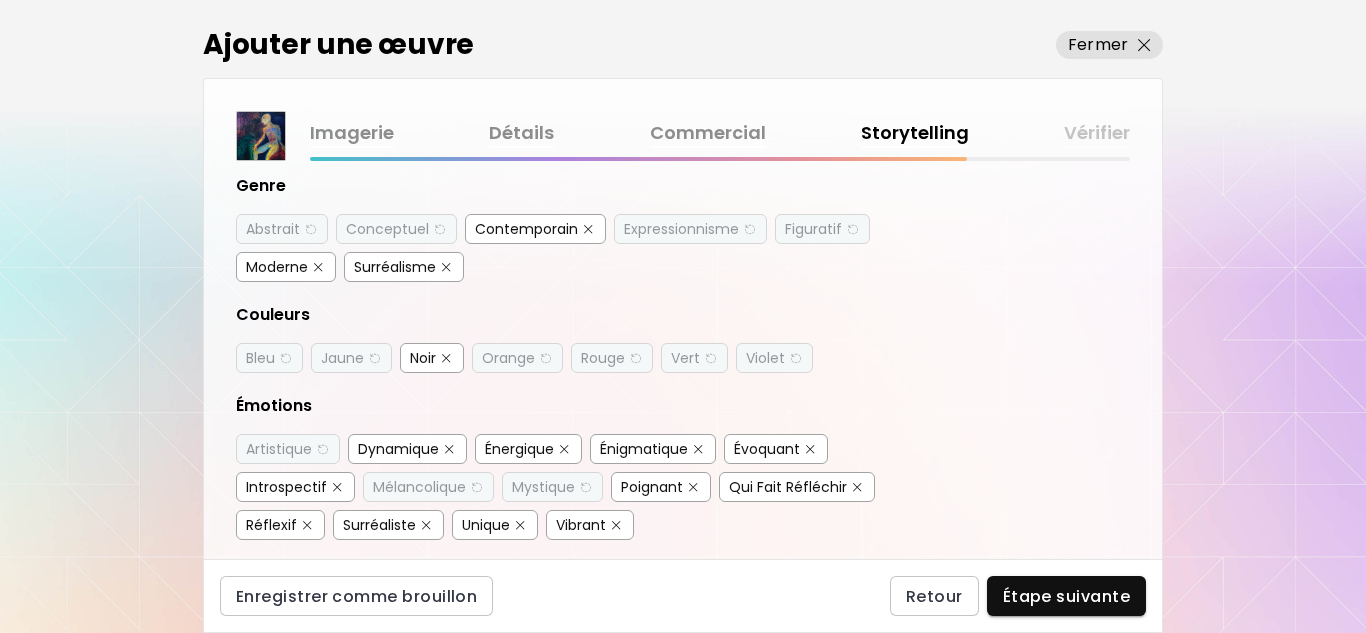 click on "Énigmatique" at bounding box center [644, 449] 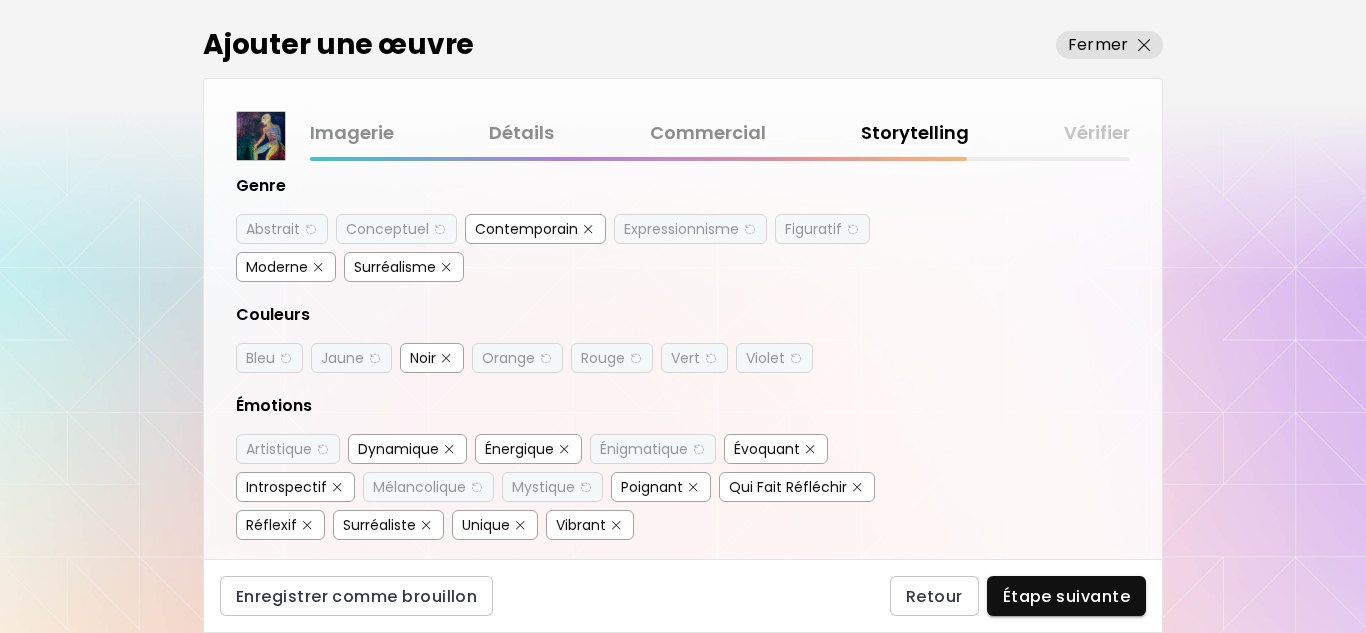 click on "Qui Fait Réfléchir" at bounding box center [788, 487] 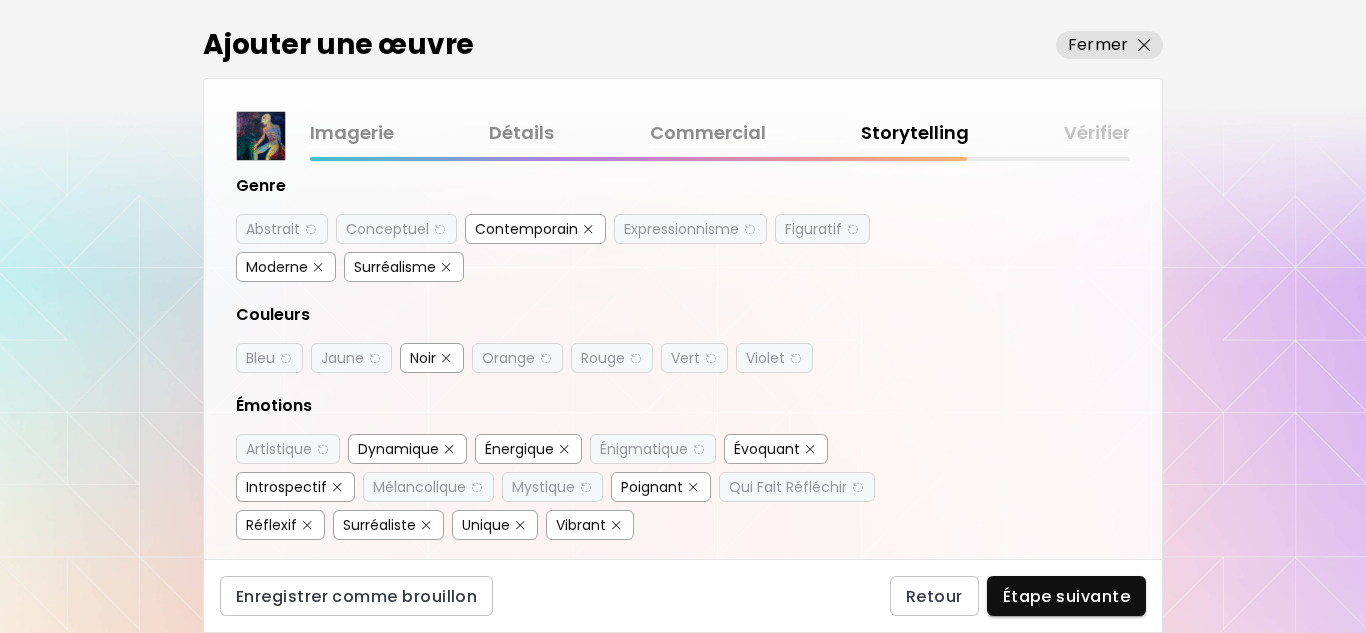 click on "Poignant" at bounding box center [652, 487] 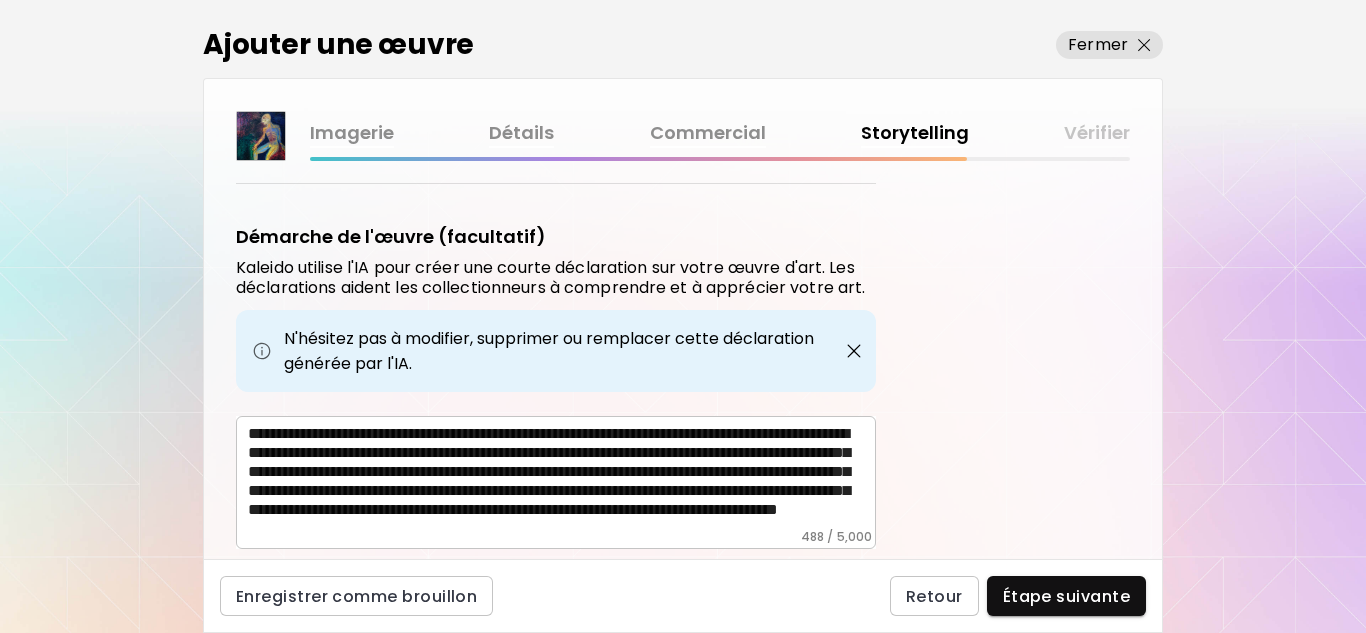 scroll, scrollTop: 605, scrollLeft: 0, axis: vertical 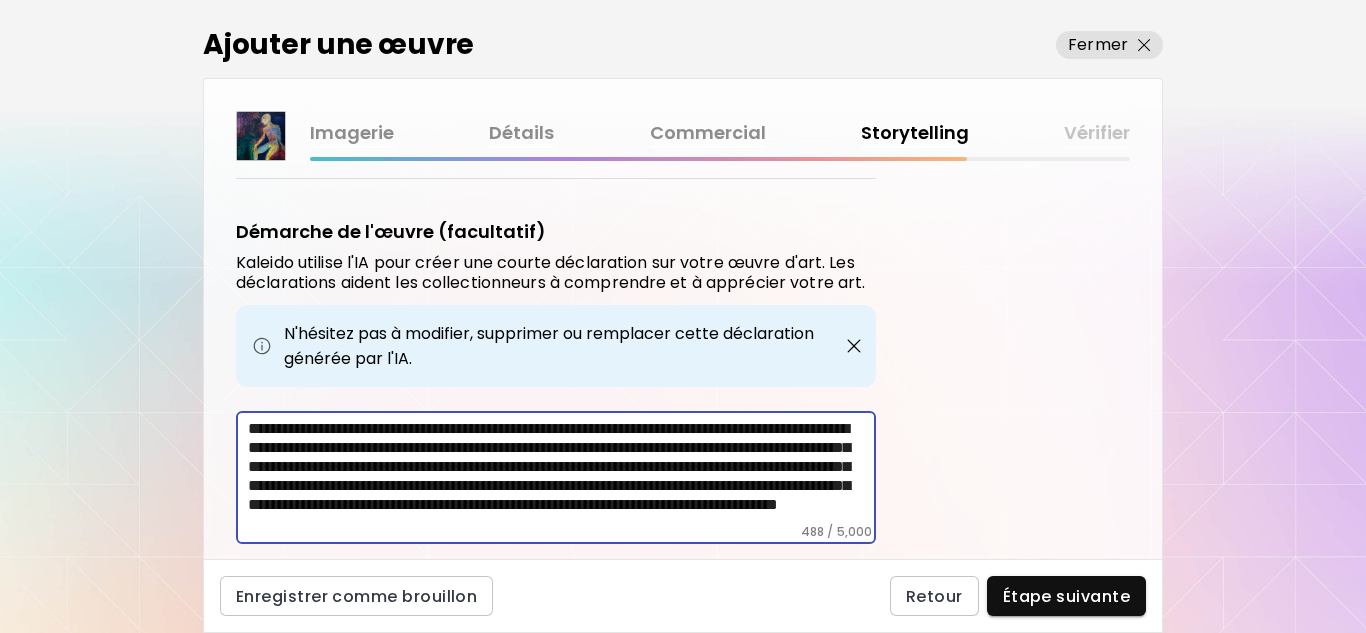 drag, startPoint x: 847, startPoint y: 508, endPoint x: 408, endPoint y: 400, distance: 452.0896 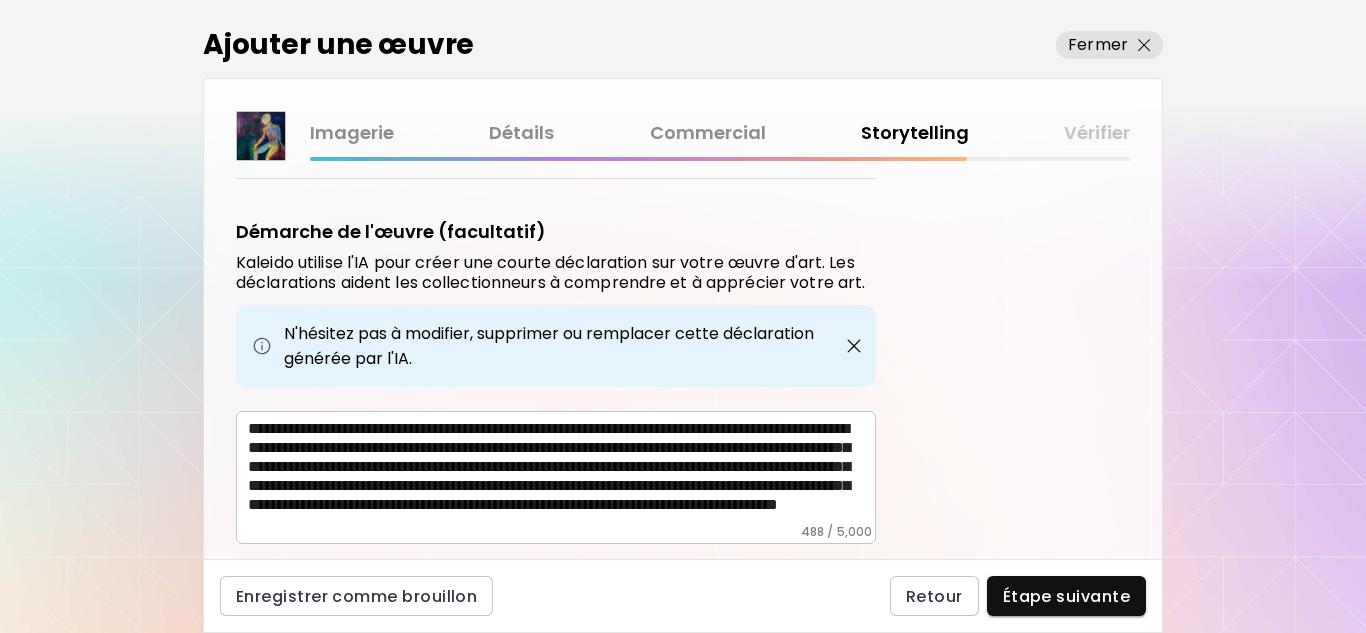drag, startPoint x: 292, startPoint y: 406, endPoint x: 436, endPoint y: 429, distance: 145.82524 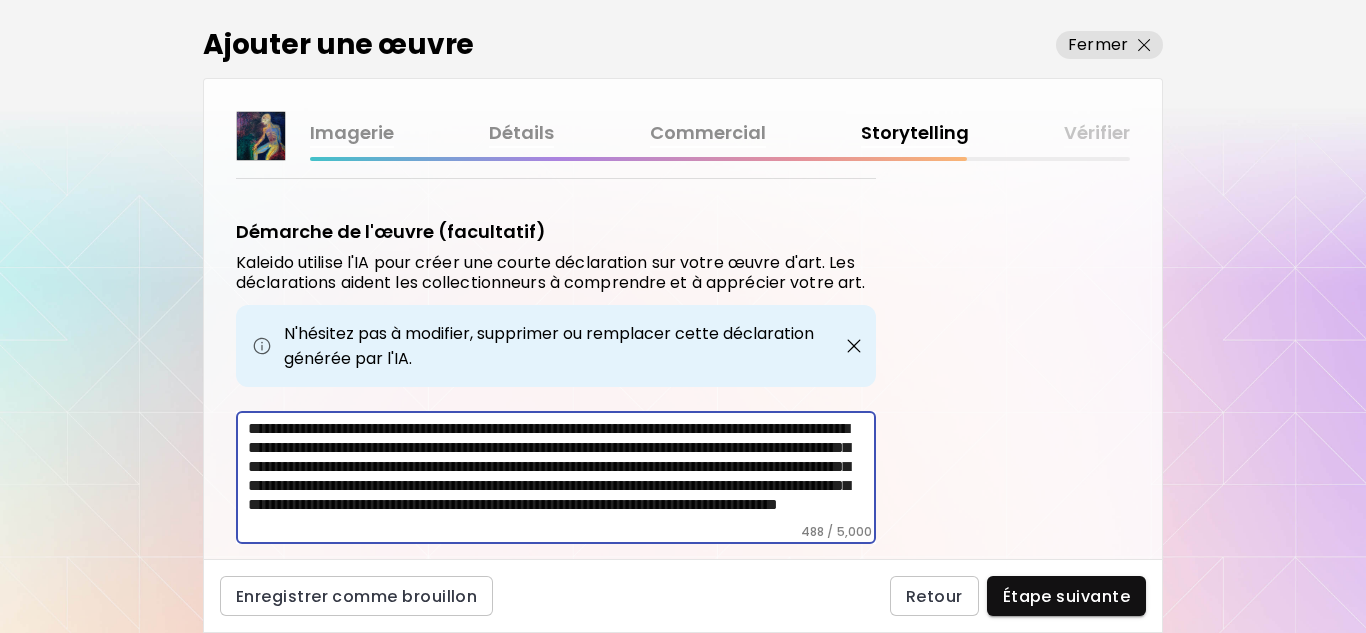 click on "**********" at bounding box center (562, 471) 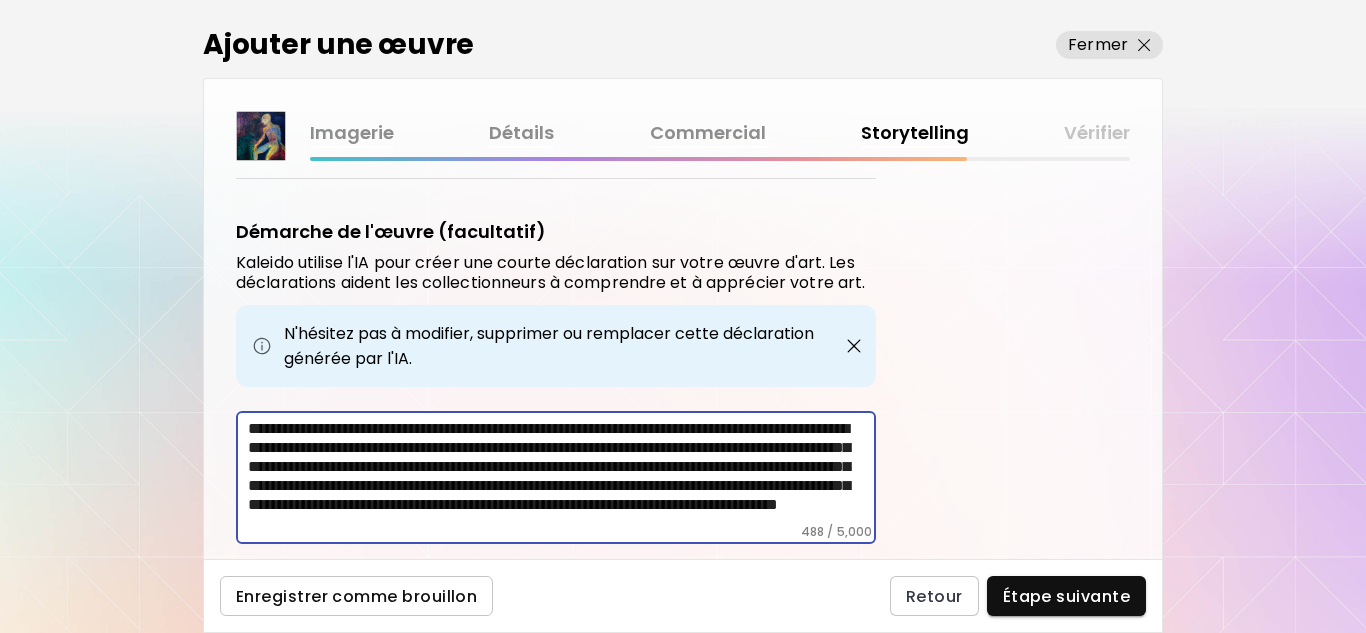 scroll, scrollTop: 30, scrollLeft: 0, axis: vertical 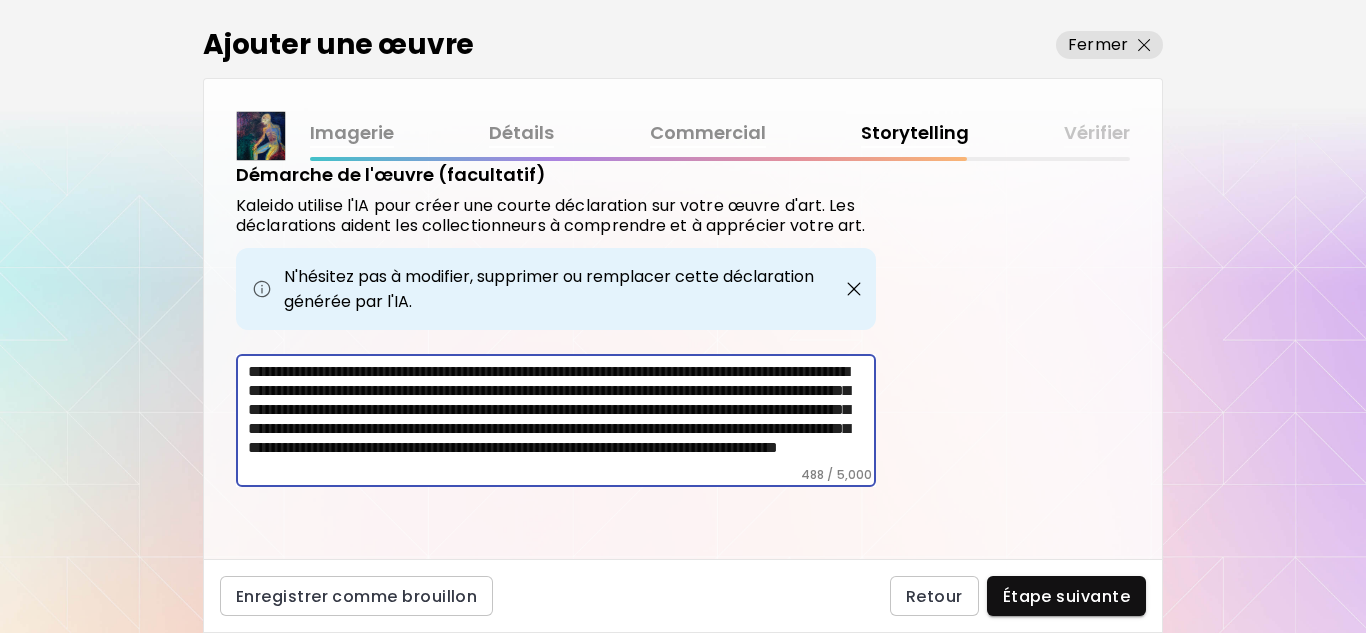 drag, startPoint x: 248, startPoint y: 424, endPoint x: 766, endPoint y: 517, distance: 526.2822 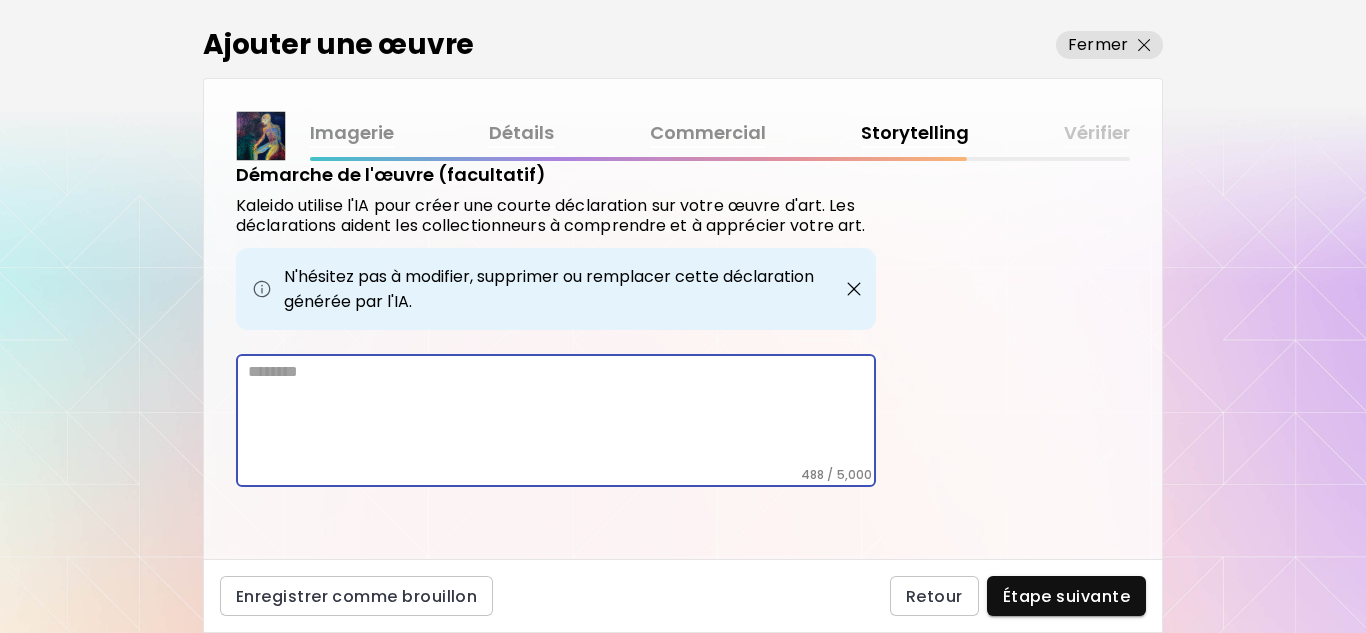 scroll, scrollTop: 0, scrollLeft: 0, axis: both 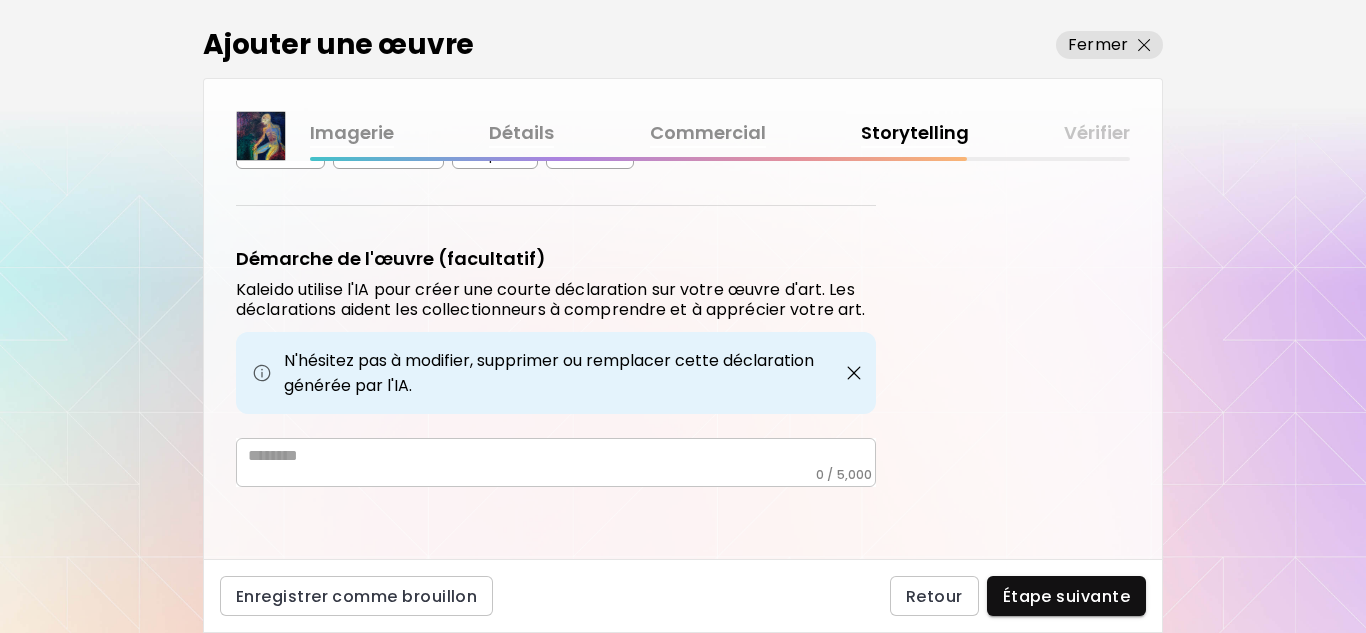click on "Tags de l'œuvre Kaleido utilise l'intelligence artificielle (IA) pour générer une liste de tags qui décrivent votre œuvre d'art. Ces tags aident les collectionneurs à découvrir vos œuvres sur Kaleido. Veuillez supprimer tout tag que vous jugez inexact. Genre   Abstrait   Conceptuel   Contemporain   Expressionnisme   Figuratif   Moderne   Surréalisme Couleurs   Bleu   Jaune   Noir   Orange   Rouge   Vert   Violet Émotions   Artistique   Dynamique   Énergique   Énigmatique   Évoquant   Introspectif   Mélancolique   Mystique   Poignant   Qui Fait Réfléchir   Réflexif   Surréaliste   Unique   Vibrant Démarche de l'œuvre (facultatif) Kaleido utilise l'IA pour créer une courte déclaration sur votre œuvre d'art. Les déclarations aident les collectionneurs à comprendre et à apprécier votre art. N'hésitez pas à modifier, supprimer ou remplacer cette déclaration générée par l'IA. * ​ 0 / 5,000" at bounding box center [683, 360] 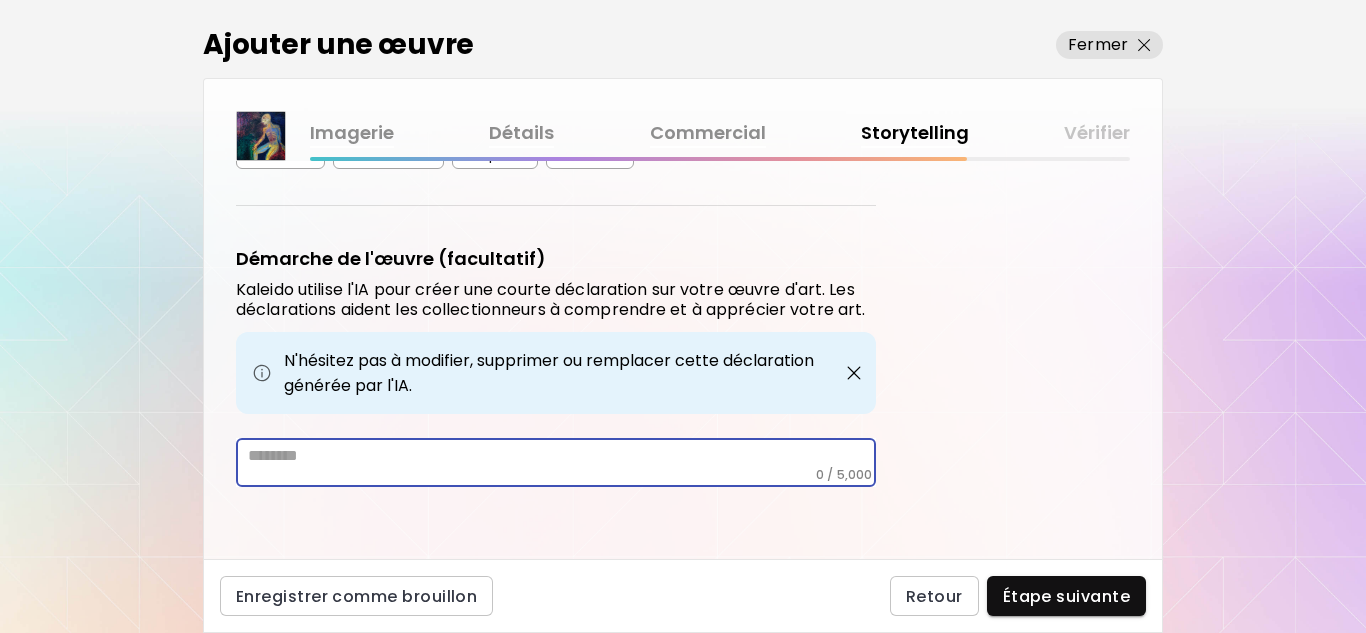 click at bounding box center [562, 456] 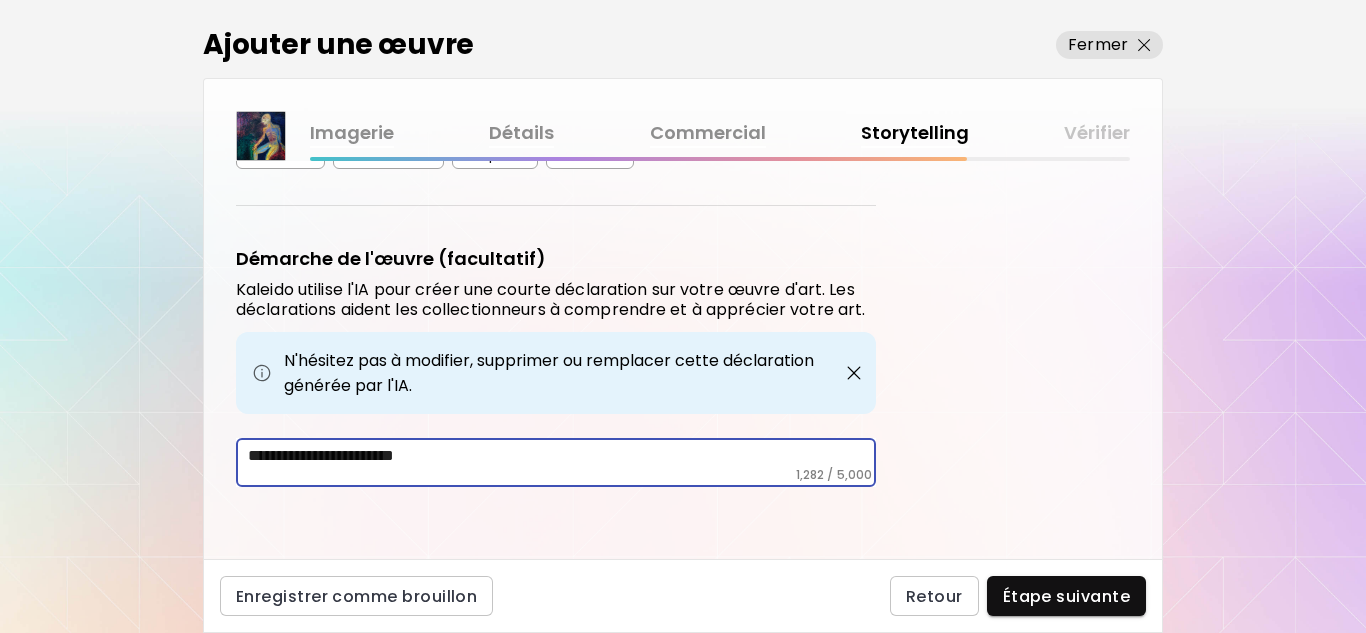 scroll, scrollTop: 391, scrollLeft: 0, axis: vertical 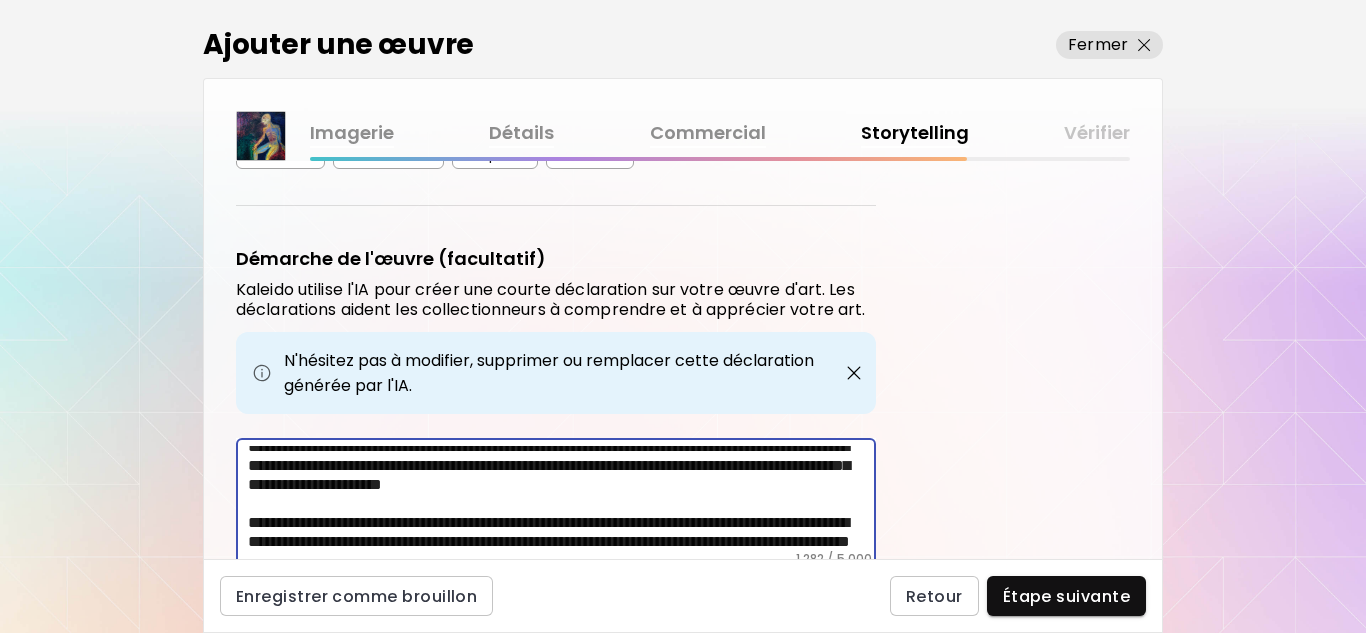 type on "**********" 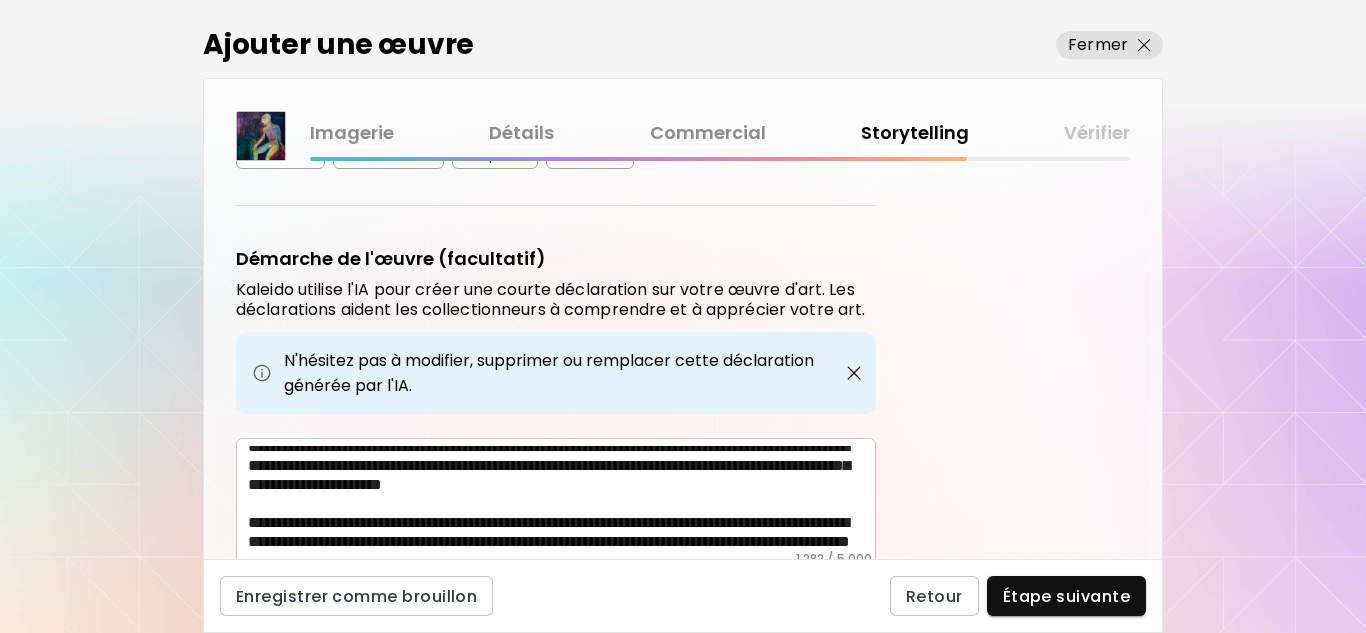 drag, startPoint x: 1151, startPoint y: 493, endPoint x: 1149, endPoint y: 549, distance: 56.0357 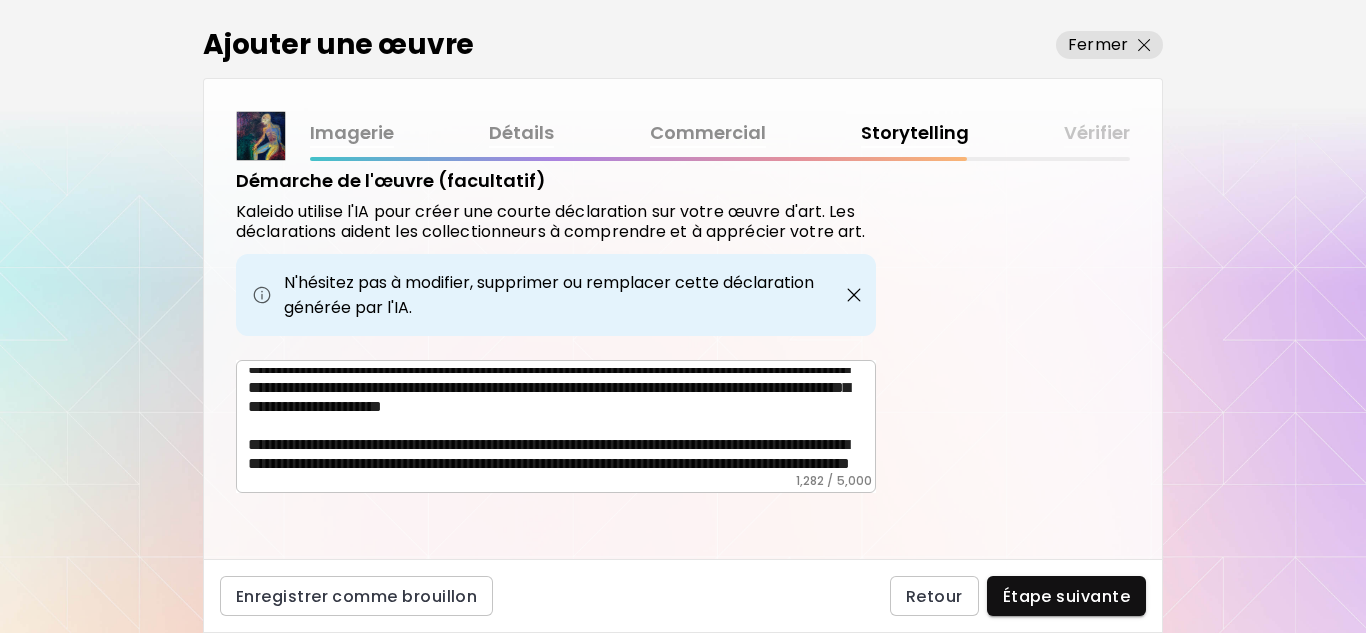 scroll, scrollTop: 662, scrollLeft: 0, axis: vertical 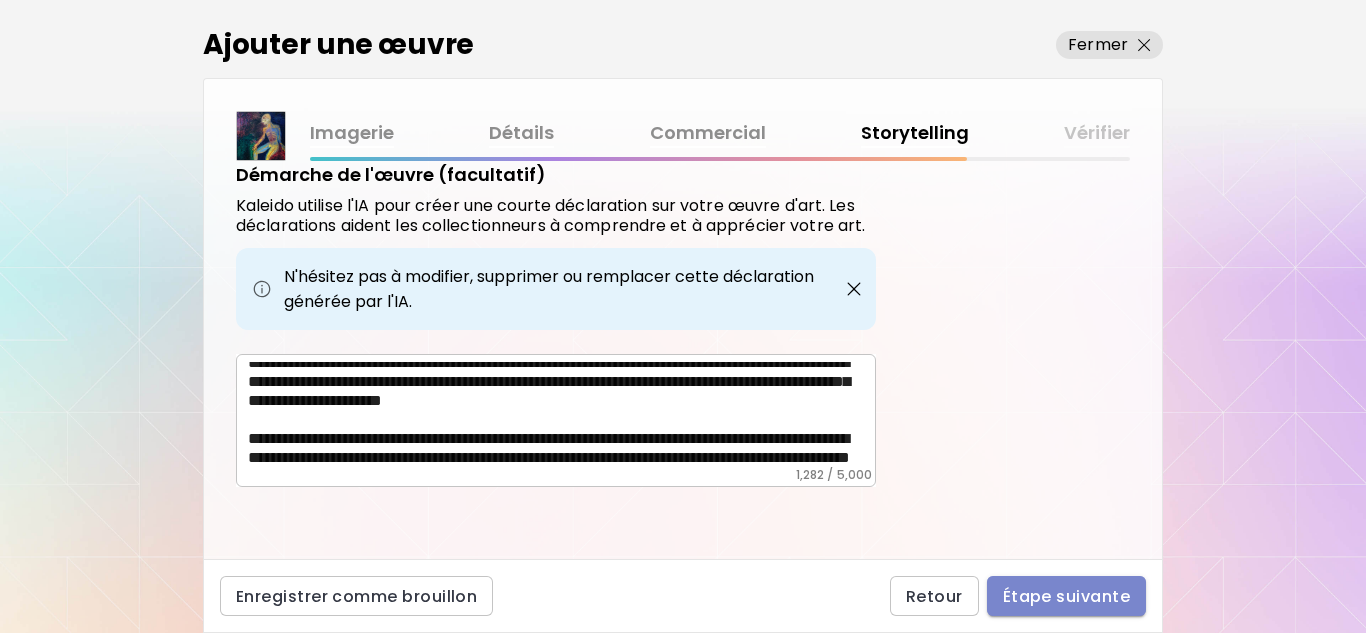 click on "Étape suivante" at bounding box center (1066, 596) 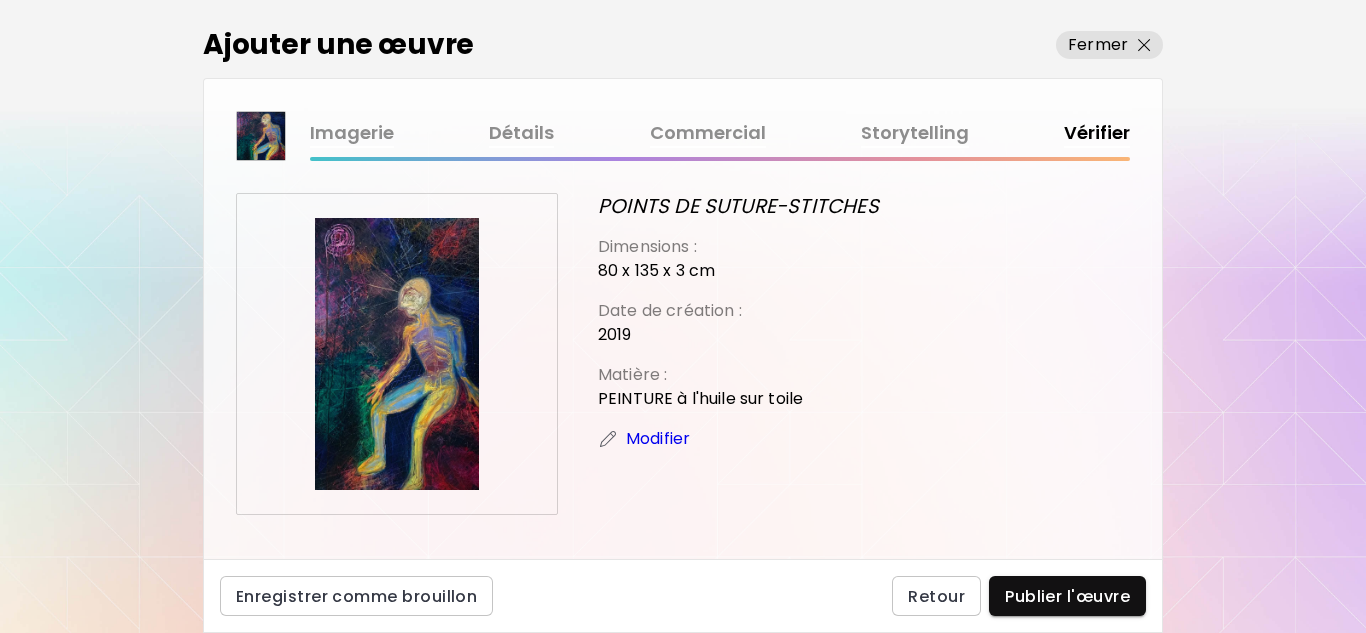click on "Modifier" at bounding box center [658, 439] 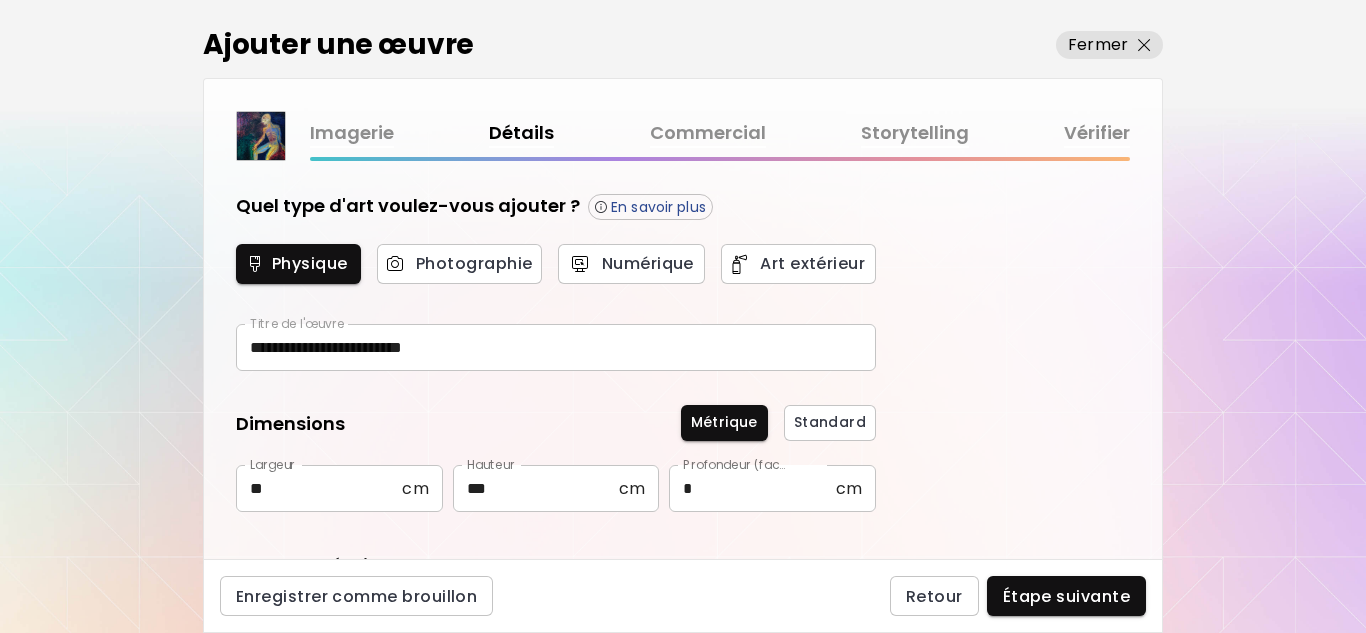 type on "********" 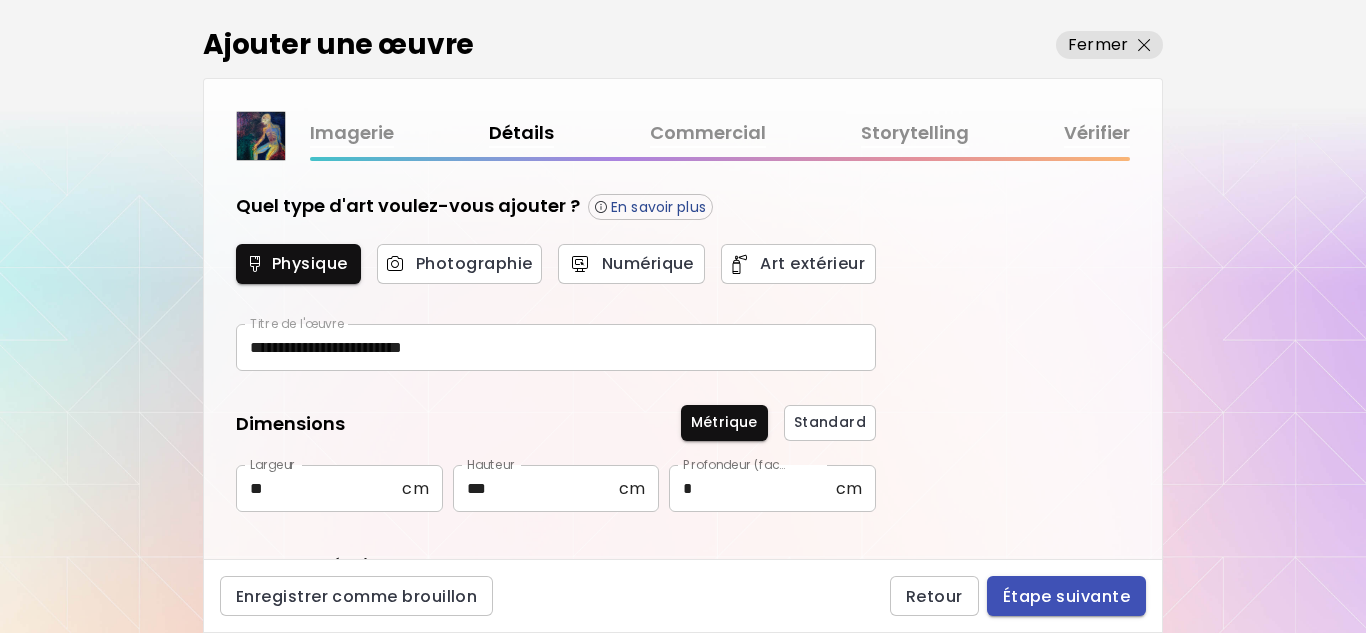 click on "Étape suivante" at bounding box center (1066, 596) 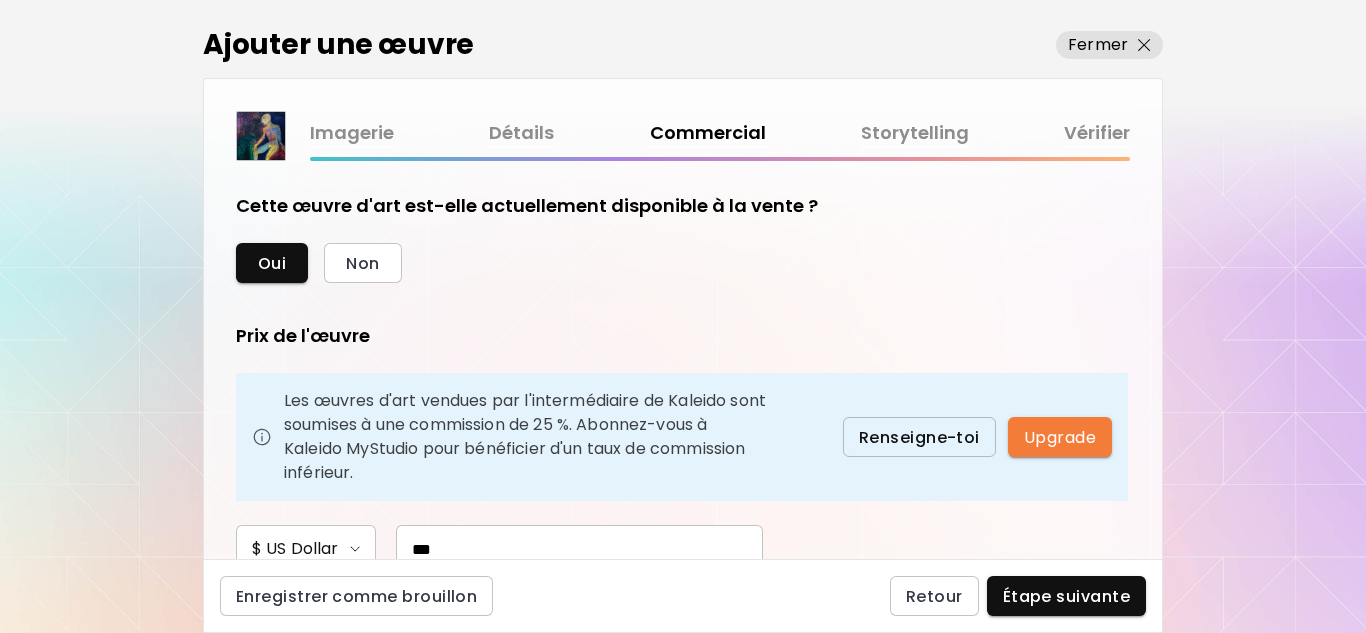 click on "Vérifier" at bounding box center [1097, 133] 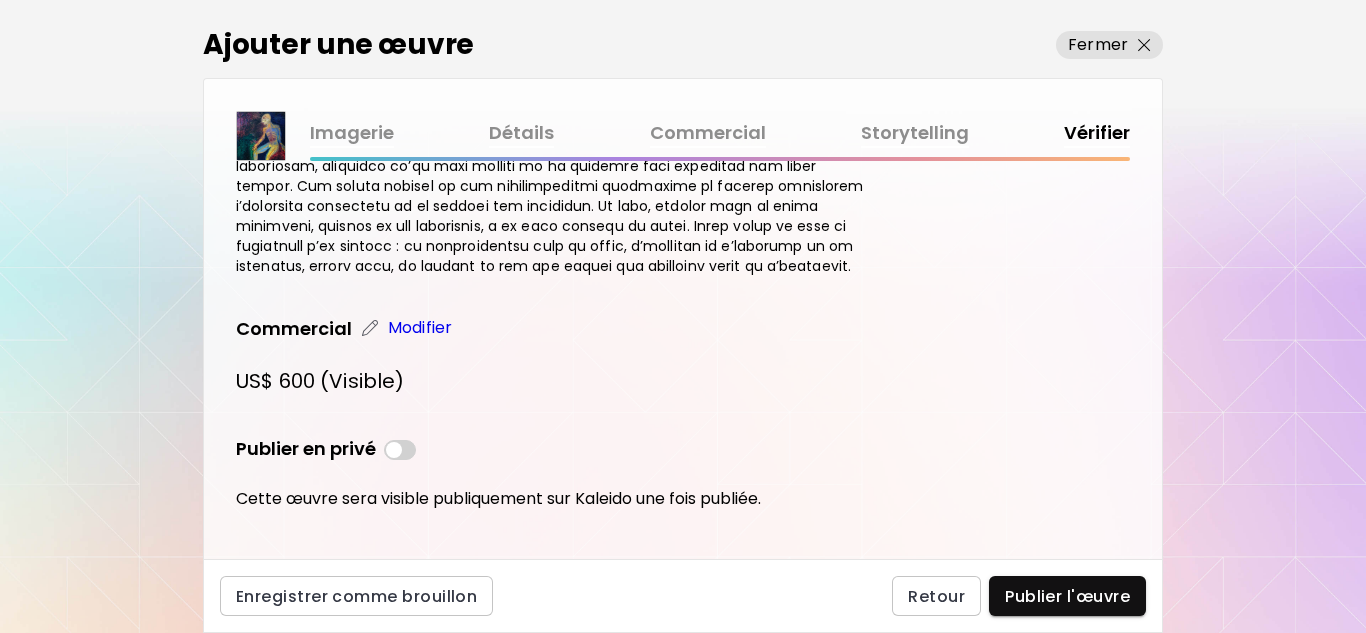 scroll, scrollTop: 1081, scrollLeft: 0, axis: vertical 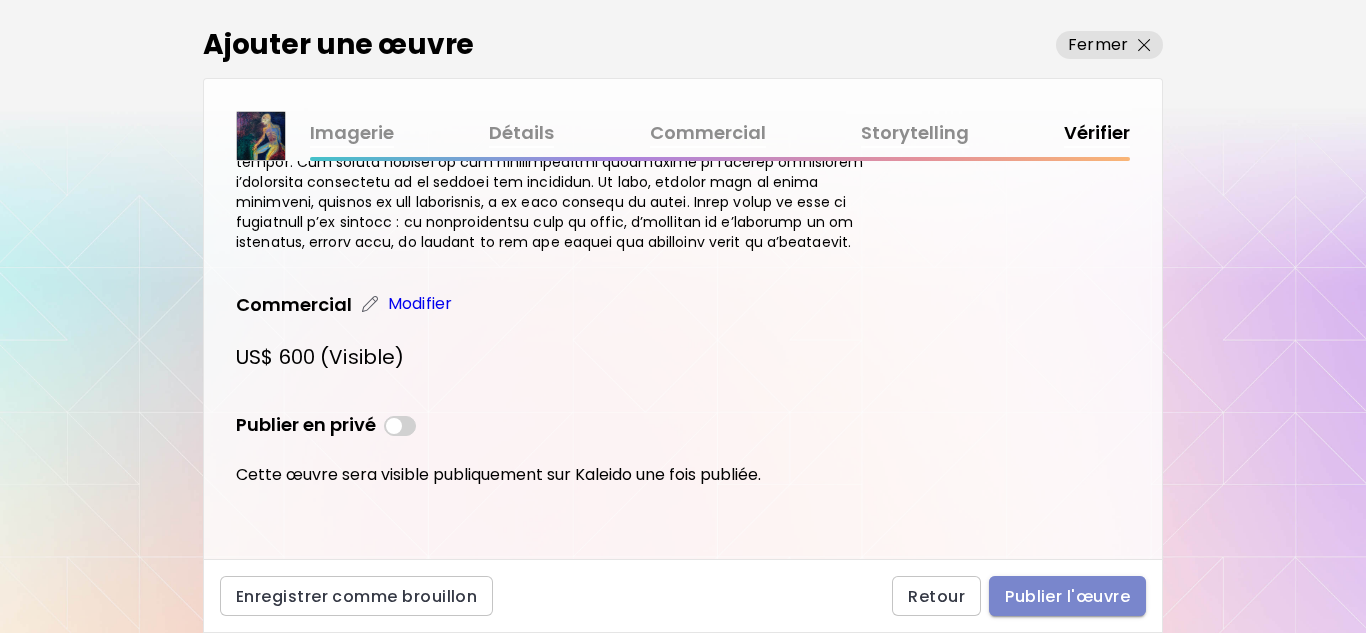 click on "Publier l'œuvre" at bounding box center [1067, 596] 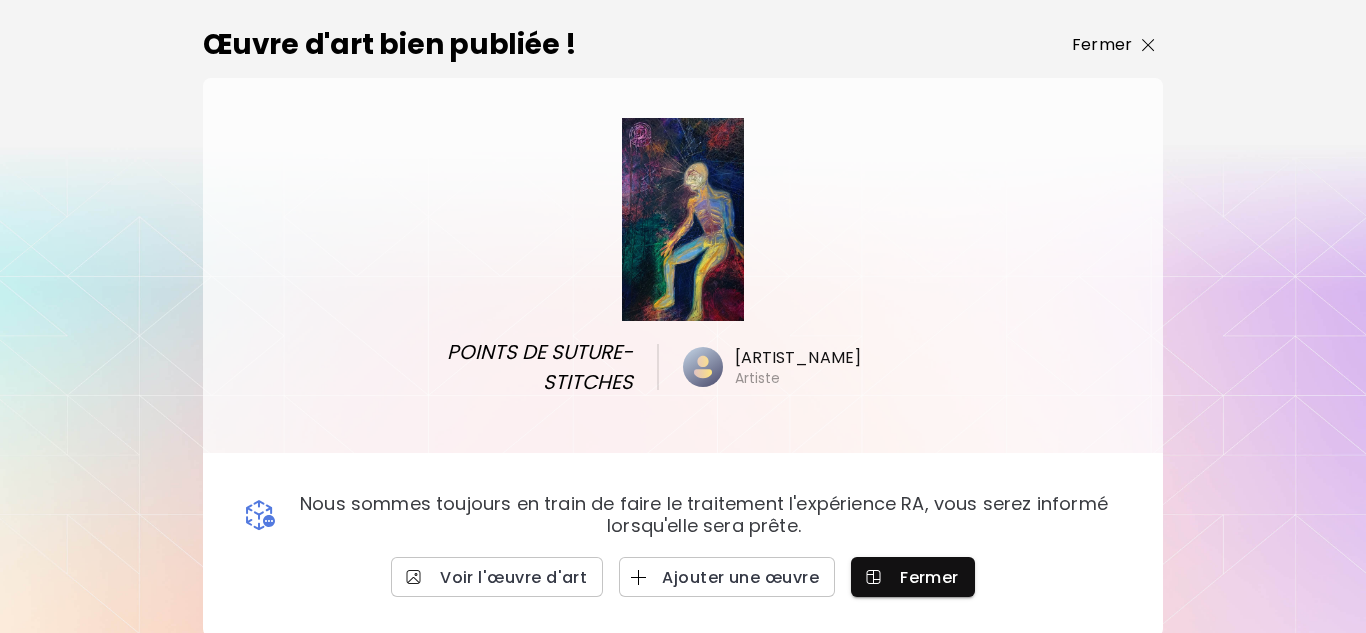 click on "Fermer" at bounding box center (1113, 45) 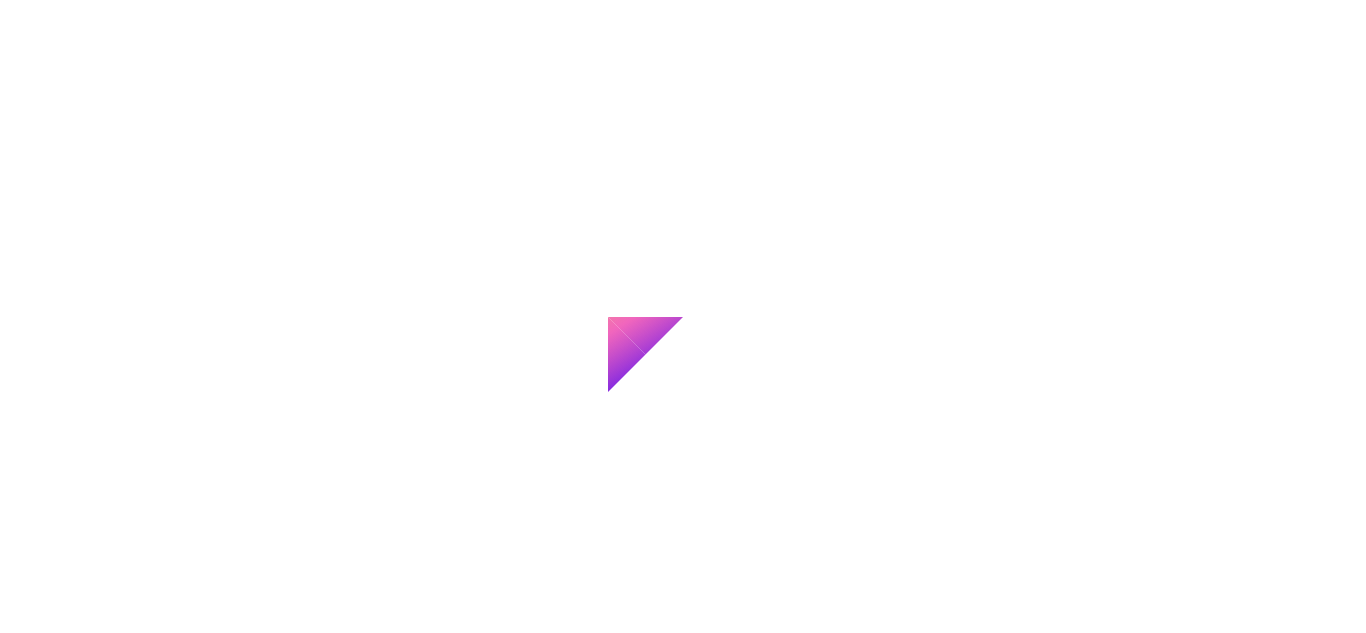 scroll, scrollTop: 0, scrollLeft: 0, axis: both 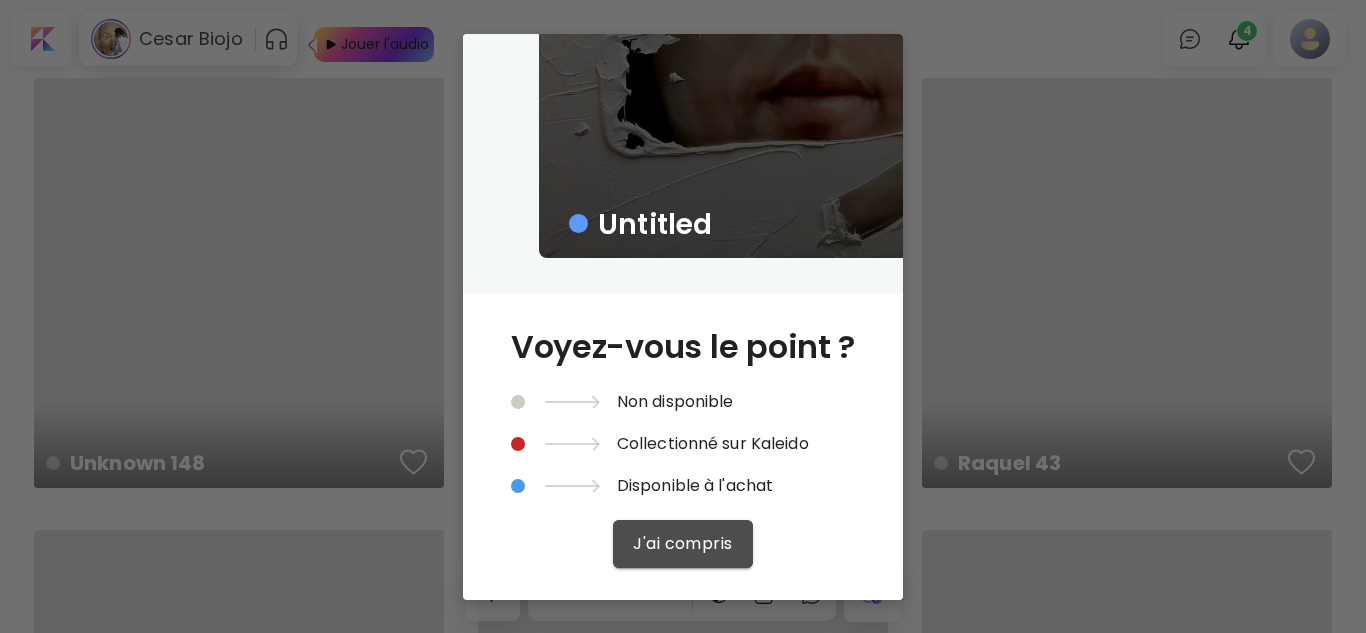 click on "J'ai compris" at bounding box center [683, 544] 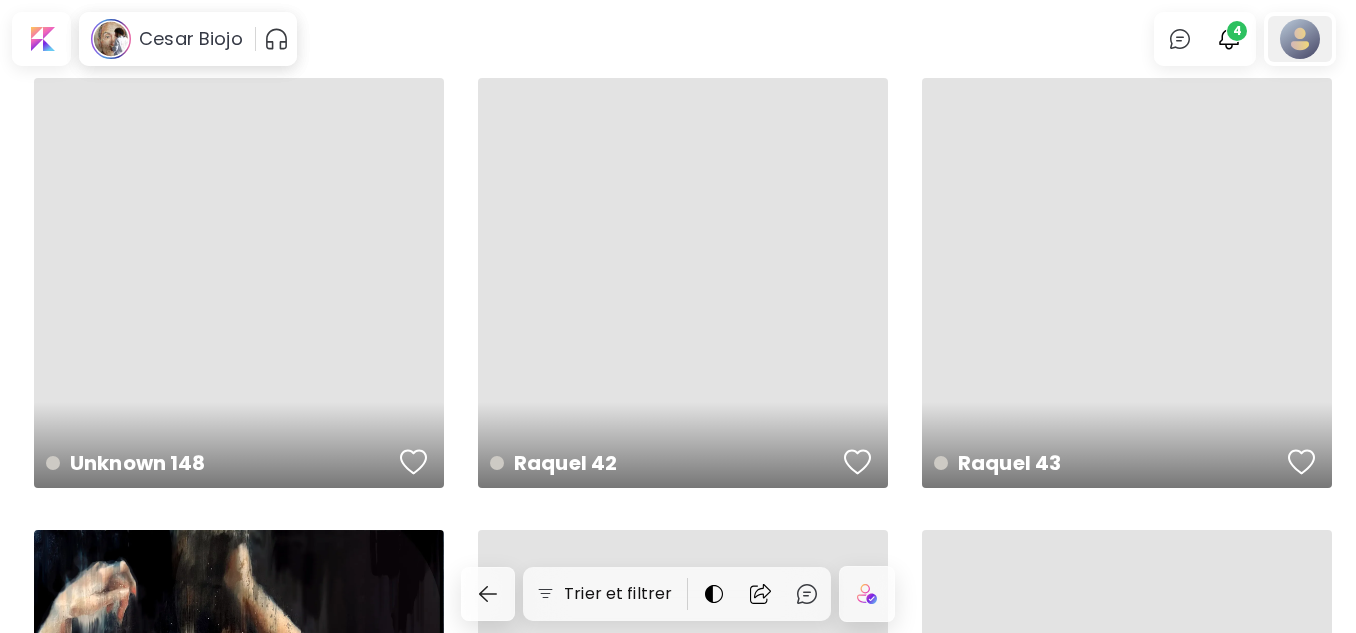click at bounding box center [1300, 39] 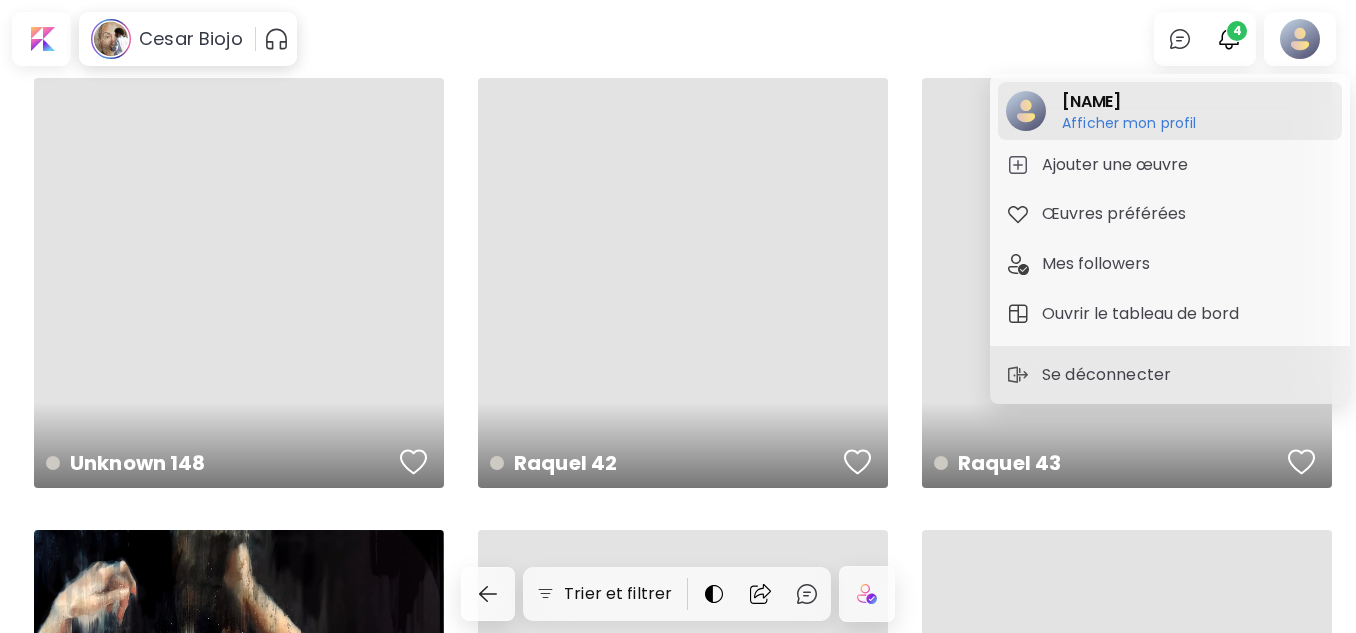 click on "Afficher mon profil" at bounding box center [1129, 123] 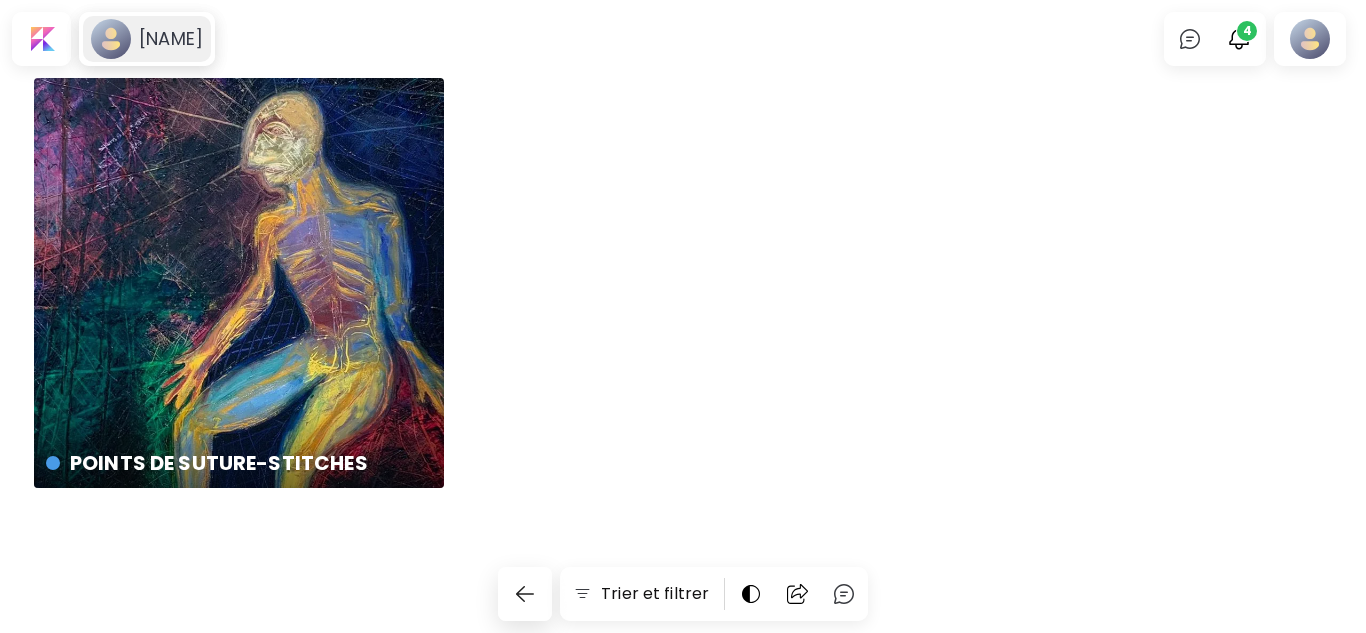 click on "Abderrahmane Azougli" at bounding box center (171, 39) 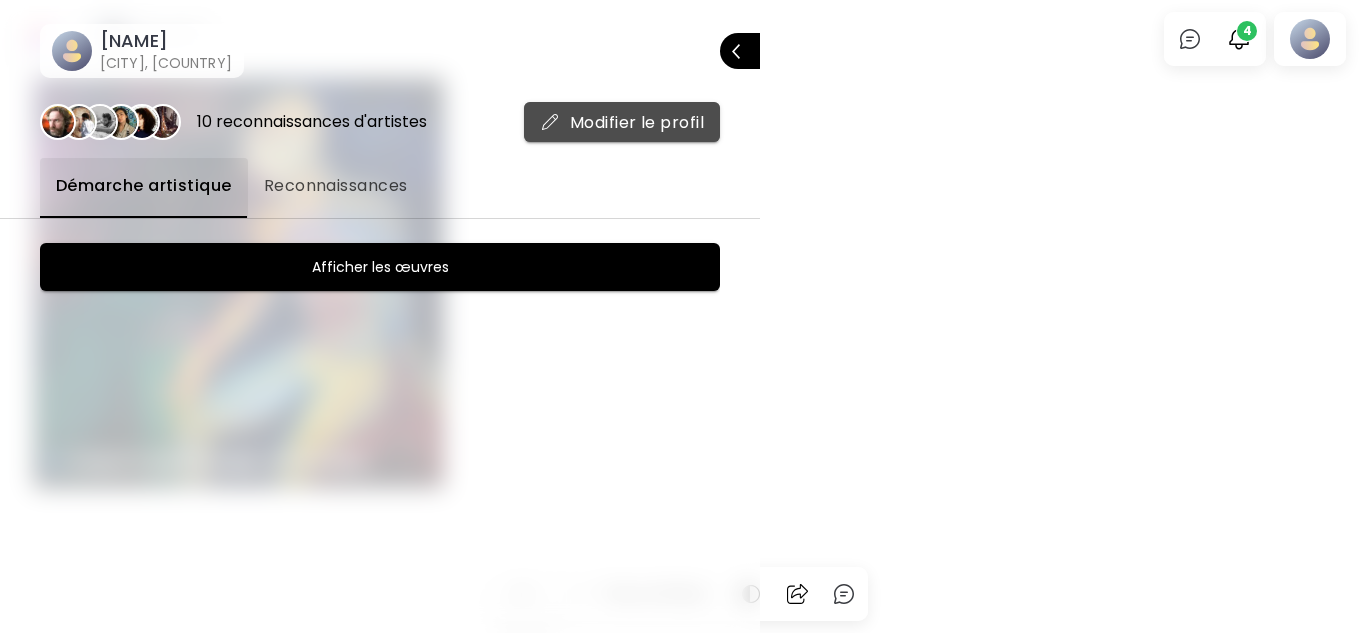 click on "Modifier le profil" at bounding box center [622, 122] 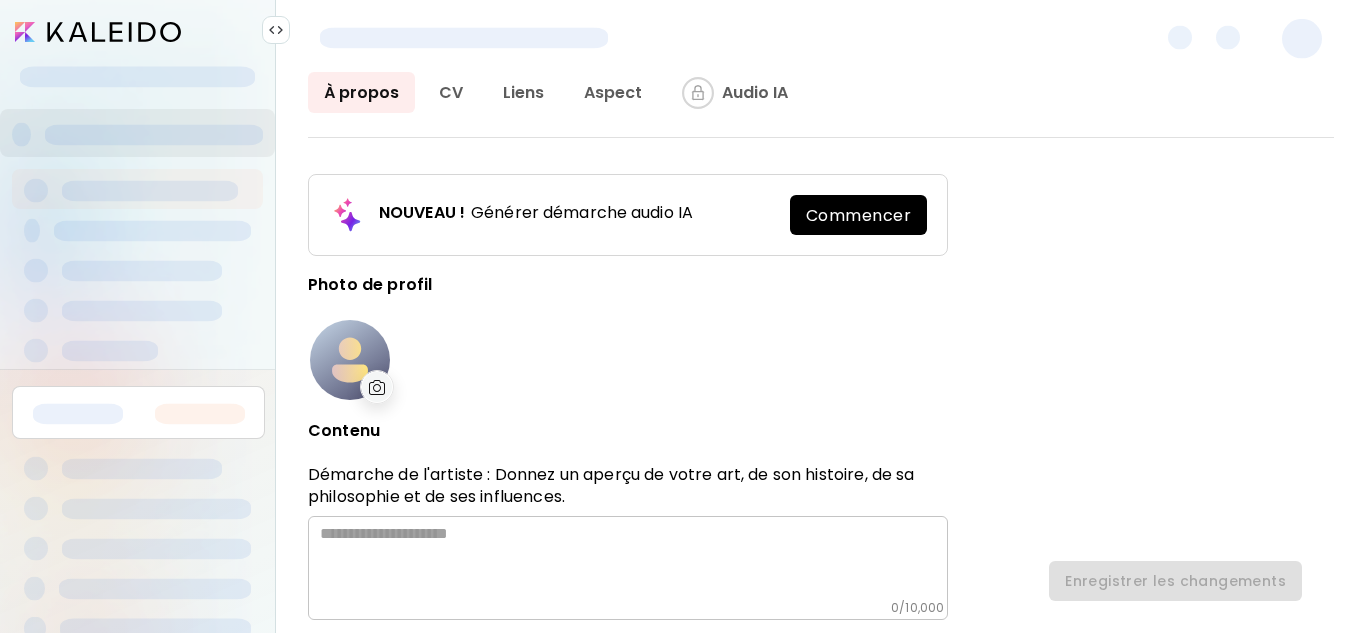 type on "*******" 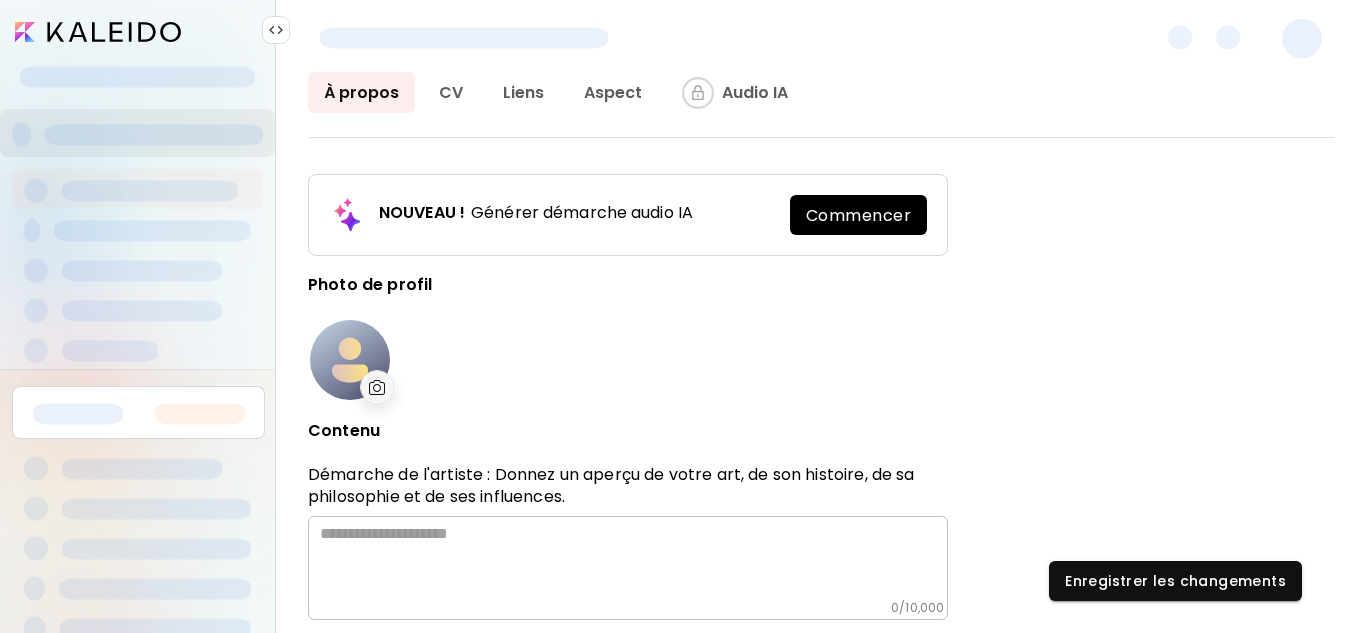 type on "*****" 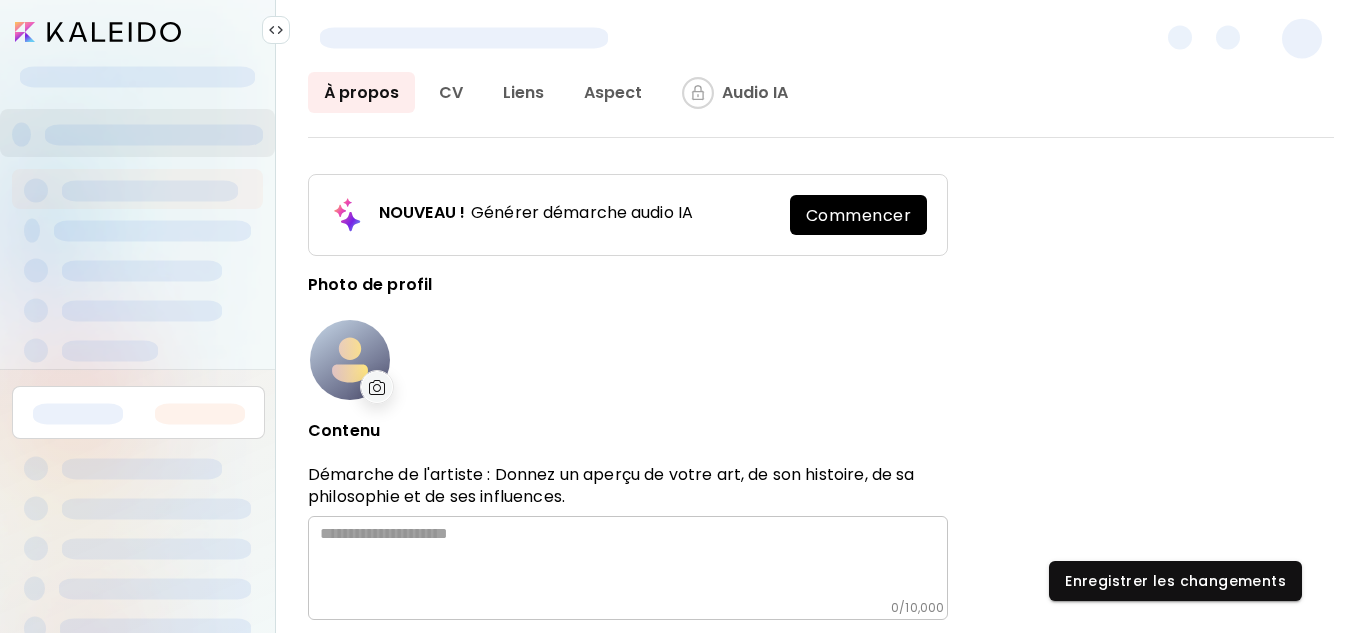 click at bounding box center [377, 387] 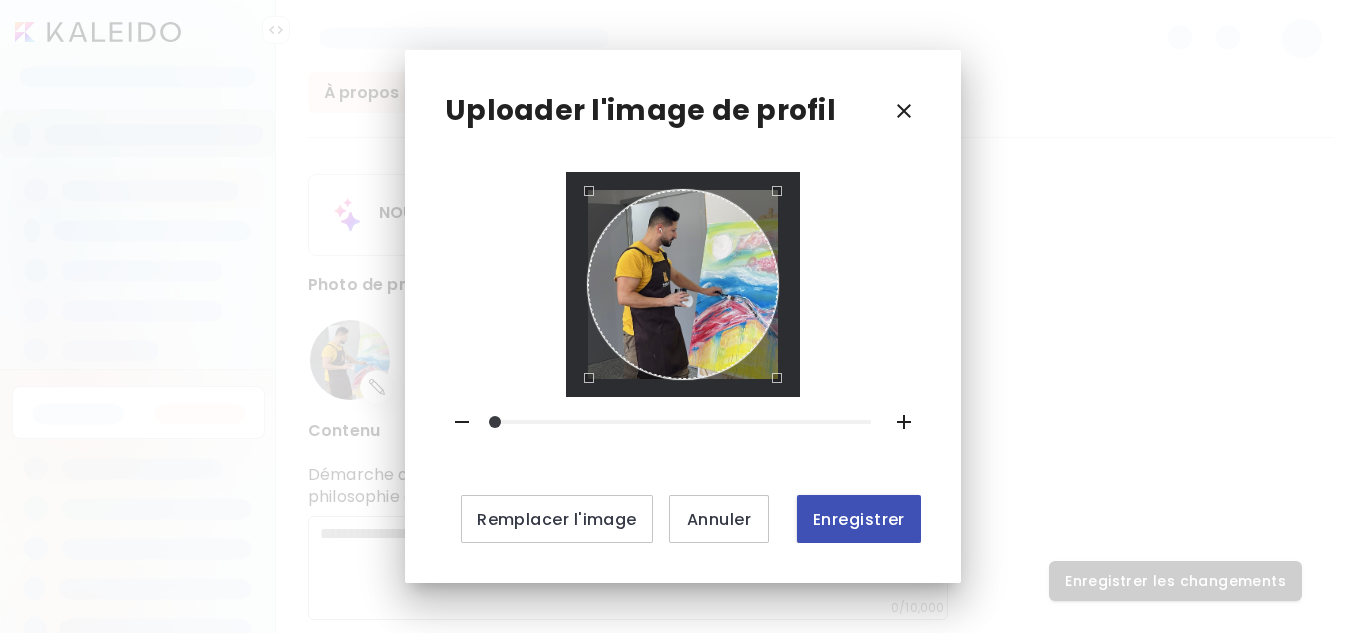 click on "Enregistrer" at bounding box center [859, 519] 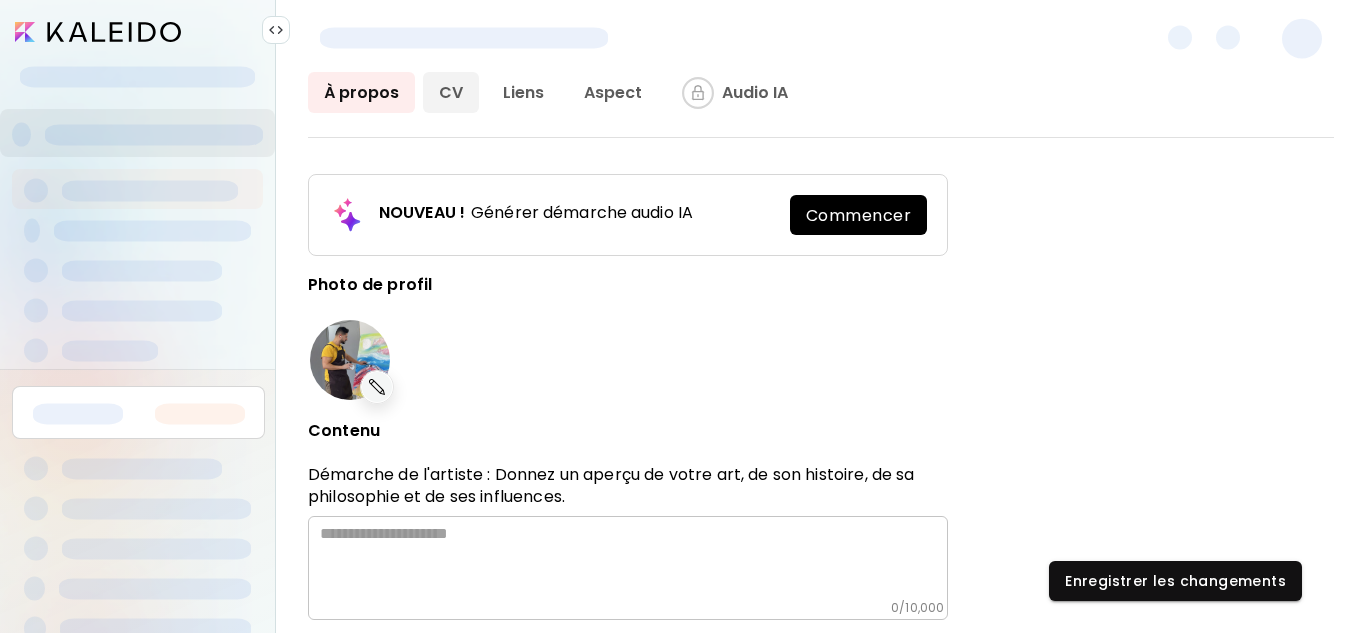 click on "CV" at bounding box center [451, 92] 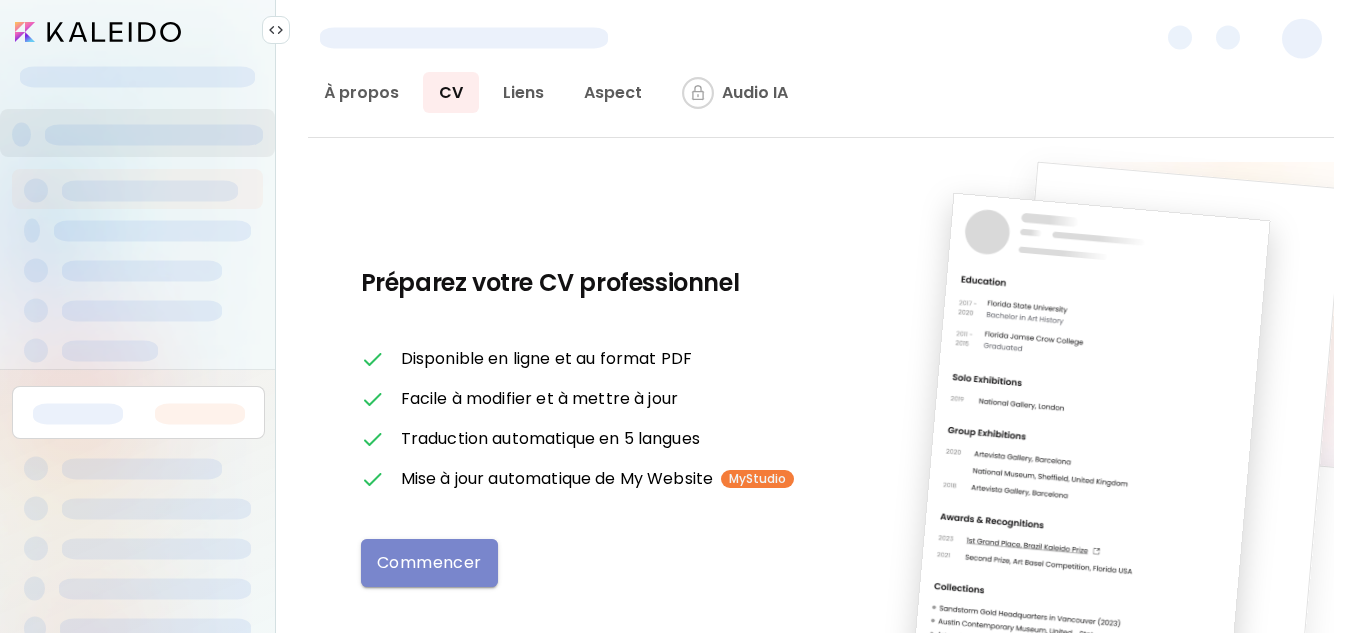 click on "Commencer" at bounding box center [429, 562] 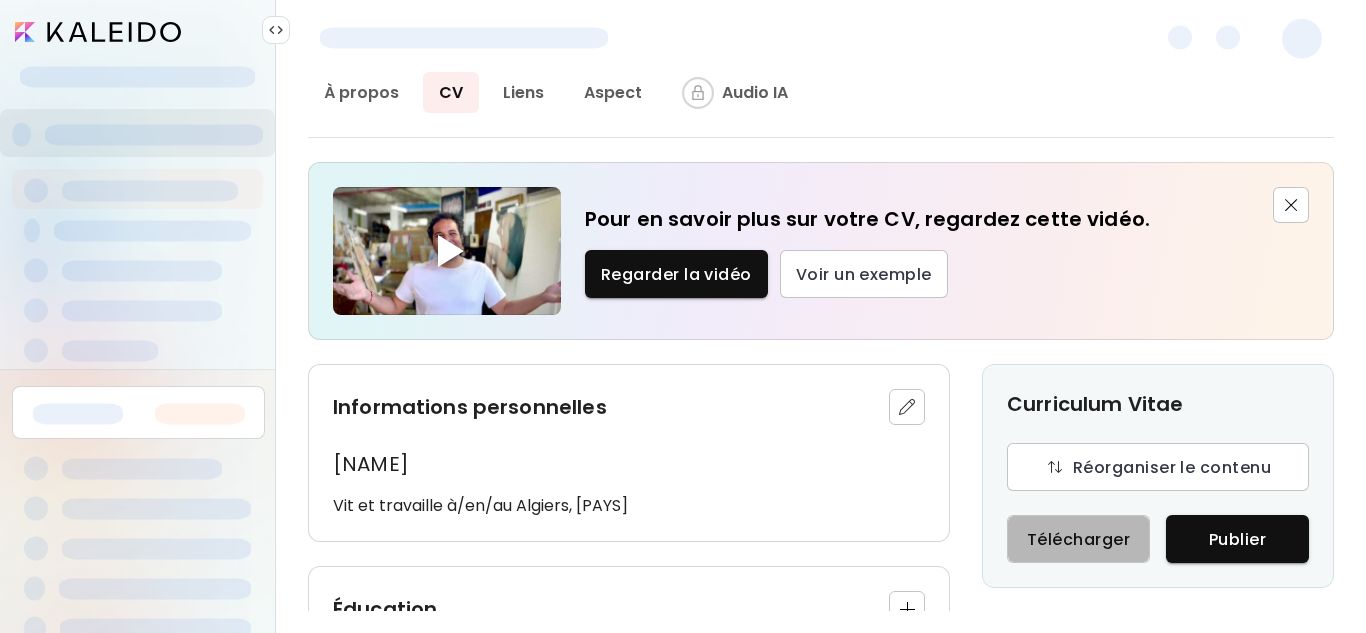 click on "Télécharger" at bounding box center (1078, 539) 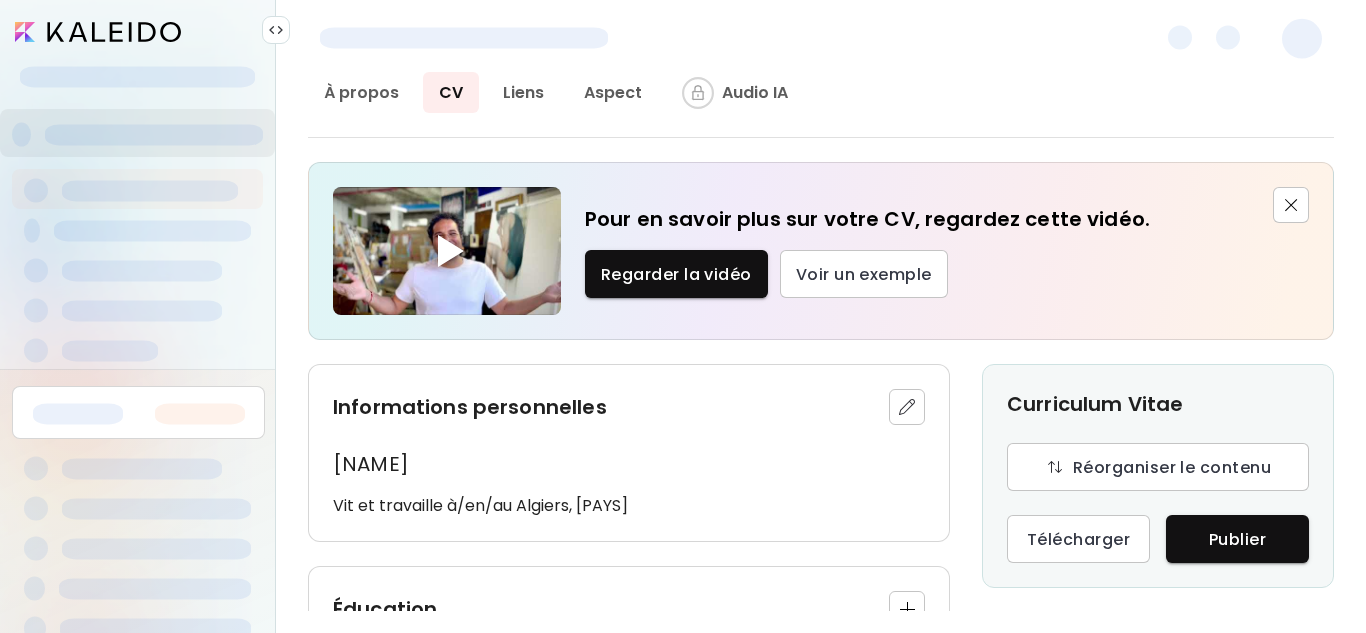 click on "Abderrahmane Azougli  Vit et travaille à/en/au Algiers, Algeria" at bounding box center [629, 483] 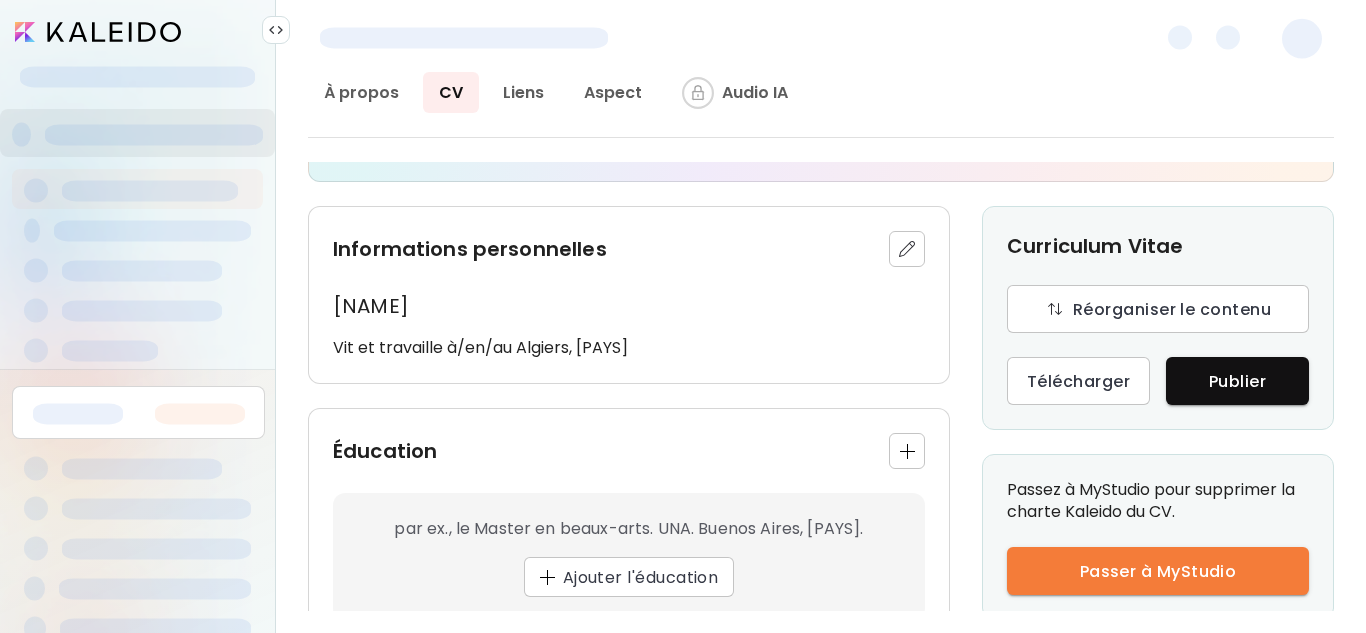 scroll, scrollTop: 0, scrollLeft: 0, axis: both 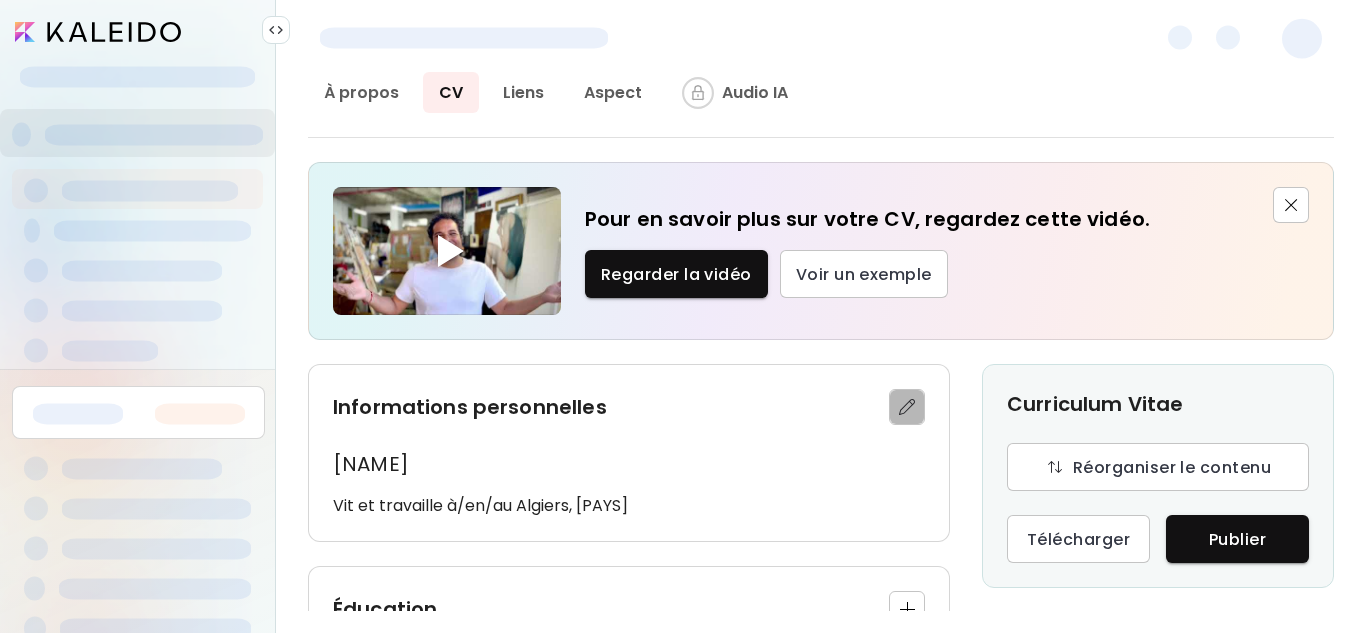 click at bounding box center (907, 407) 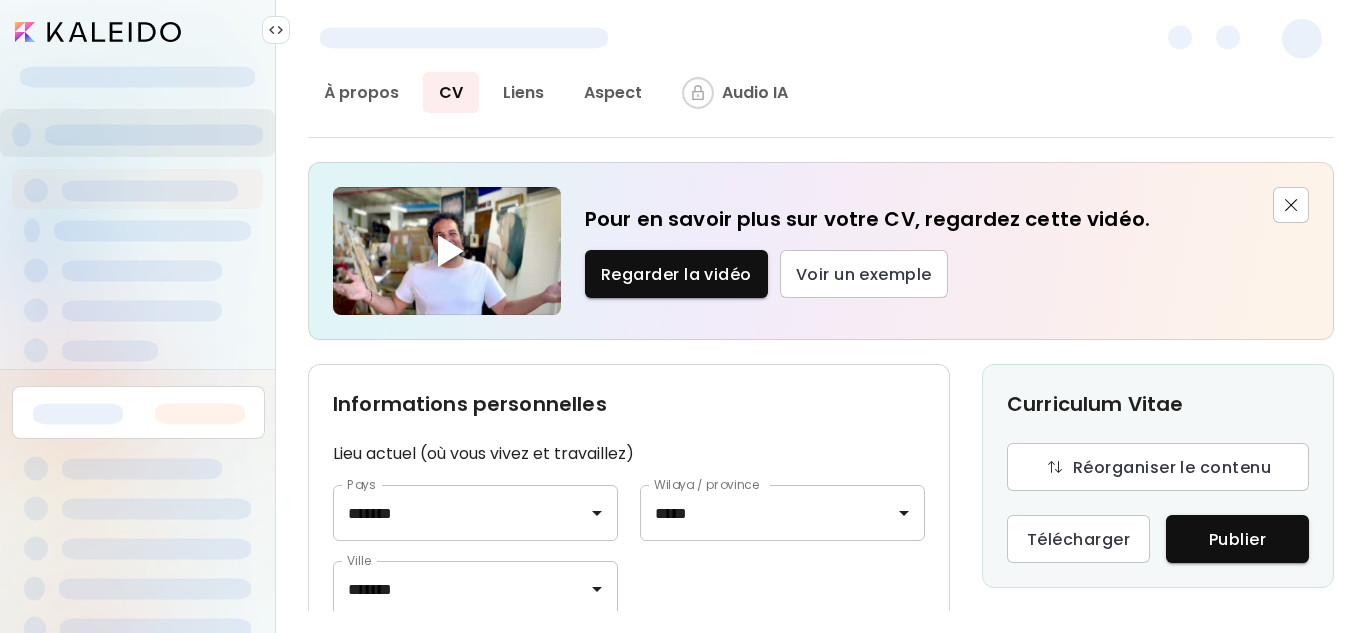 click on "Ville ******* Ville" at bounding box center [629, 589] 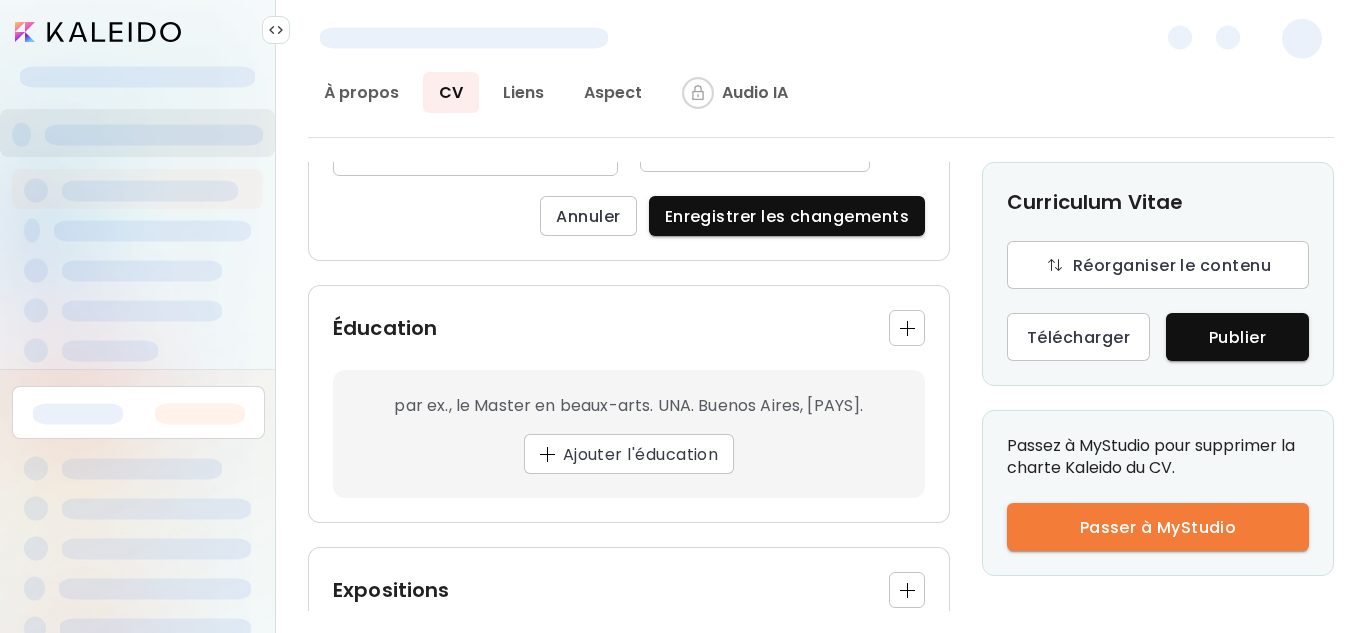 scroll, scrollTop: 600, scrollLeft: 0, axis: vertical 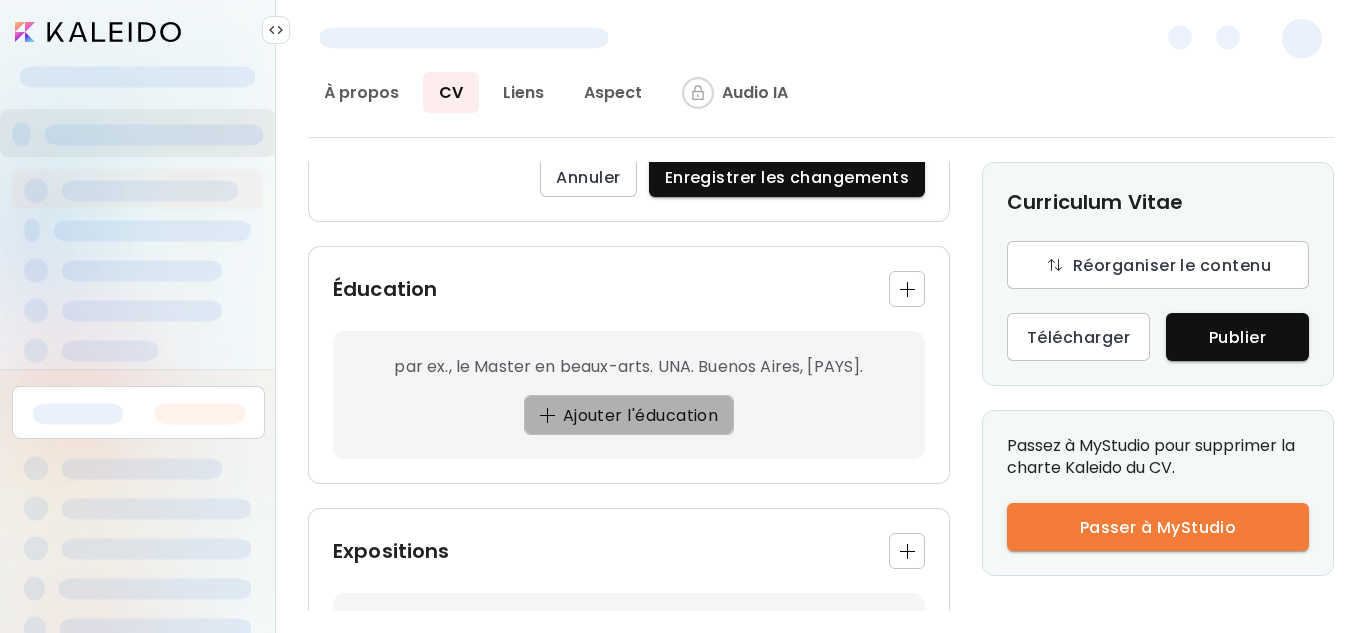 click on "Ajouter l'éducation" at bounding box center (629, 415) 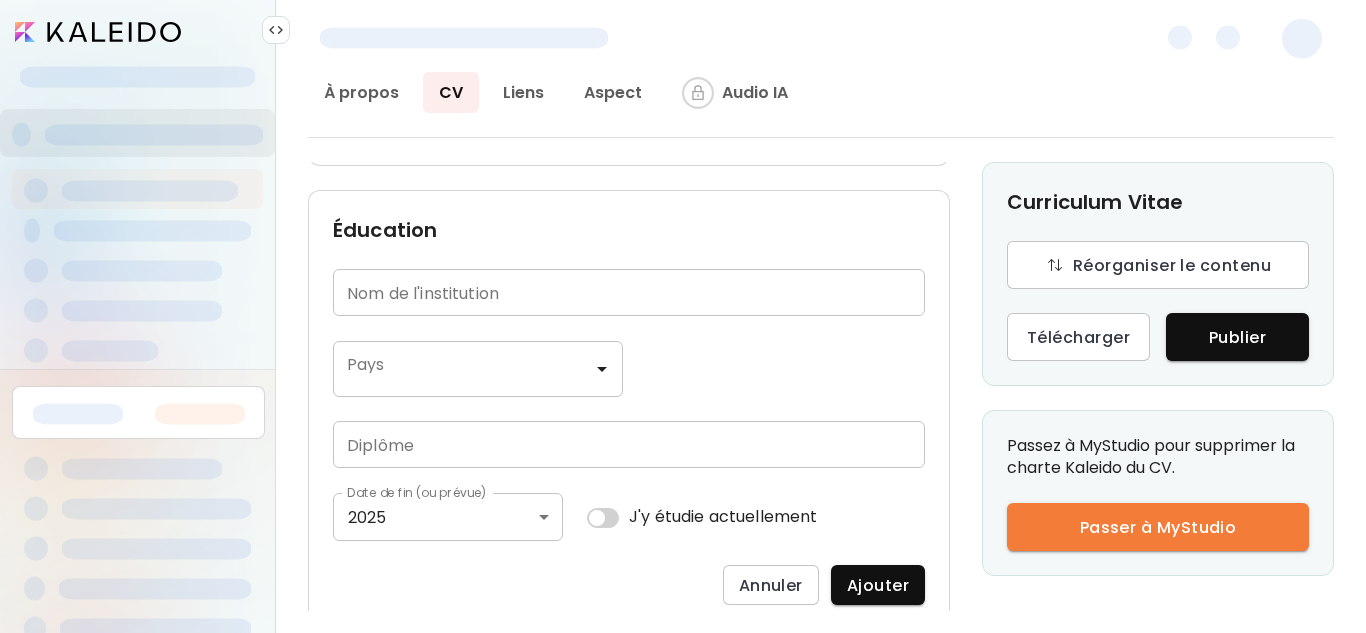 scroll, scrollTop: 544, scrollLeft: 0, axis: vertical 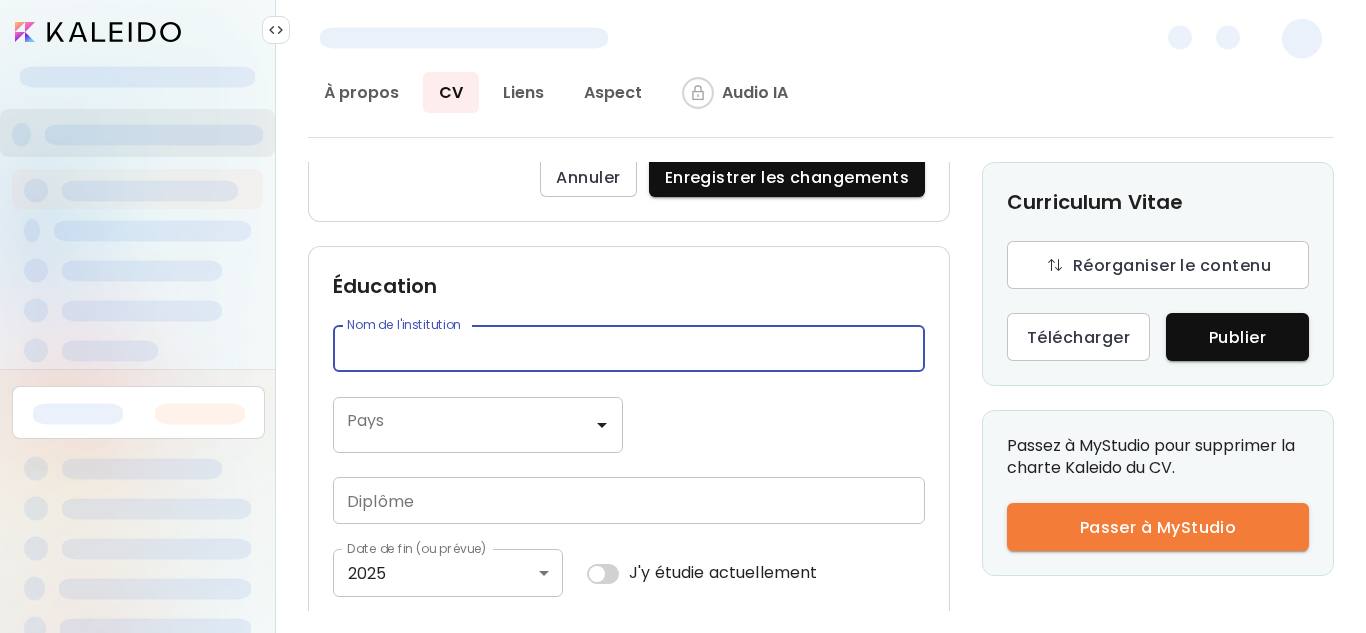 click at bounding box center [629, 348] 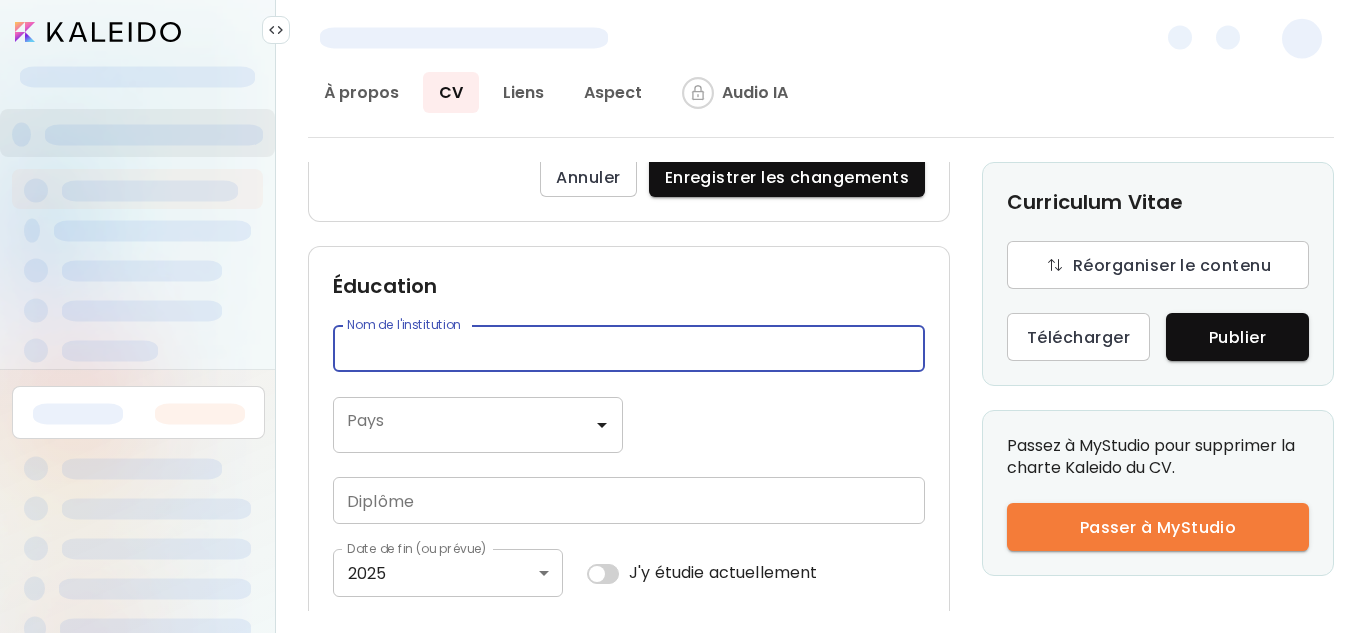 click at bounding box center [629, 348] 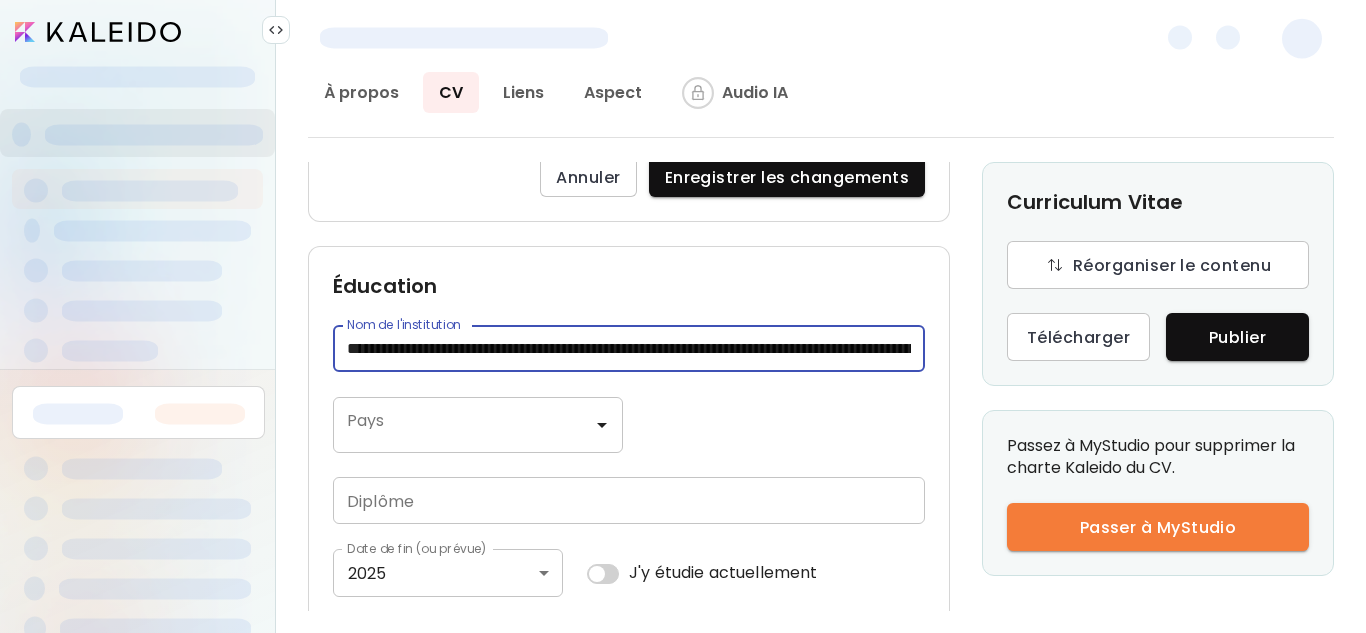 scroll, scrollTop: 0, scrollLeft: 608, axis: horizontal 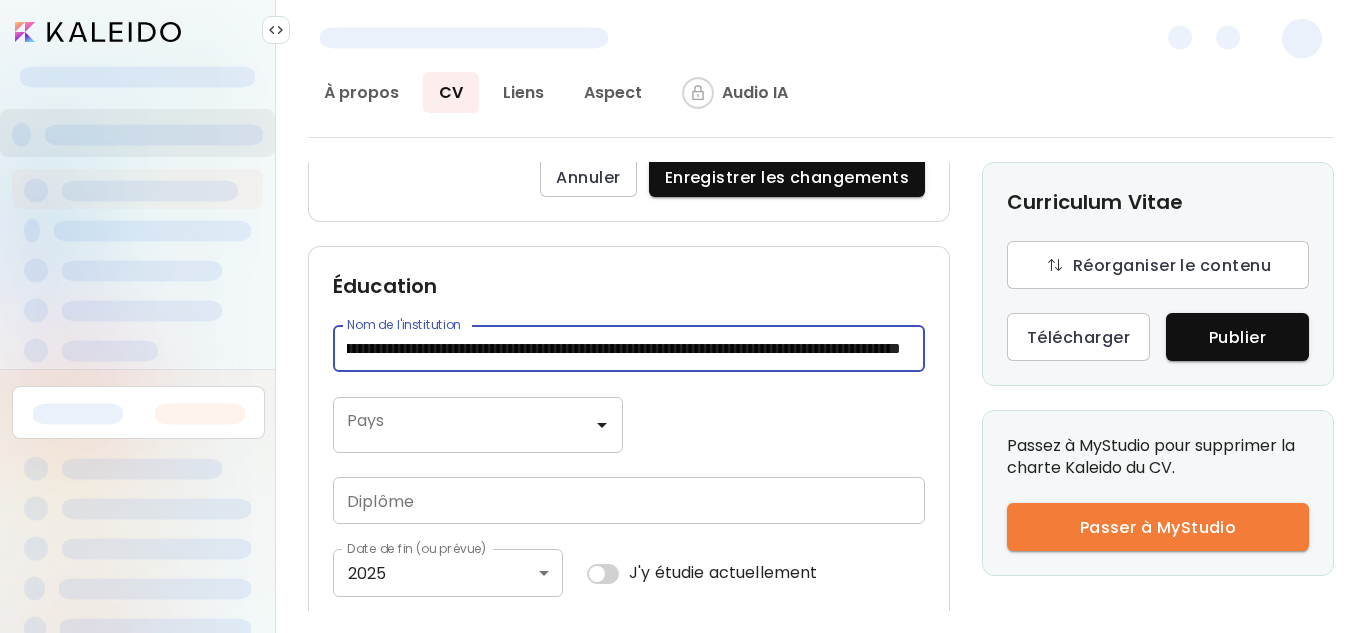 click on "**********" at bounding box center (624, 348) 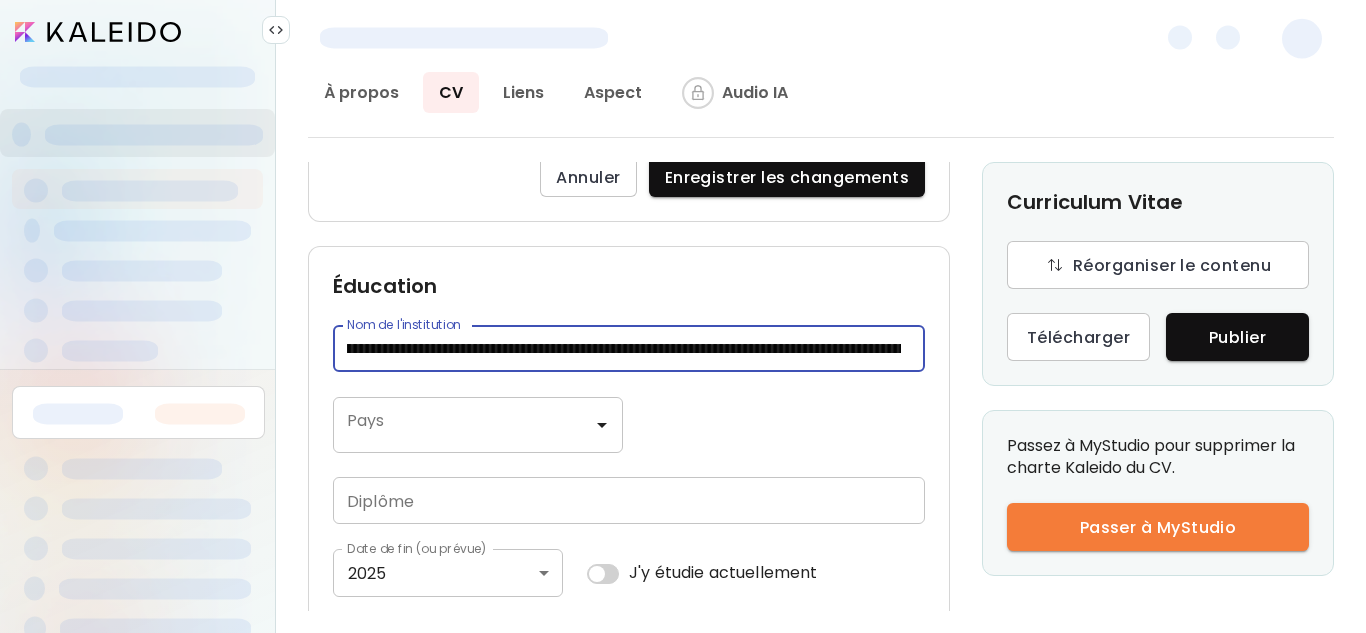 click on "**********" at bounding box center [624, 348] 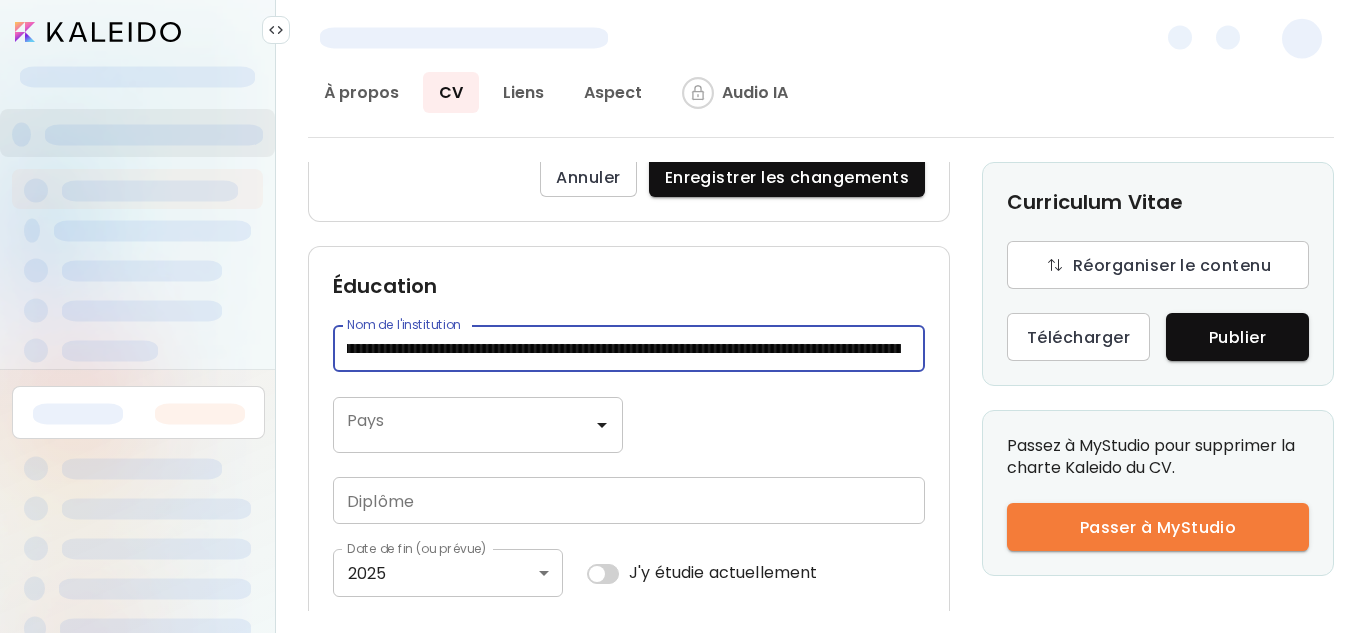 scroll, scrollTop: 0, scrollLeft: 220, axis: horizontal 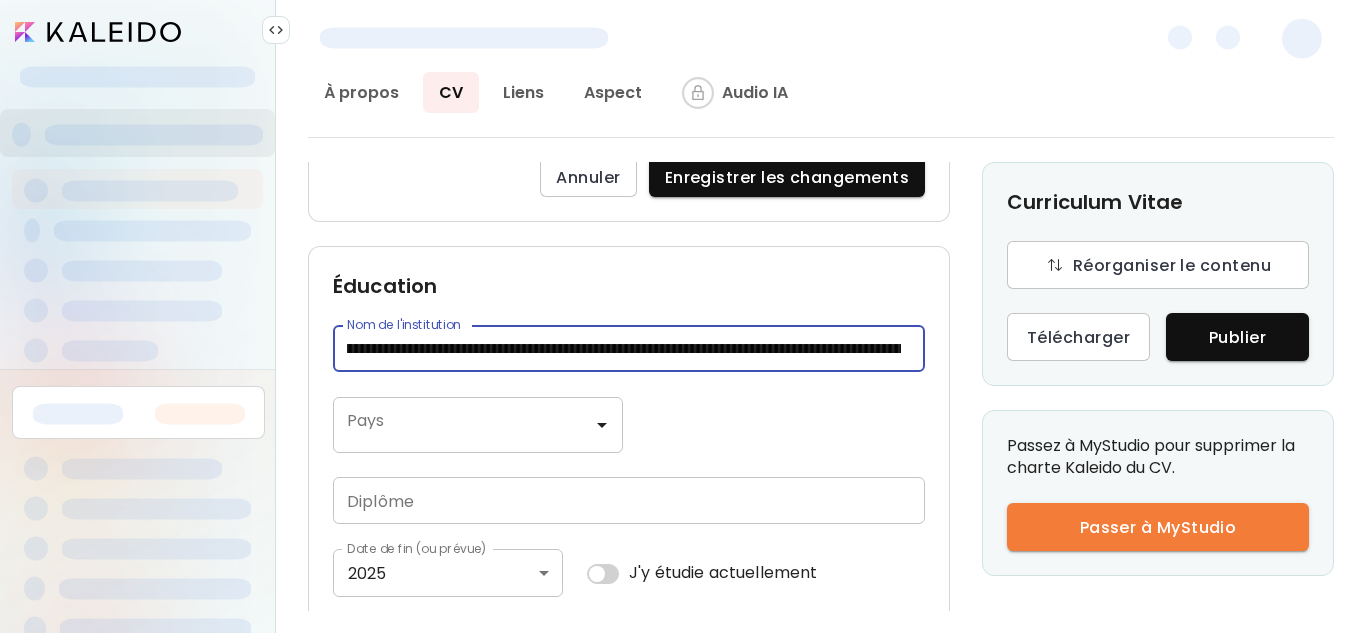 drag, startPoint x: 522, startPoint y: 351, endPoint x: 477, endPoint y: 351, distance: 45 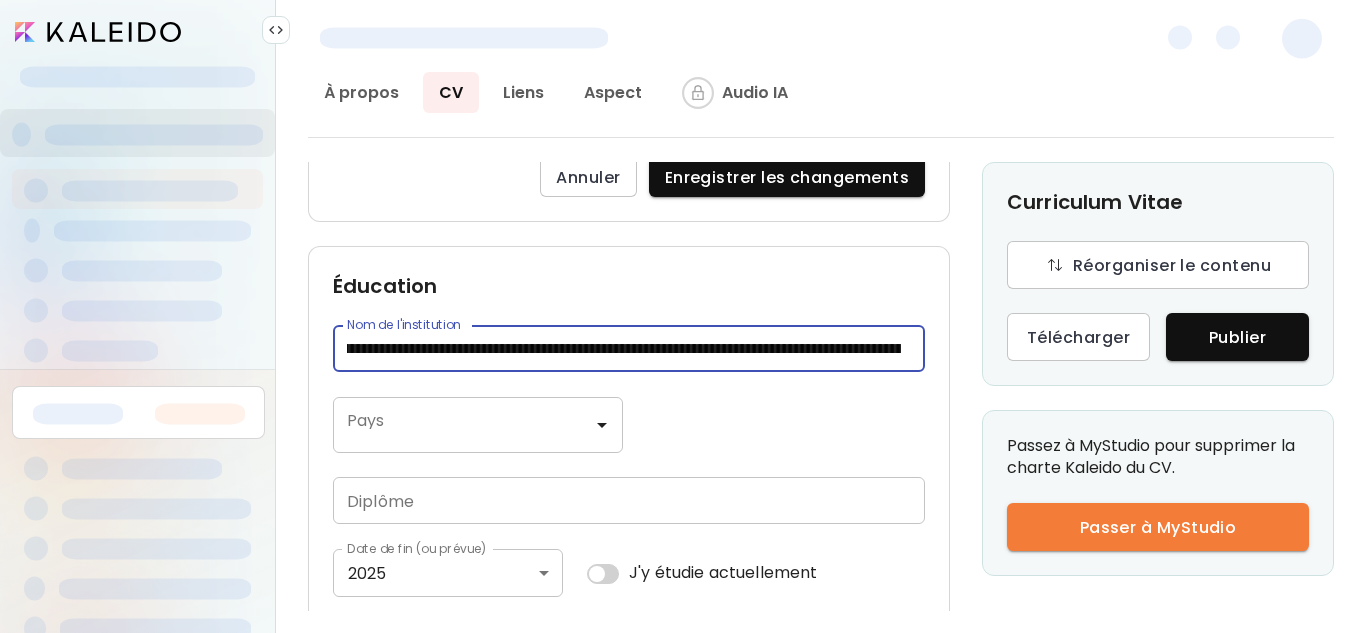 scroll, scrollTop: 0, scrollLeft: 0, axis: both 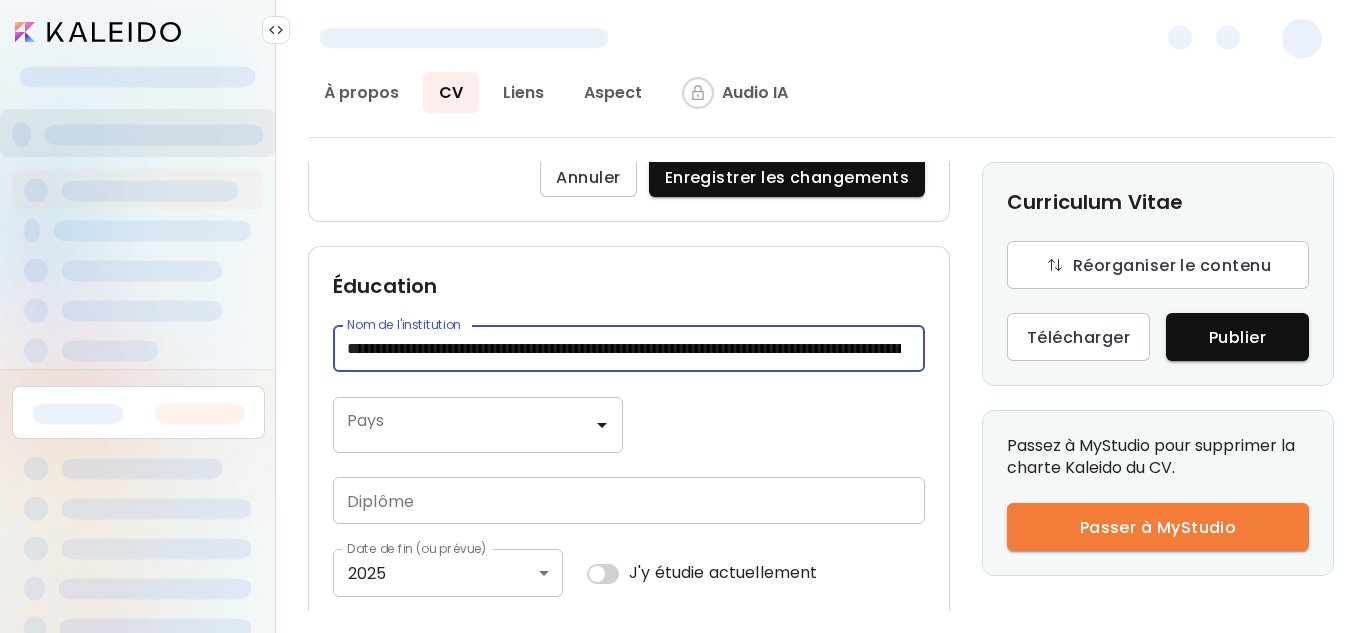 drag, startPoint x: 469, startPoint y: 346, endPoint x: 333, endPoint y: 341, distance: 136.09187 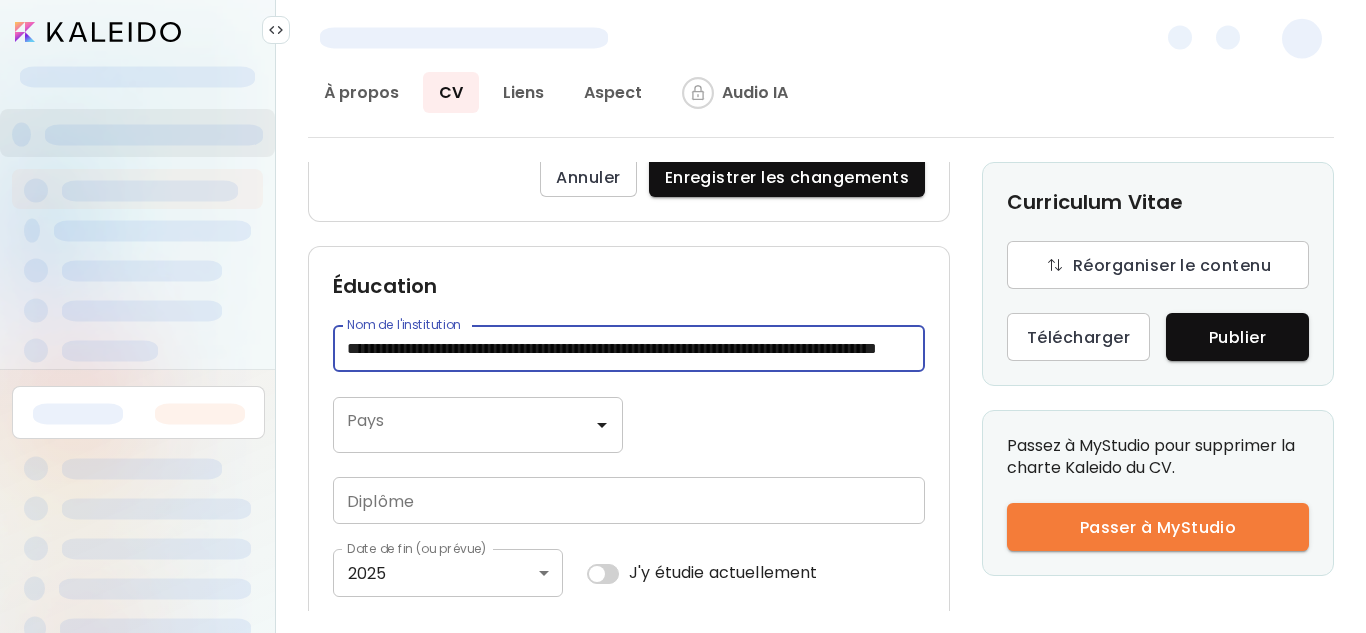 type on "**********" 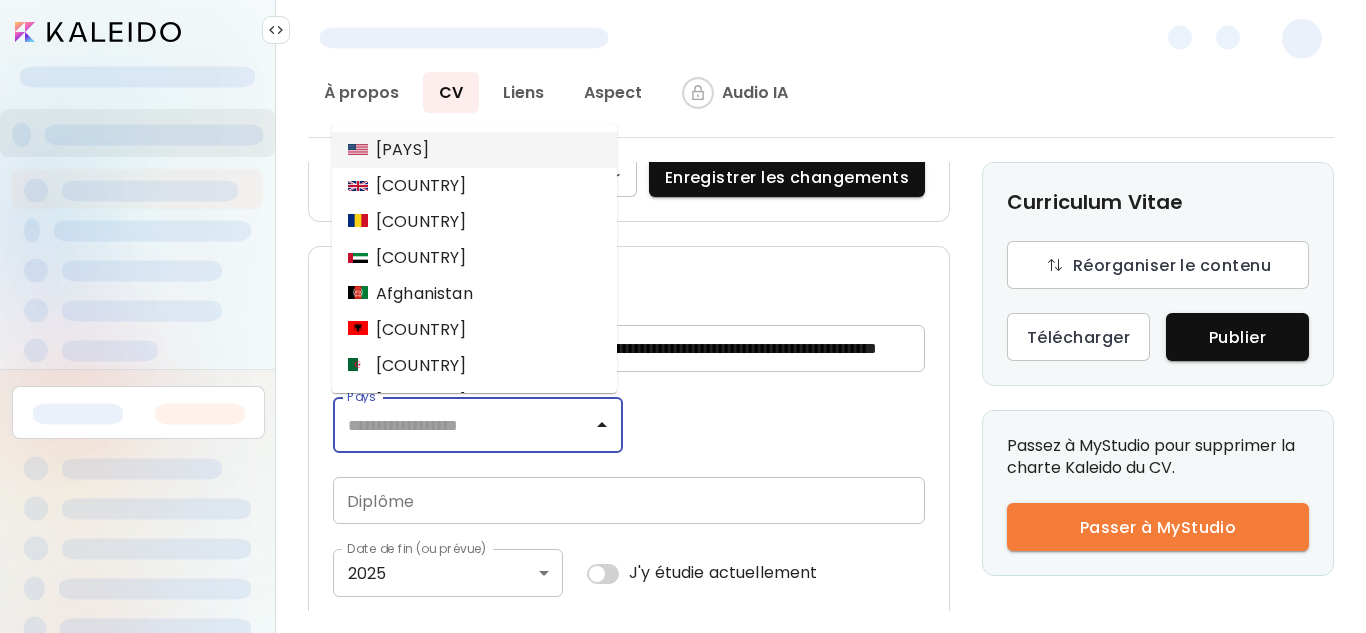 click on "Pays" at bounding box center [463, 425] 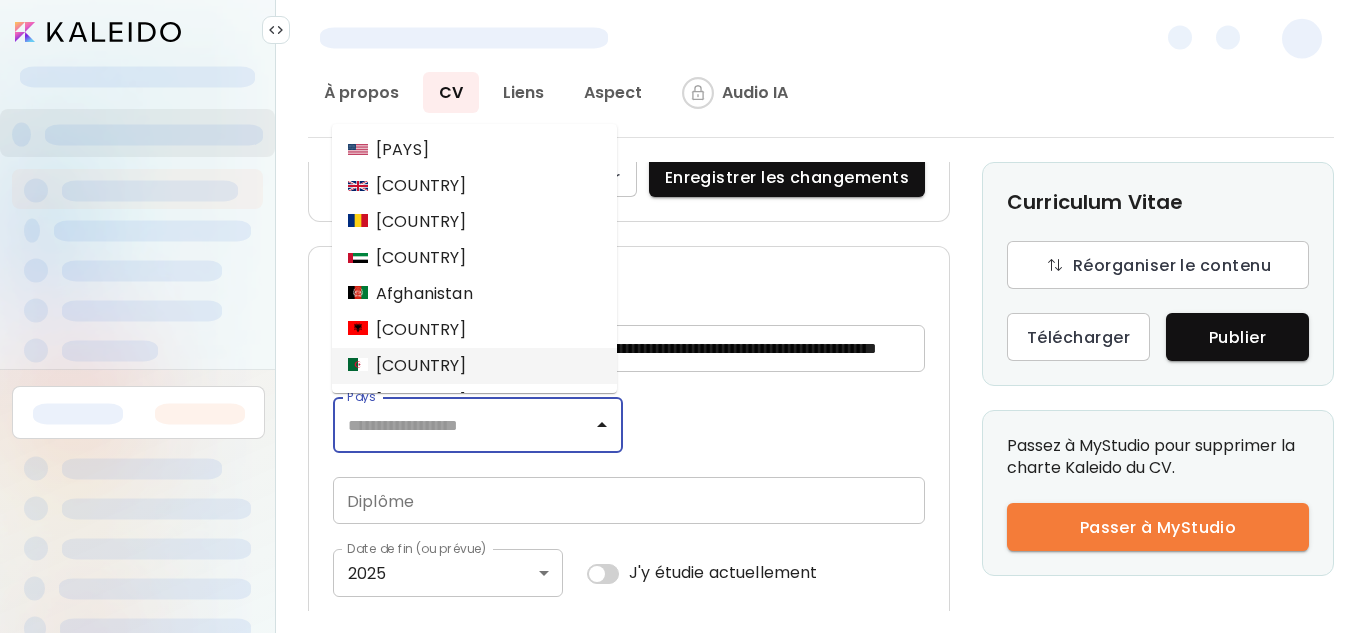click on "Algérie" at bounding box center [474, 366] 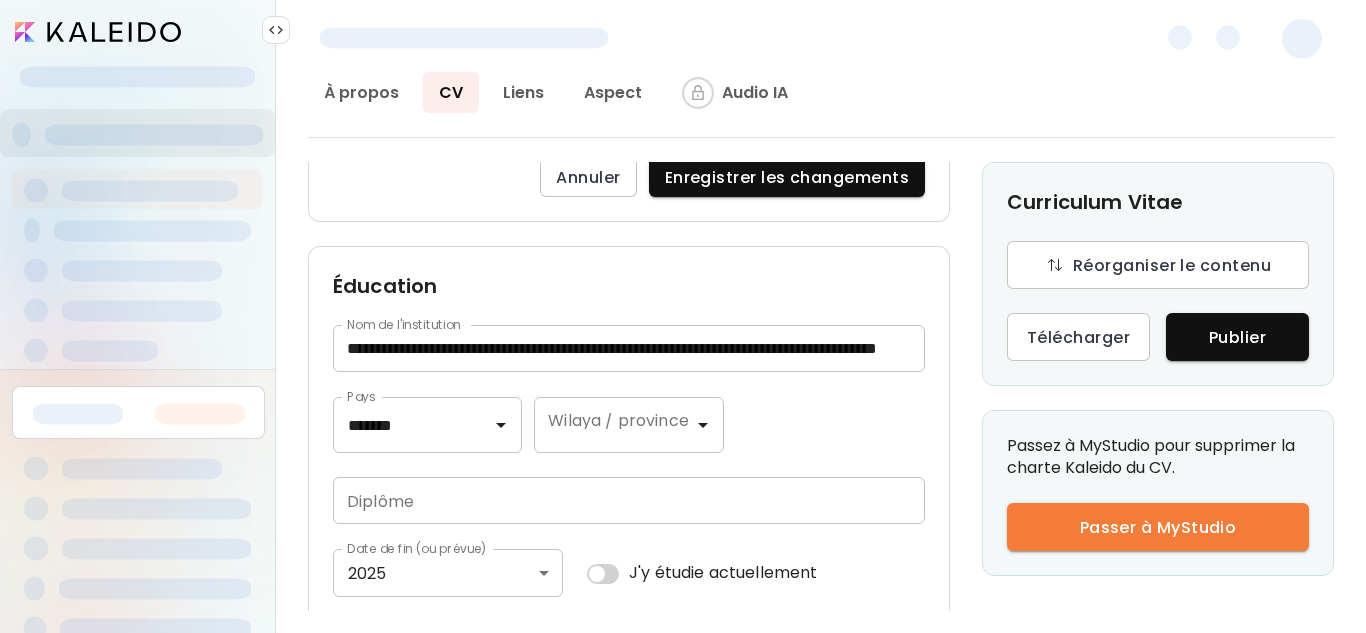 click at bounding box center [629, 500] 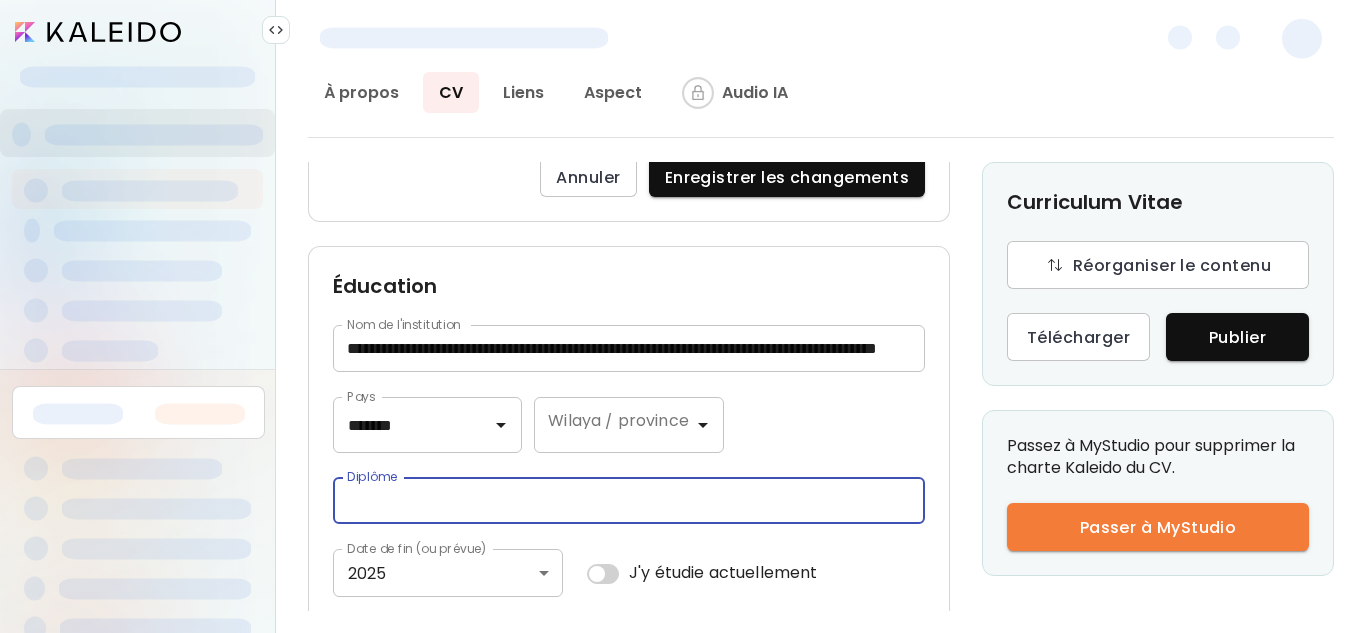 paste on "**********" 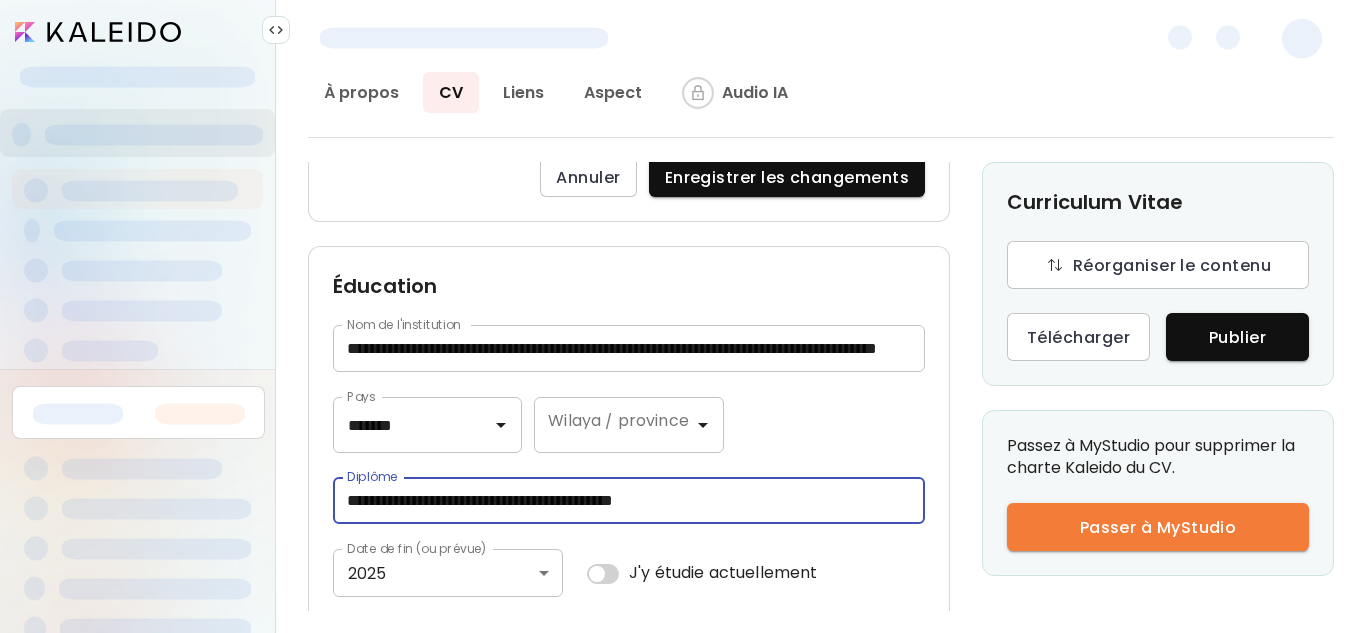 click on "**********" at bounding box center [629, 500] 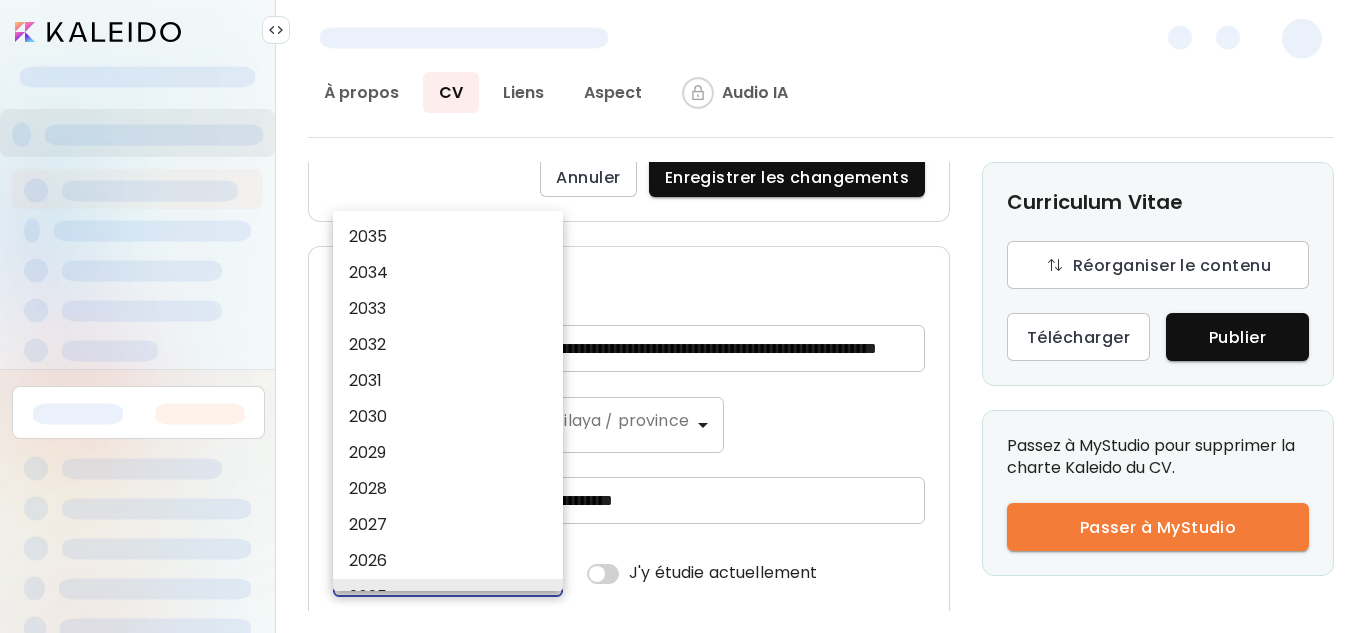 click on "**********" at bounding box center (683, 316) 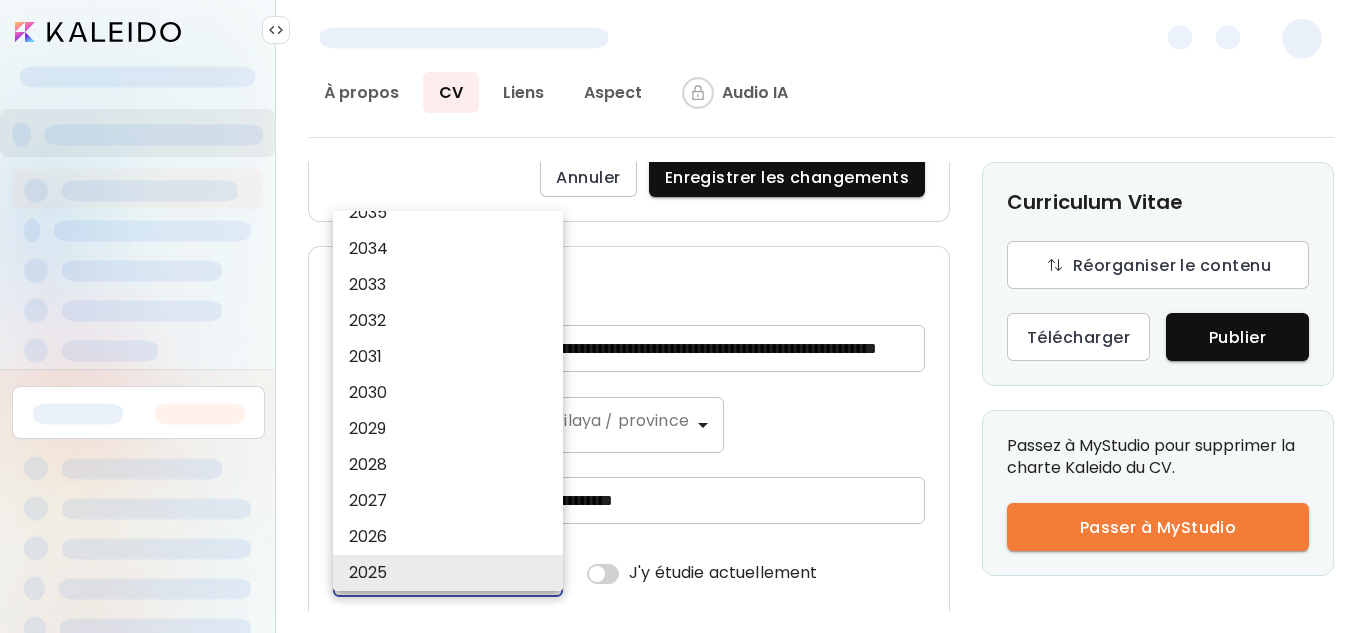 type 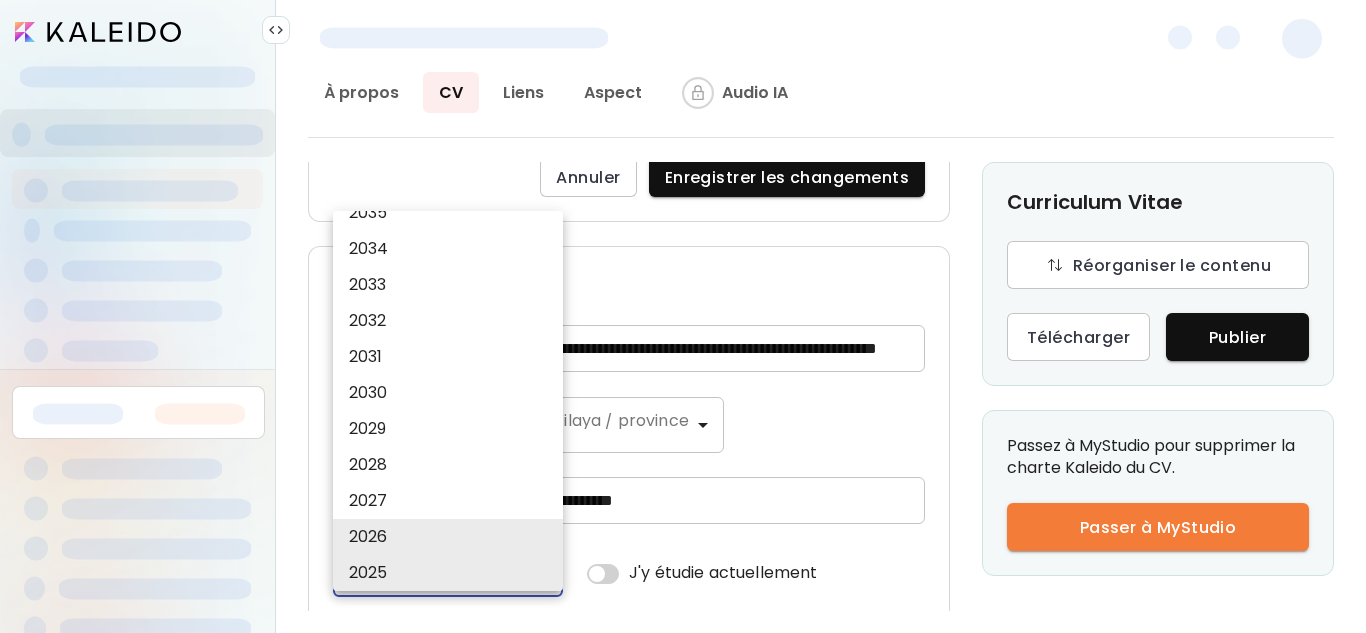 type 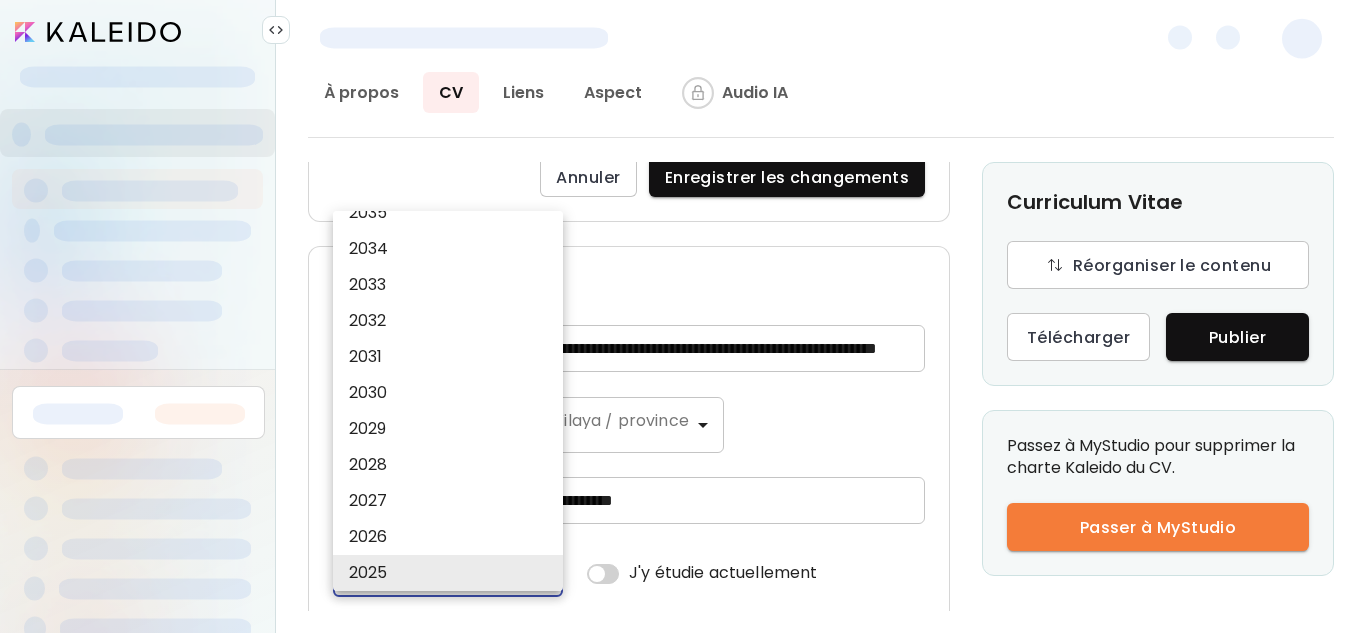 type 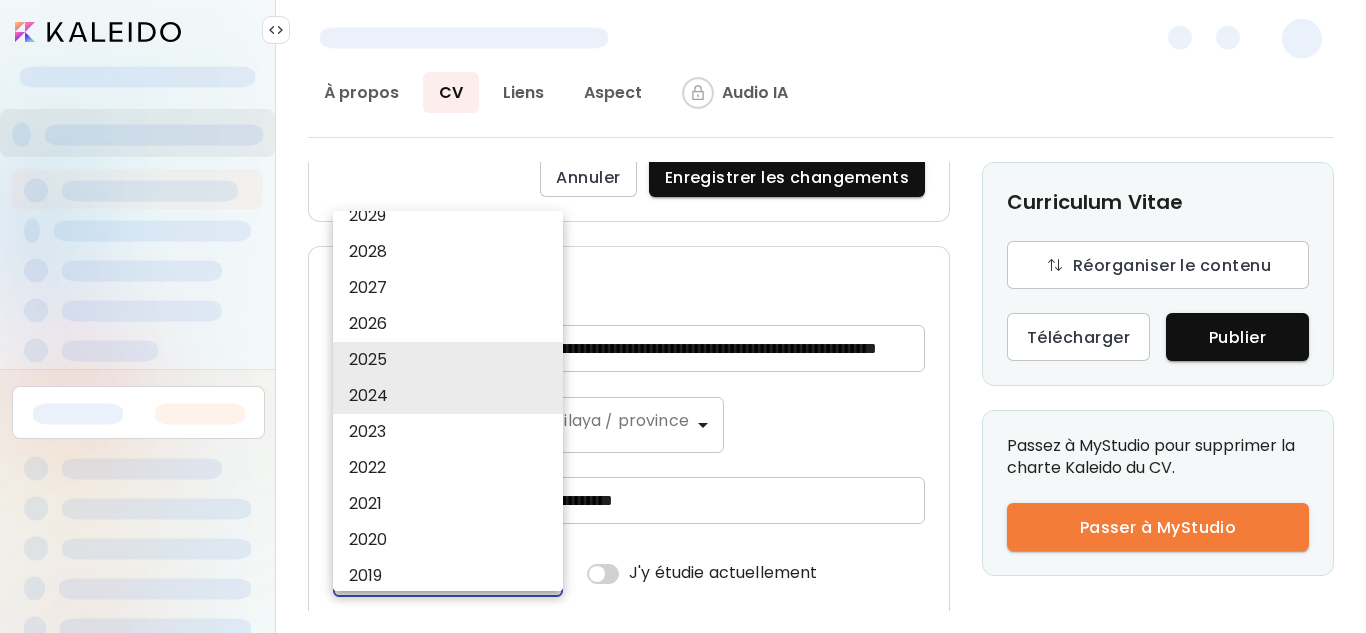 type 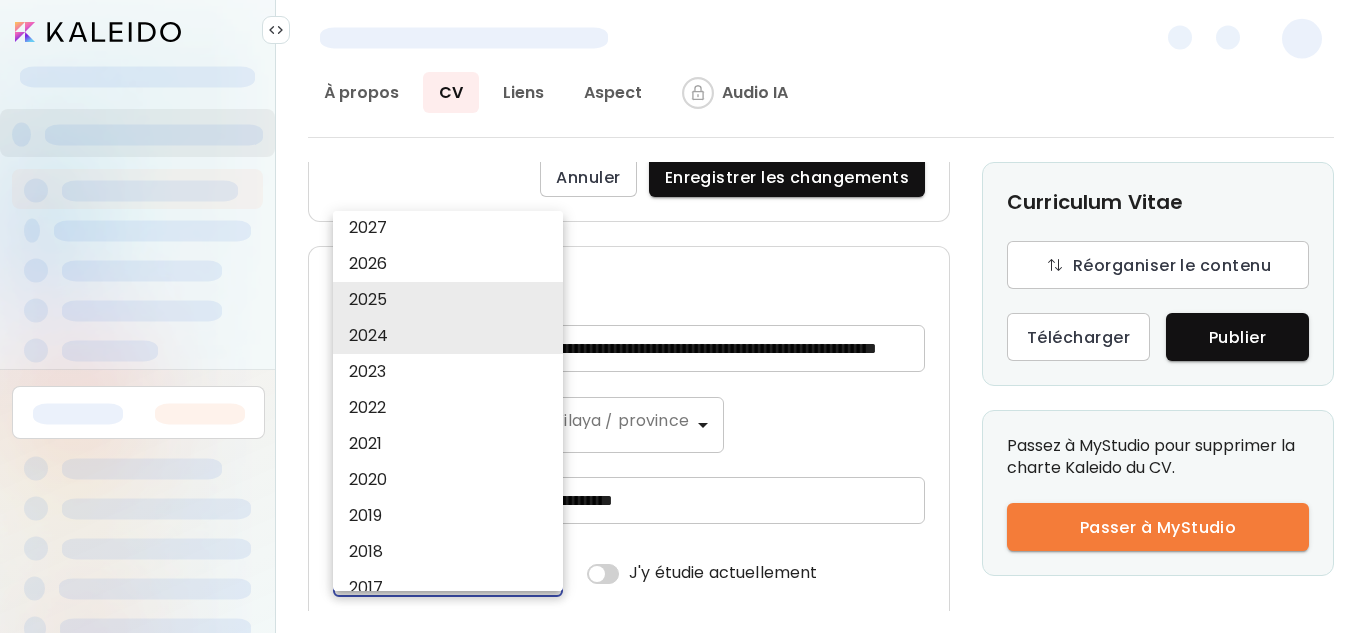 type 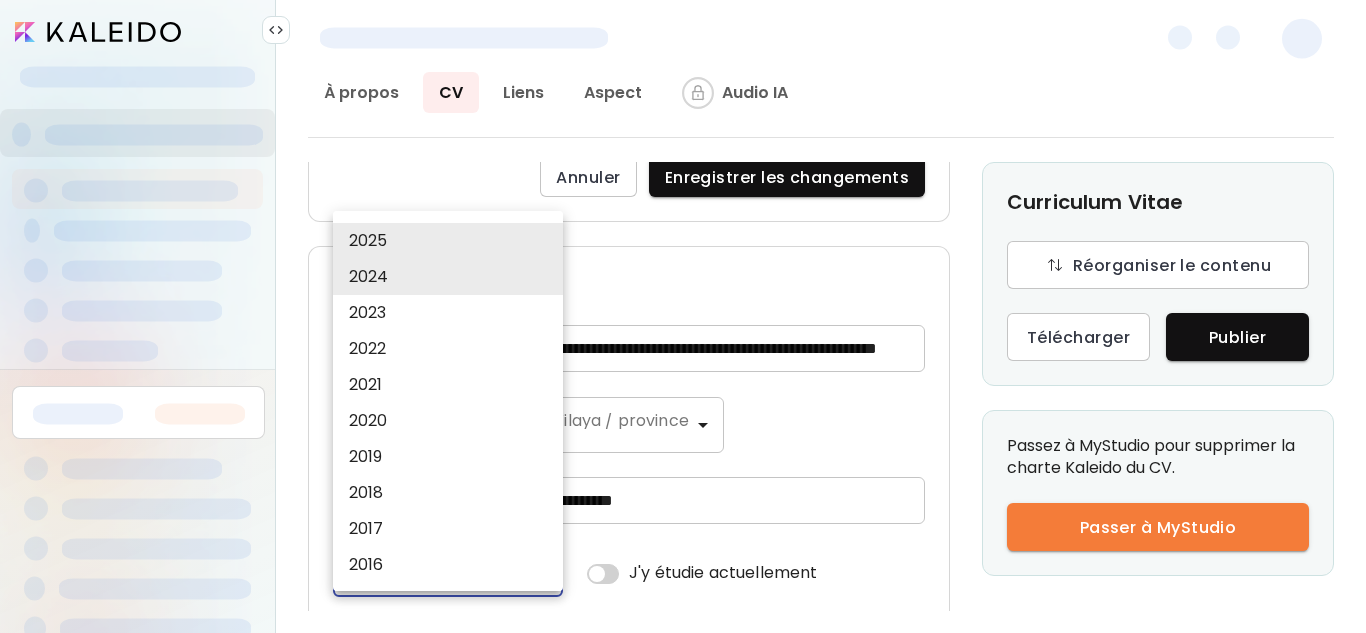 type 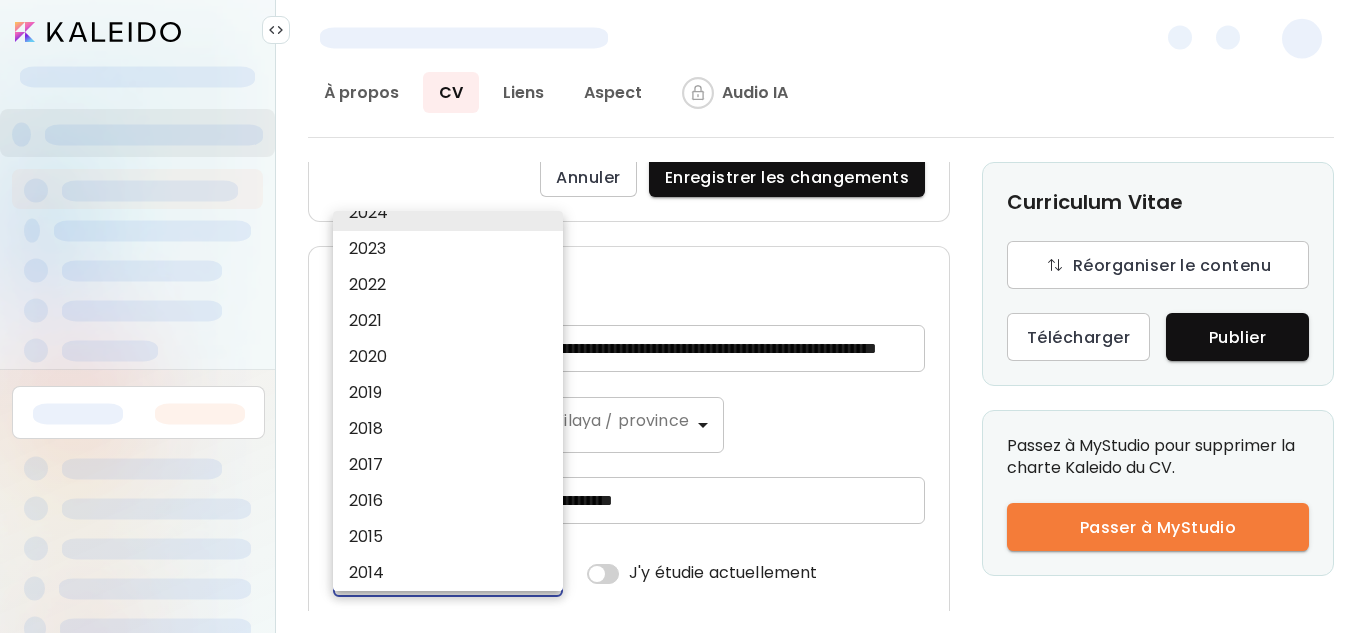 type 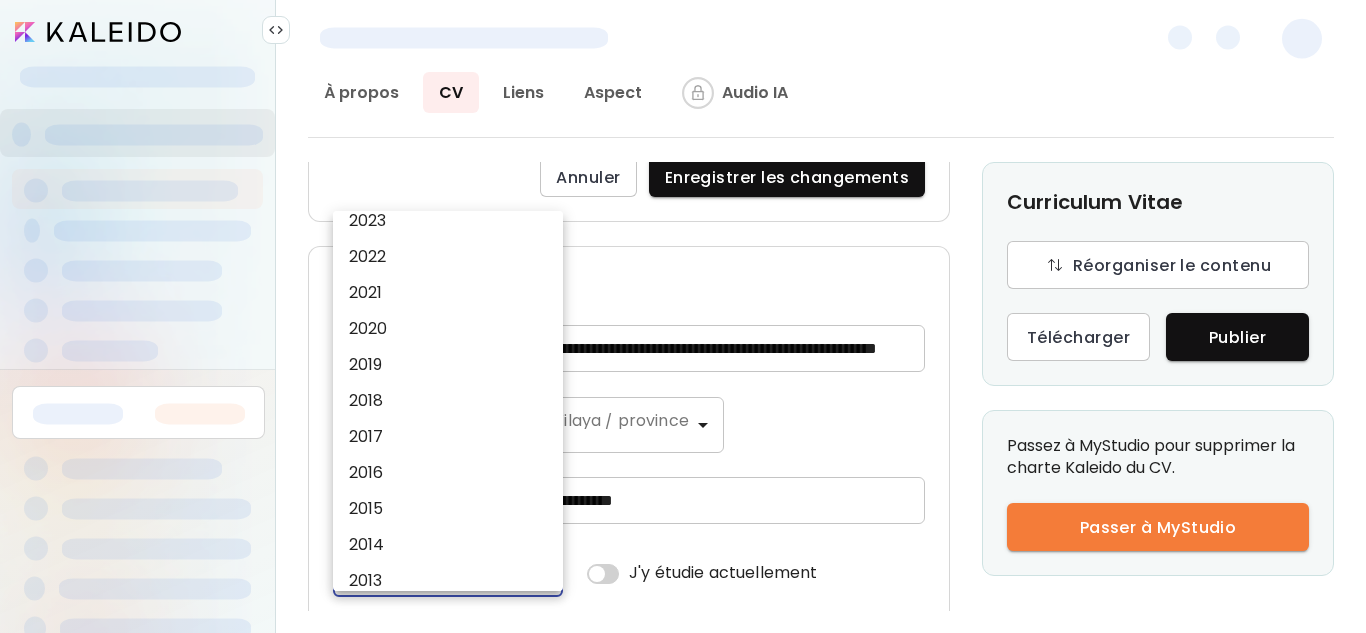 type 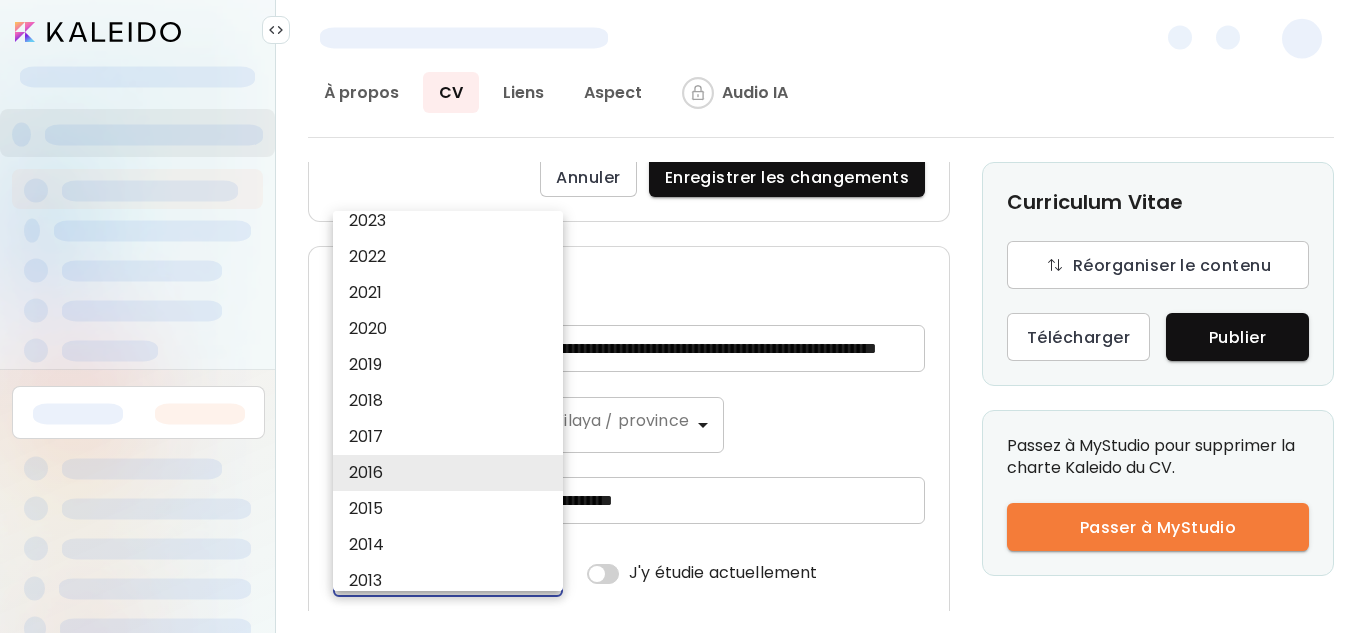 type 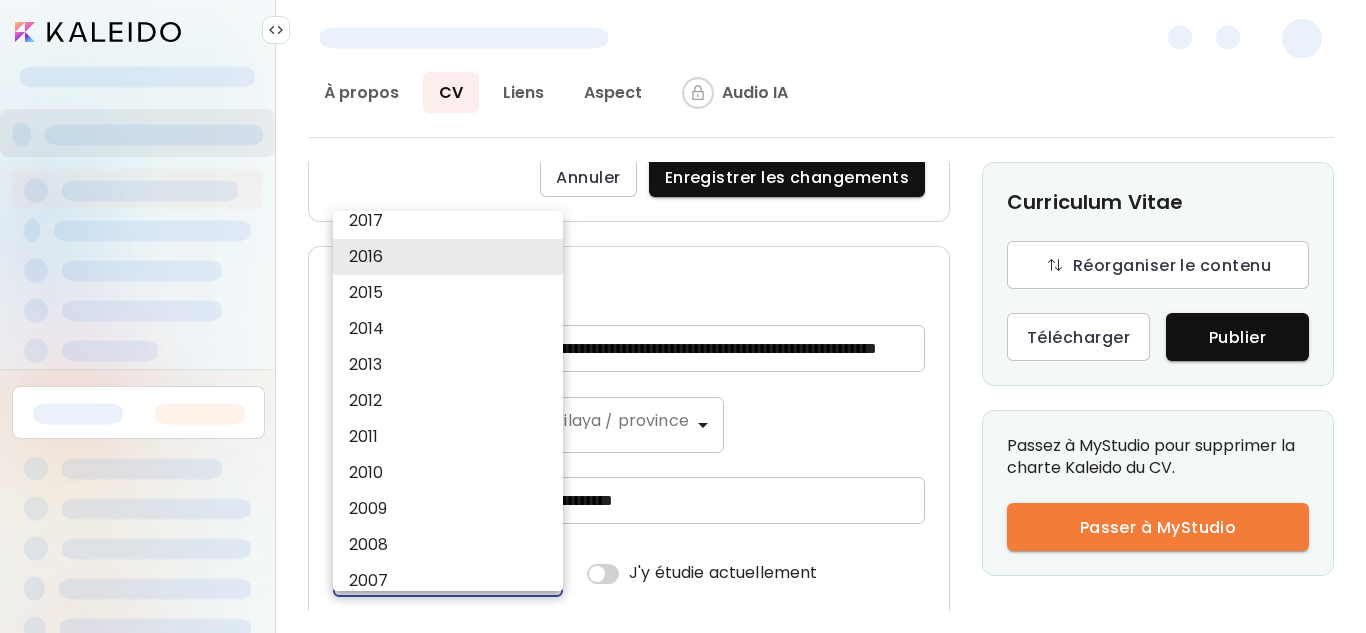 type 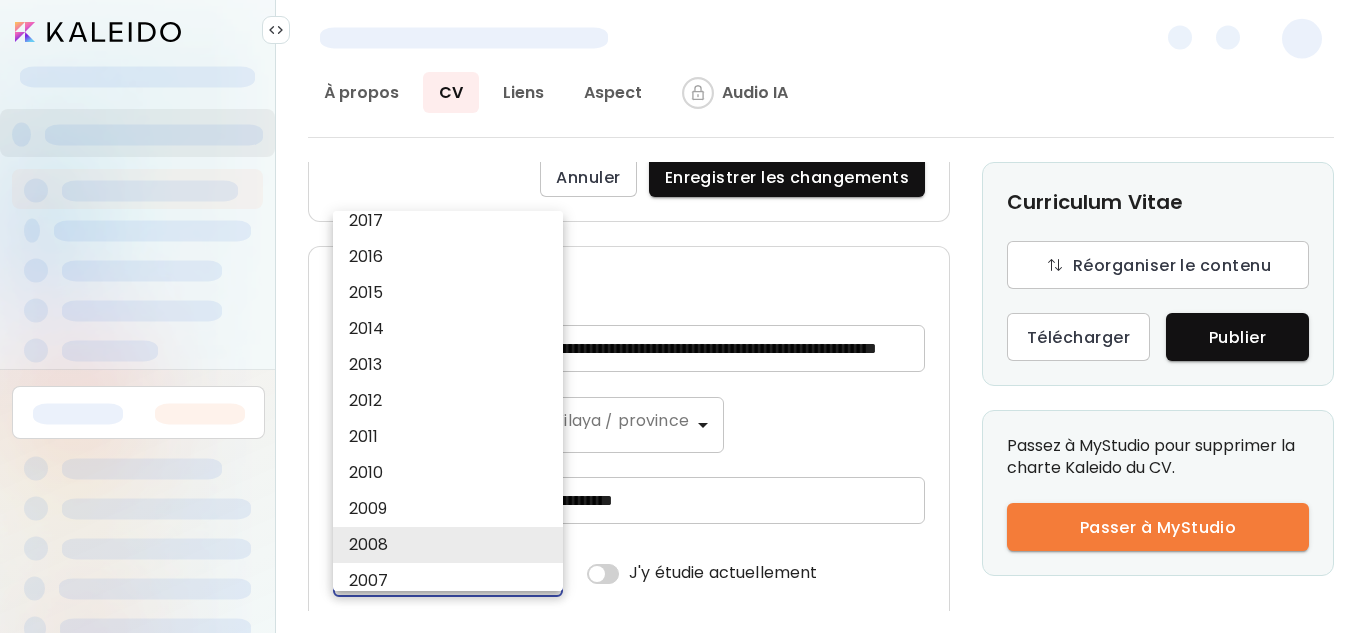 type 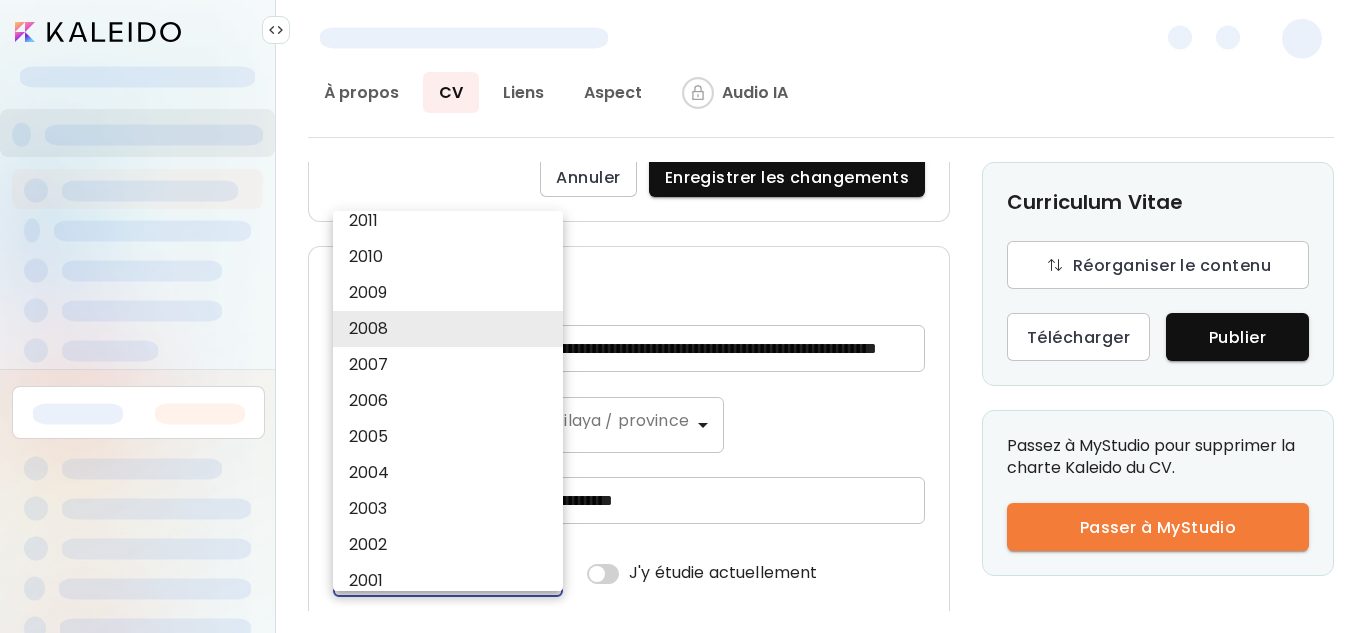 type 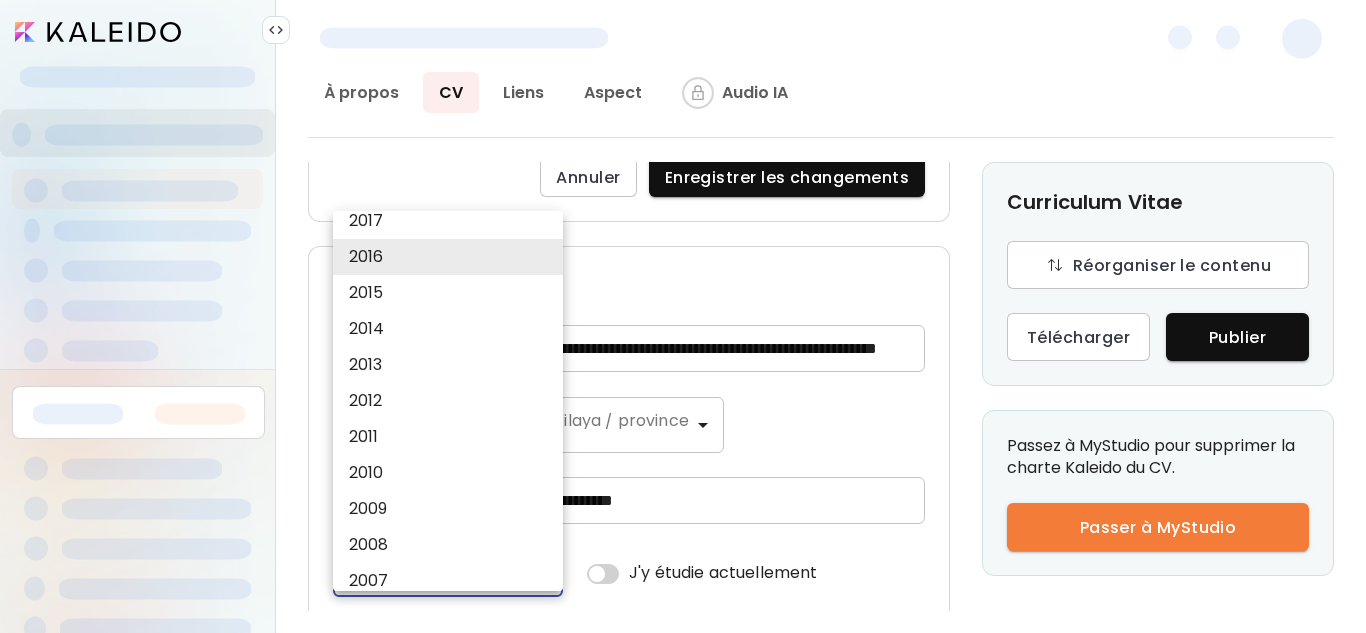 scroll, scrollTop: 656, scrollLeft: 0, axis: vertical 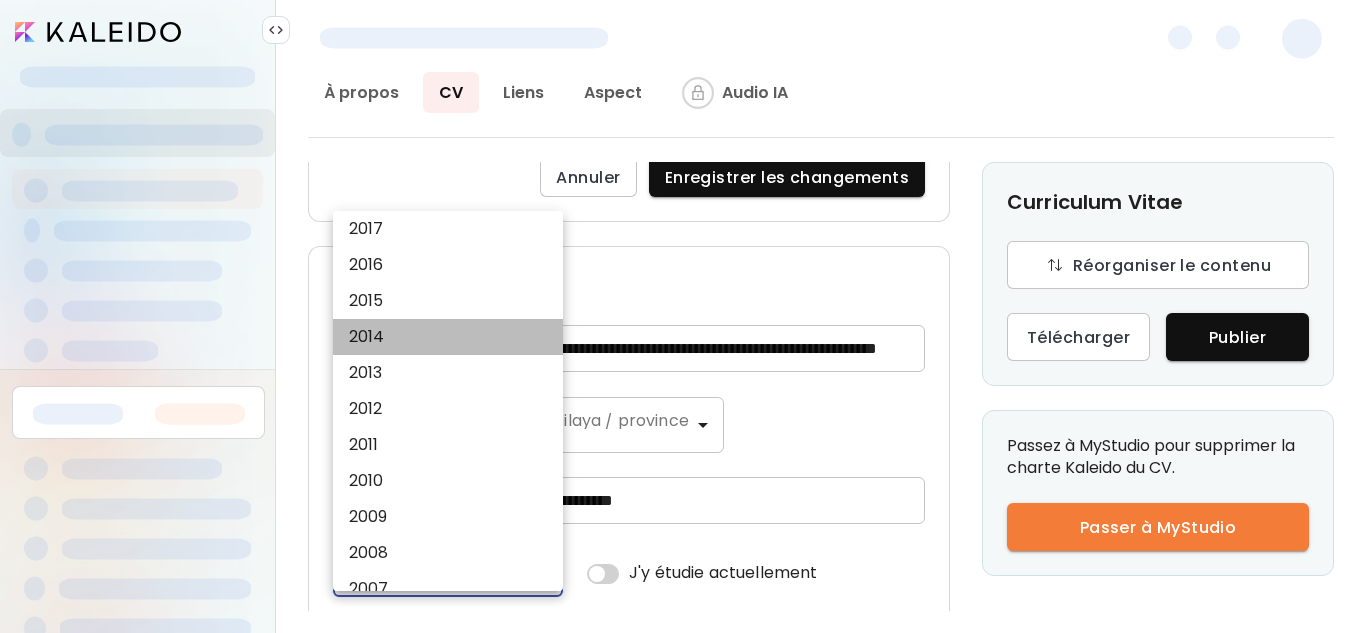 click on "2014" at bounding box center (453, 337) 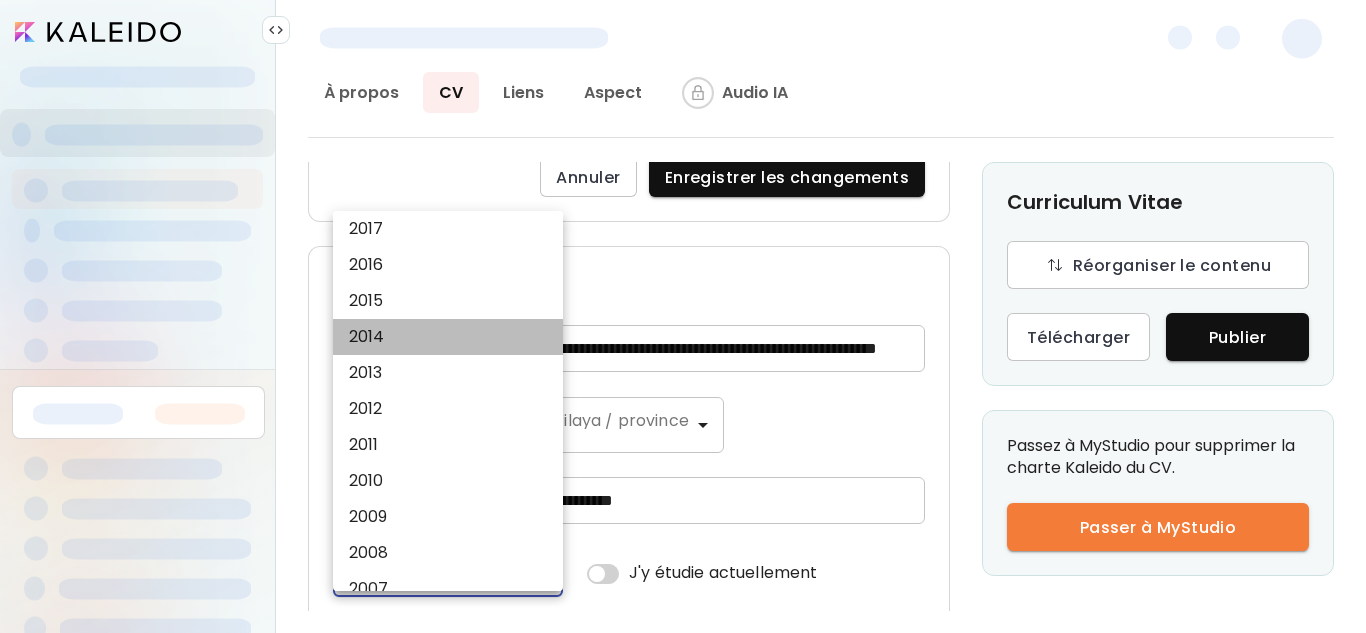 type on "****" 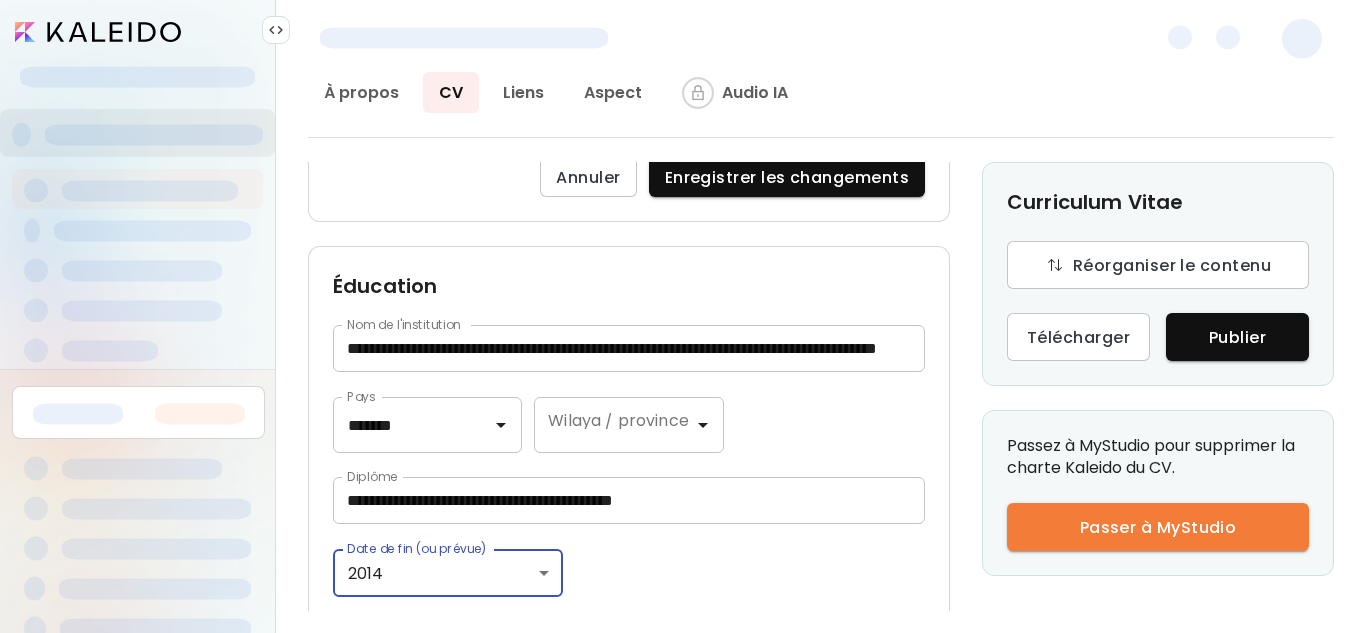 click on "Date de fin (ou prévue) 2014 **** Date de fin (ou prévue)" at bounding box center [629, 573] 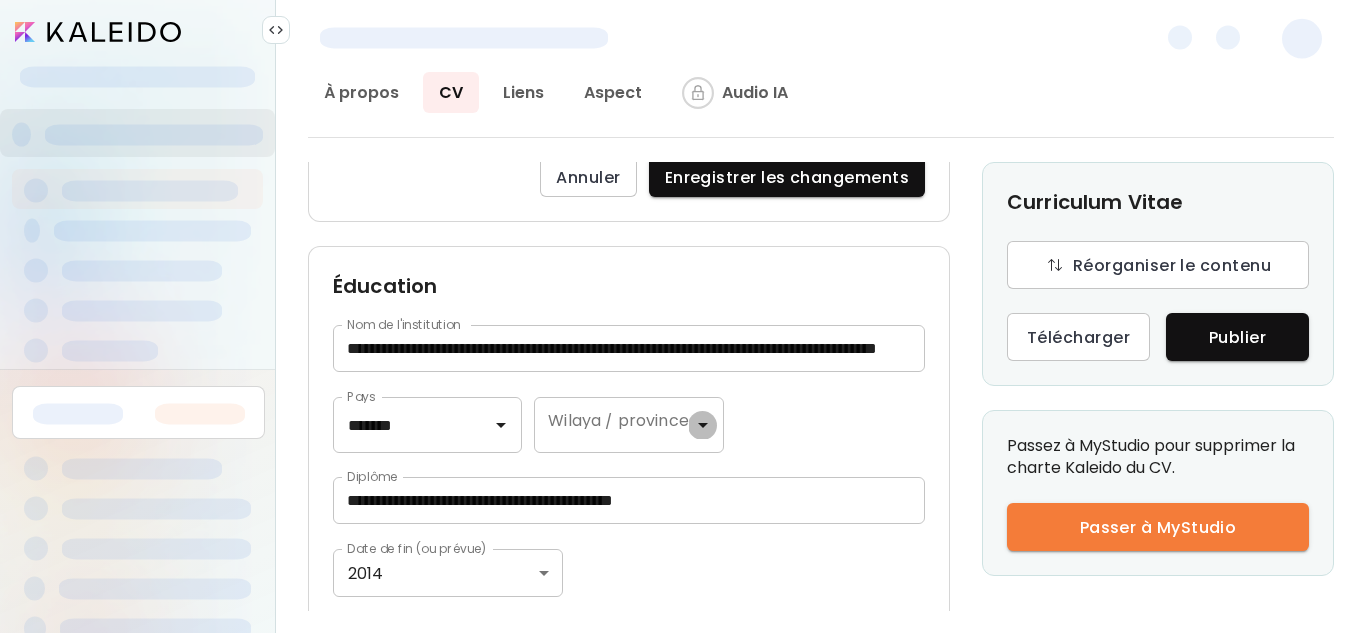click 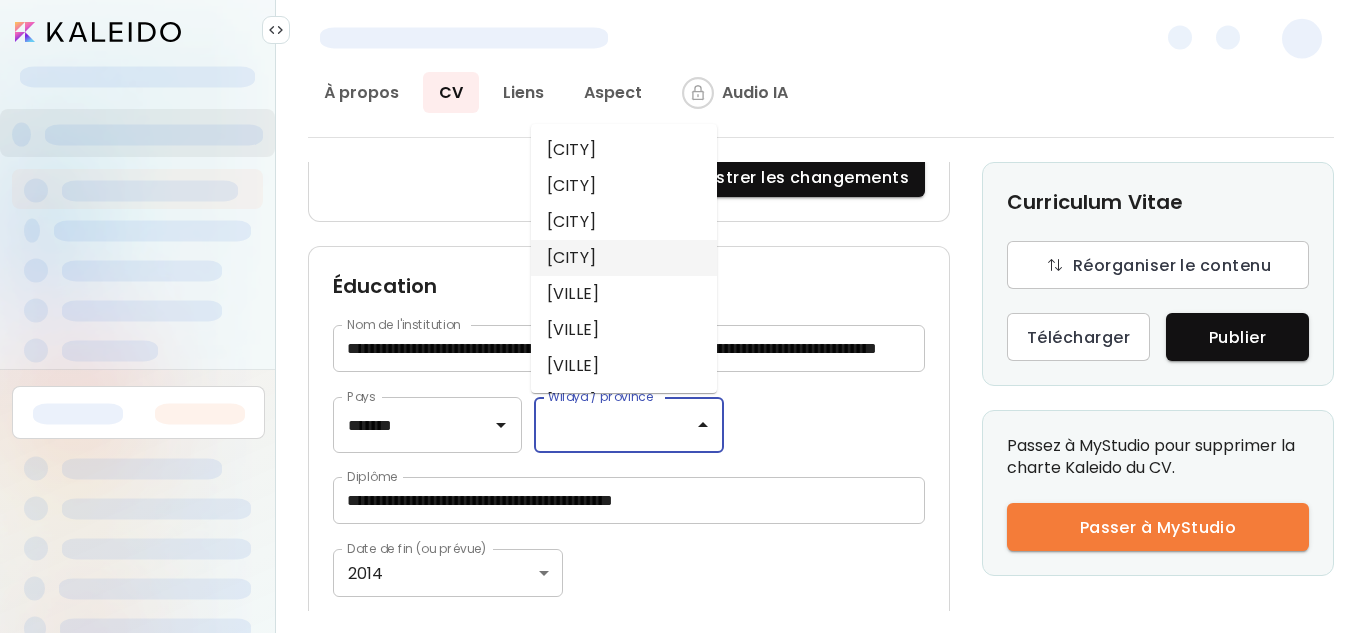click on "Alger" at bounding box center (624, 258) 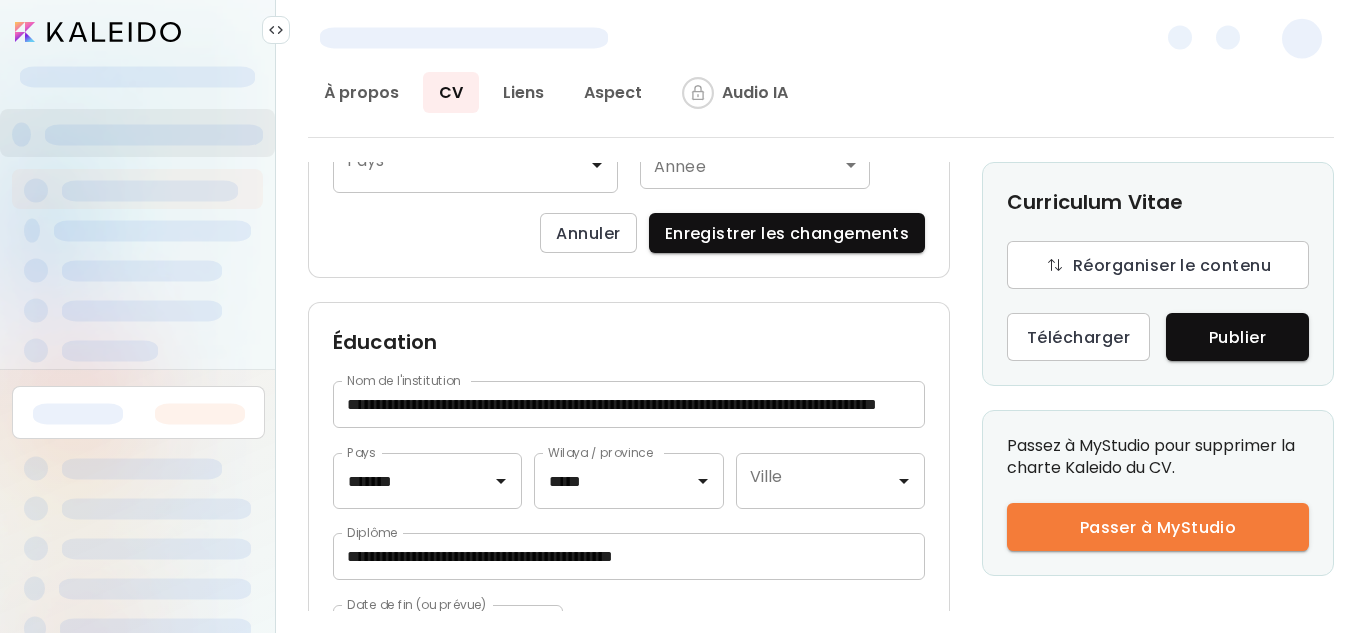 scroll, scrollTop: 600, scrollLeft: 0, axis: vertical 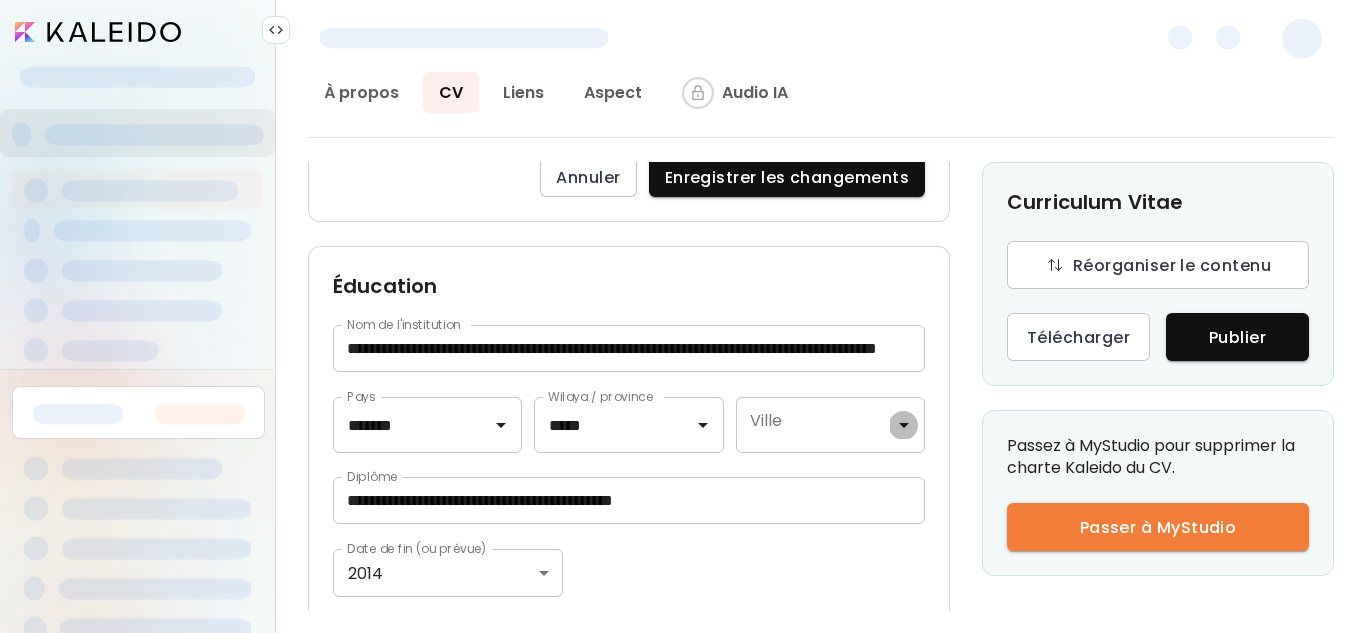 click at bounding box center [904, 425] 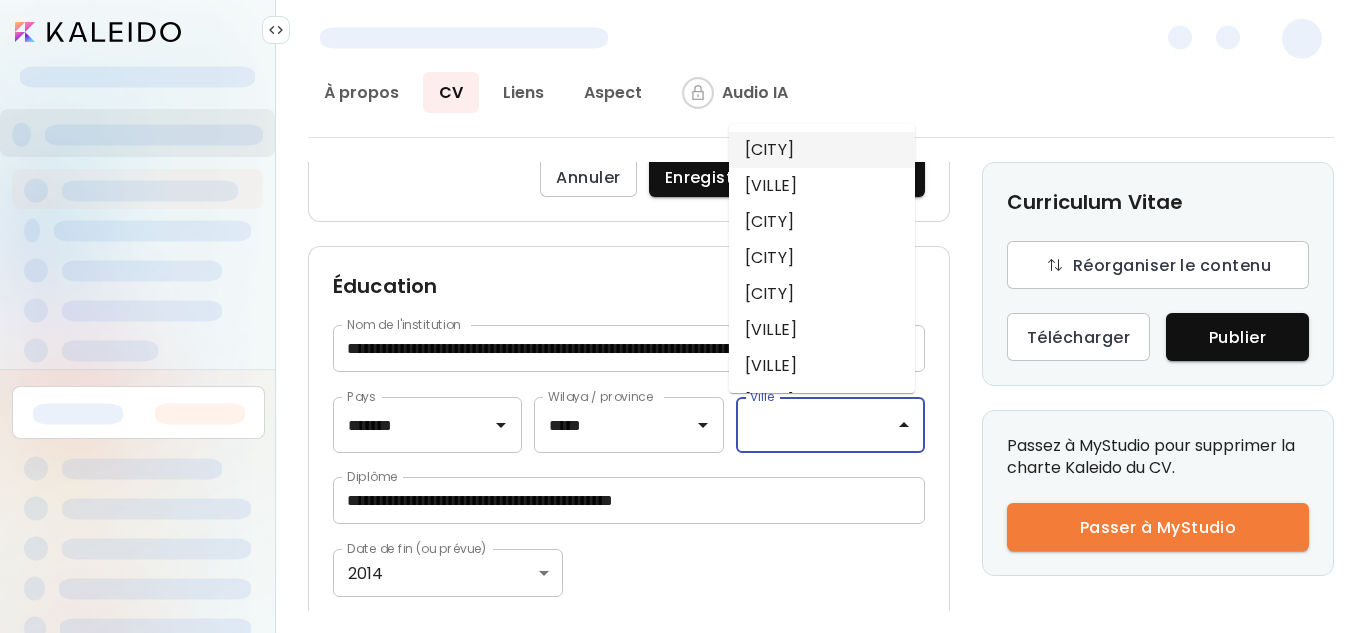 click on "Algiers" at bounding box center (822, 150) 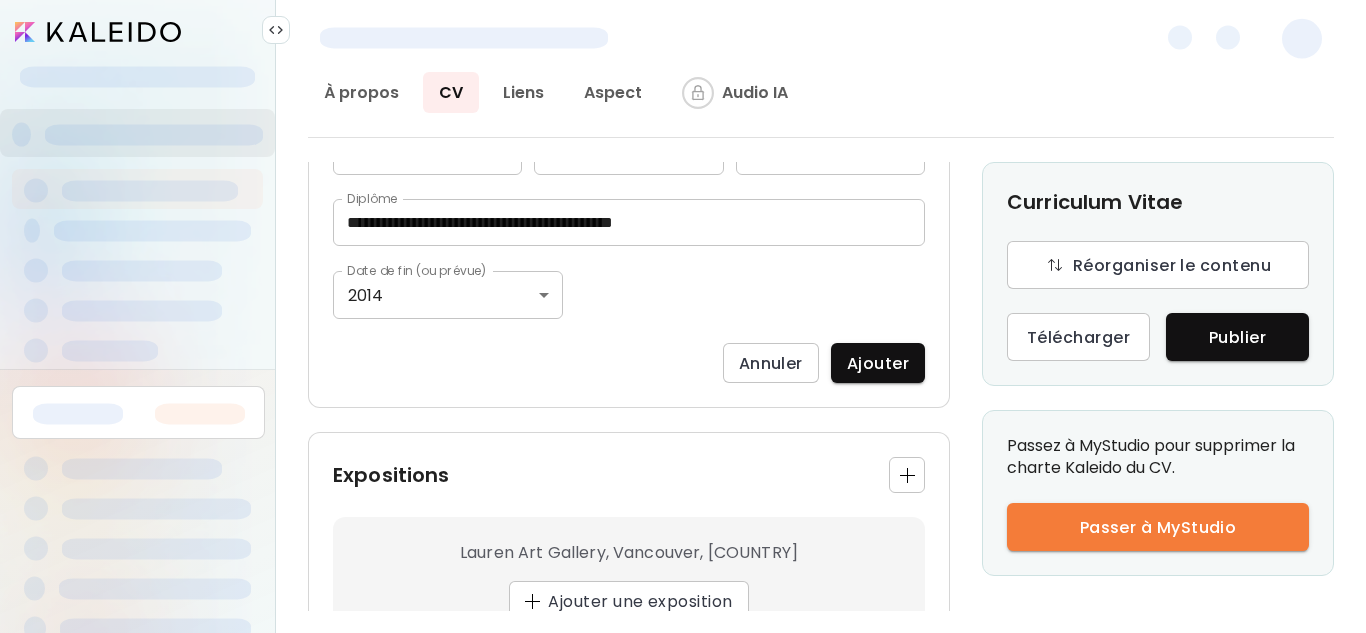 scroll, scrollTop: 884, scrollLeft: 0, axis: vertical 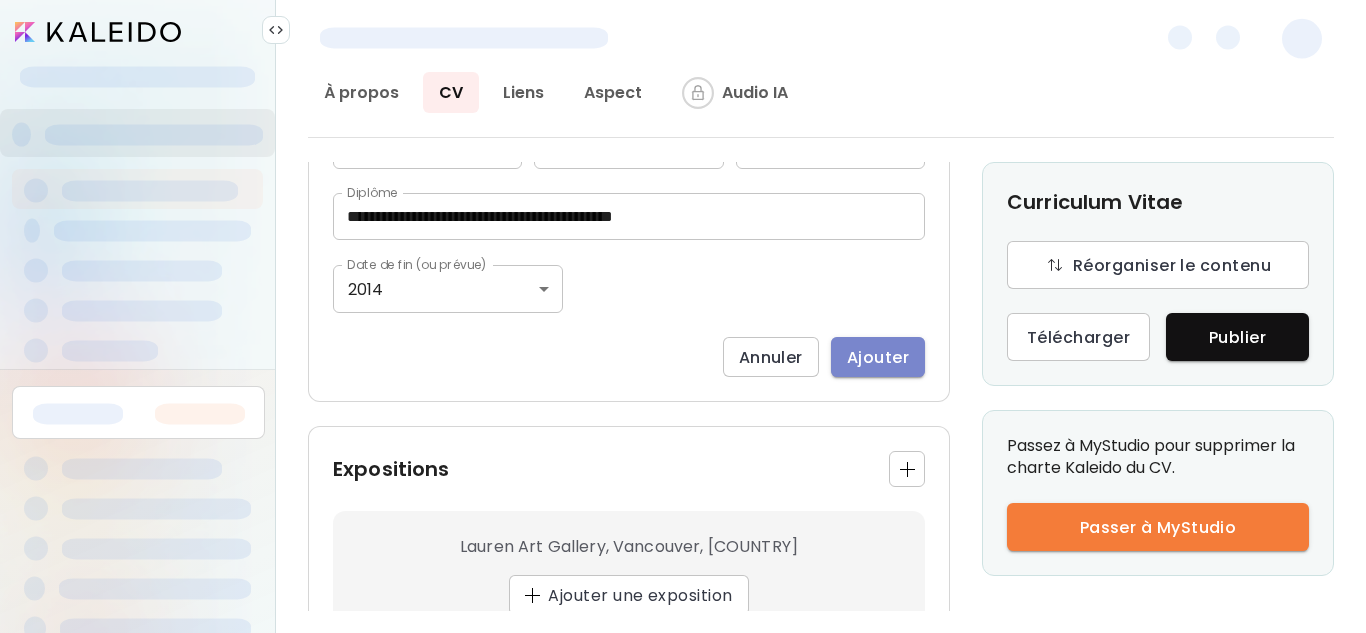 click on "Ajouter" at bounding box center [878, 357] 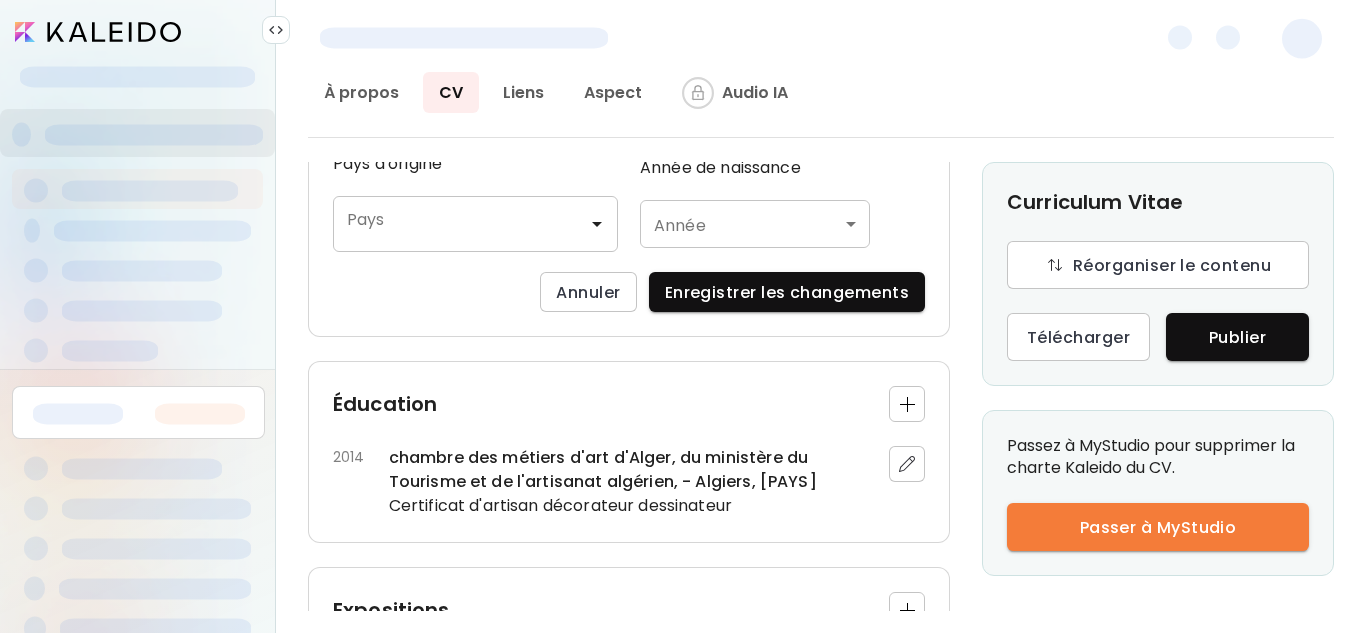 scroll, scrollTop: 484, scrollLeft: 0, axis: vertical 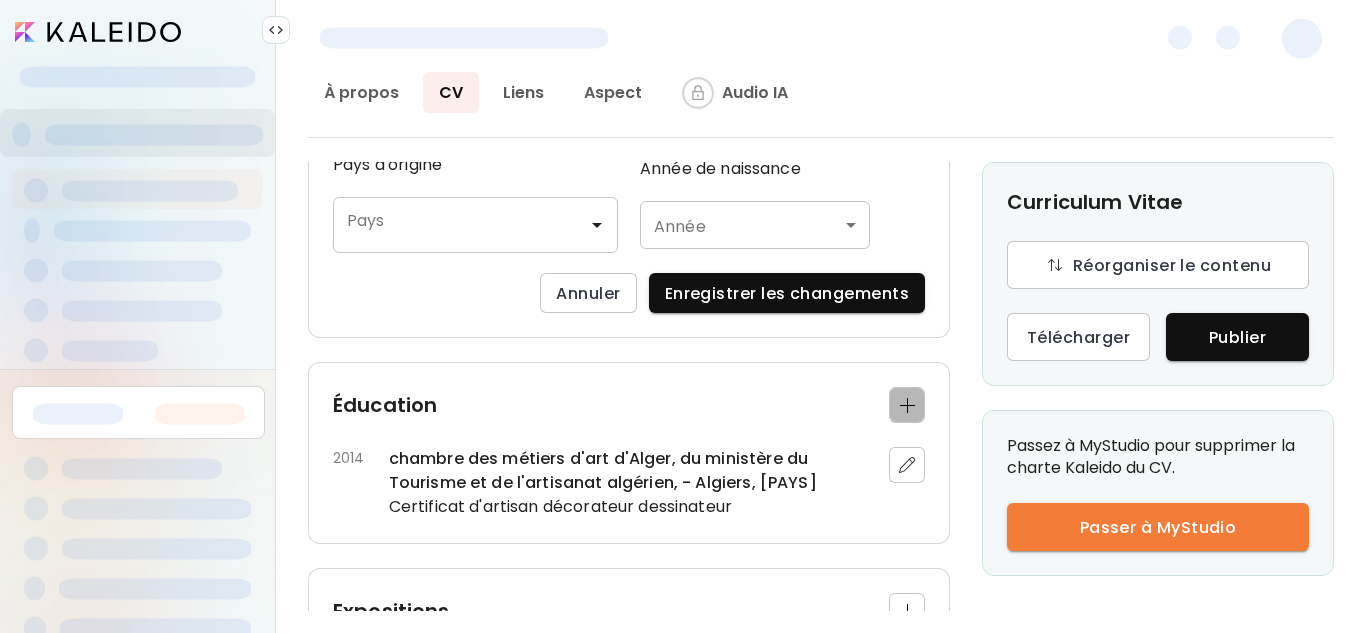 click at bounding box center [907, 405] 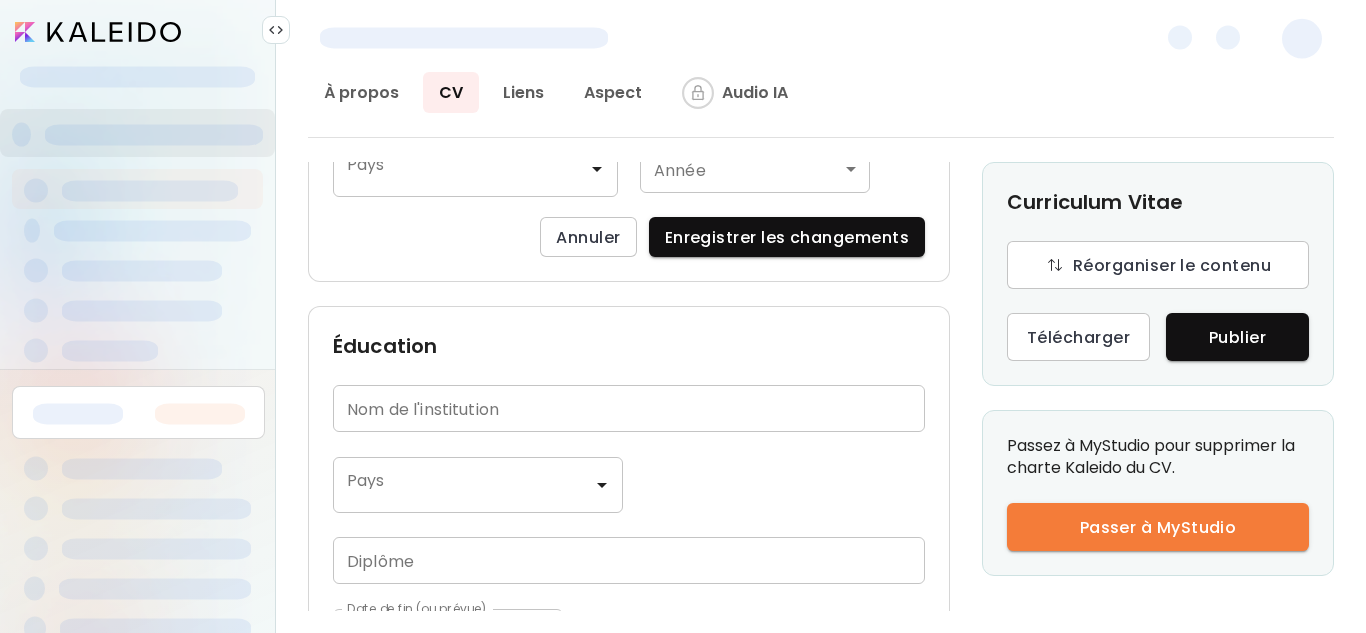 scroll, scrollTop: 428, scrollLeft: 0, axis: vertical 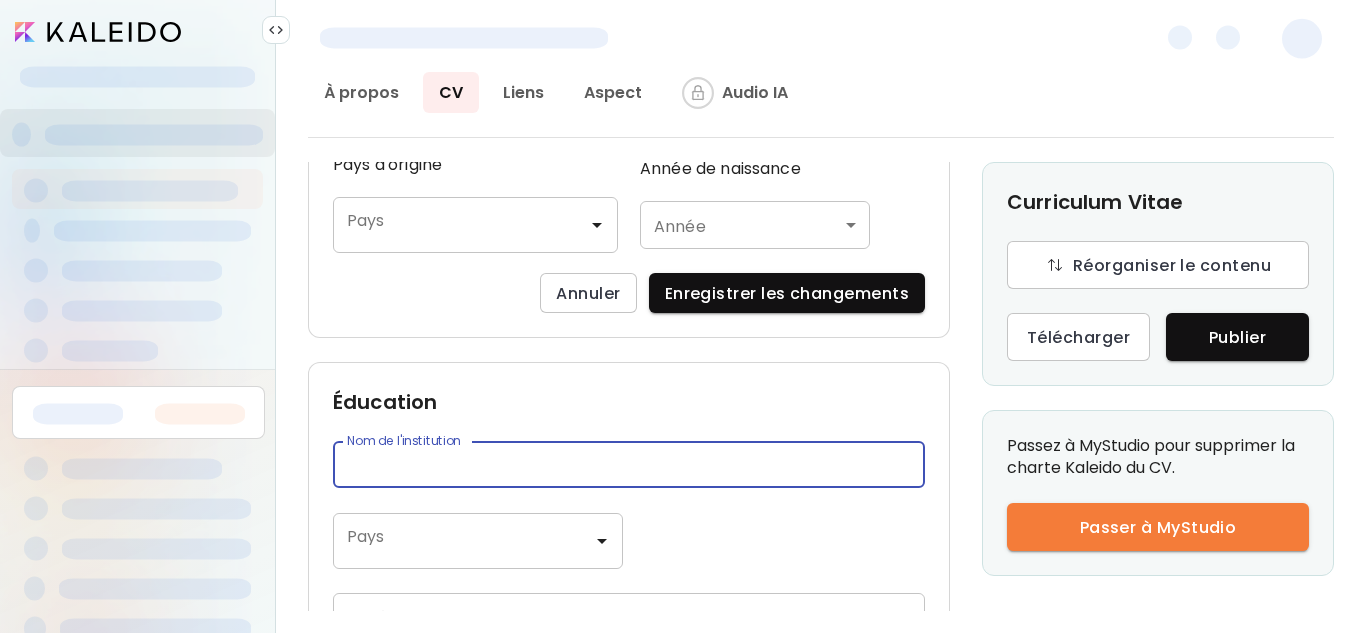 click at bounding box center [629, 464] 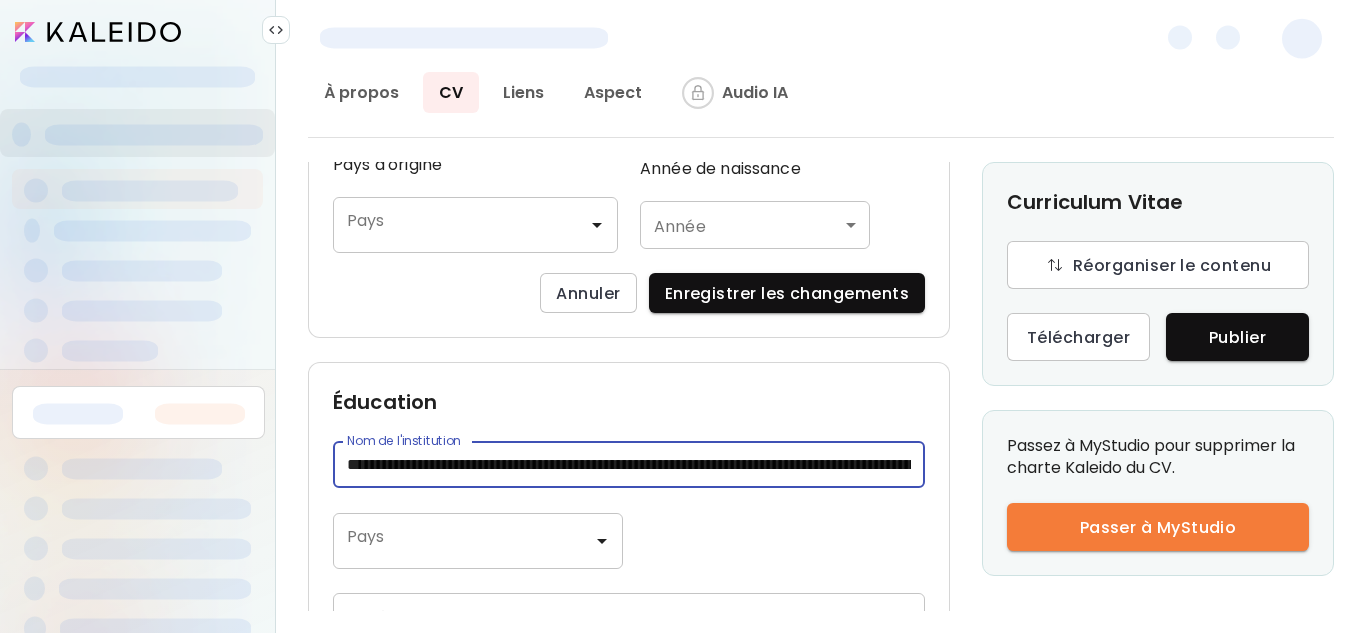 scroll, scrollTop: 0, scrollLeft: 1489, axis: horizontal 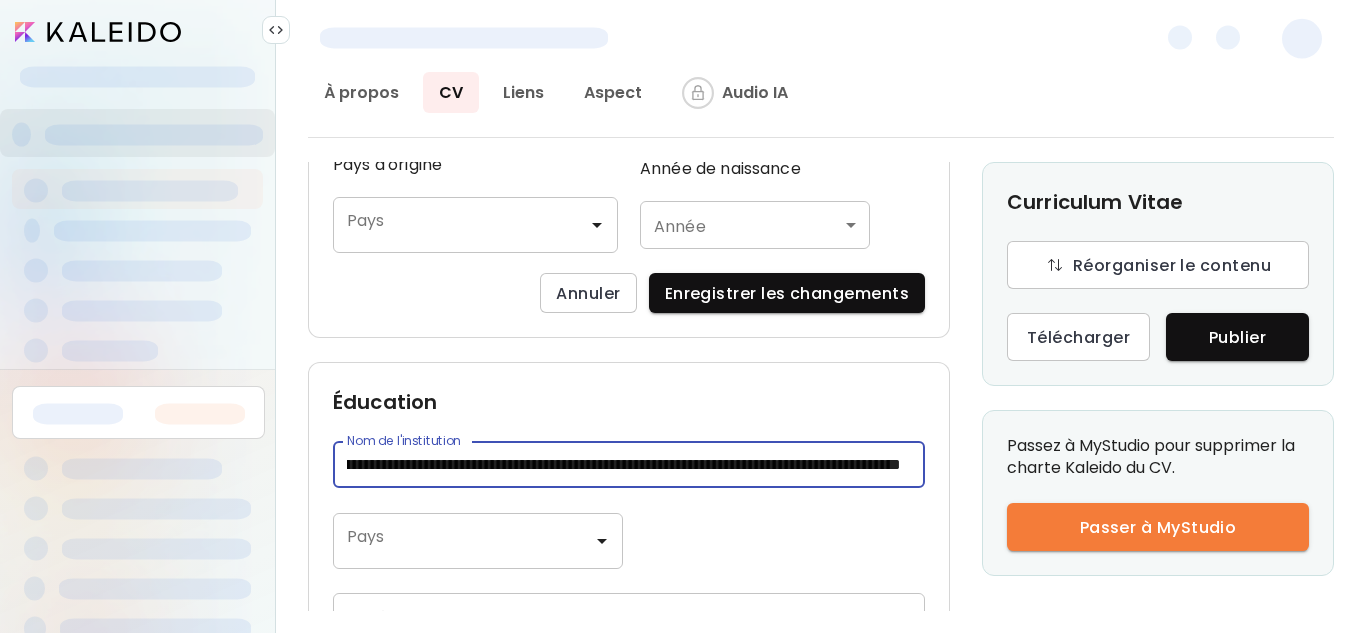 drag, startPoint x: 905, startPoint y: 461, endPoint x: 387, endPoint y: 474, distance: 518.1631 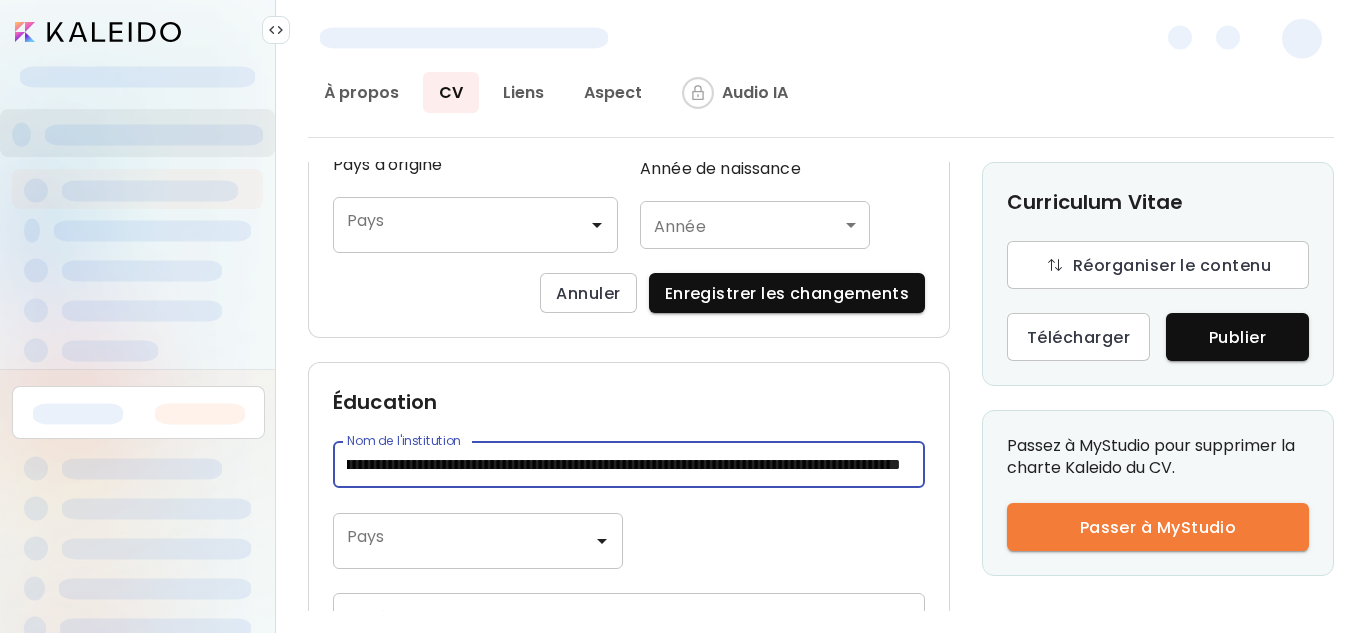 scroll, scrollTop: 0, scrollLeft: 966, axis: horizontal 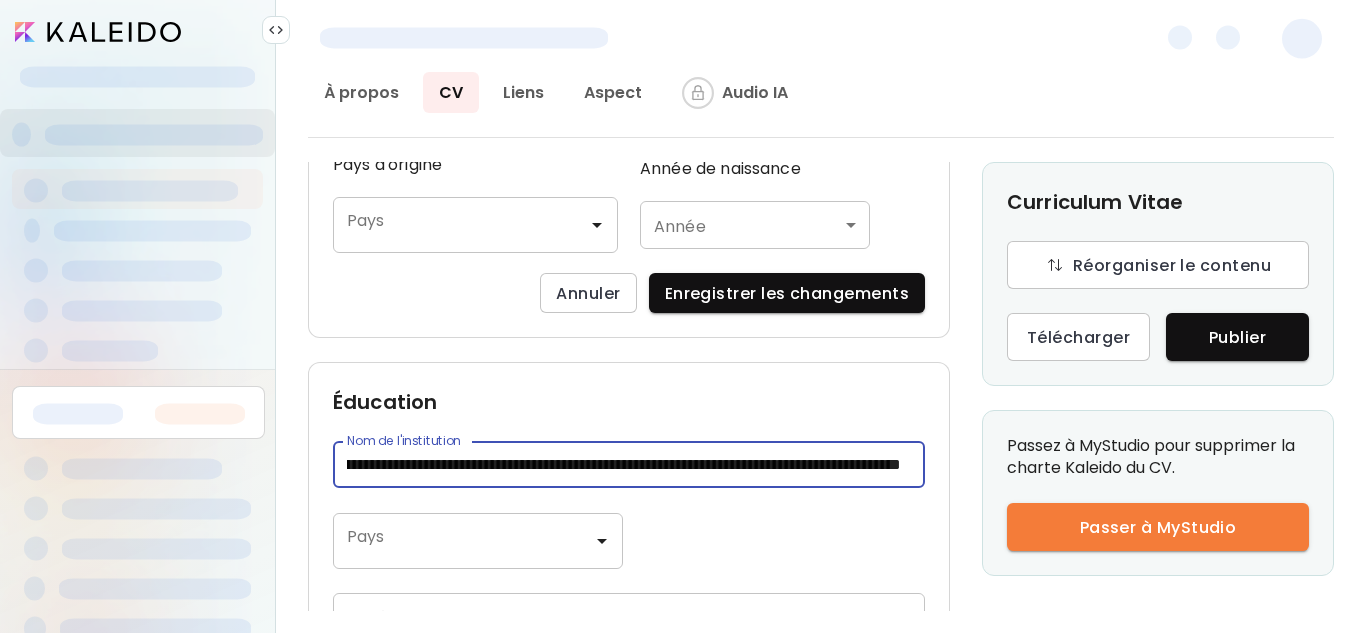 drag, startPoint x: 901, startPoint y: 463, endPoint x: 515, endPoint y: 482, distance: 386.46735 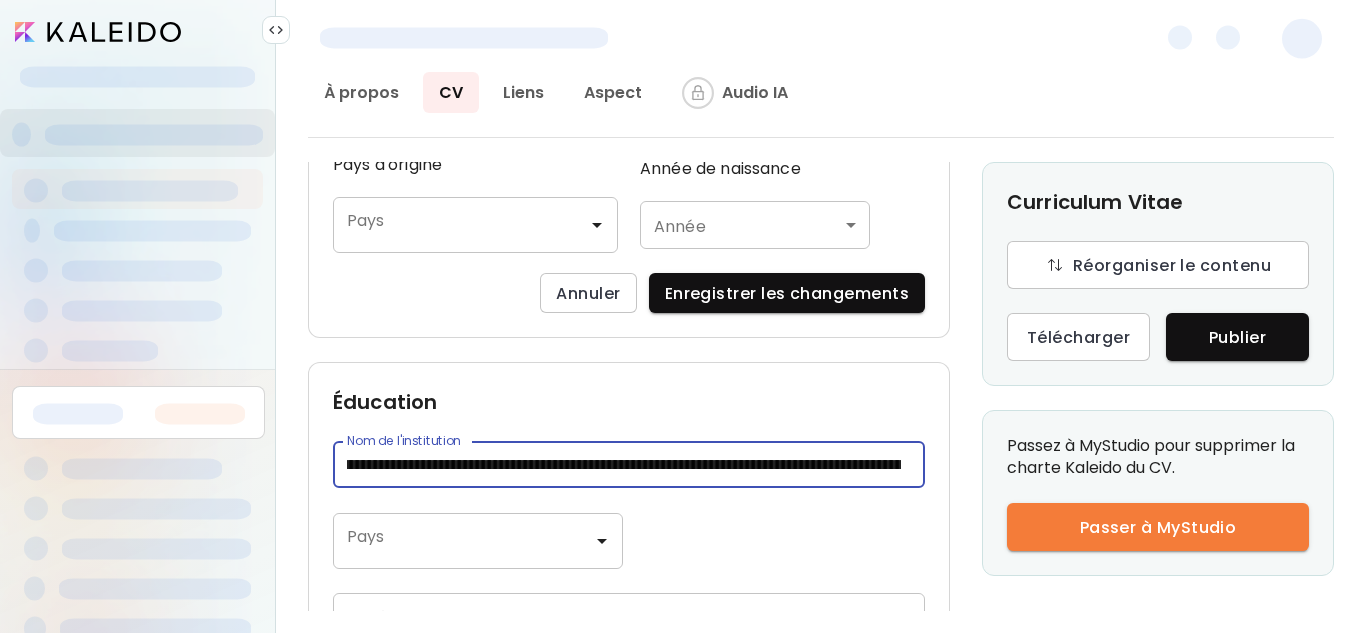 scroll, scrollTop: 0, scrollLeft: 0, axis: both 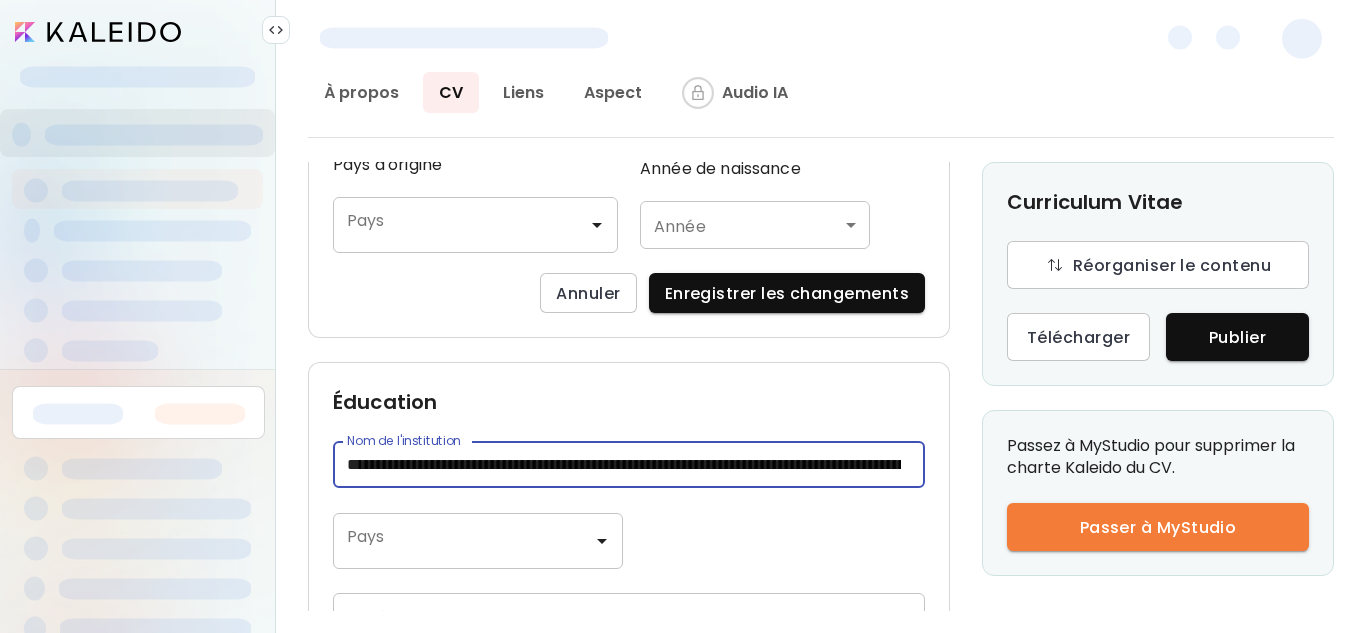 drag, startPoint x: 622, startPoint y: 463, endPoint x: 331, endPoint y: 462, distance: 291.0017 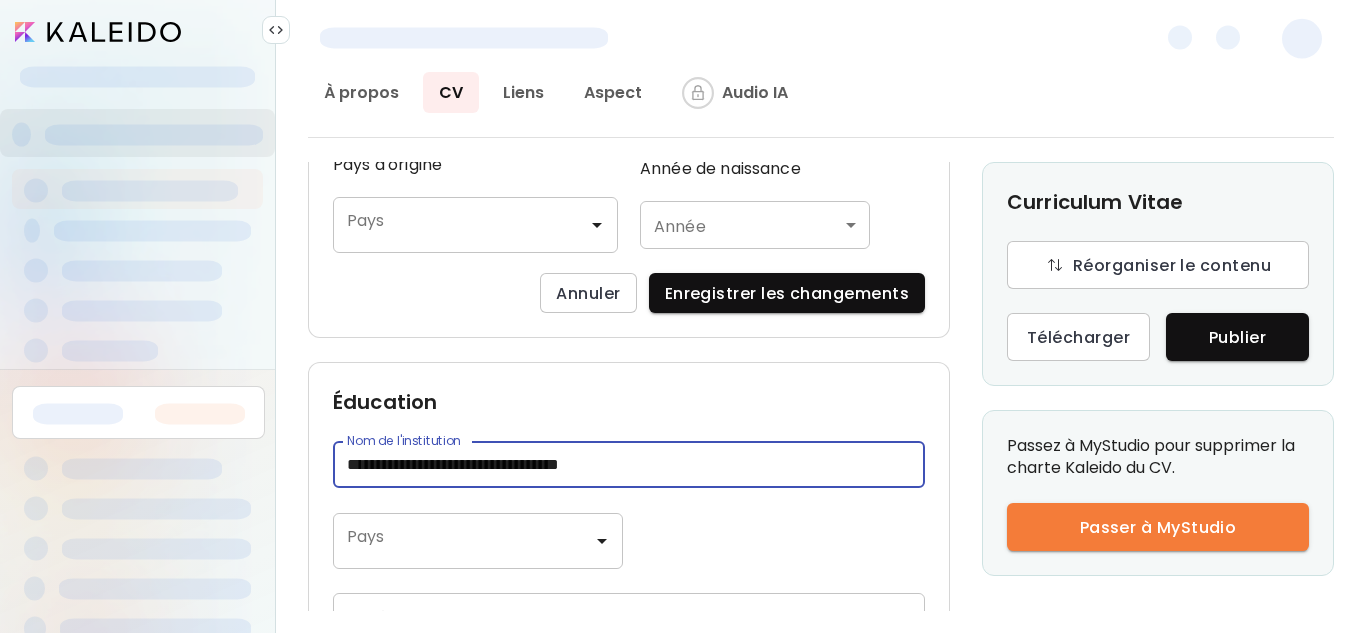 type on "**********" 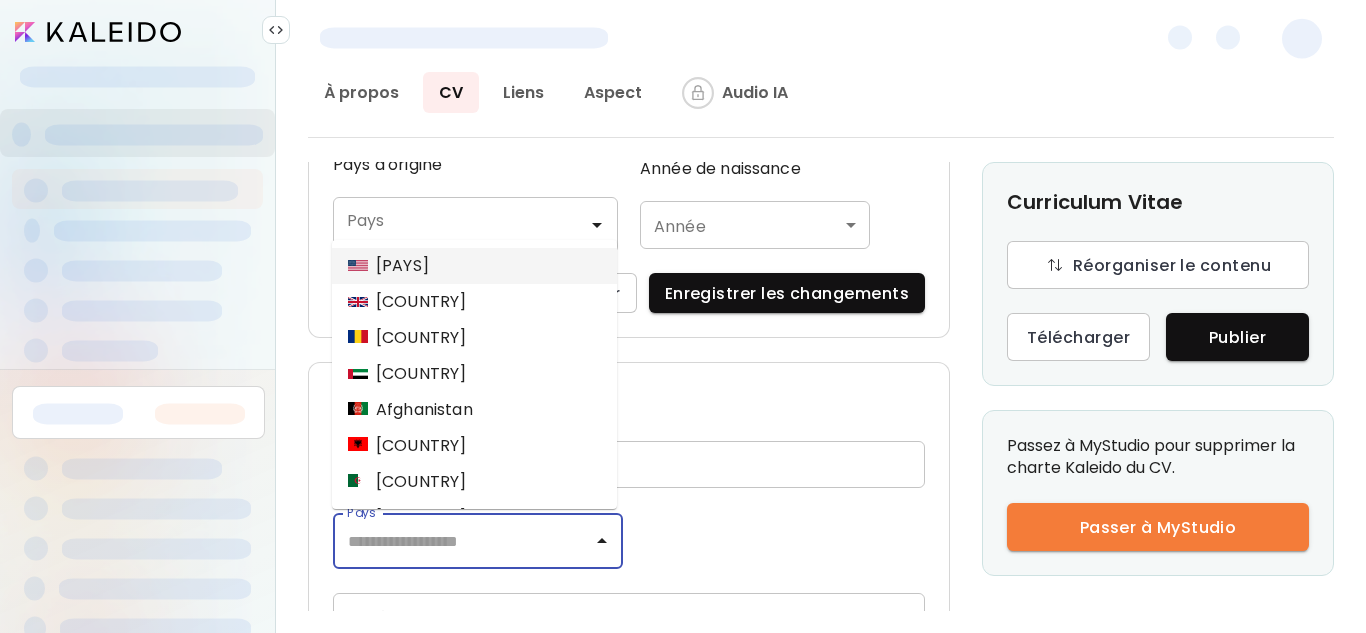 click on "Pays" at bounding box center [463, 541] 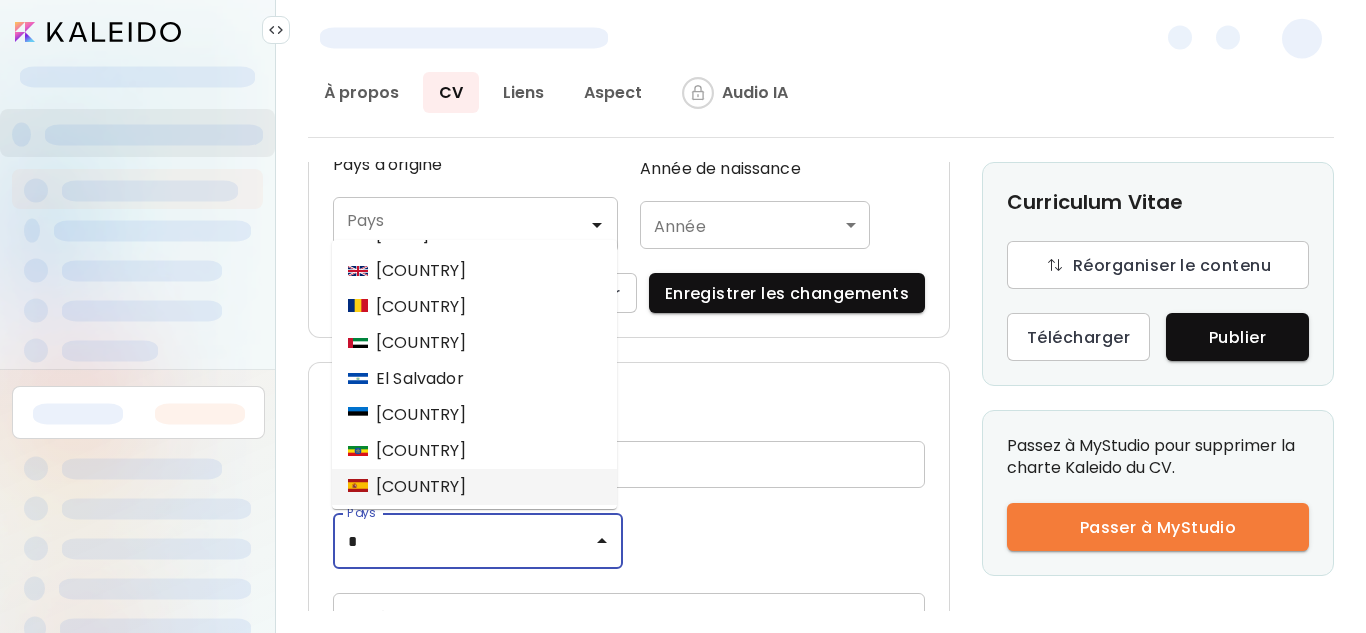 scroll, scrollTop: 67, scrollLeft: 0, axis: vertical 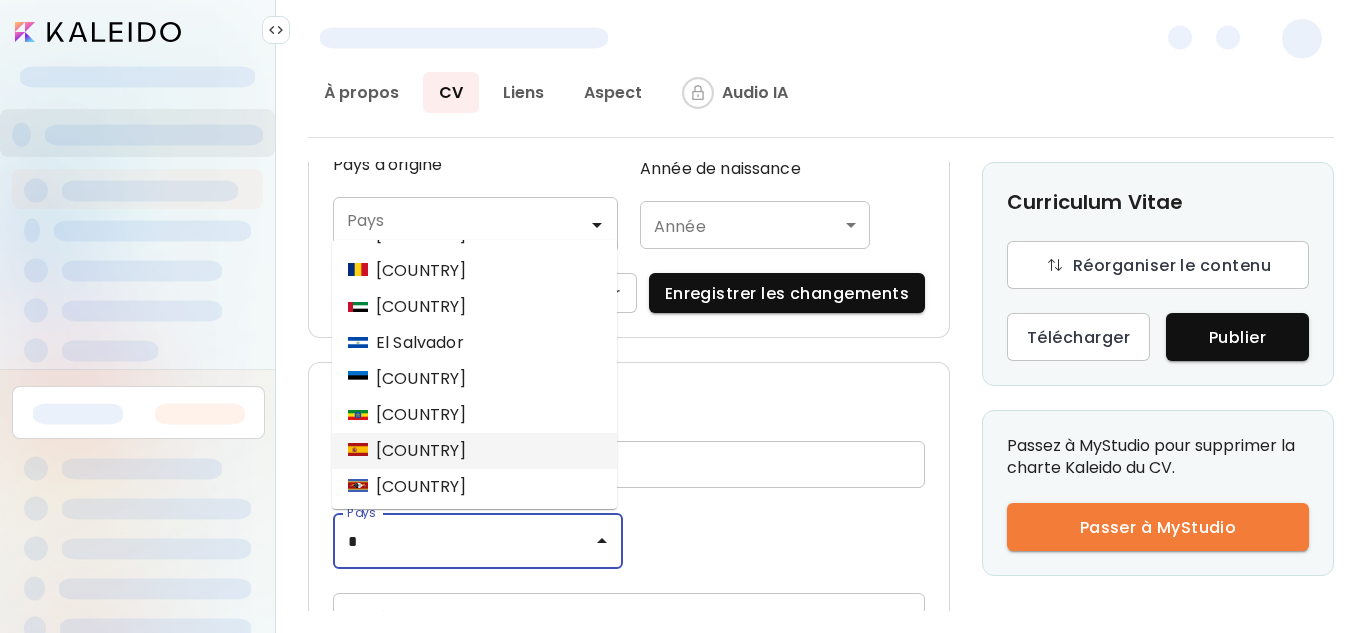 click on "Espagne" at bounding box center (407, 451) 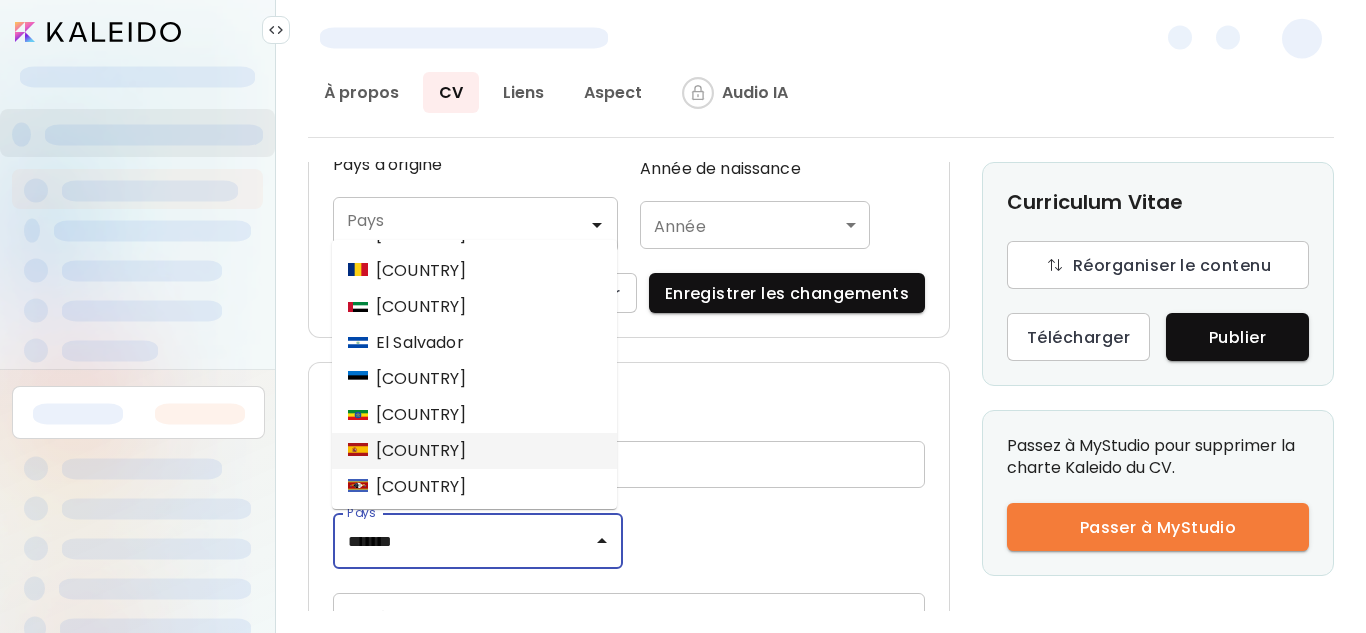 type on "*****" 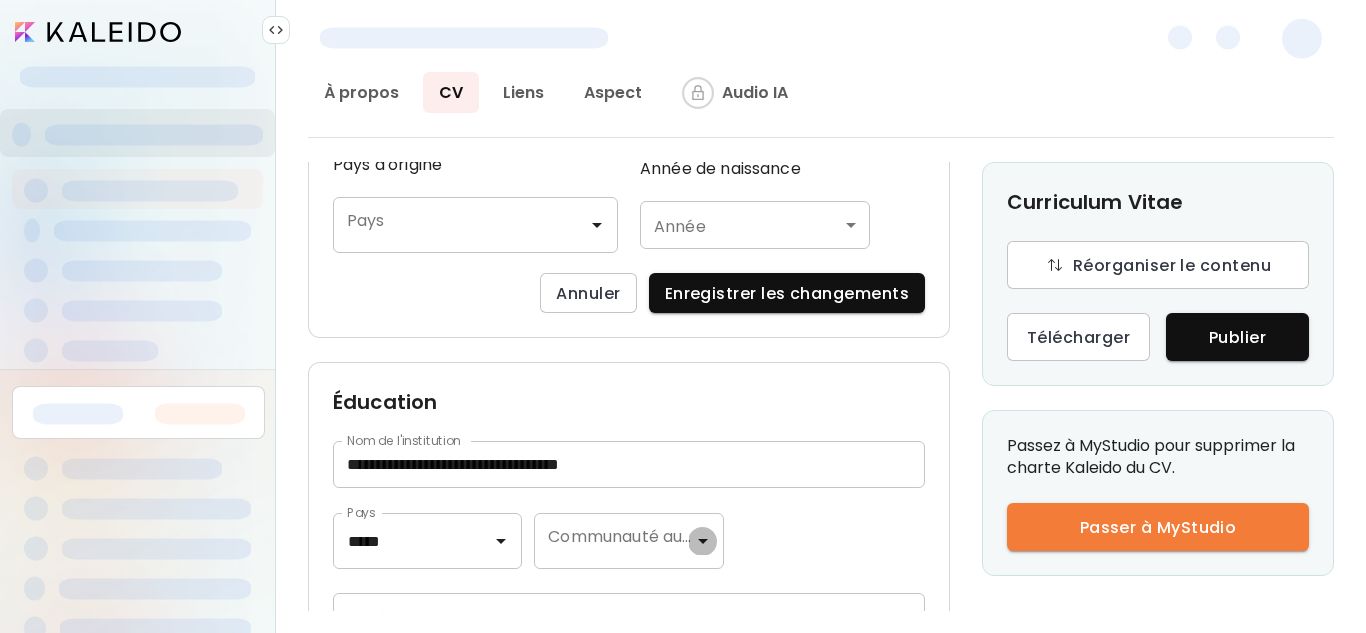 click 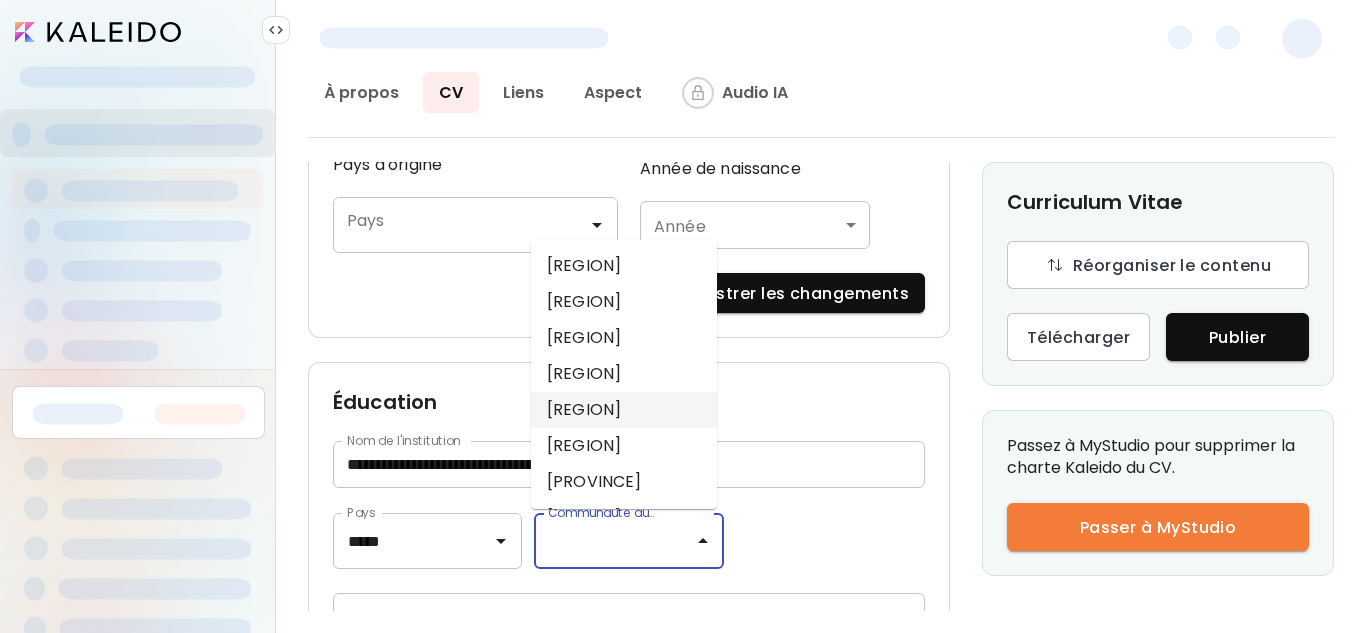 click on "Basque Country" at bounding box center [624, 410] 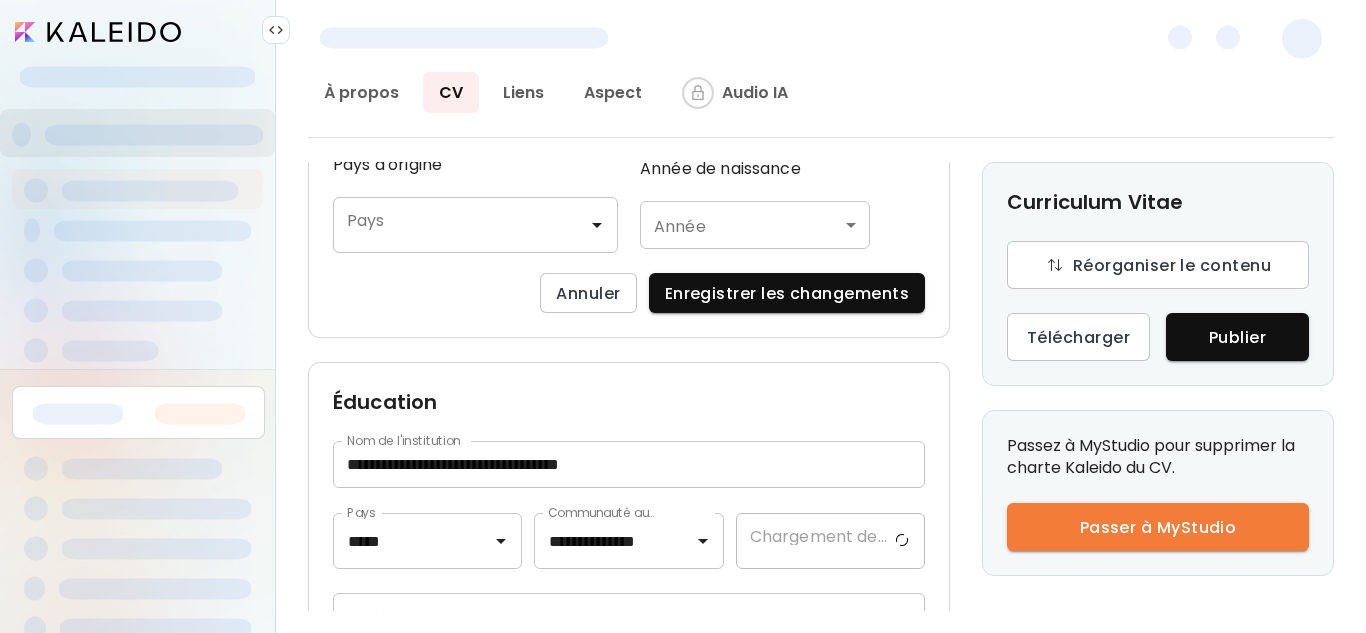 type 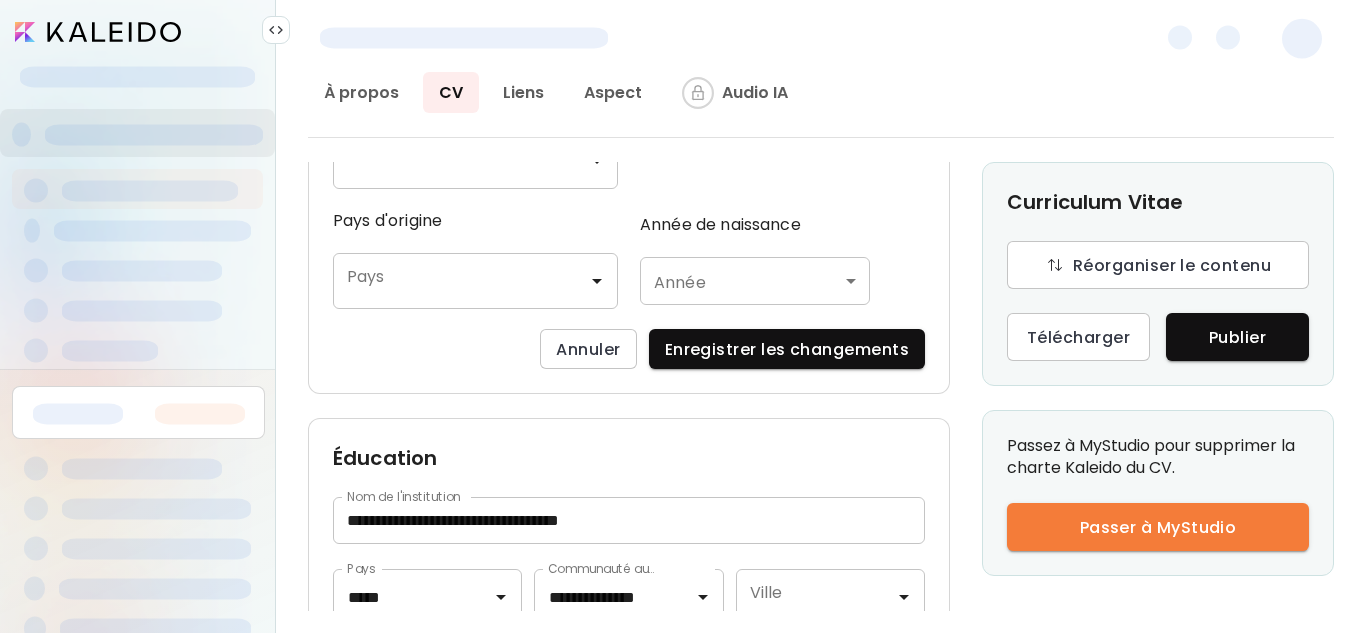 scroll, scrollTop: 484, scrollLeft: 0, axis: vertical 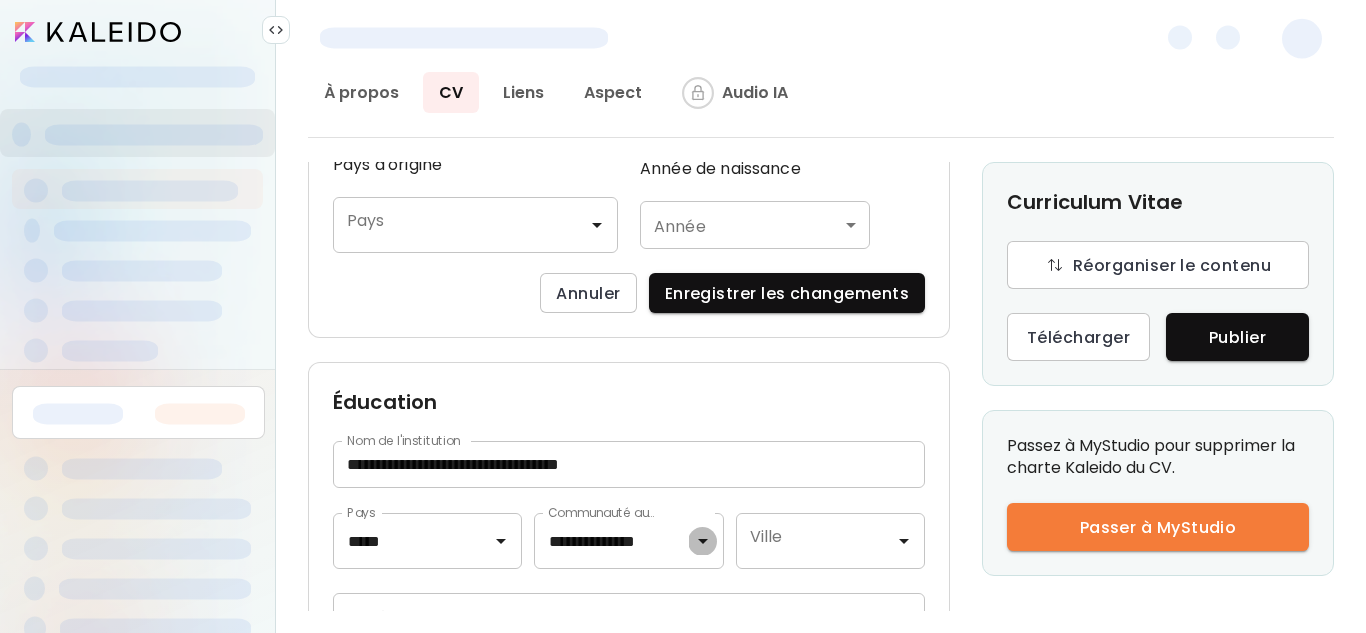 click 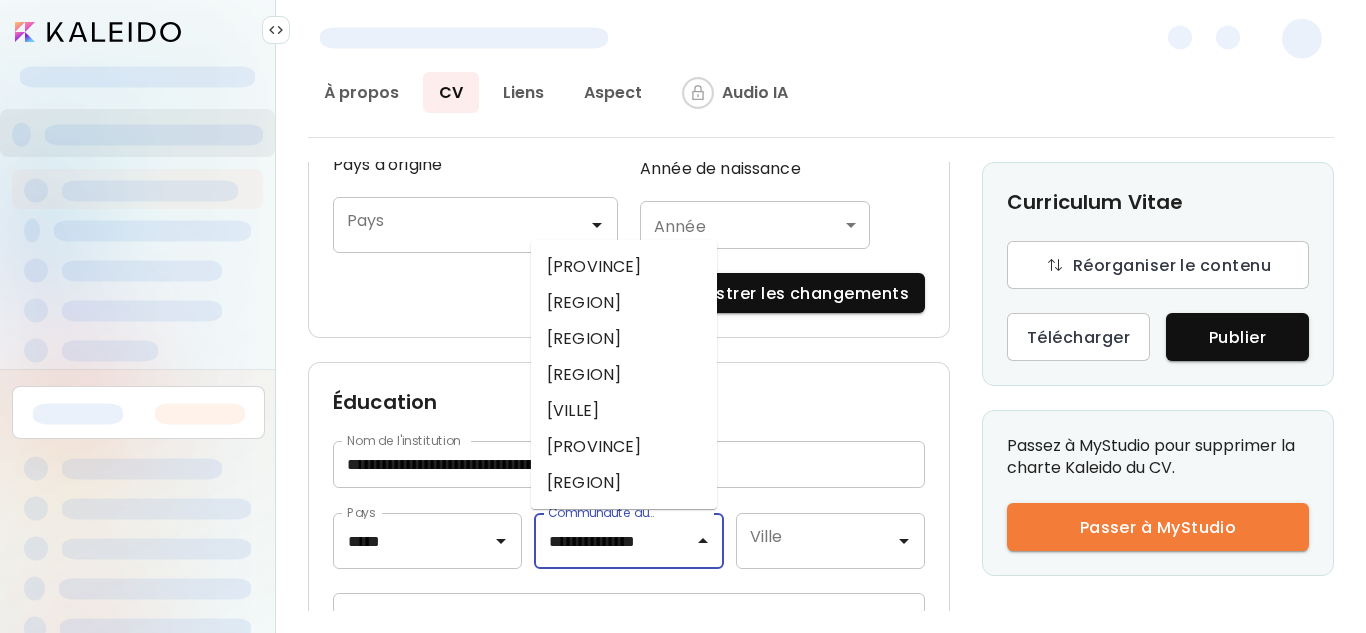 scroll, scrollTop: 218, scrollLeft: 0, axis: vertical 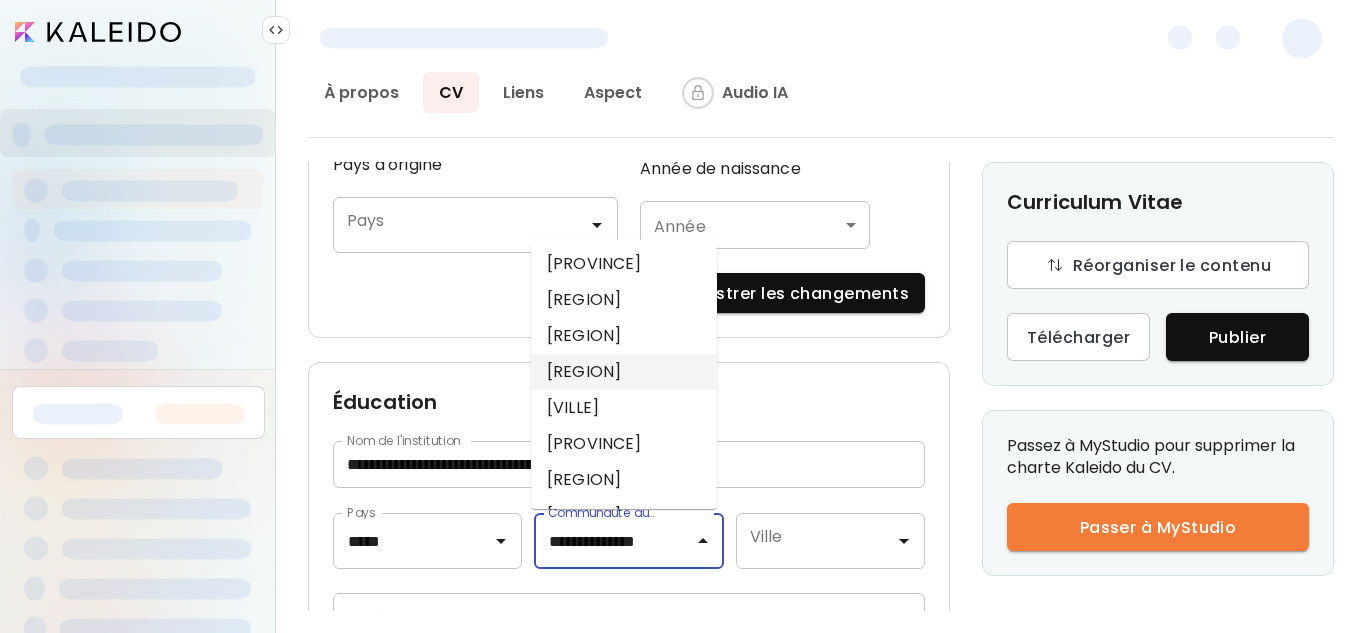 click on "Catalonia" at bounding box center (624, 372) 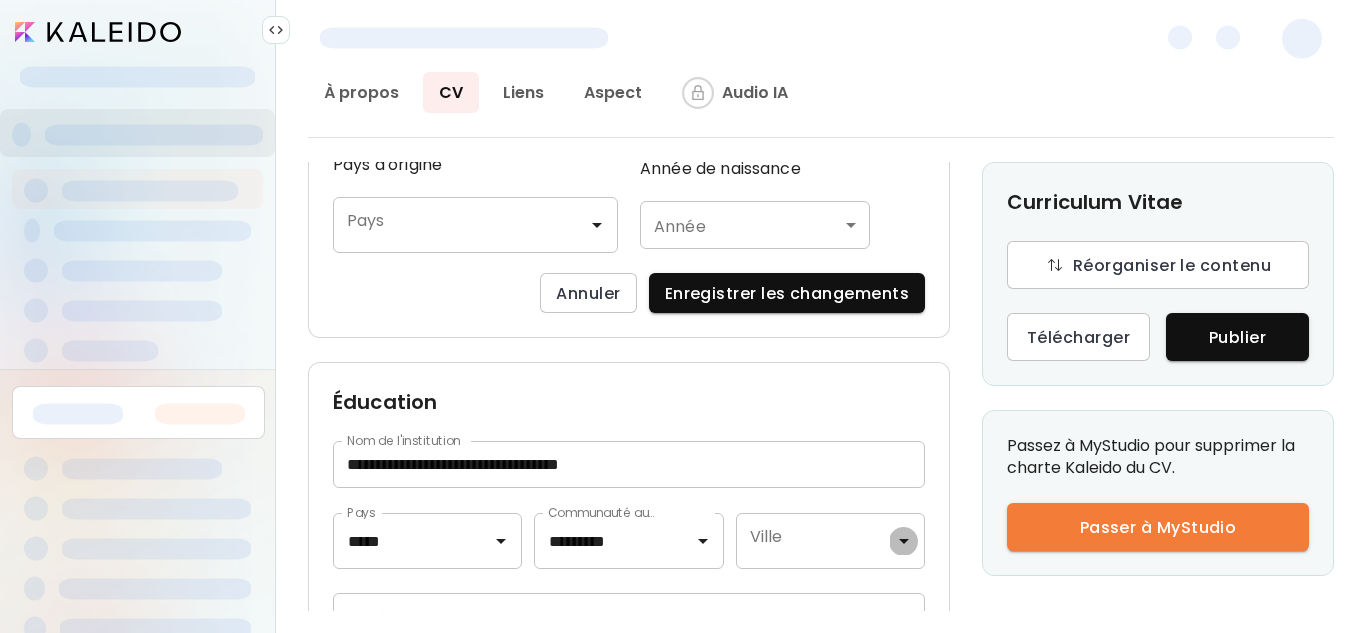 click 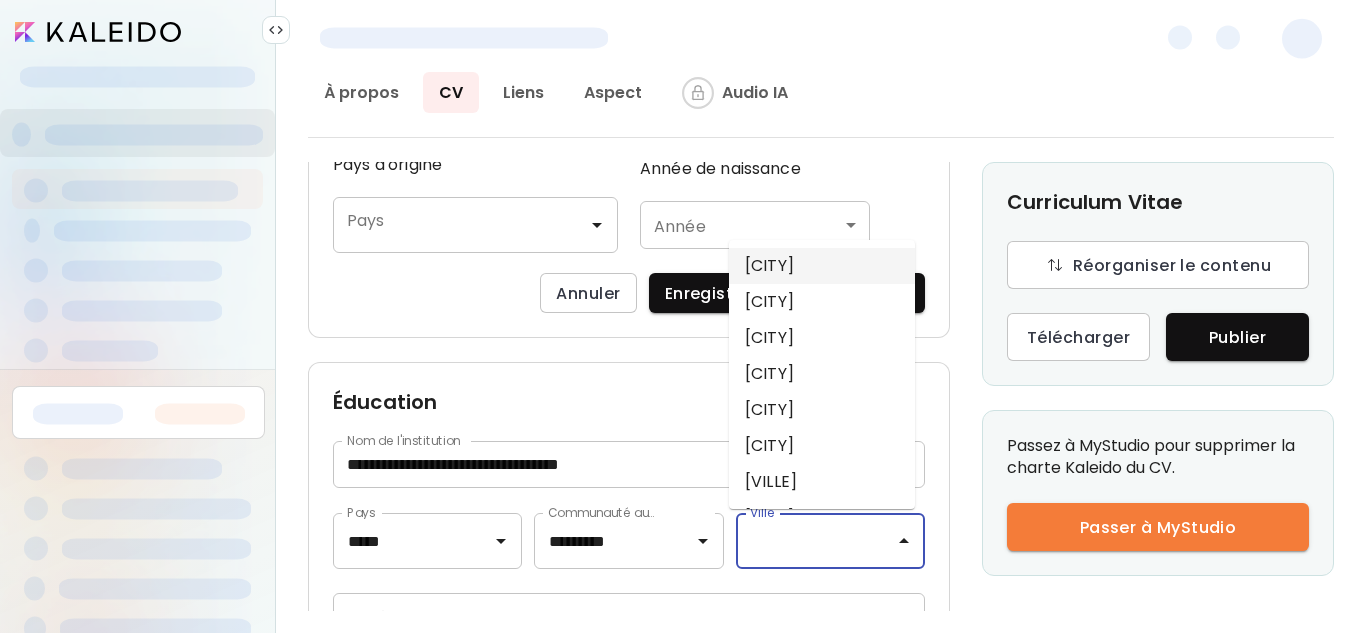 click on "Barcelona" at bounding box center (822, 266) 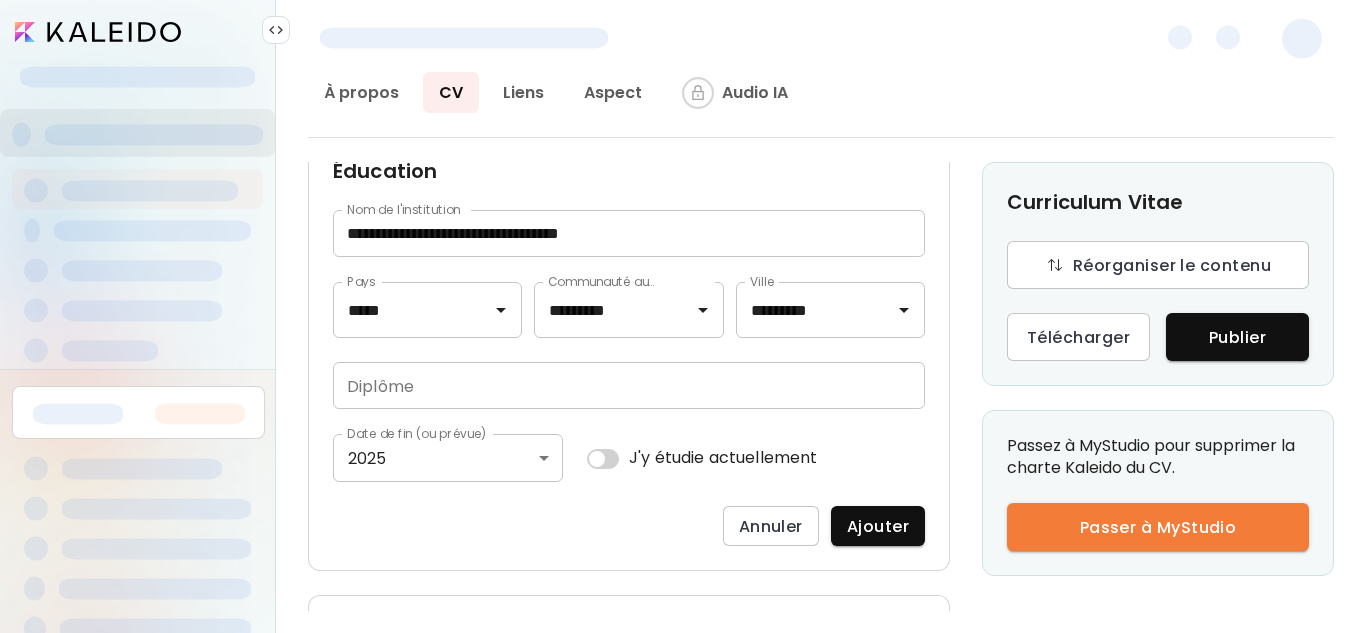 scroll, scrollTop: 721, scrollLeft: 0, axis: vertical 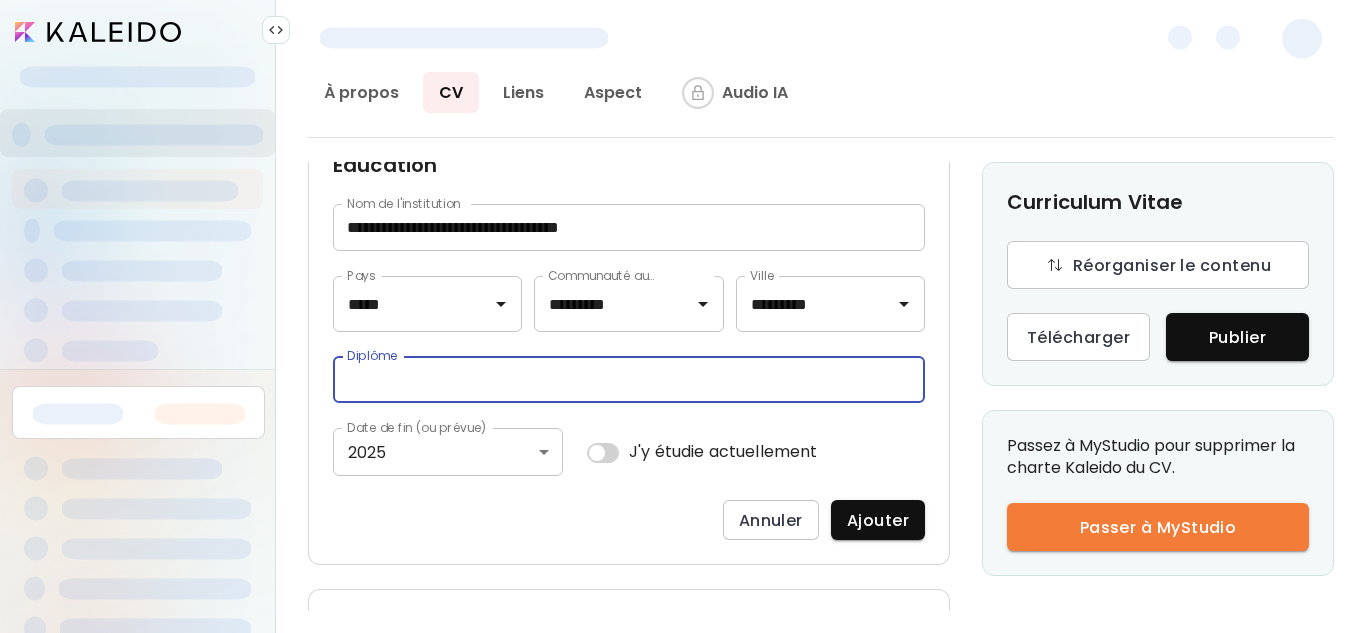 click at bounding box center (629, 379) 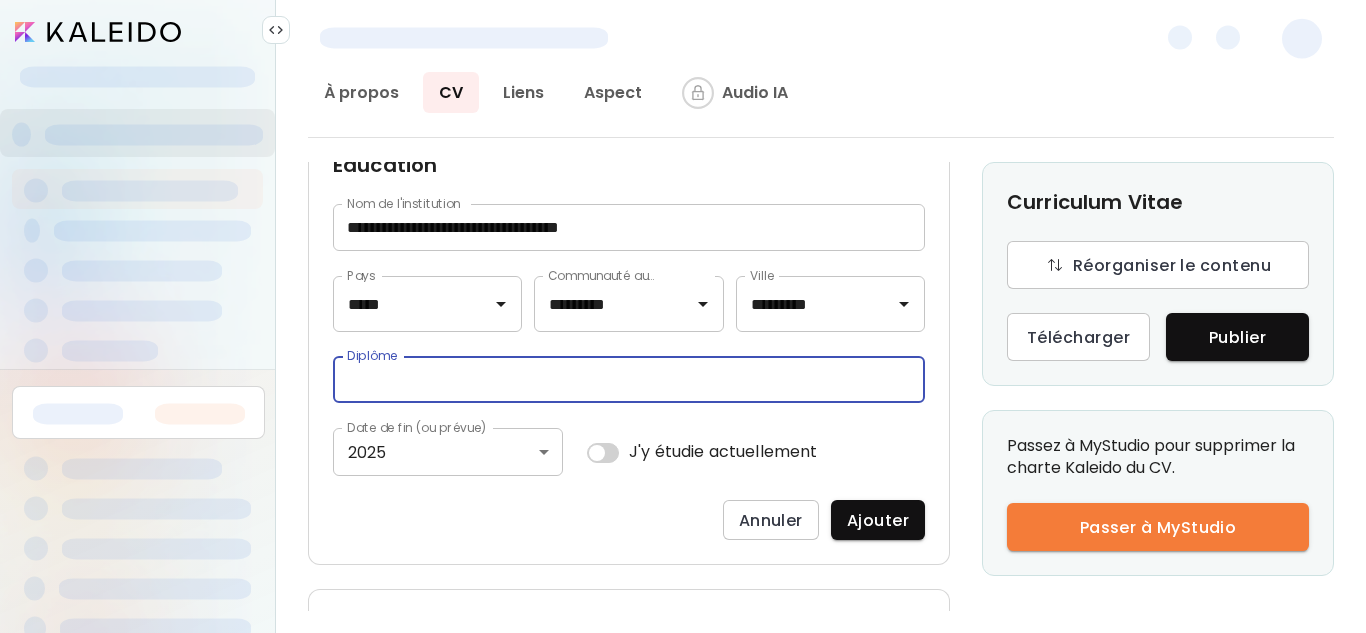paste on "**********" 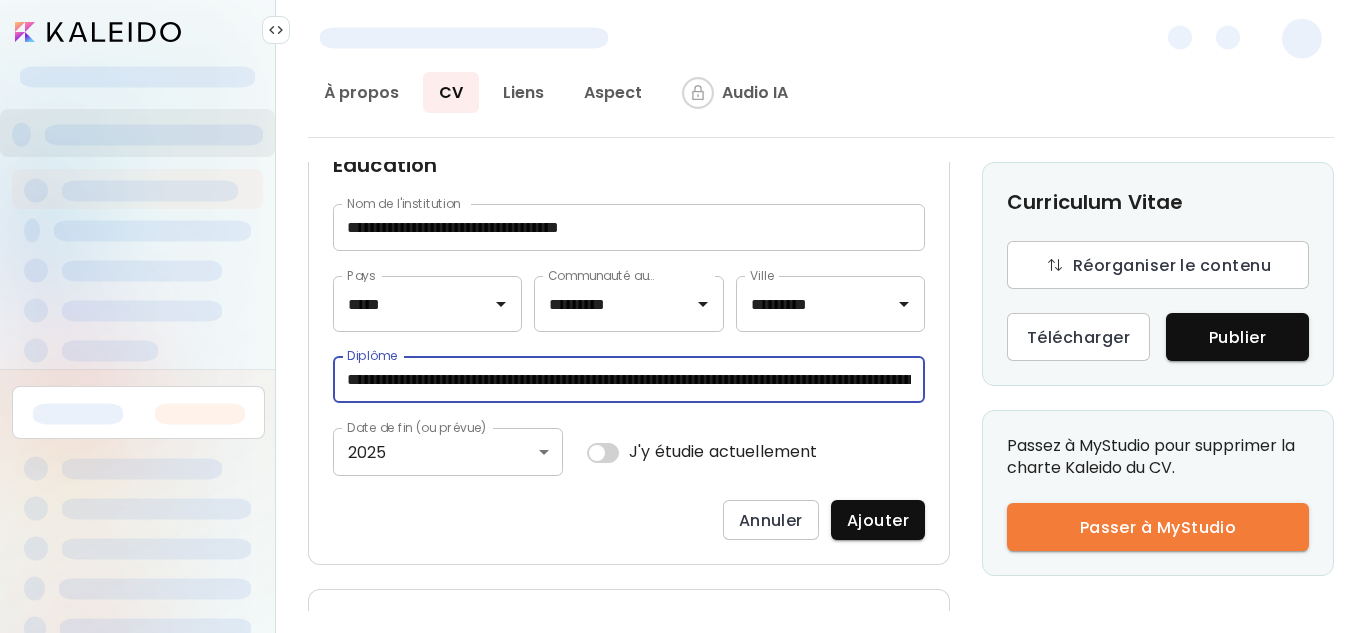 scroll, scrollTop: 0, scrollLeft: 1489, axis: horizontal 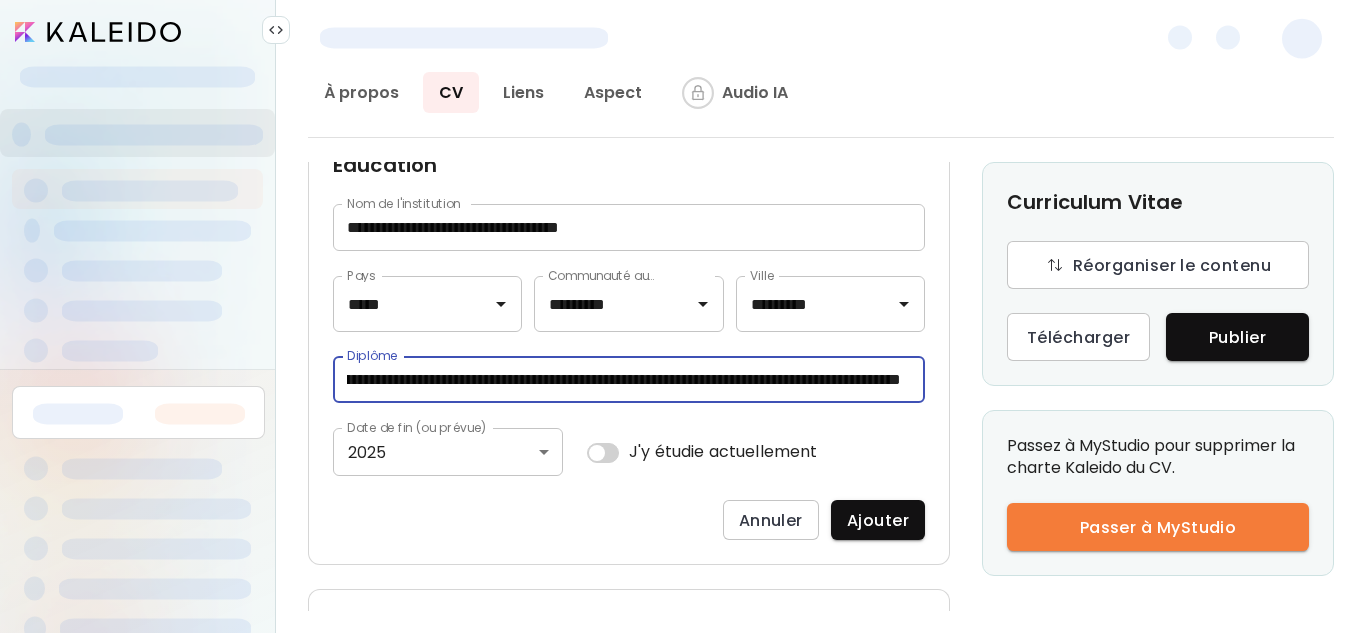 drag, startPoint x: 900, startPoint y: 380, endPoint x: 406, endPoint y: 387, distance: 494.0496 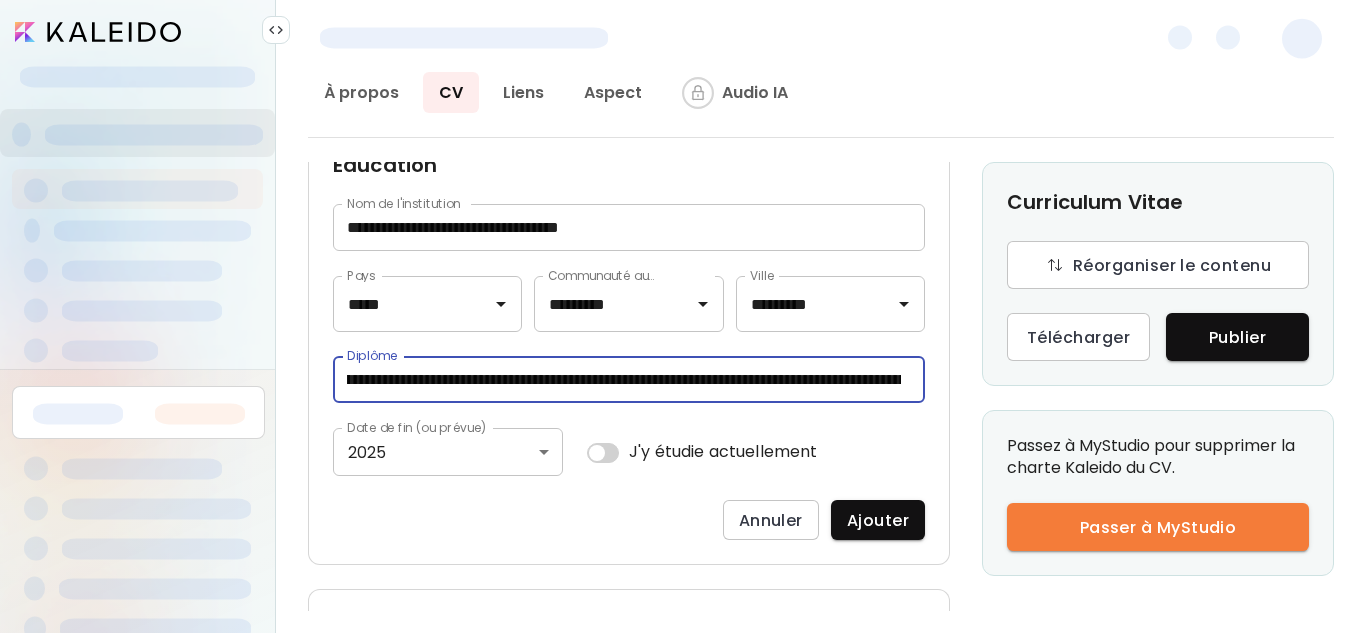 scroll, scrollTop: 0, scrollLeft: 0, axis: both 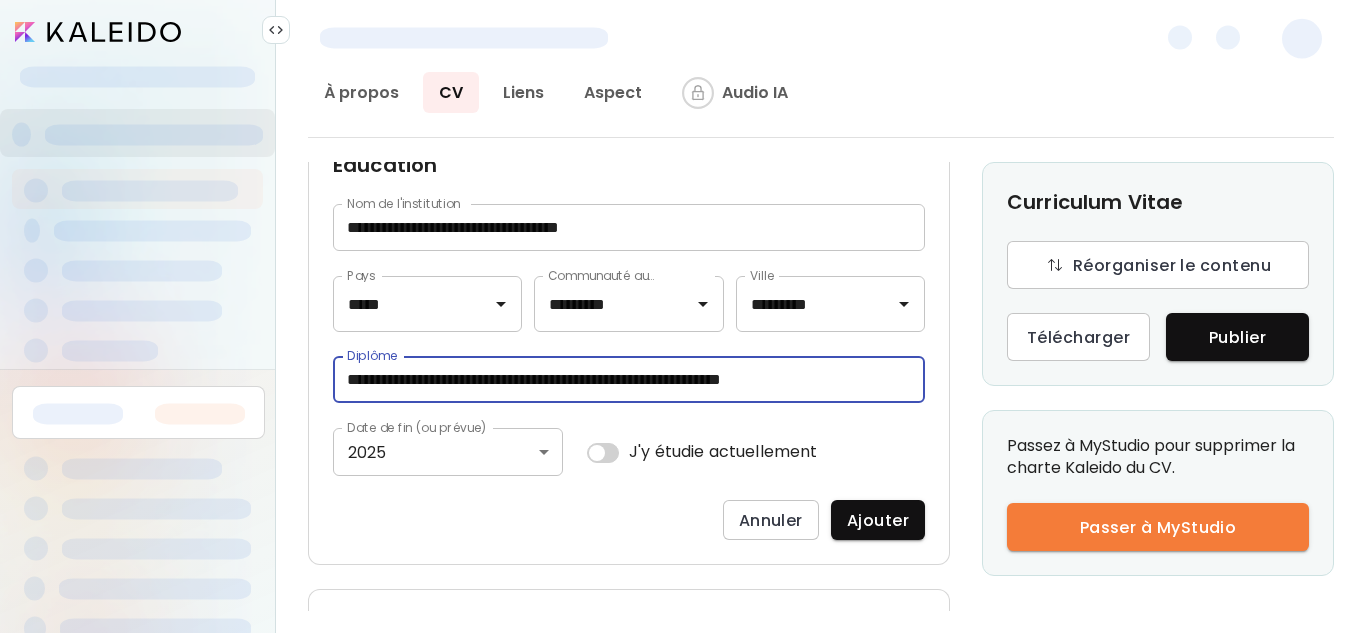 type on "**********" 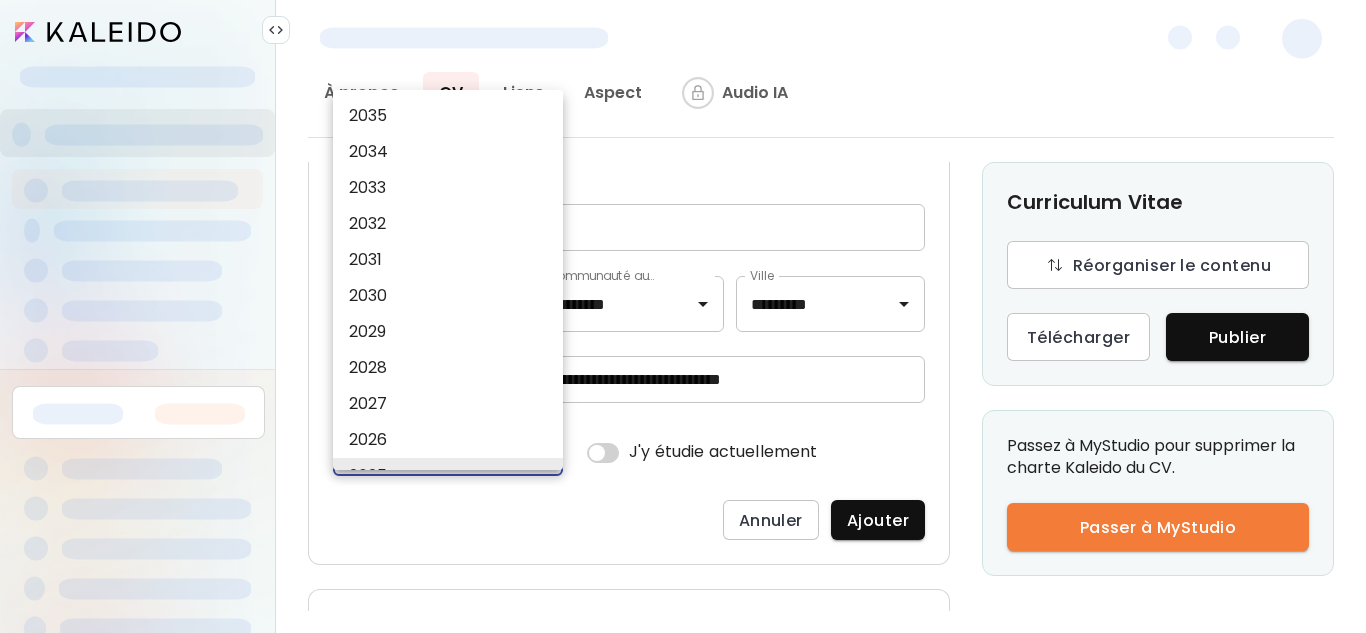 click on "**********" at bounding box center [683, 316] 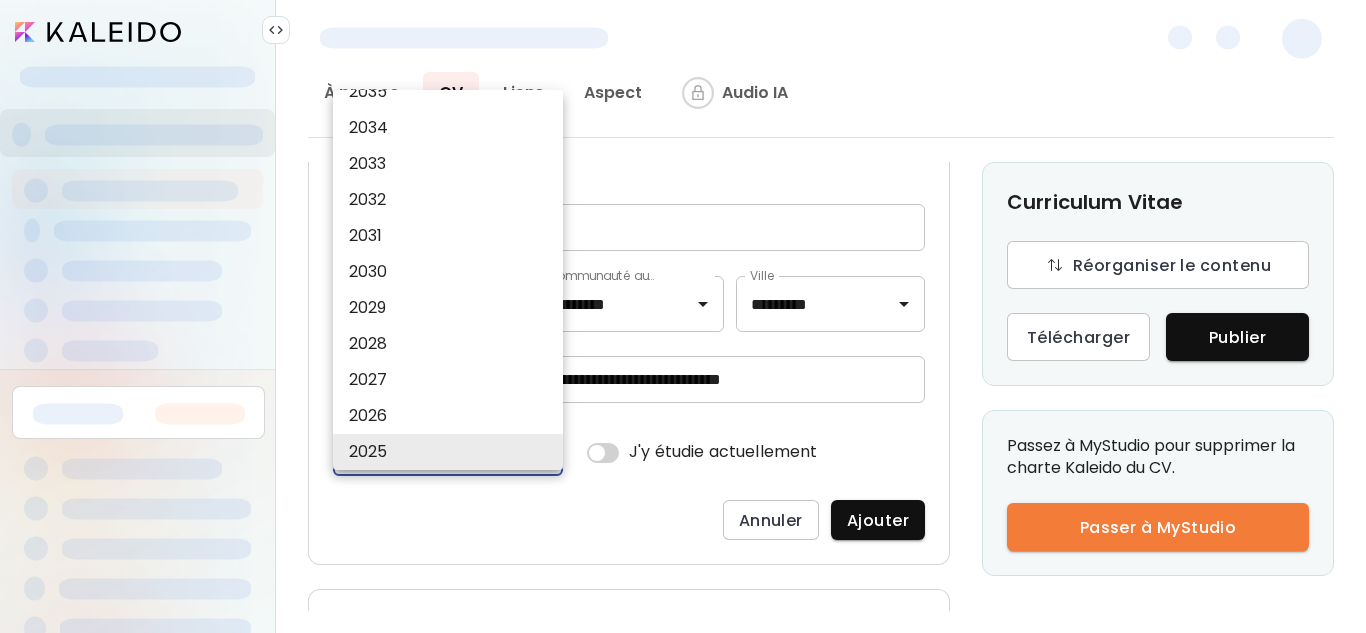 type 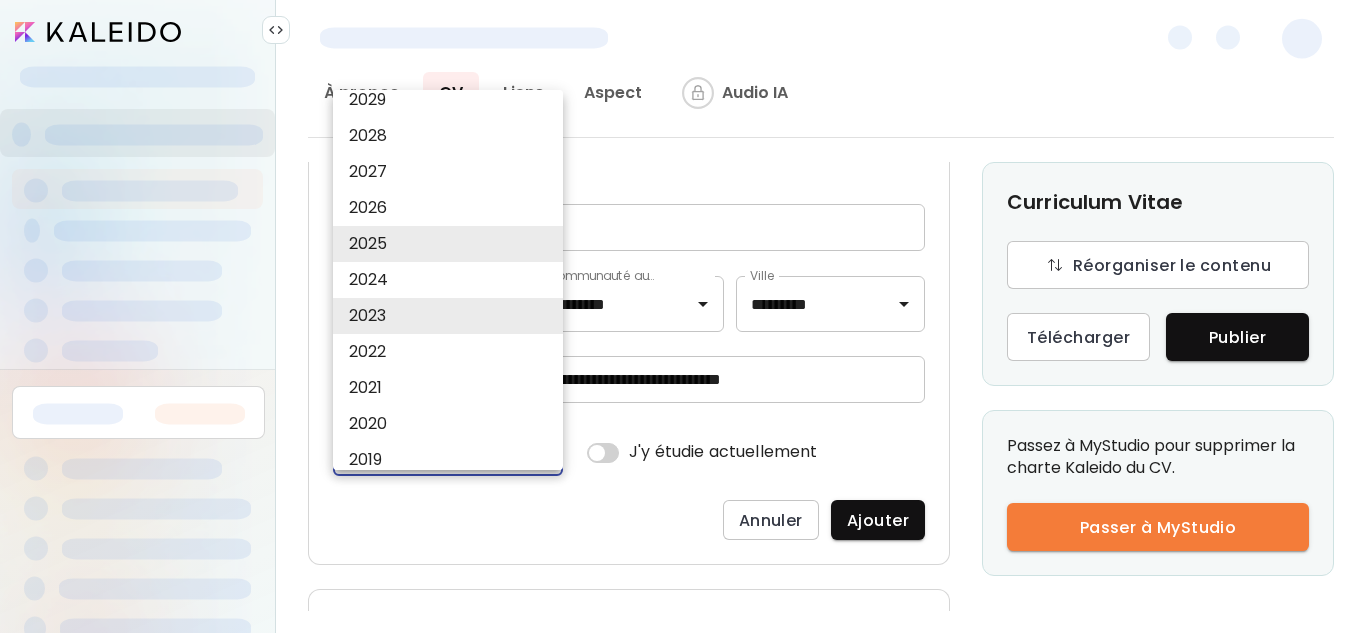 type 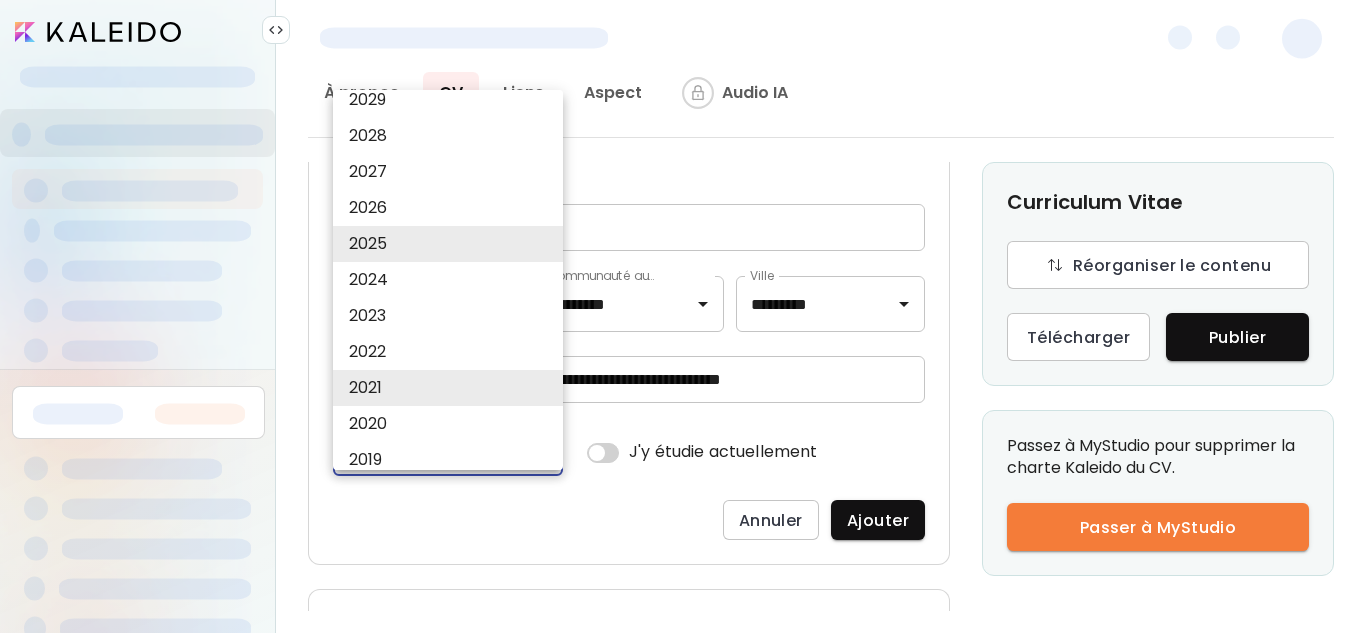 type 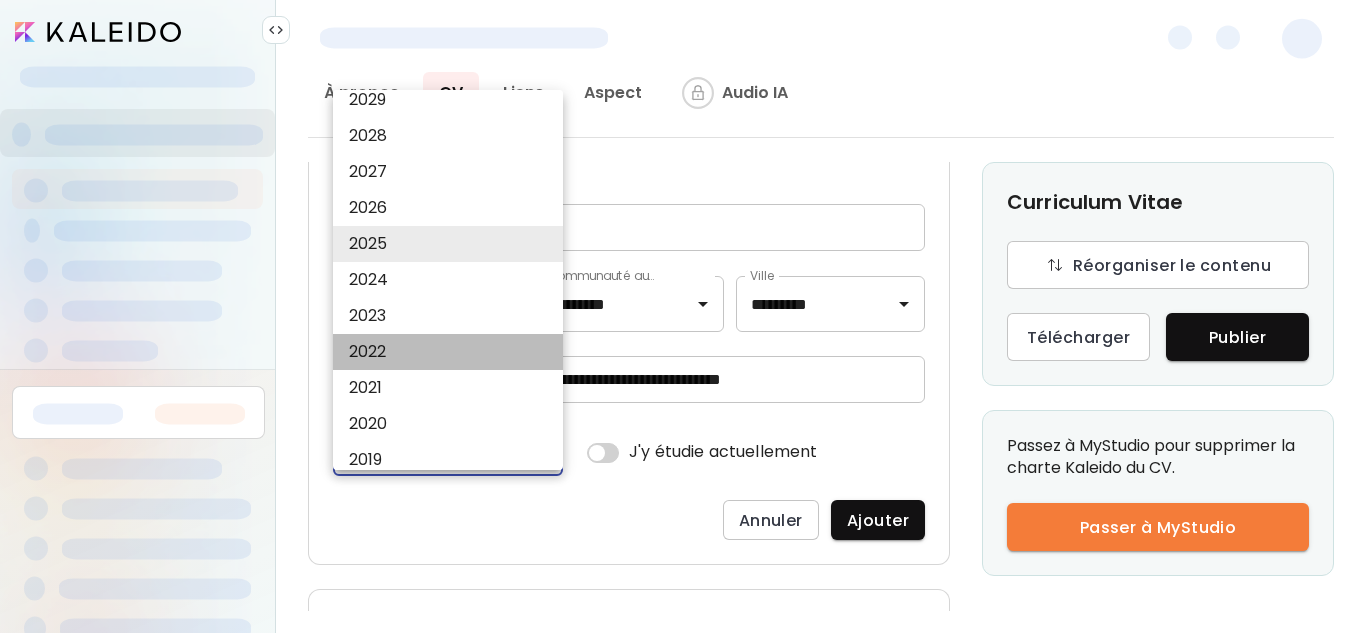 click on "2022" at bounding box center (453, 352) 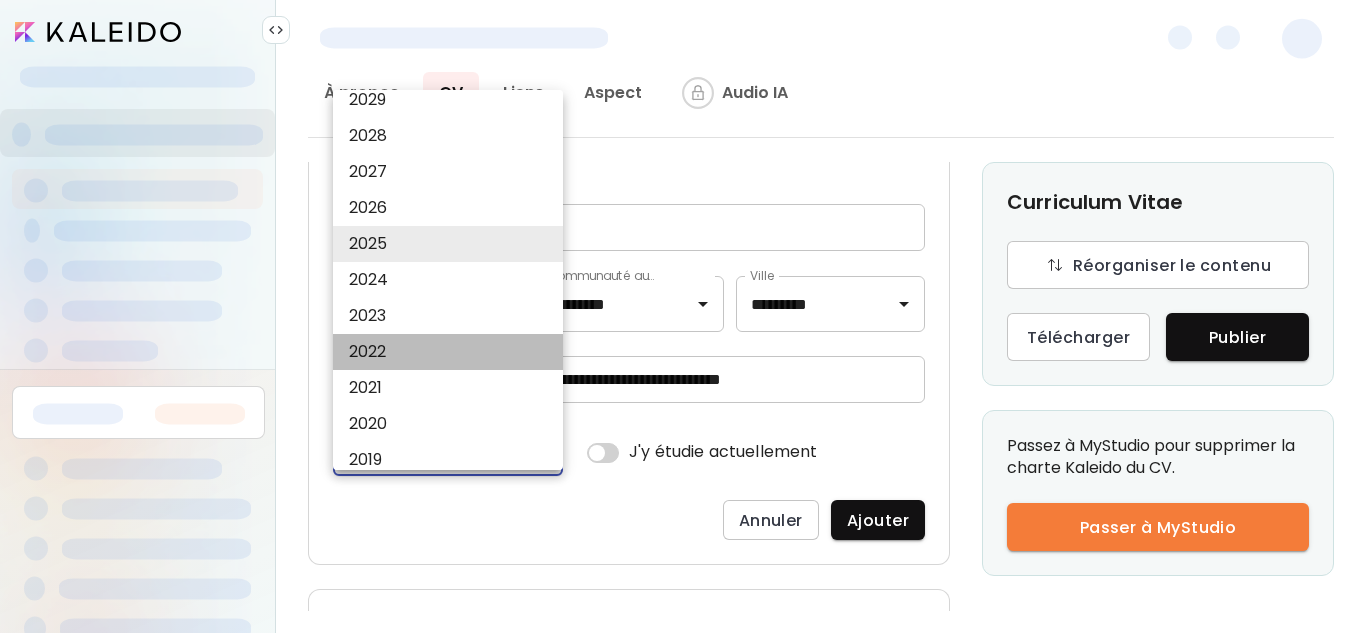 type on "****" 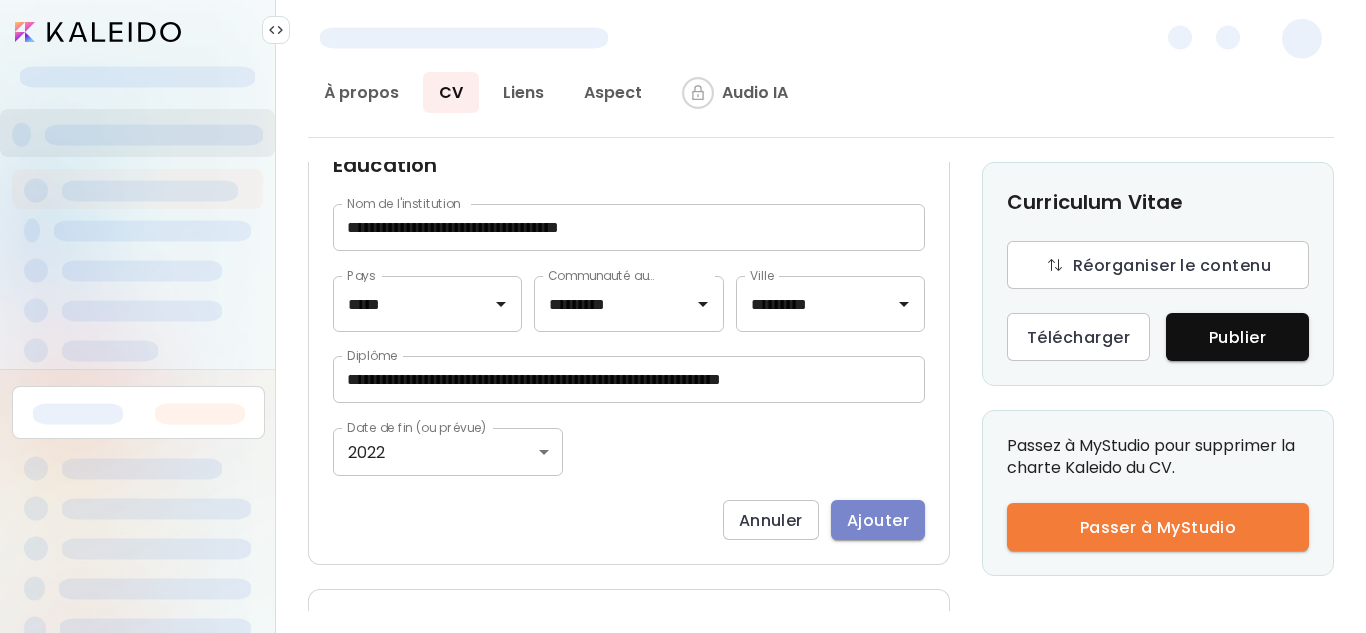 click on "Ajouter" at bounding box center [878, 520] 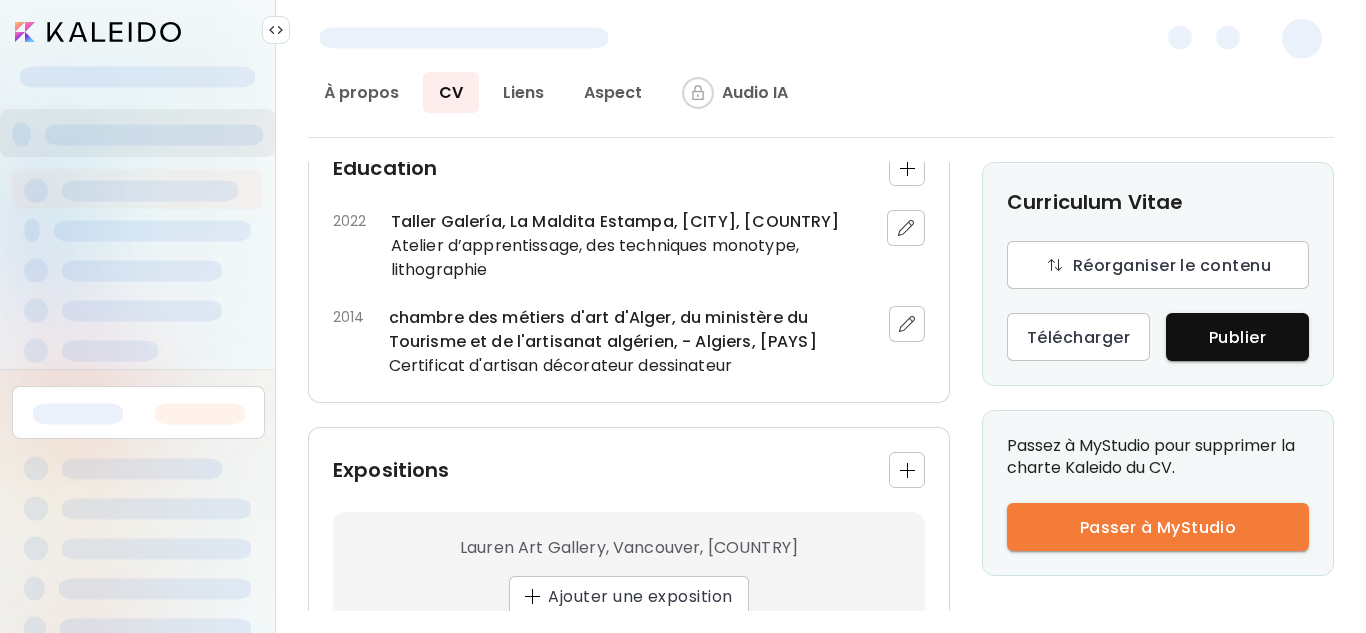 scroll, scrollTop: 724, scrollLeft: 0, axis: vertical 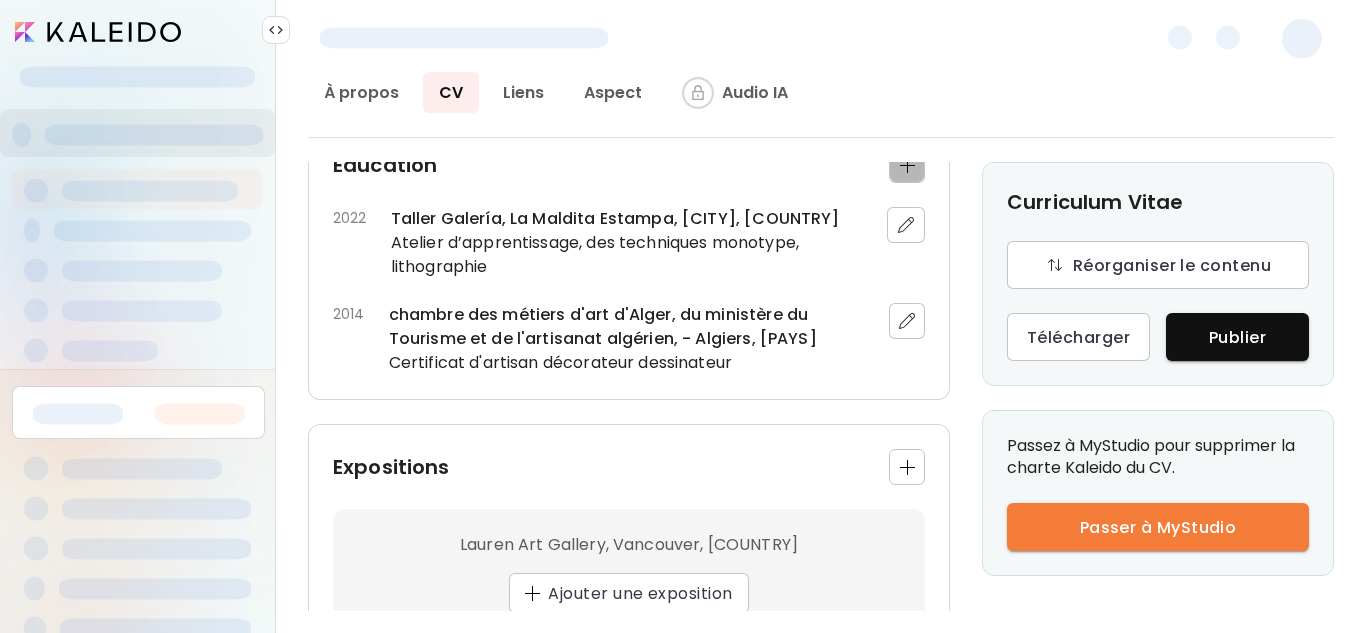 click at bounding box center (907, 165) 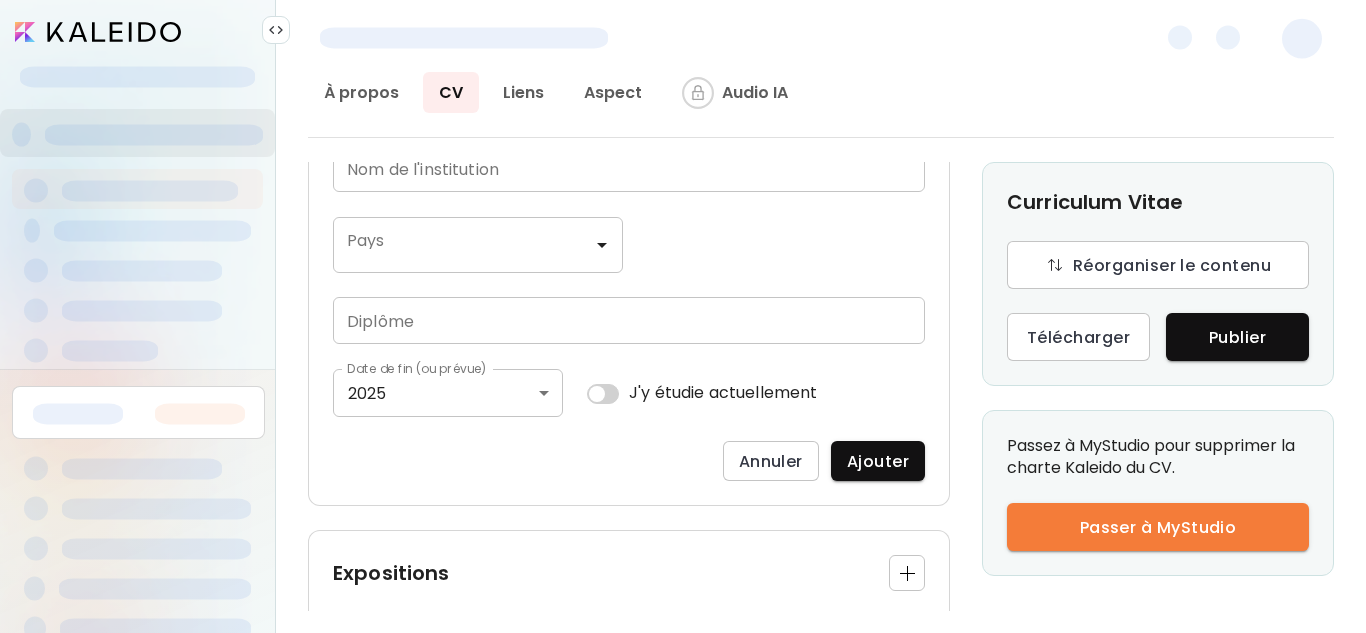 scroll, scrollTop: 665, scrollLeft: 0, axis: vertical 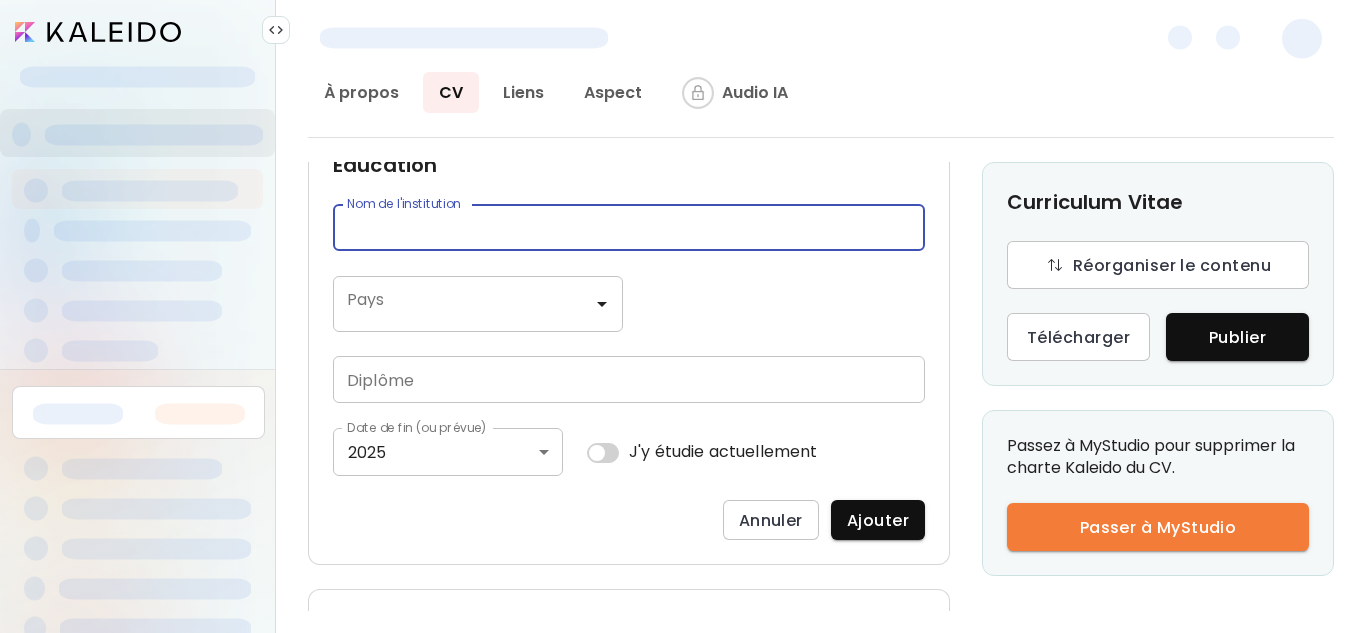 click at bounding box center [629, 227] 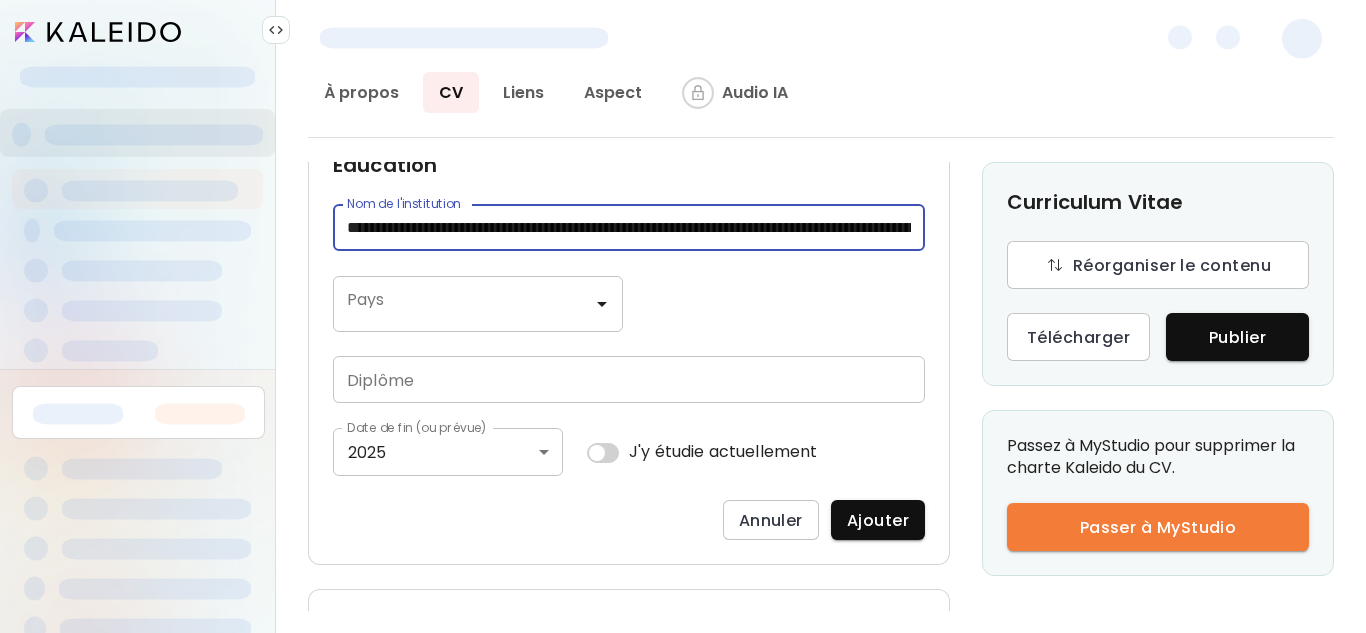 scroll, scrollTop: 0, scrollLeft: 4526, axis: horizontal 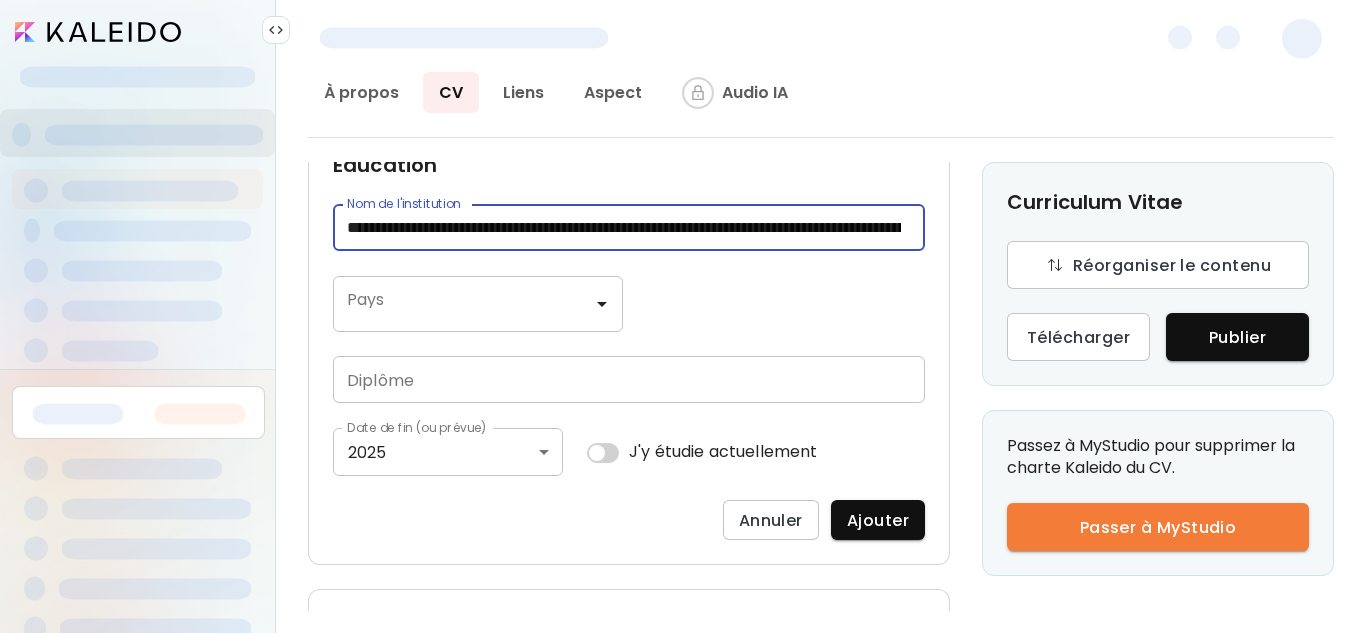 drag, startPoint x: 911, startPoint y: 223, endPoint x: 856, endPoint y: 242, distance: 58.189346 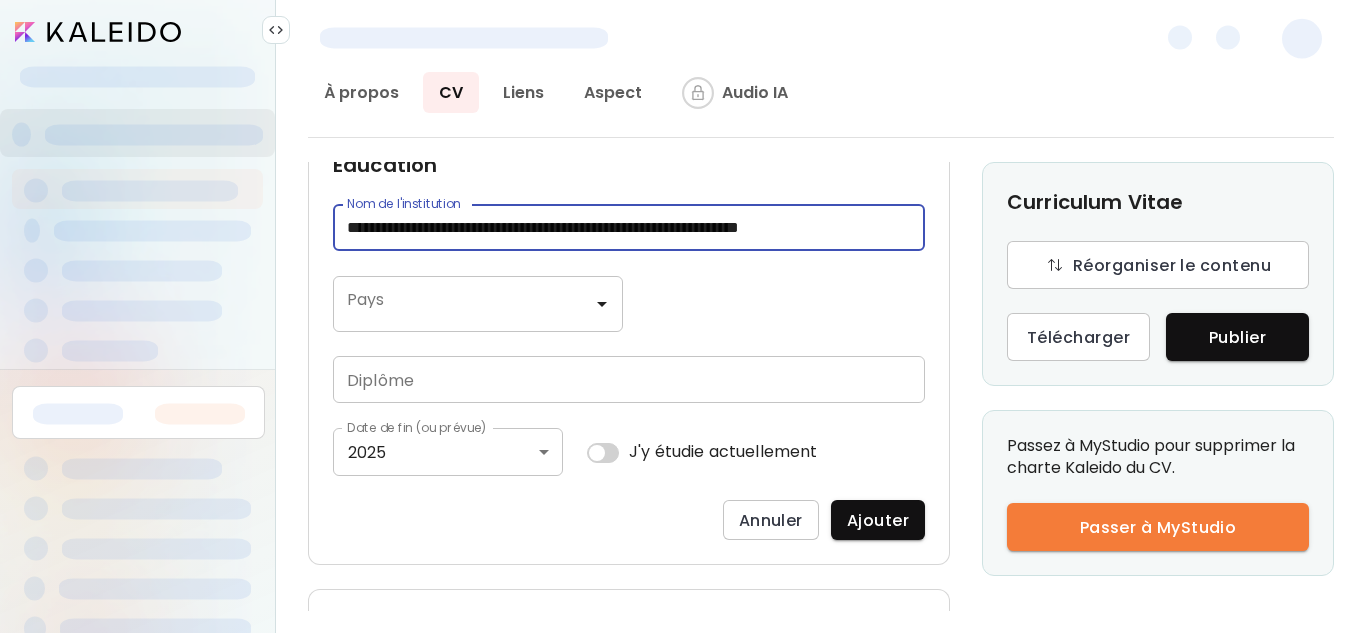 drag, startPoint x: 858, startPoint y: 230, endPoint x: 346, endPoint y: 225, distance: 512.0244 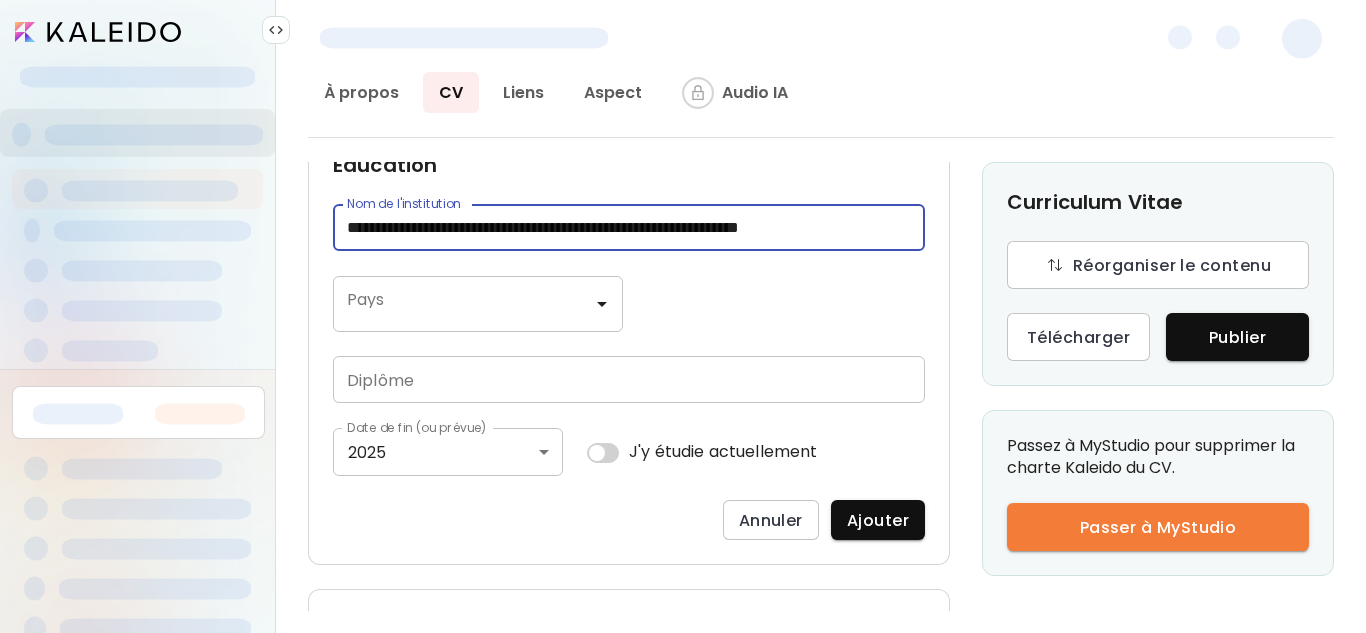 type 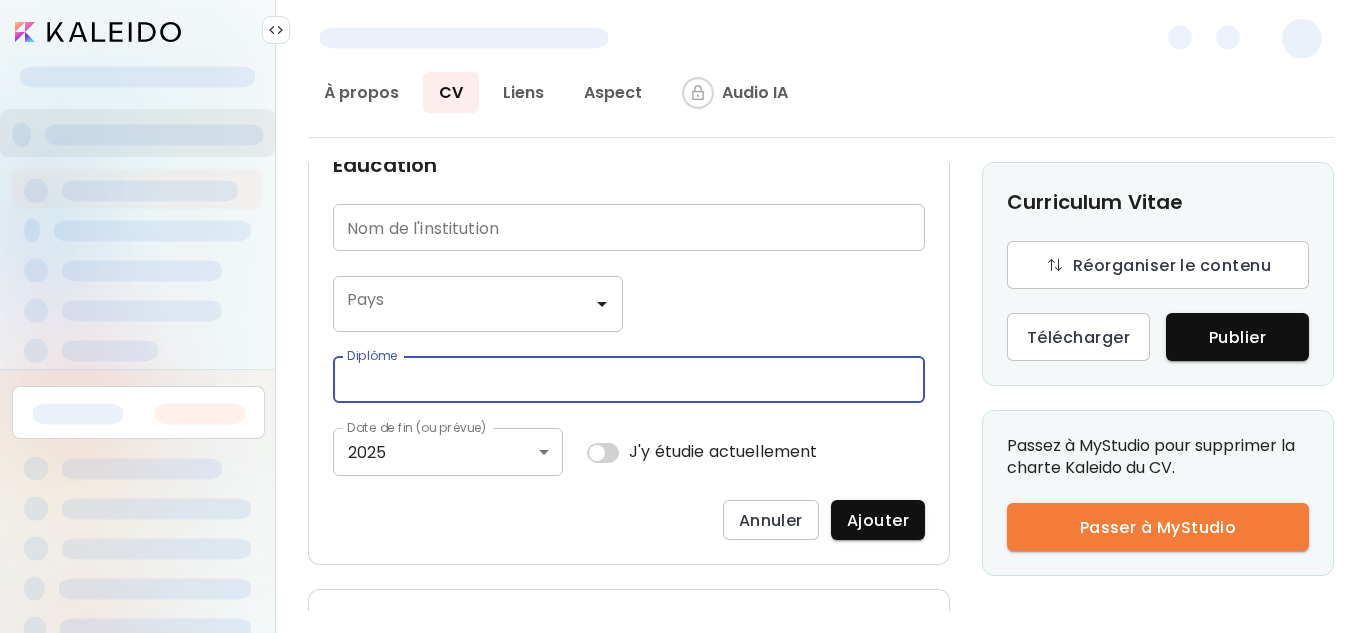 click at bounding box center [629, 379] 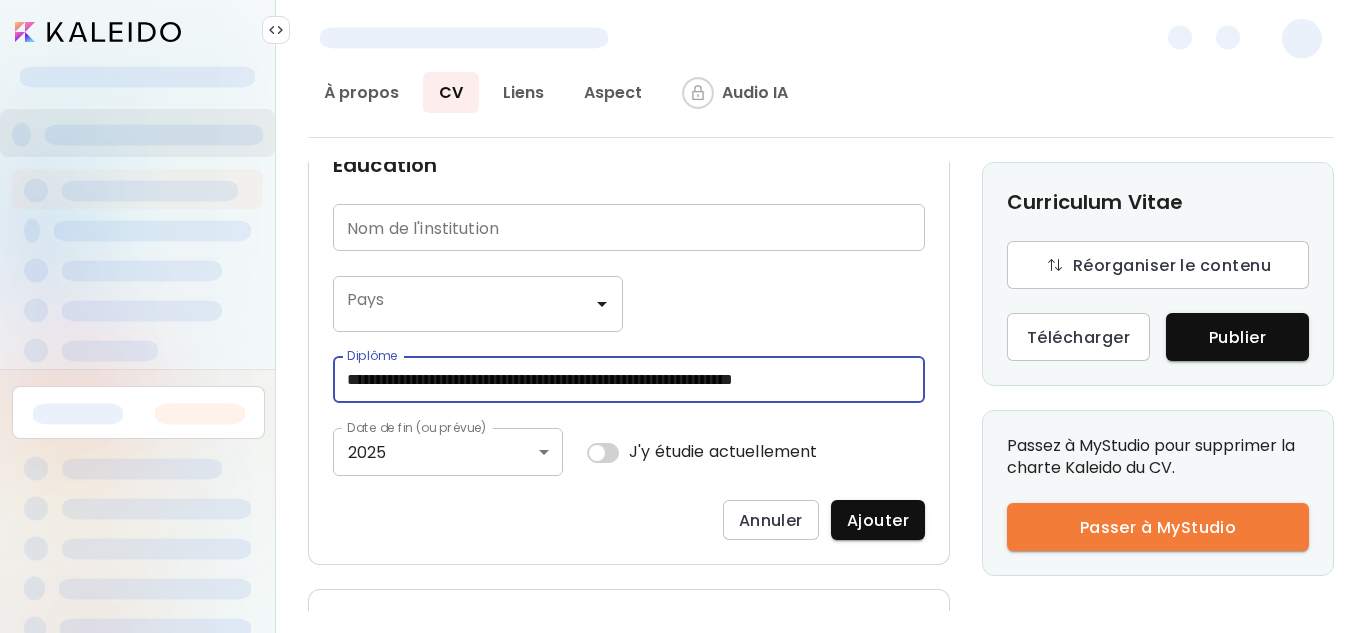 type on "**********" 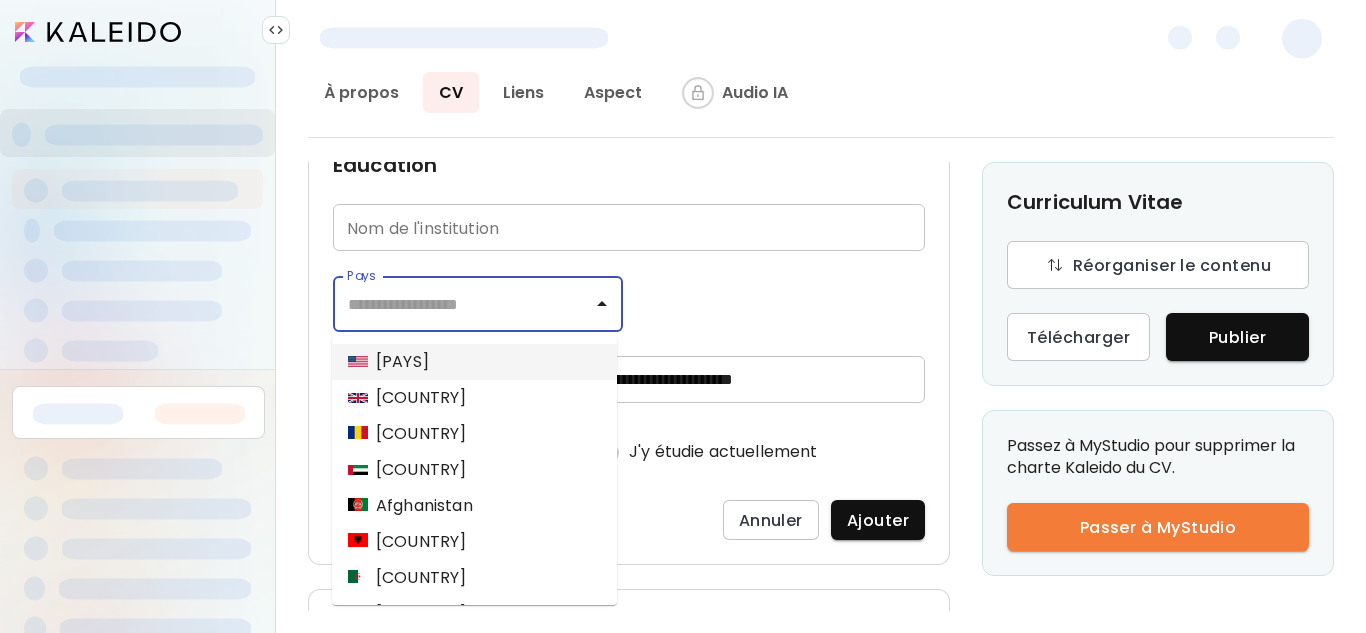 click on "Pays" at bounding box center (463, 304) 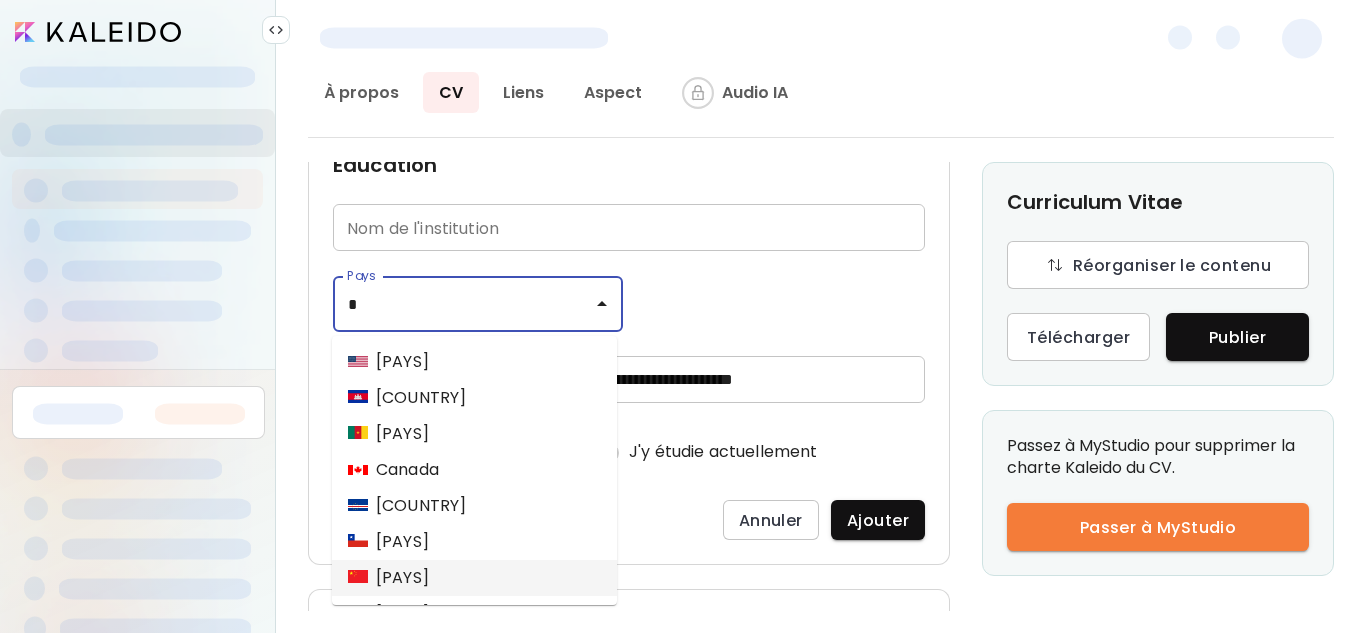 click on "Chine" at bounding box center [388, 578] 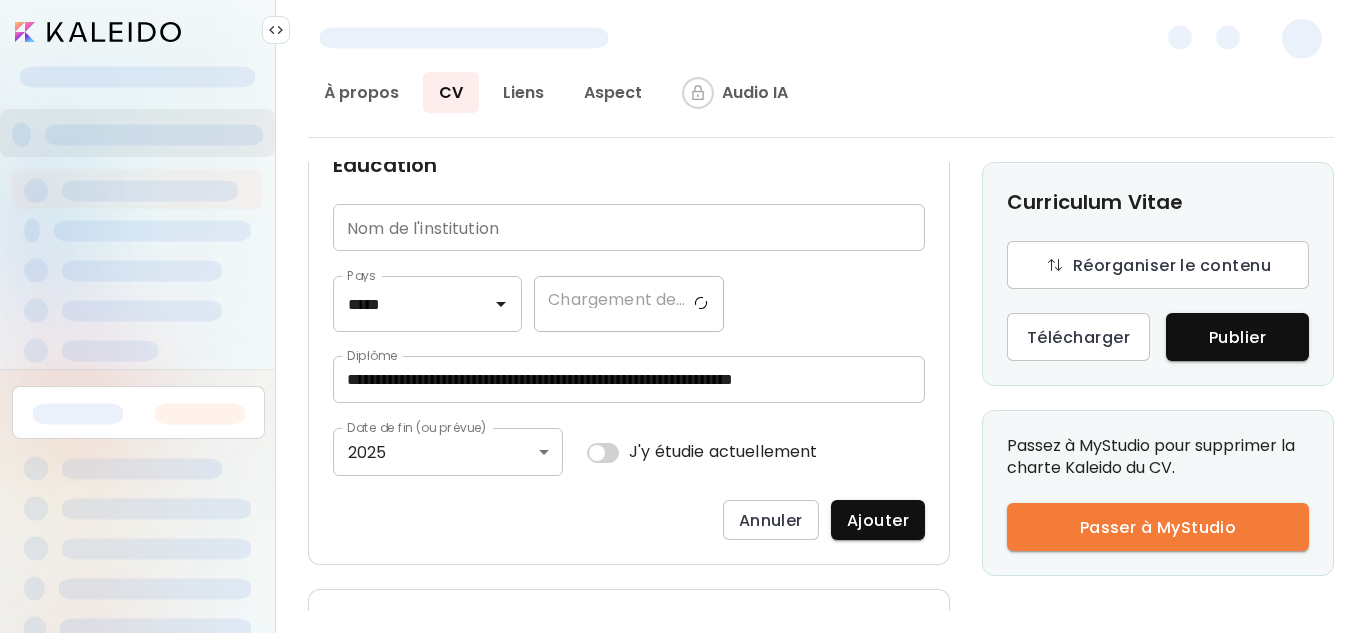 type on "*****" 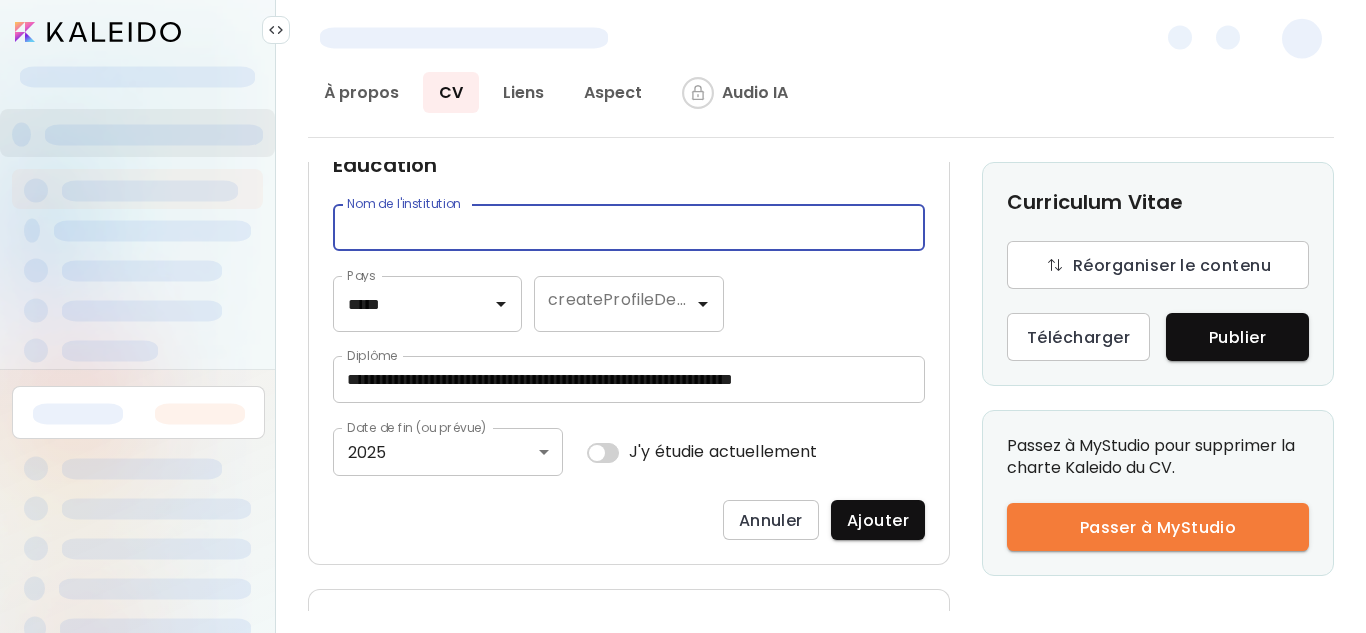 click at bounding box center [624, 227] 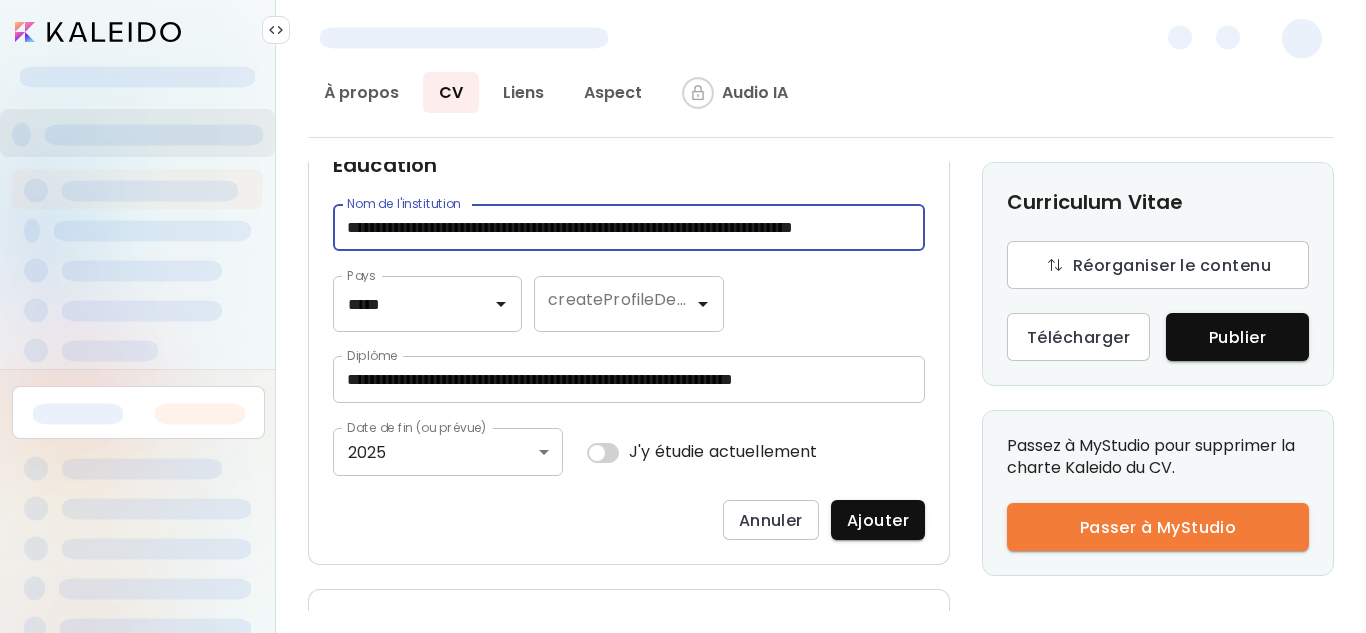 scroll, scrollTop: 0, scrollLeft: 50, axis: horizontal 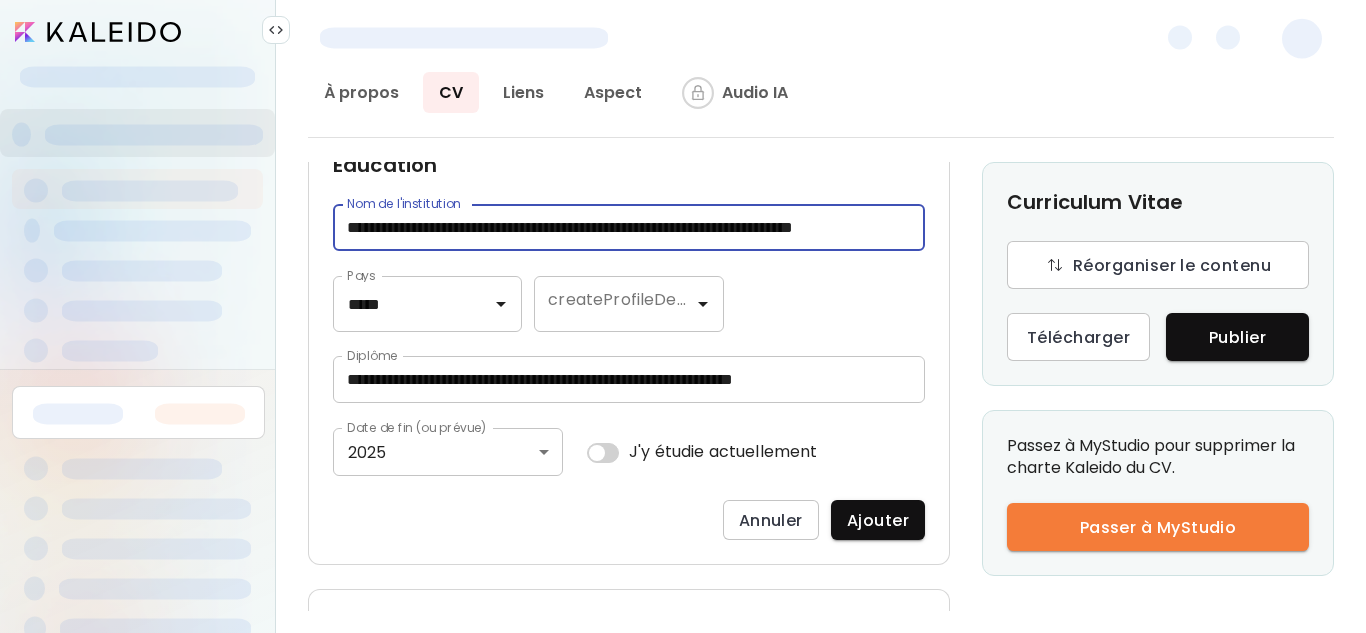 type on "**********" 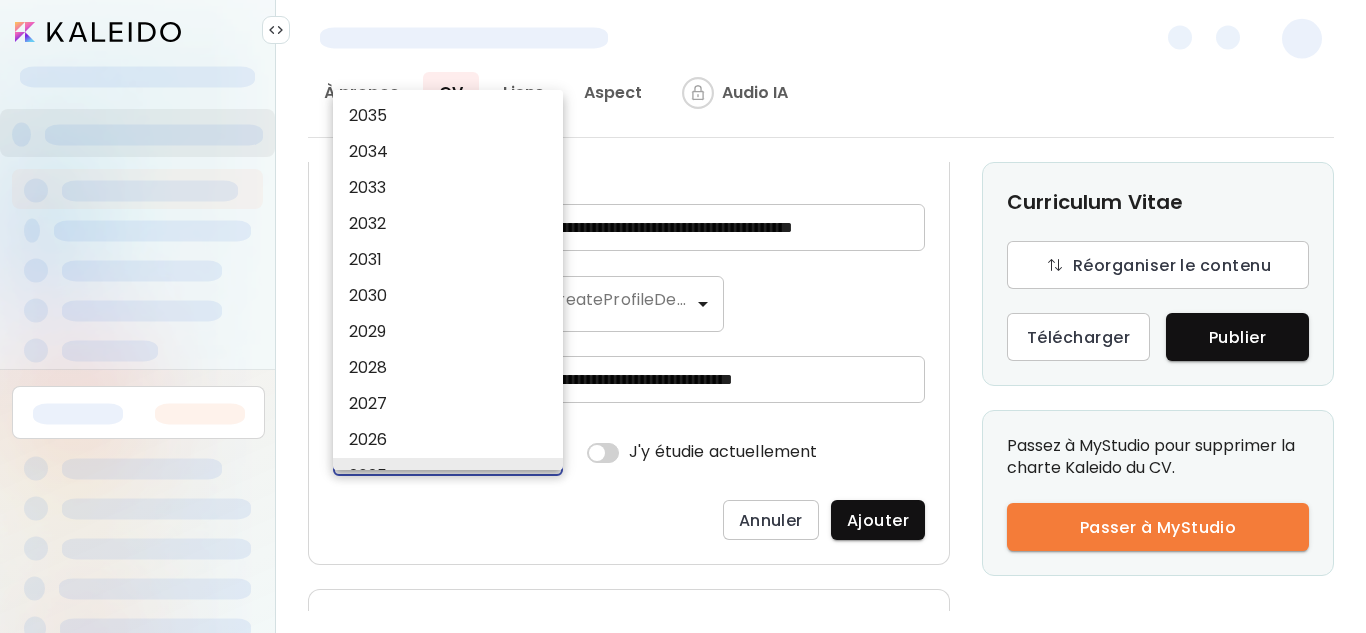 scroll, scrollTop: 0, scrollLeft: 0, axis: both 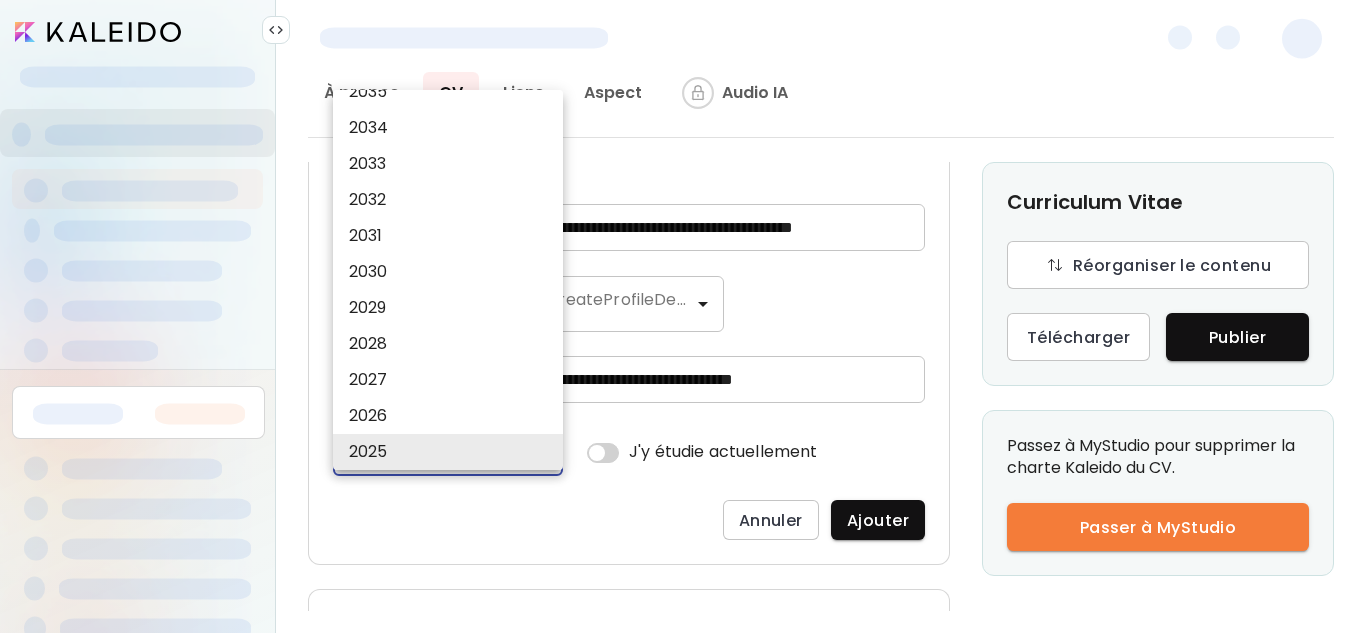 click on "**********" at bounding box center (683, 316) 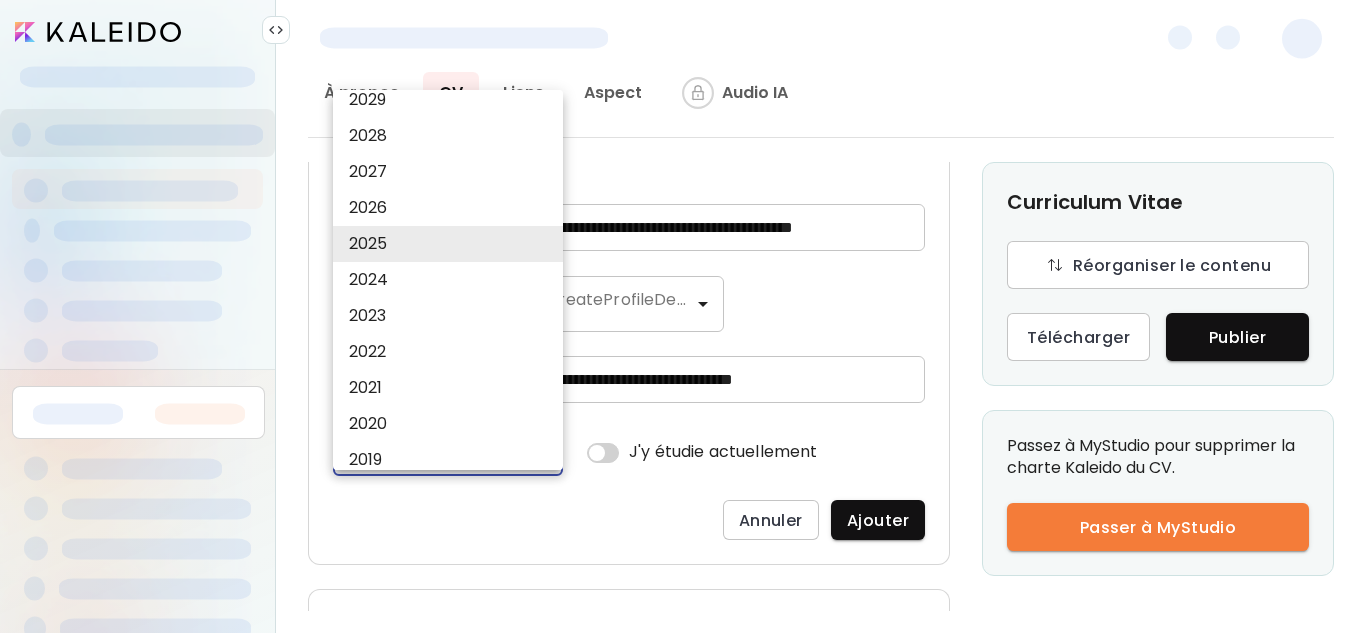 type 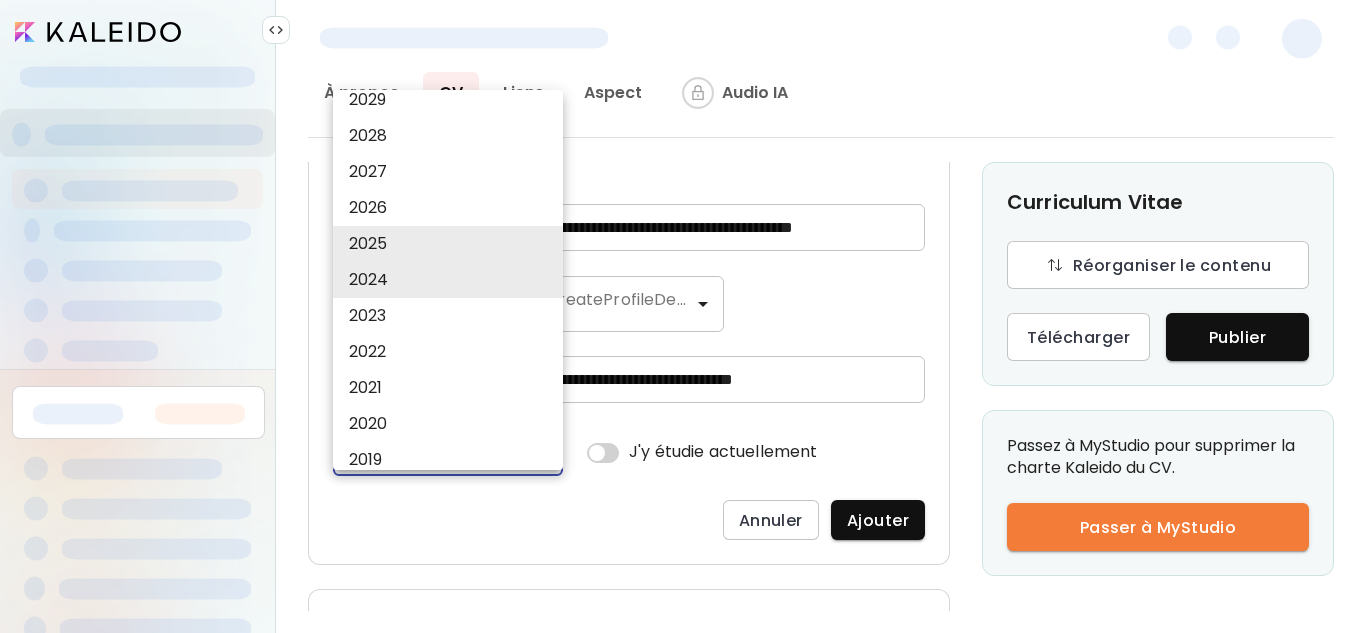 type 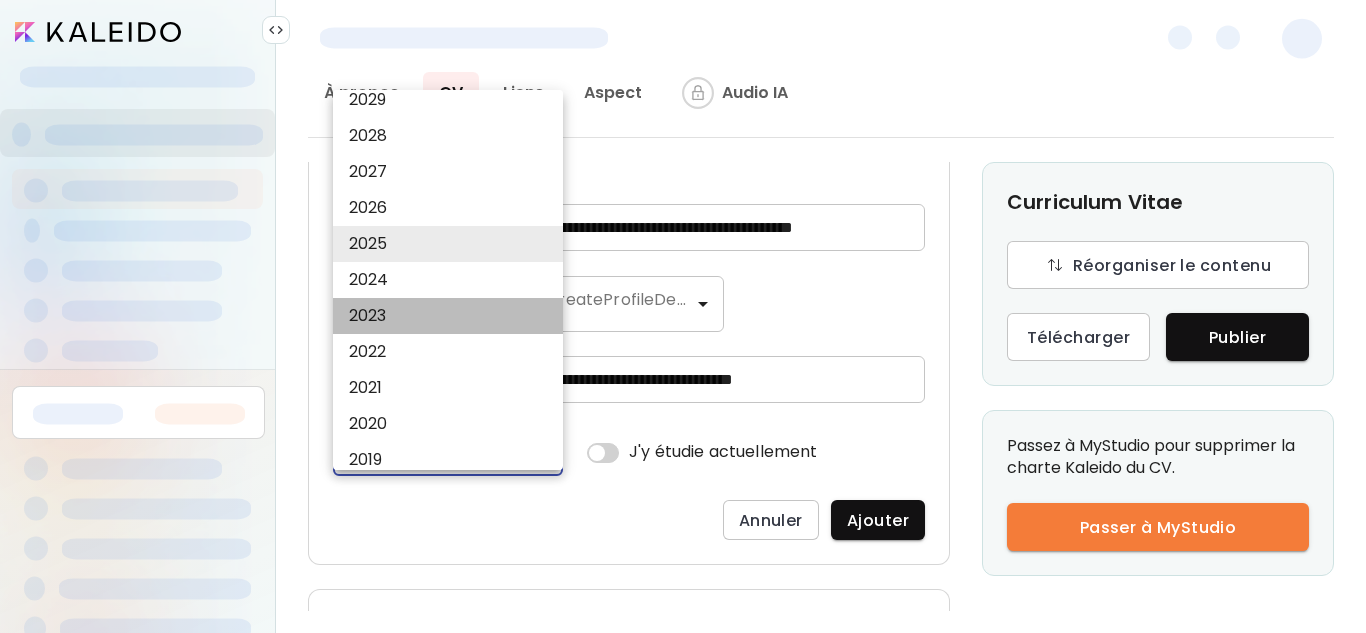 click on "2023" at bounding box center [453, 316] 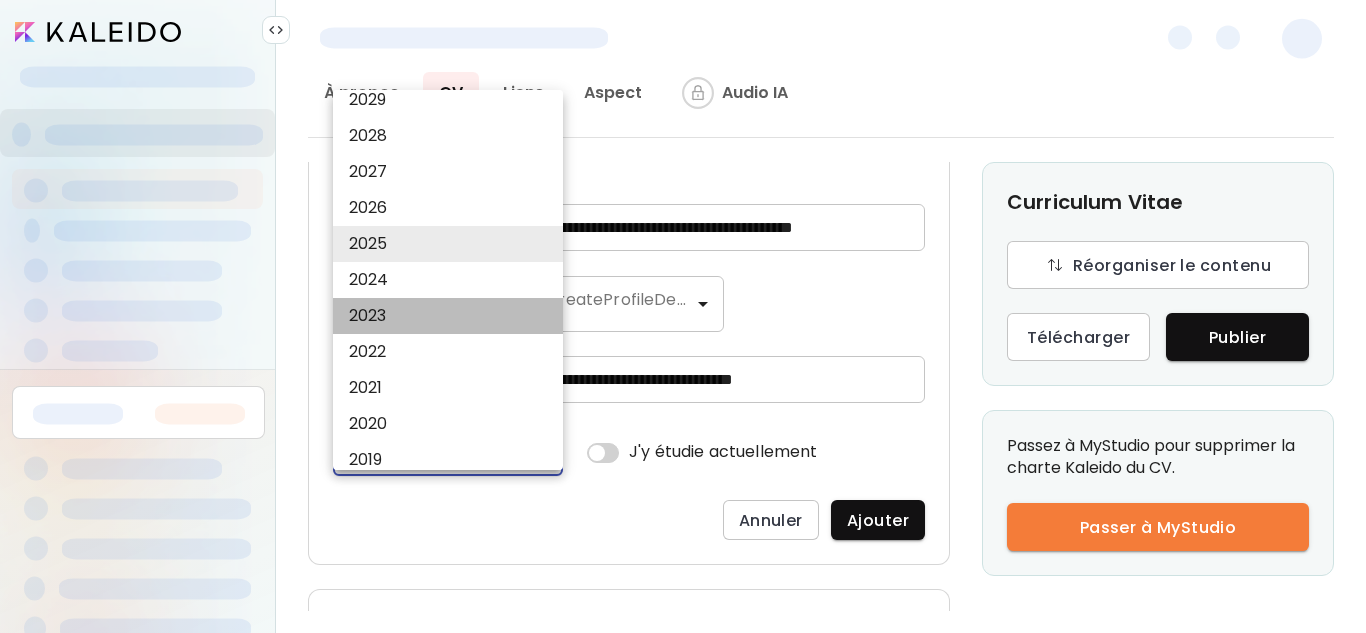 type on "****" 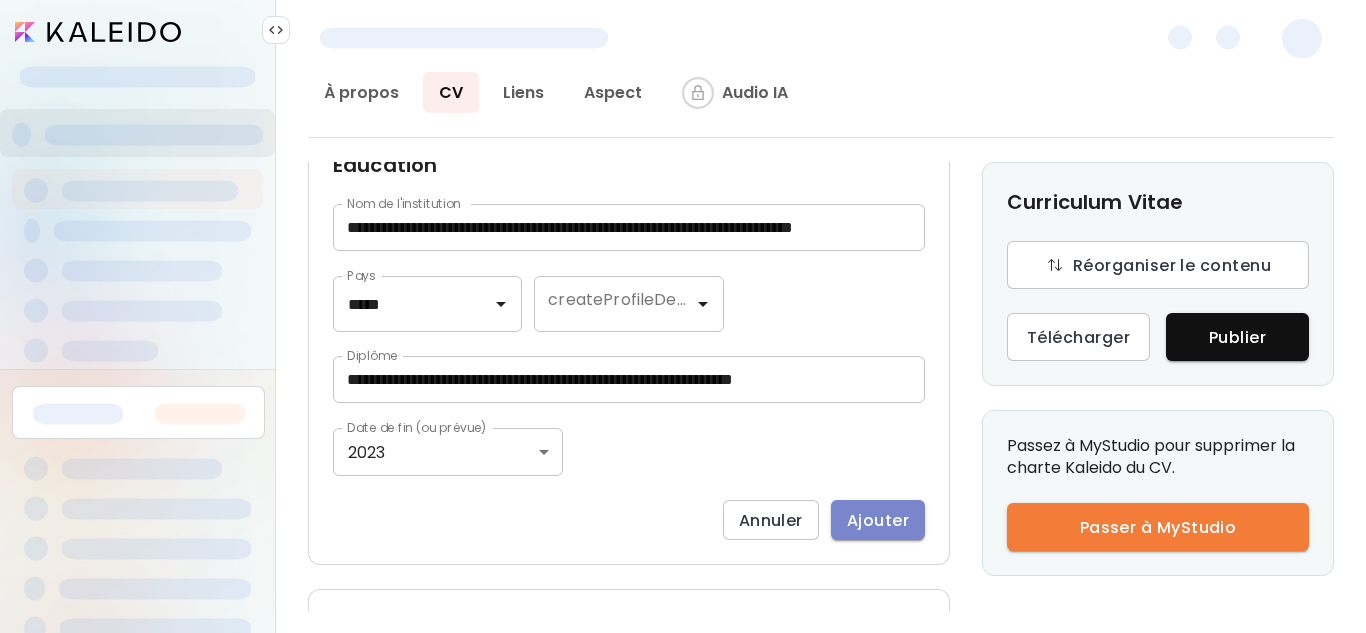 click on "Ajouter" at bounding box center [878, 520] 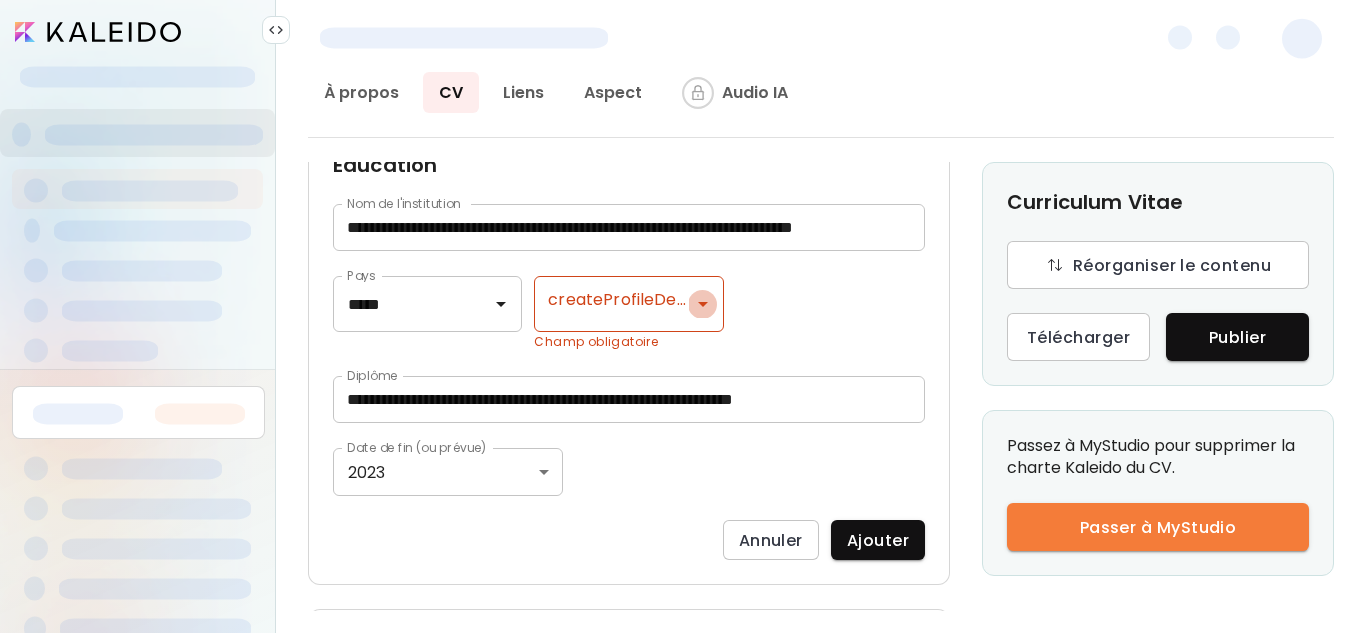 click 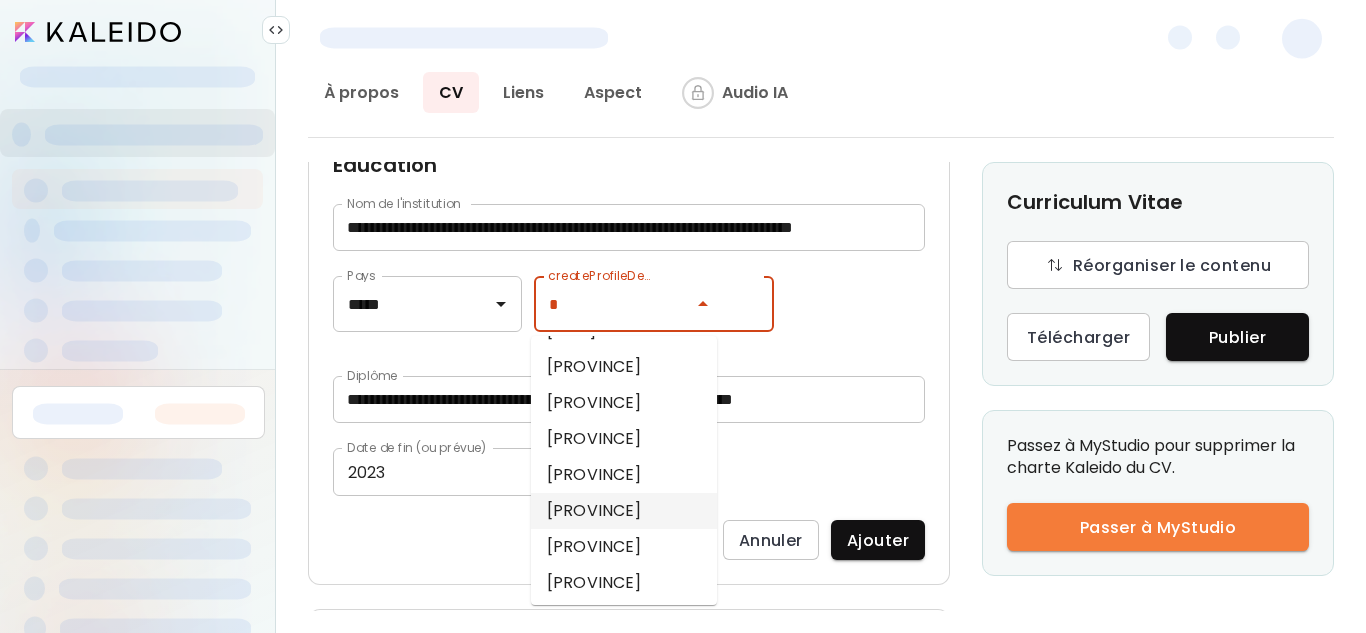 scroll, scrollTop: 139, scrollLeft: 0, axis: vertical 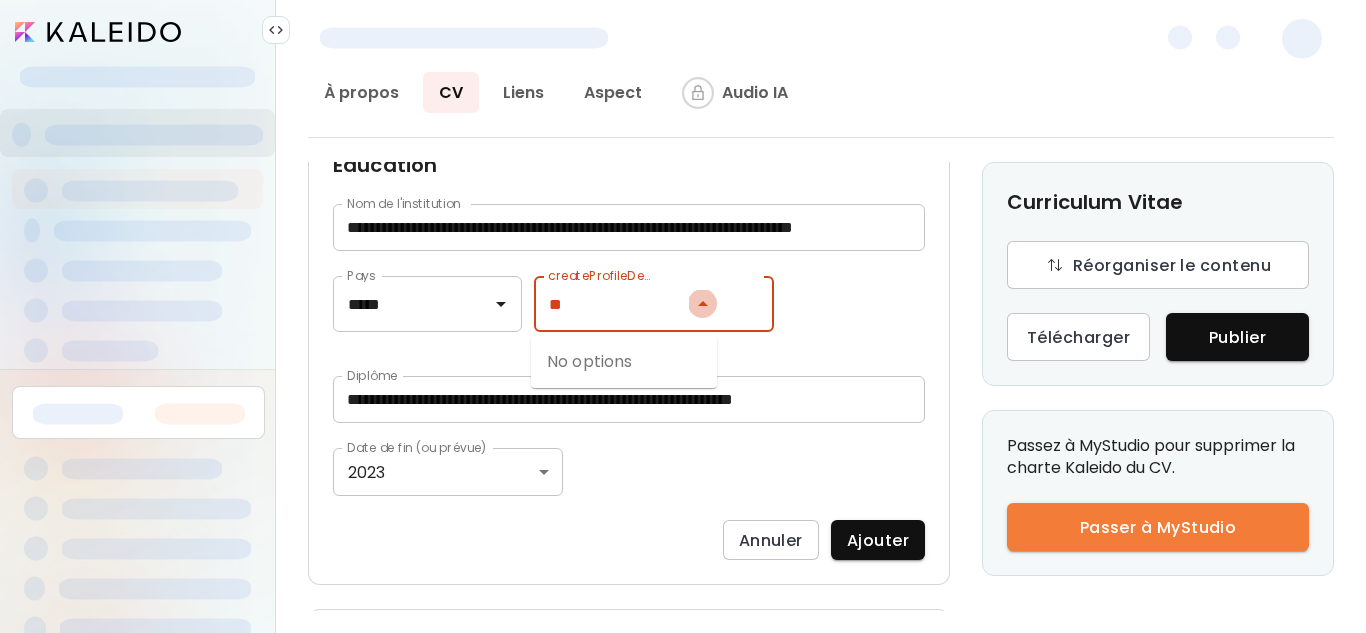 click 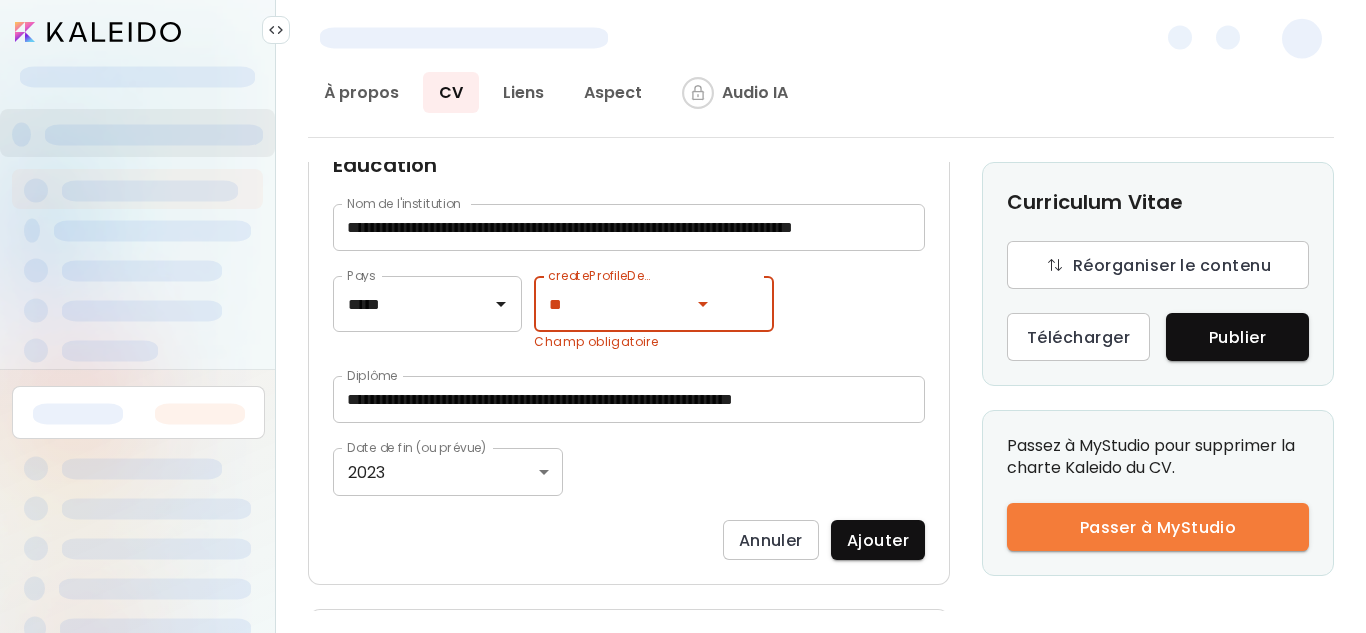 type on "*" 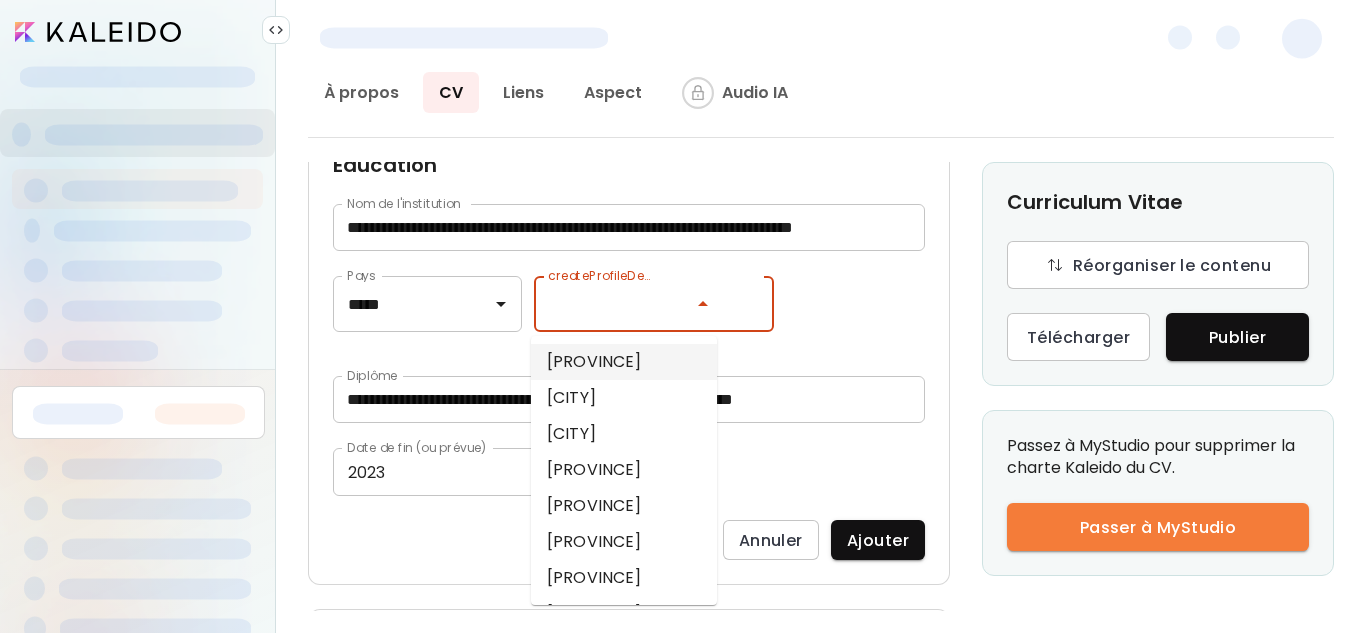 type on "*" 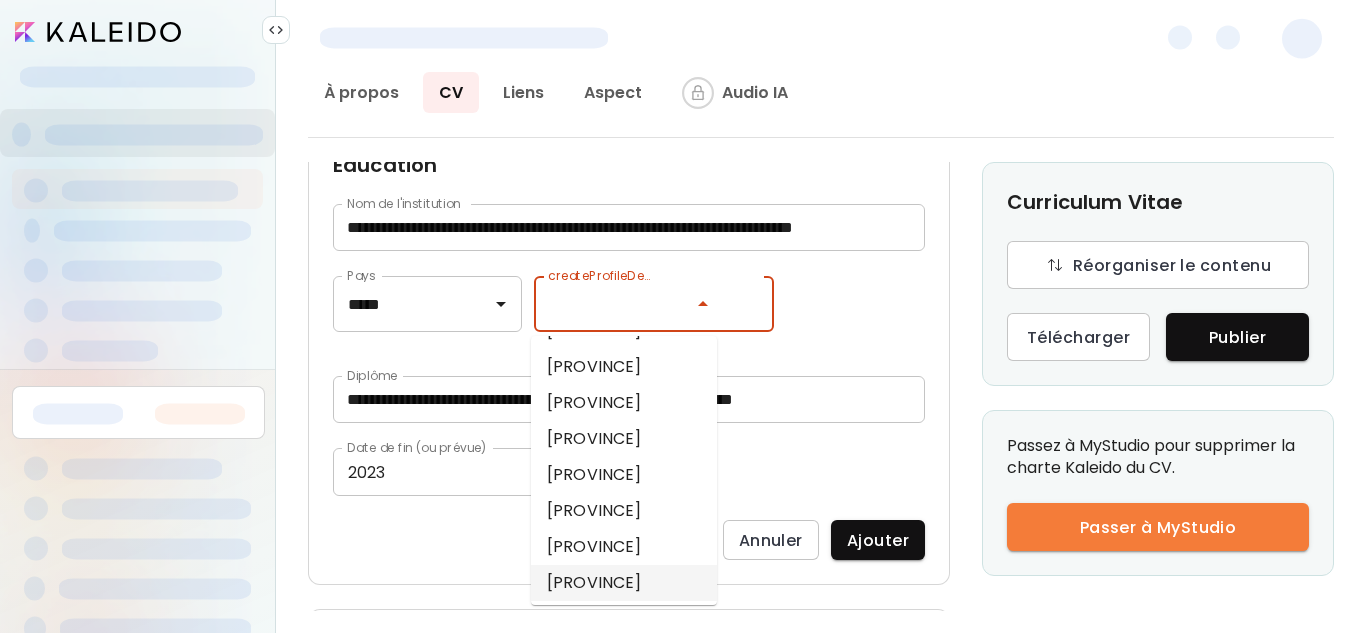 scroll, scrollTop: 12, scrollLeft: 0, axis: vertical 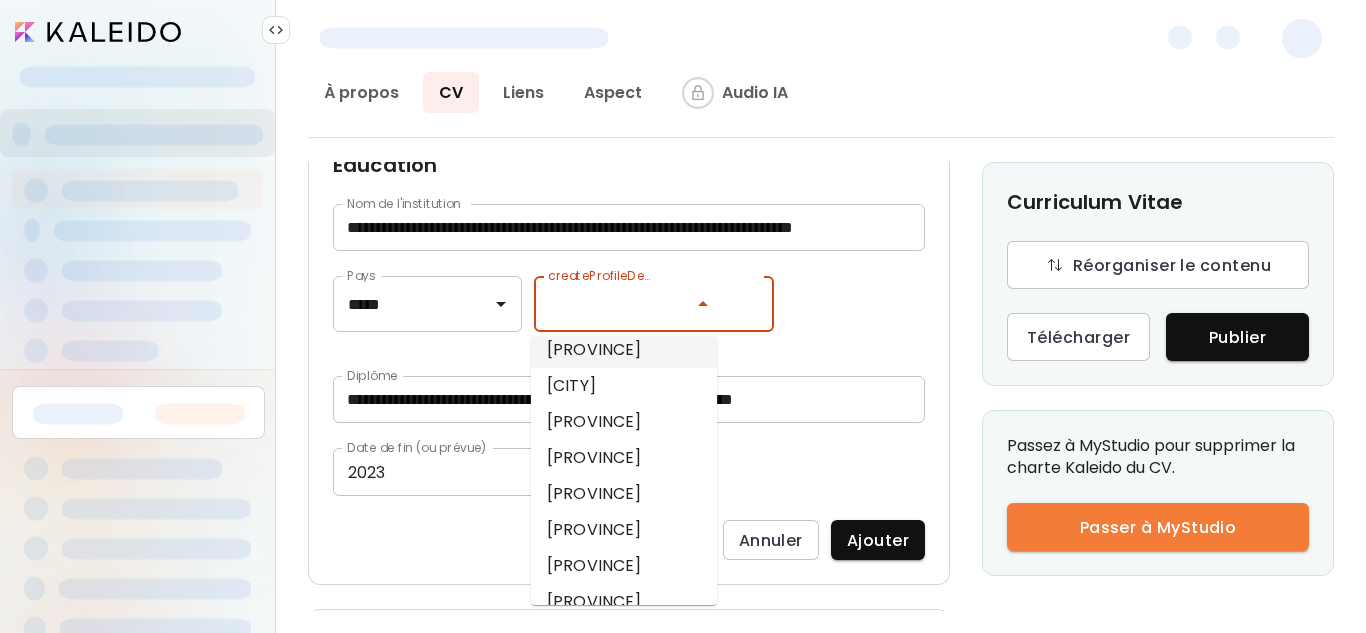 type on "*" 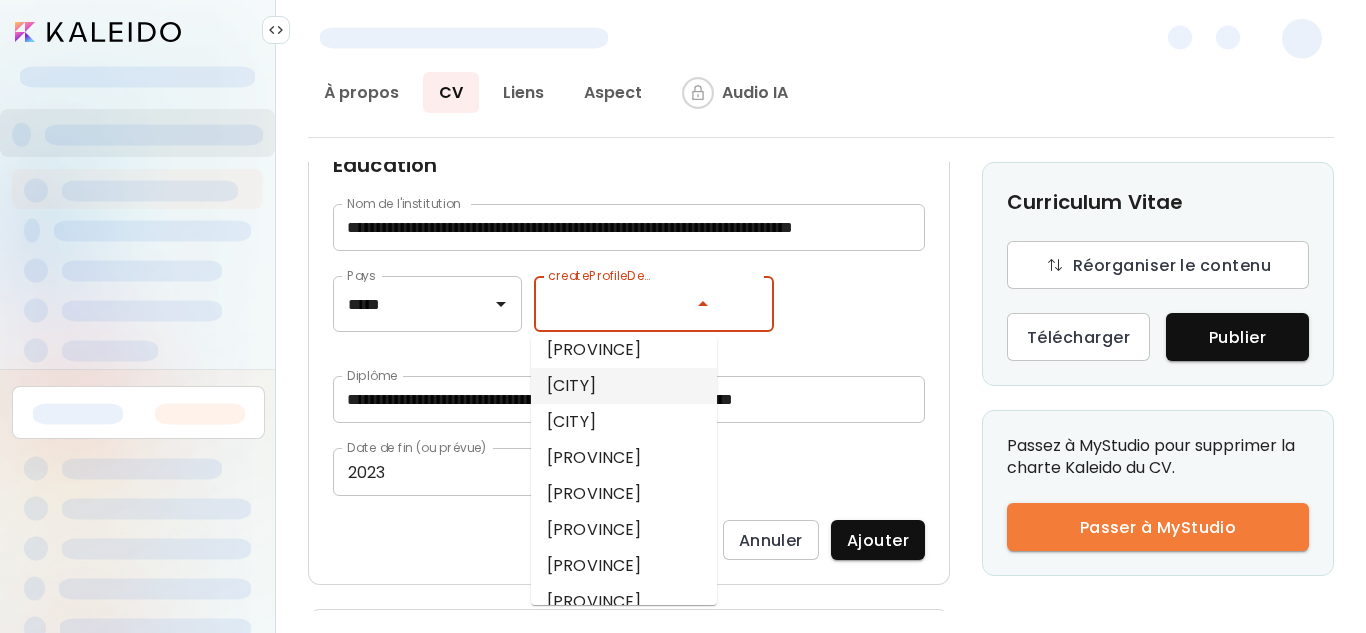 click on "Beijing" at bounding box center [624, 386] 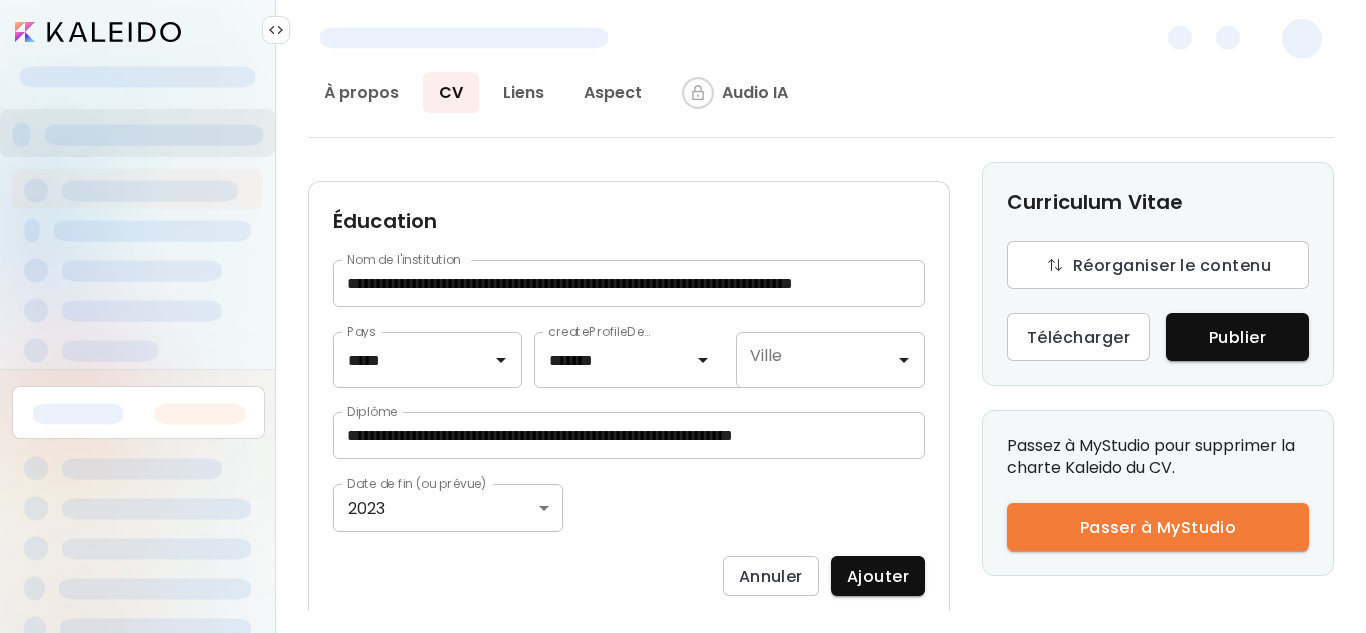 scroll, scrollTop: 721, scrollLeft: 0, axis: vertical 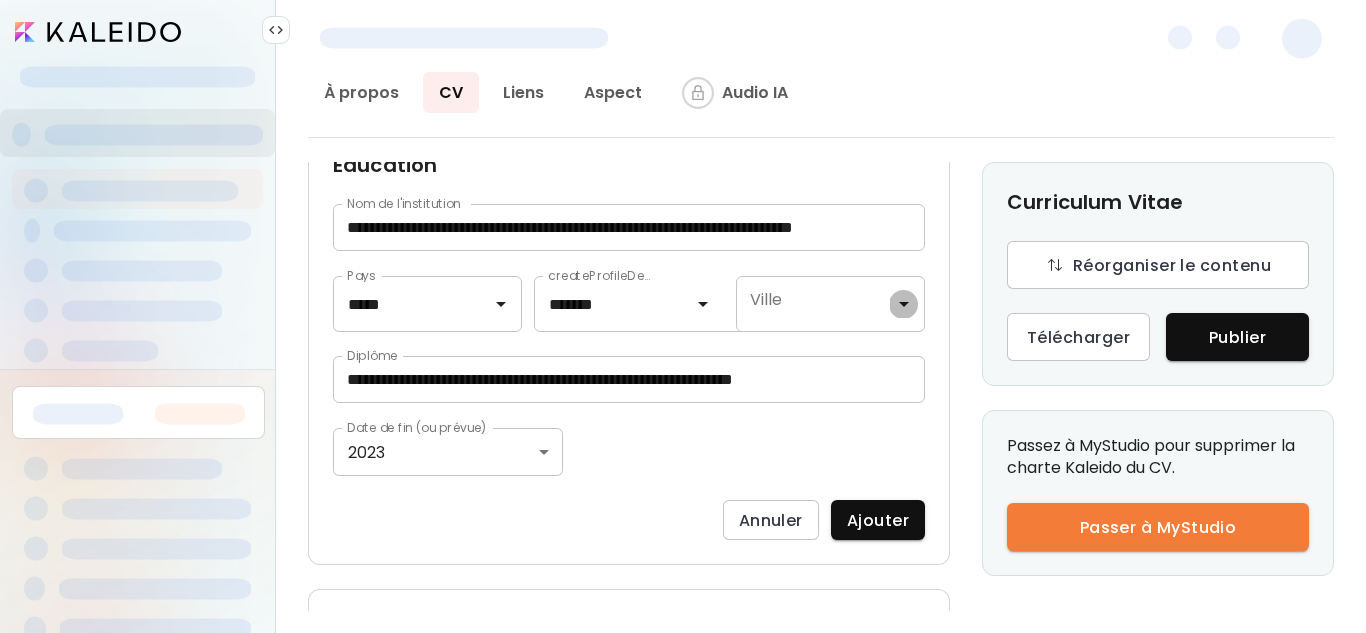 click 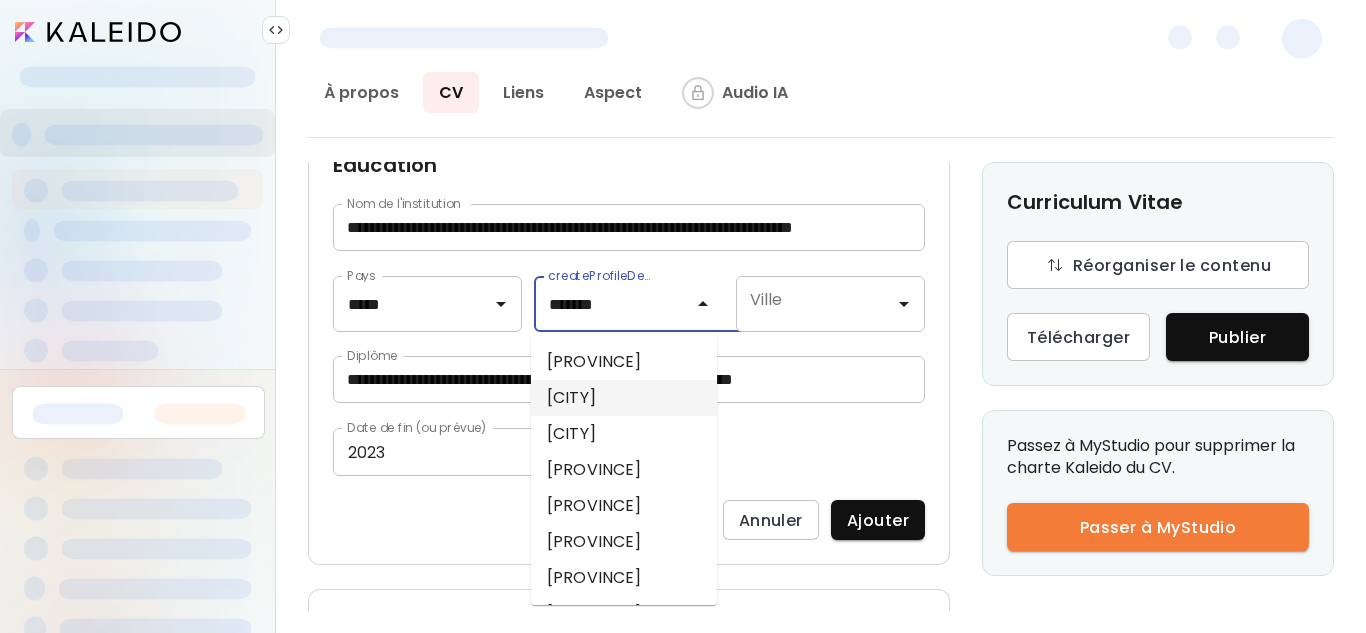 click on "*******" at bounding box center (613, 304) 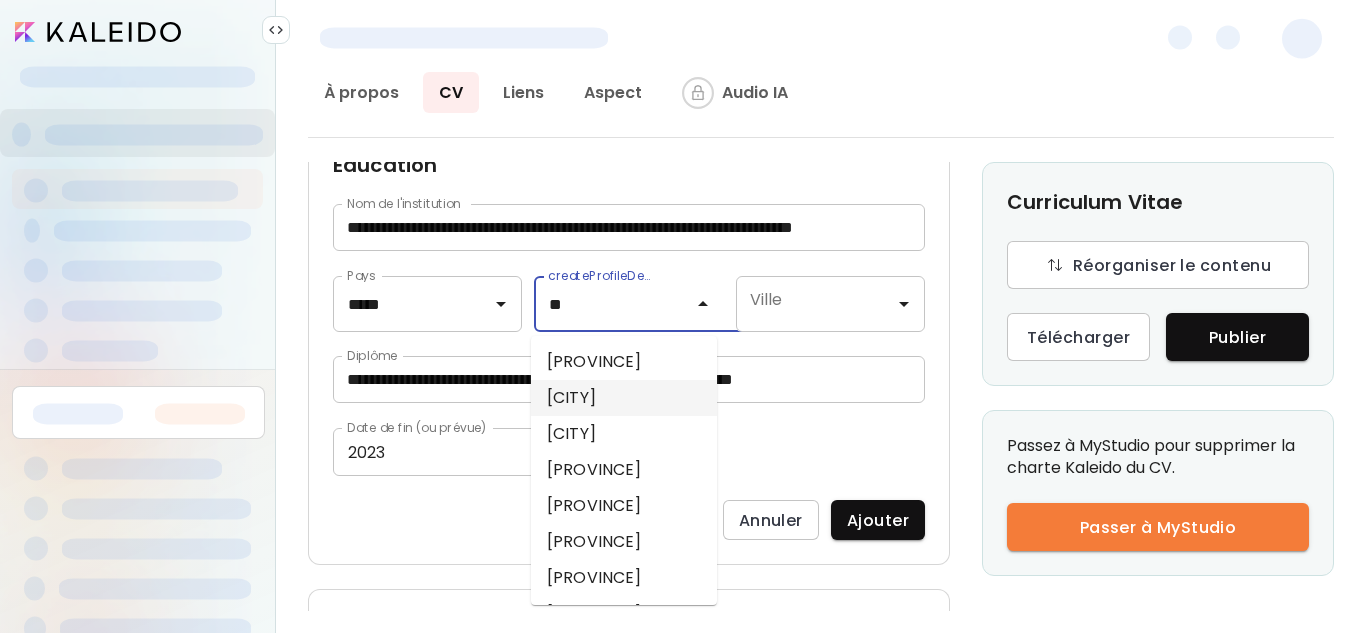 type on "*" 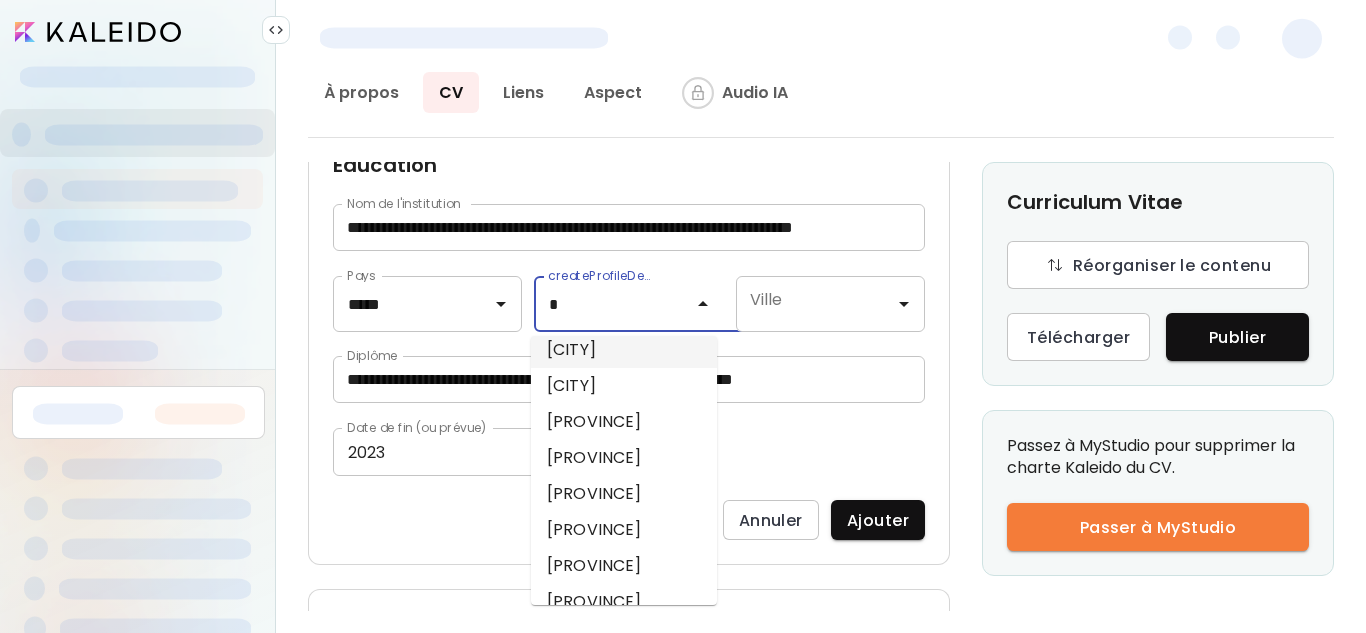 scroll, scrollTop: 715, scrollLeft: 0, axis: vertical 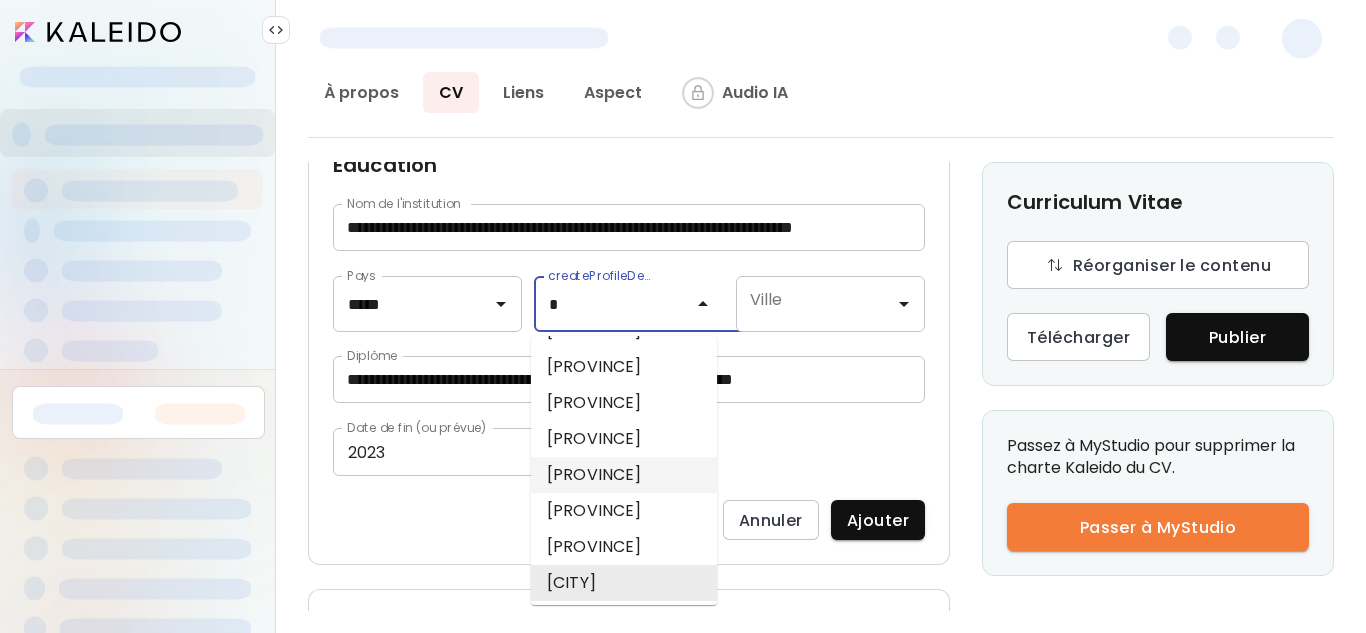 click on "Jiangxi" at bounding box center [624, 475] 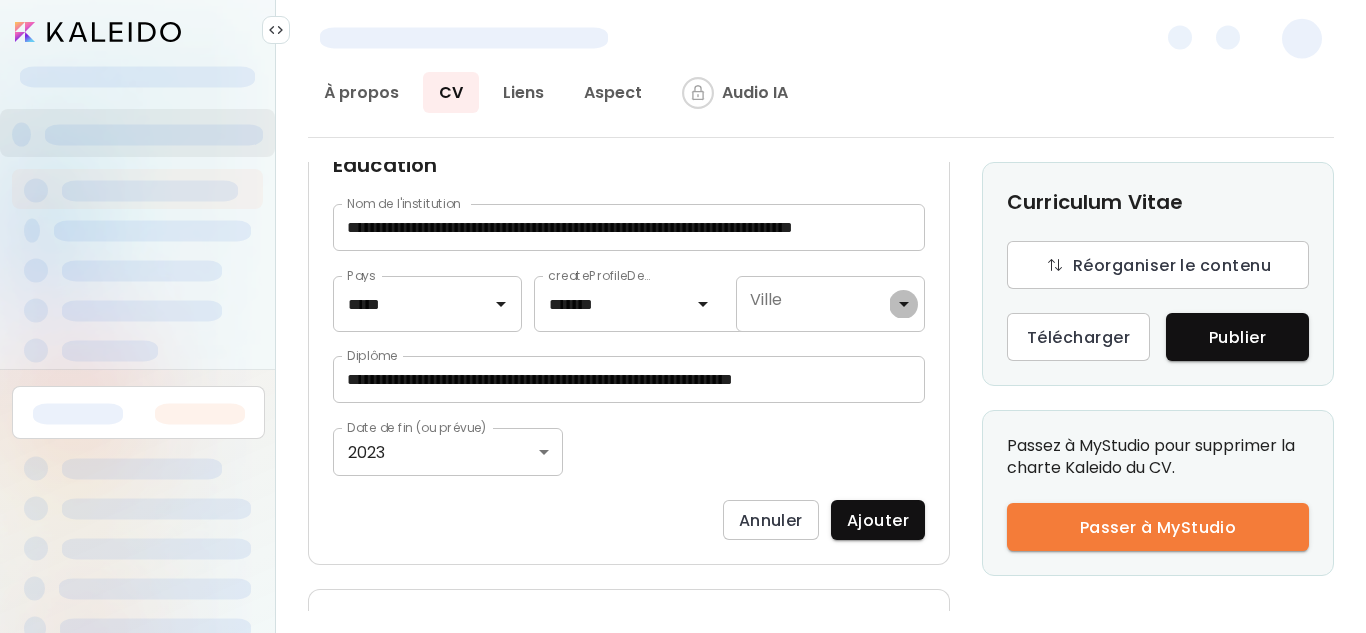 click 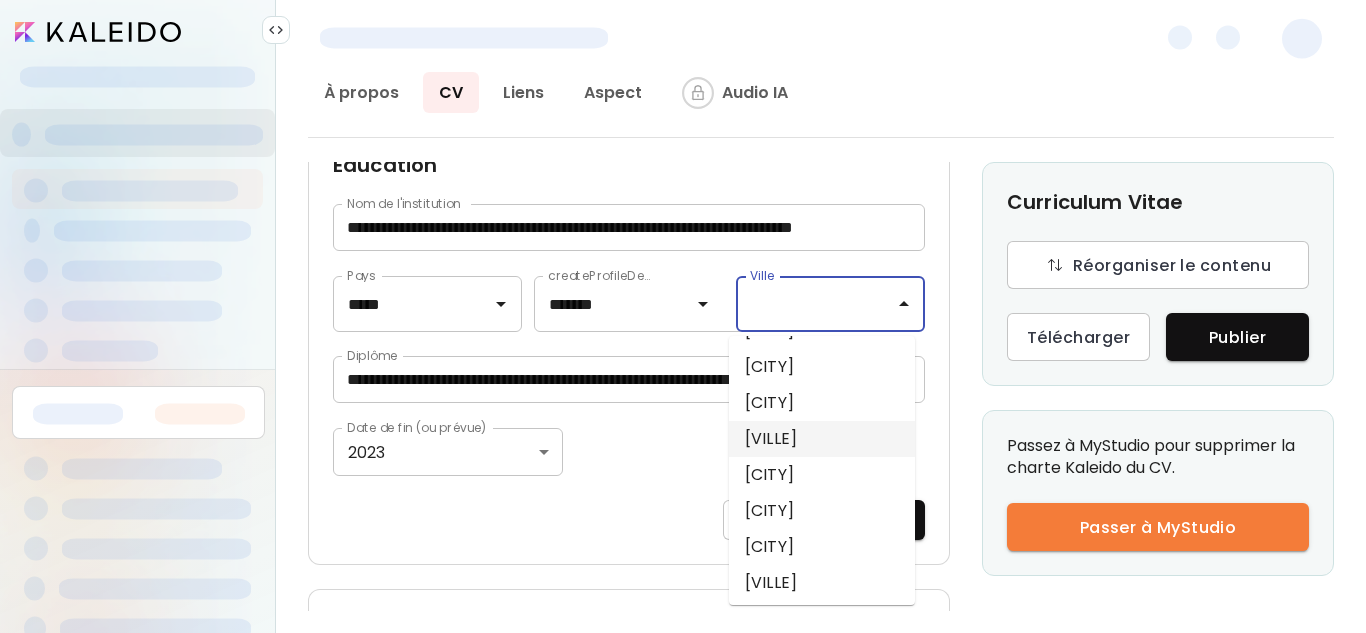 scroll, scrollTop: 67, scrollLeft: 0, axis: vertical 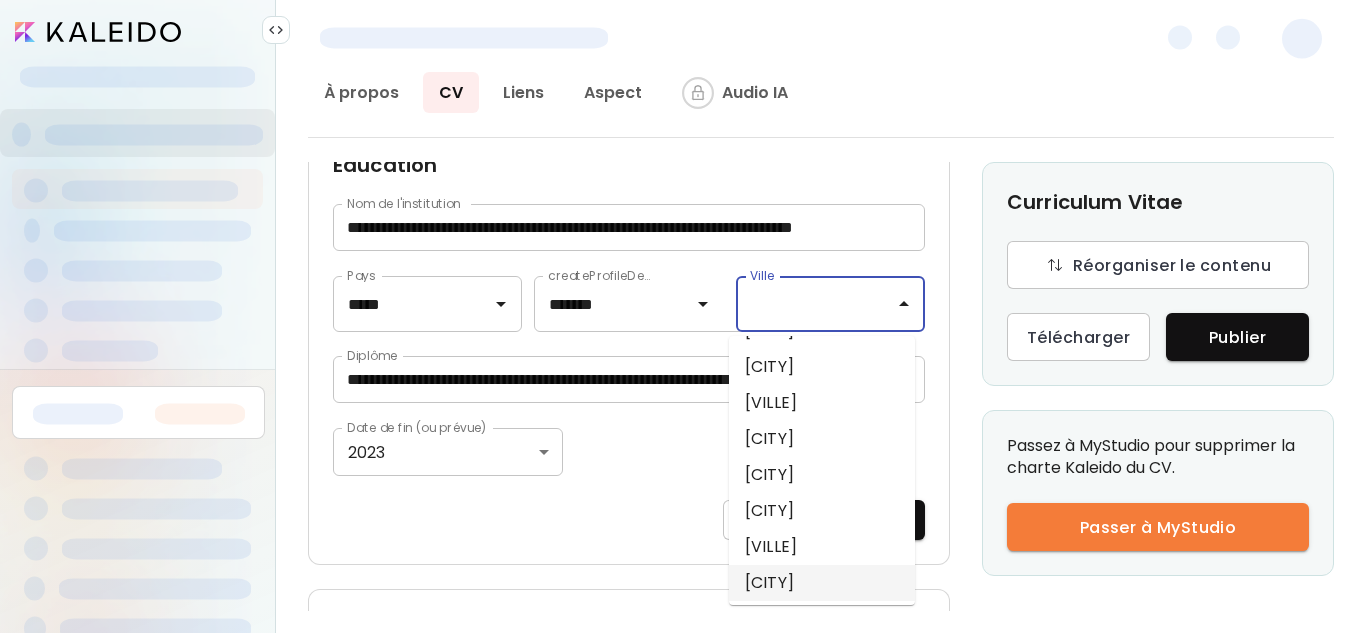 click on "Jingdezhen" at bounding box center (822, 583) 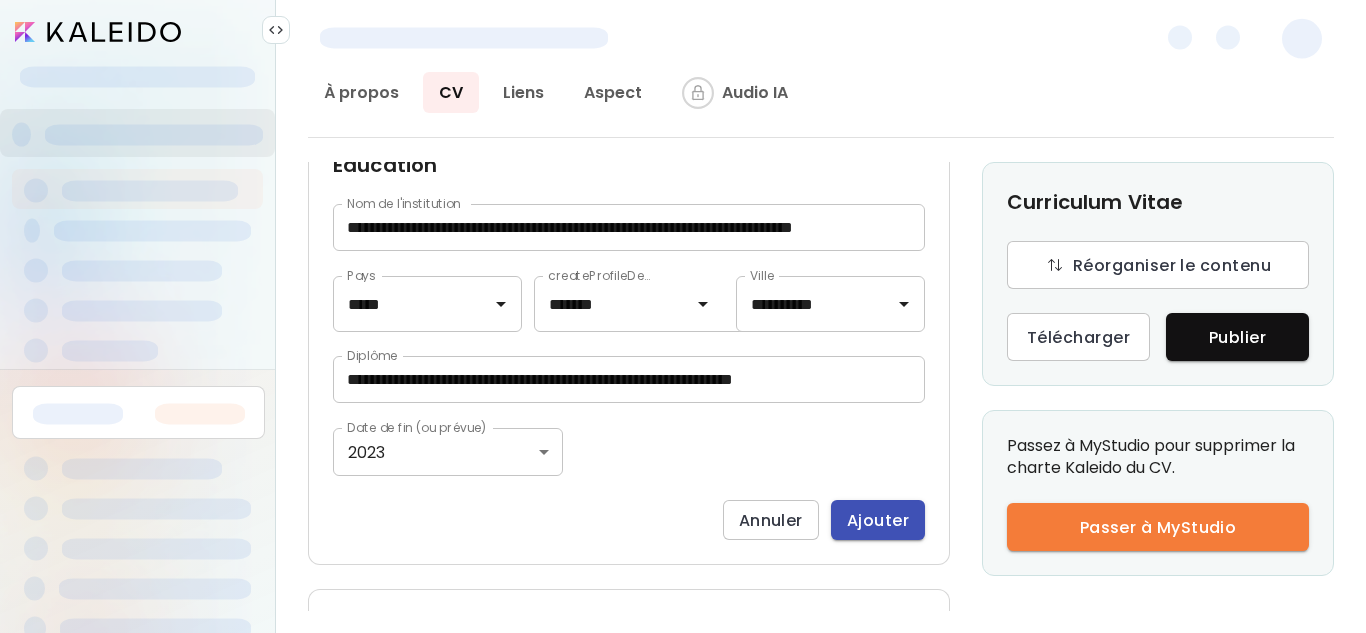 click on "Ajouter" at bounding box center [878, 520] 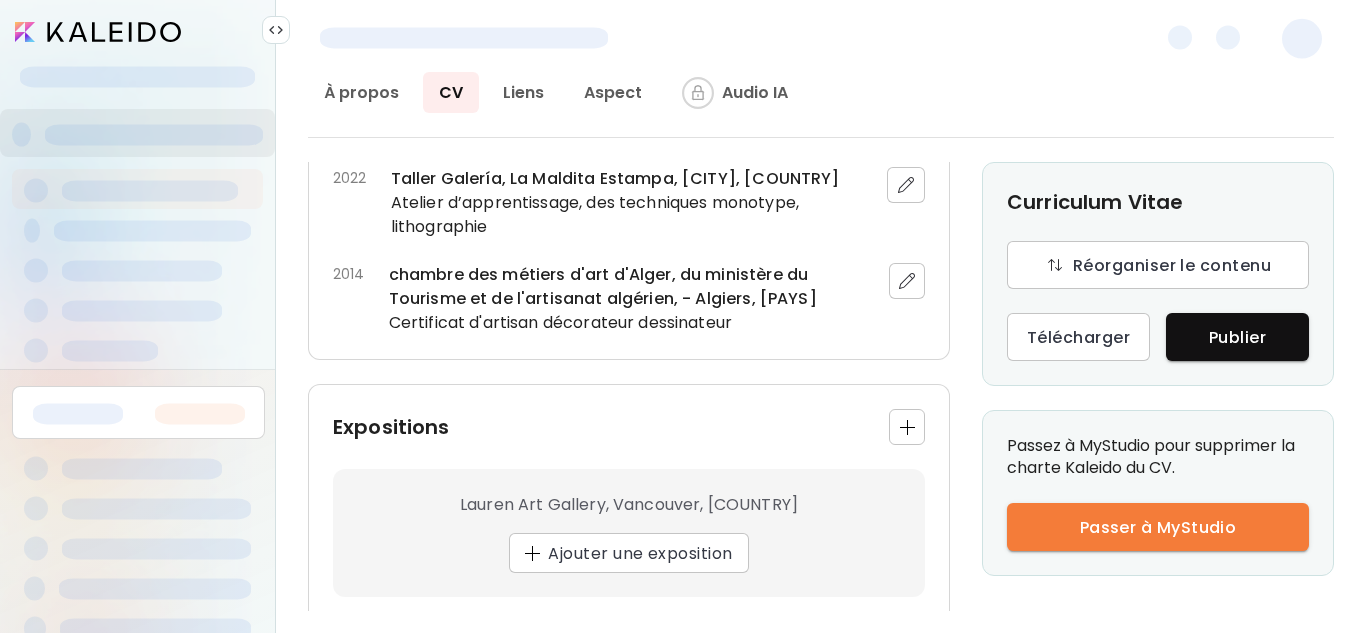 scroll, scrollTop: 924, scrollLeft: 0, axis: vertical 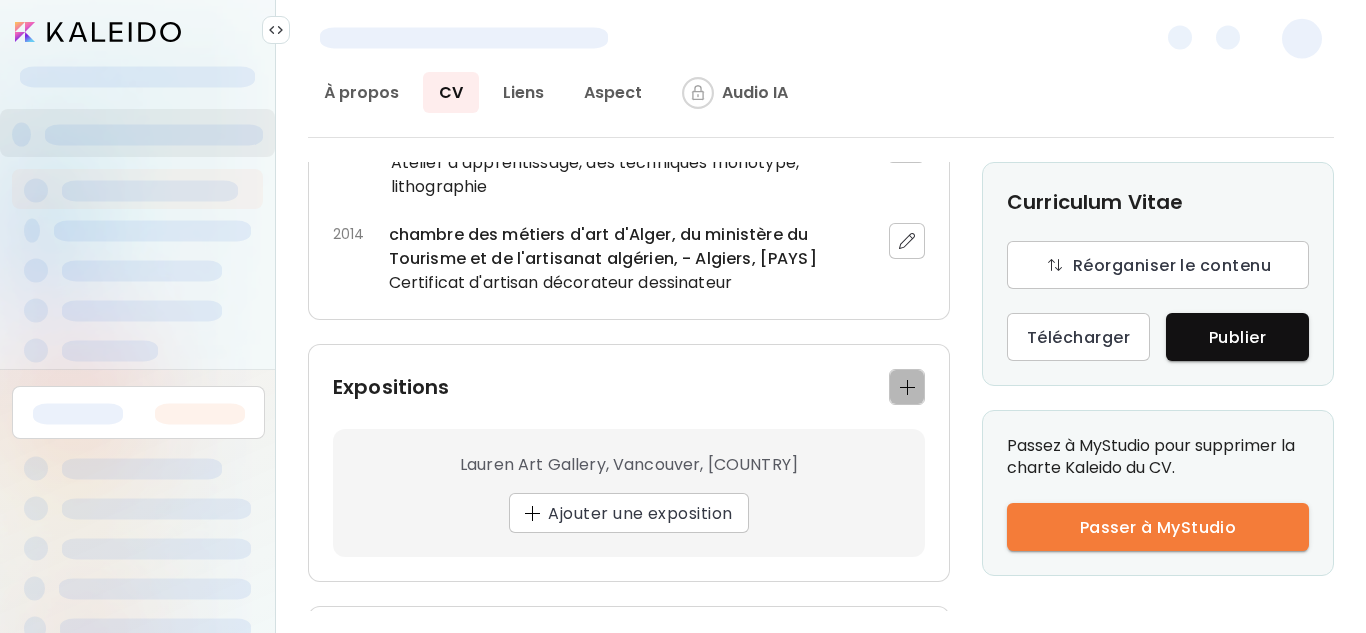 click at bounding box center [907, 387] 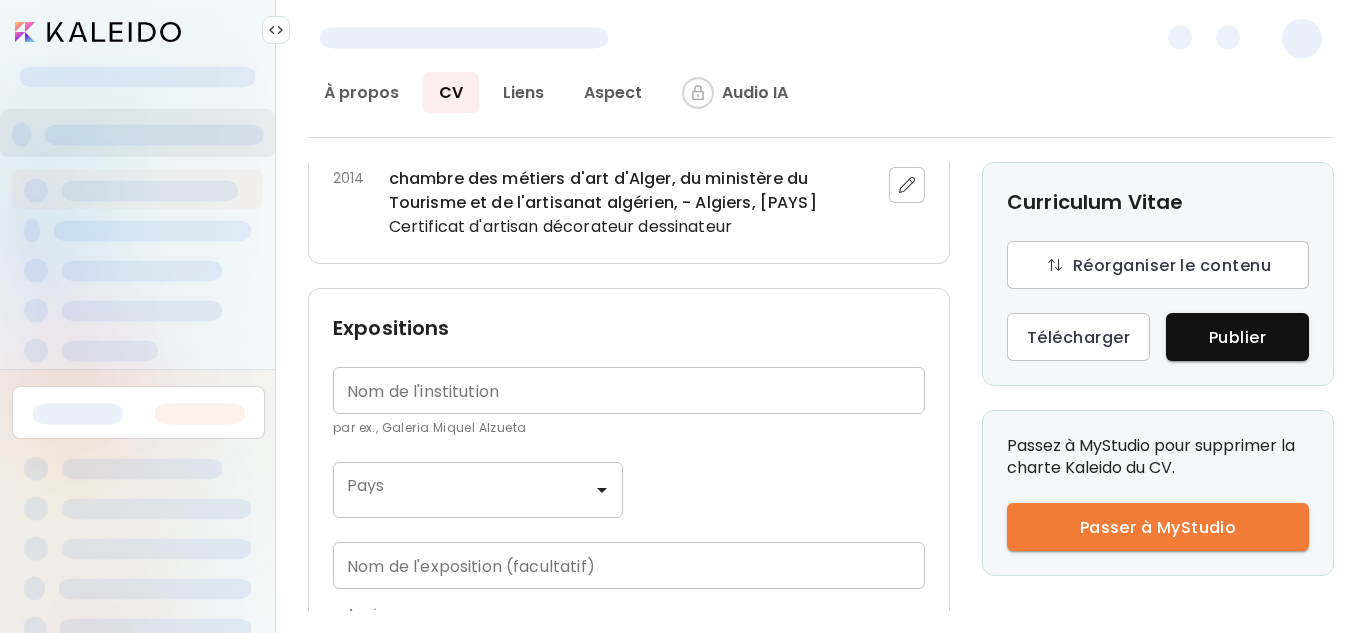 scroll, scrollTop: 868, scrollLeft: 0, axis: vertical 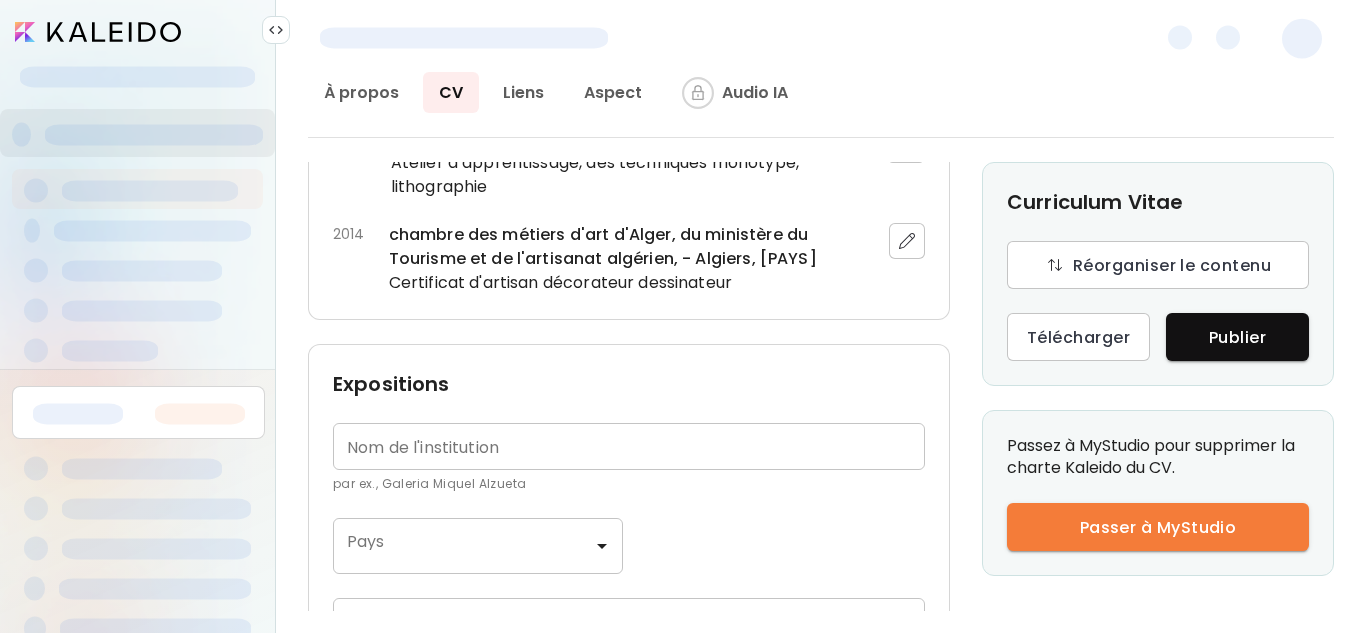 click at bounding box center (629, 446) 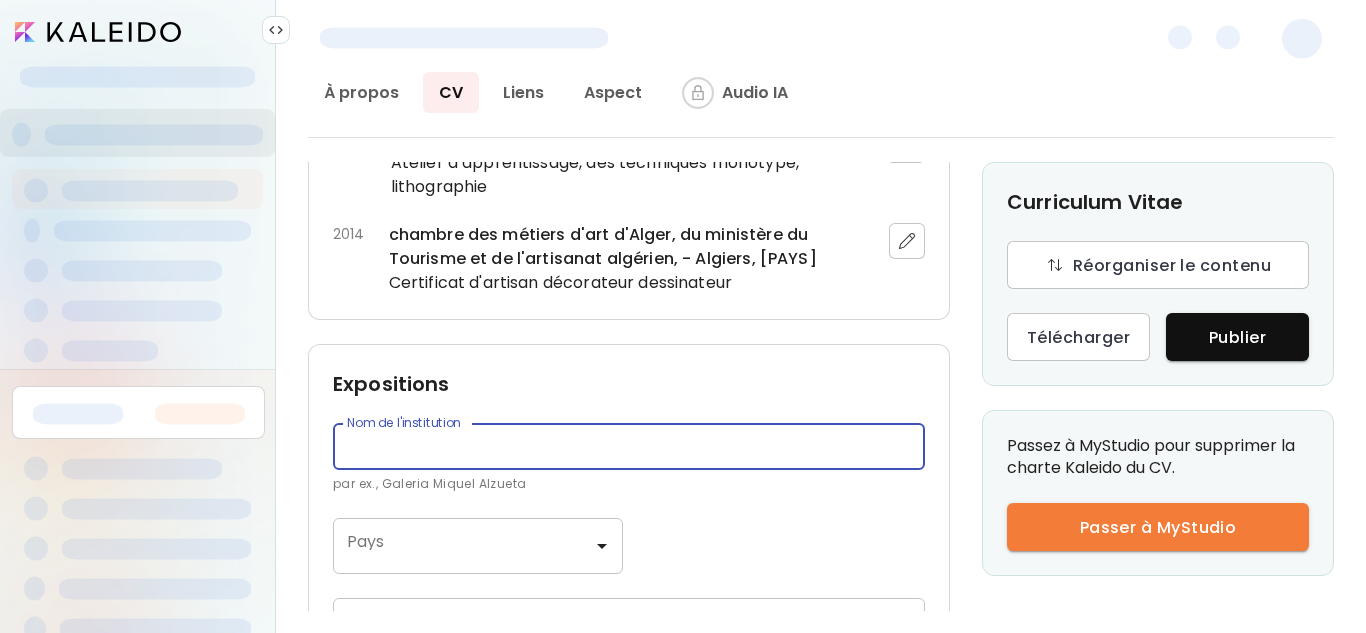 paste on "**********" 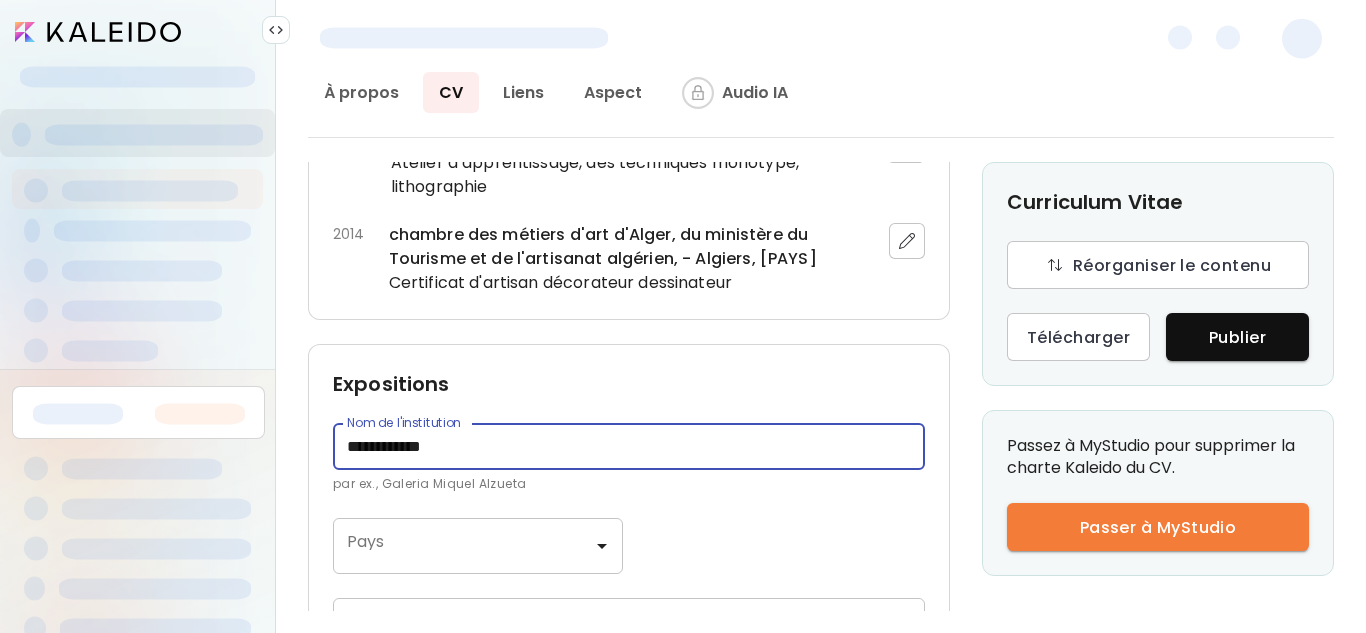click on "**********" at bounding box center (629, 446) 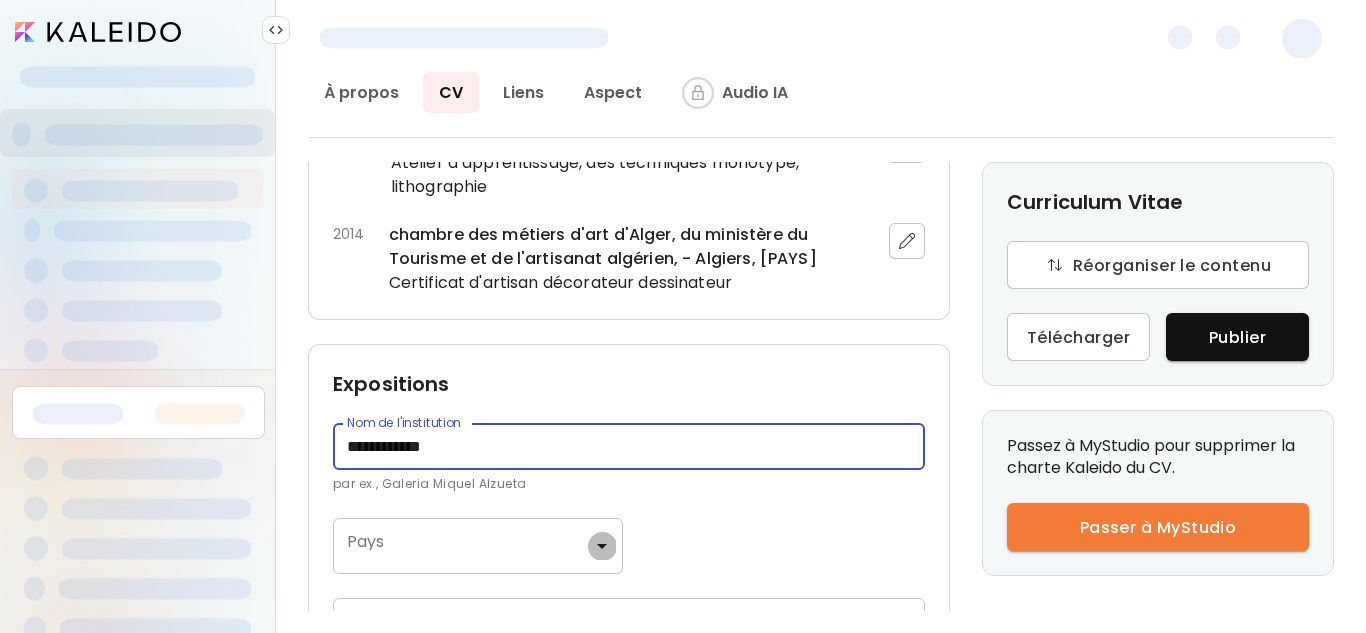 click 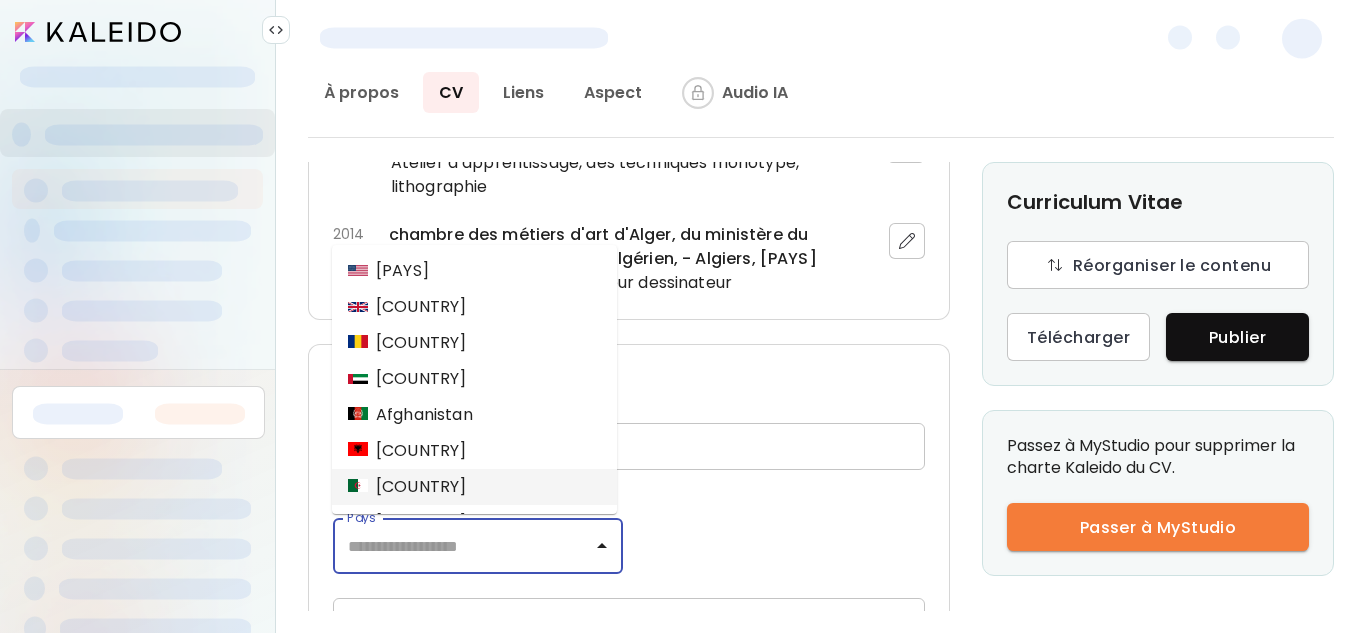 click on "Algérie" at bounding box center [474, 487] 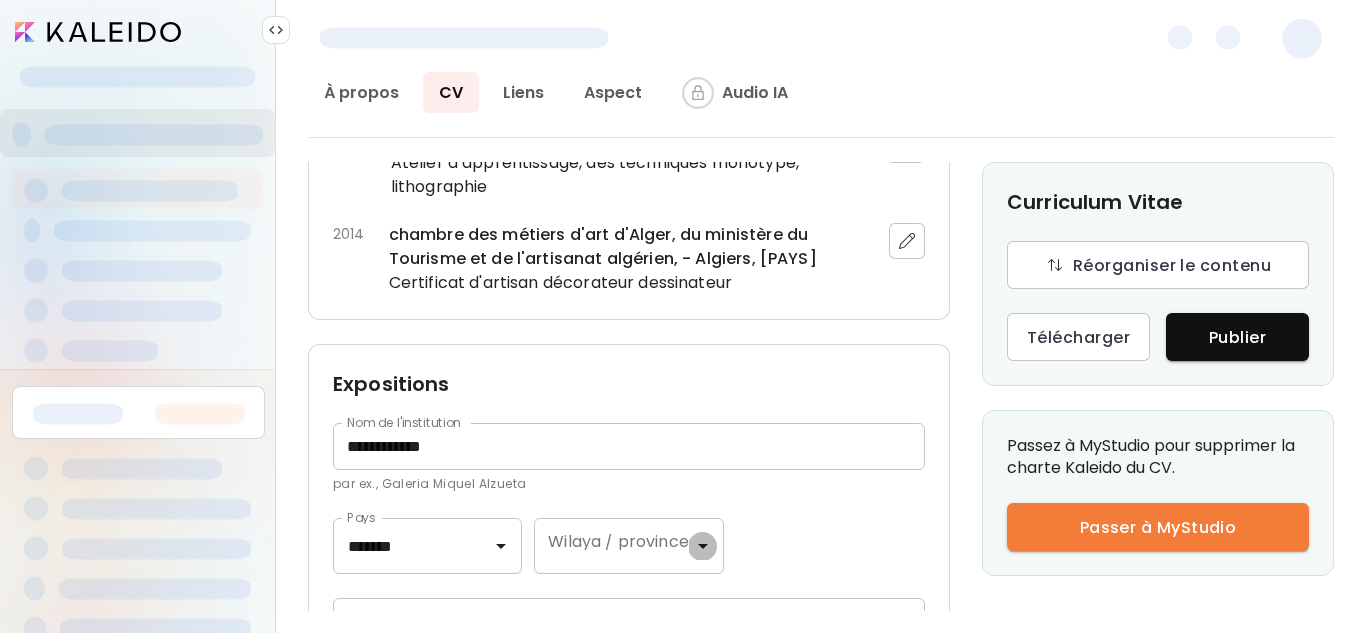 click 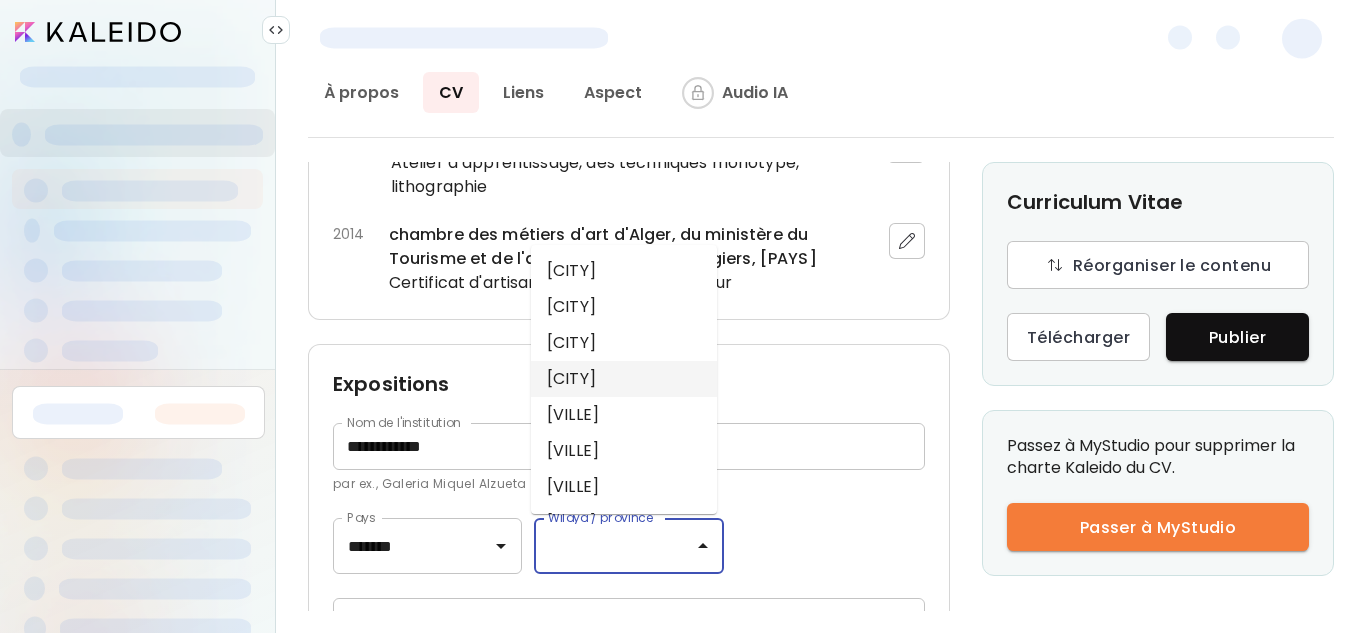 click on "Alger" at bounding box center [624, 379] 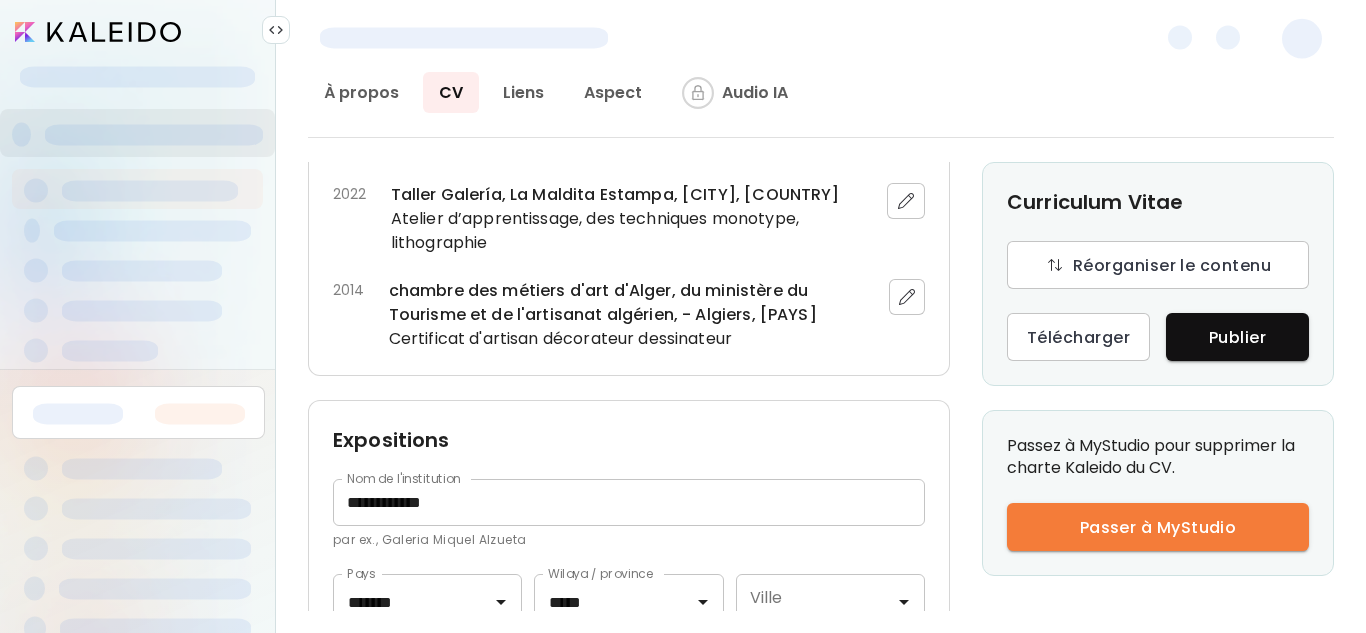 scroll, scrollTop: 924, scrollLeft: 0, axis: vertical 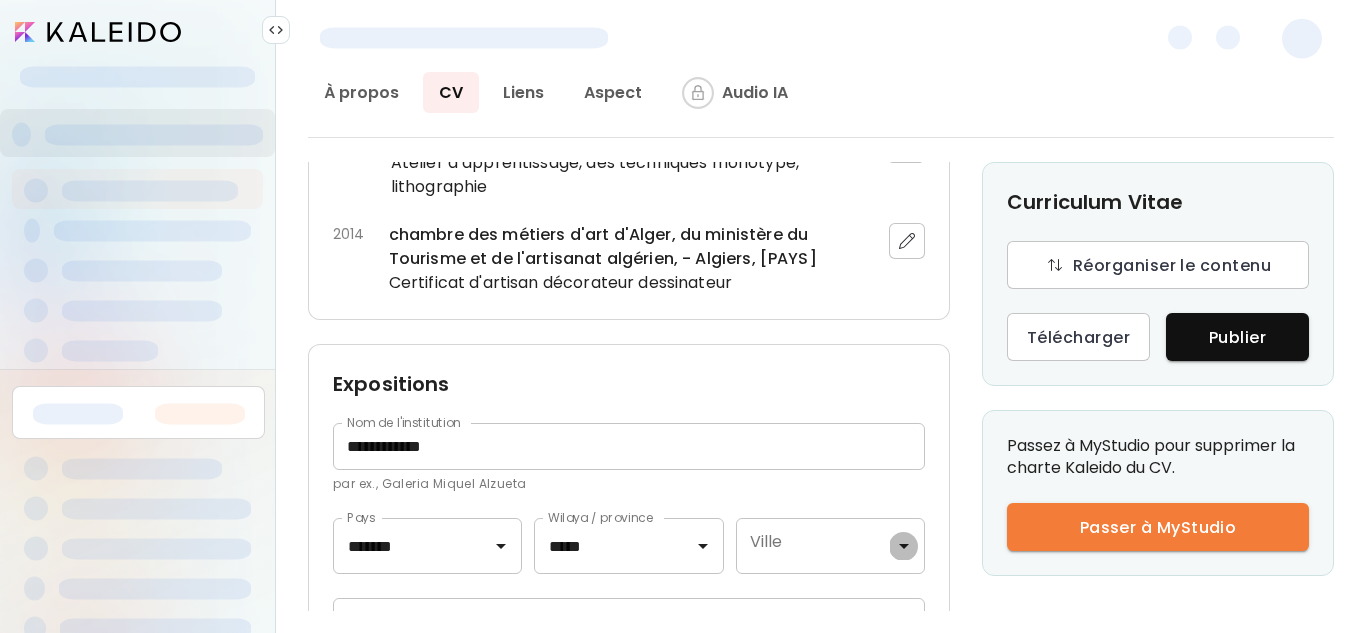 click 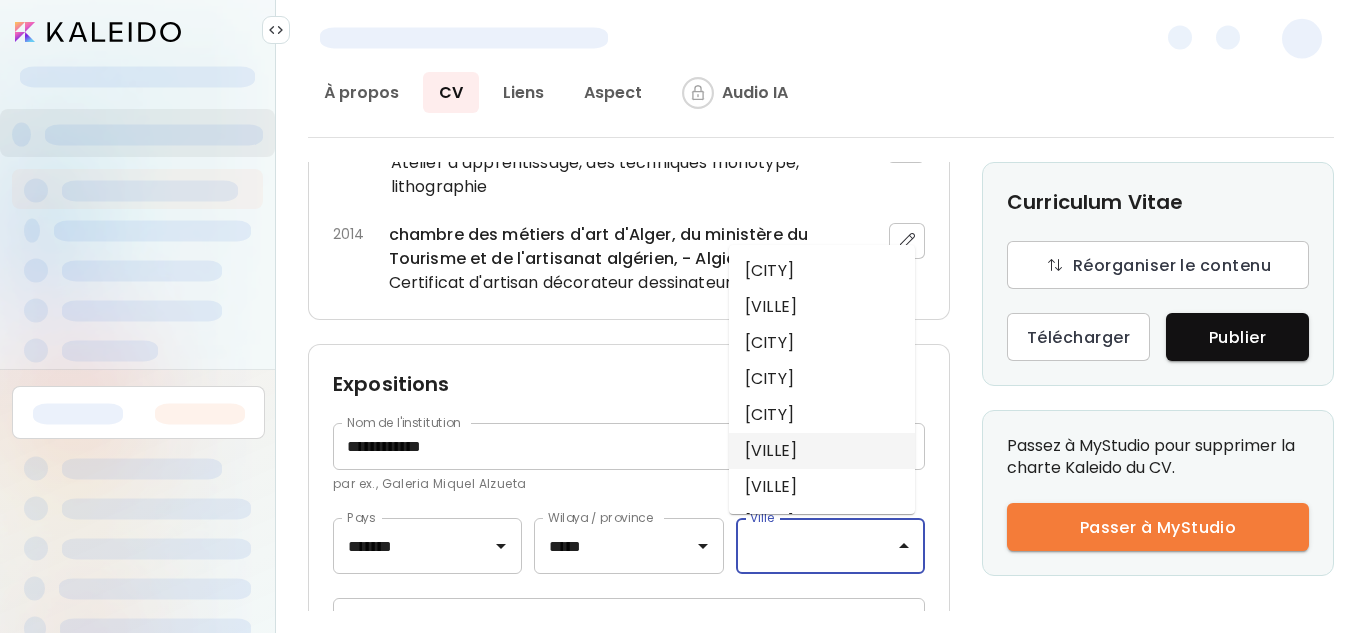 type on "*" 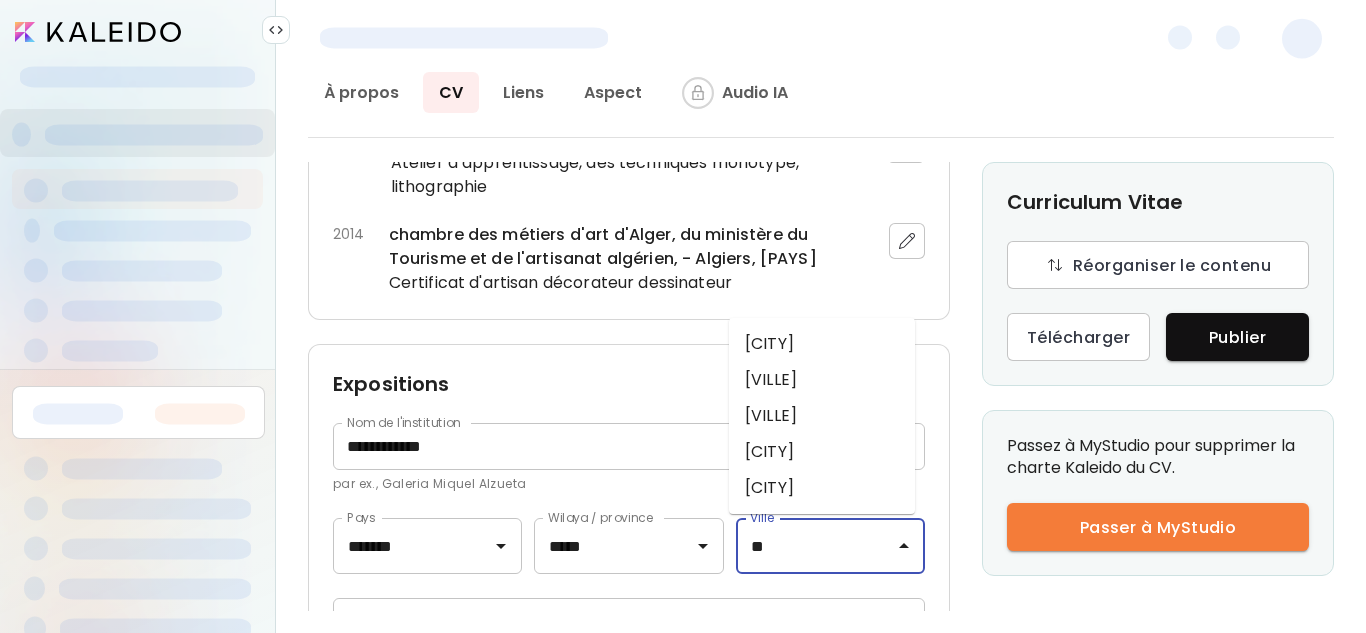 type on "*" 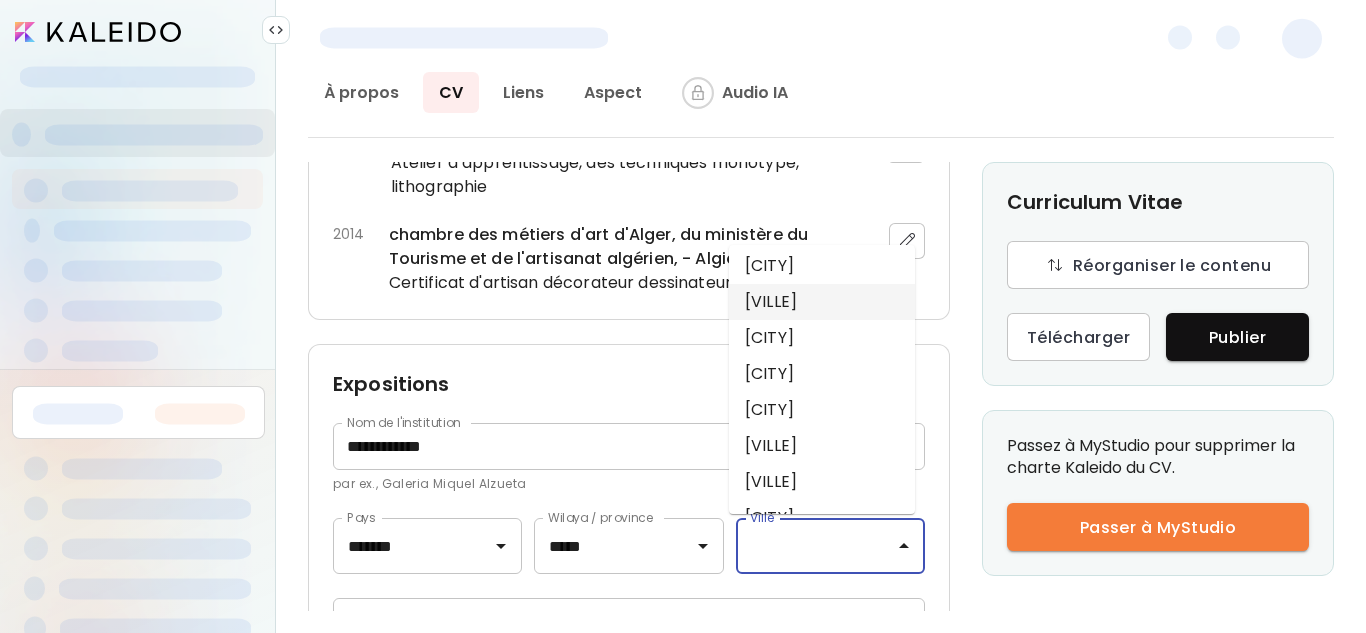 scroll, scrollTop: 0, scrollLeft: 0, axis: both 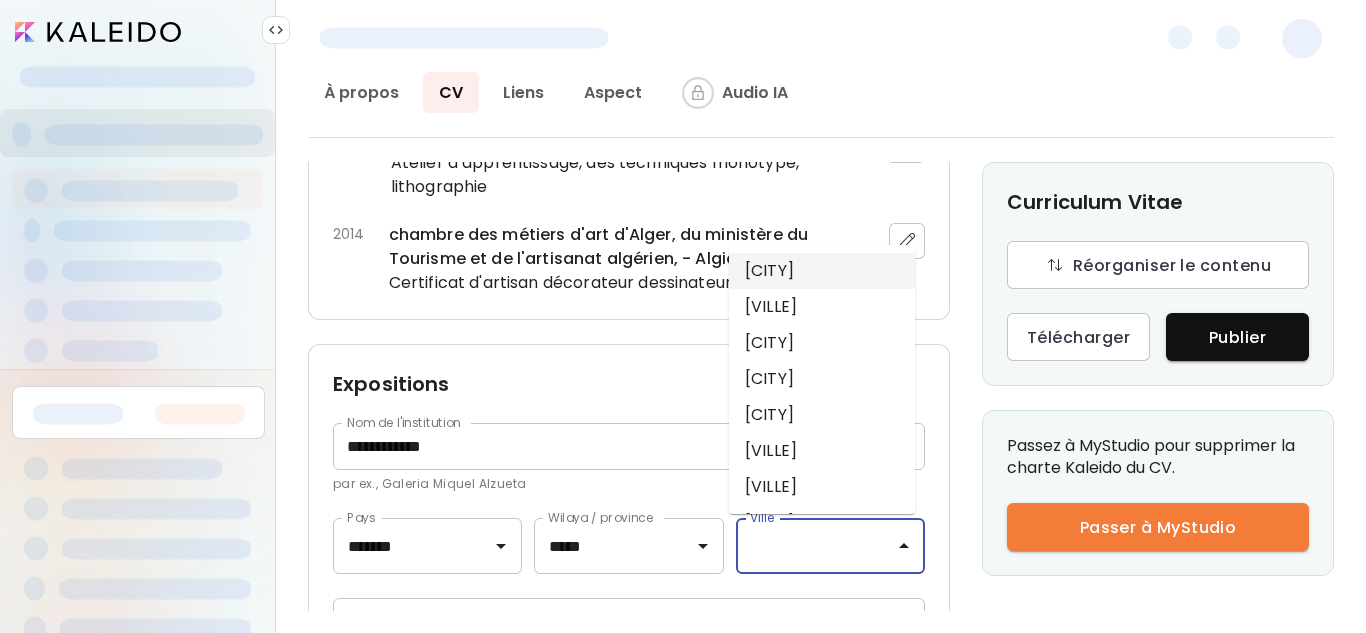 click on "Algiers" at bounding box center [822, 271] 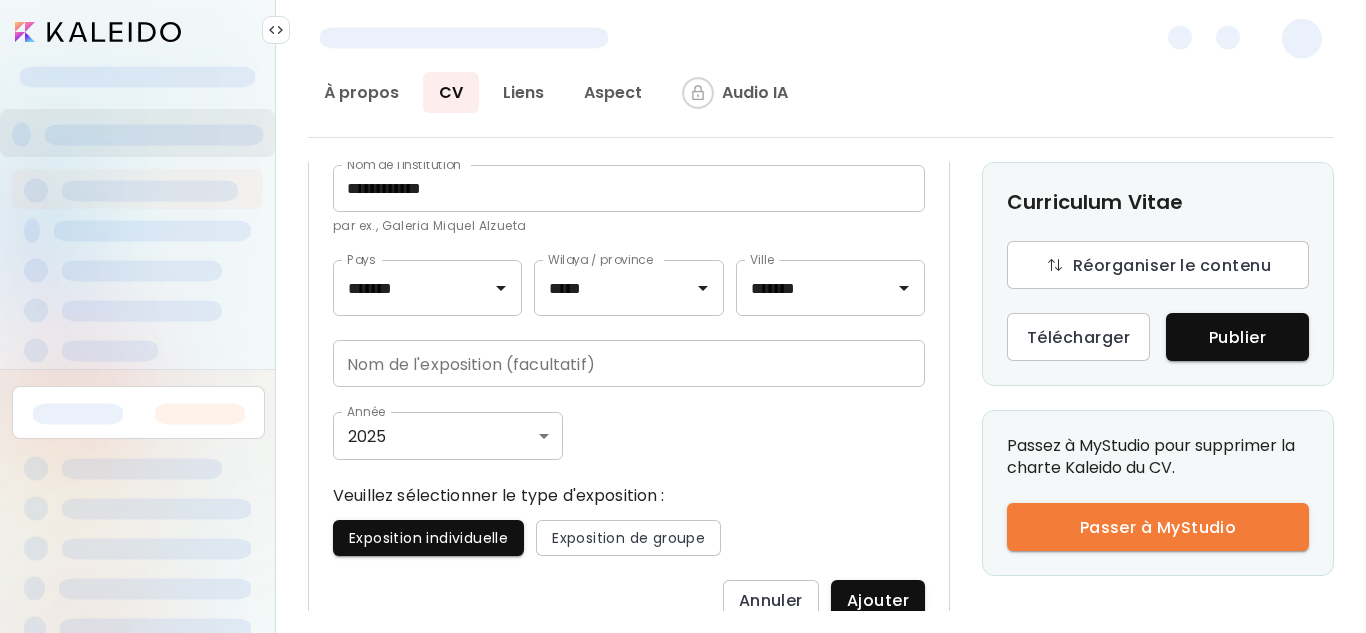 scroll, scrollTop: 1227, scrollLeft: 0, axis: vertical 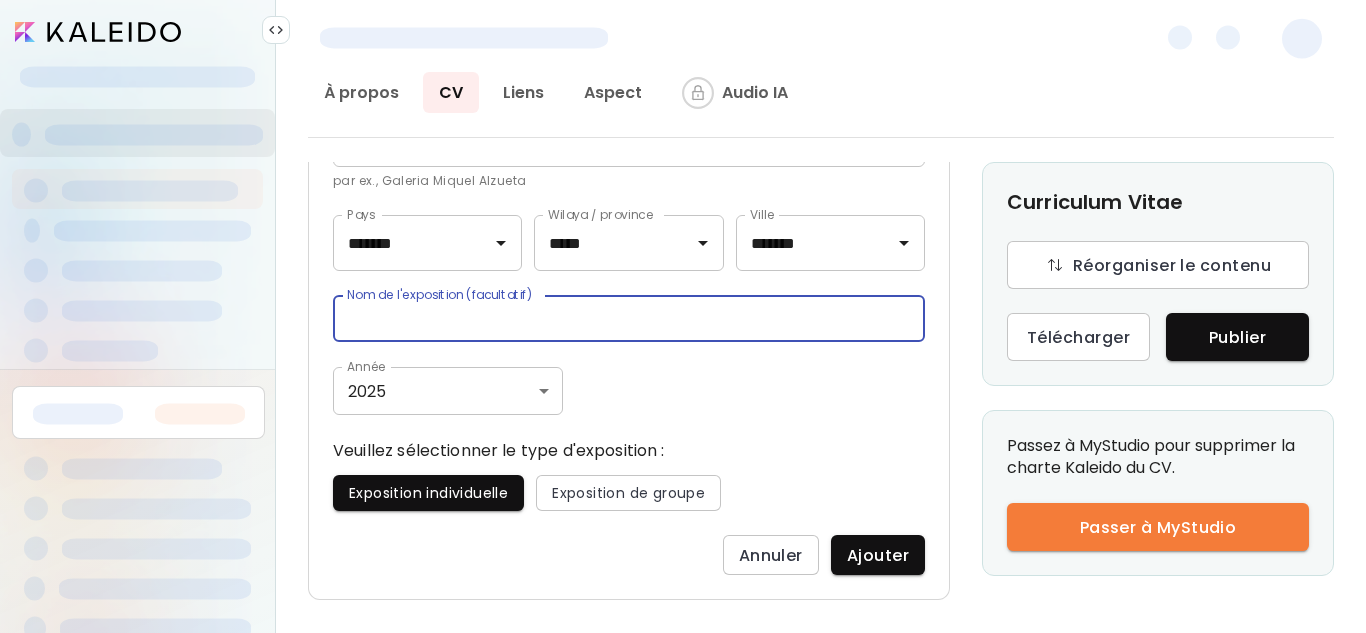 click at bounding box center [629, 318] 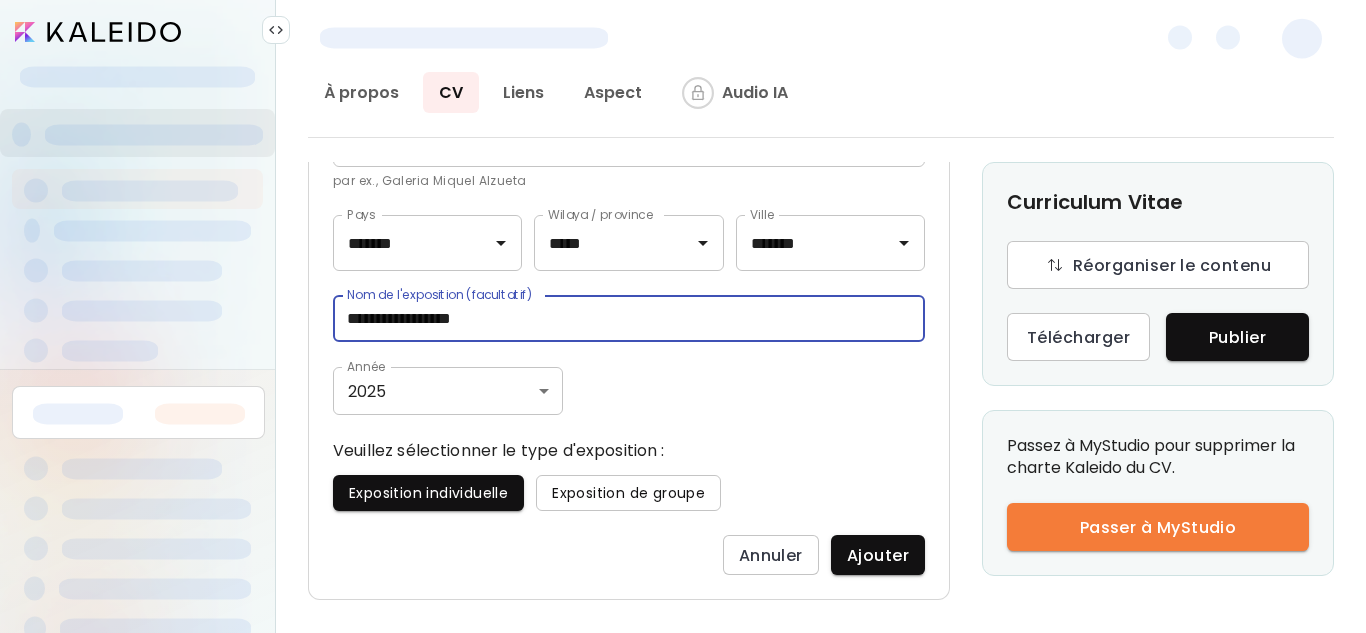 type on "**********" 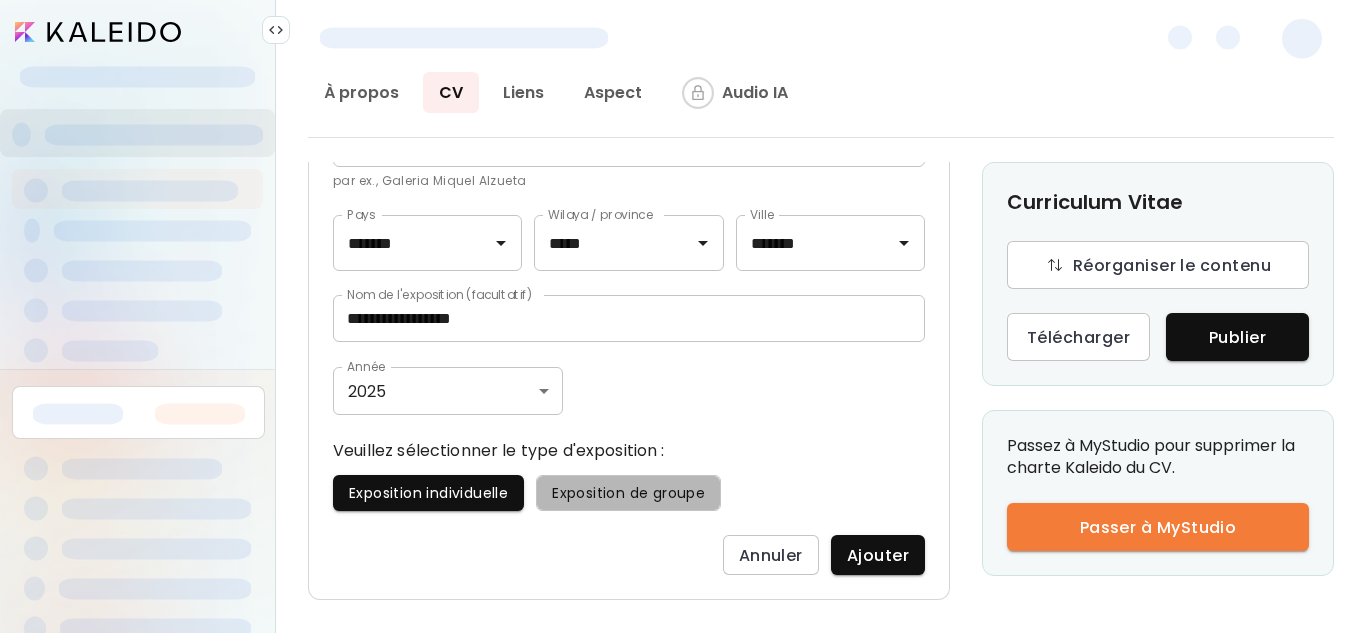 click on "Exposition de groupe" at bounding box center [628, 493] 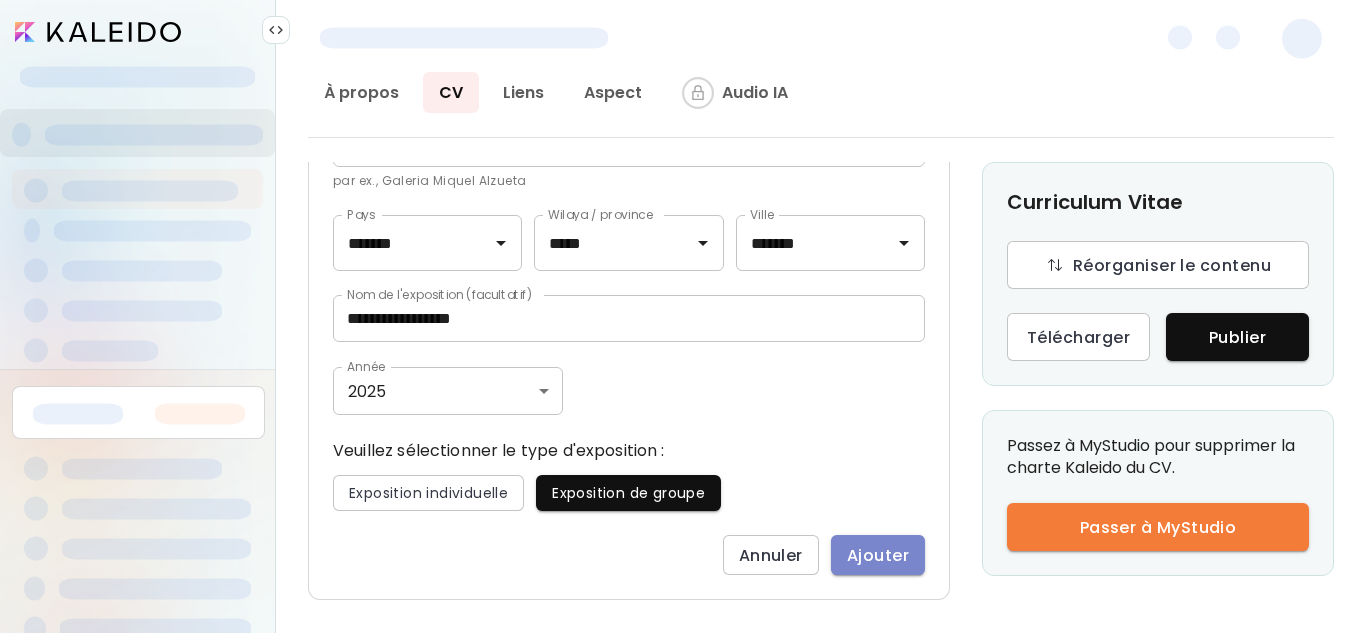 click on "Ajouter" at bounding box center (878, 555) 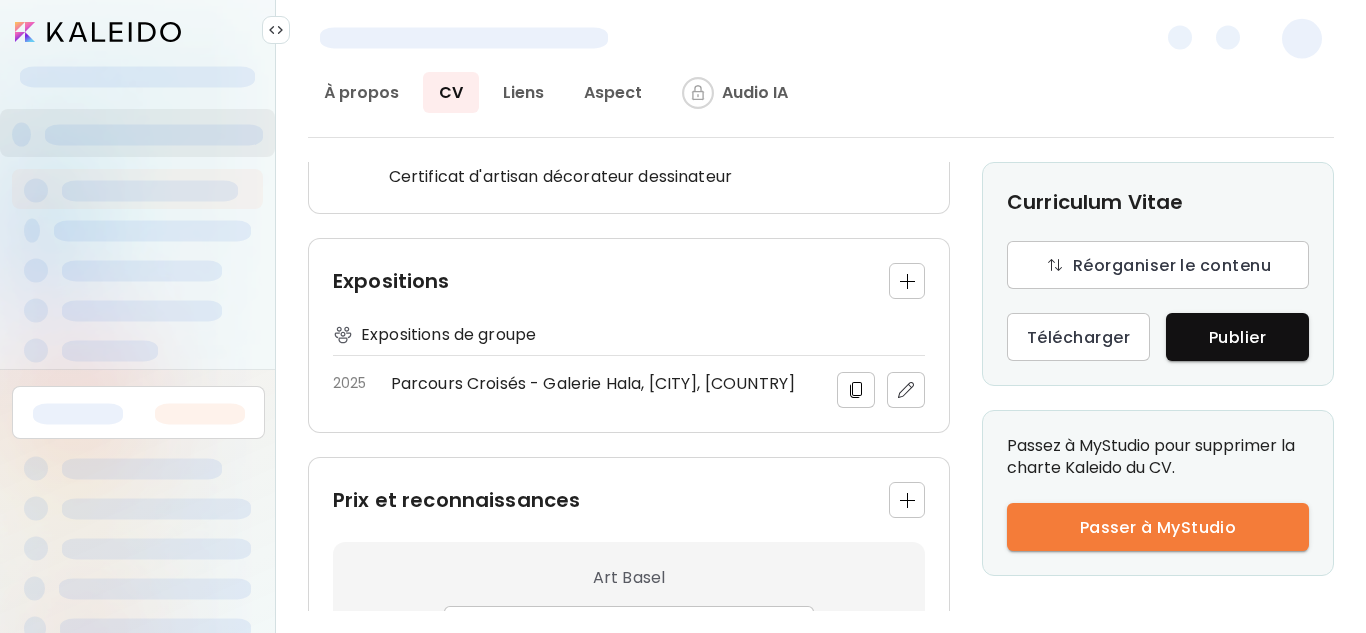 scroll, scrollTop: 1027, scrollLeft: 0, axis: vertical 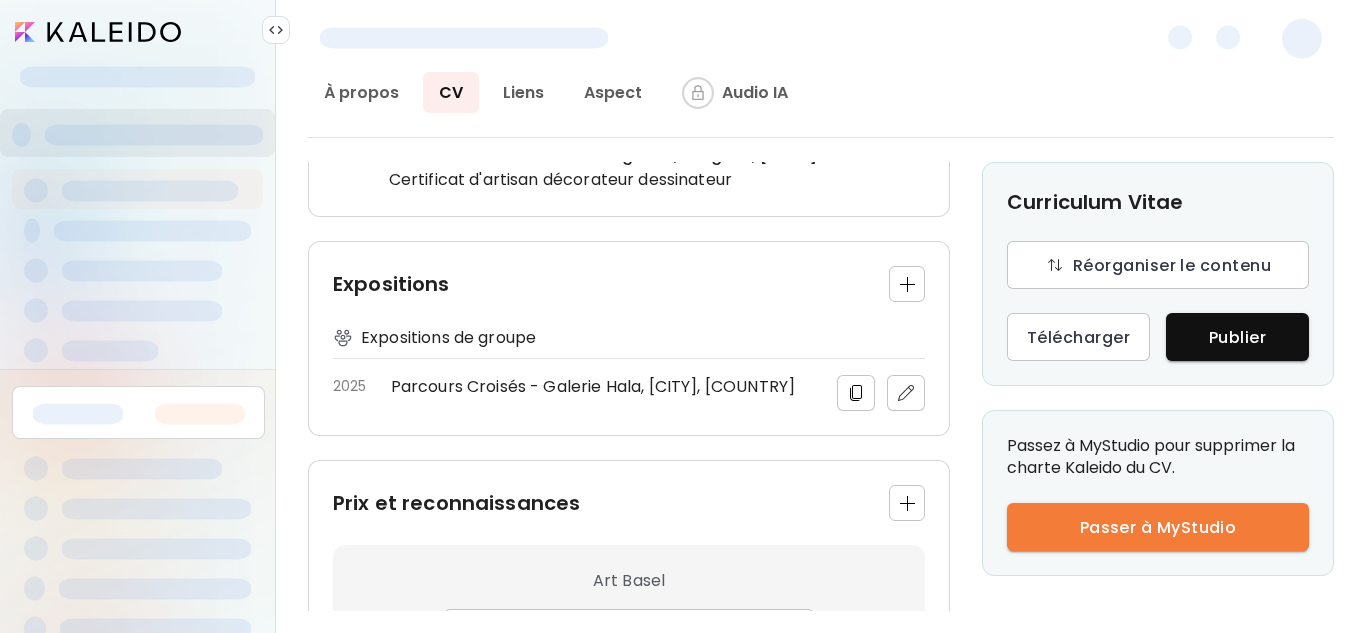 click at bounding box center (907, 284) 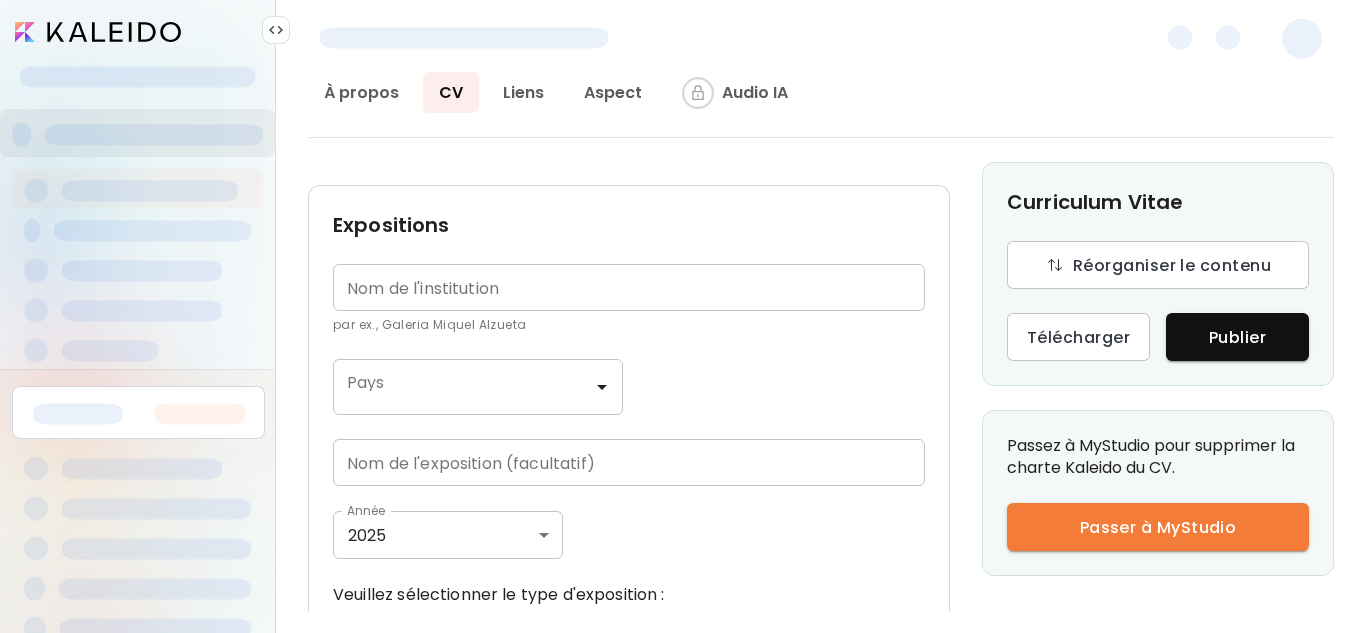 scroll, scrollTop: 971, scrollLeft: 0, axis: vertical 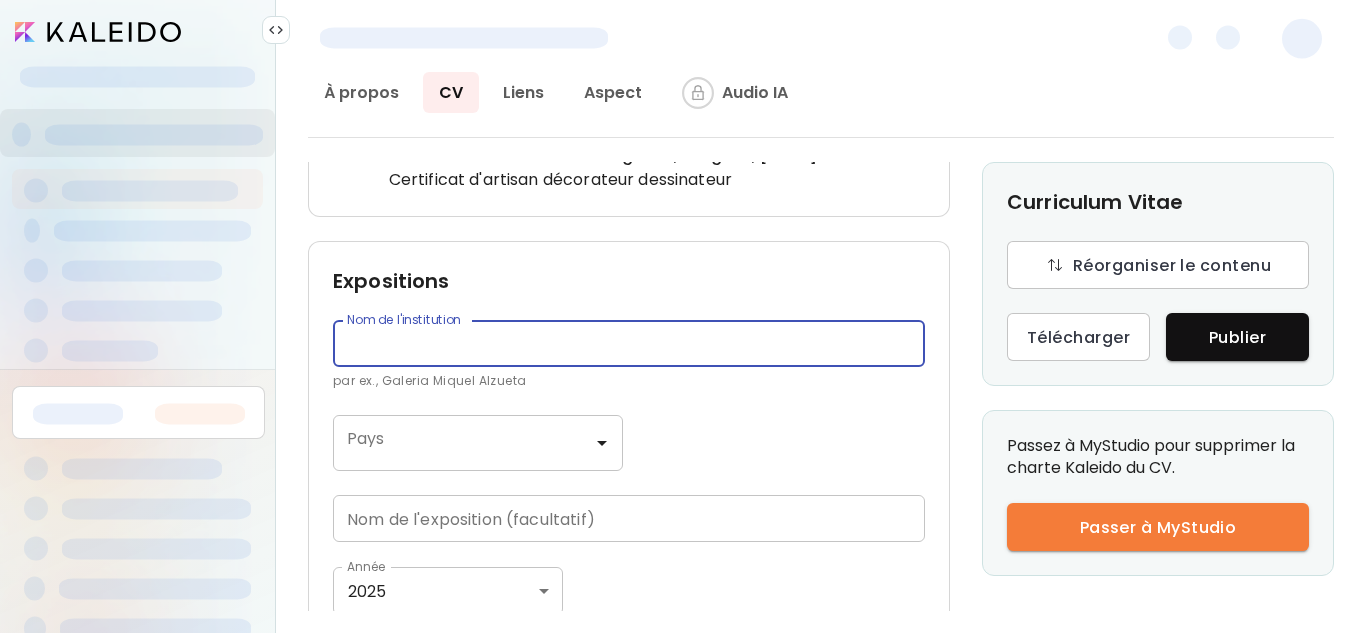 click at bounding box center [629, 343] 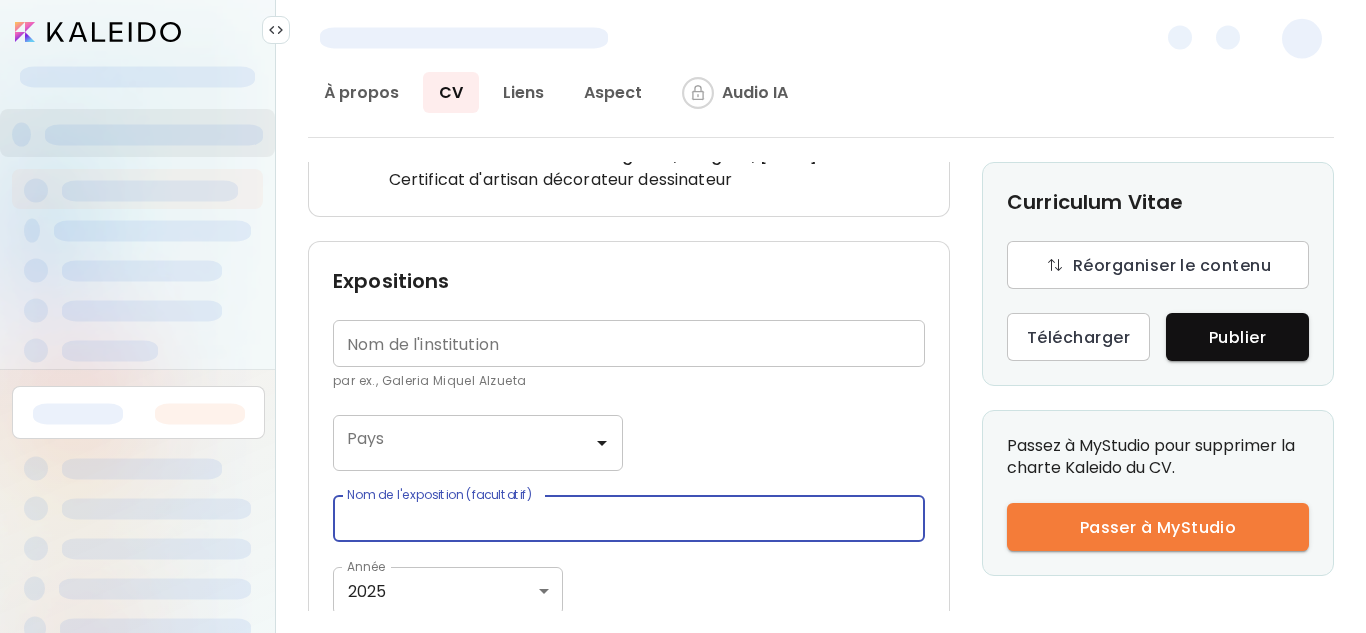 click at bounding box center [629, 518] 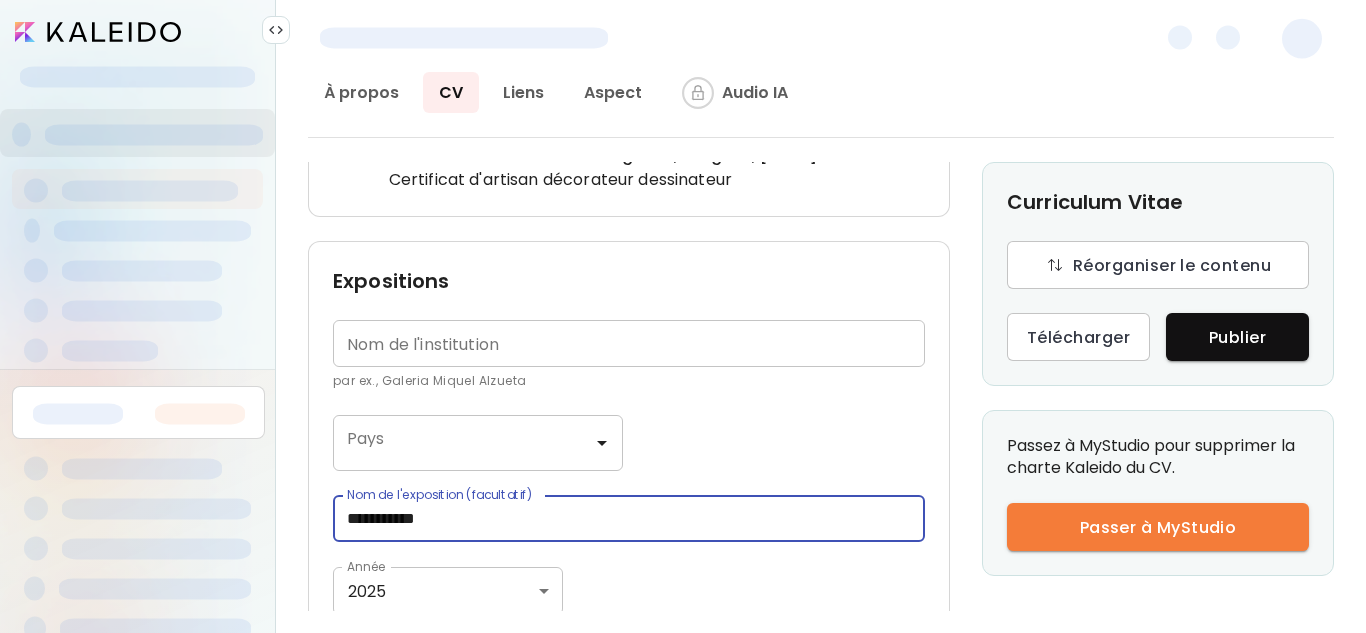 type on "**********" 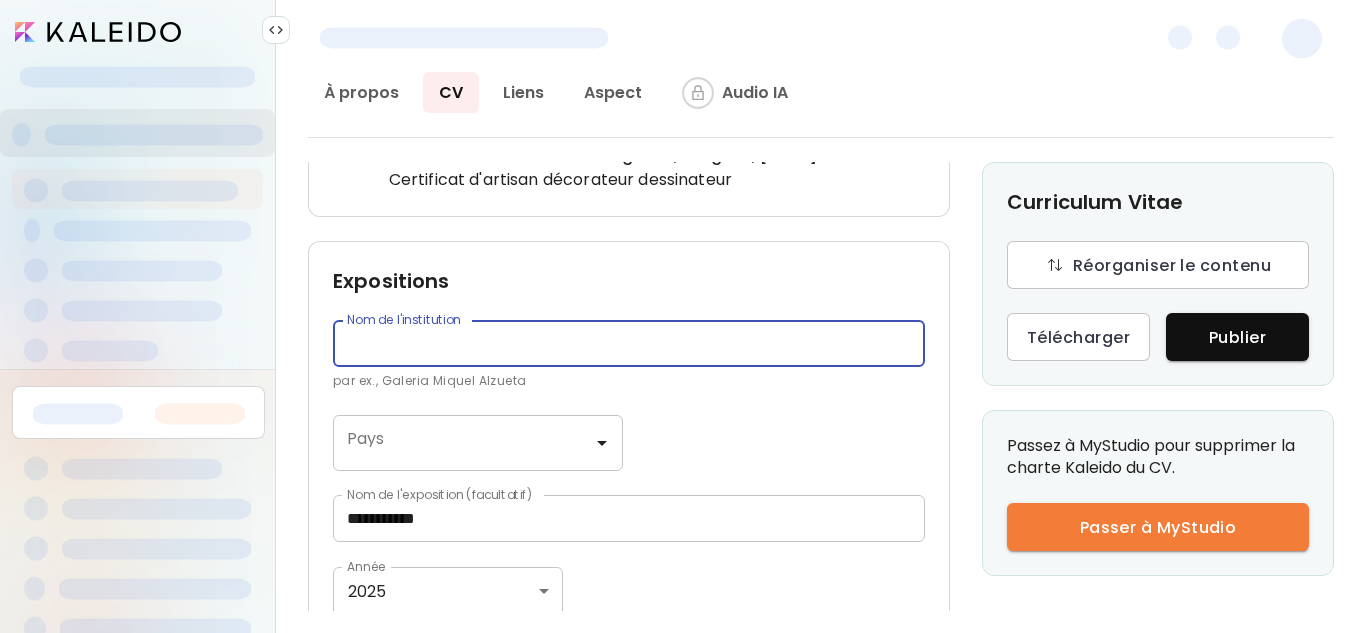 click at bounding box center [629, 343] 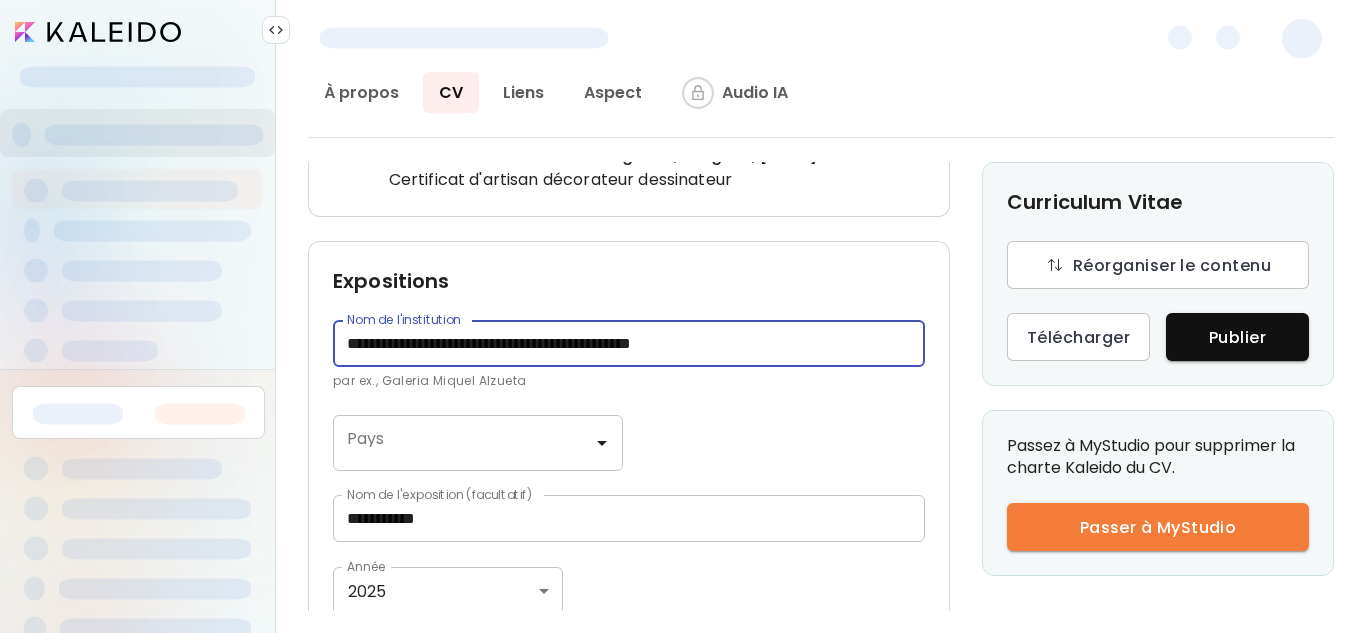 click on "**********" at bounding box center [629, 343] 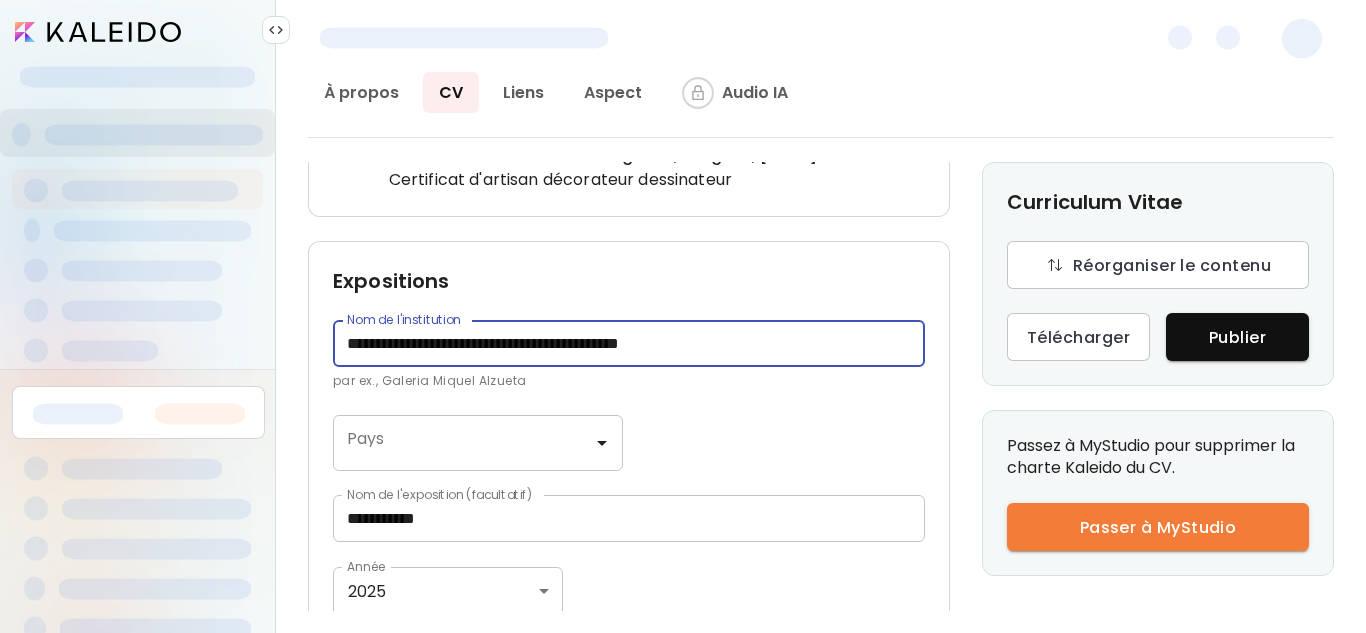 click on "Pays" at bounding box center (478, 443) 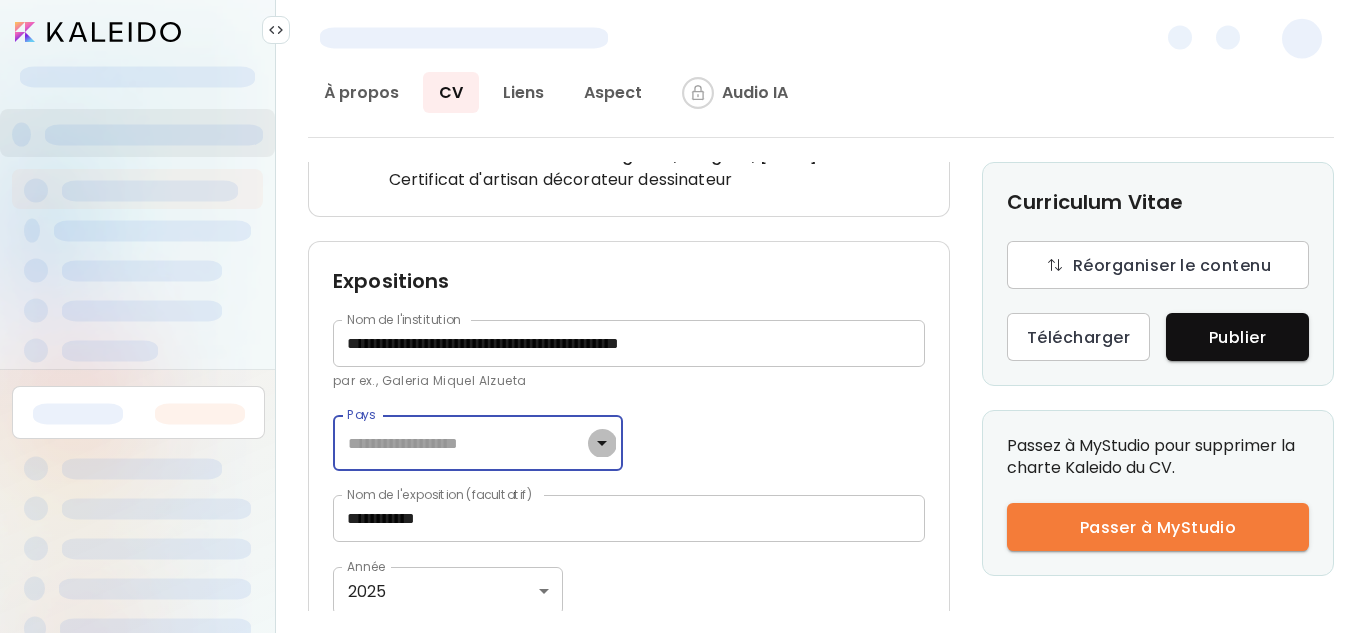 click 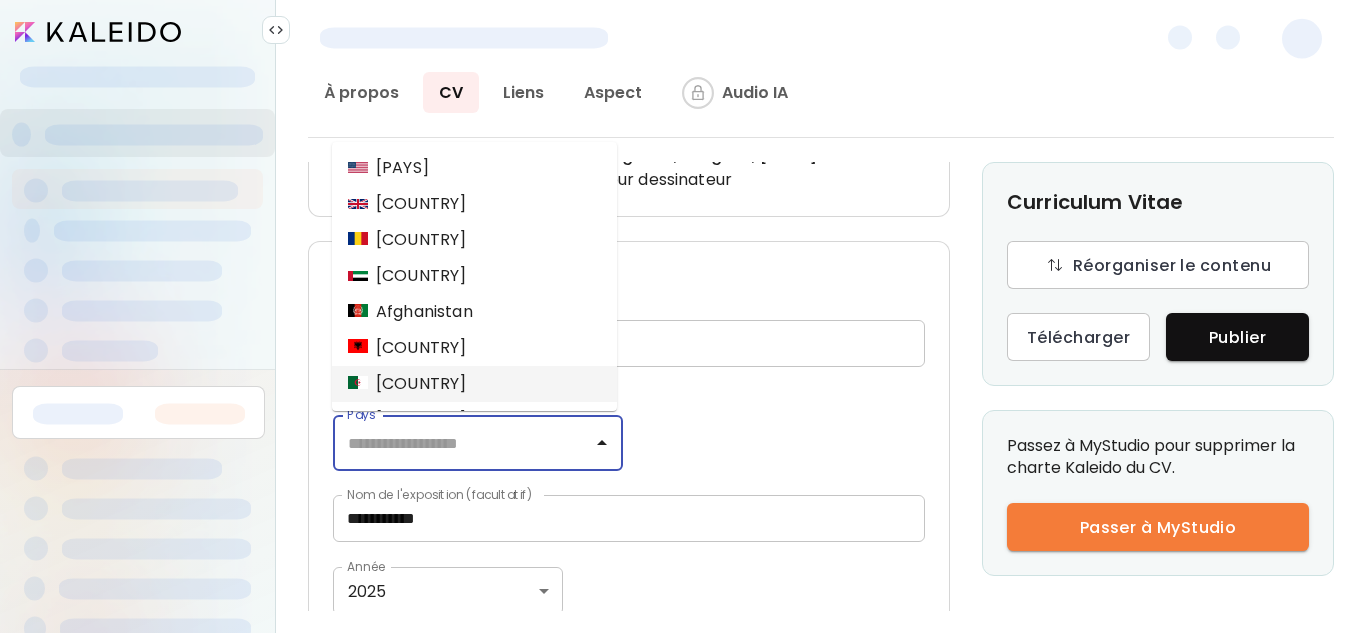 click on "Algérie" at bounding box center (474, 384) 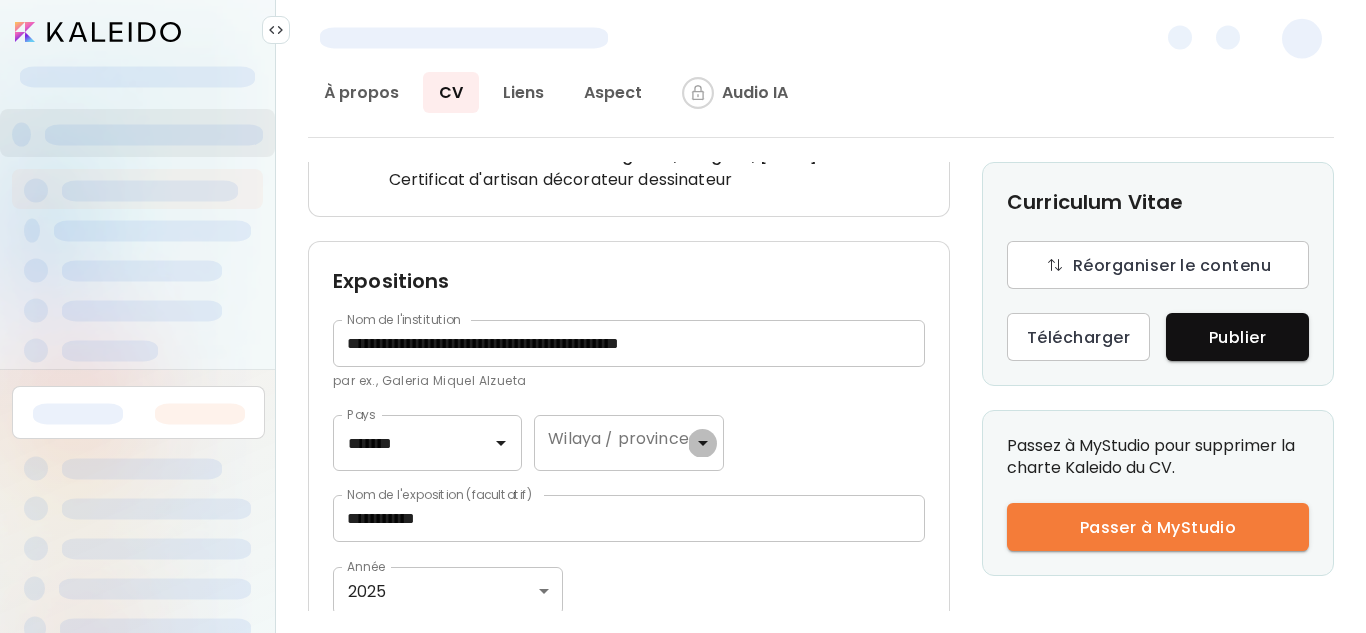 click 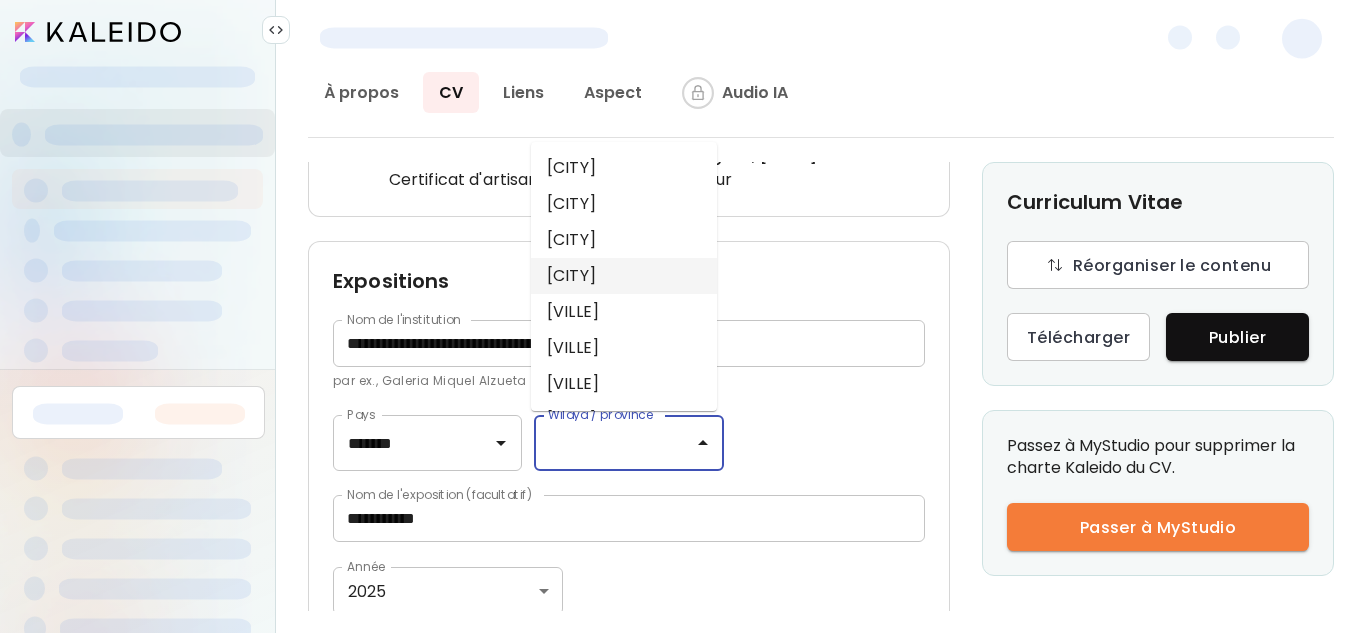click on "Alger" at bounding box center [624, 276] 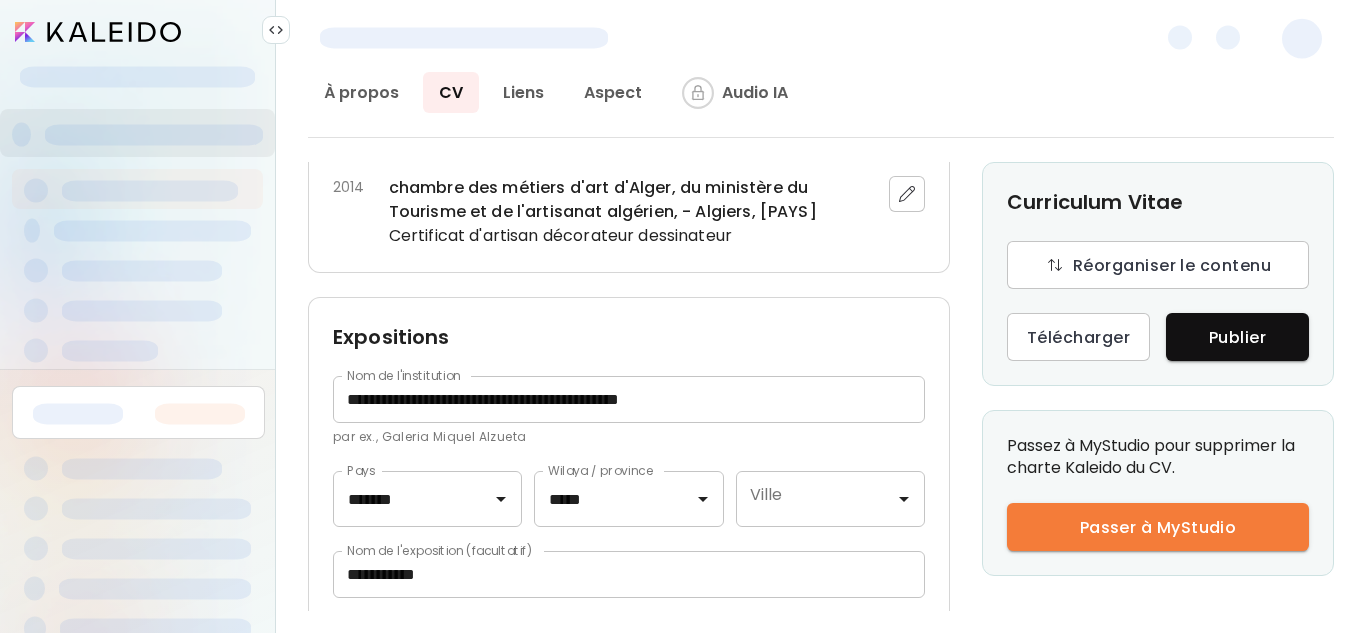 scroll, scrollTop: 1027, scrollLeft: 0, axis: vertical 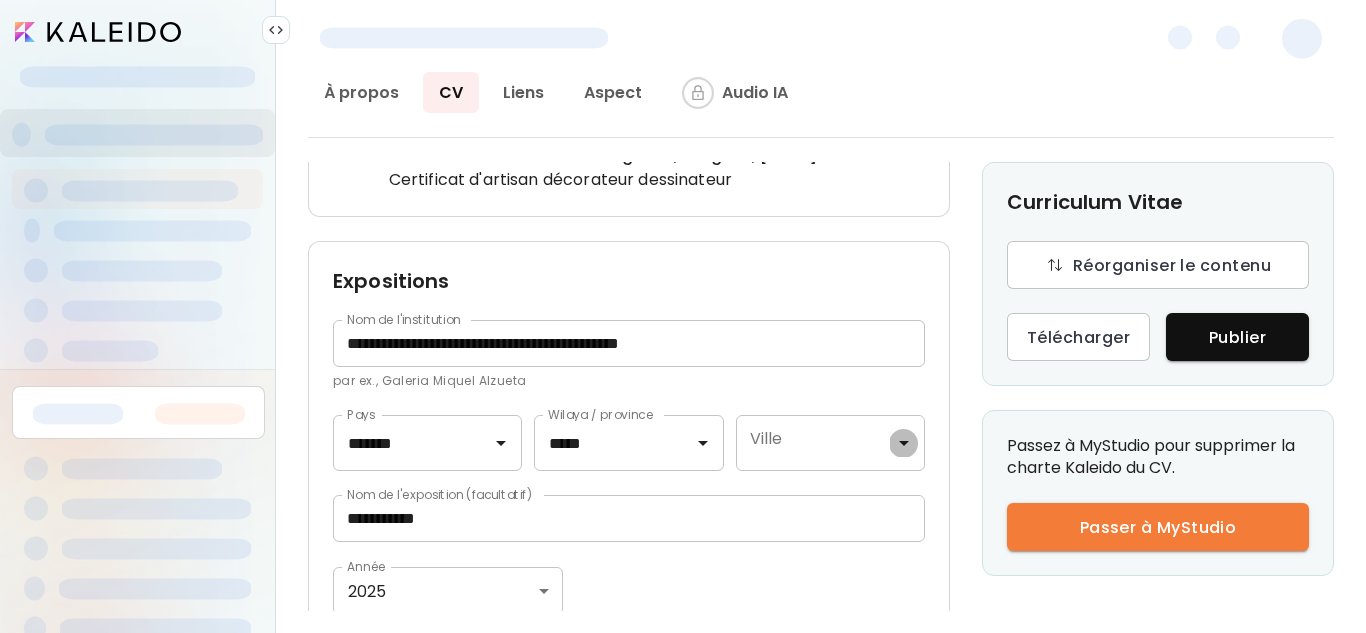 click 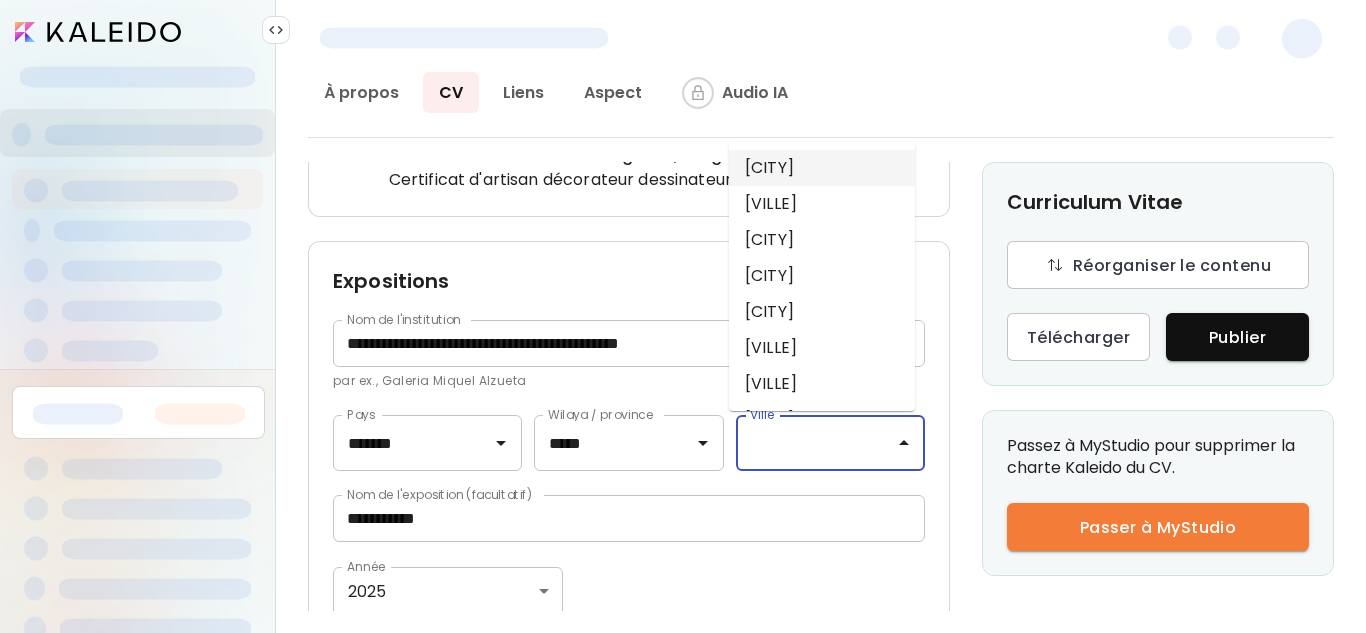 click on "Algiers" at bounding box center [822, 168] 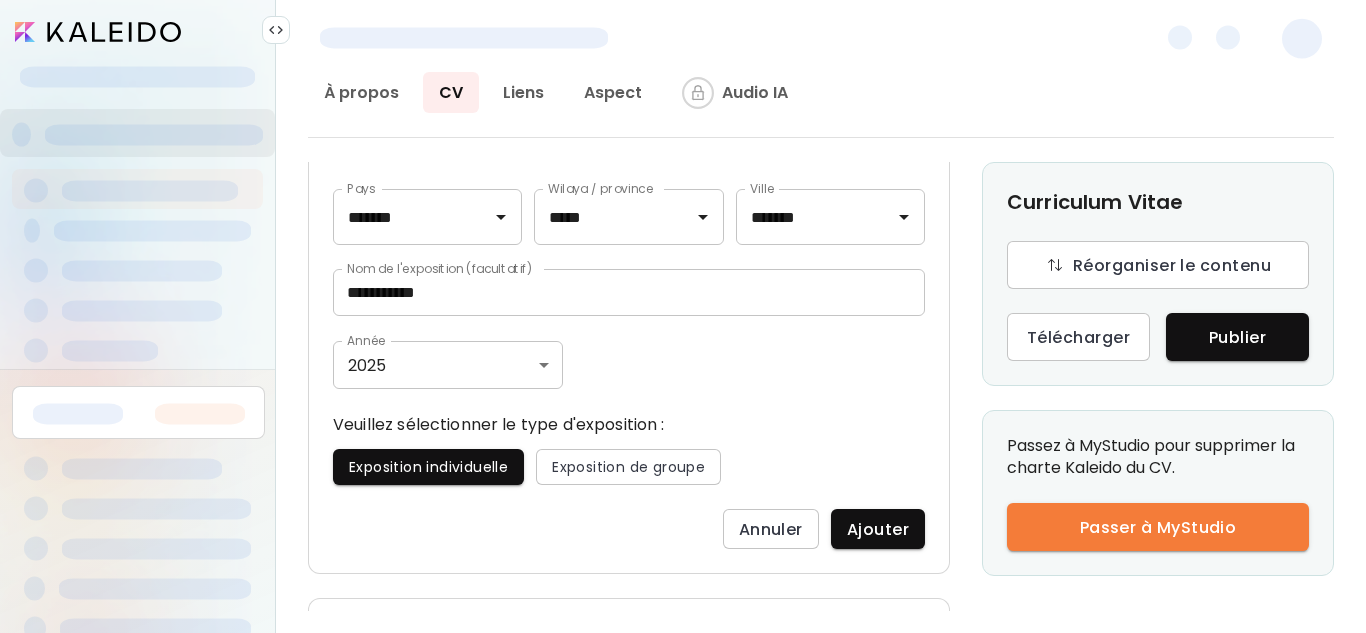 scroll, scrollTop: 1278, scrollLeft: 0, axis: vertical 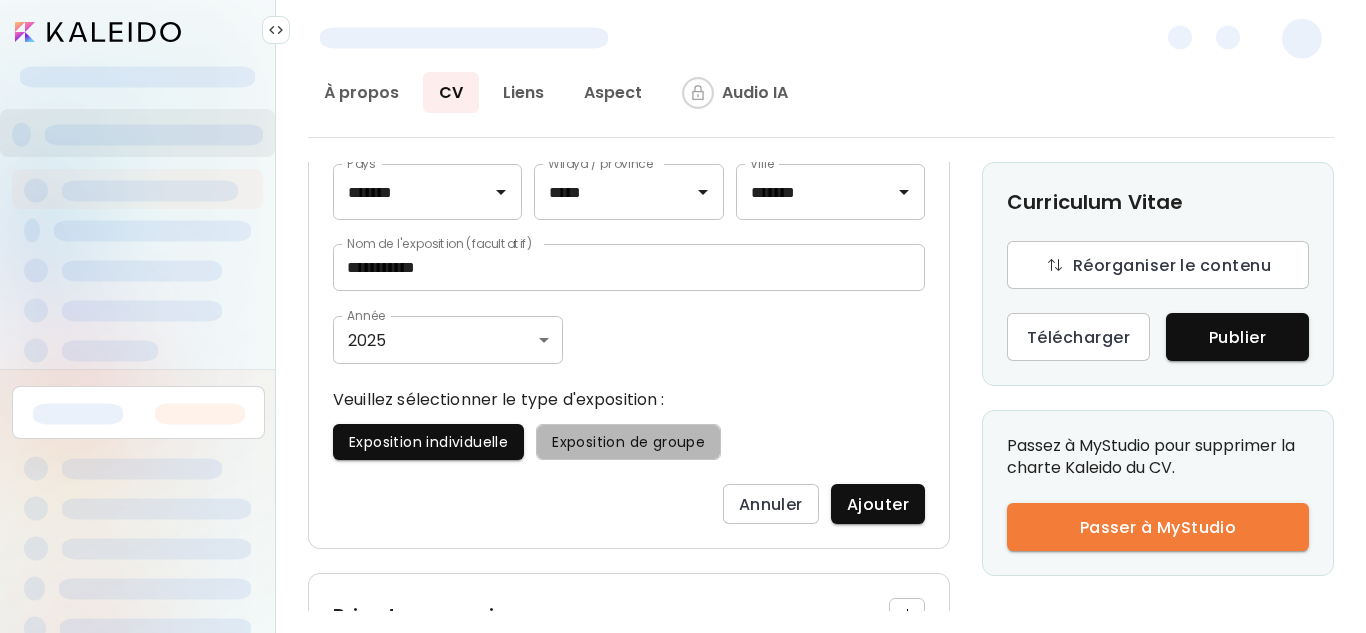 click on "Exposition de groupe" at bounding box center [628, 442] 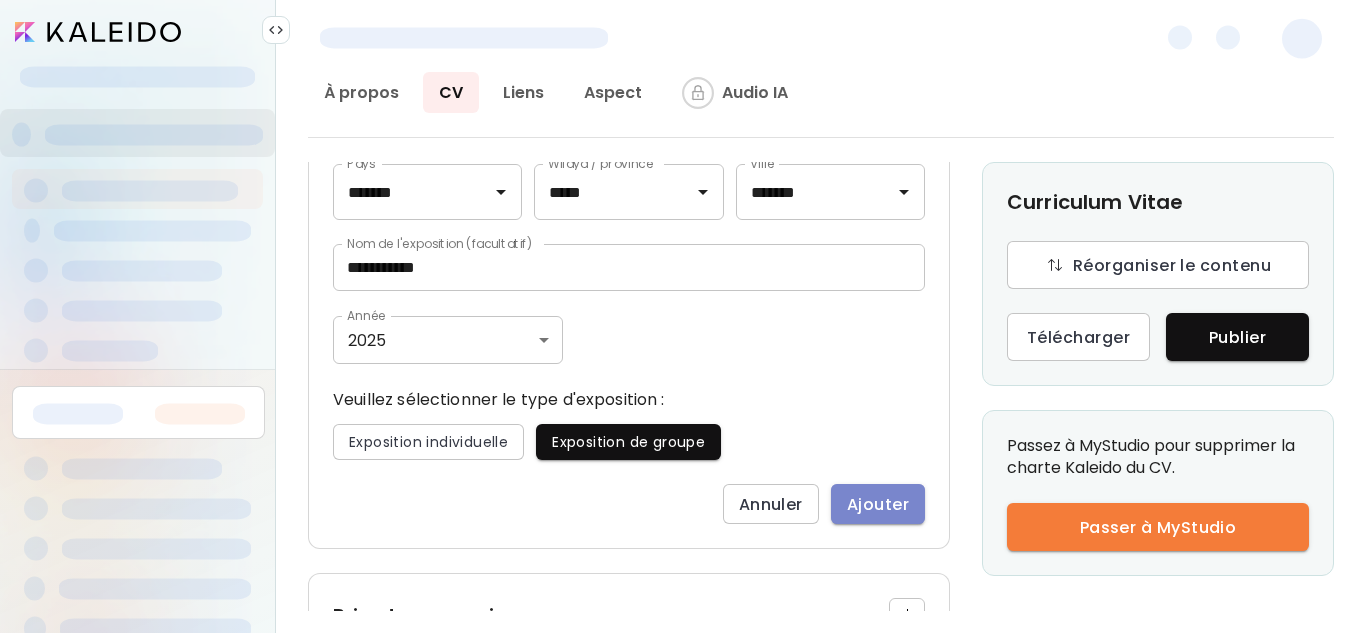 click on "Ajouter" at bounding box center [878, 504] 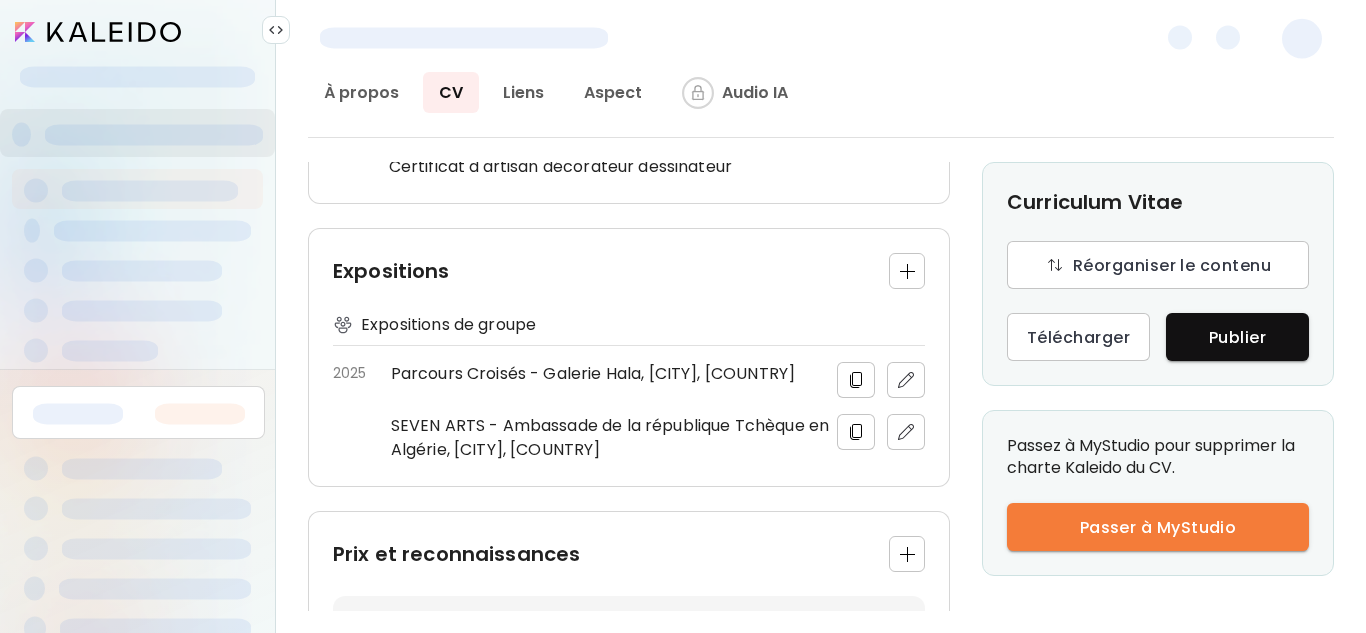 scroll, scrollTop: 998, scrollLeft: 0, axis: vertical 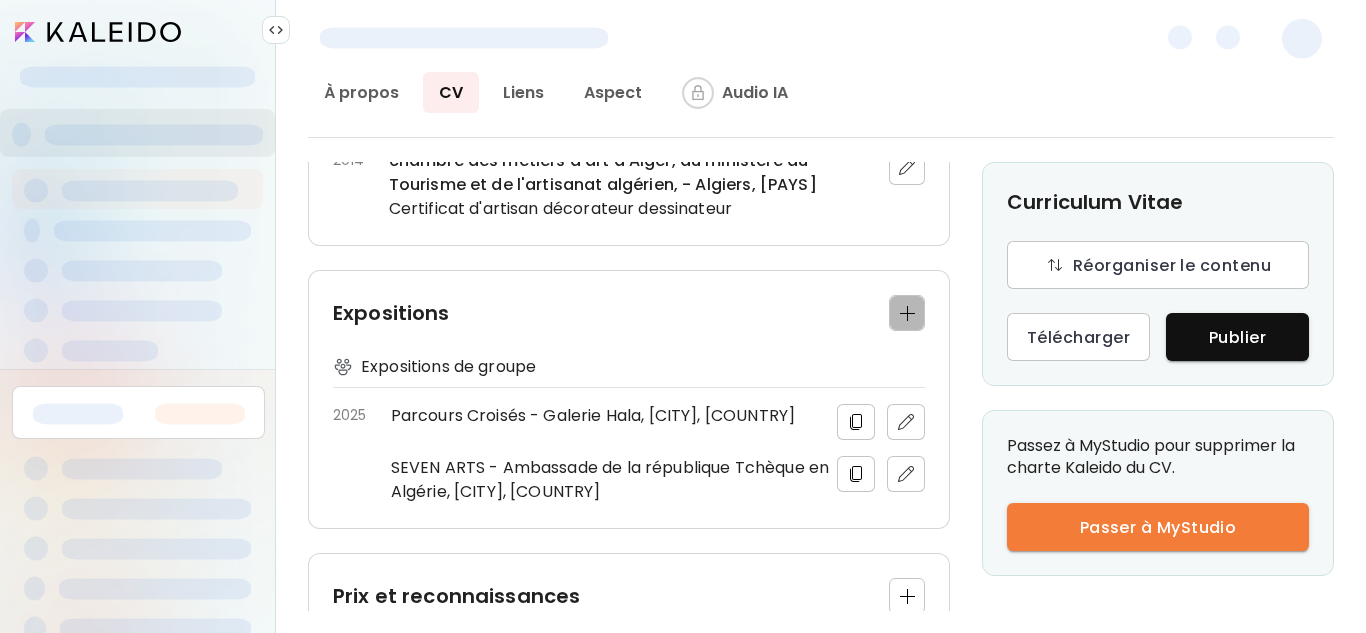 click at bounding box center (907, 313) 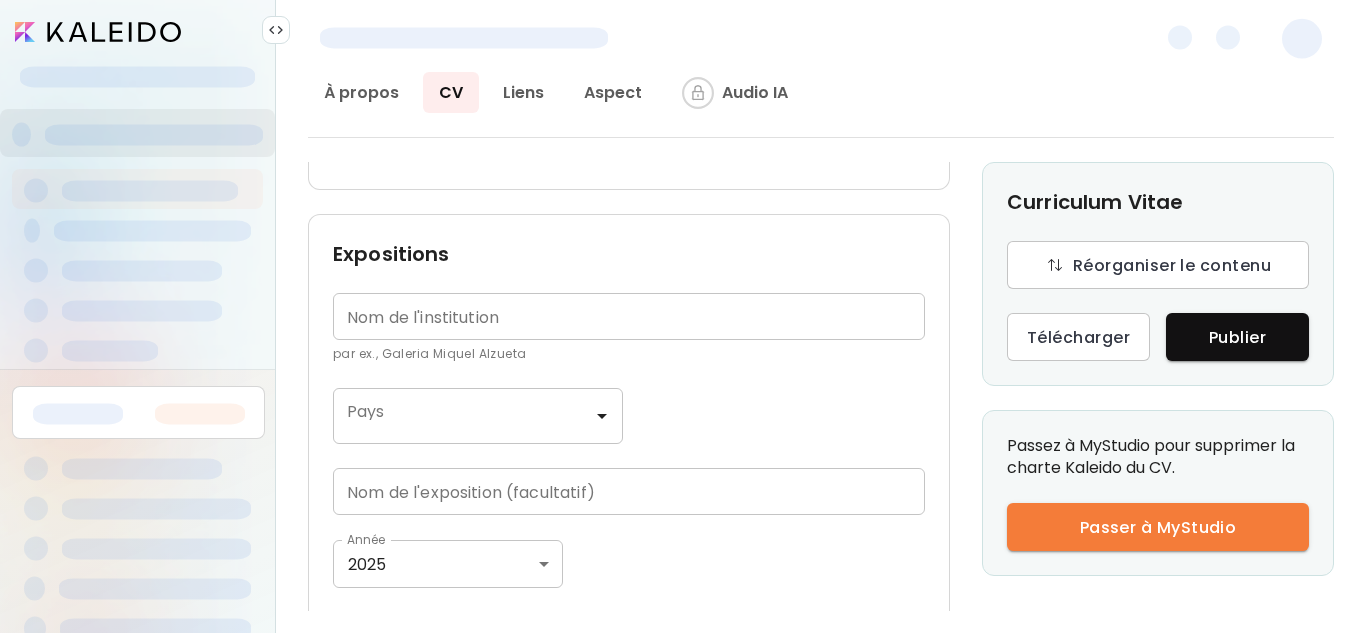 scroll, scrollTop: 942, scrollLeft: 0, axis: vertical 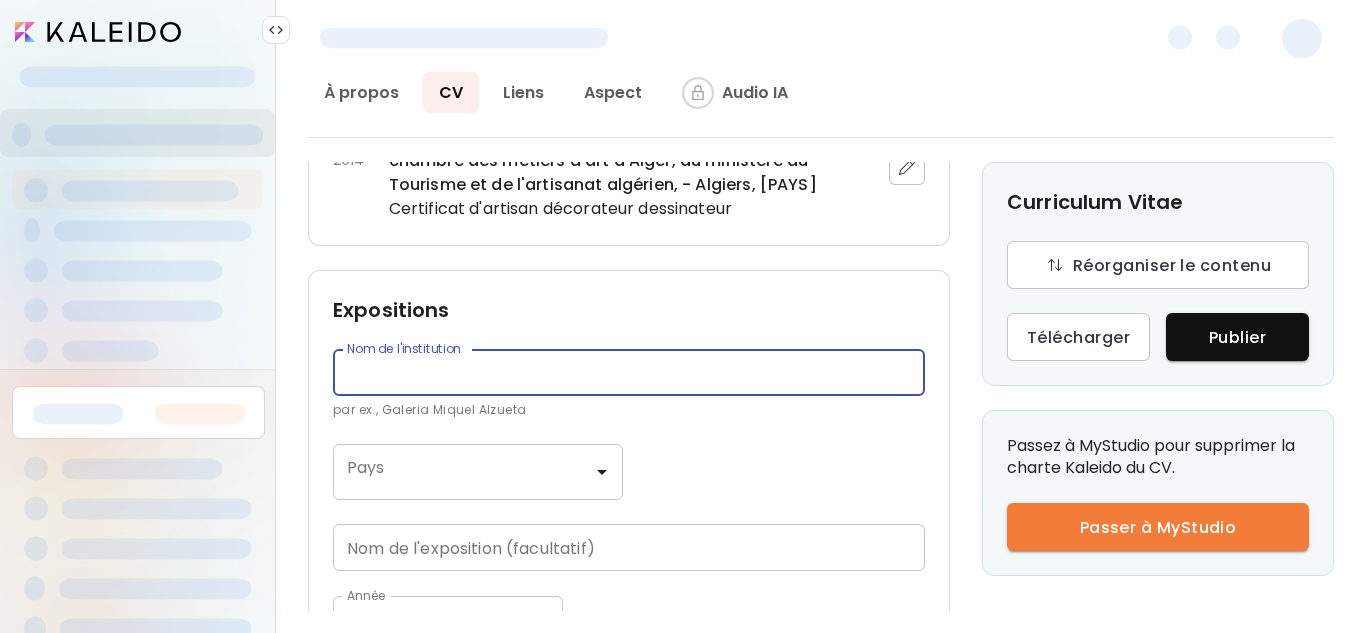 click at bounding box center (629, 372) 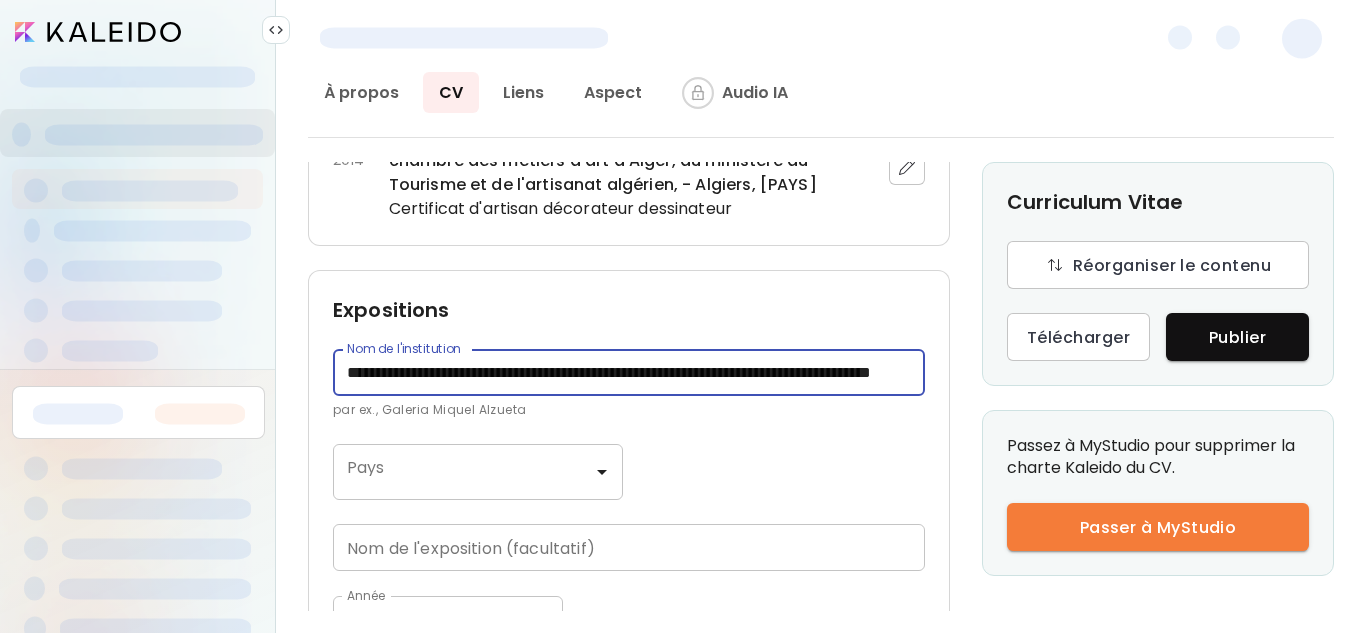 click on "**********" at bounding box center [629, 372] 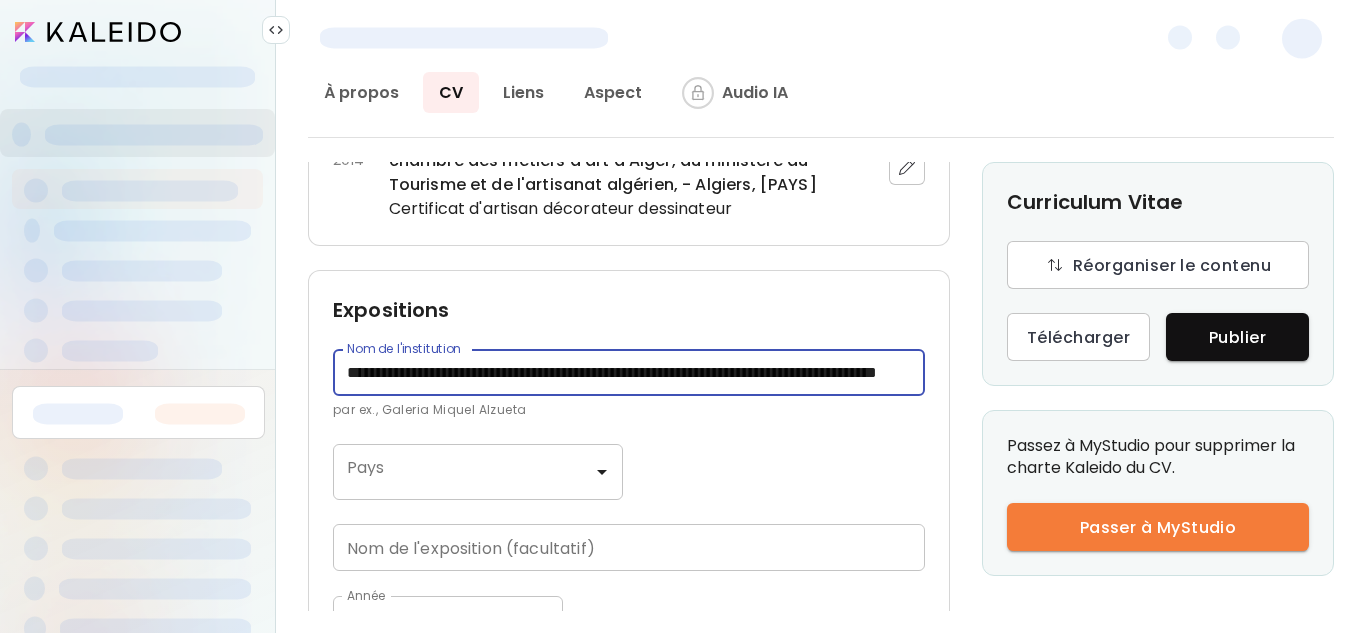 scroll, scrollTop: 0, scrollLeft: 129, axis: horizontal 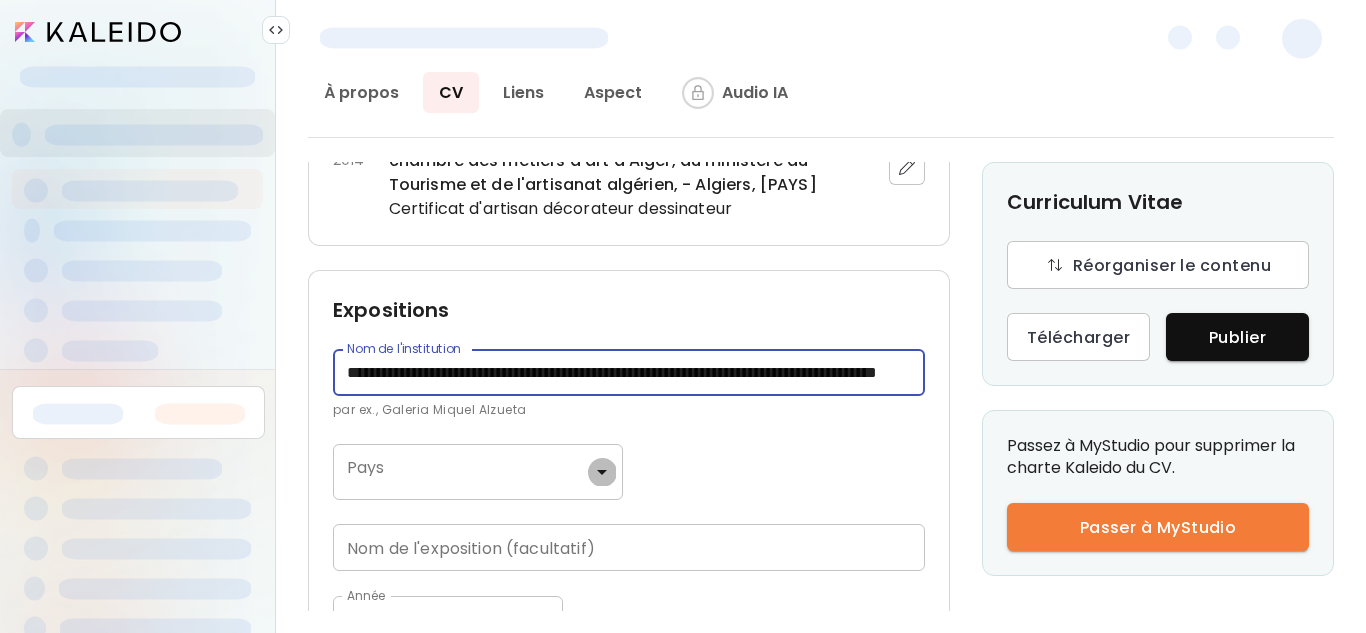 click 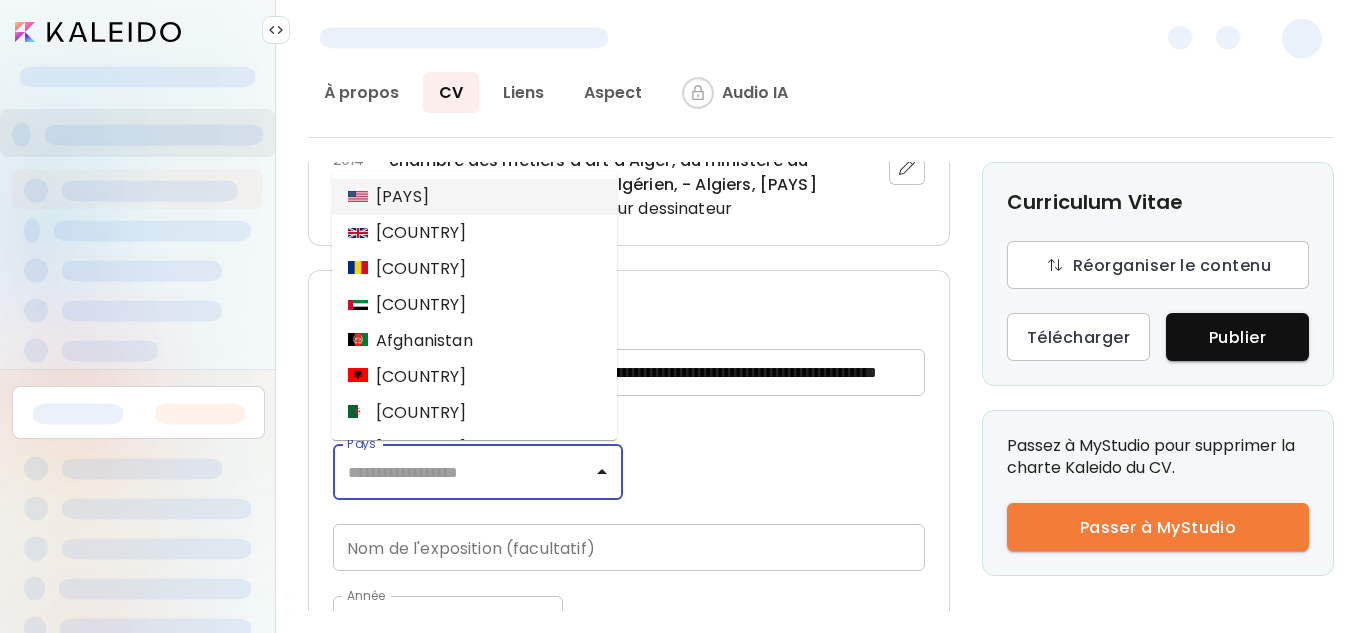 scroll, scrollTop: 0, scrollLeft: 0, axis: both 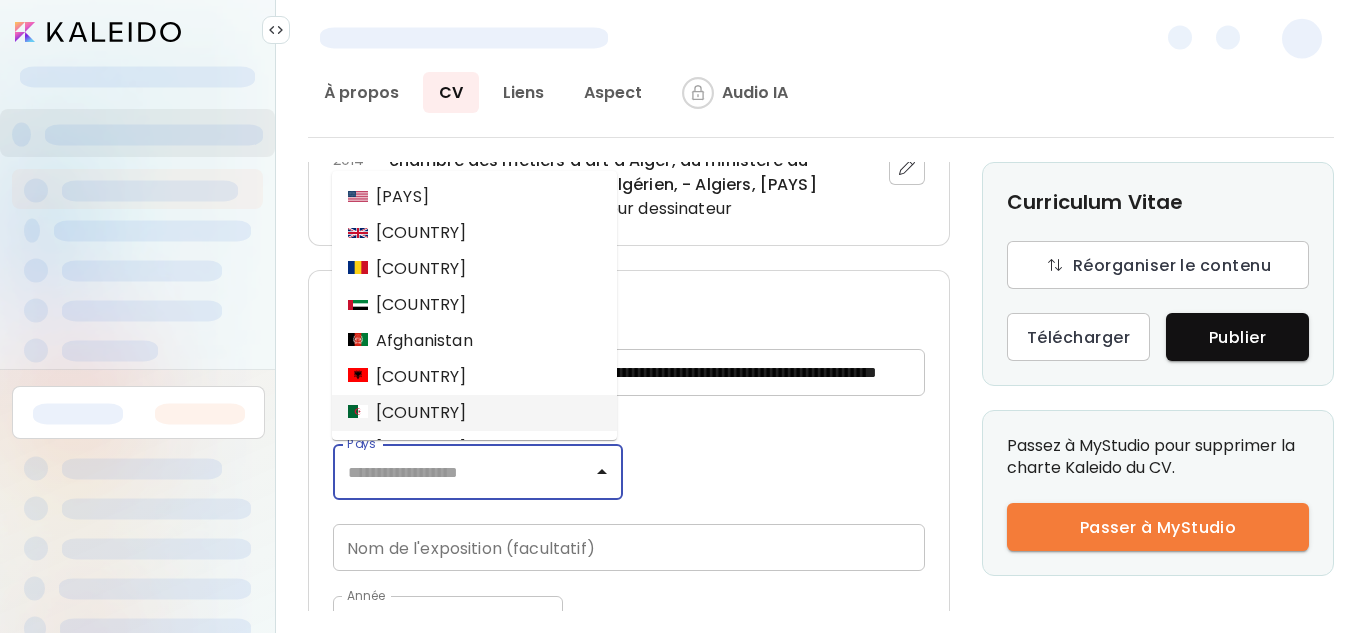 click on "Algérie" at bounding box center [407, 413] 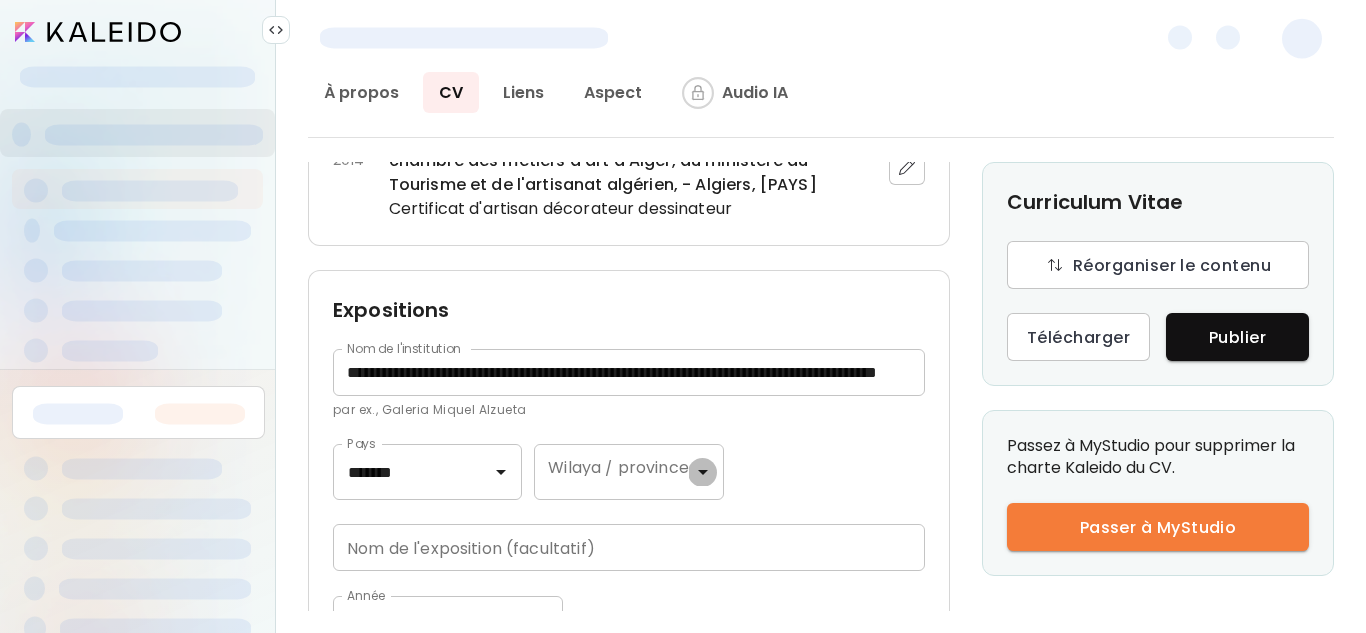 click 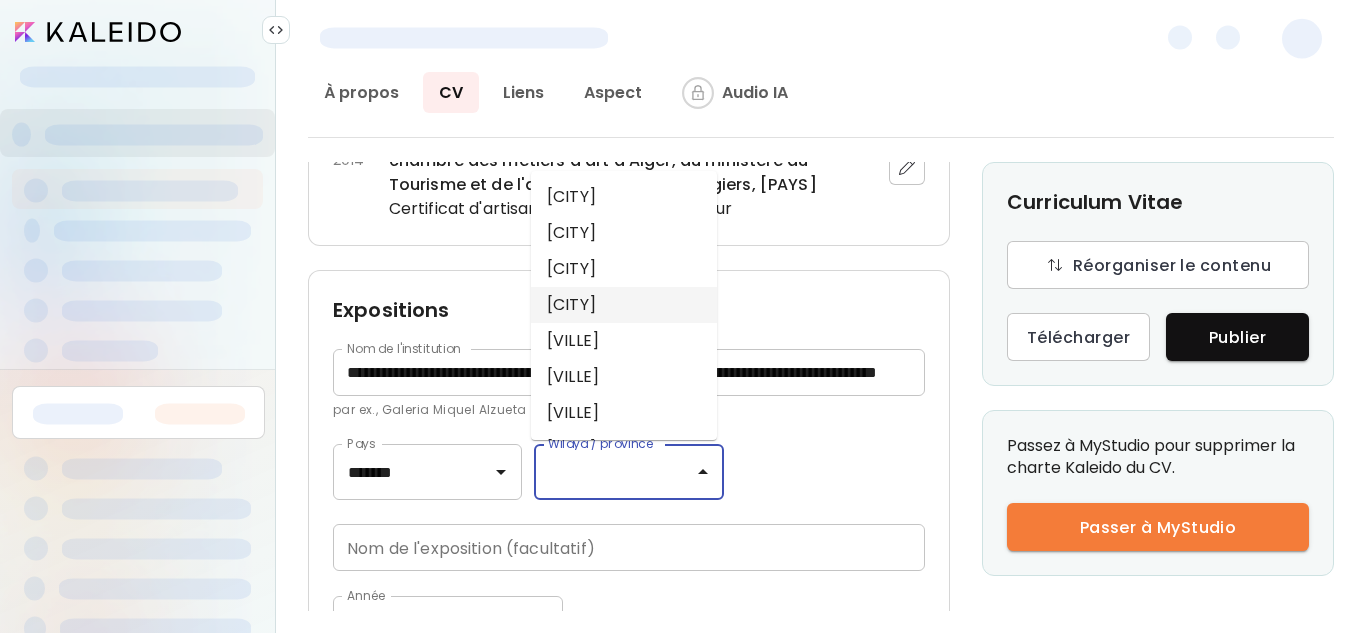 click on "Alger" at bounding box center [624, 305] 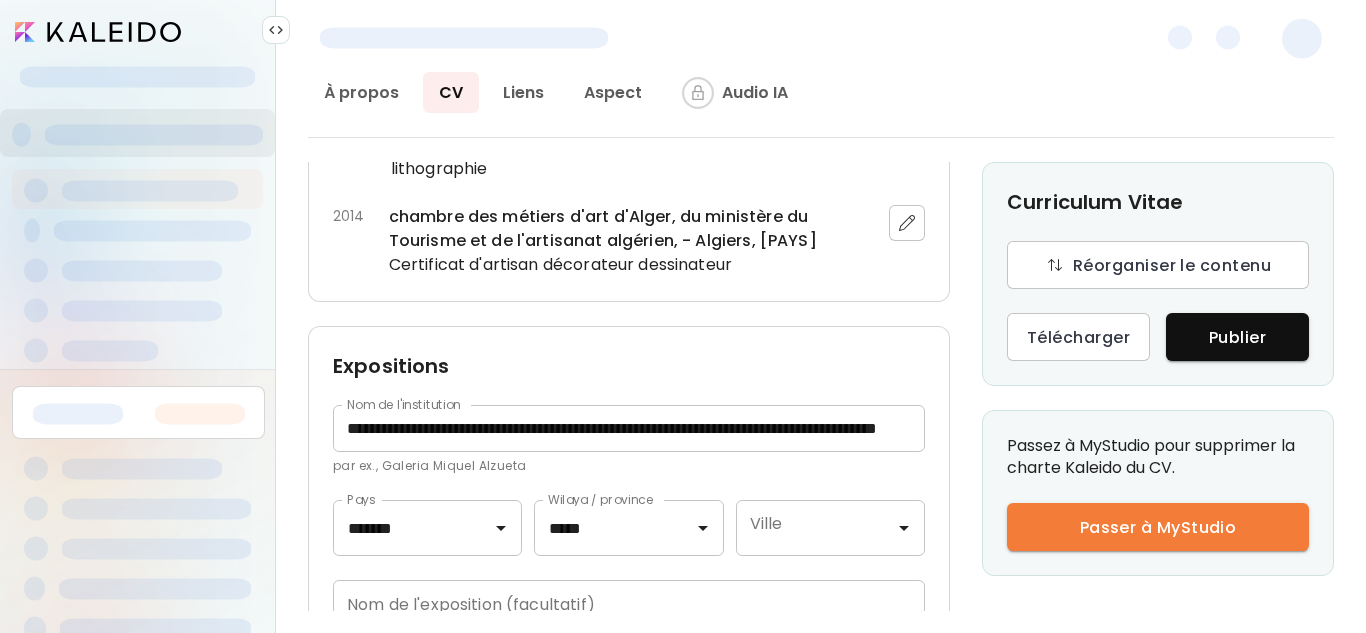 scroll, scrollTop: 998, scrollLeft: 0, axis: vertical 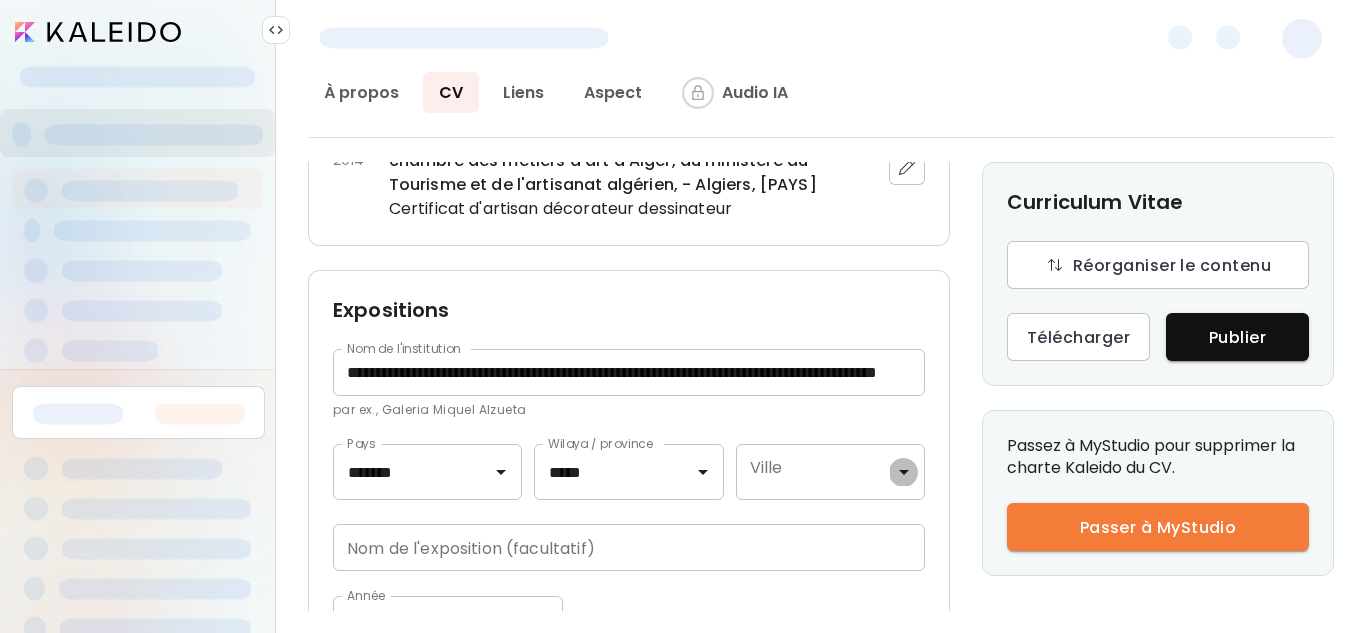 click 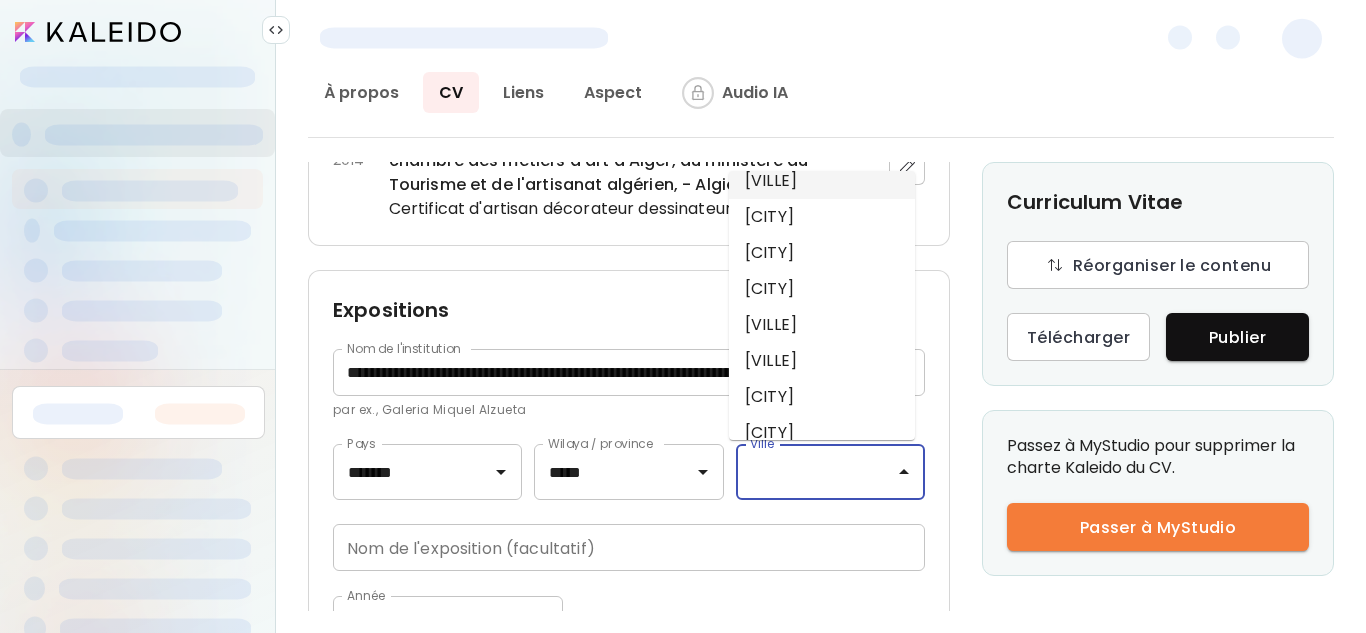scroll, scrollTop: 0, scrollLeft: 0, axis: both 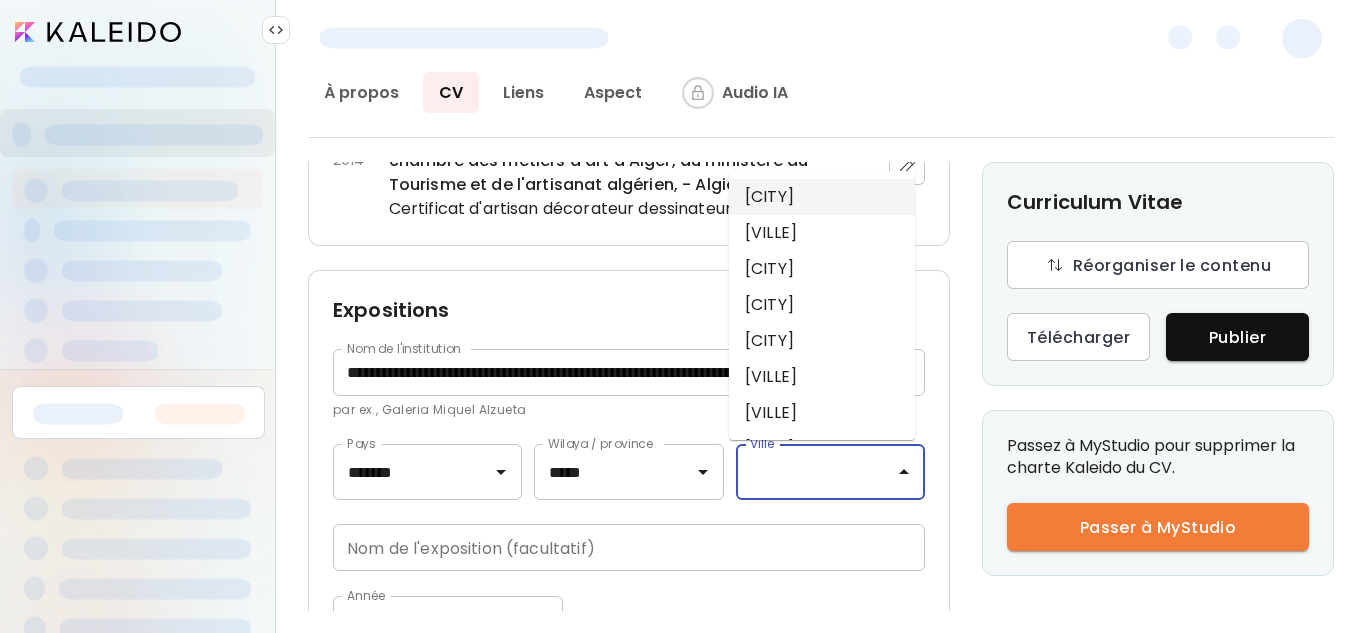 click on "Algiers" at bounding box center (822, 197) 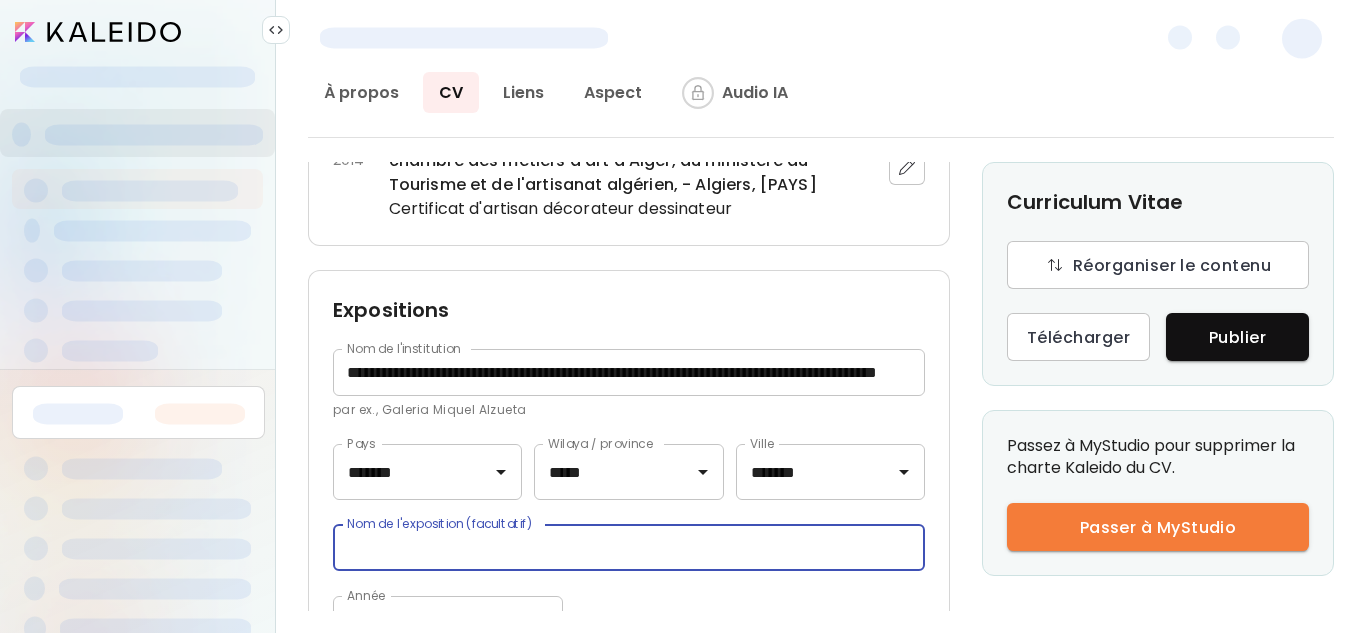 click at bounding box center [629, 547] 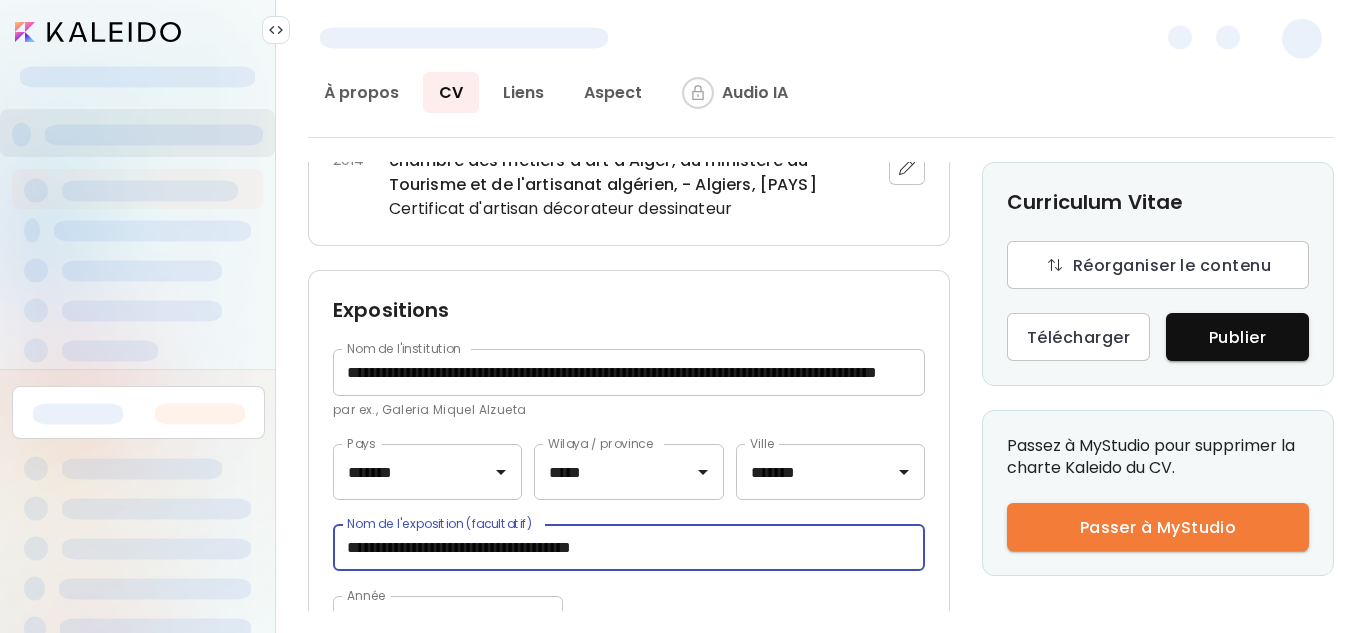 type on "**********" 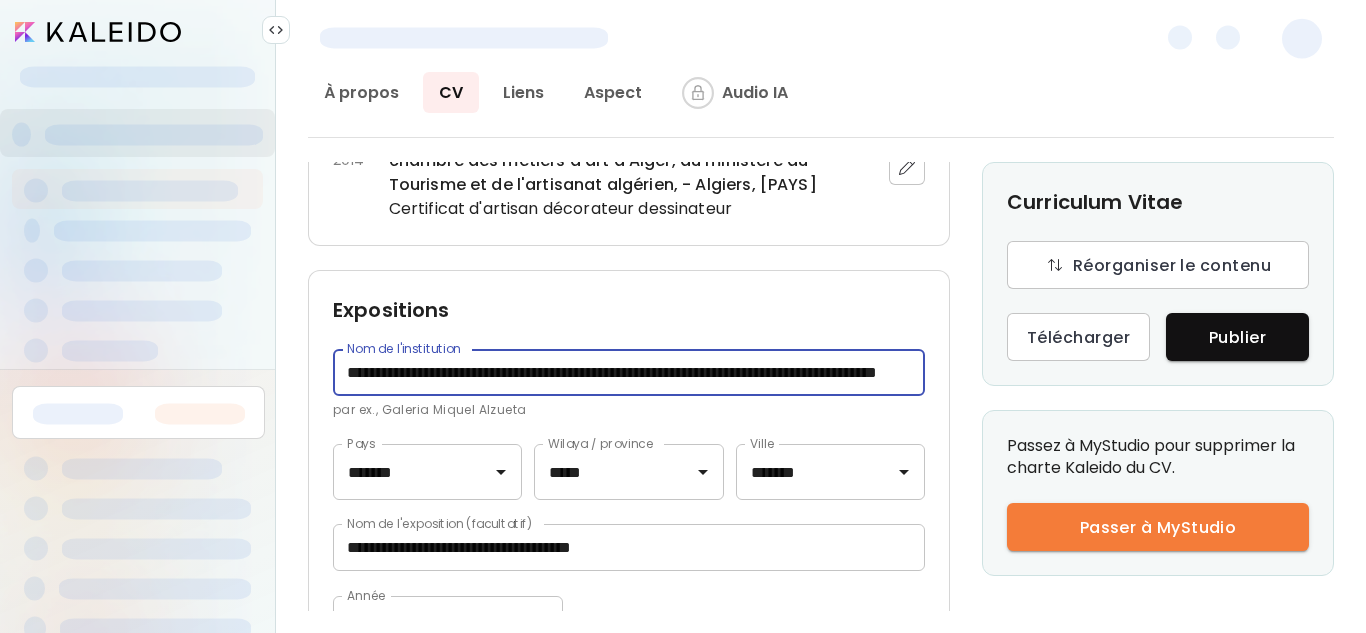 click on "**********" at bounding box center [624, 372] 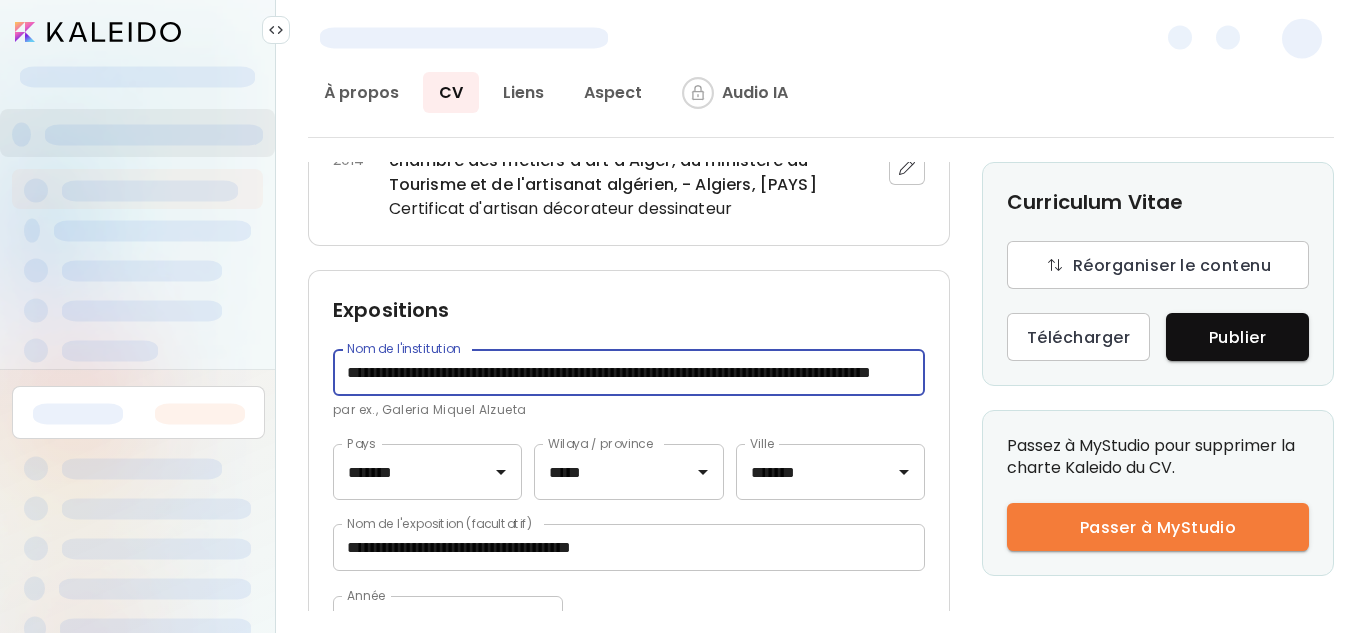 type on "**********" 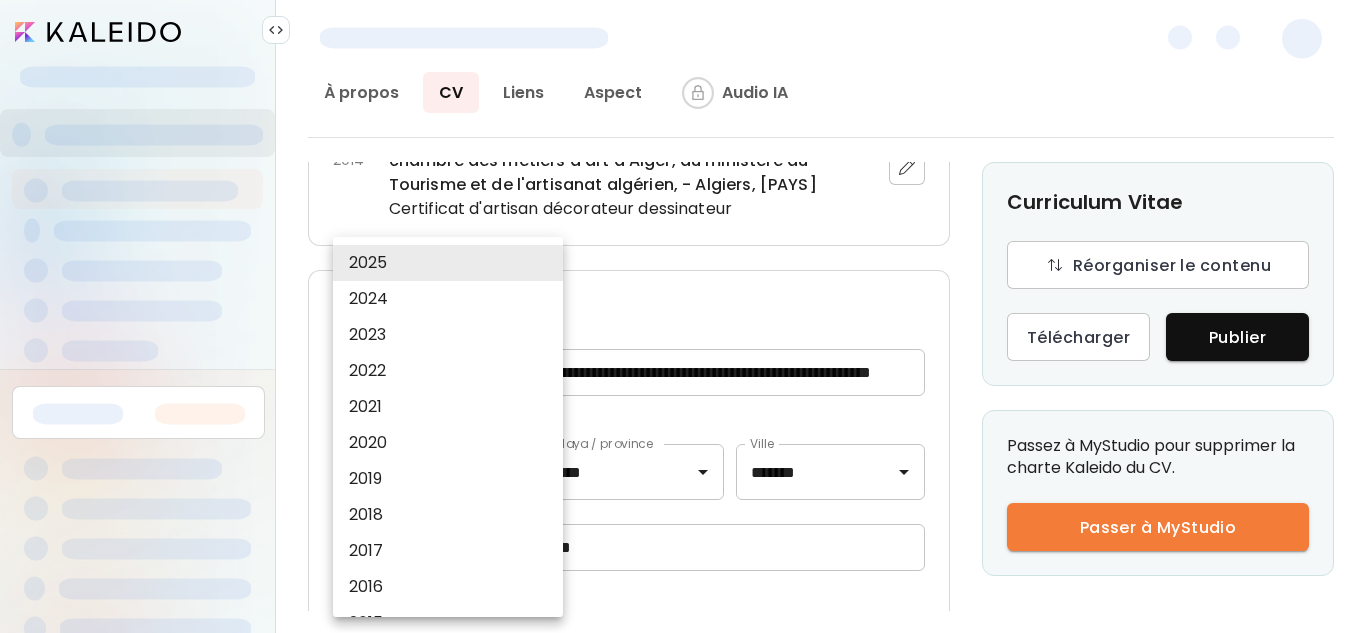 scroll, scrollTop: 1032, scrollLeft: 0, axis: vertical 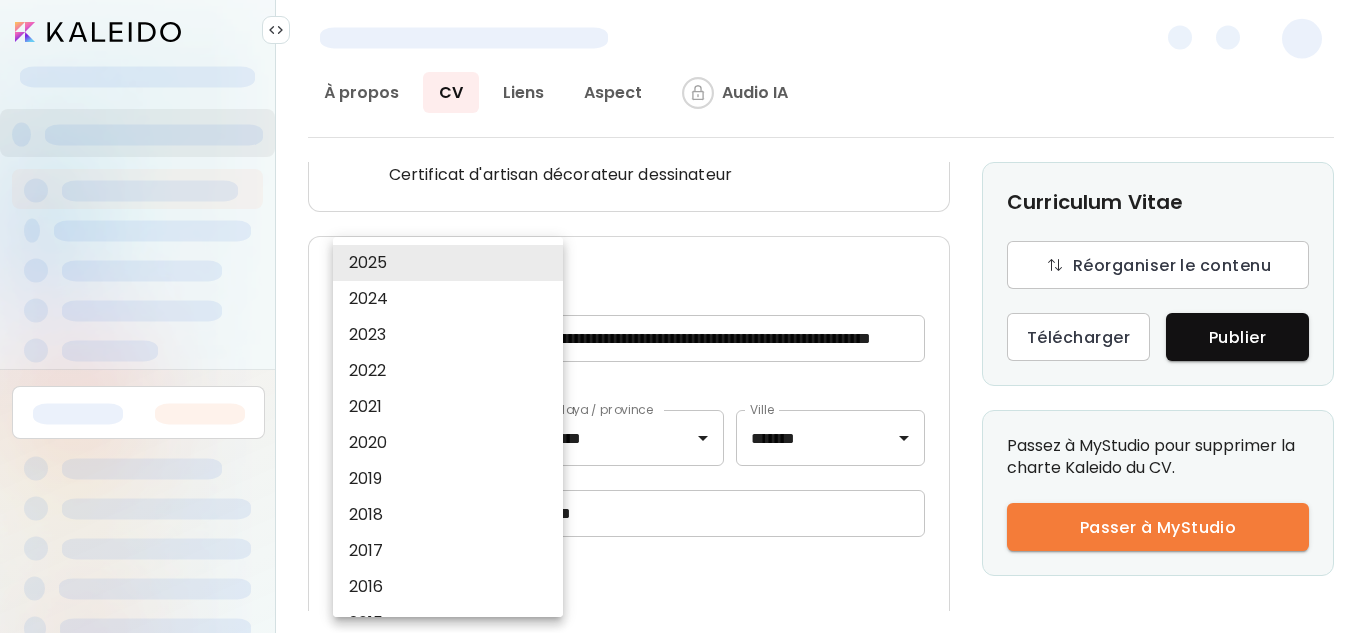 click on "**********" at bounding box center [683, 316] 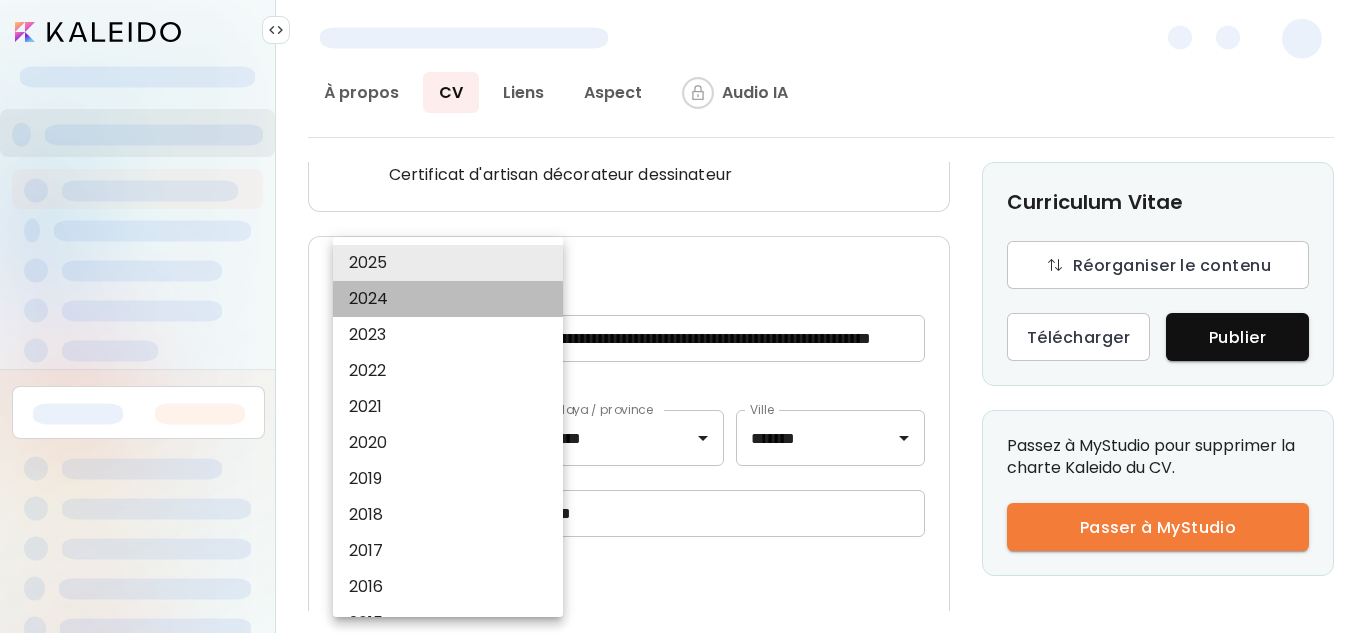 click on "2024" at bounding box center [453, 299] 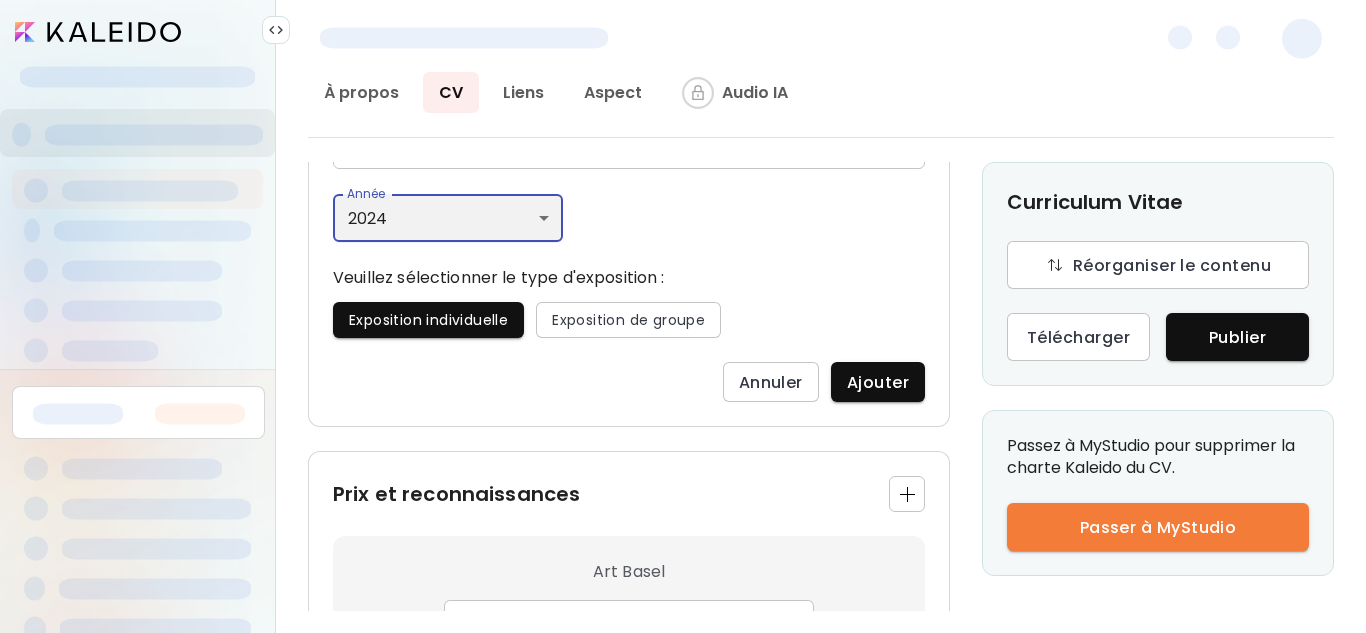 scroll, scrollTop: 1432, scrollLeft: 0, axis: vertical 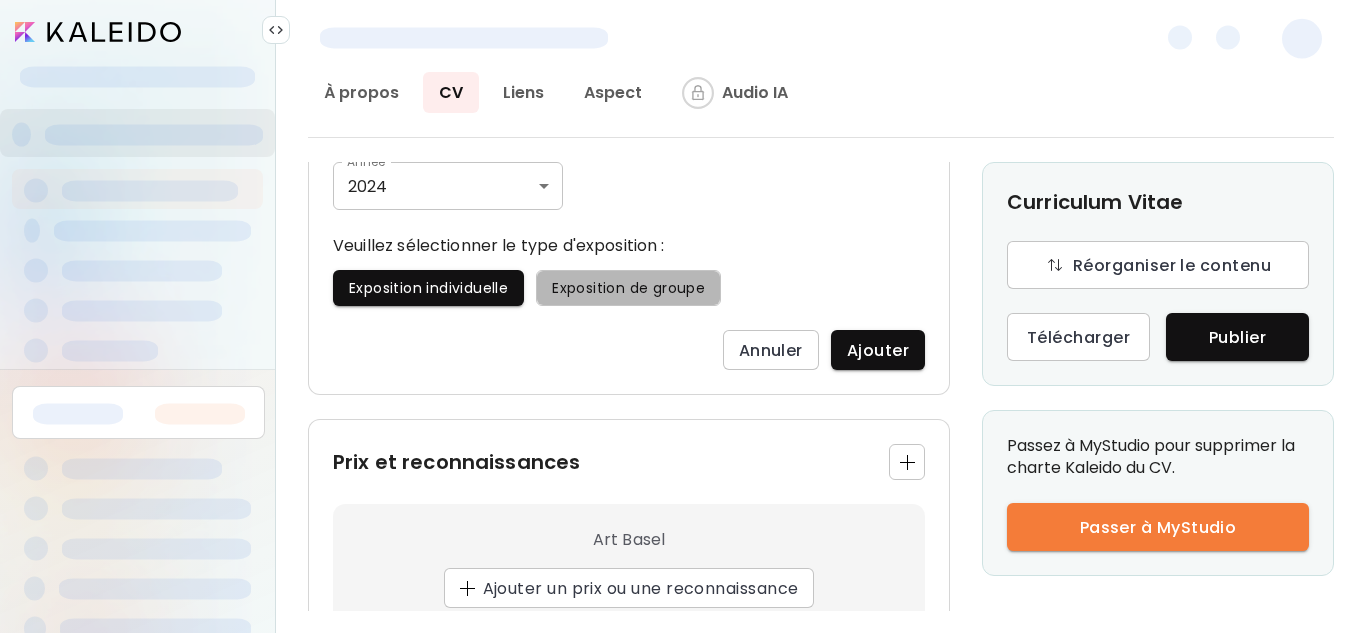 click on "Exposition de groupe" at bounding box center [628, 288] 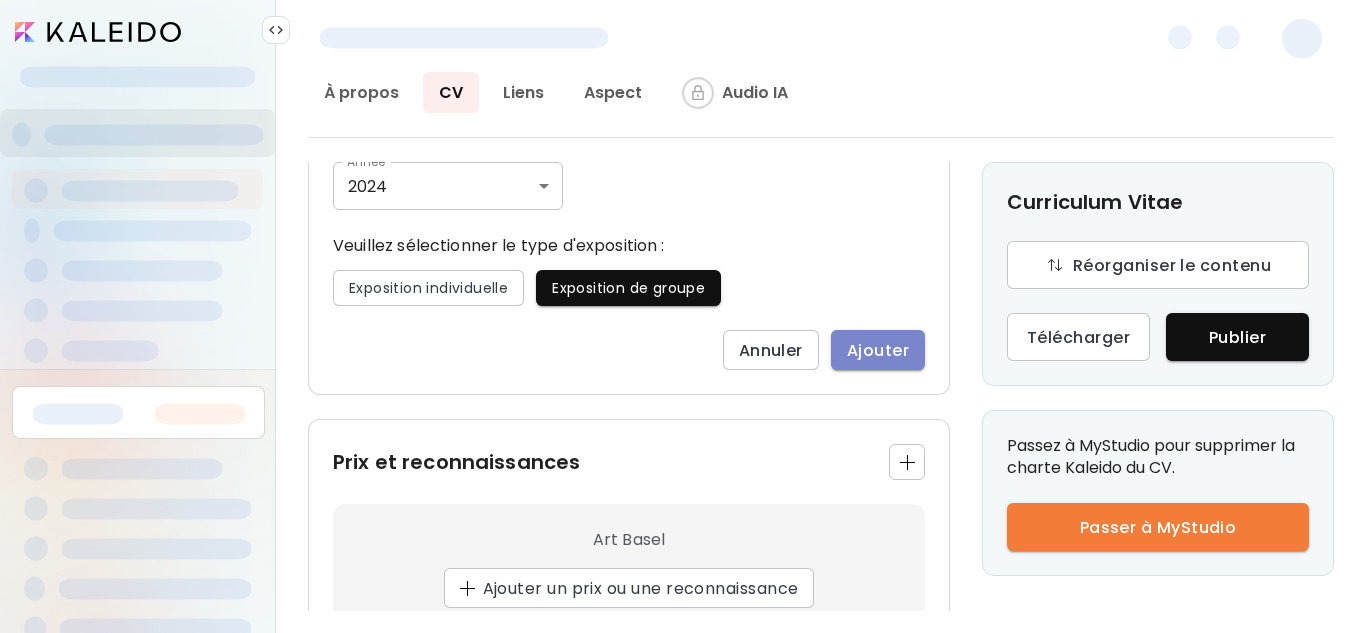 click on "Ajouter" at bounding box center [878, 350] 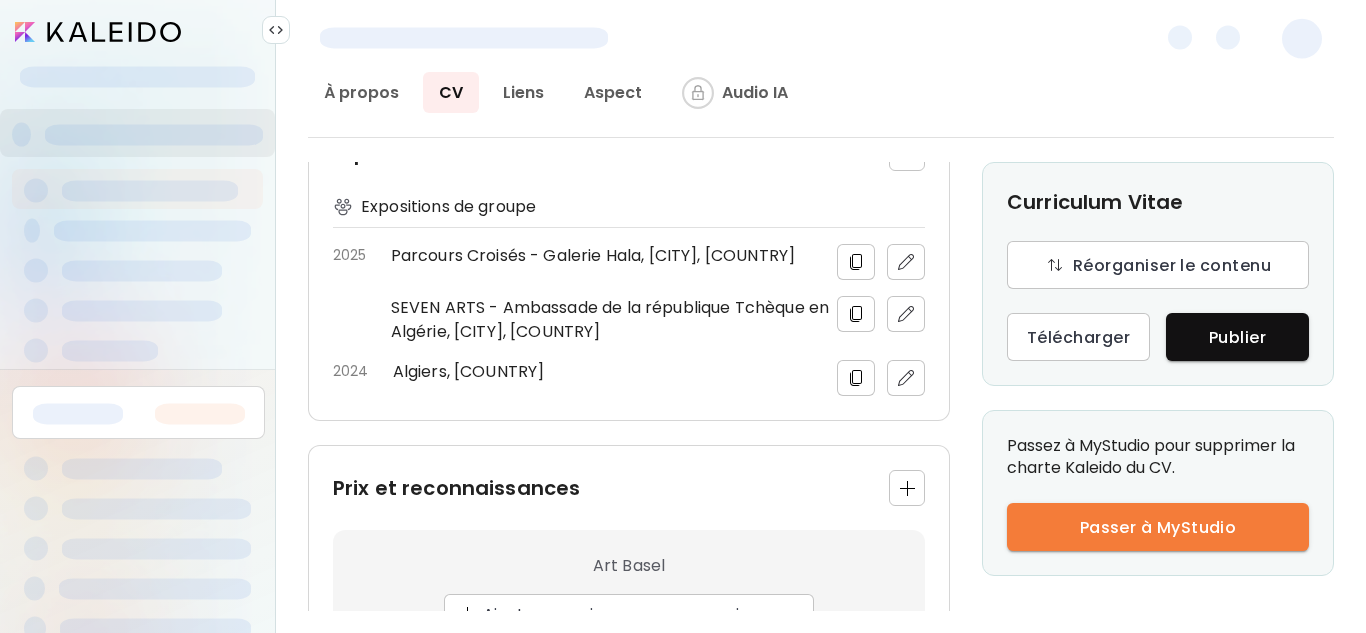 scroll, scrollTop: 1112, scrollLeft: 0, axis: vertical 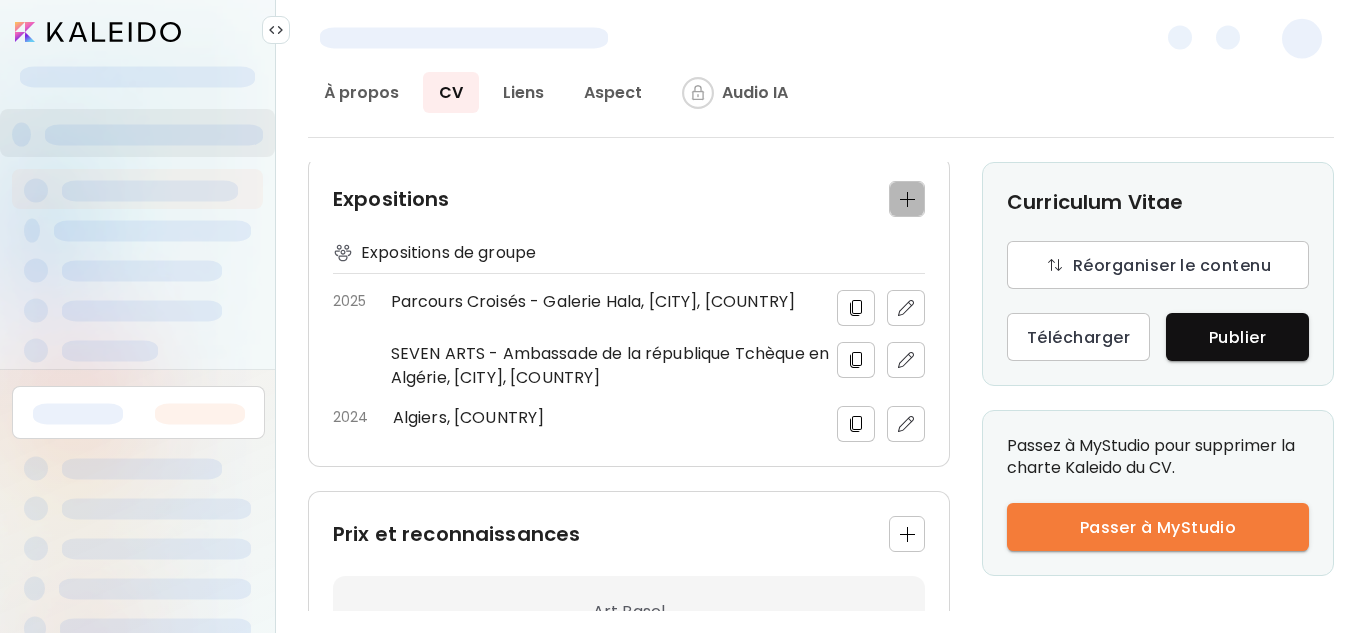 click at bounding box center (907, 199) 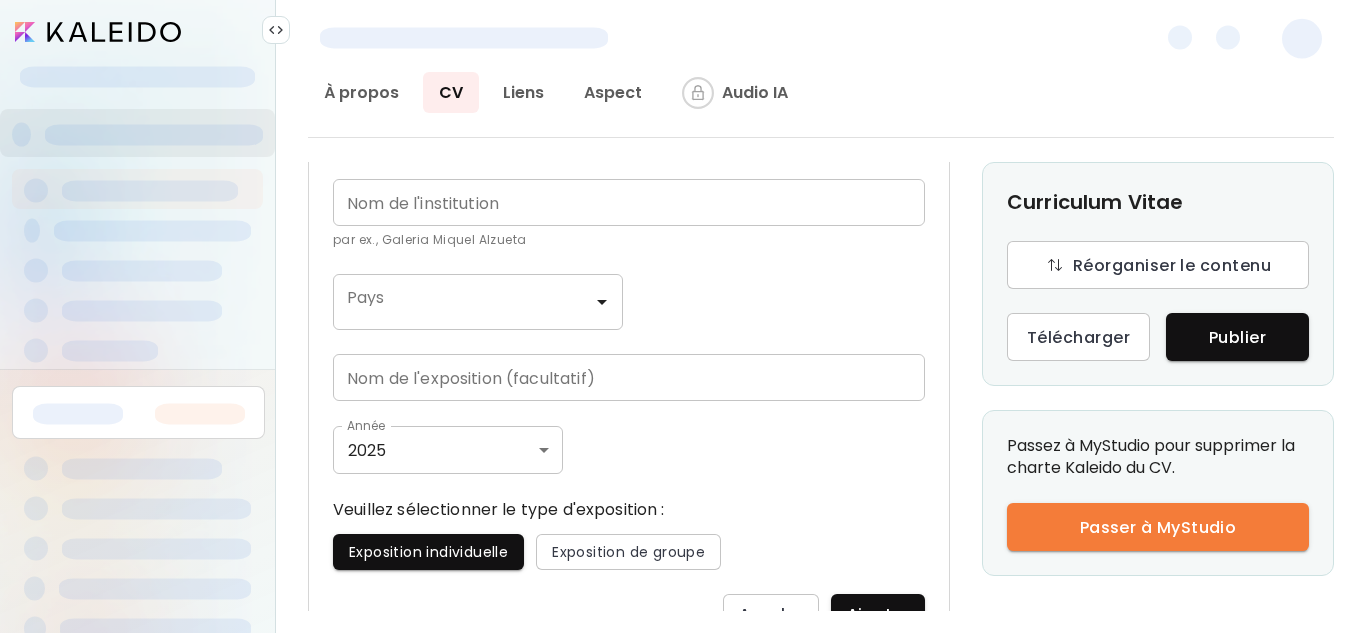 scroll, scrollTop: 1056, scrollLeft: 0, axis: vertical 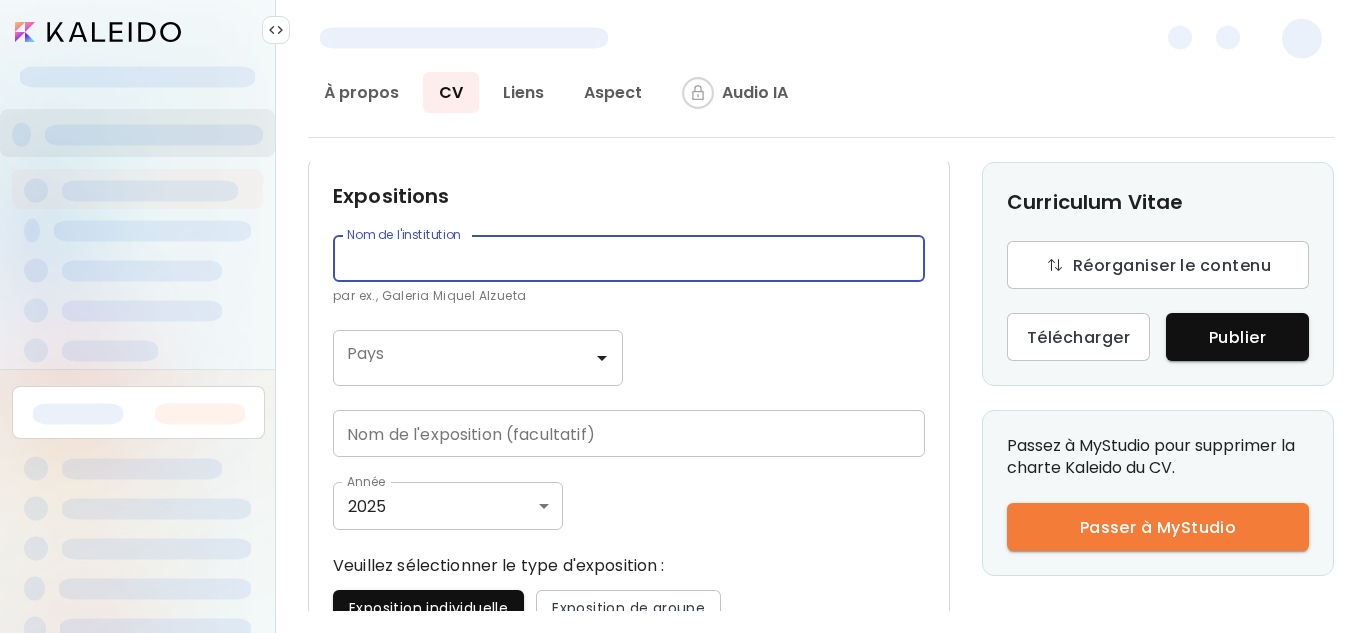 click at bounding box center [629, 258] 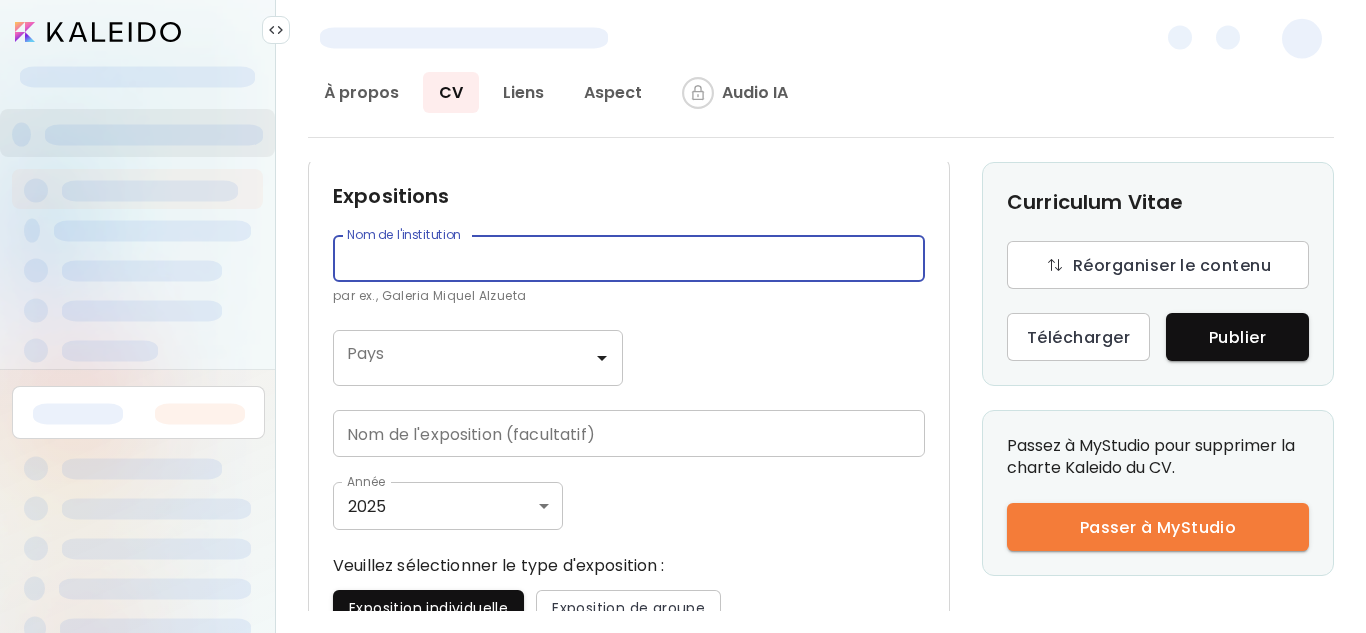 paste on "**********" 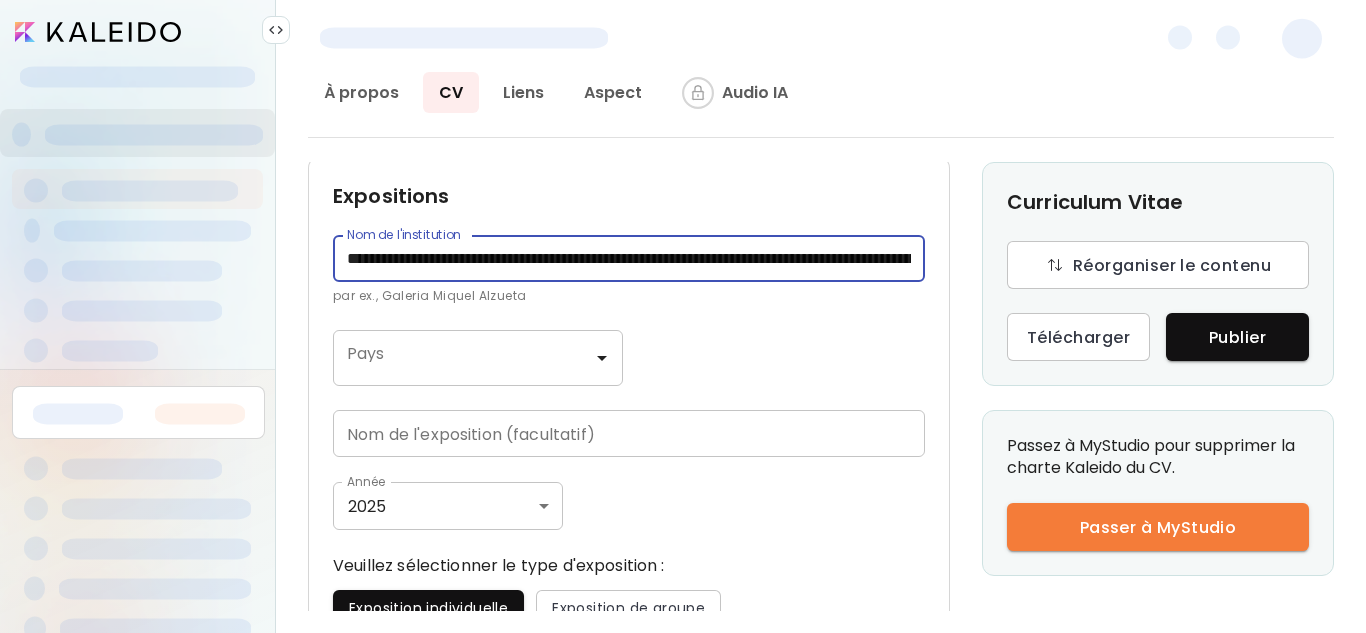 scroll, scrollTop: 0, scrollLeft: 546, axis: horizontal 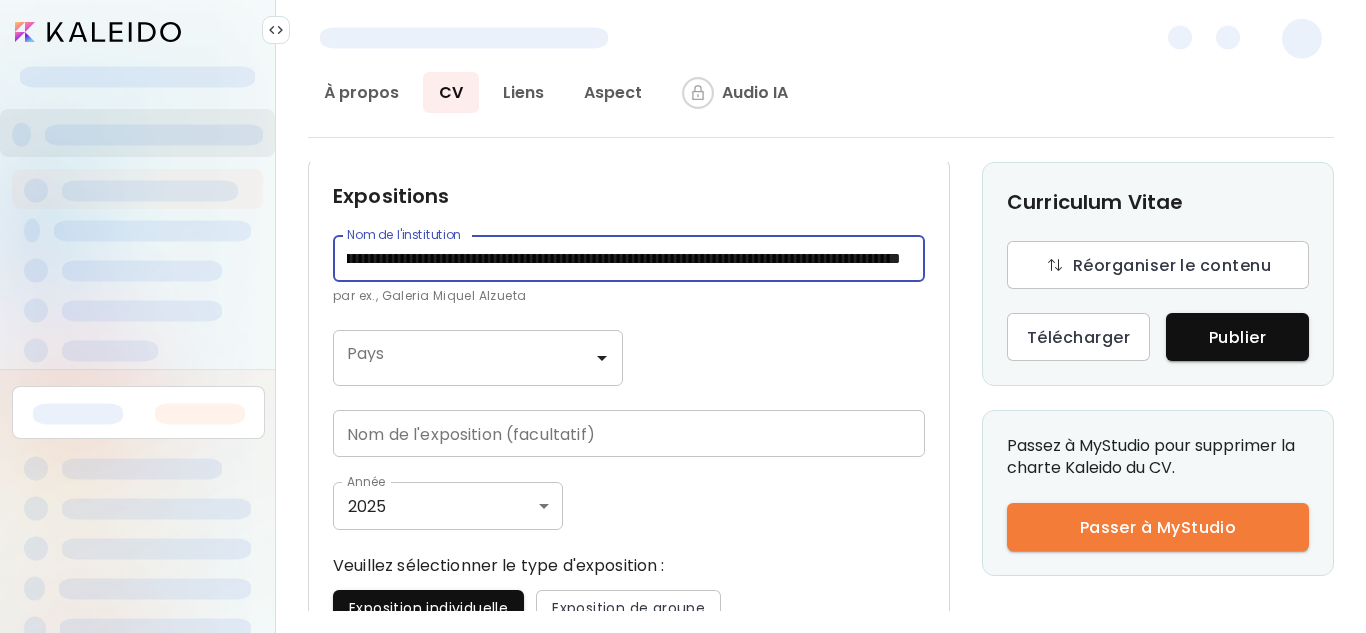 click on "**********" at bounding box center (624, 258) 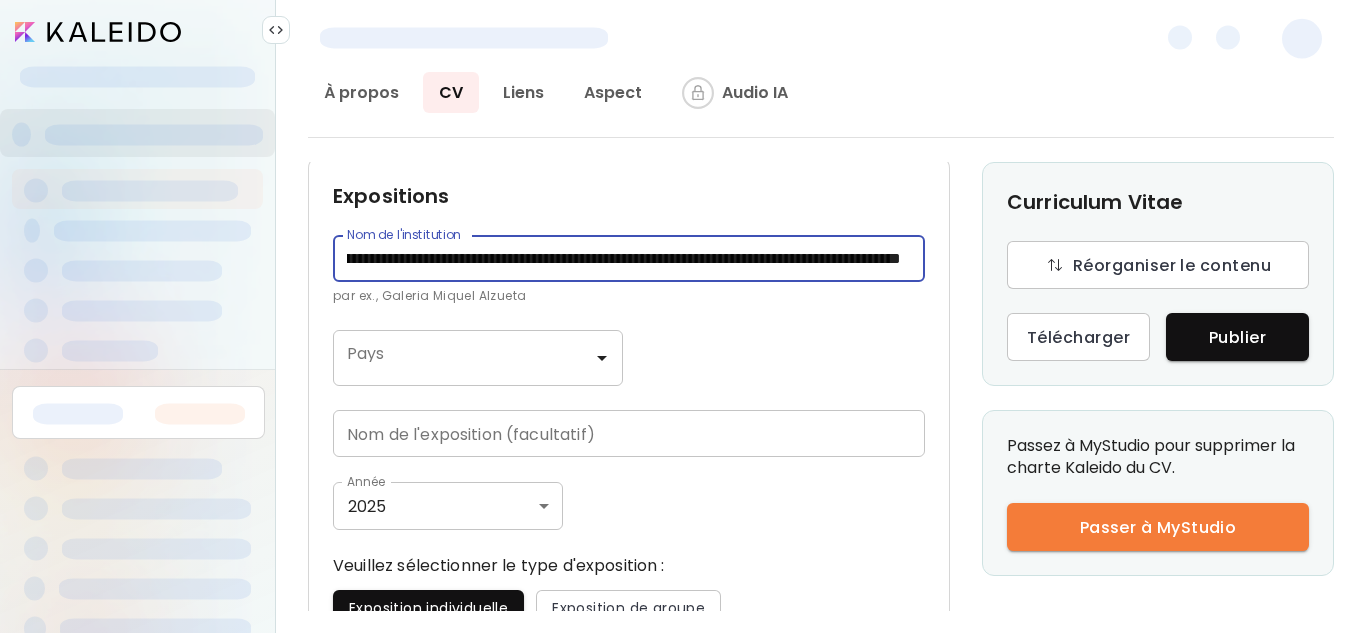 drag, startPoint x: 568, startPoint y: 258, endPoint x: 435, endPoint y: 255, distance: 133.03383 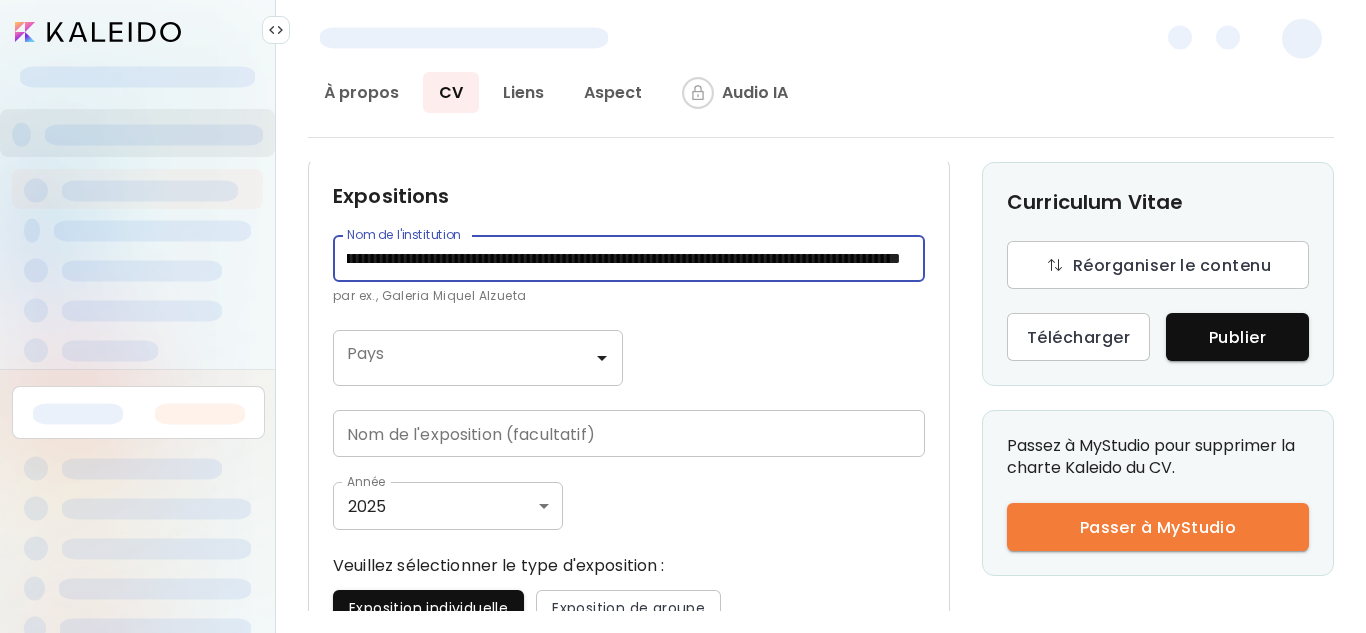 click on "**********" at bounding box center [624, 258] 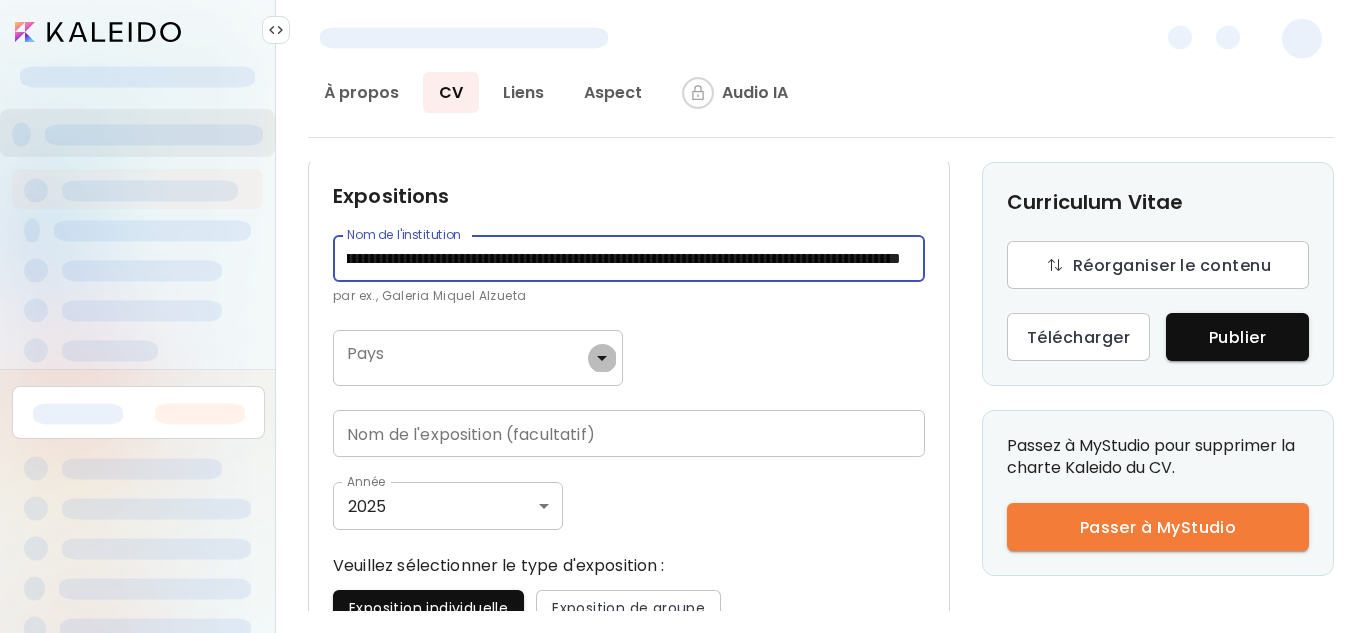 click 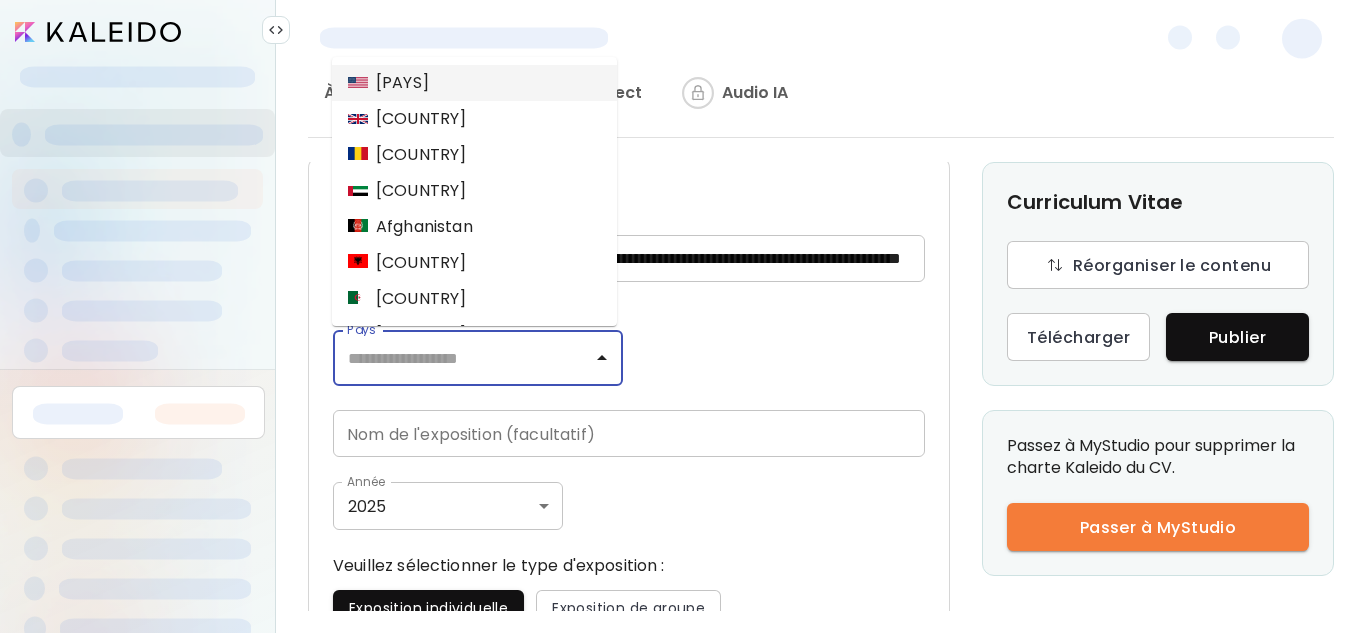 scroll, scrollTop: 0, scrollLeft: 0, axis: both 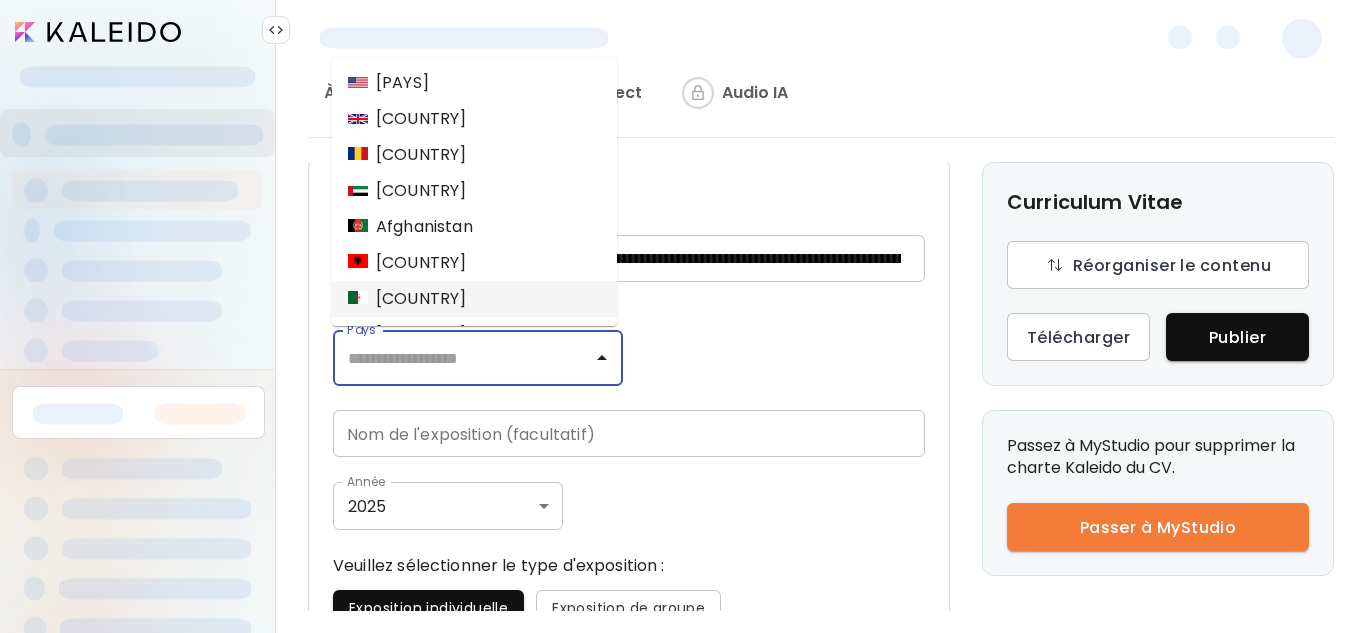 click on "Algérie" at bounding box center (474, 299) 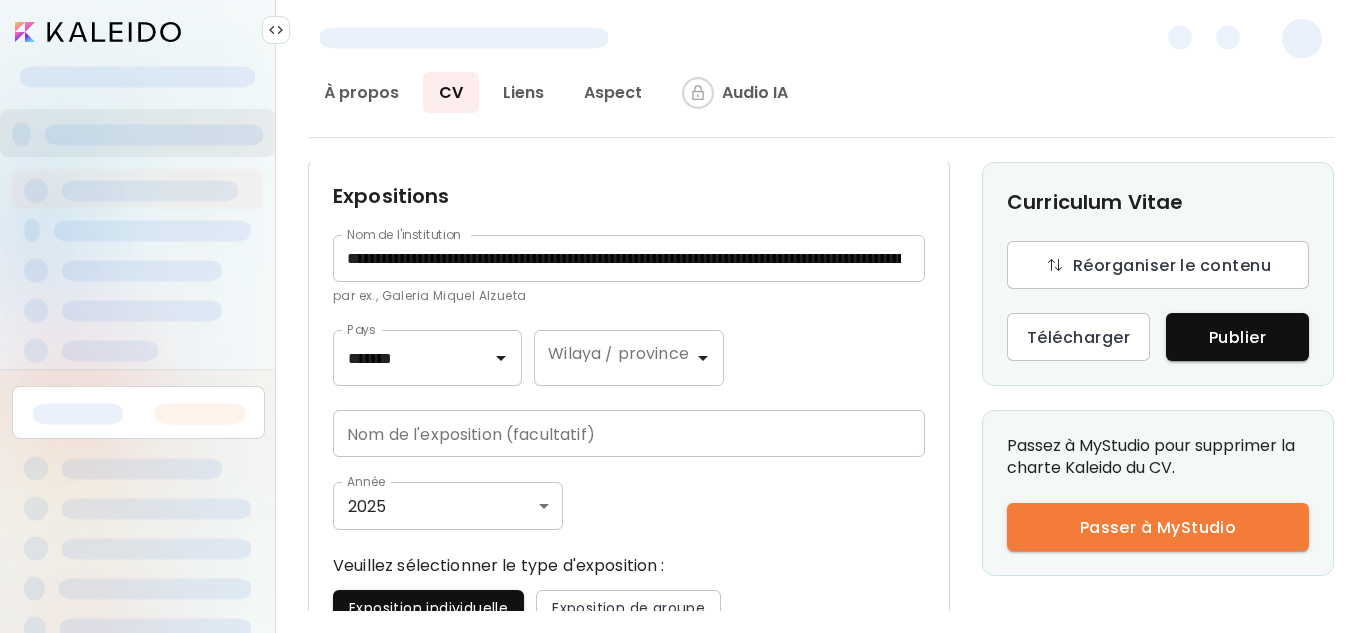 type on "*******" 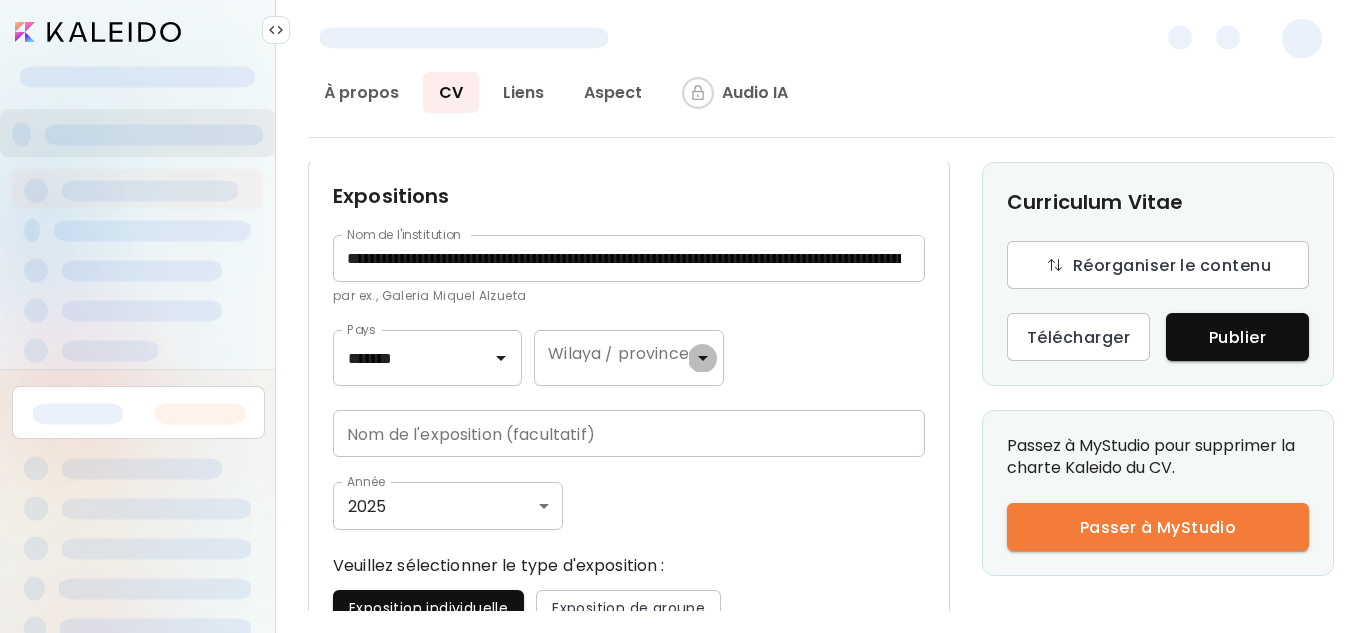 click 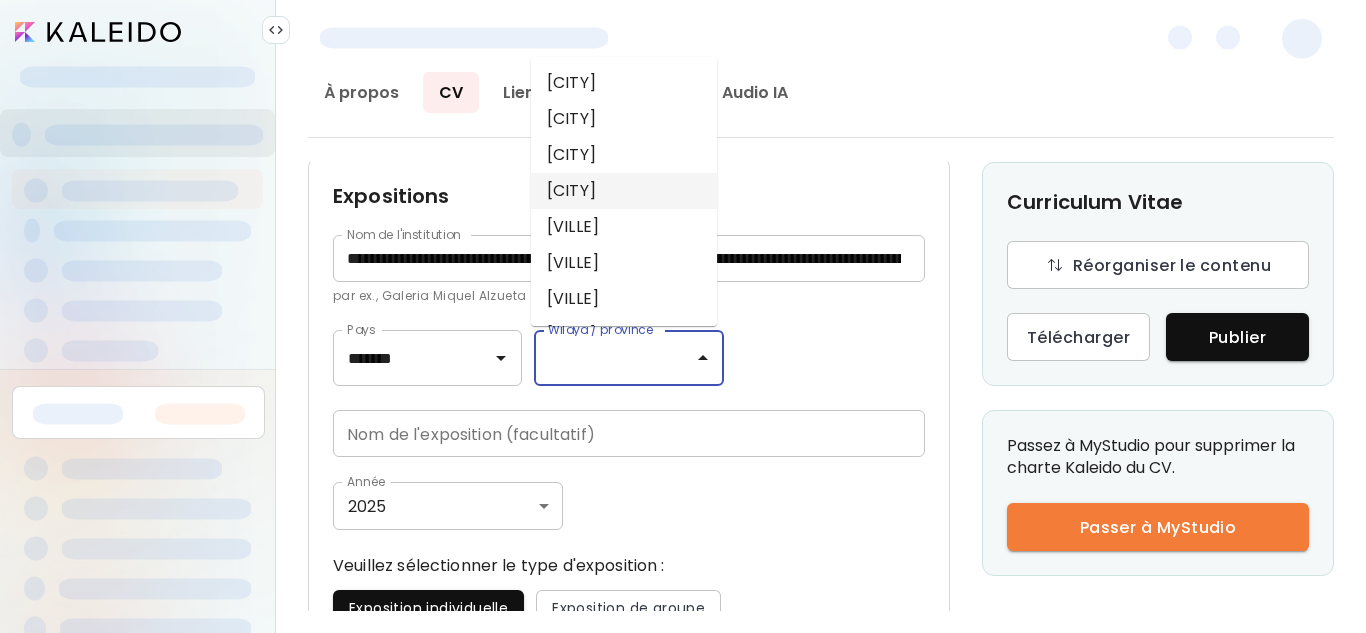 click on "Alger" at bounding box center (624, 191) 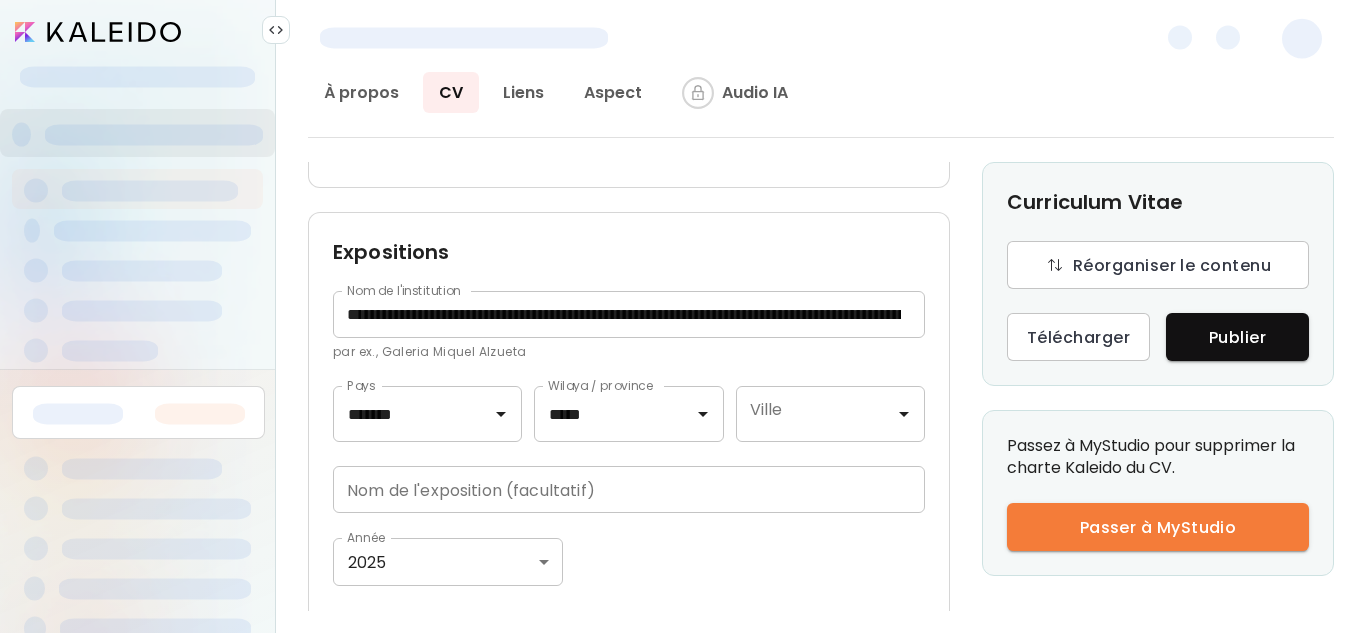 scroll, scrollTop: 1112, scrollLeft: 0, axis: vertical 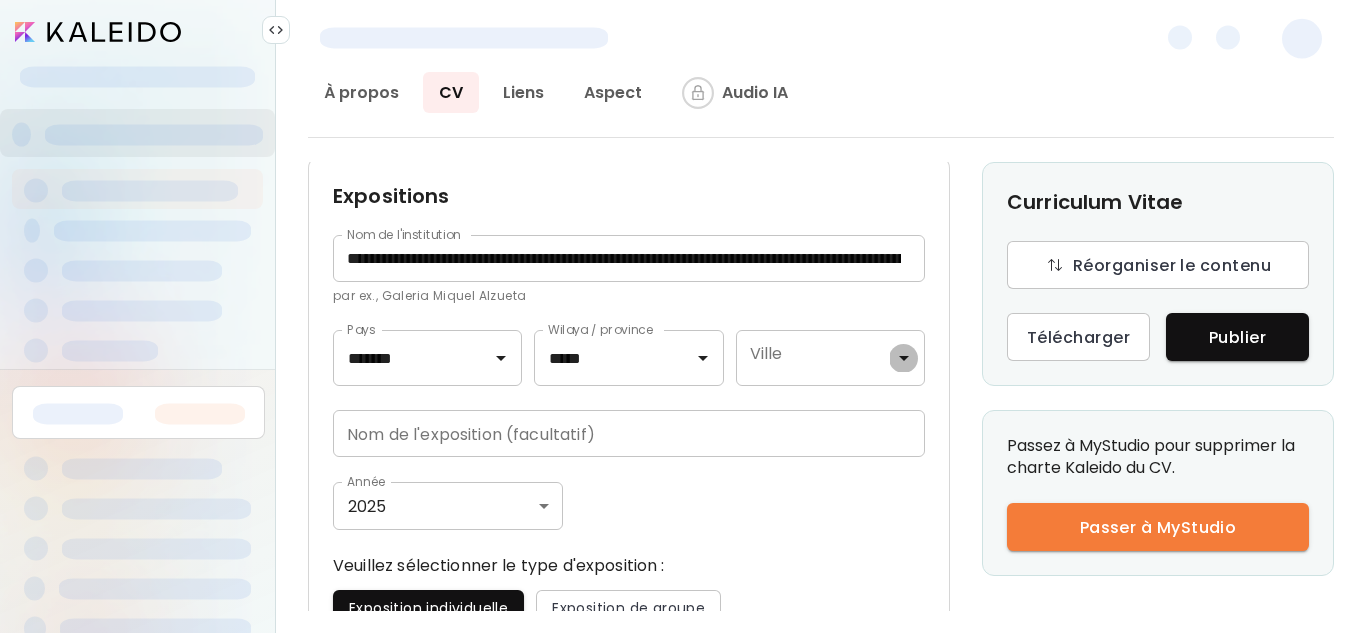 click 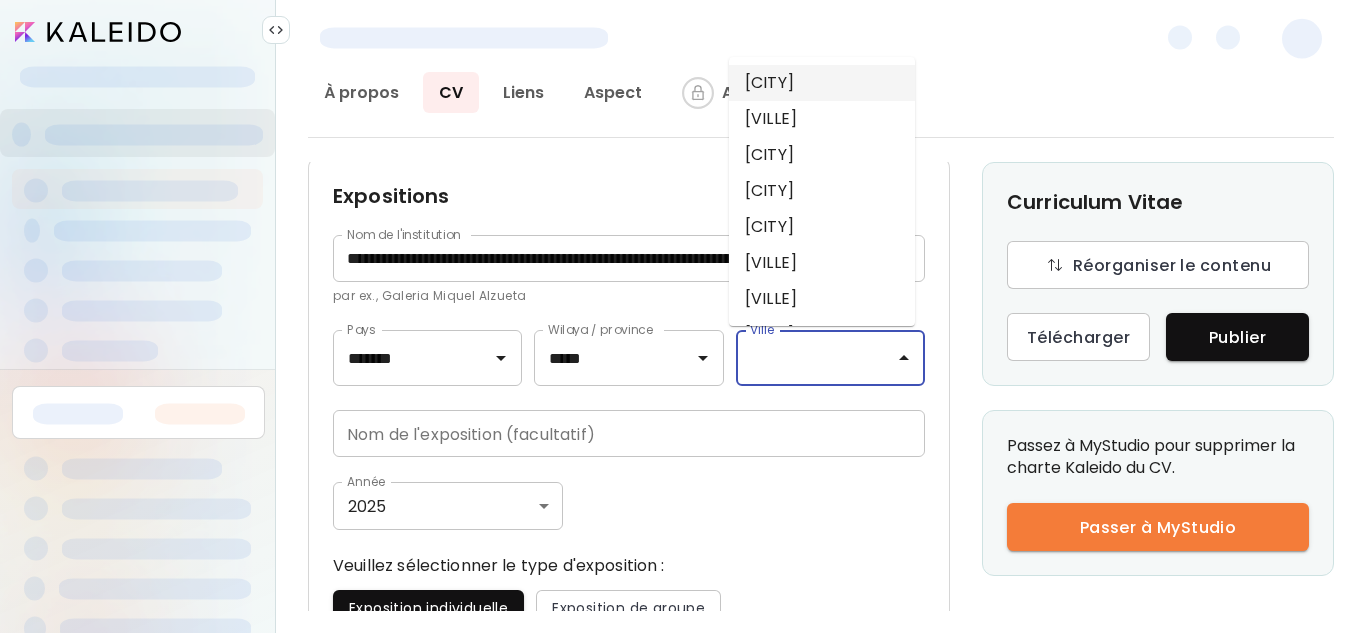 click on "Algiers" at bounding box center (822, 83) 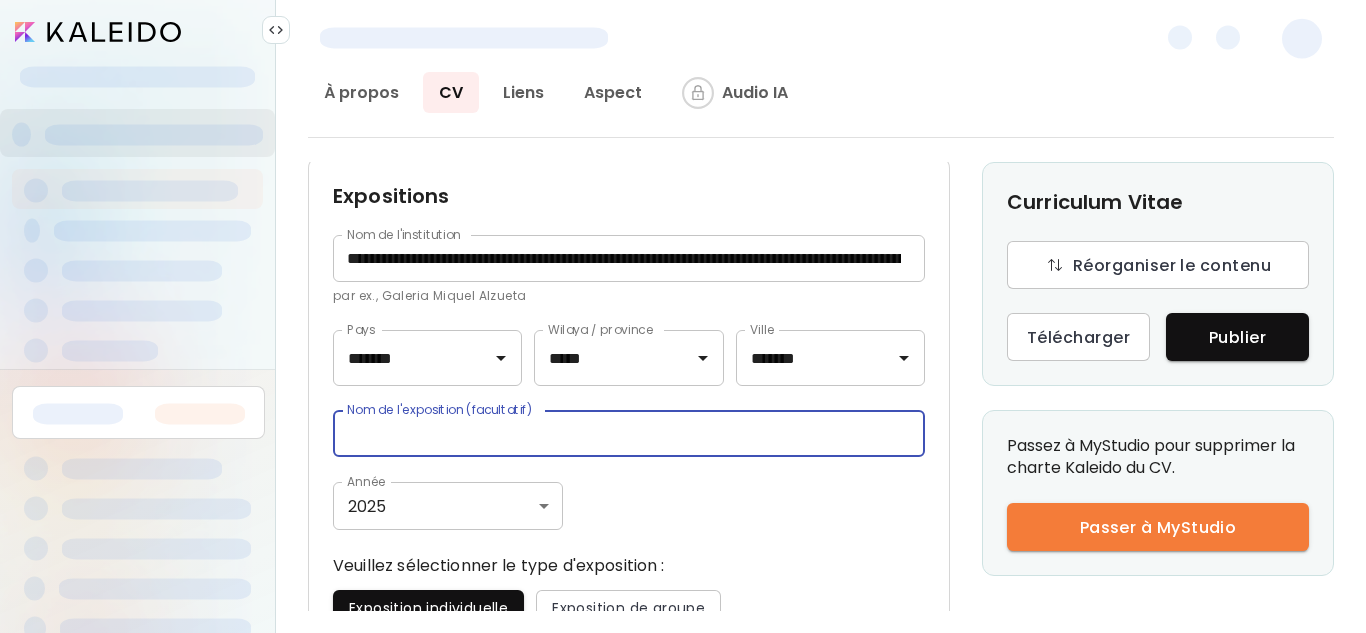 click at bounding box center (629, 433) 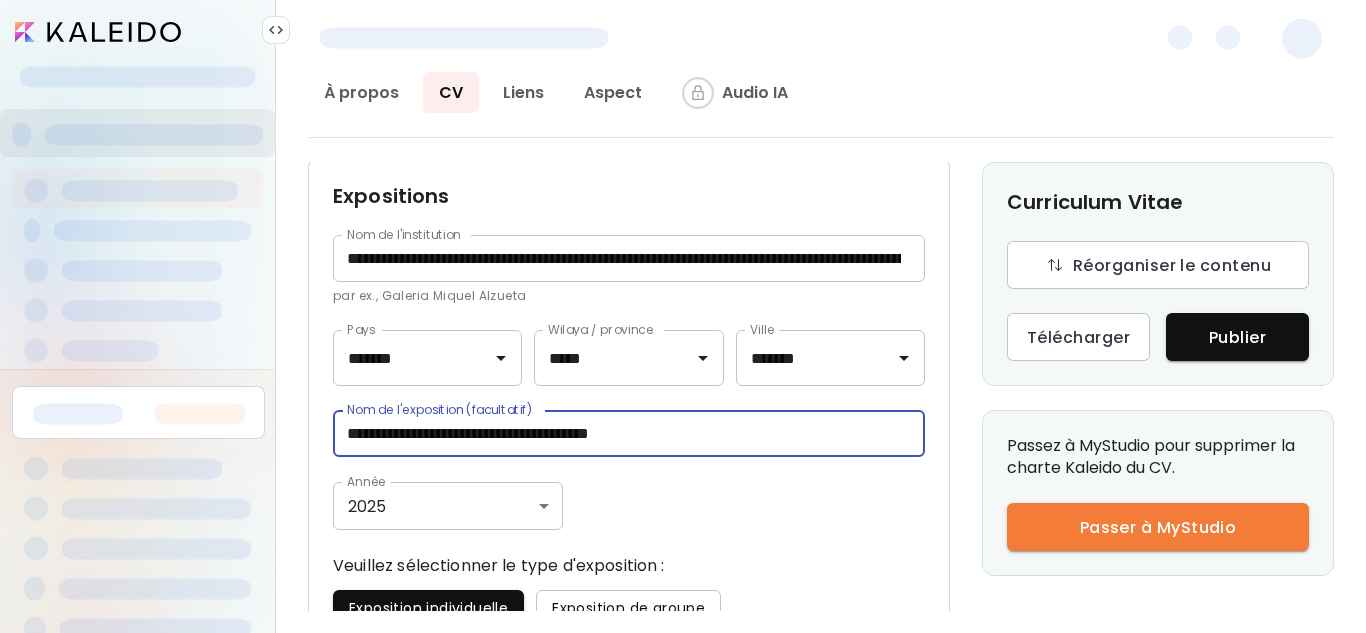 type on "**********" 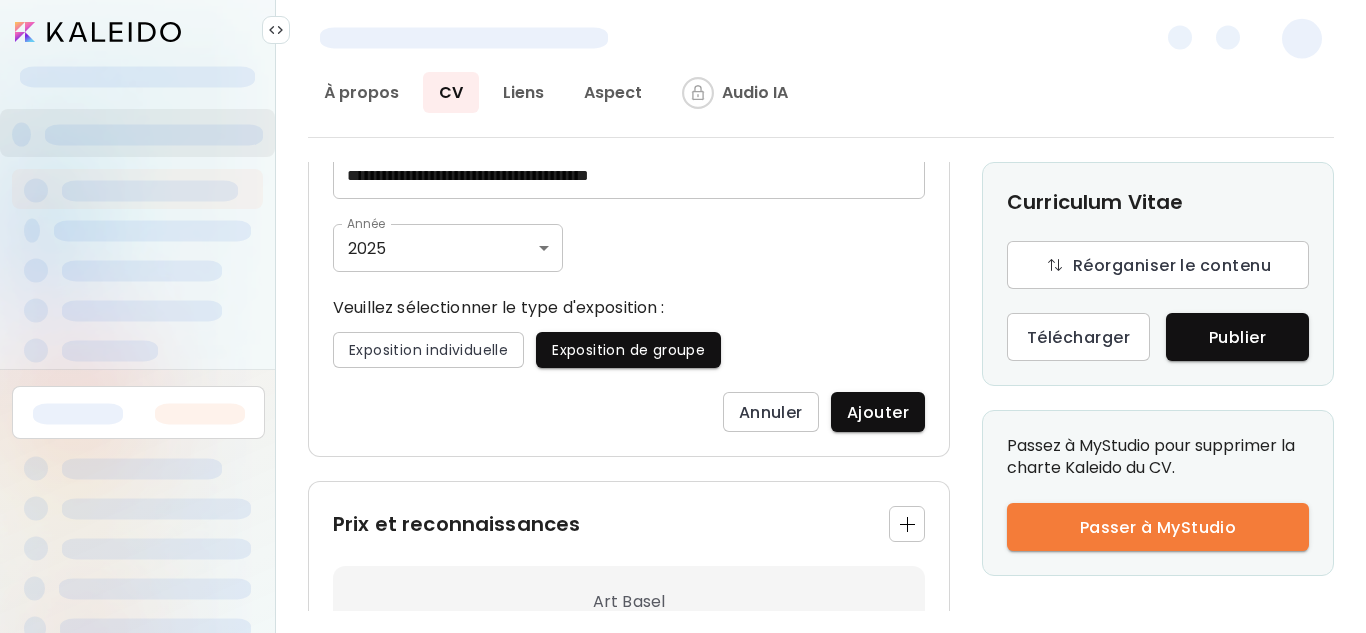 scroll, scrollTop: 1389, scrollLeft: 0, axis: vertical 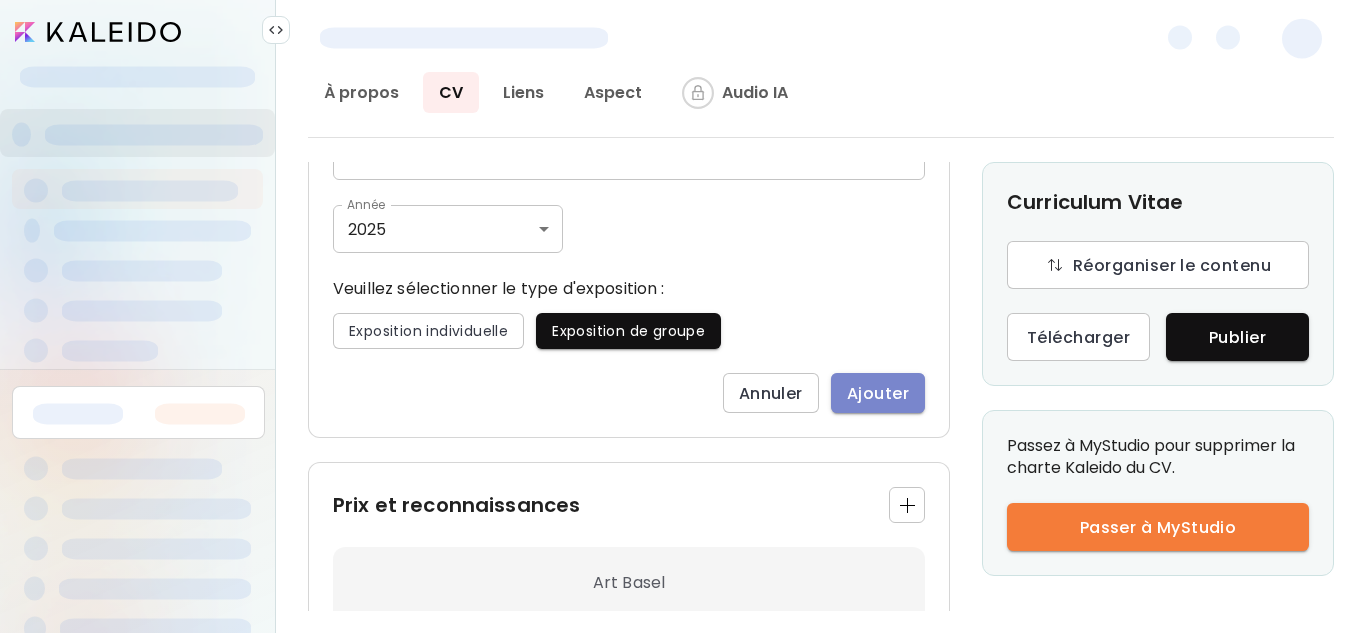 click on "Ajouter" at bounding box center (878, 393) 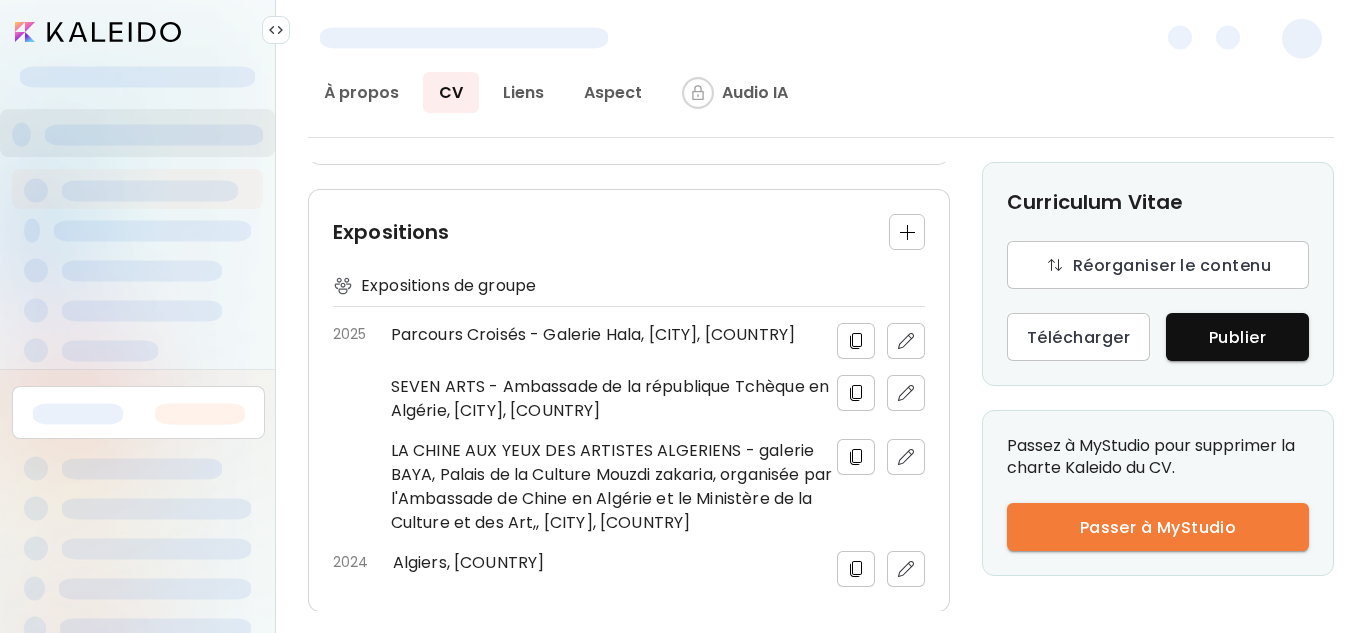scroll, scrollTop: 1069, scrollLeft: 0, axis: vertical 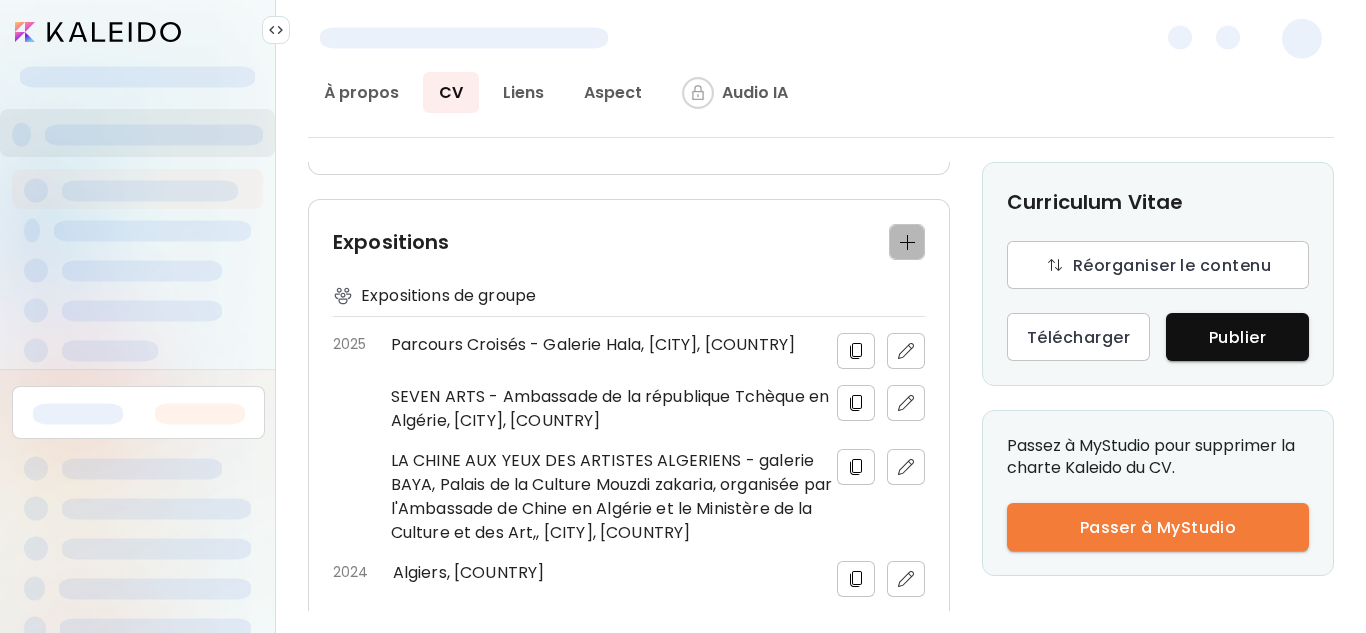 click at bounding box center (907, 242) 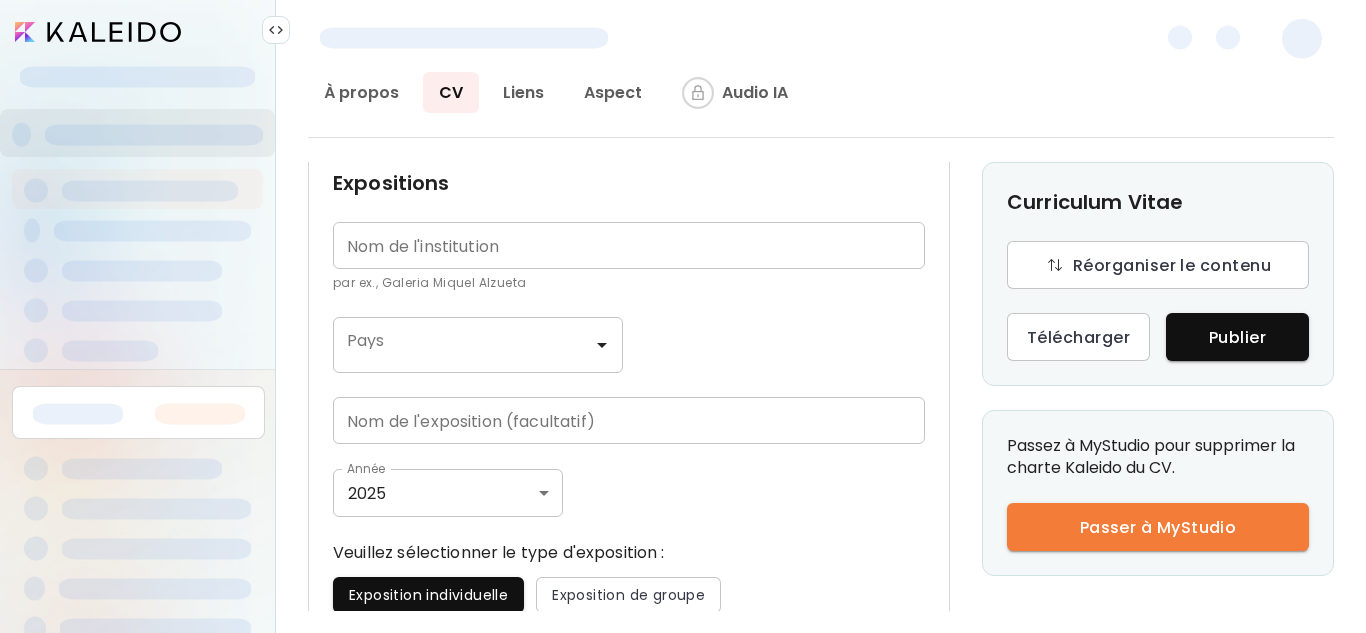 scroll, scrollTop: 1013, scrollLeft: 0, axis: vertical 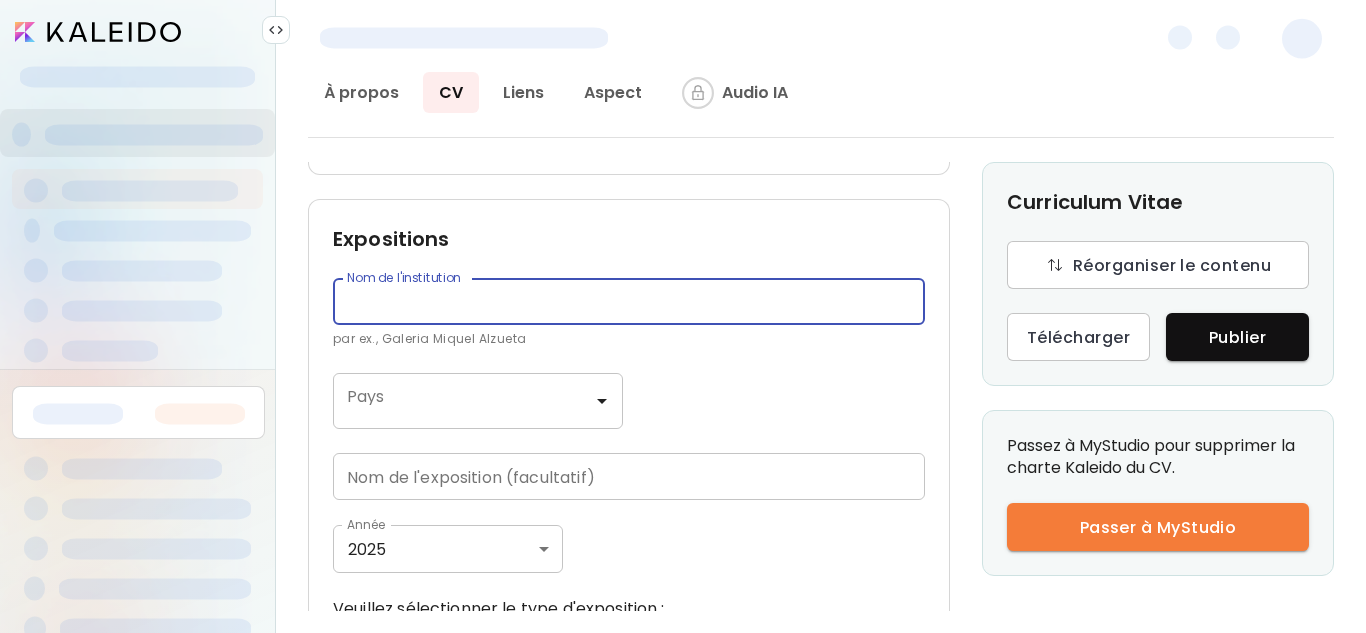 click at bounding box center [629, 301] 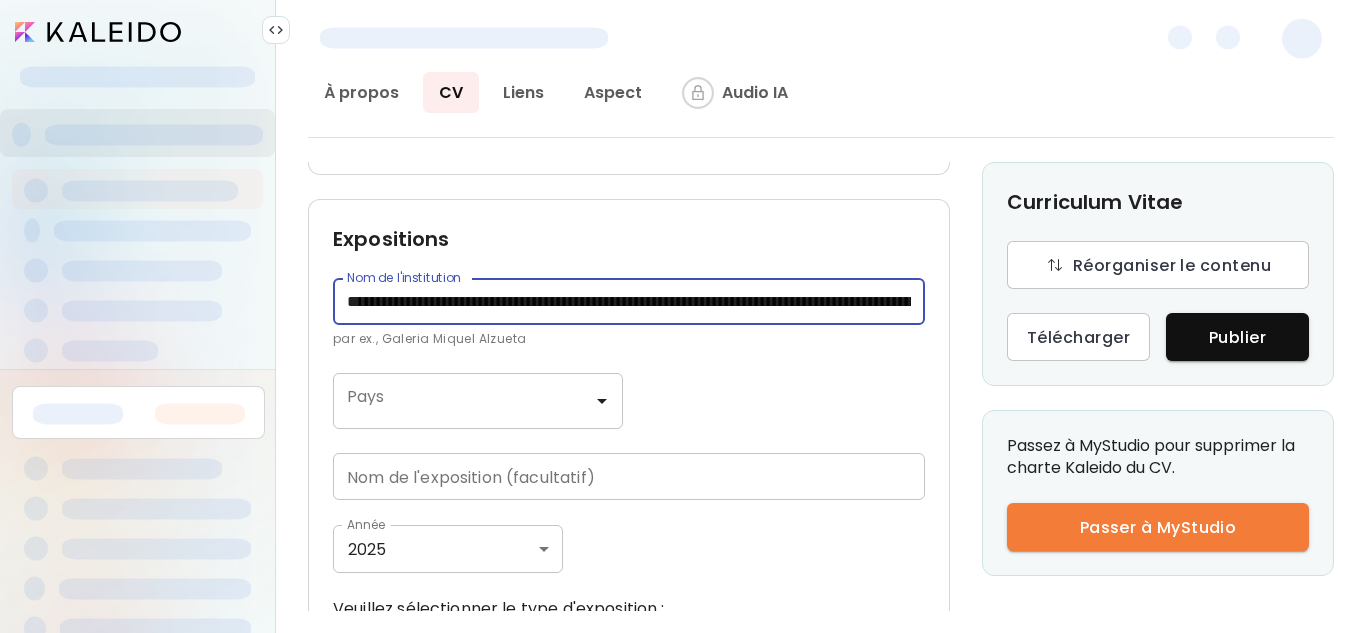 scroll, scrollTop: 0, scrollLeft: 749, axis: horizontal 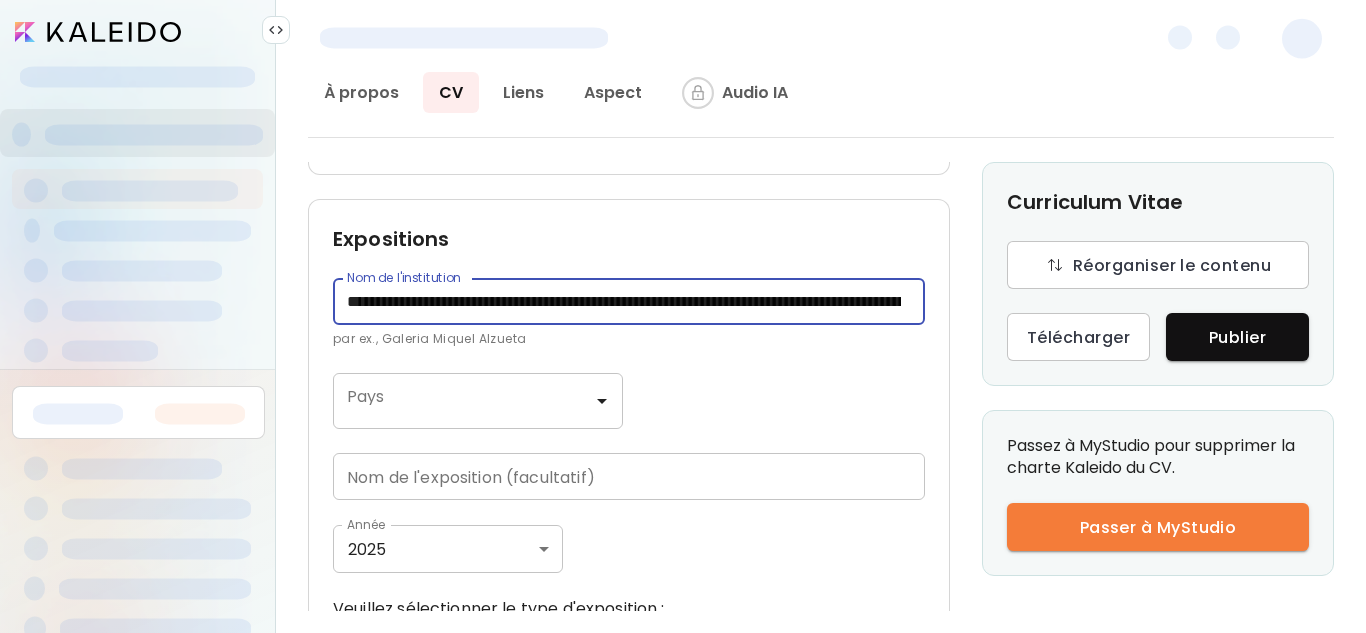 drag, startPoint x: 462, startPoint y: 305, endPoint x: 227, endPoint y: 295, distance: 235.21268 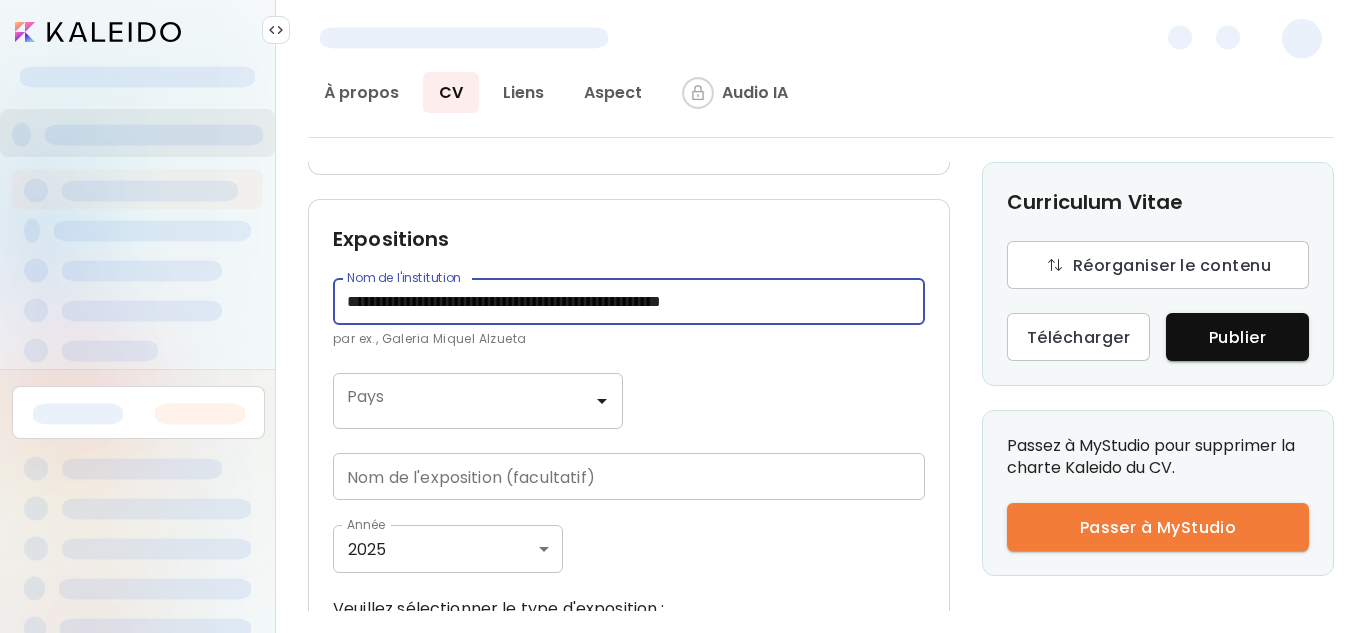 click on "**********" at bounding box center [624, 301] 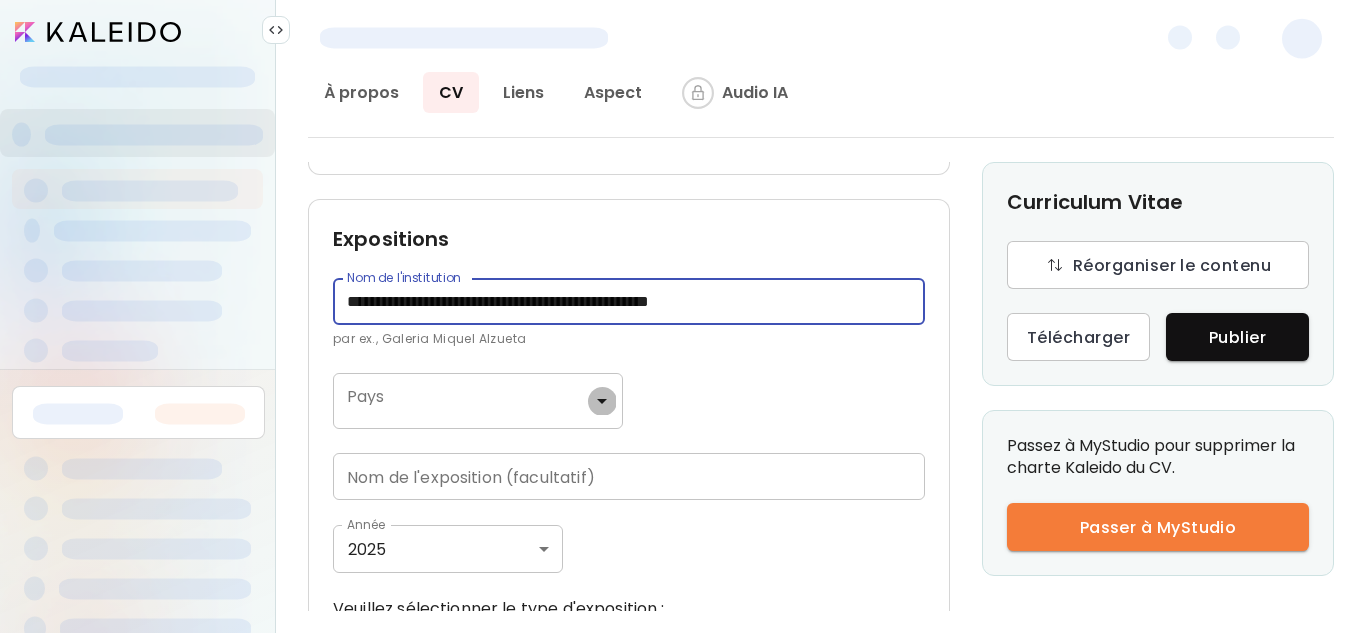 click 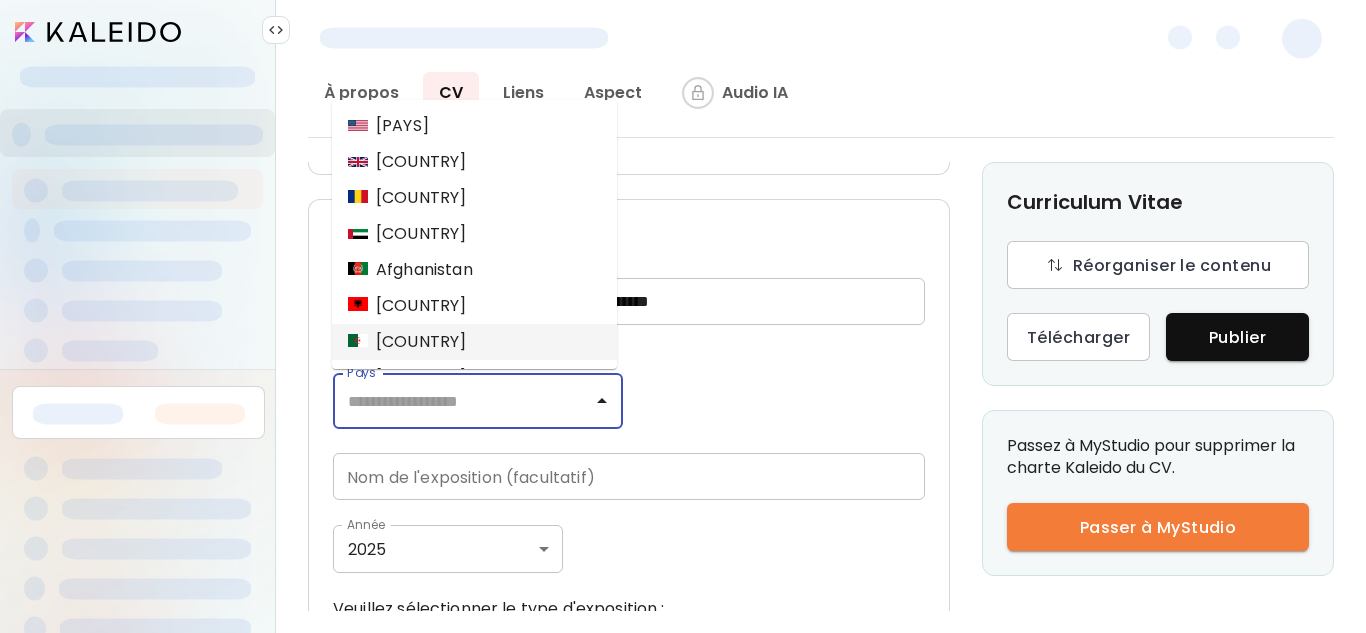 click on "Algérie" at bounding box center (474, 342) 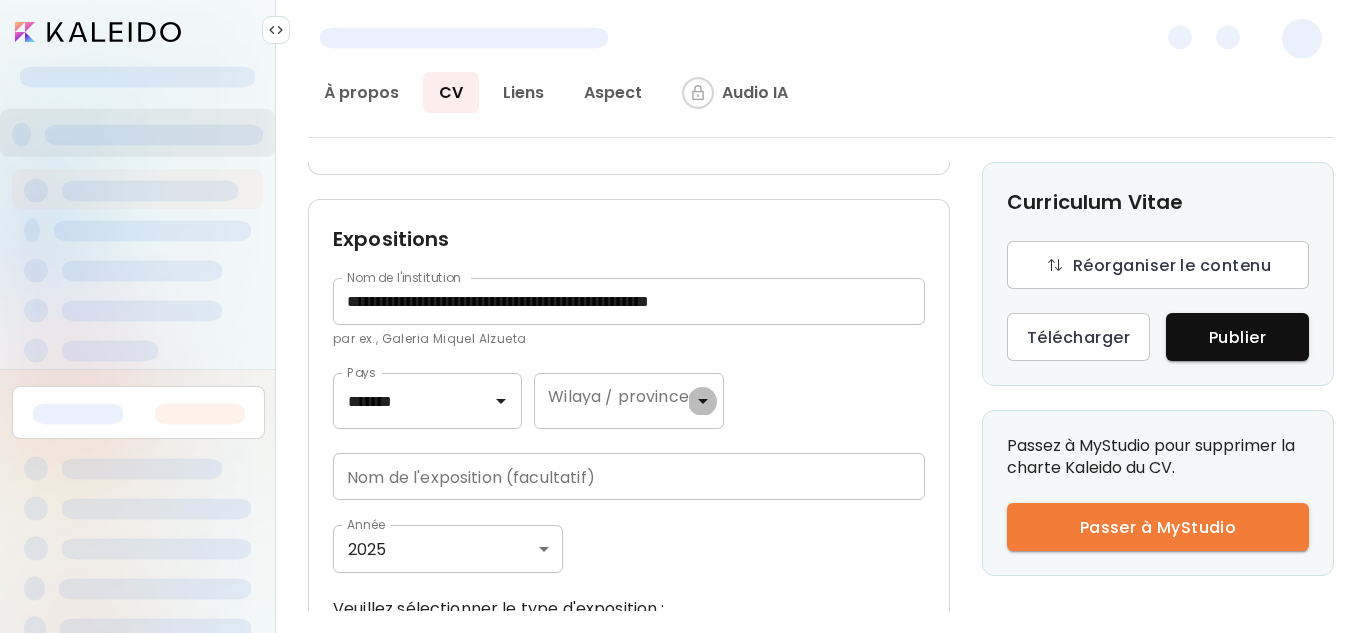 click 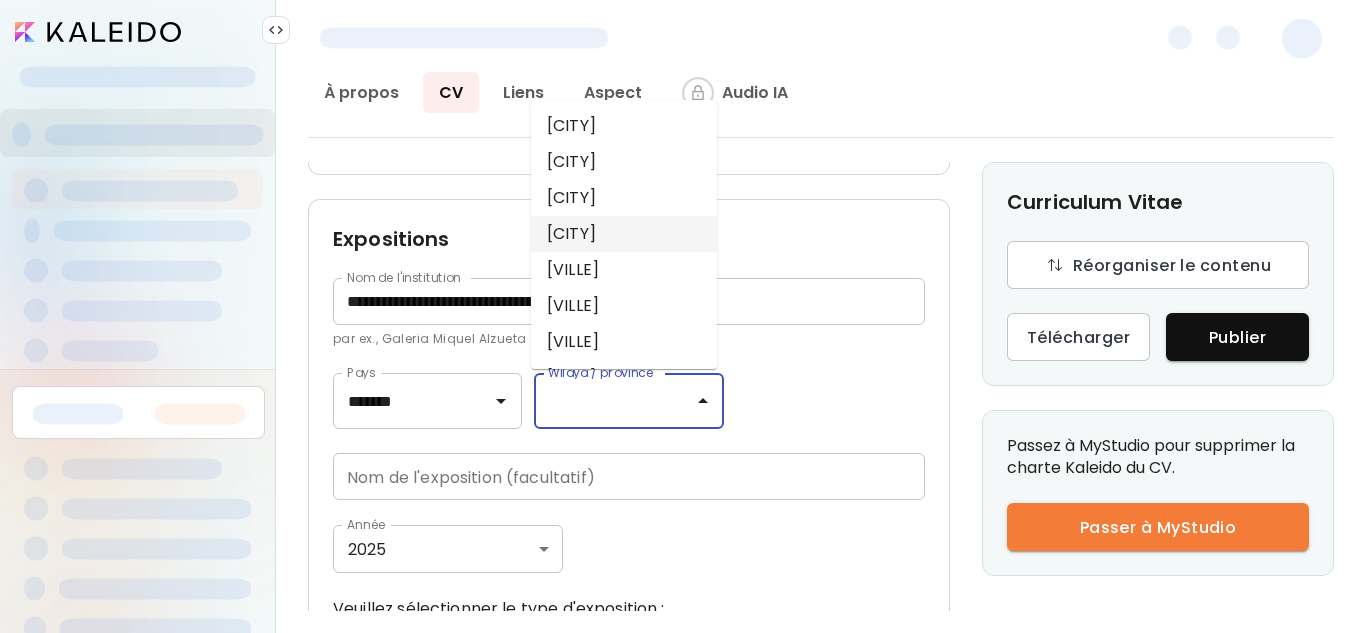 click on "Alger" at bounding box center (624, 234) 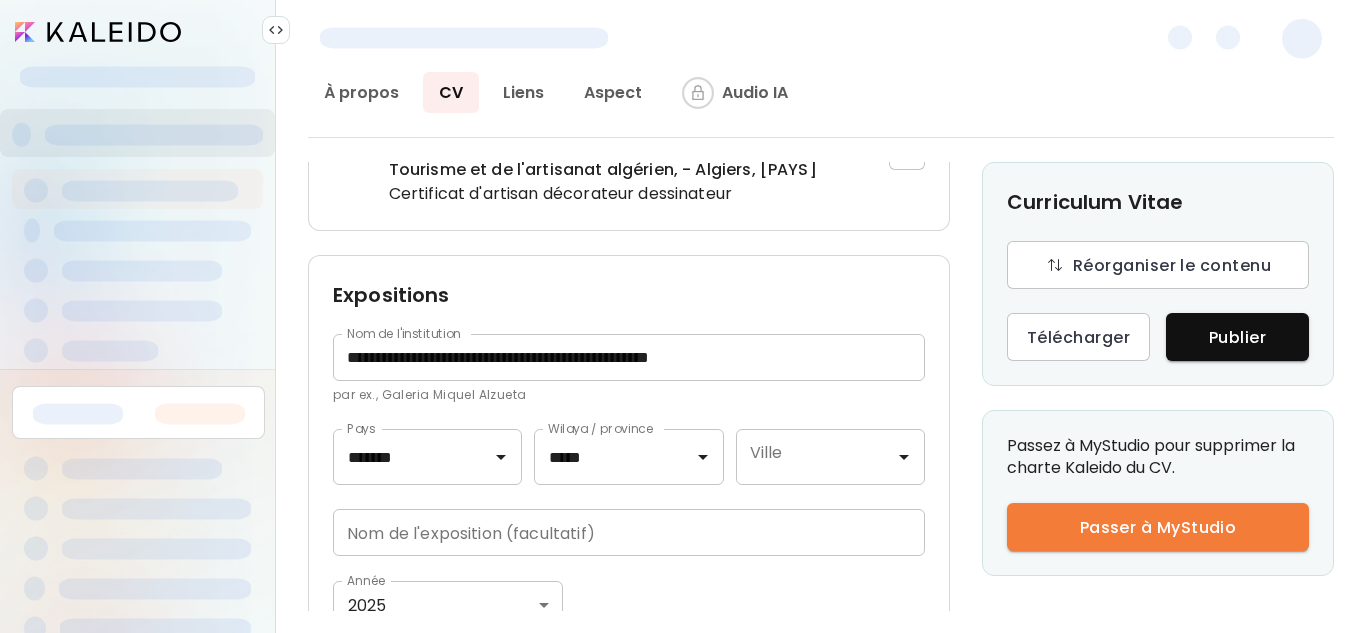 scroll, scrollTop: 1069, scrollLeft: 0, axis: vertical 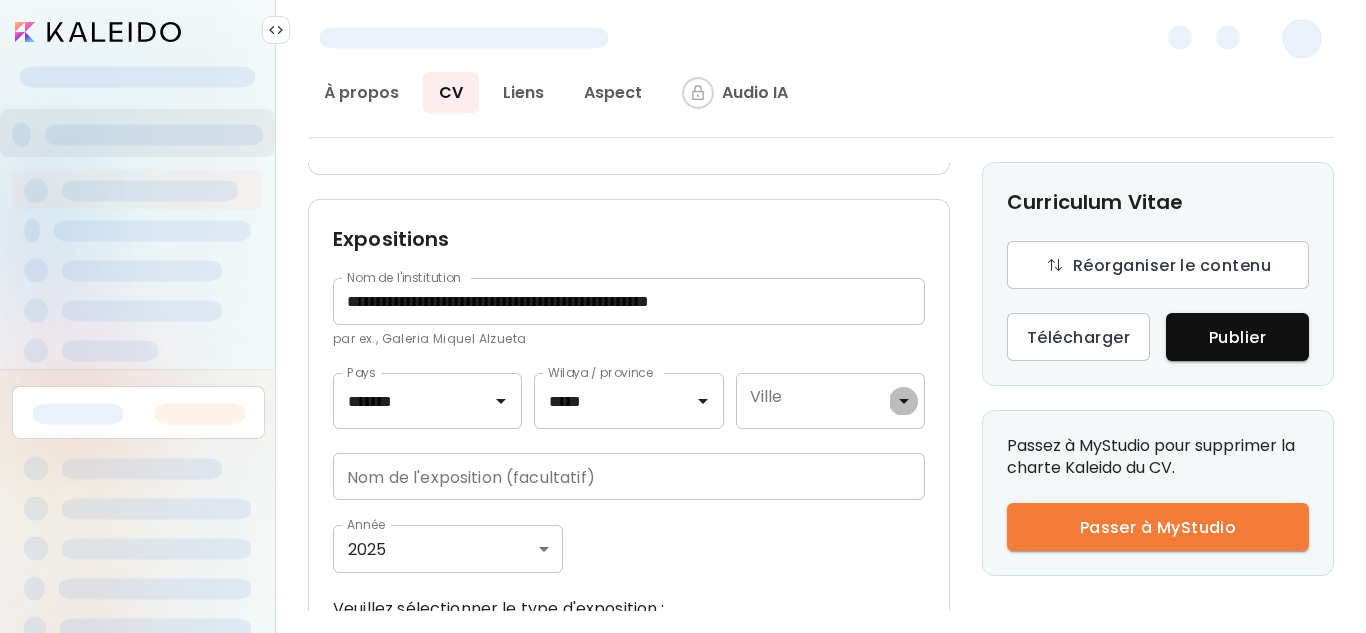 click 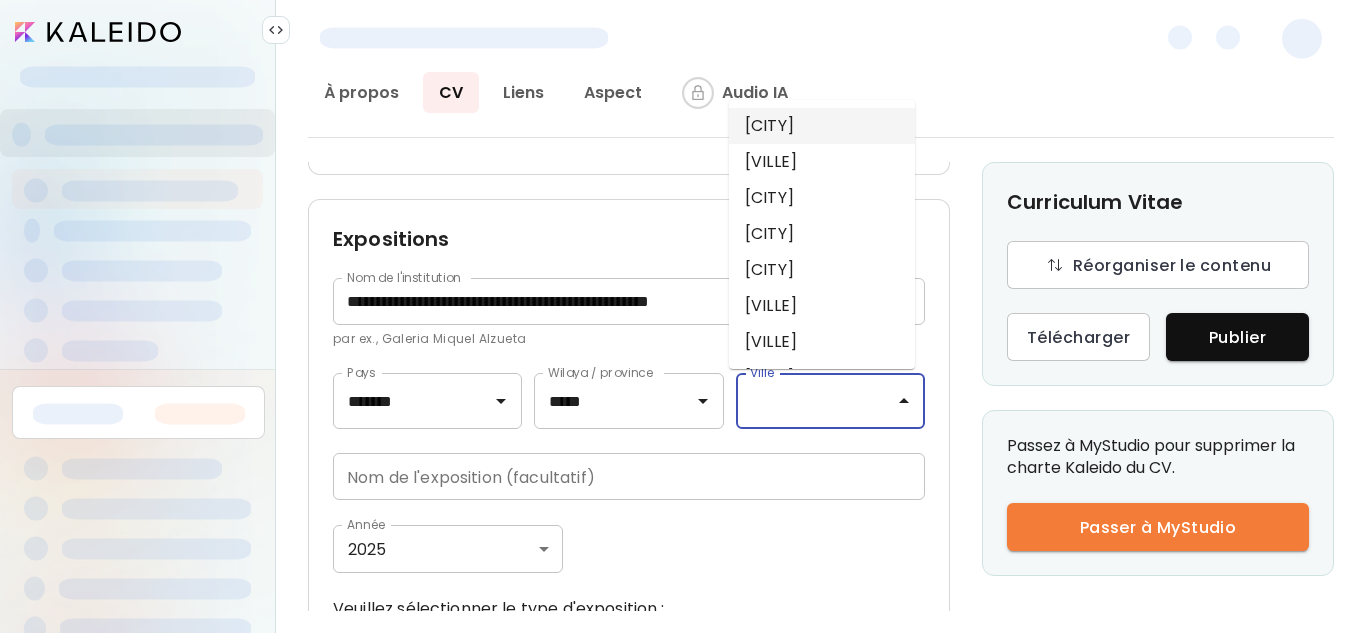 click on "Algiers" at bounding box center [822, 126] 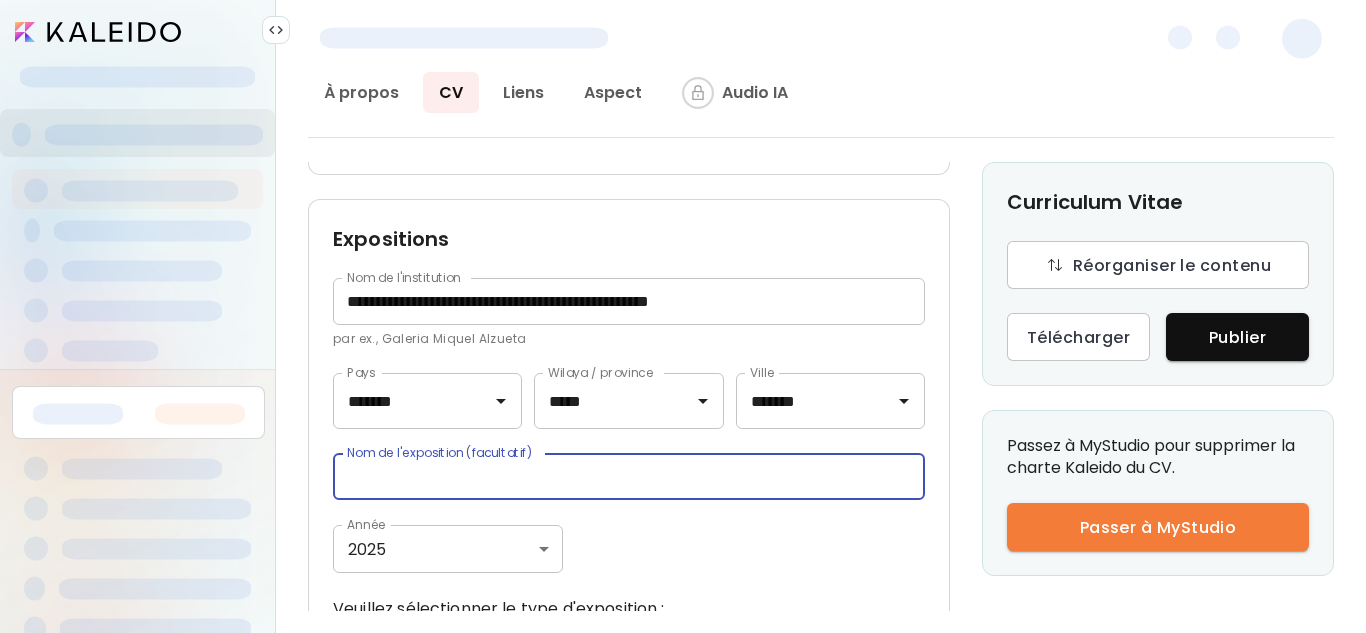 click at bounding box center (629, 476) 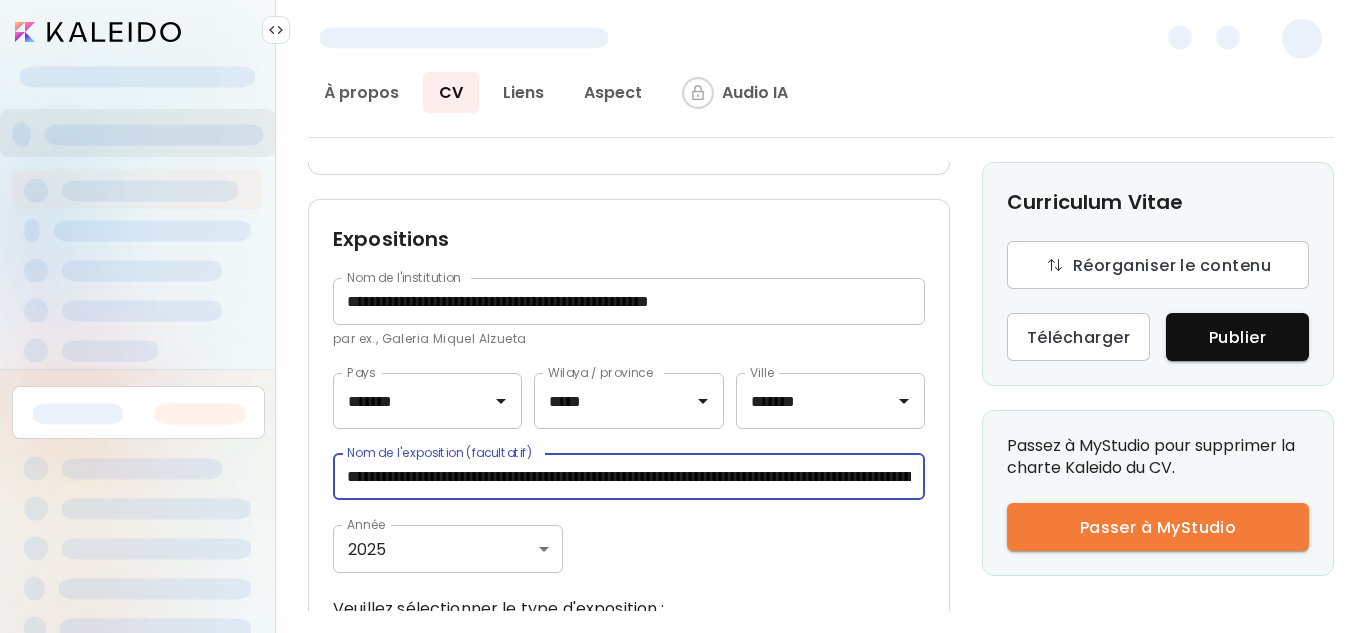 scroll, scrollTop: 0, scrollLeft: 749, axis: horizontal 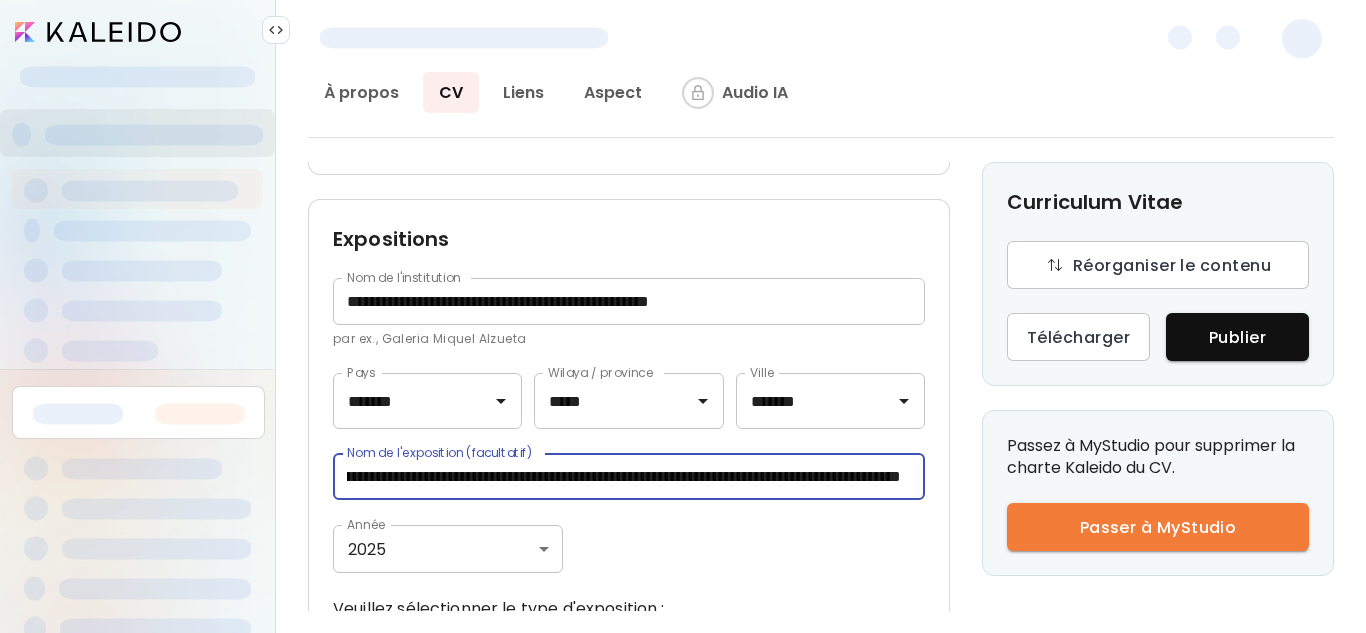 drag, startPoint x: 463, startPoint y: 484, endPoint x: 980, endPoint y: 487, distance: 517.0087 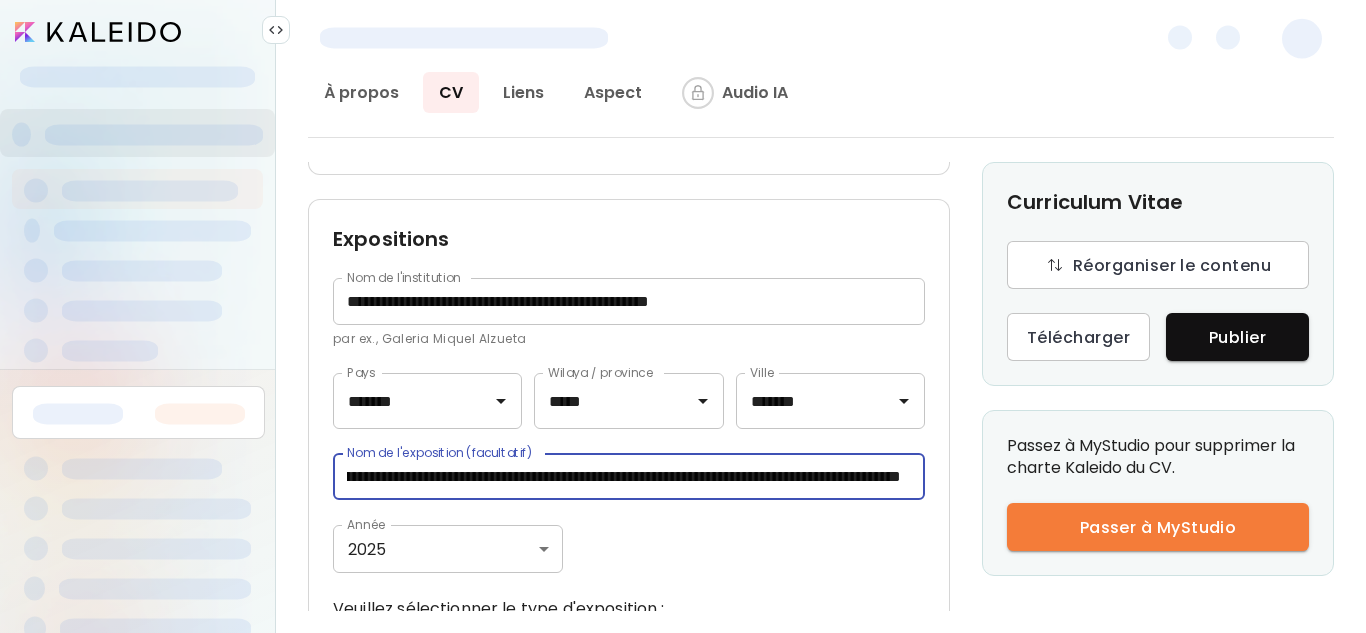 click on "**********" at bounding box center (624, 476) 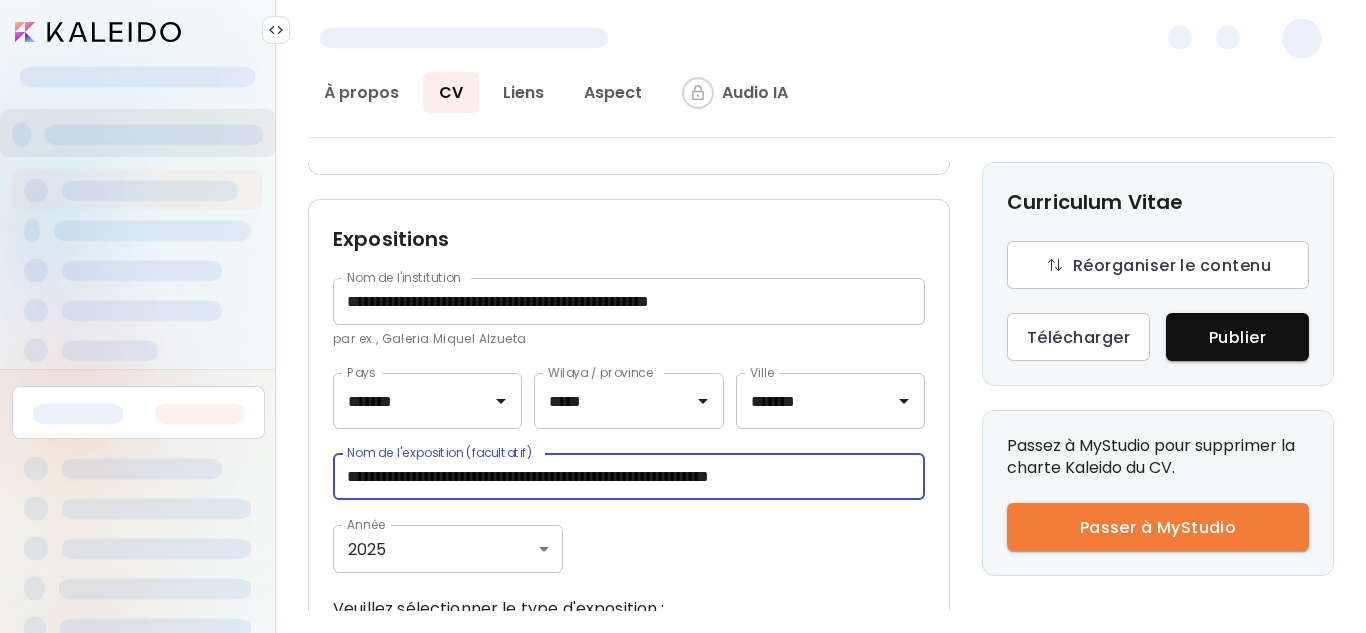scroll, scrollTop: 0, scrollLeft: 0, axis: both 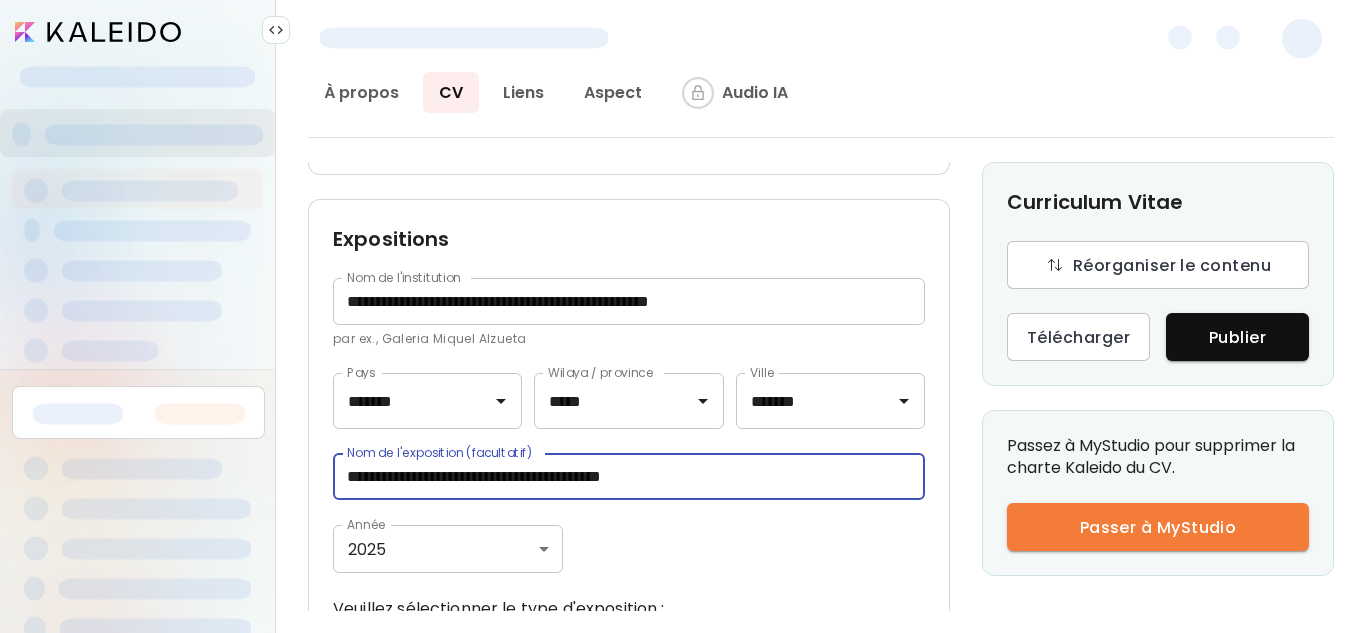 type on "**********" 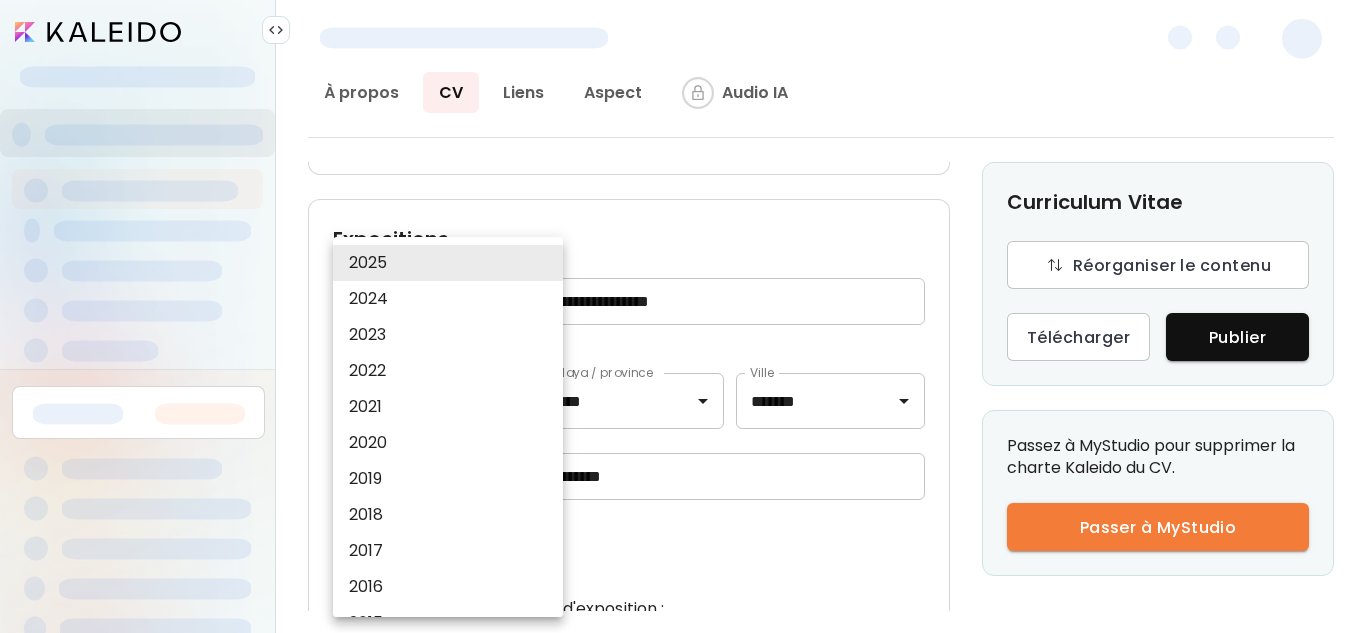 click on "**********" at bounding box center (683, 316) 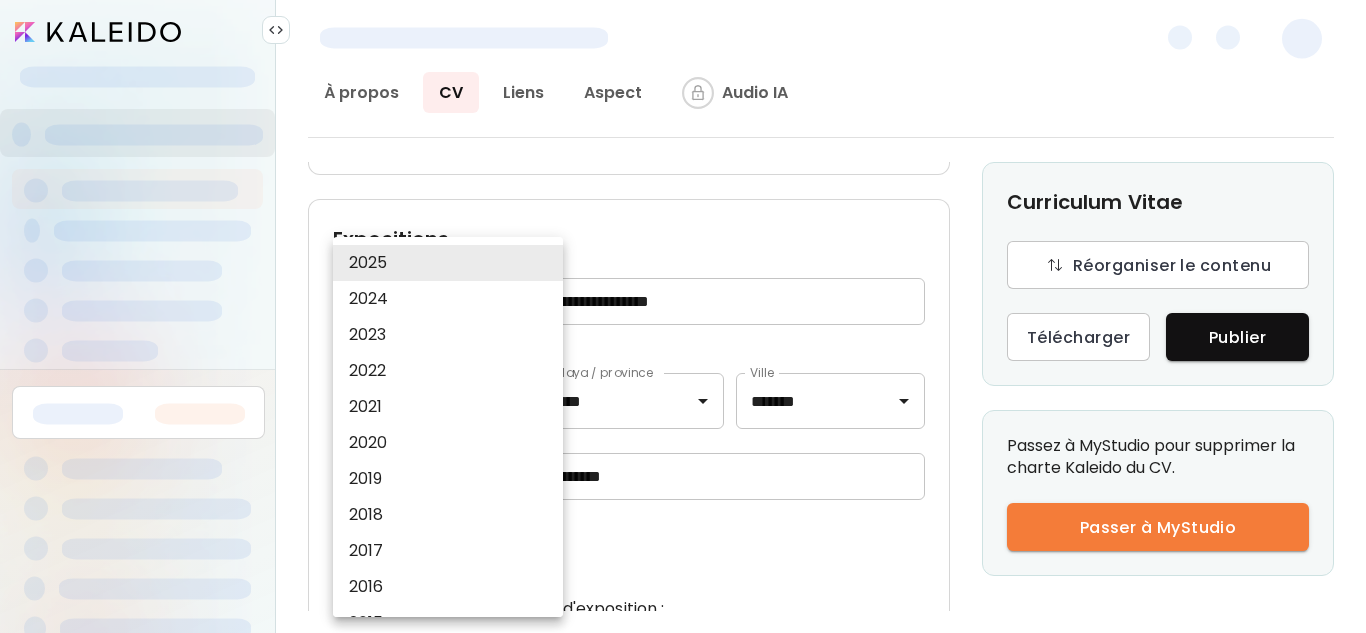 click on "2024" at bounding box center (453, 299) 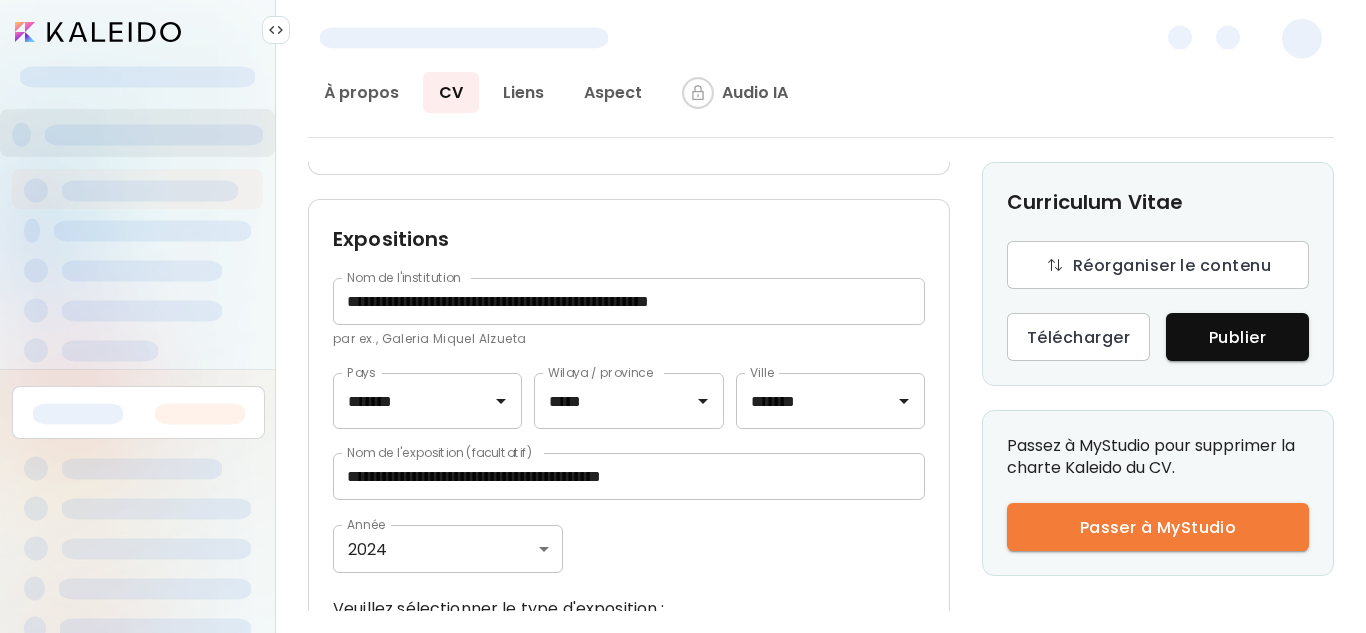 click on "**********" at bounding box center (629, 505) 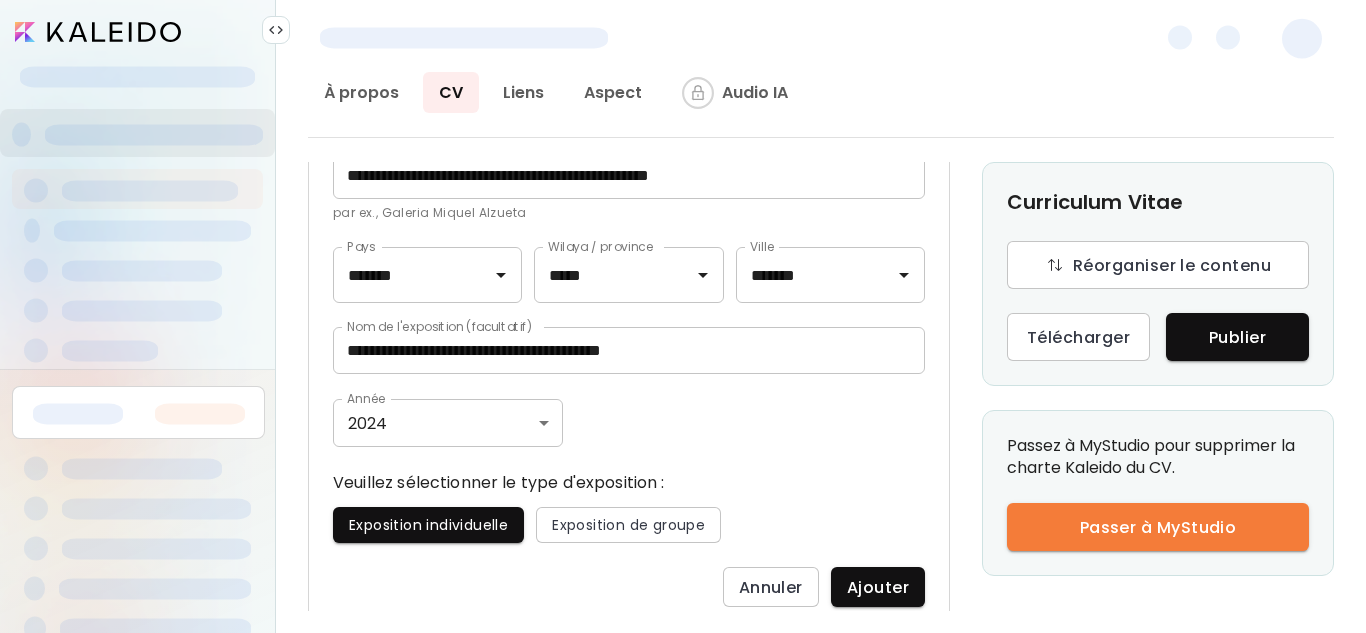 scroll, scrollTop: 1229, scrollLeft: 0, axis: vertical 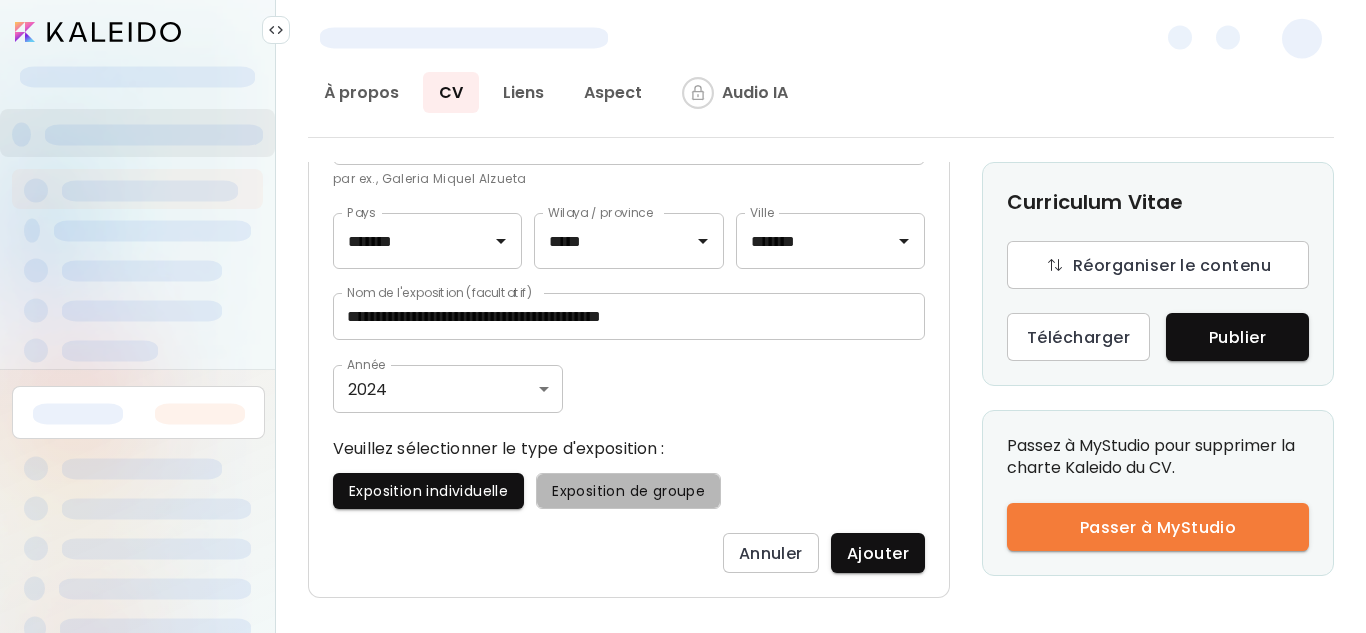 click on "Exposition de groupe" at bounding box center [628, 491] 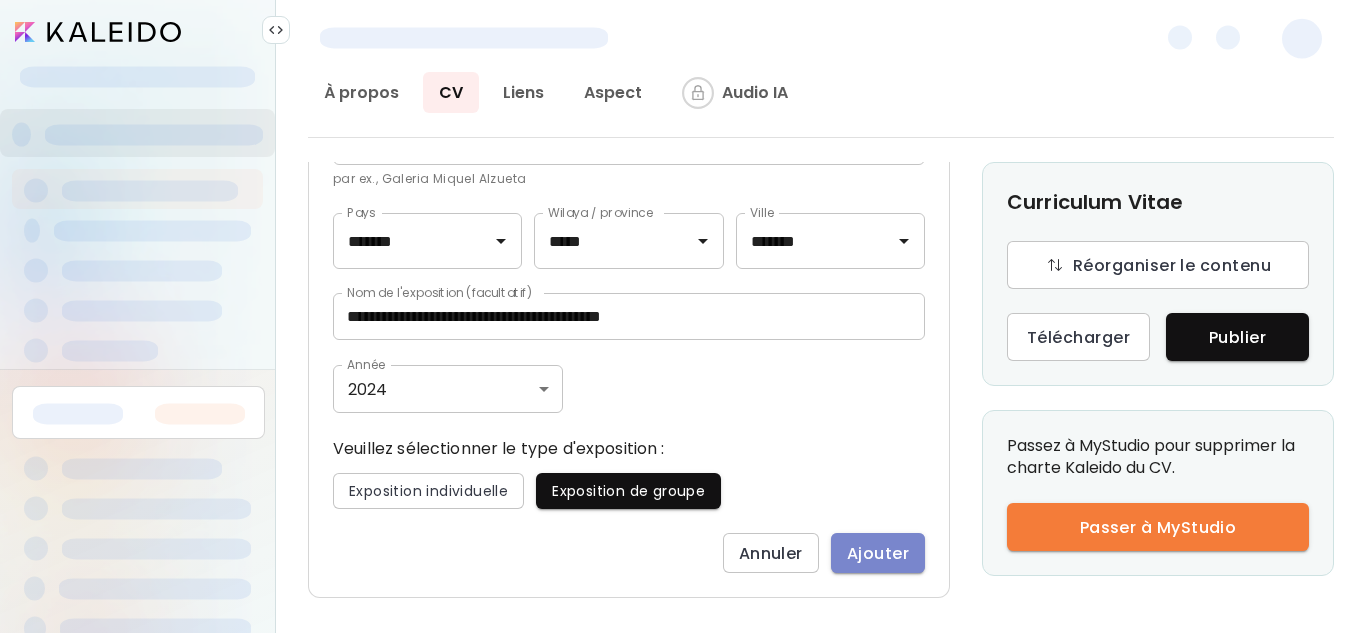 click on "Ajouter" at bounding box center (878, 553) 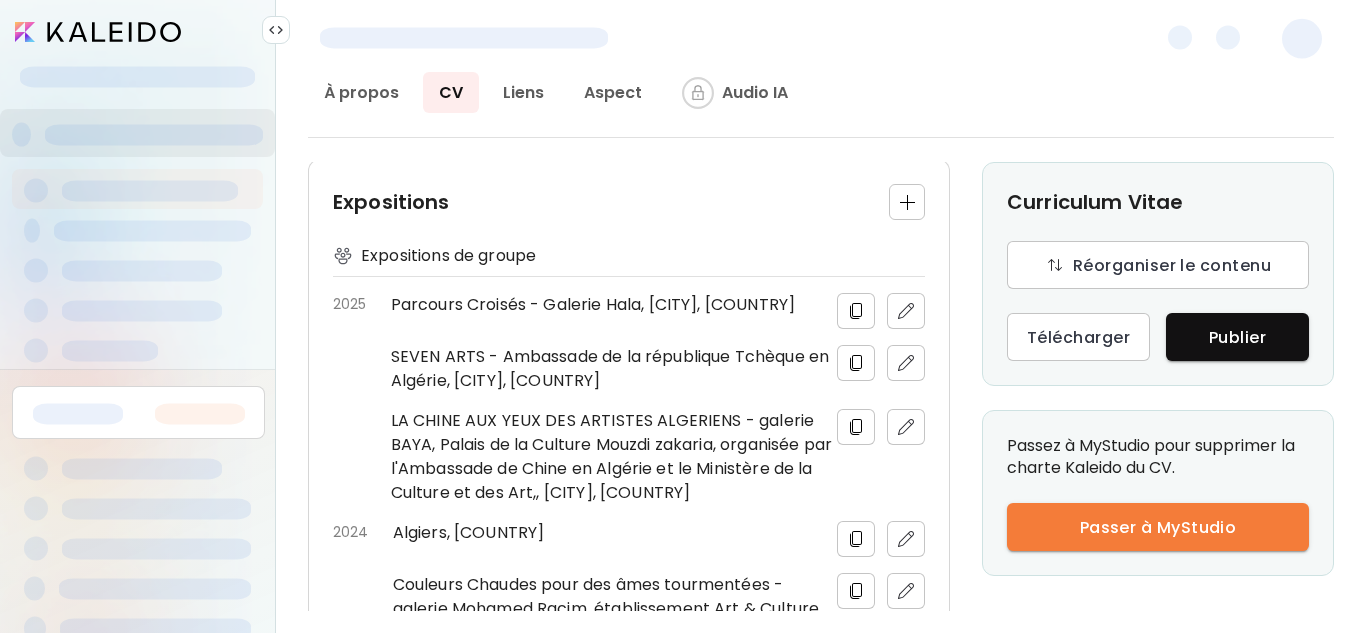 scroll, scrollTop: 1069, scrollLeft: 0, axis: vertical 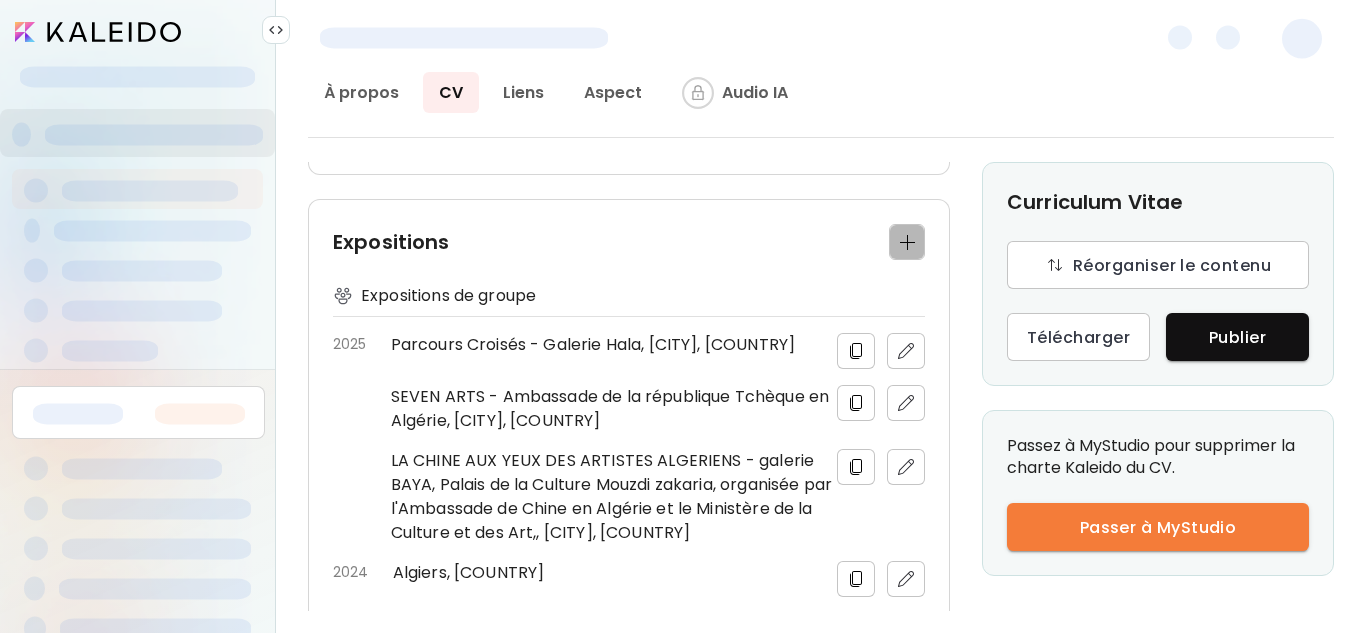 click at bounding box center [907, 242] 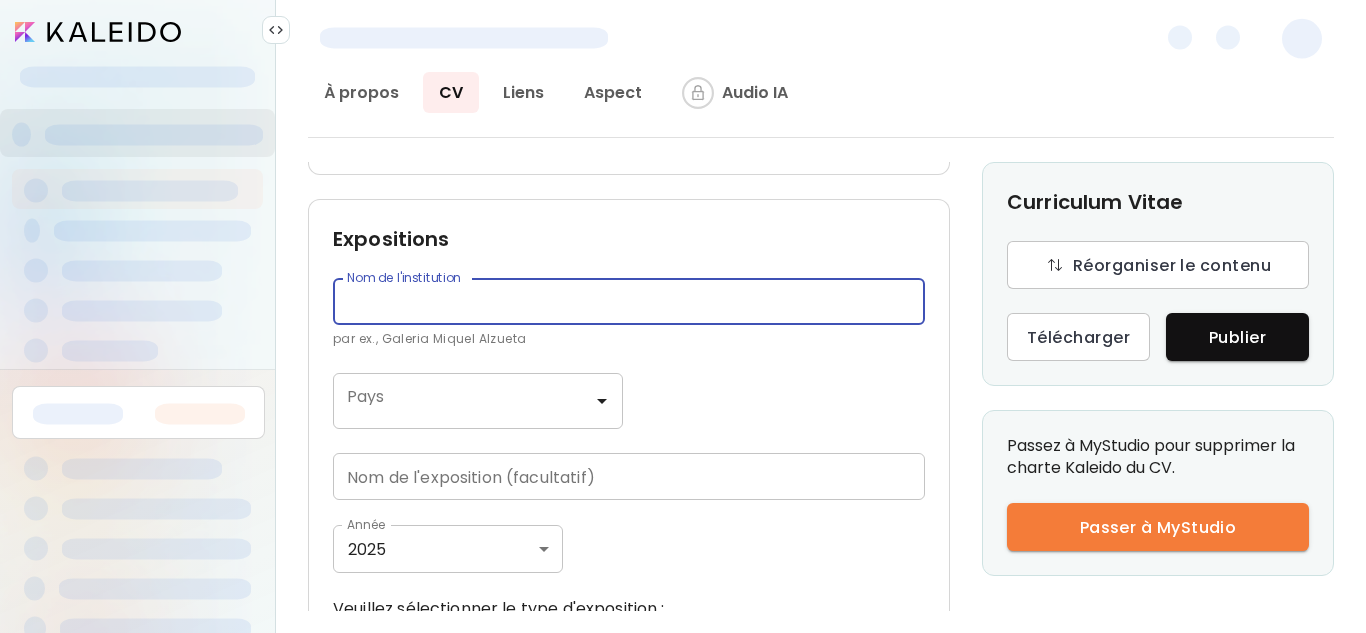 click at bounding box center (629, 301) 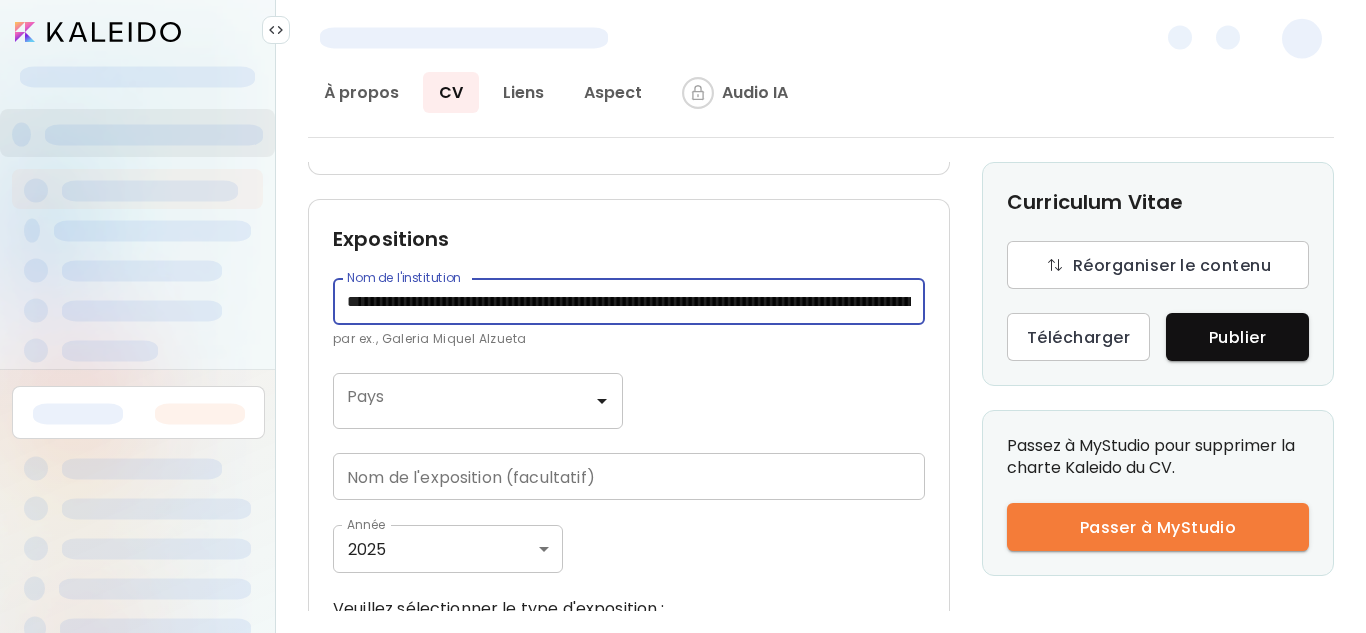 scroll, scrollTop: 0, scrollLeft: 433, axis: horizontal 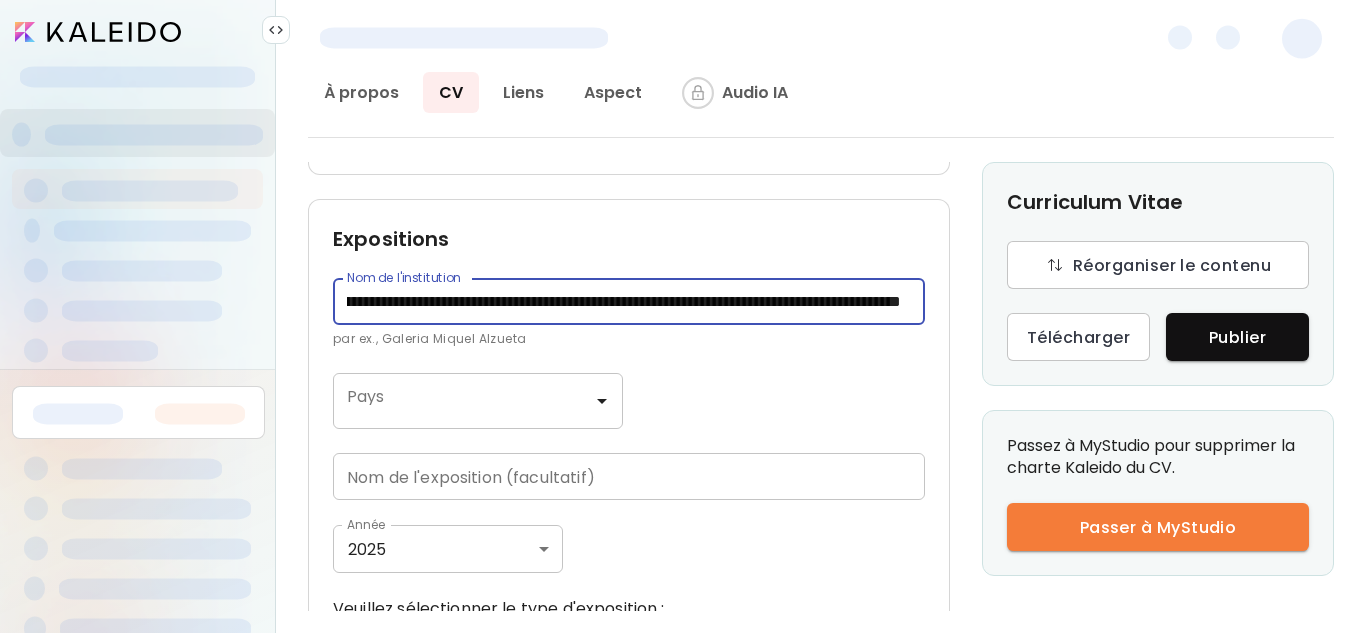 click on "**********" at bounding box center [624, 301] 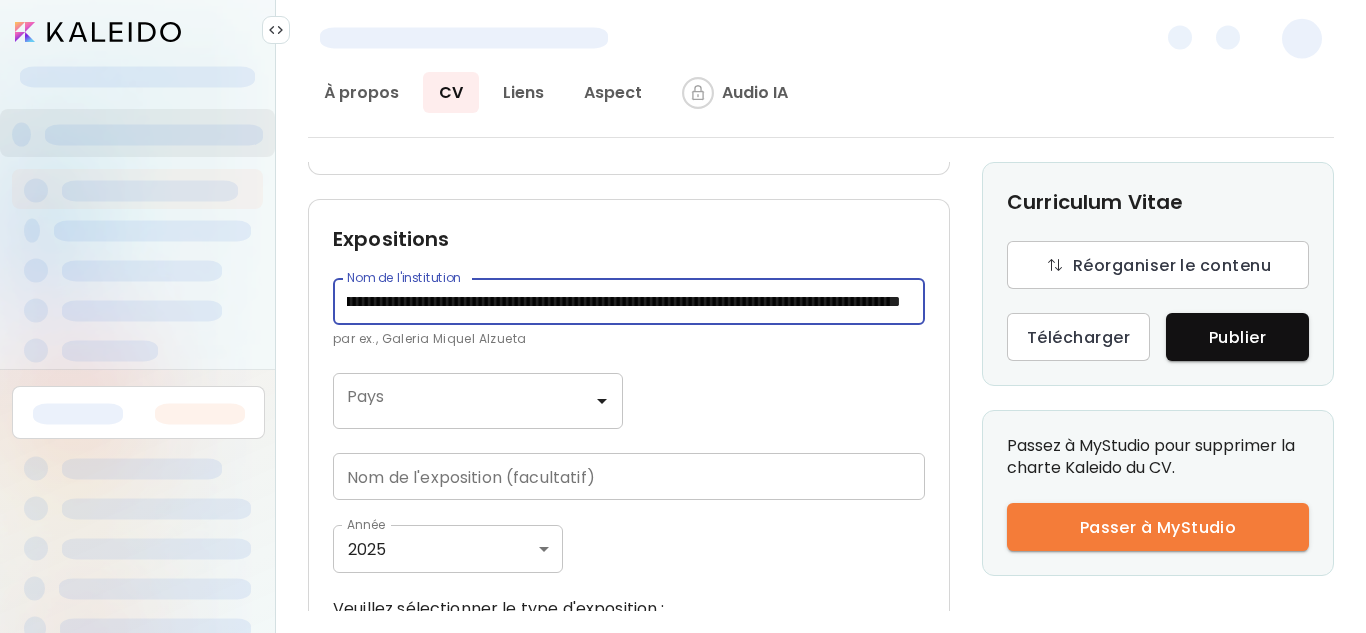 drag, startPoint x: 749, startPoint y: 306, endPoint x: 953, endPoint y: 311, distance: 204.06126 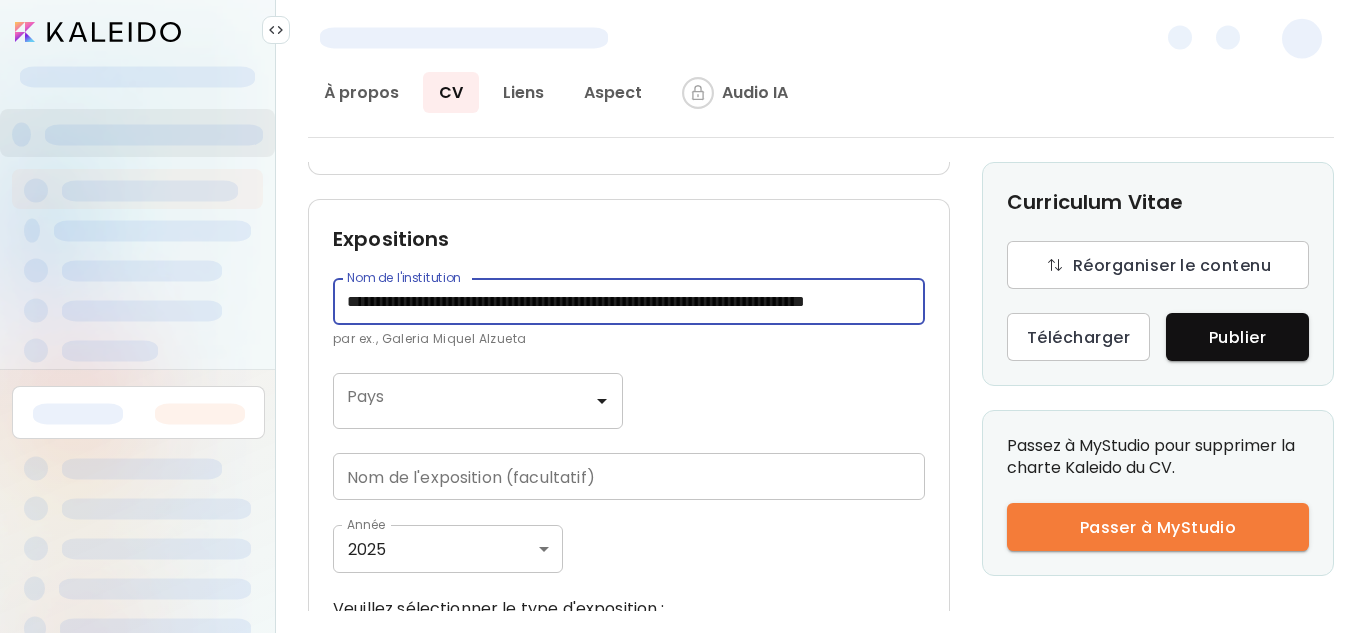 scroll, scrollTop: 0, scrollLeft: 38, axis: horizontal 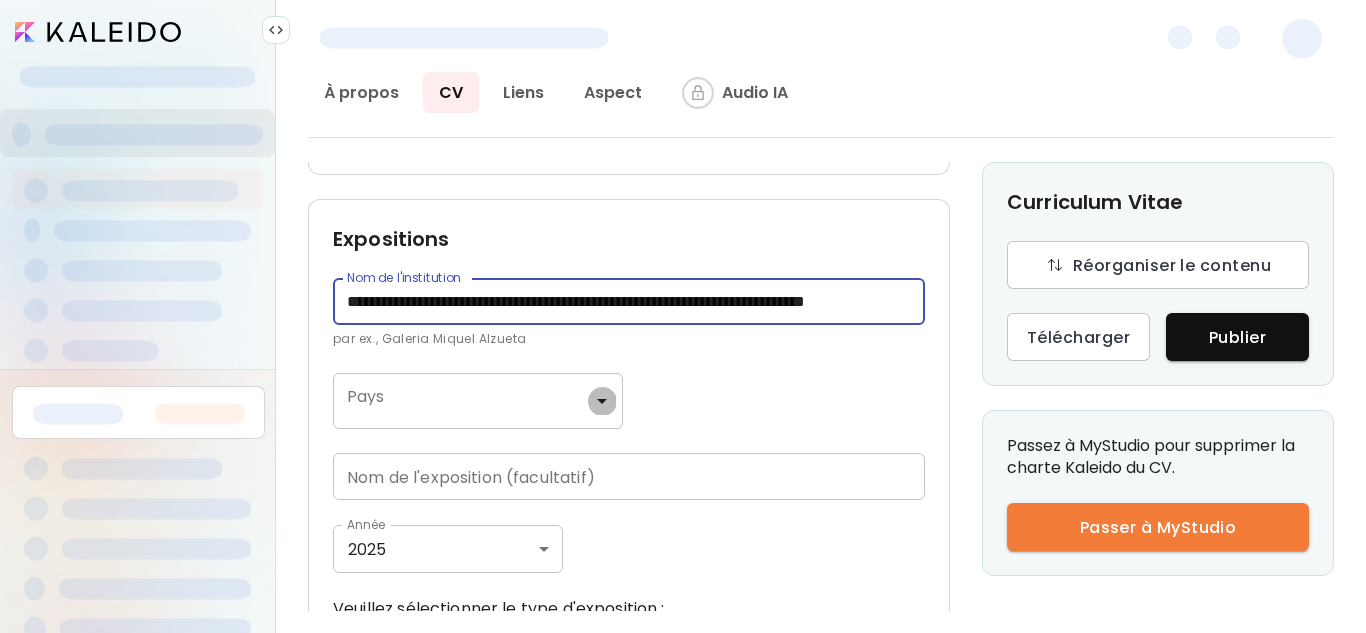click 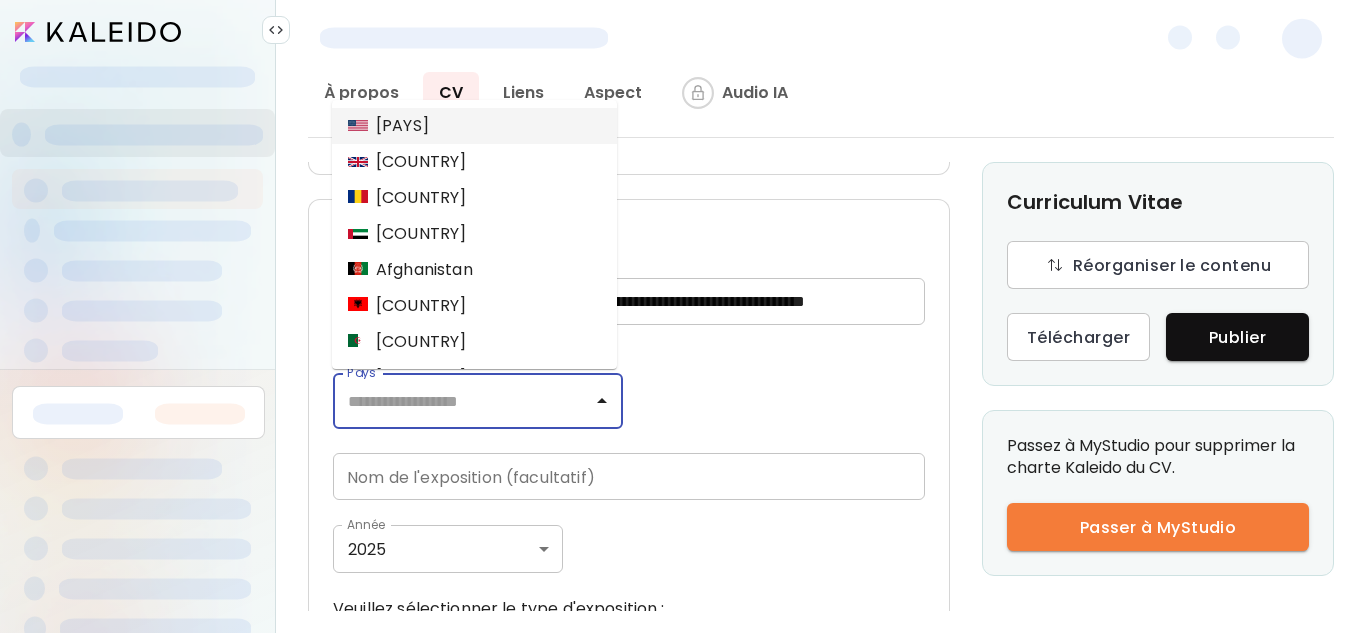 scroll, scrollTop: 0, scrollLeft: 0, axis: both 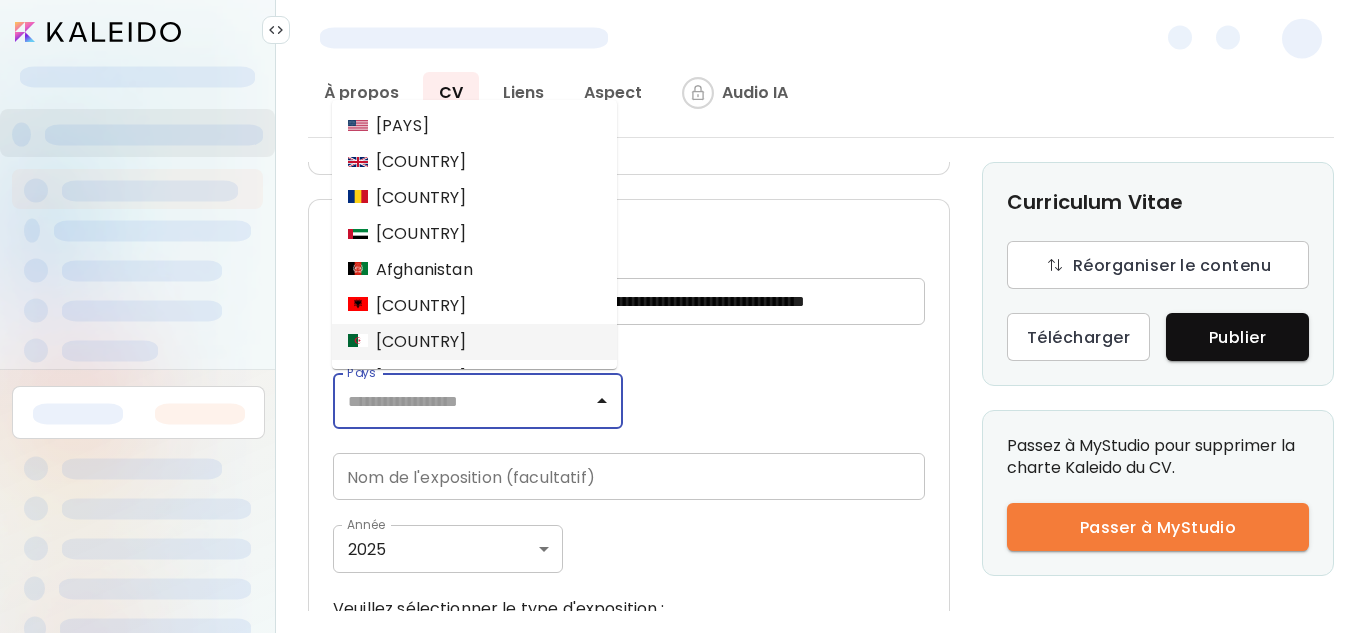 click on "Algérie" at bounding box center (474, 342) 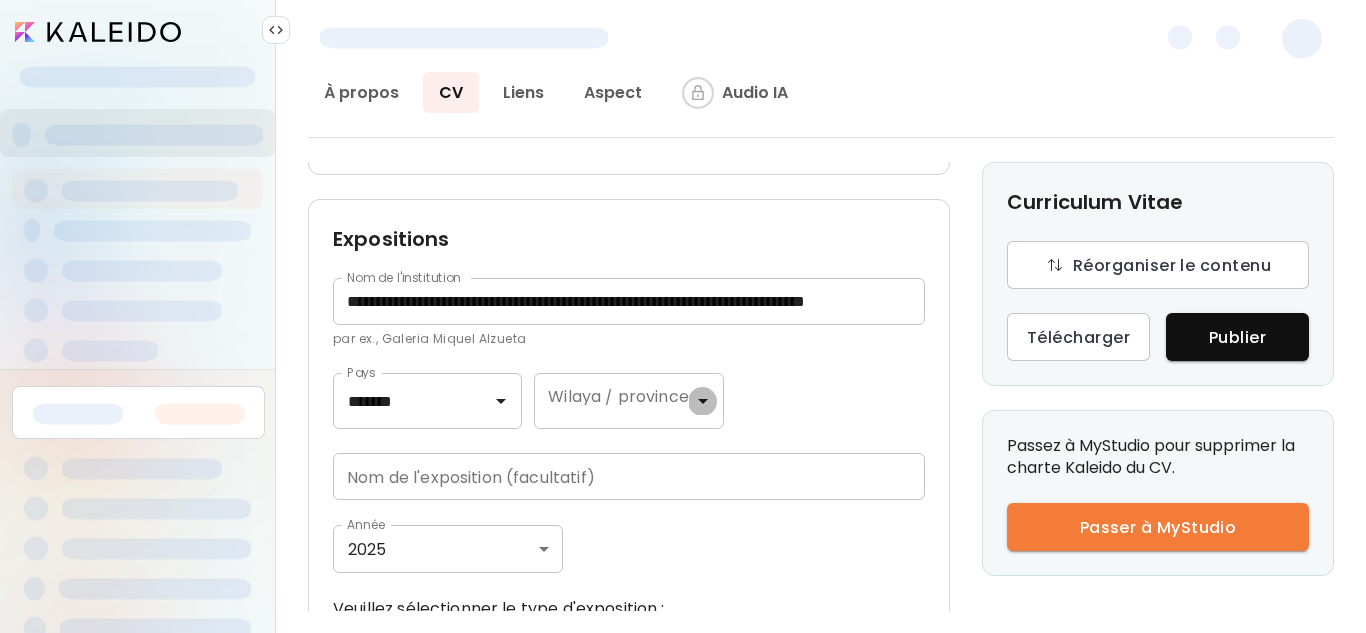 click 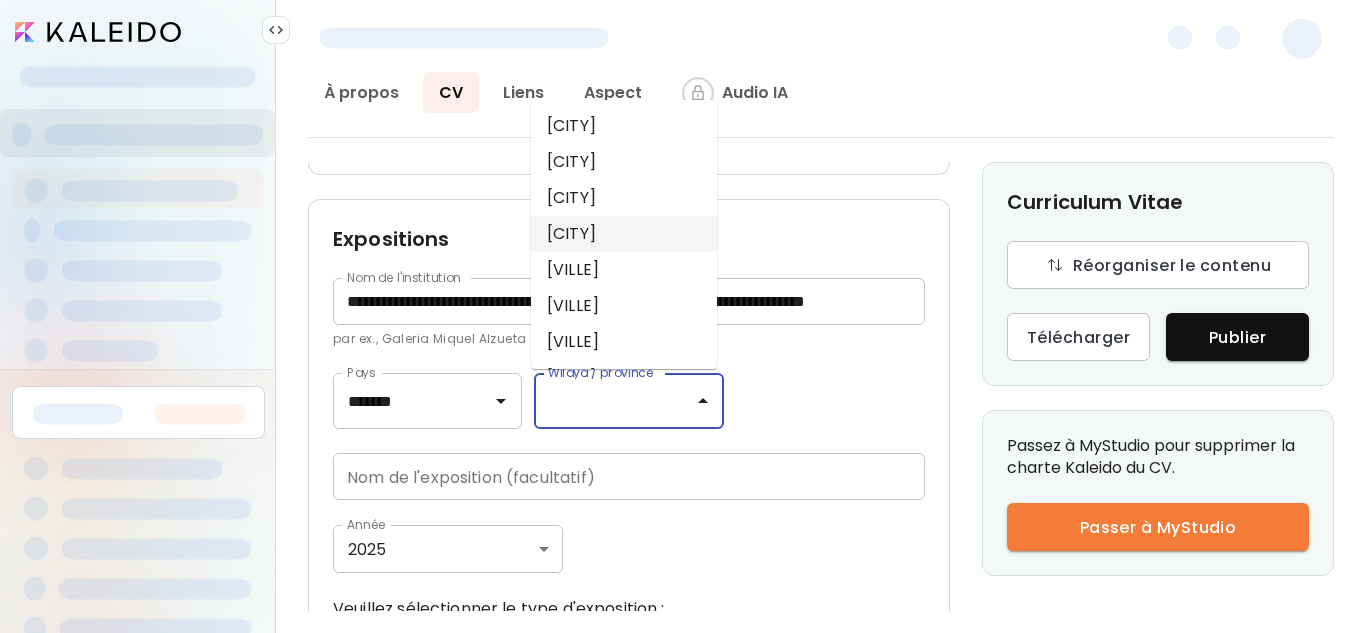 click on "Alger" at bounding box center [624, 234] 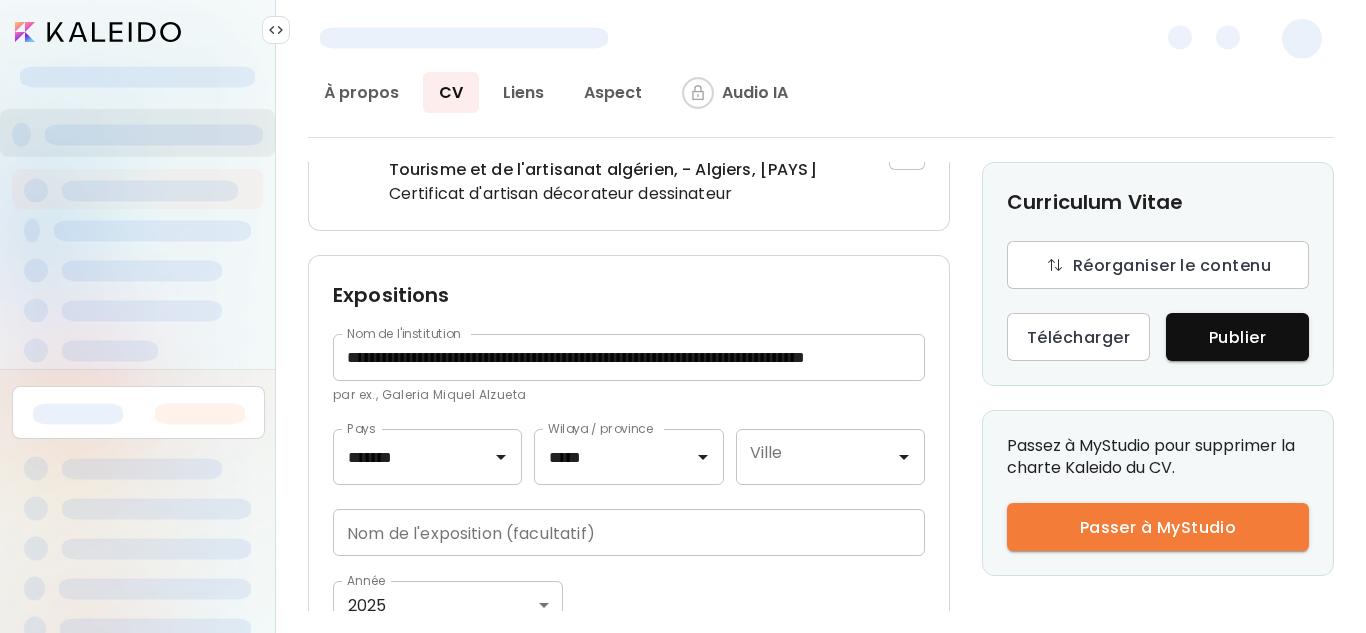 scroll, scrollTop: 1069, scrollLeft: 0, axis: vertical 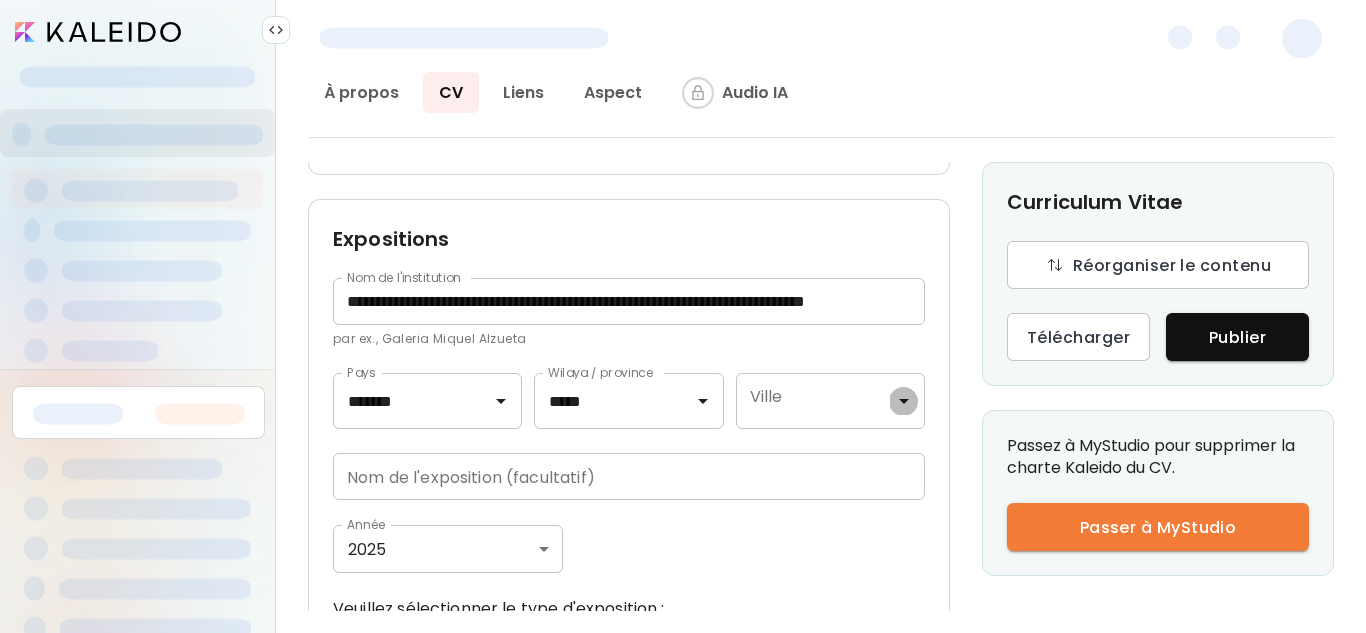 click 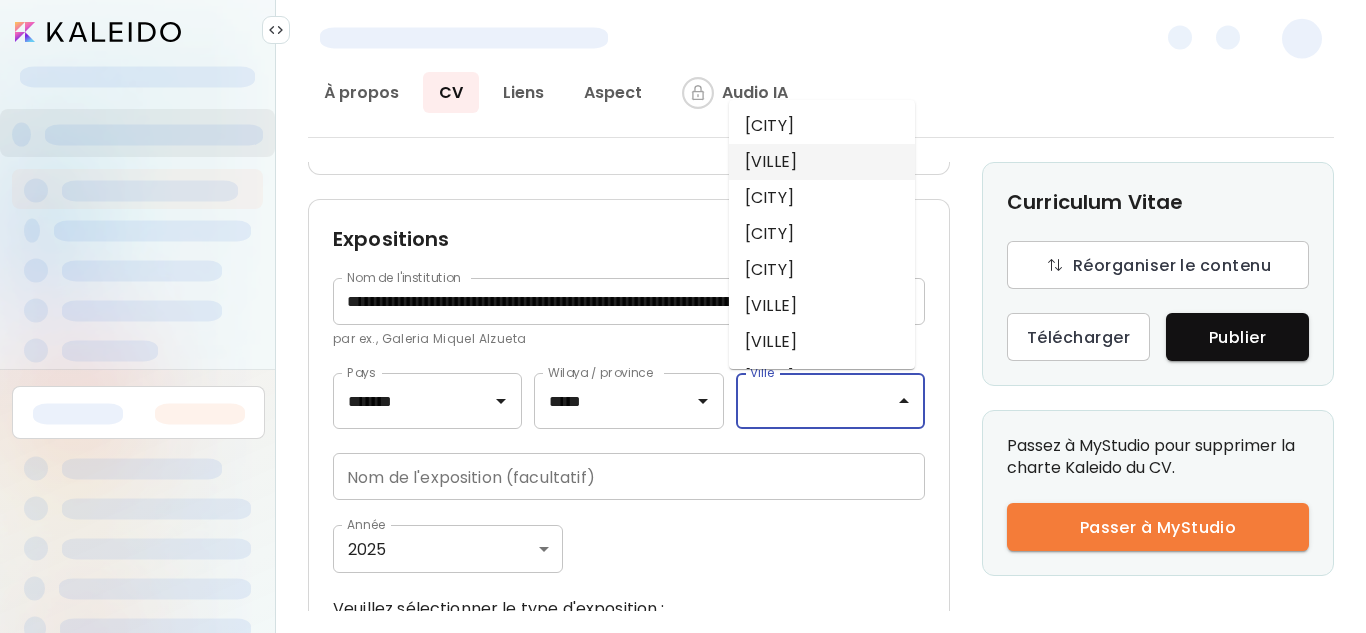 click on "Dar el Beïda" at bounding box center (822, 162) 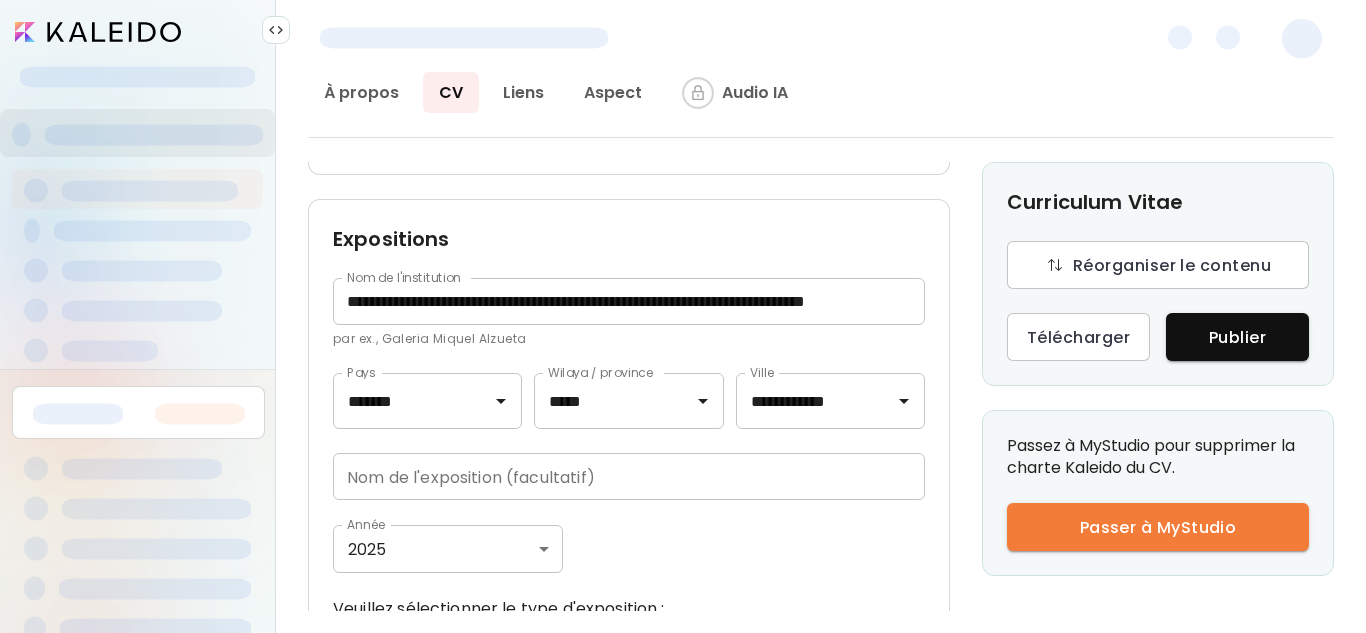 click at bounding box center (629, 476) 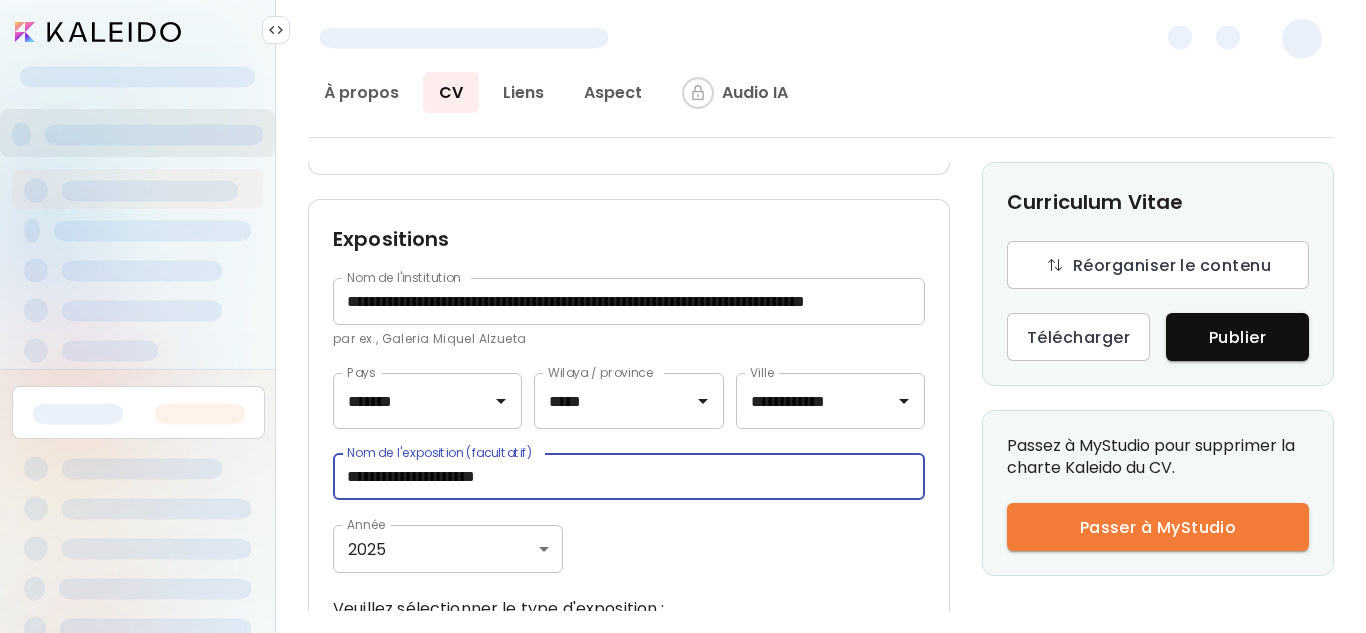 type on "**********" 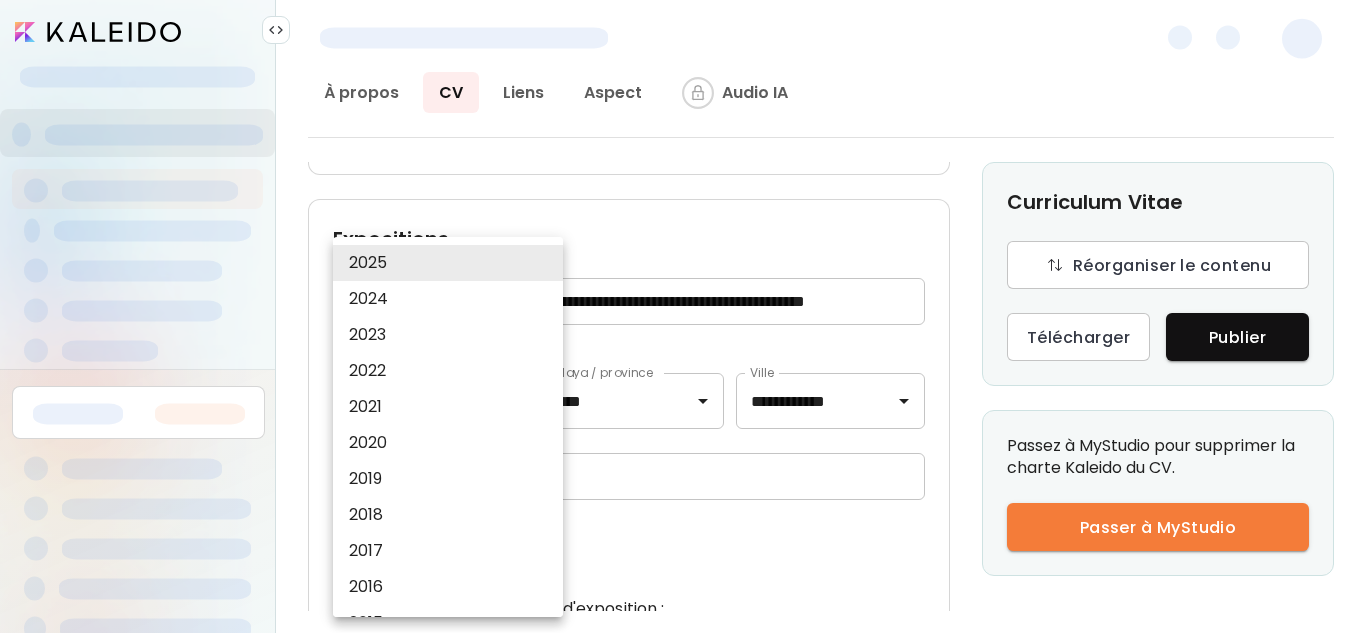 click on "**********" at bounding box center (683, 316) 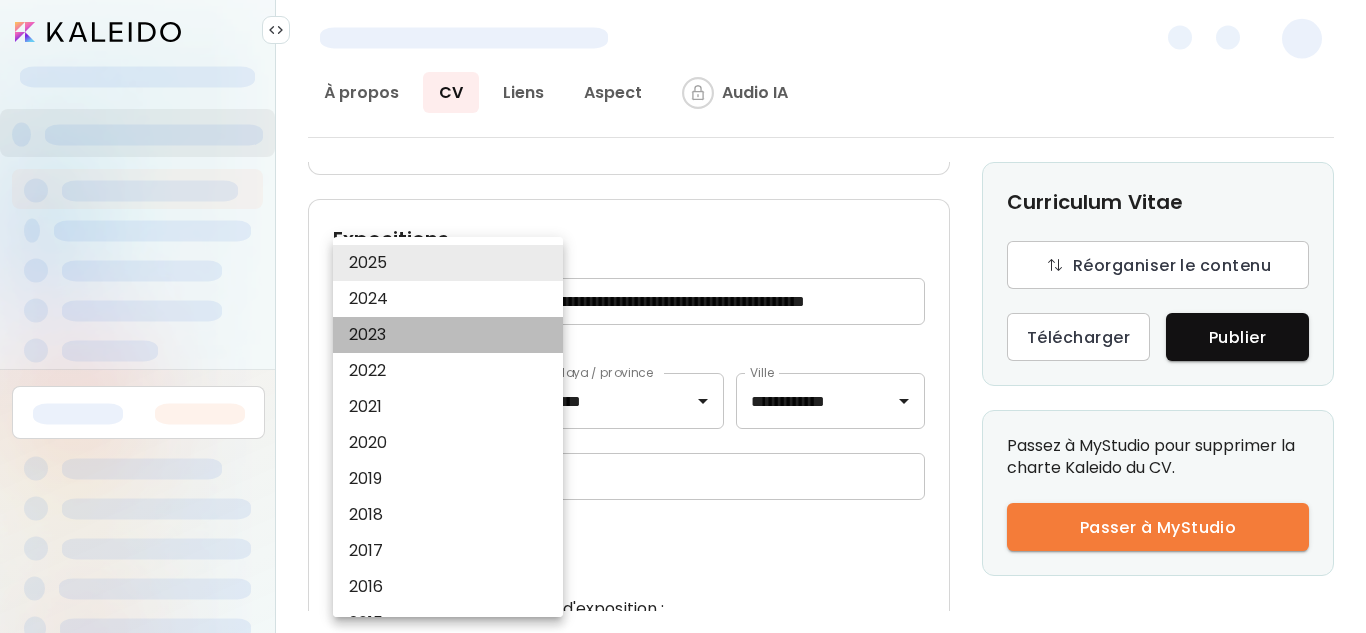 click on "2023" at bounding box center [453, 335] 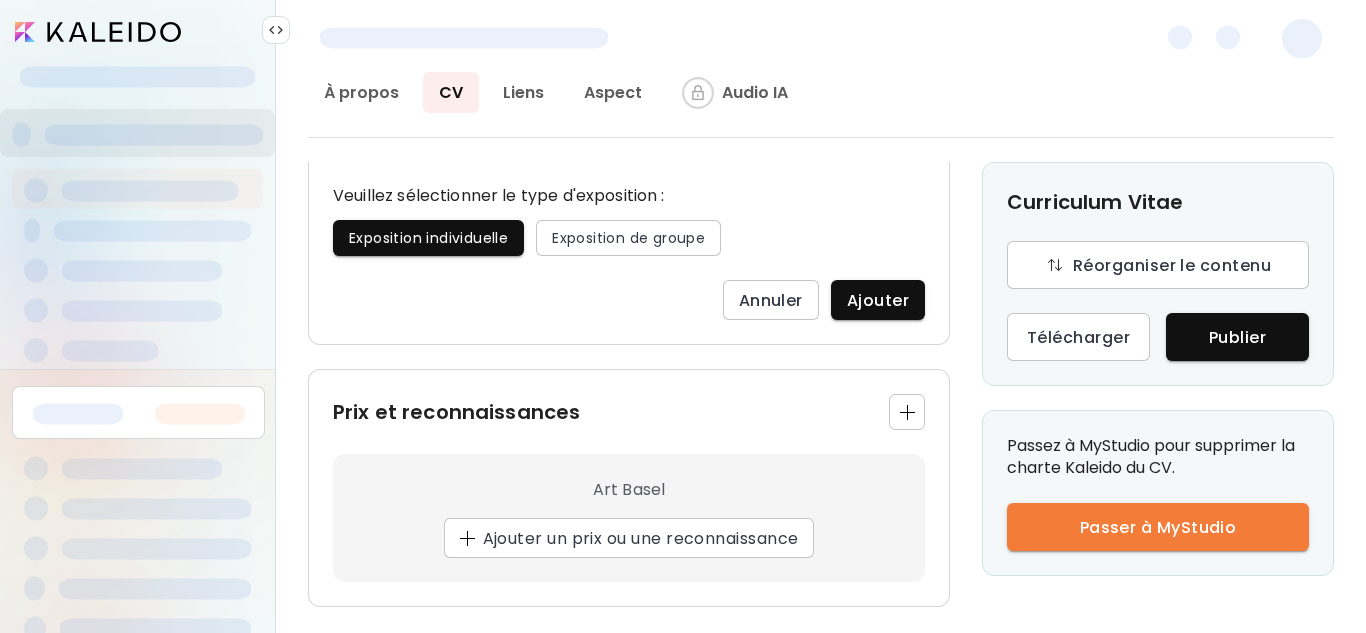 scroll, scrollTop: 1469, scrollLeft: 0, axis: vertical 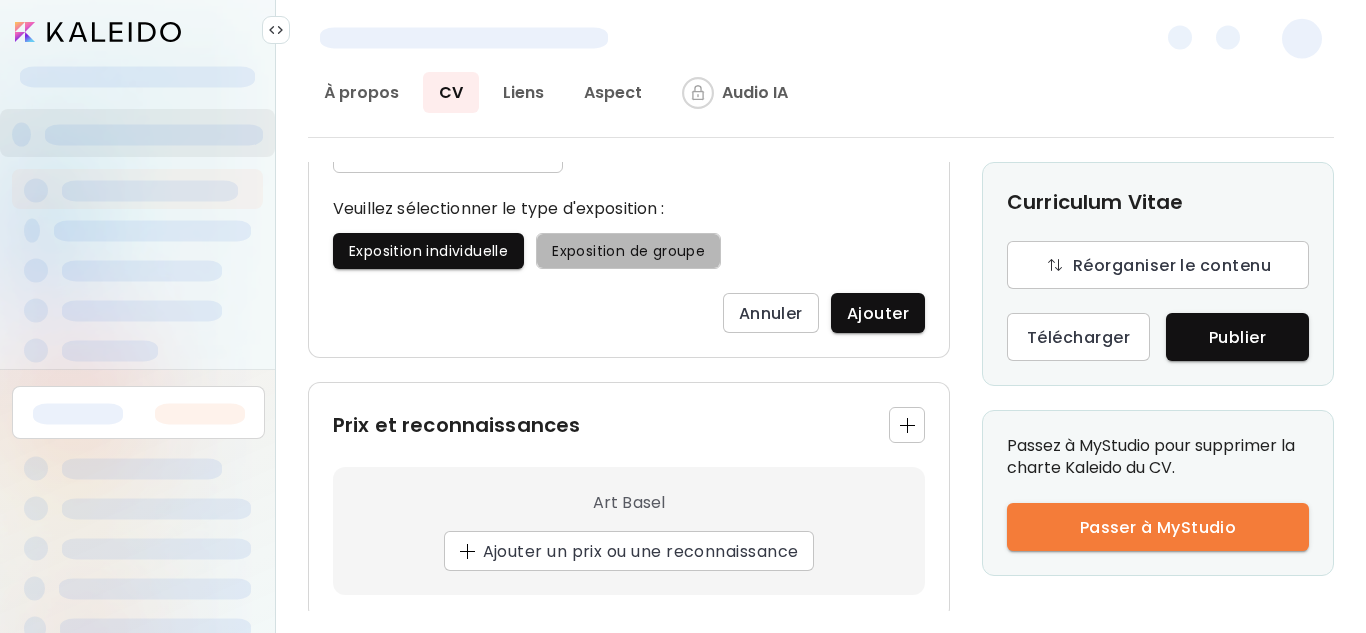 click on "Exposition de groupe" at bounding box center (628, 251) 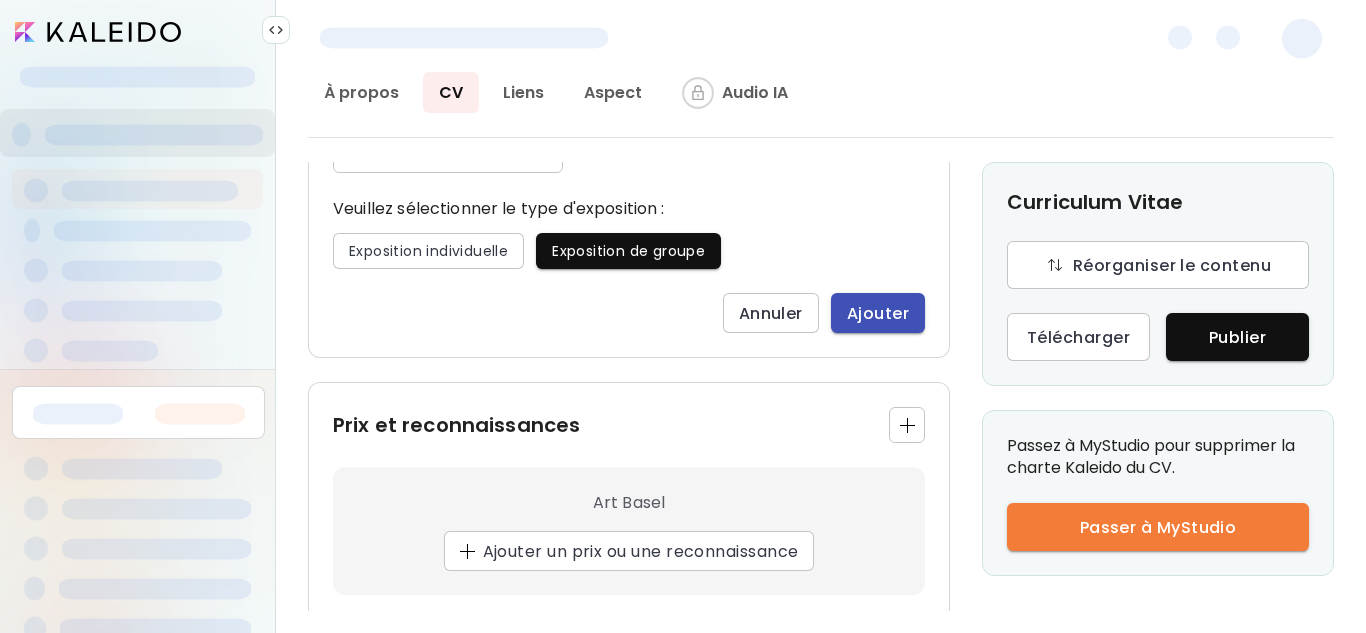 click on "Ajouter" at bounding box center [878, 313] 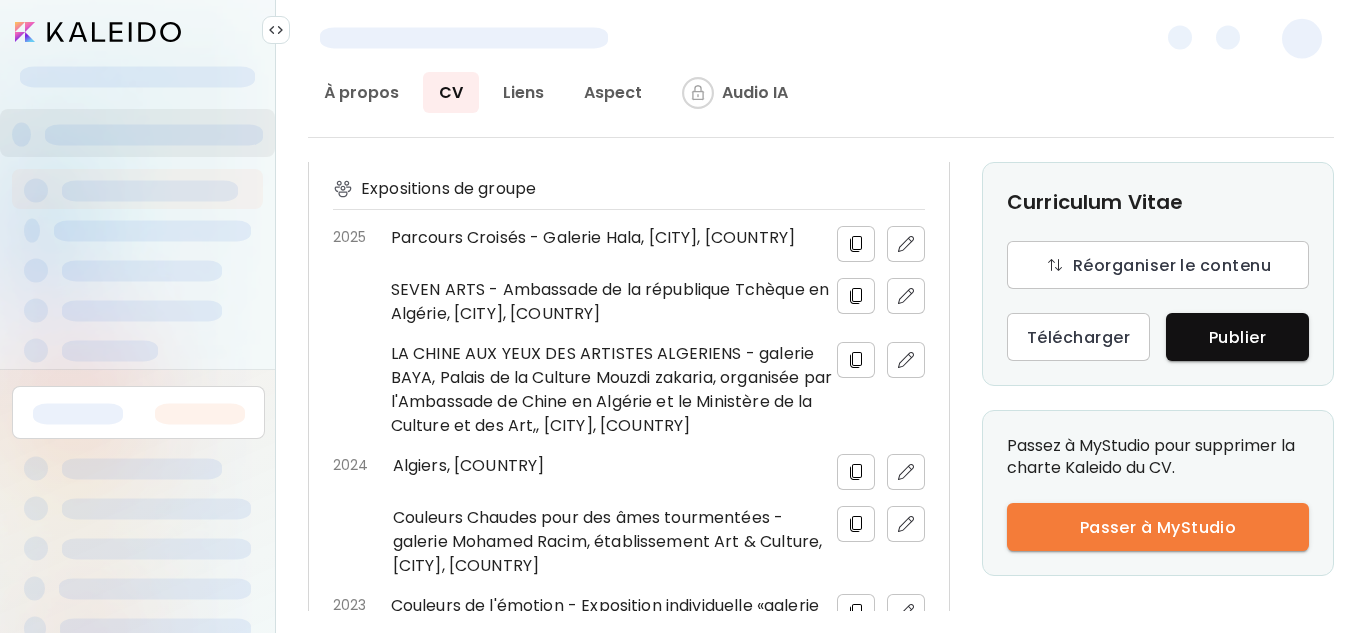 scroll, scrollTop: 1029, scrollLeft: 0, axis: vertical 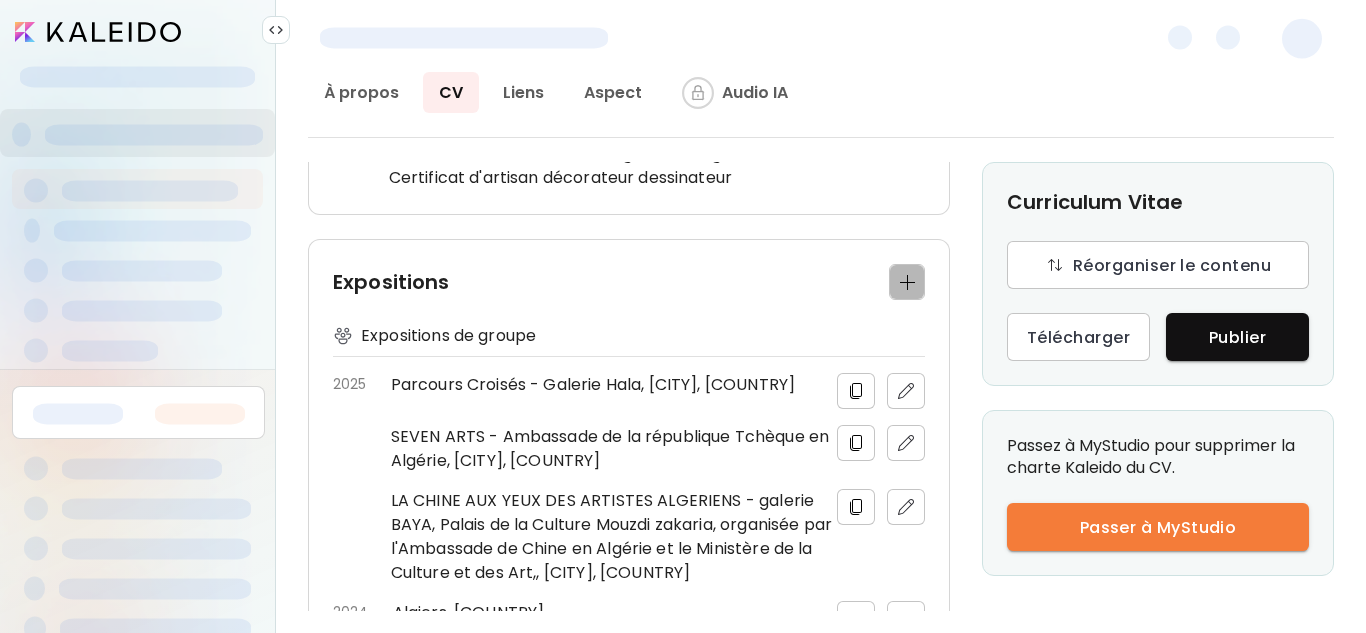 click at bounding box center [907, 282] 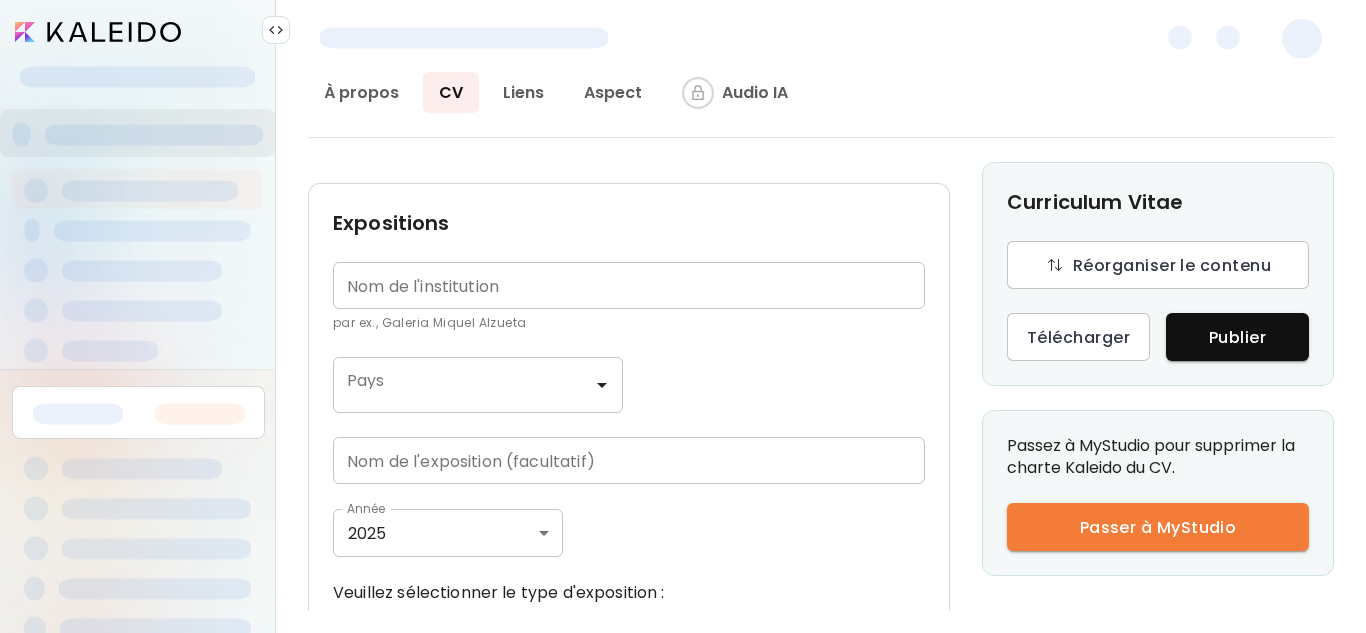 scroll, scrollTop: 973, scrollLeft: 0, axis: vertical 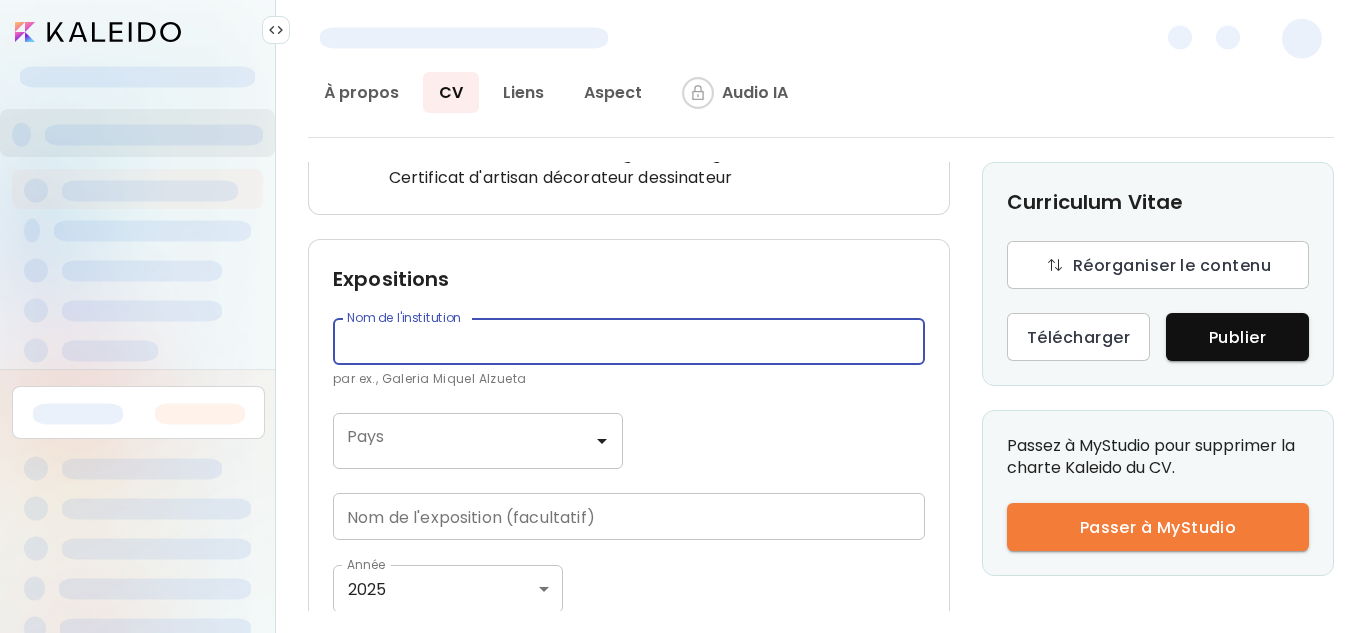 click at bounding box center [629, 341] 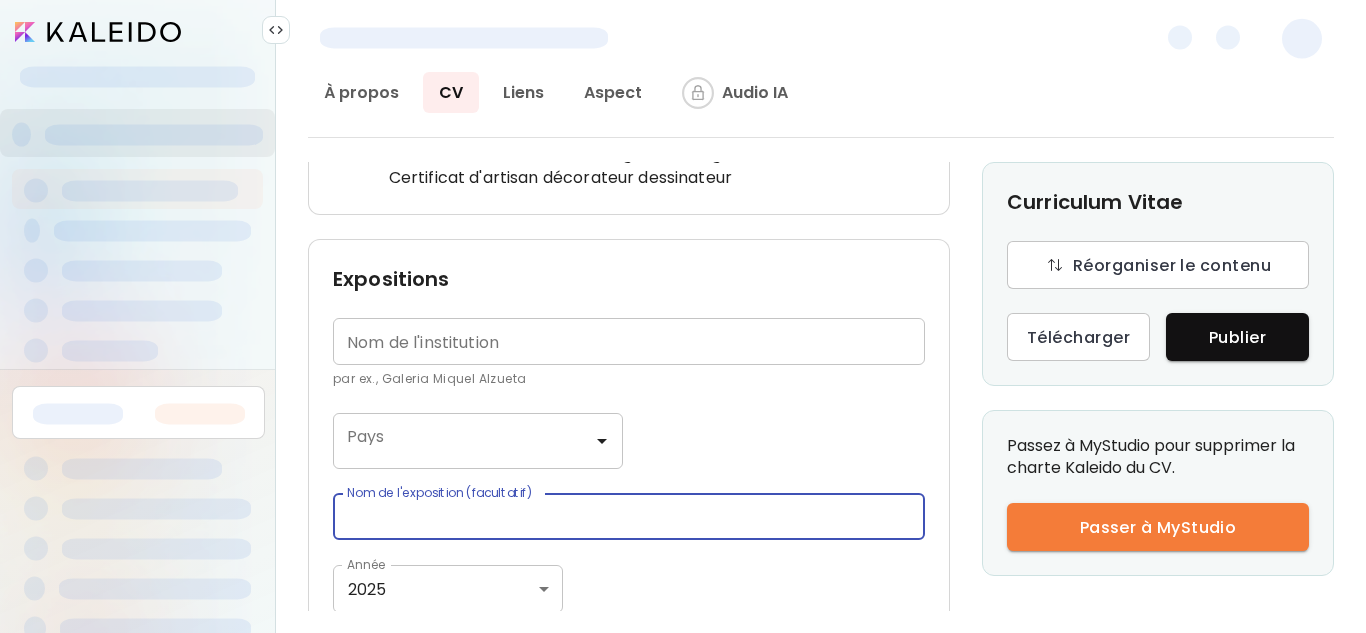 paste on "**********" 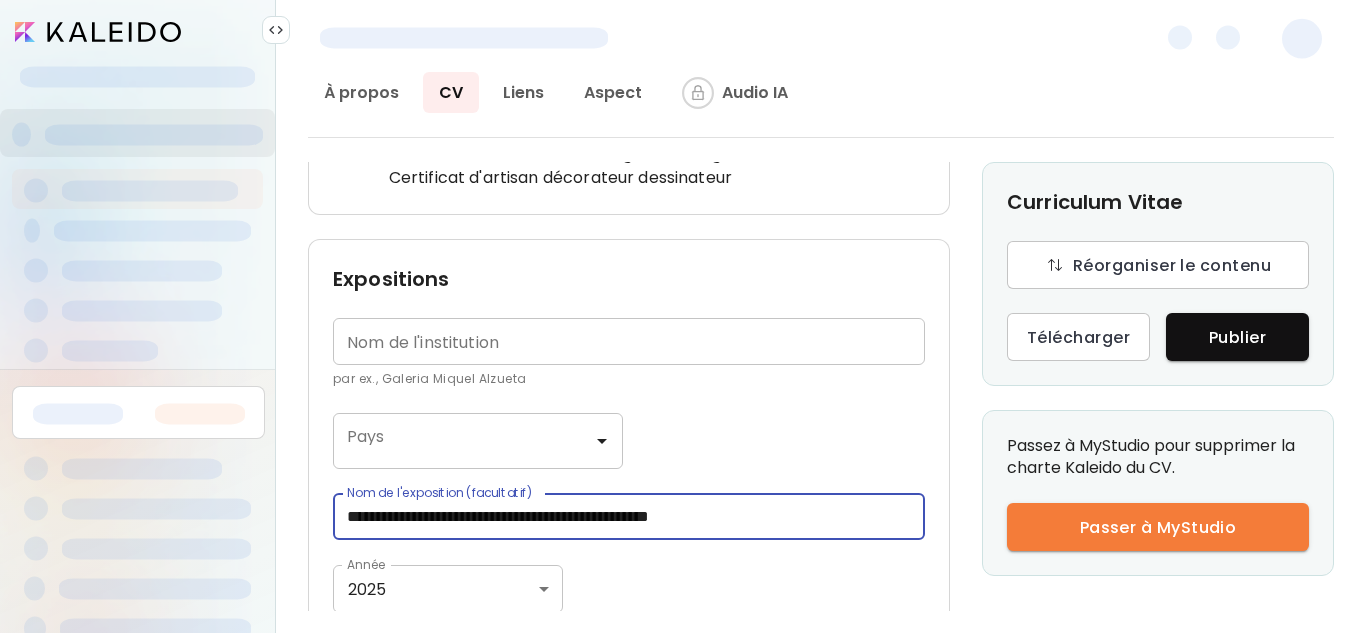 click on "**********" at bounding box center [629, 516] 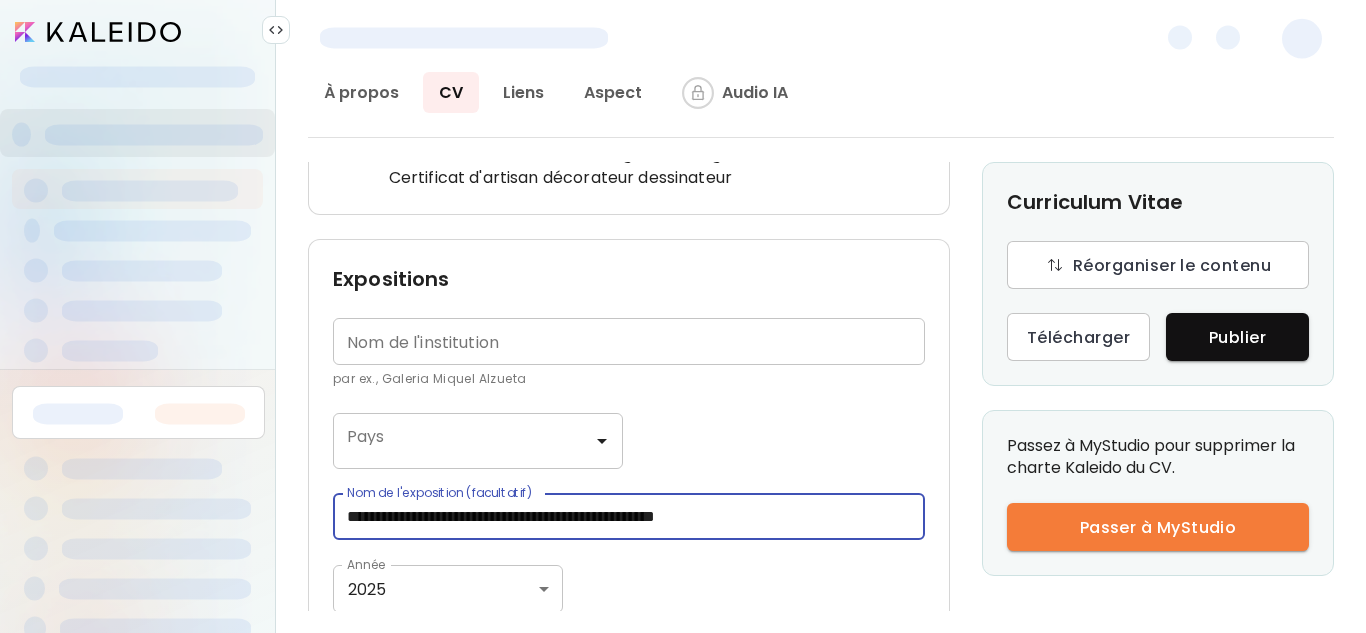 drag, startPoint x: 498, startPoint y: 515, endPoint x: 531, endPoint y: 536, distance: 39.115215 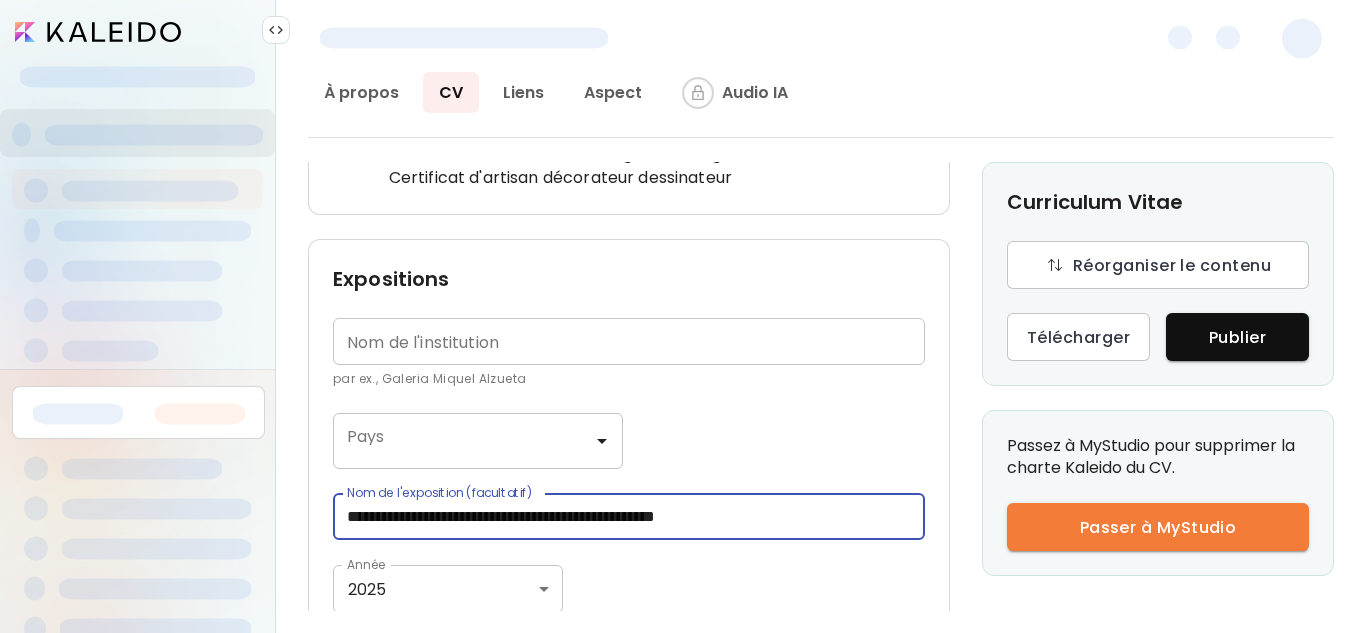 type on "**********" 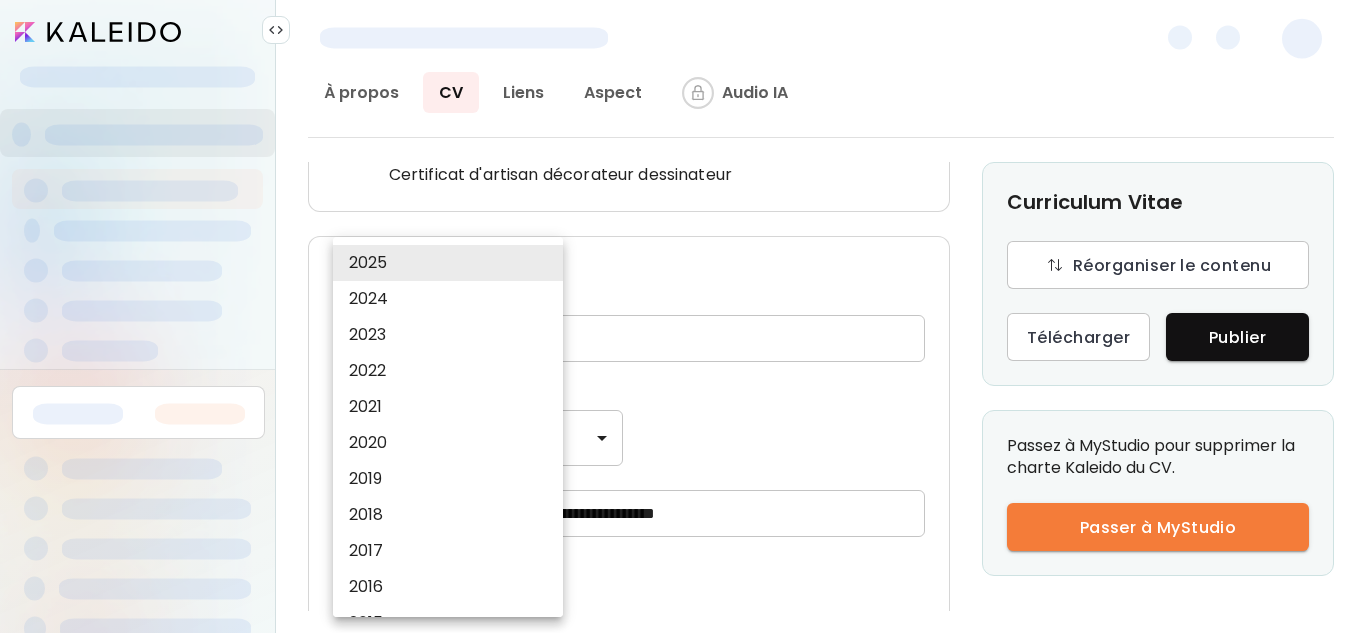 click on "**********" at bounding box center (683, 316) 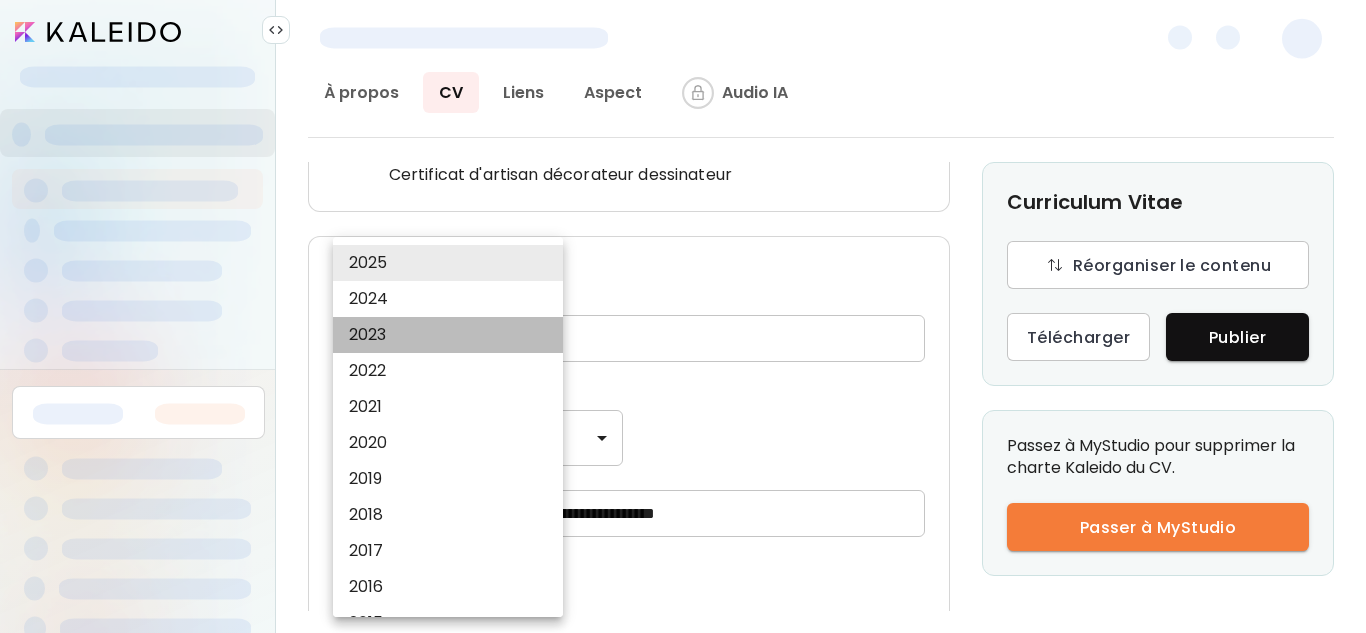 click on "2023" at bounding box center [453, 335] 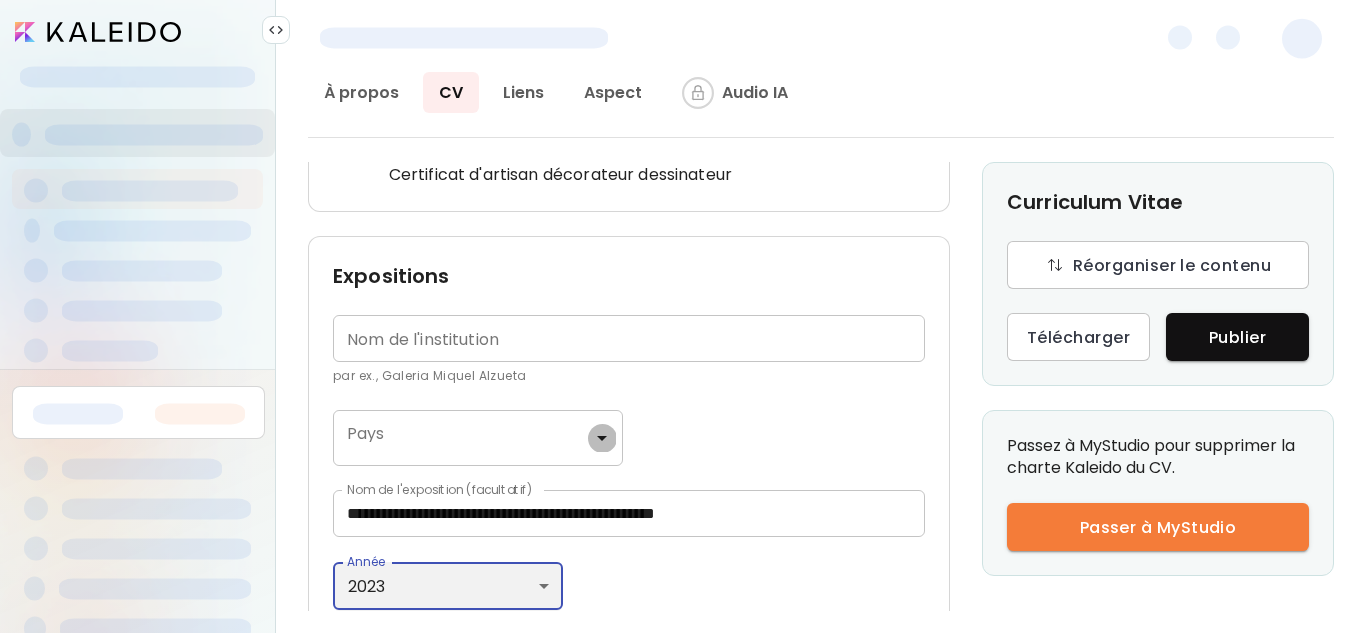 click 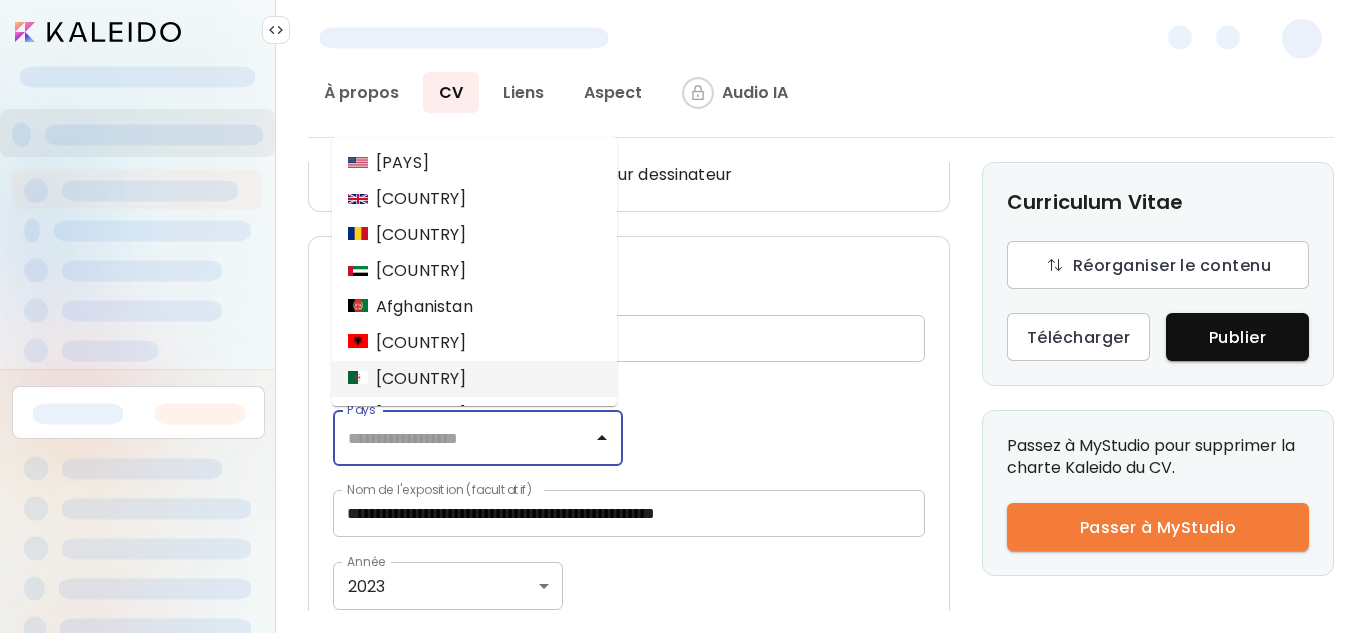 click on "Algérie" at bounding box center (474, 379) 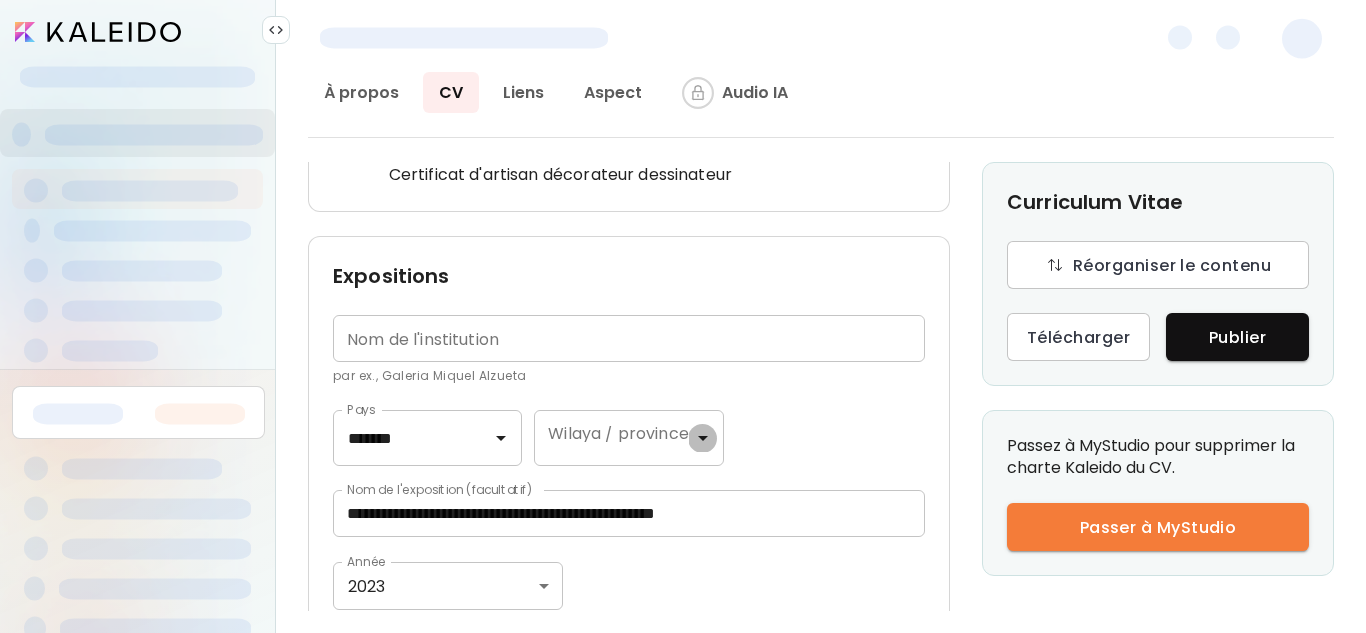 click 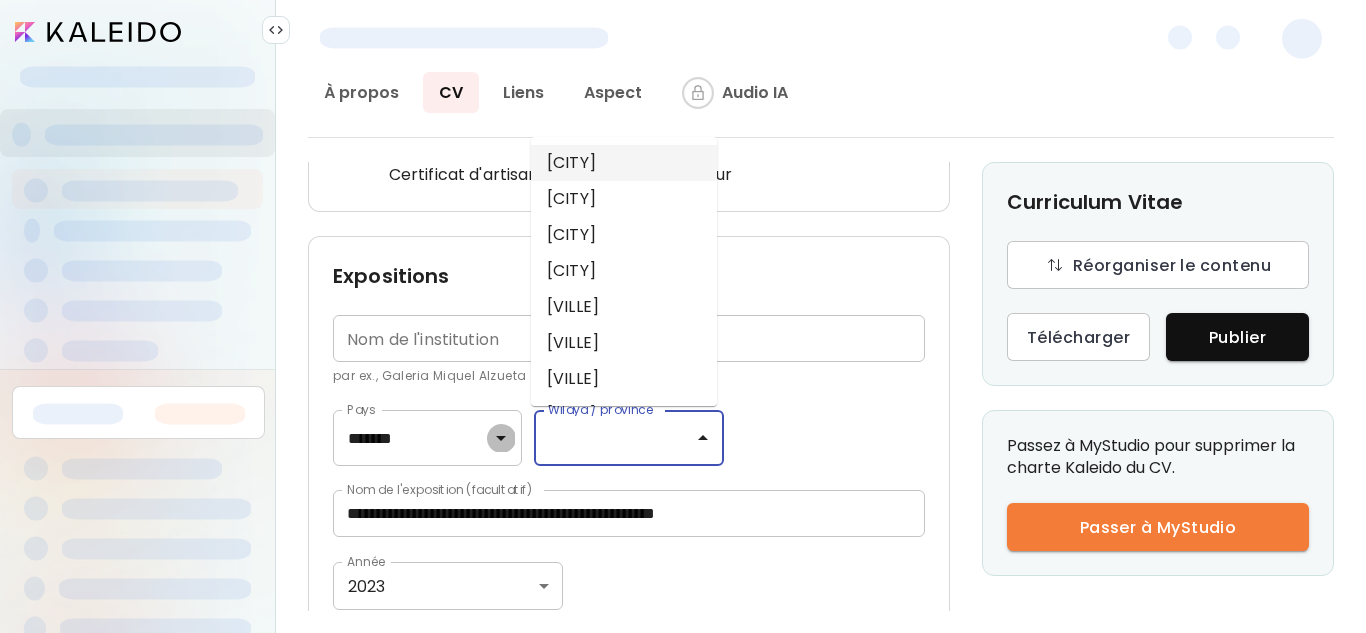 click 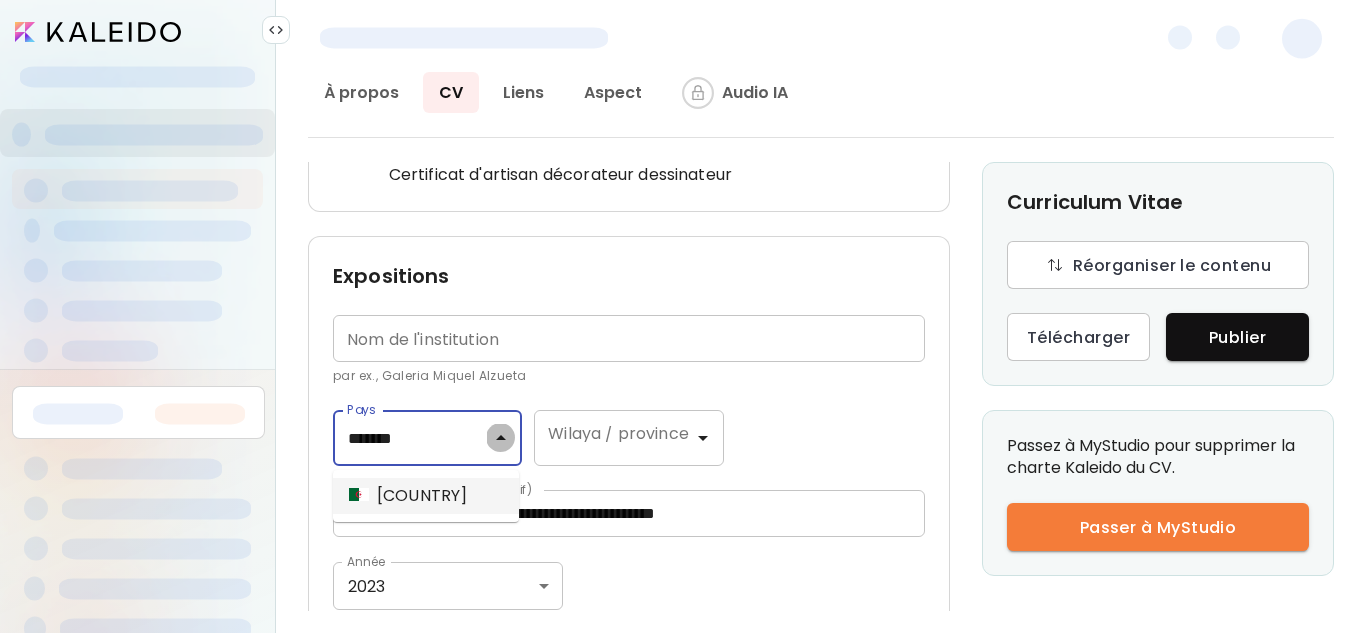 click 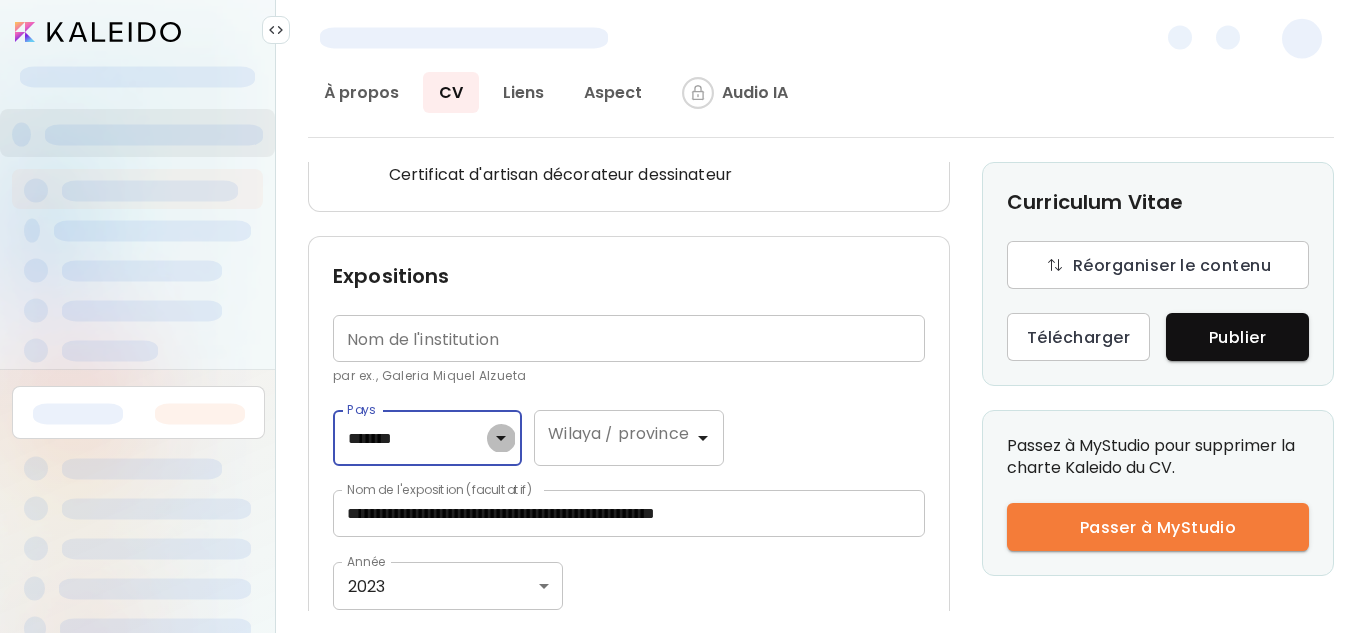 click 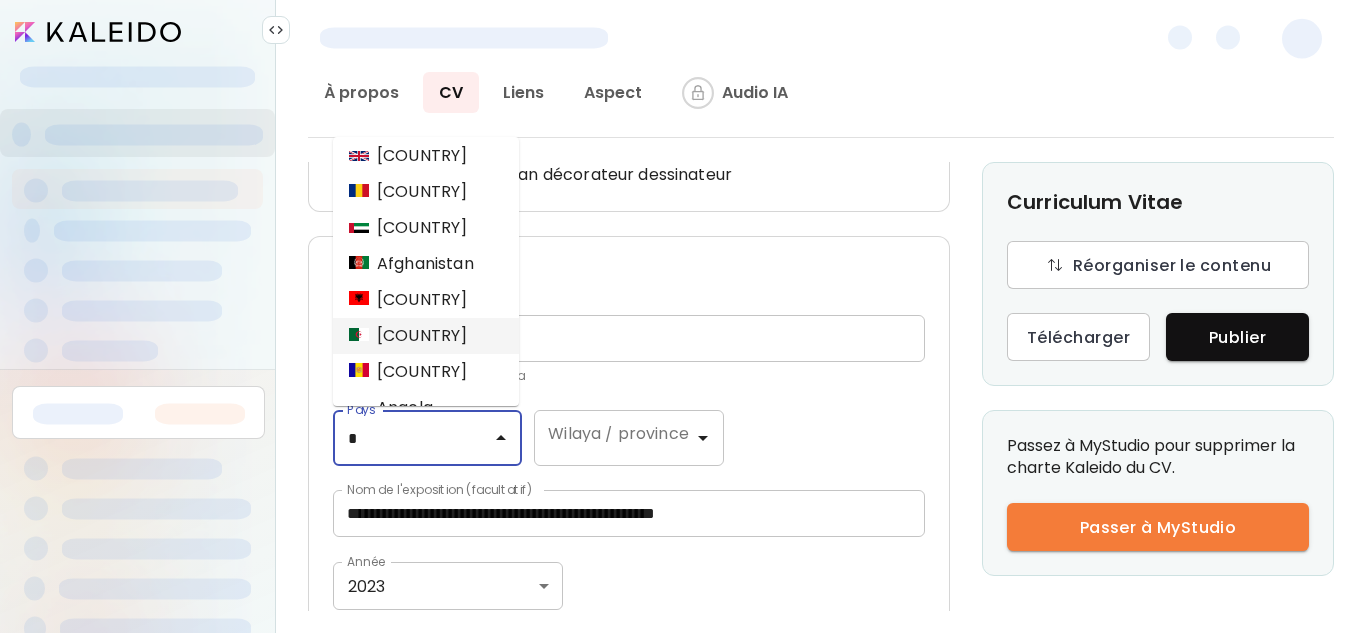 scroll, scrollTop: 12, scrollLeft: 0, axis: vertical 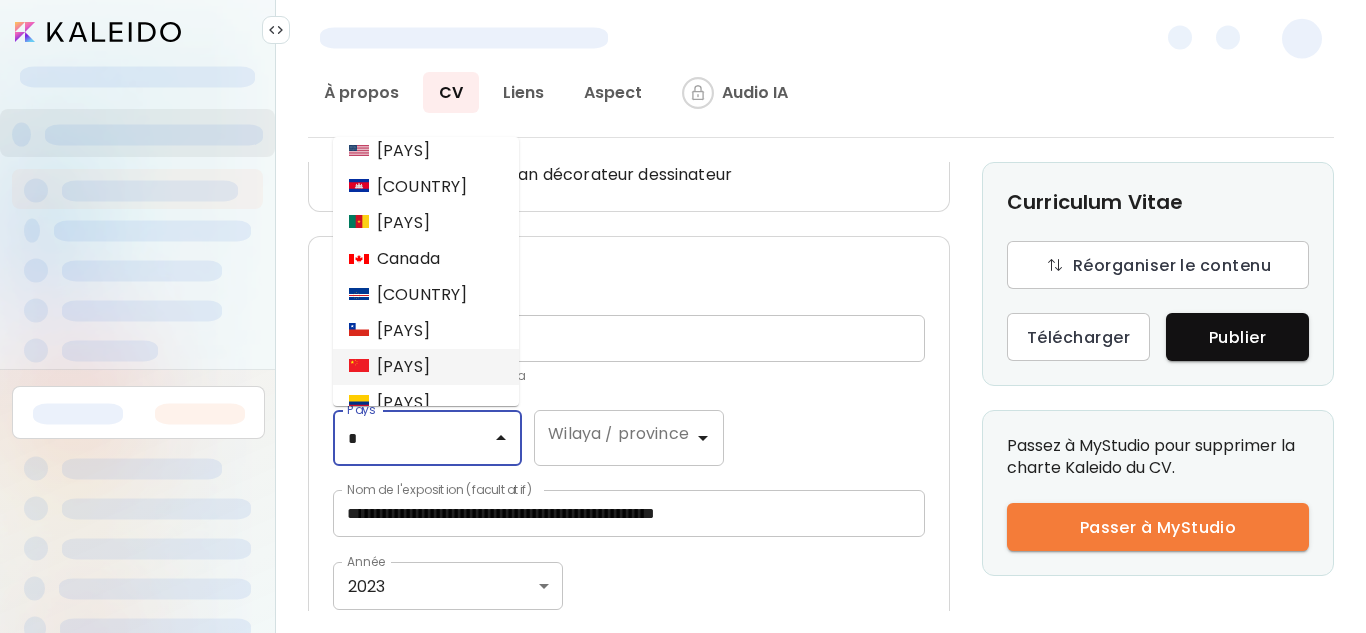click on "Chine" at bounding box center (389, 367) 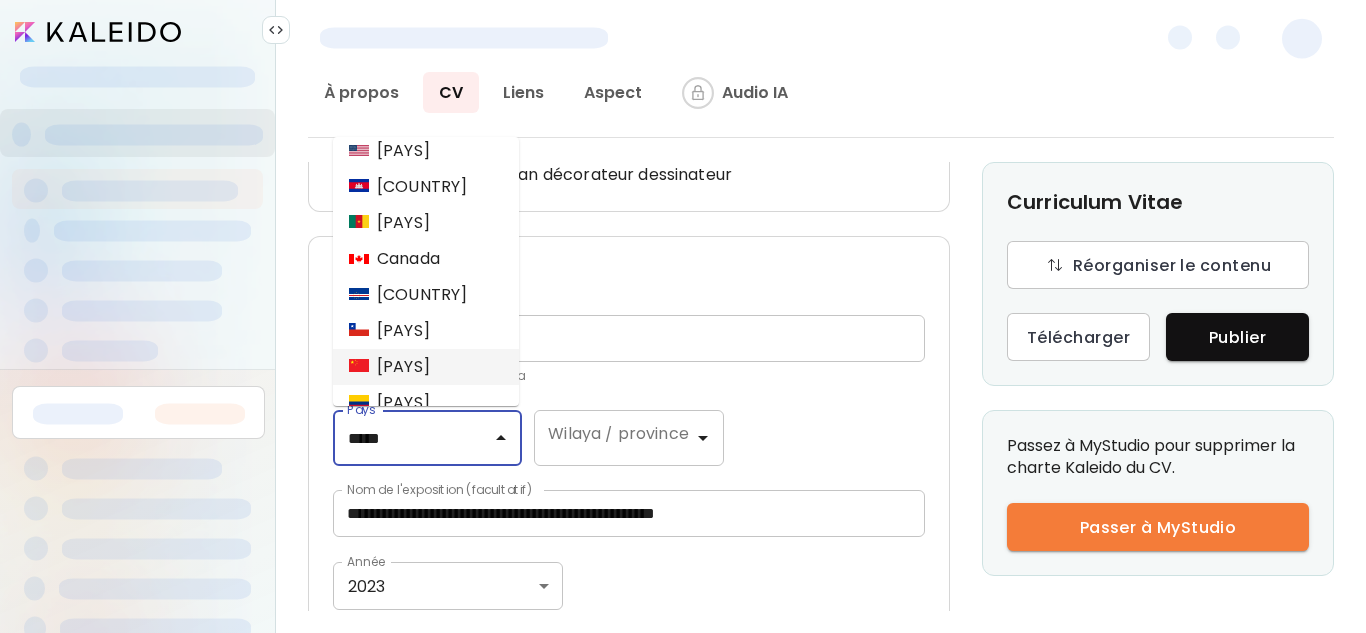 type on "*****" 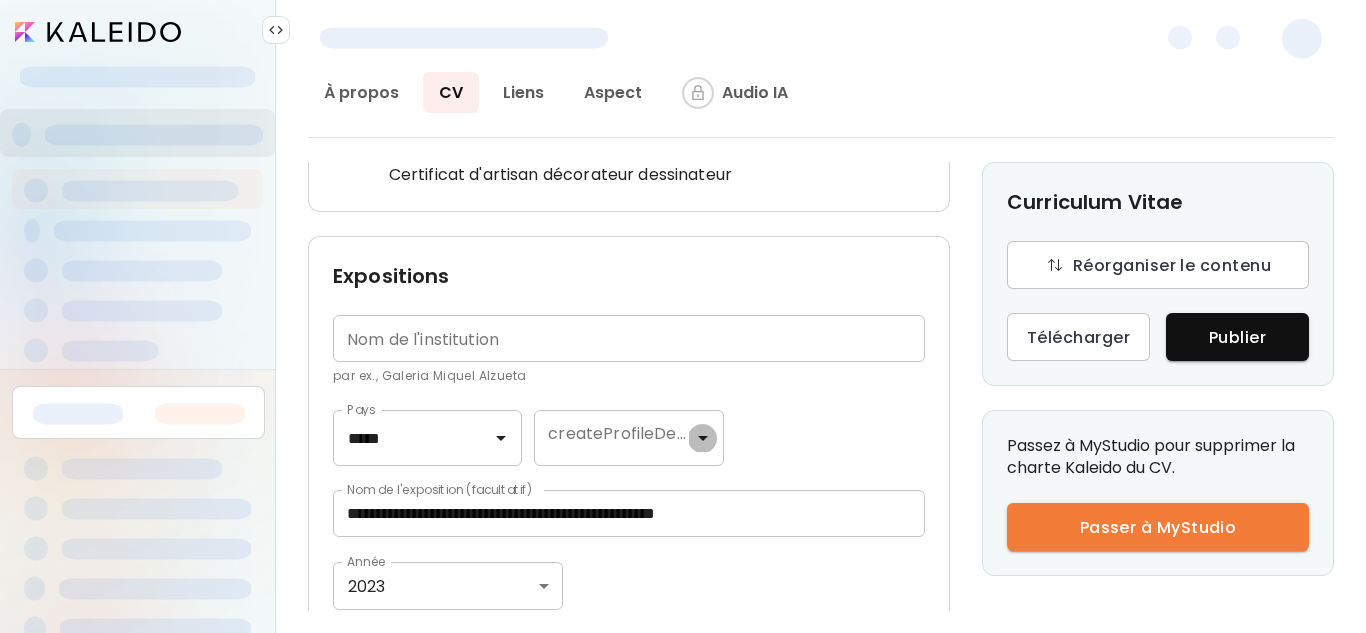 click 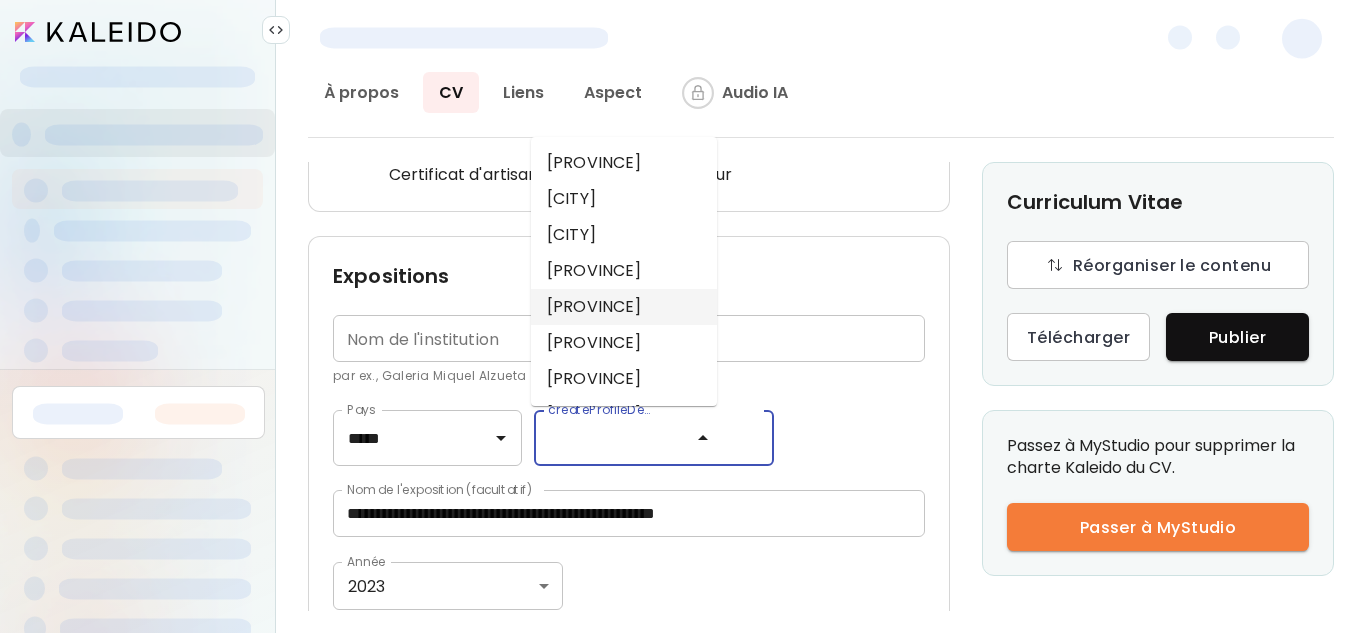 click on "Gansu" at bounding box center (624, 307) 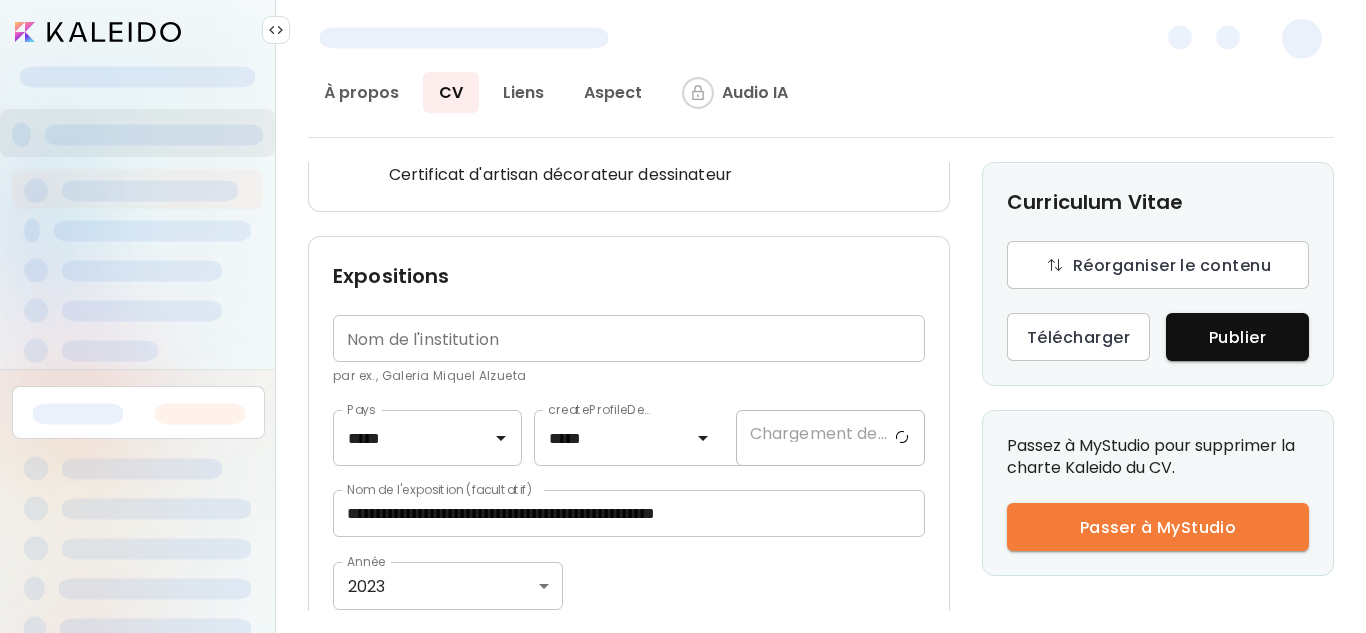 click 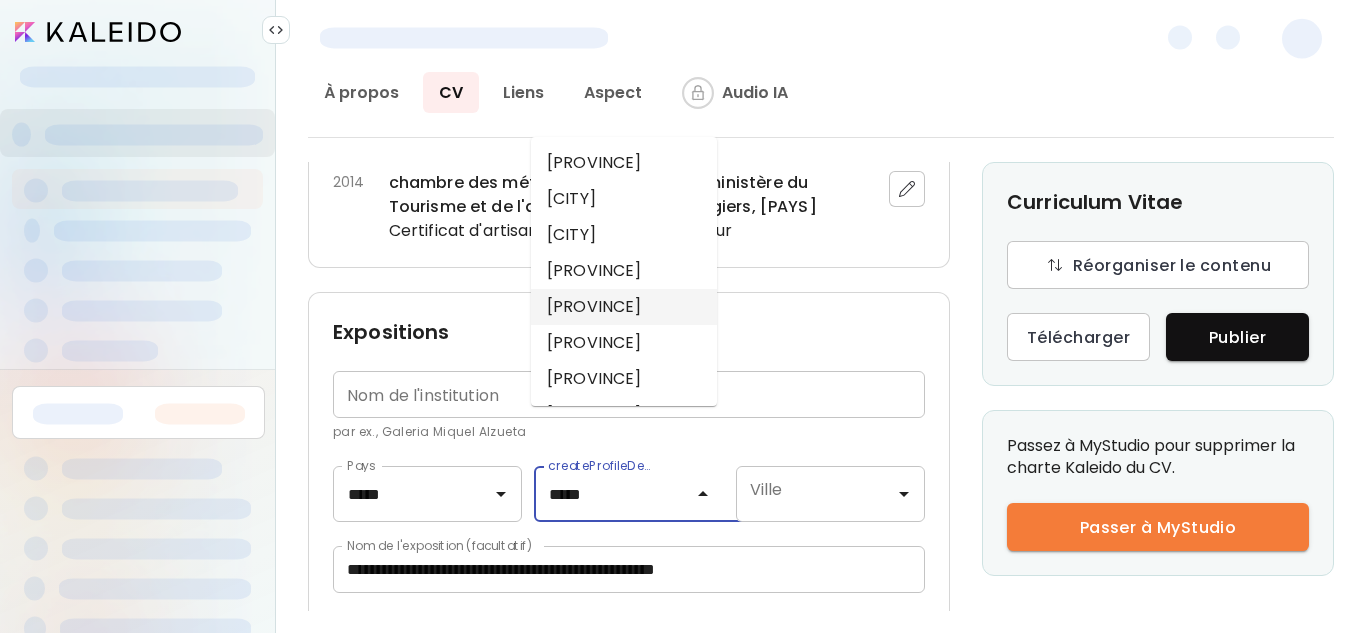 scroll, scrollTop: 1032, scrollLeft: 0, axis: vertical 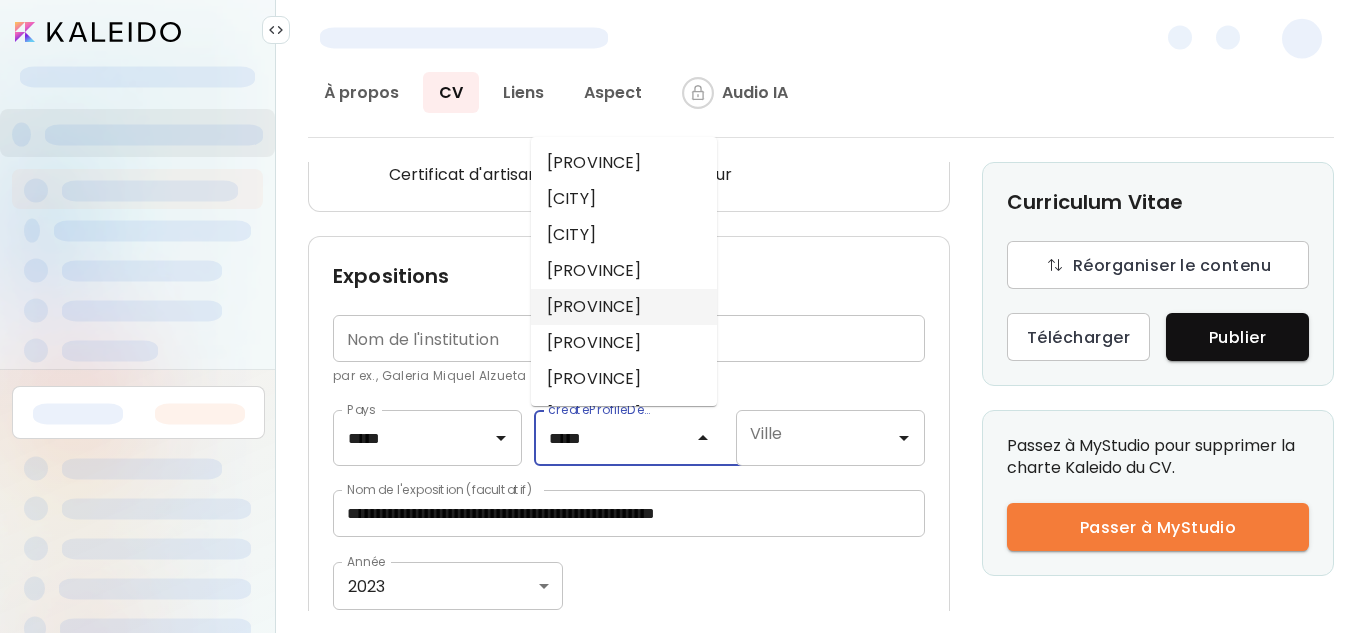 click on "*****" at bounding box center [613, 438] 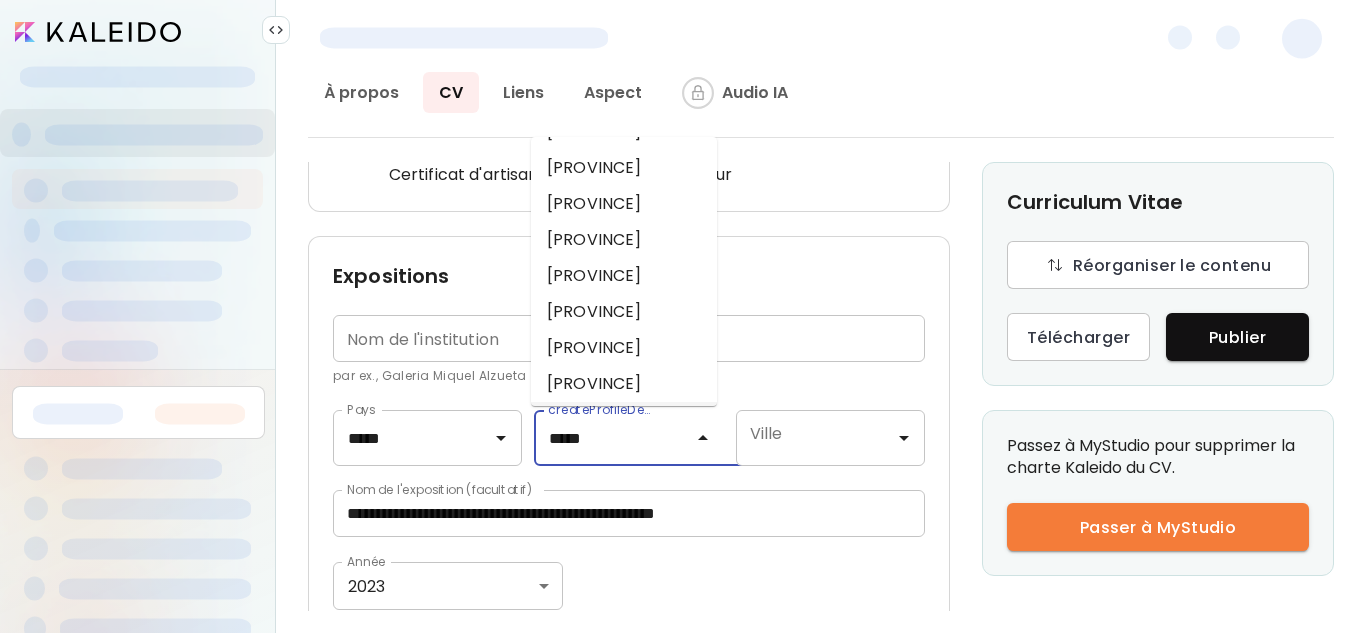 scroll, scrollTop: 355, scrollLeft: 0, axis: vertical 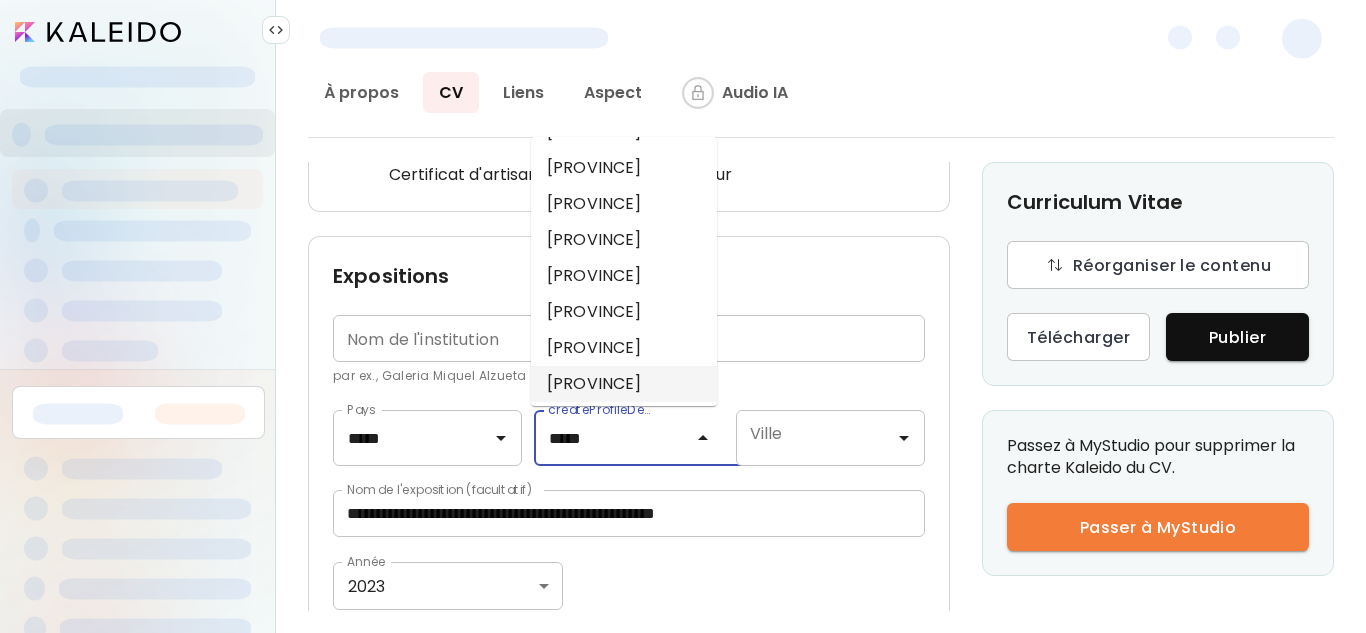 click on "Jiangxi" at bounding box center (624, 384) 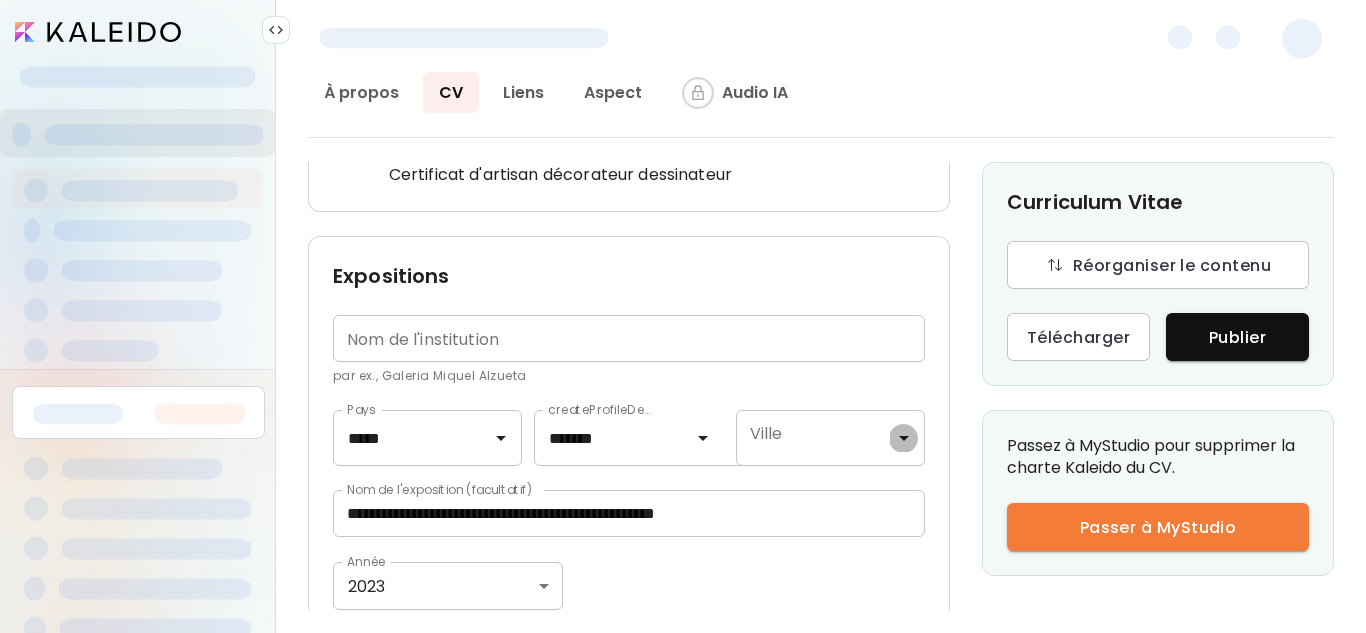 click 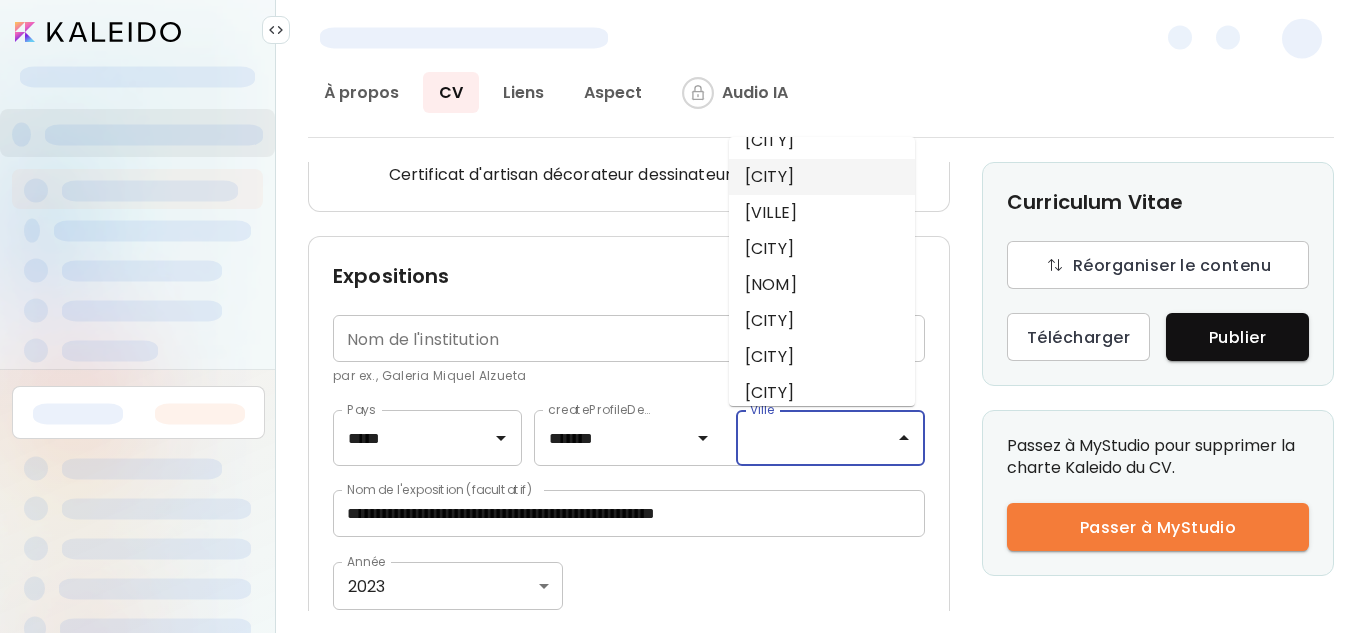 scroll, scrollTop: 193, scrollLeft: 0, axis: vertical 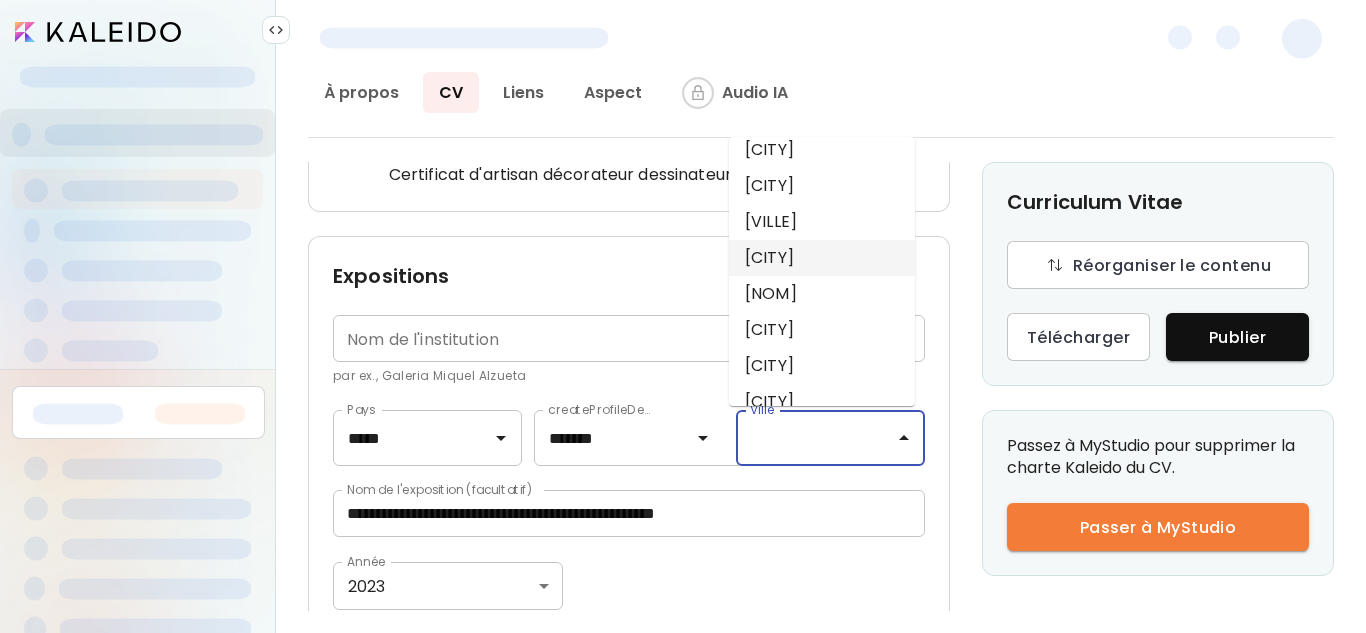 click on "Jingdezhen" at bounding box center [822, 258] 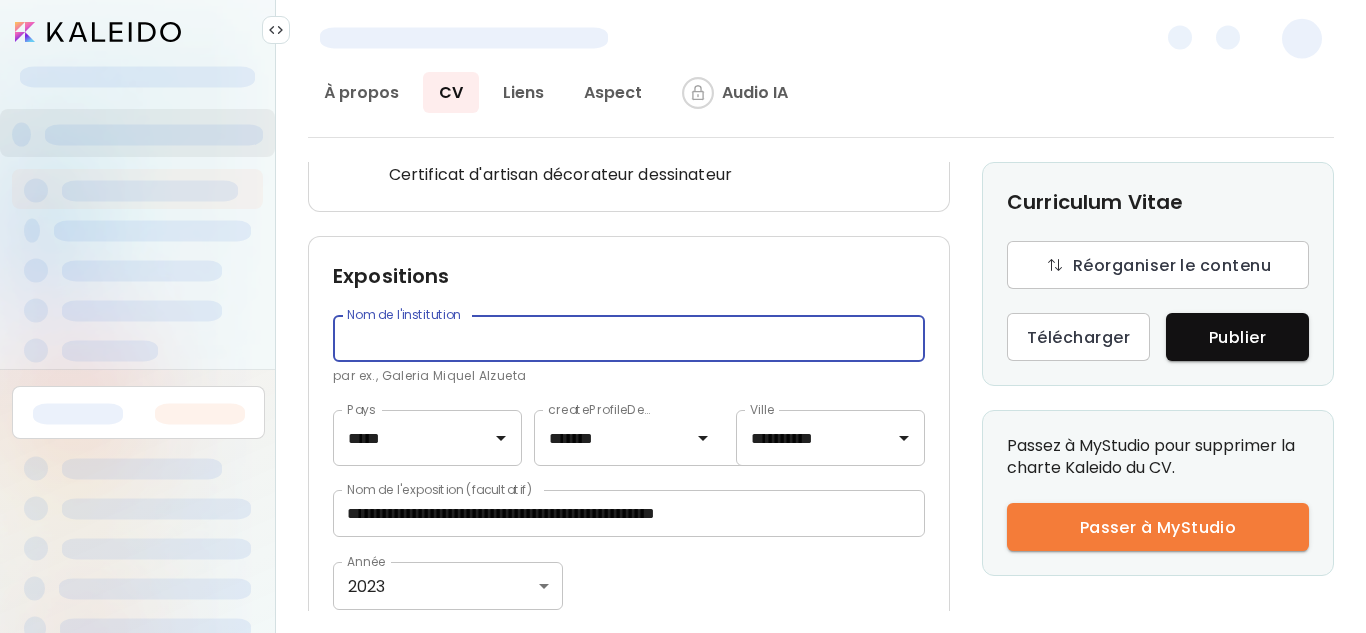 click at bounding box center (629, 338) 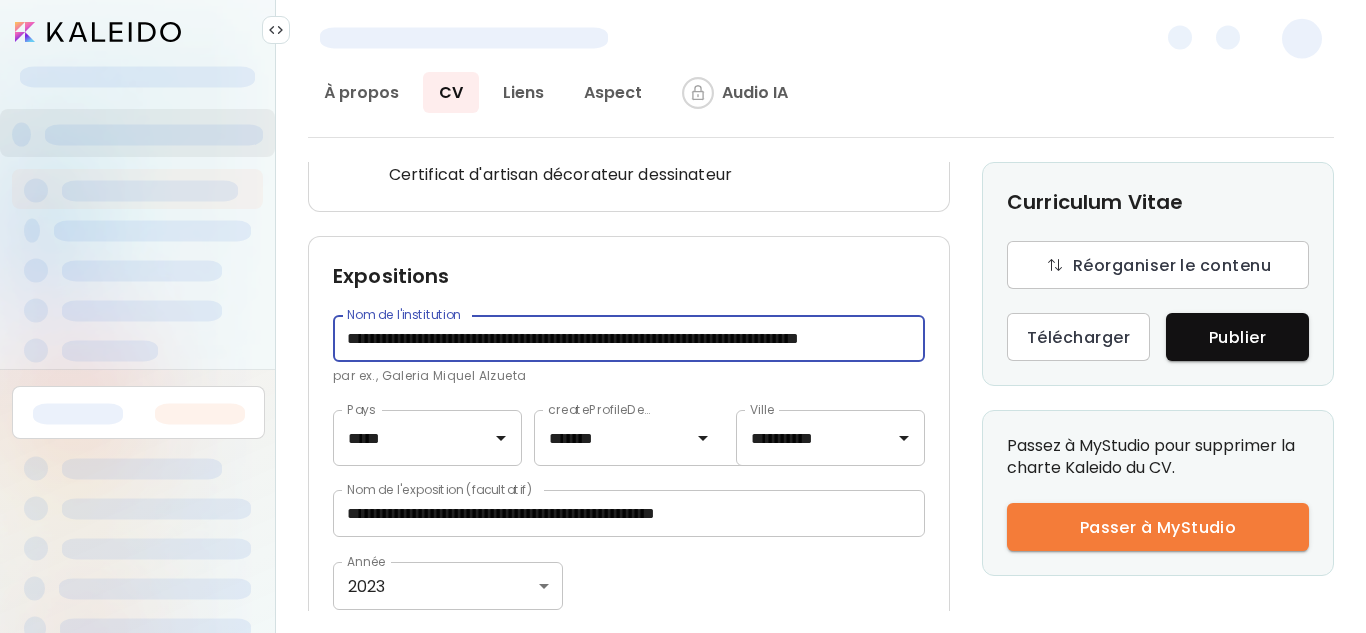 scroll, scrollTop: 0, scrollLeft: 51, axis: horizontal 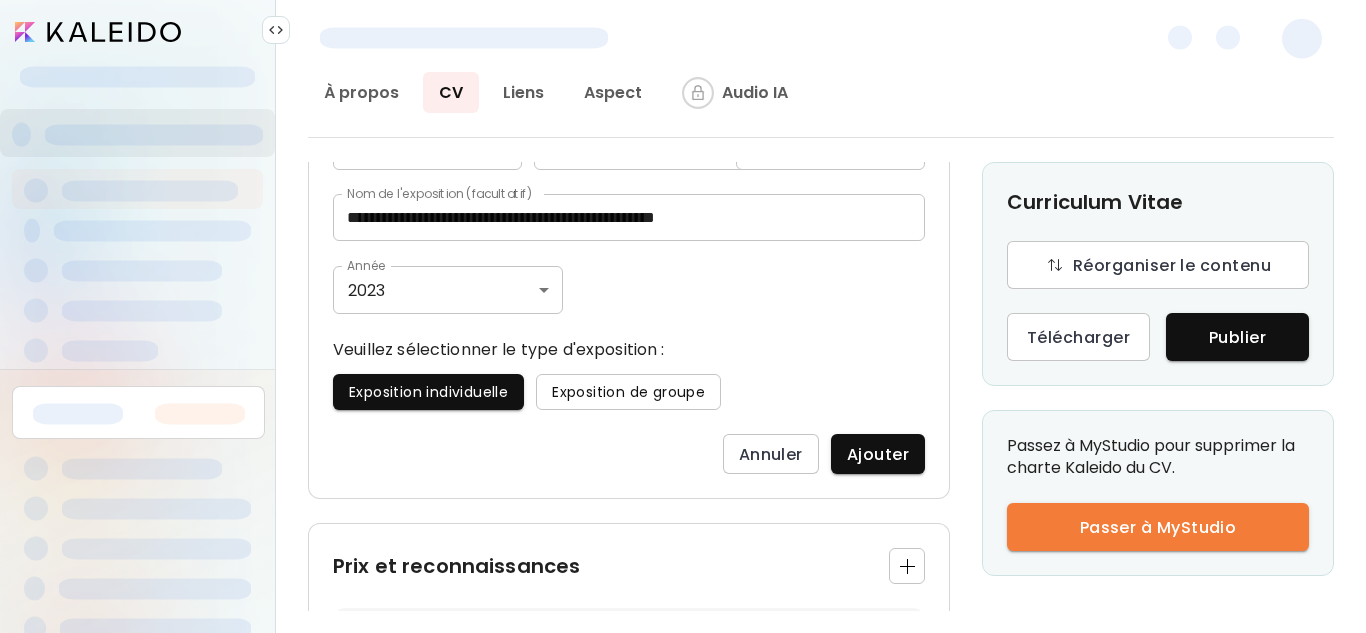 type on "**********" 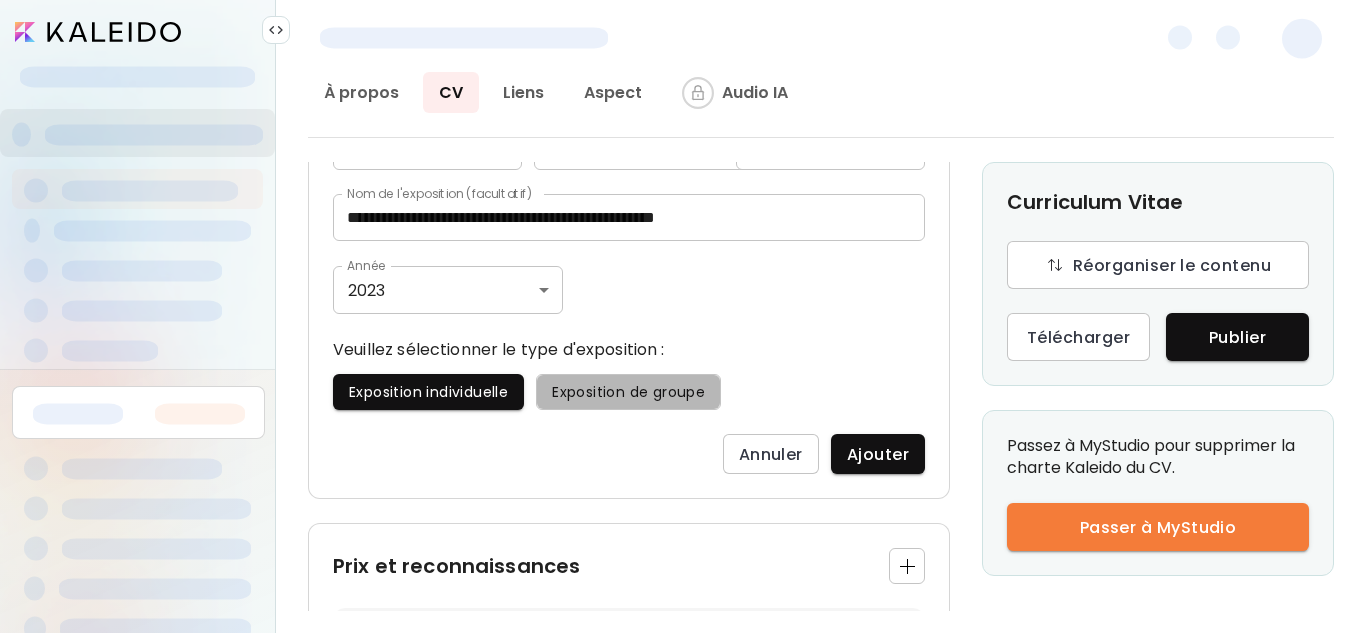 scroll, scrollTop: 0, scrollLeft: 0, axis: both 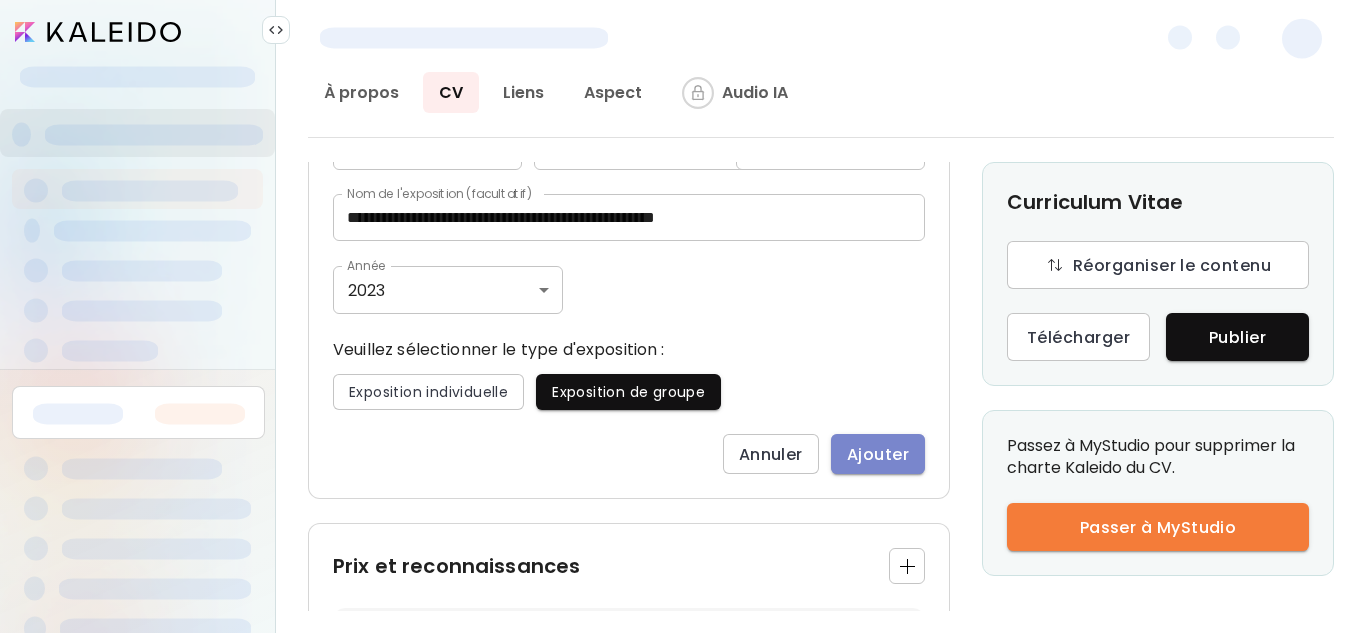 click on "Ajouter" at bounding box center (878, 454) 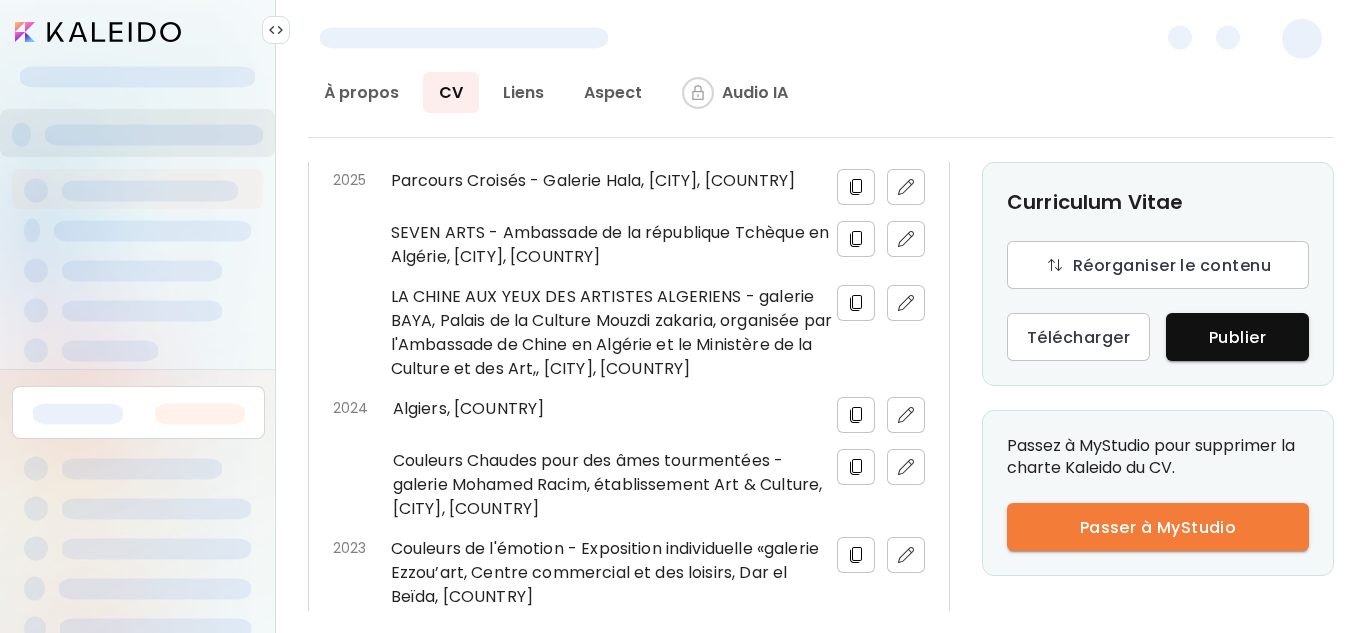 scroll, scrollTop: 1048, scrollLeft: 0, axis: vertical 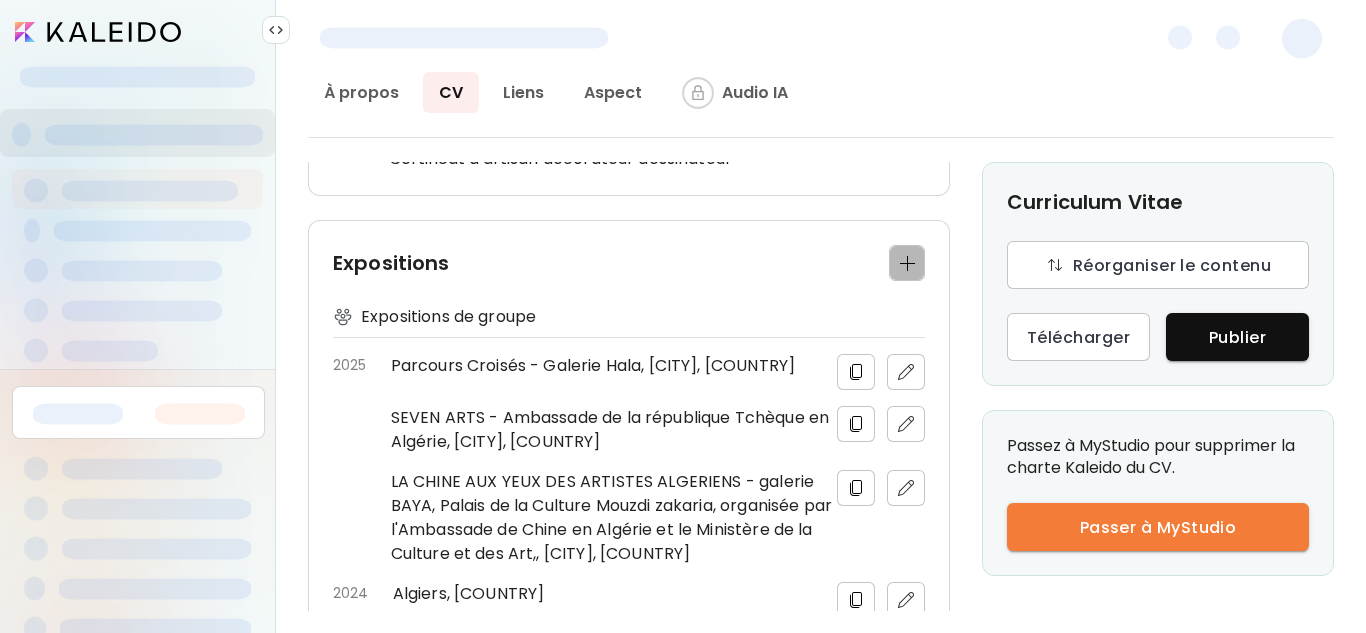 click at bounding box center [907, 263] 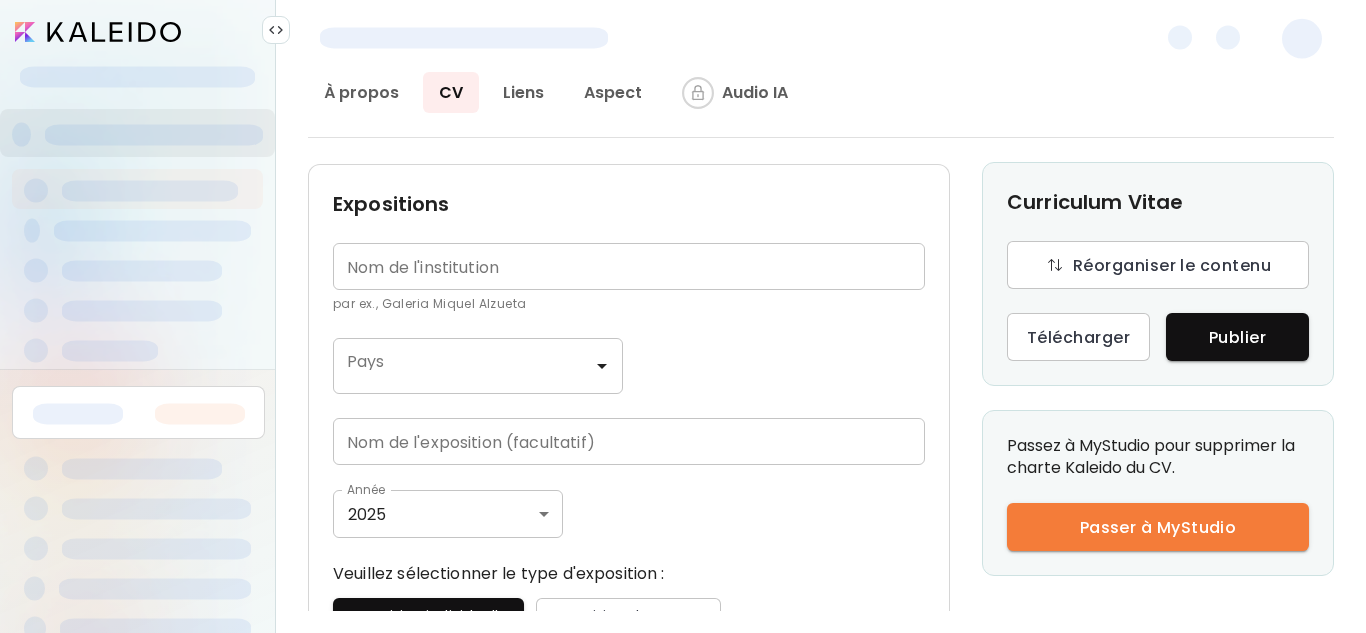 scroll, scrollTop: 992, scrollLeft: 0, axis: vertical 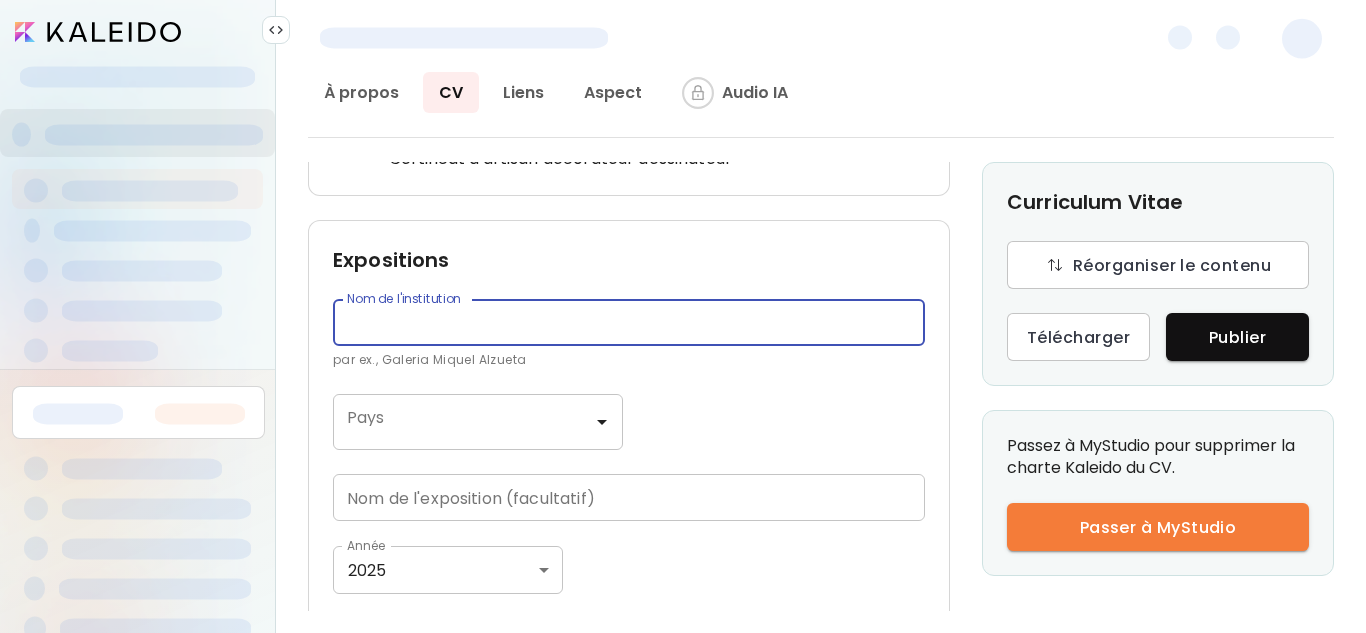 click at bounding box center (629, 322) 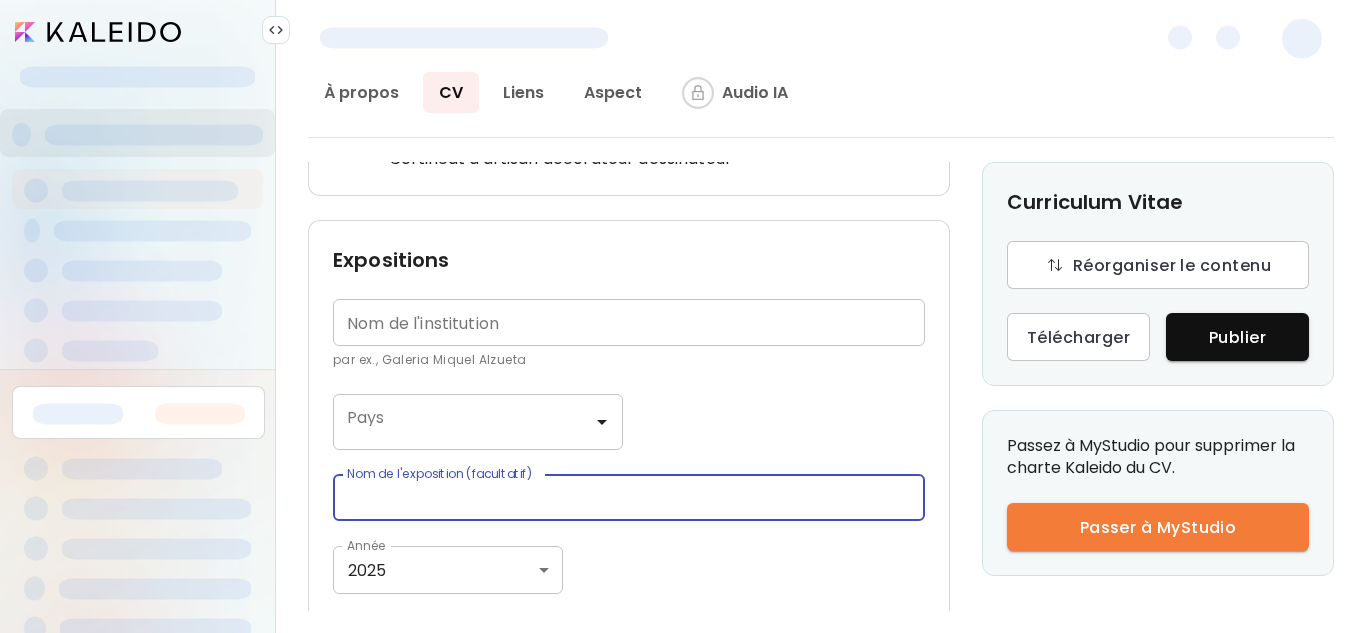 click at bounding box center (629, 497) 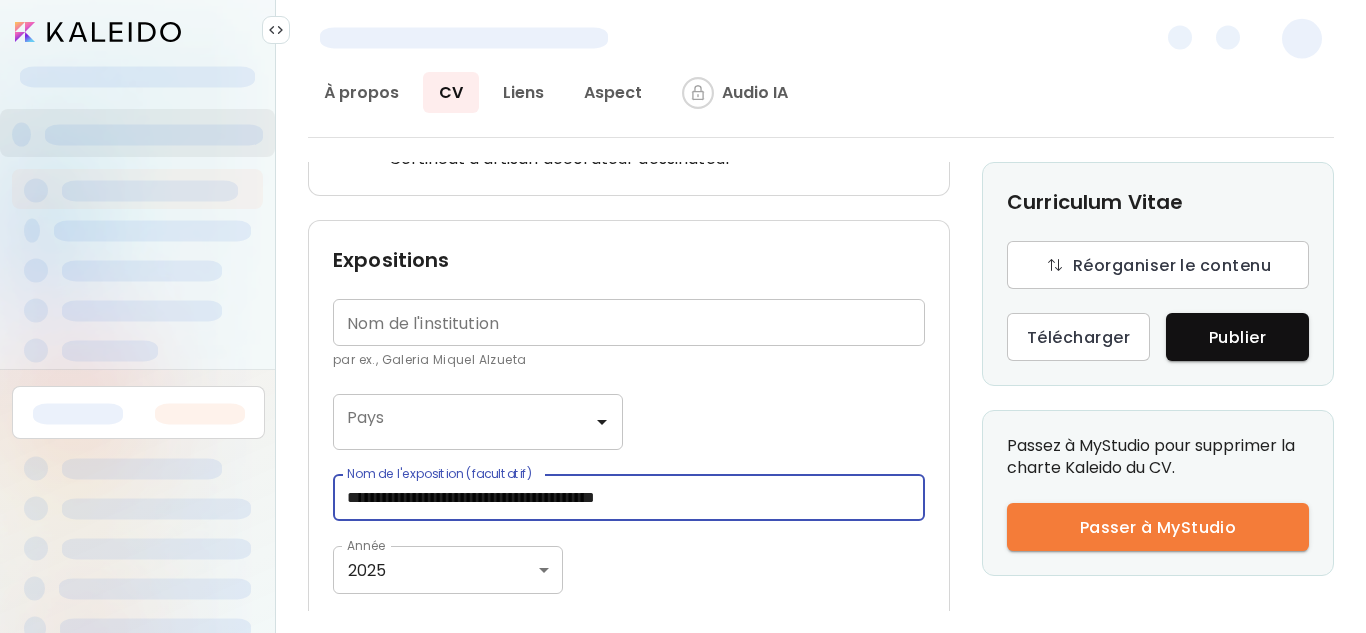 type on "**********" 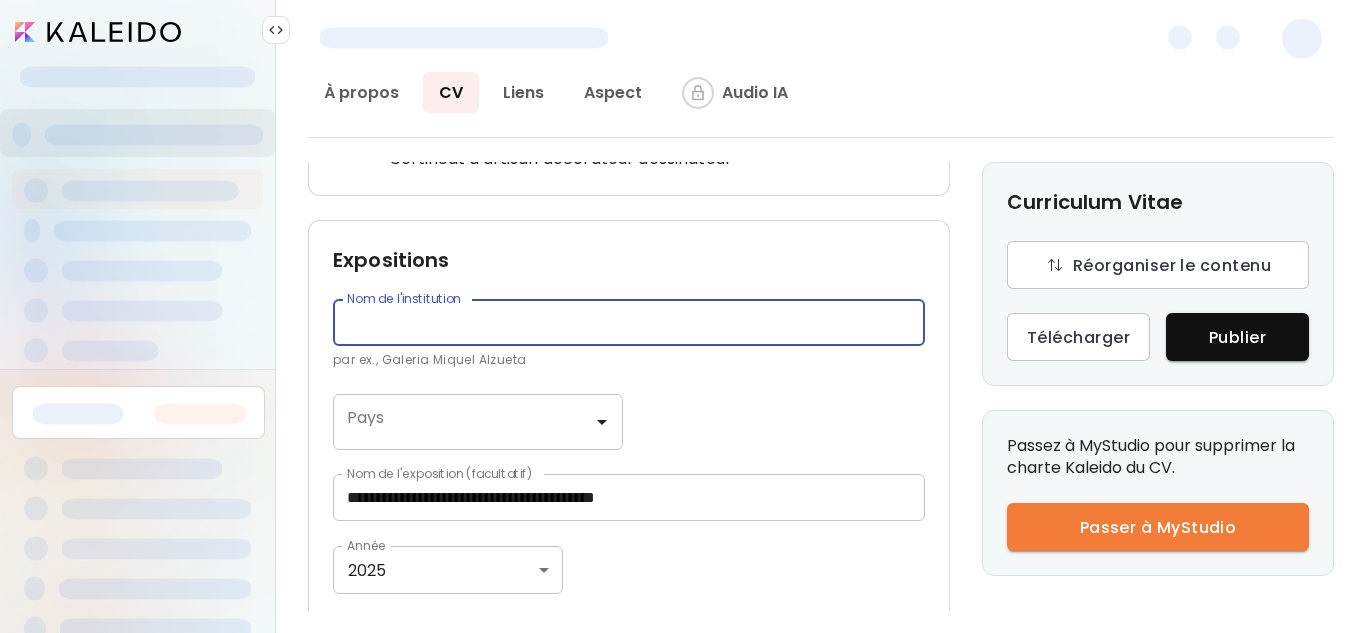 click at bounding box center [629, 322] 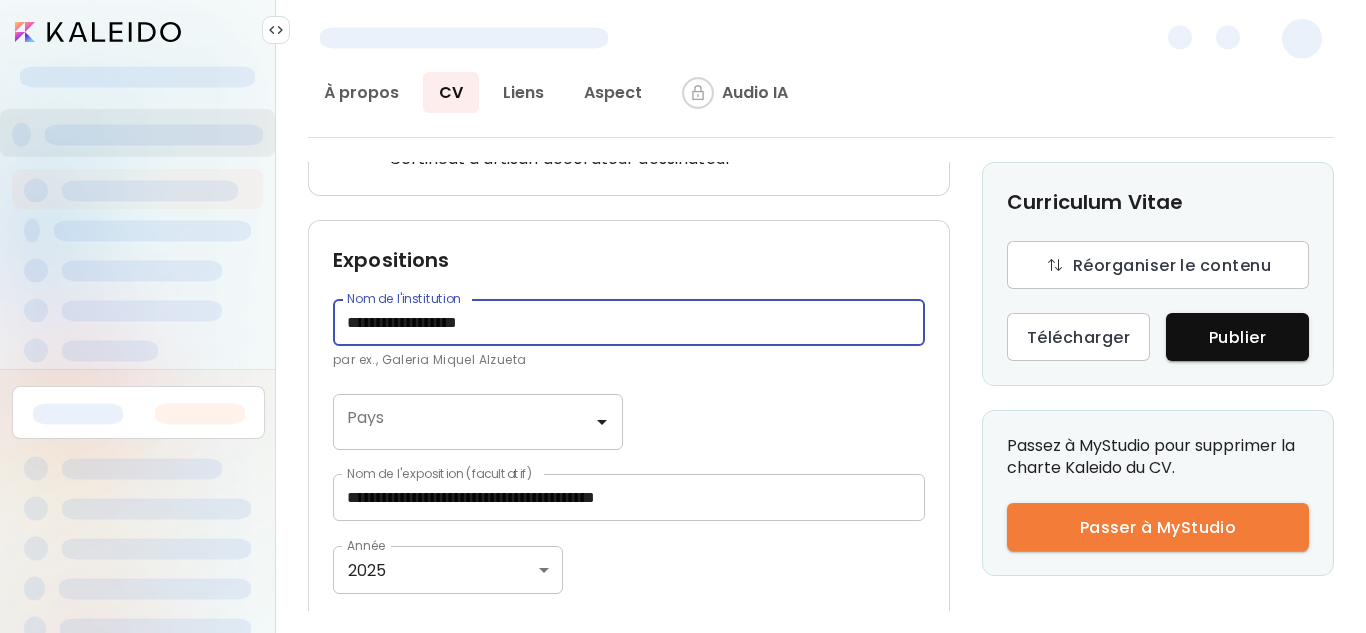 click on "Pays" at bounding box center (478, 422) 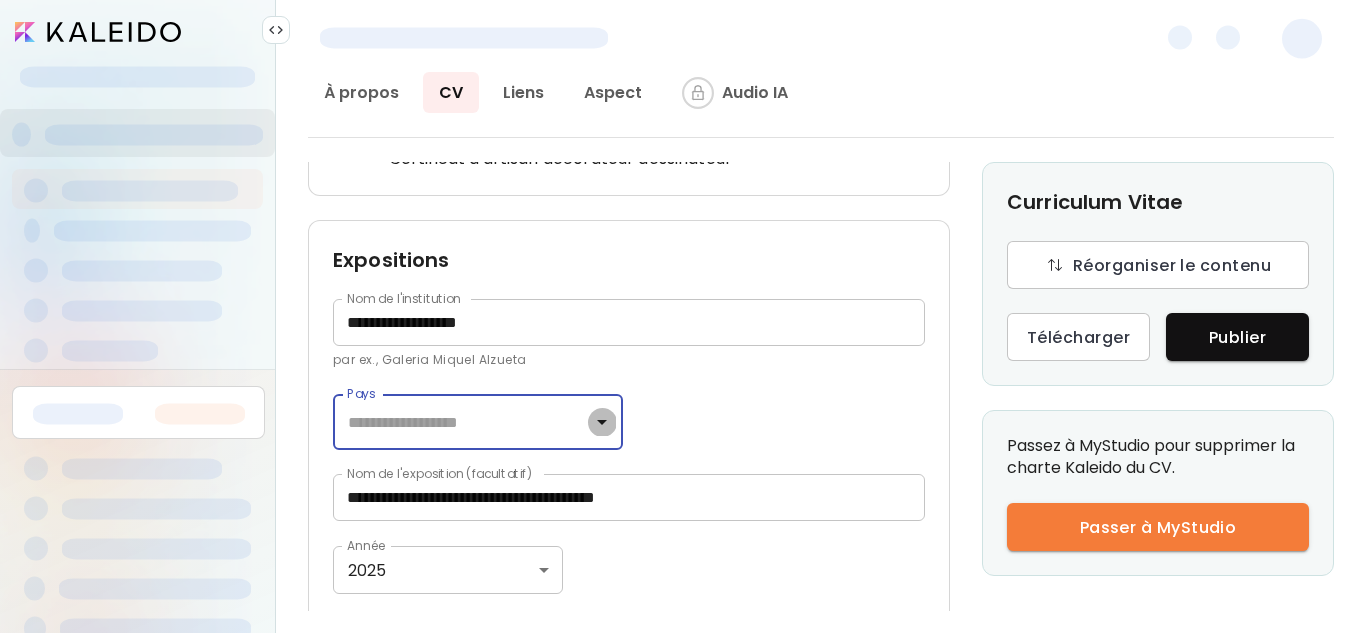 click 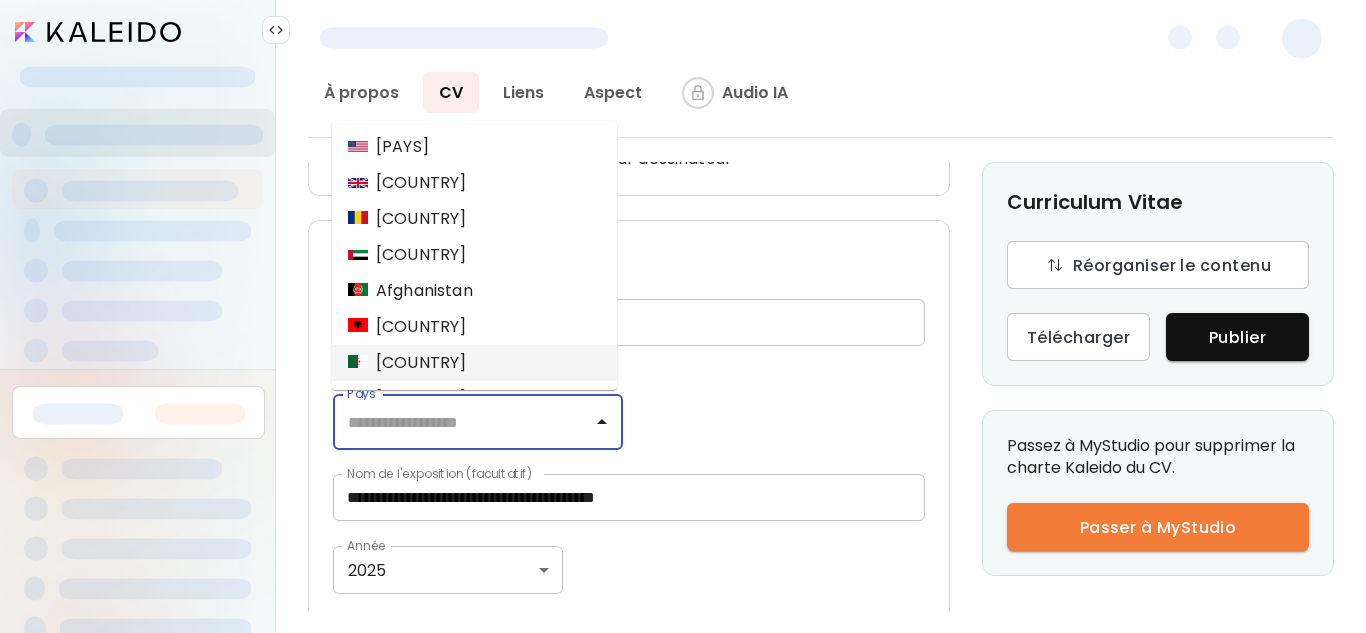 click on "Algérie" at bounding box center [474, 363] 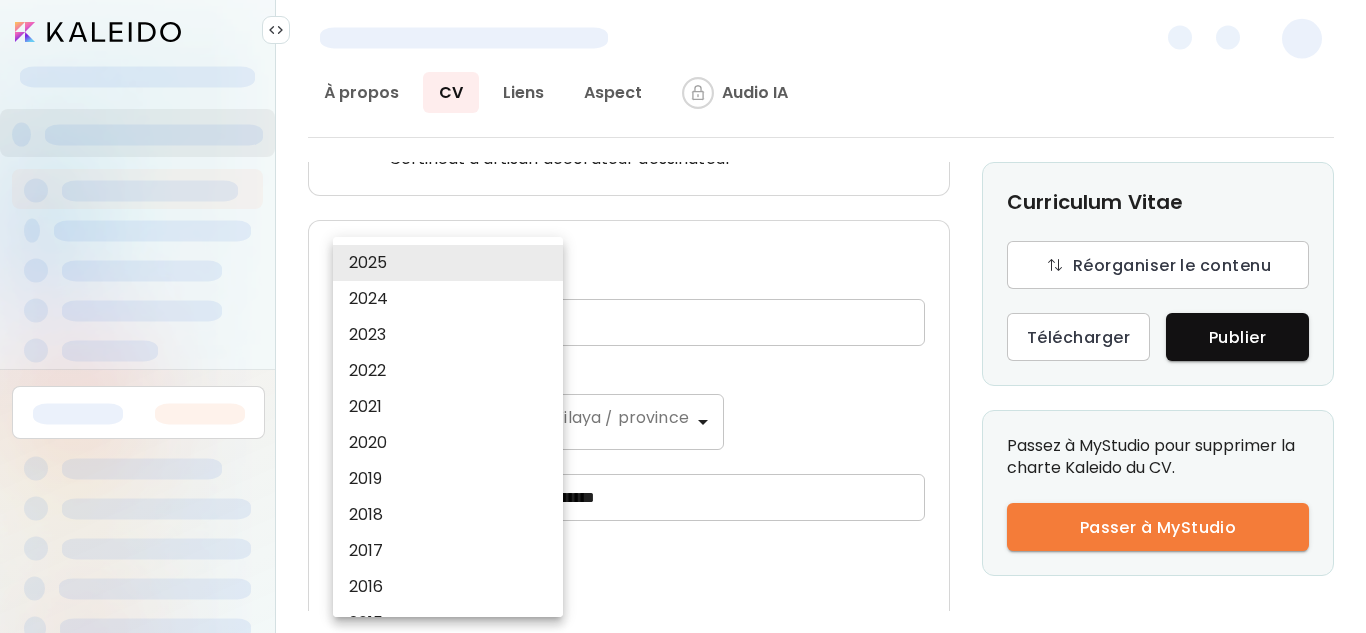 click on "**********" at bounding box center [683, 316] 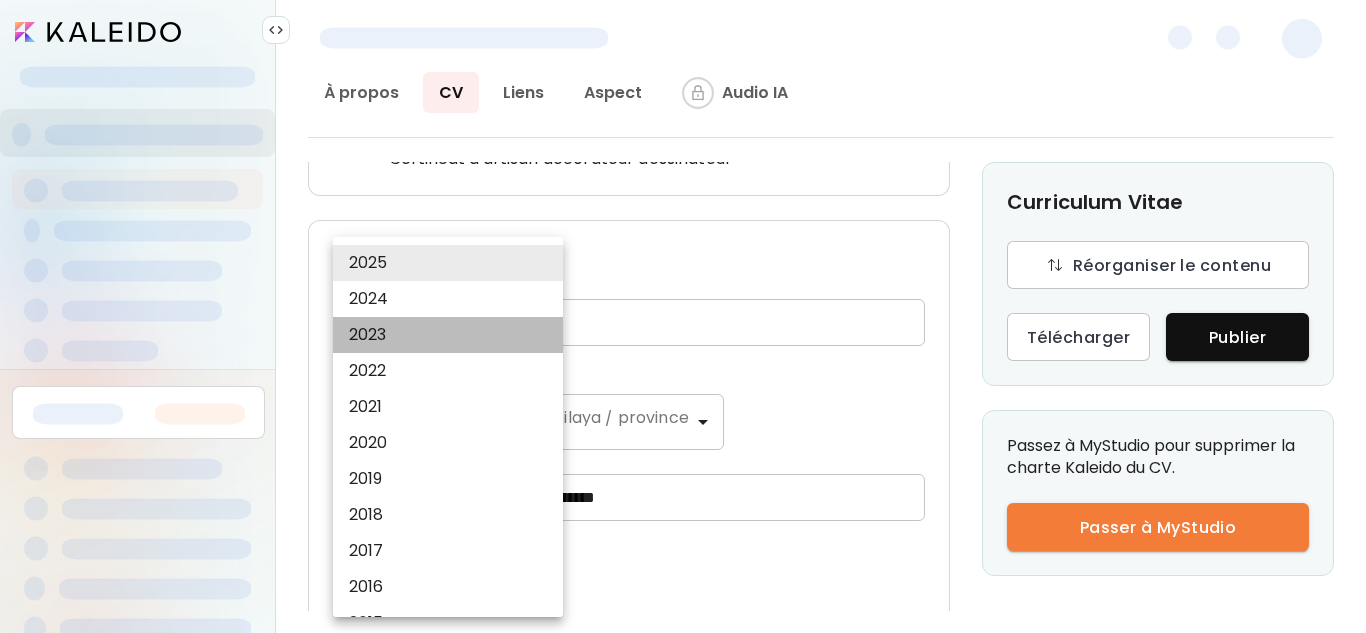 click on "2023" at bounding box center [453, 335] 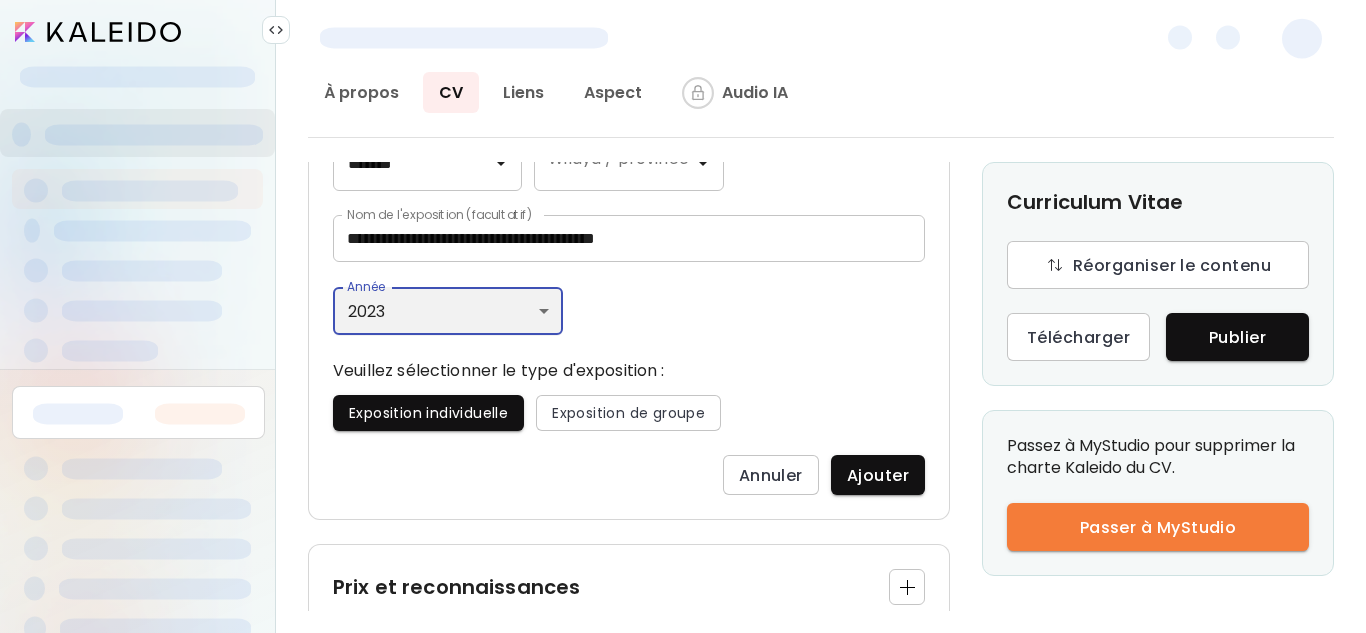 scroll, scrollTop: 1257, scrollLeft: 0, axis: vertical 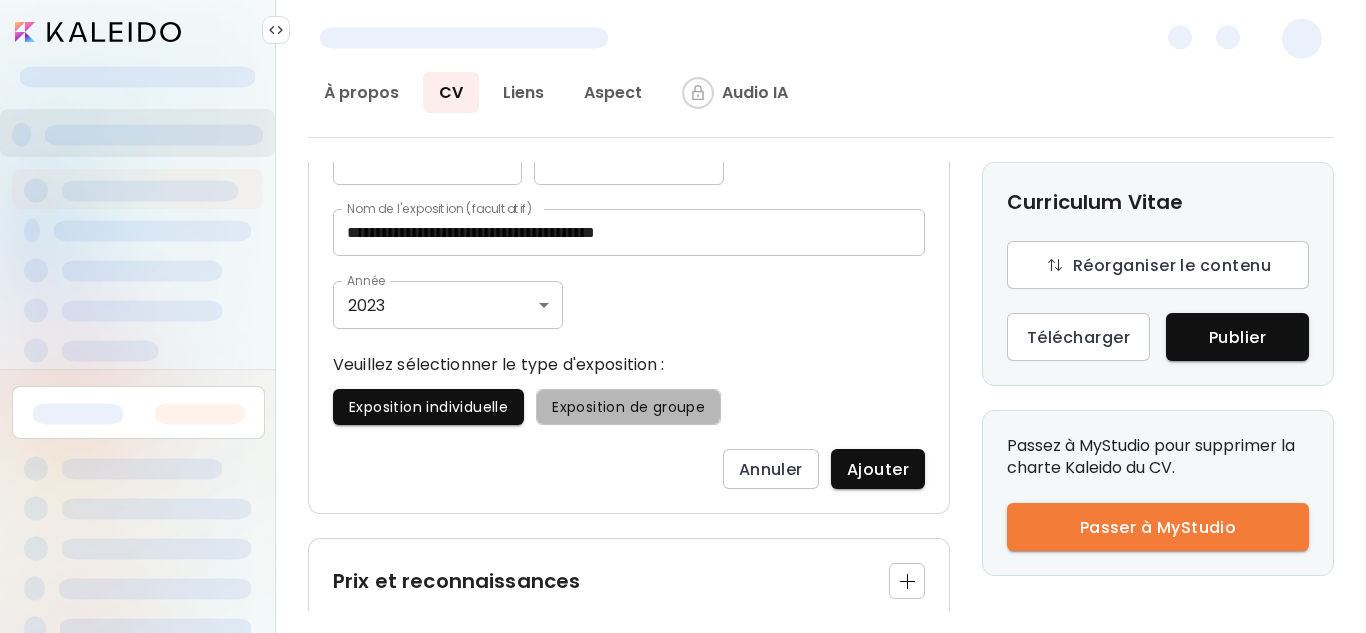 click on "Exposition de groupe" at bounding box center [628, 407] 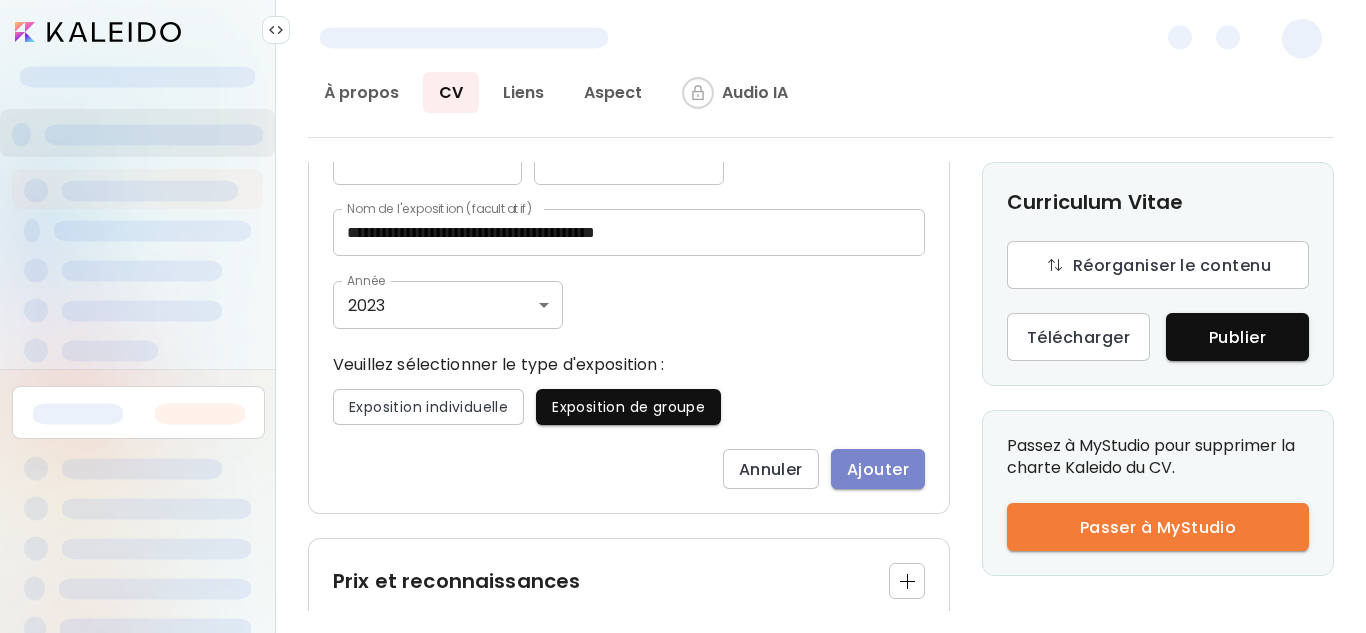 click on "Ajouter" at bounding box center (878, 469) 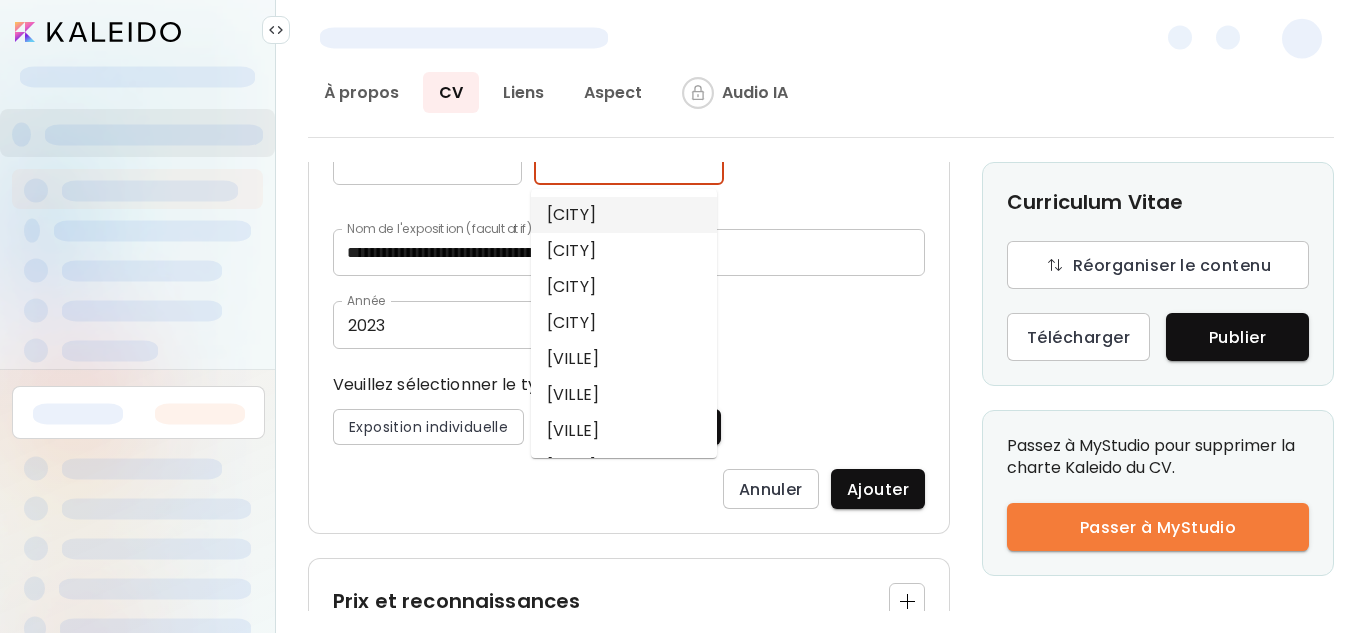 click on "Wilaya / province" at bounding box center (613, 157) 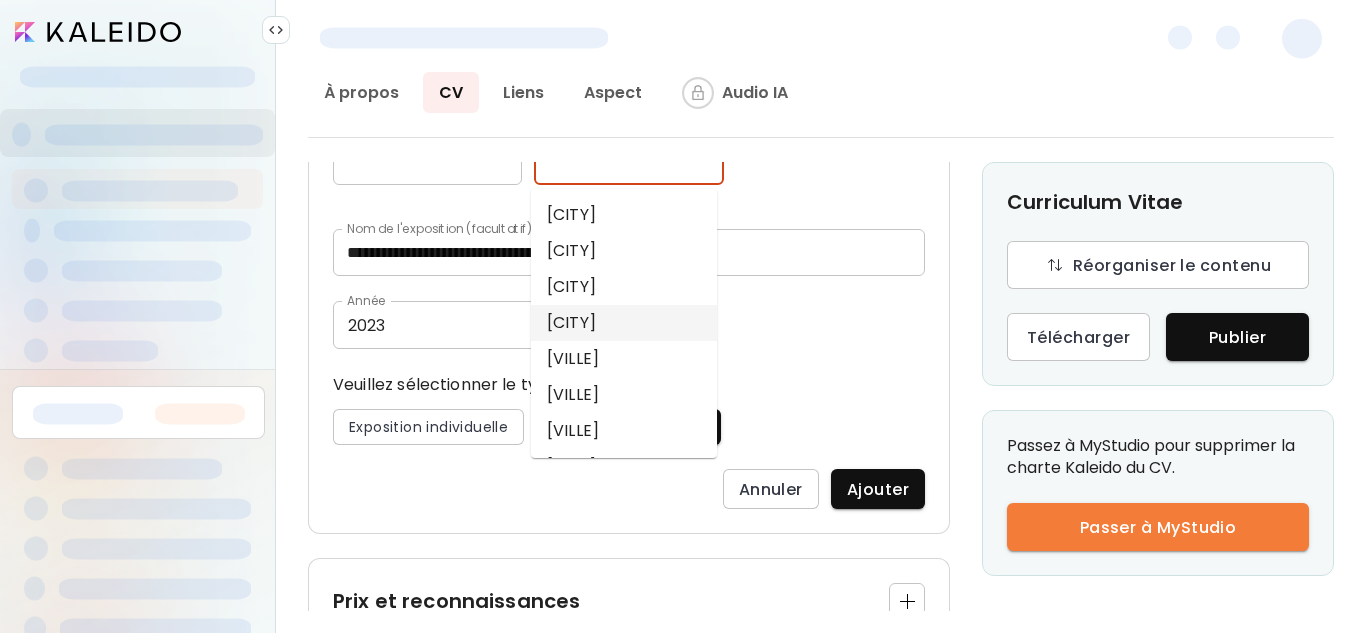 click on "Alger" at bounding box center (624, 323) 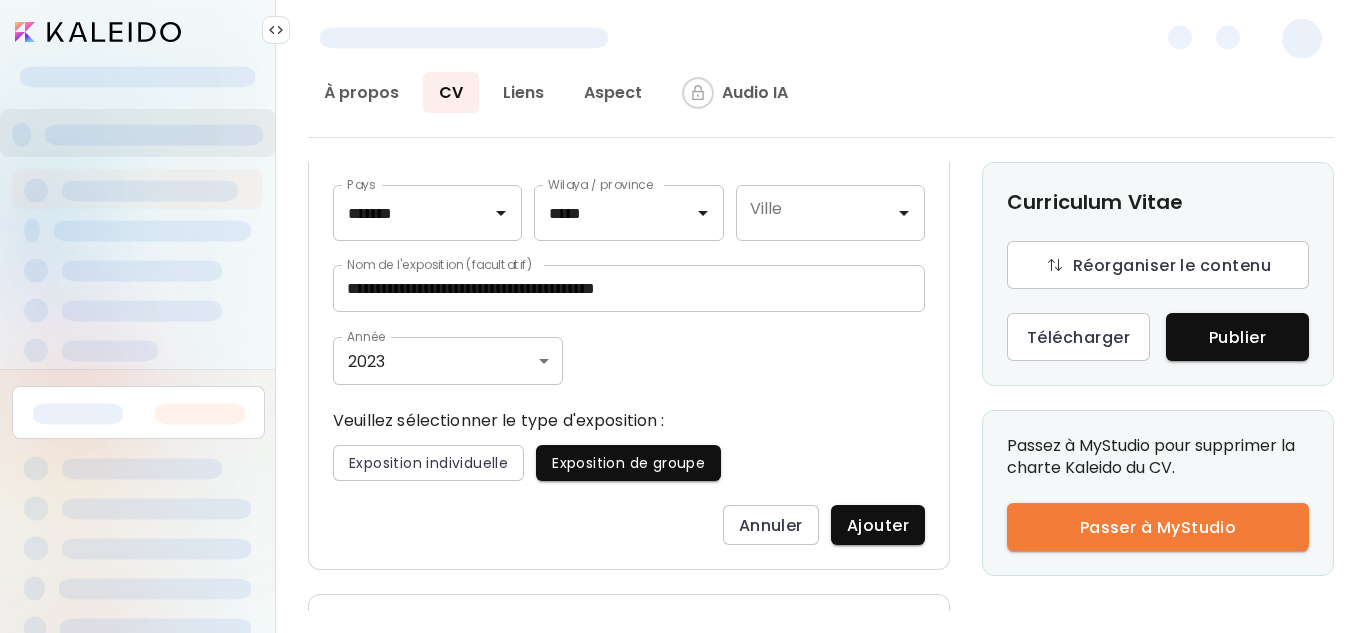 scroll, scrollTop: 1313, scrollLeft: 0, axis: vertical 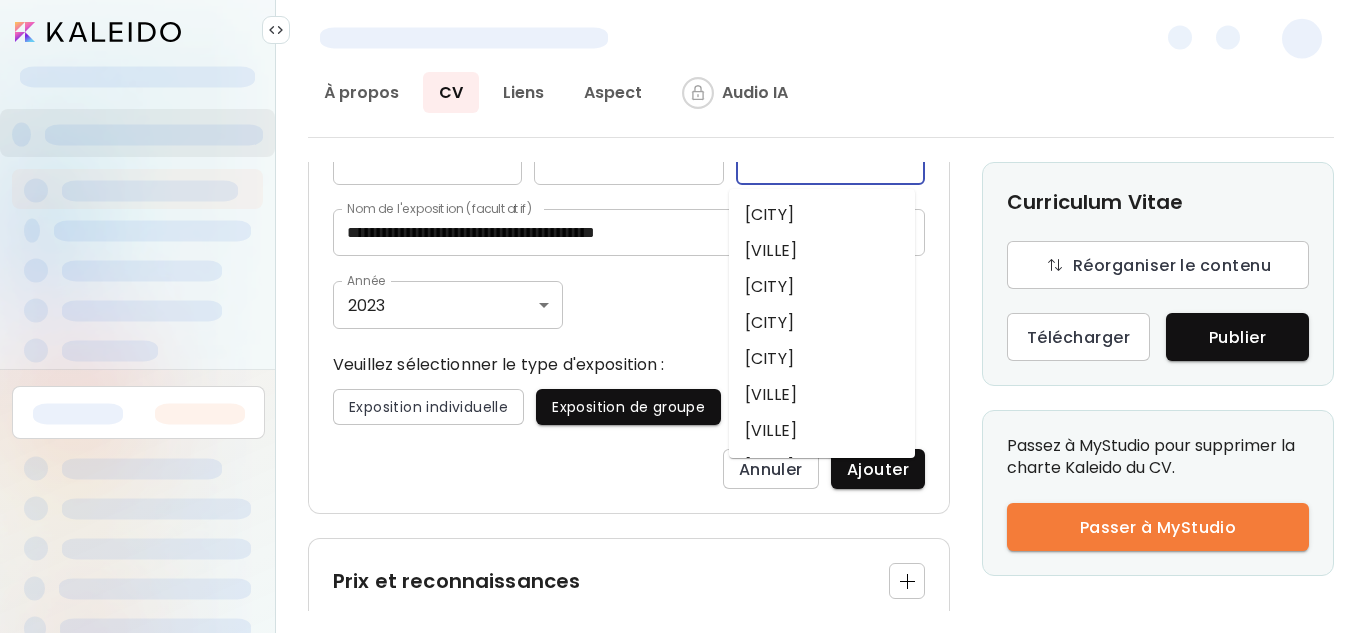 click on "Ville" at bounding box center (815, 157) 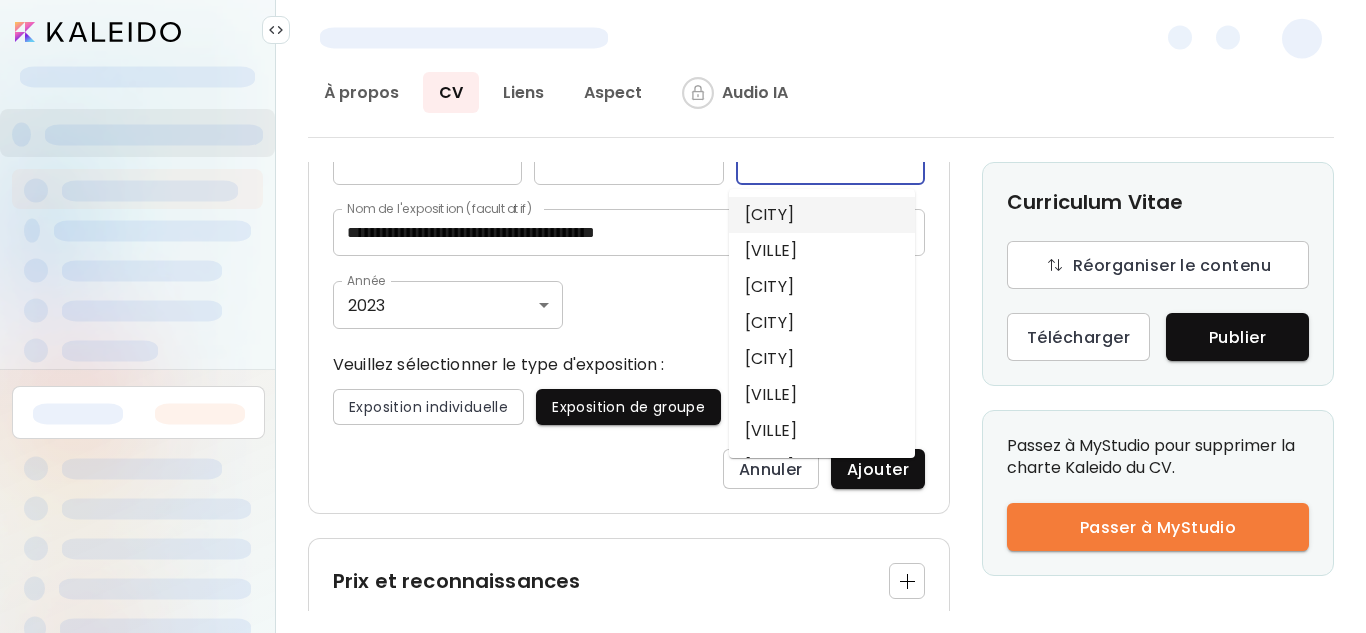 click on "Algiers" at bounding box center (822, 215) 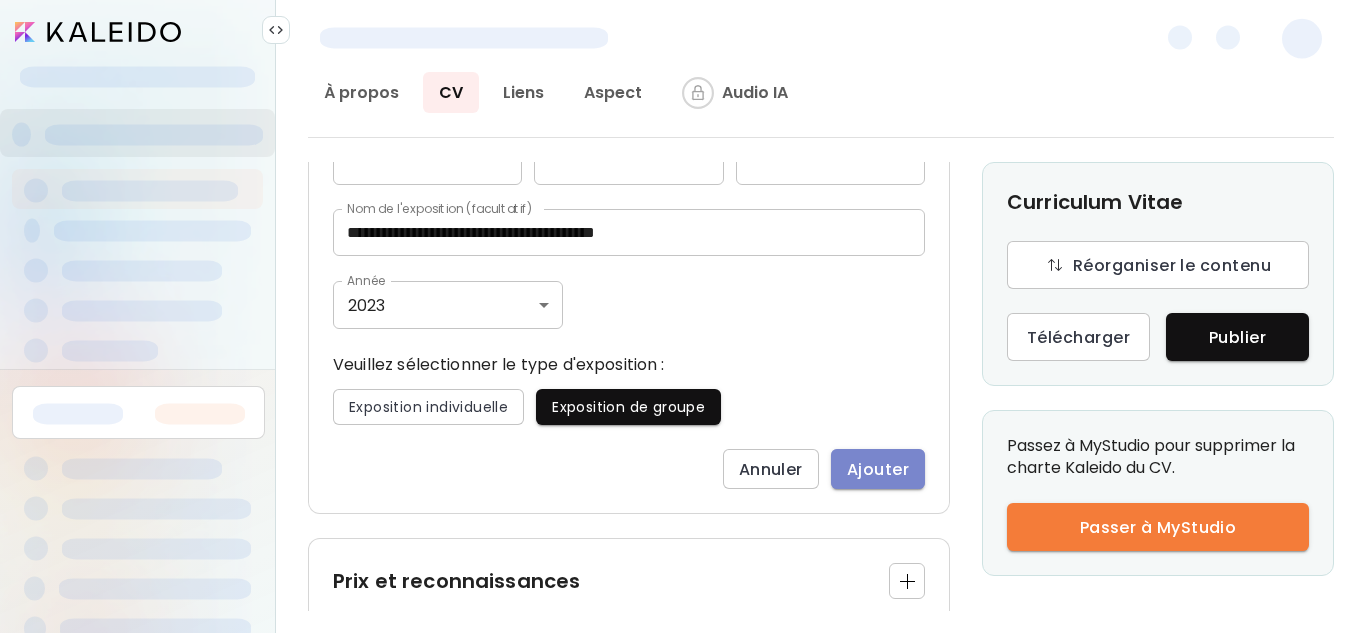 click on "Ajouter" at bounding box center (878, 469) 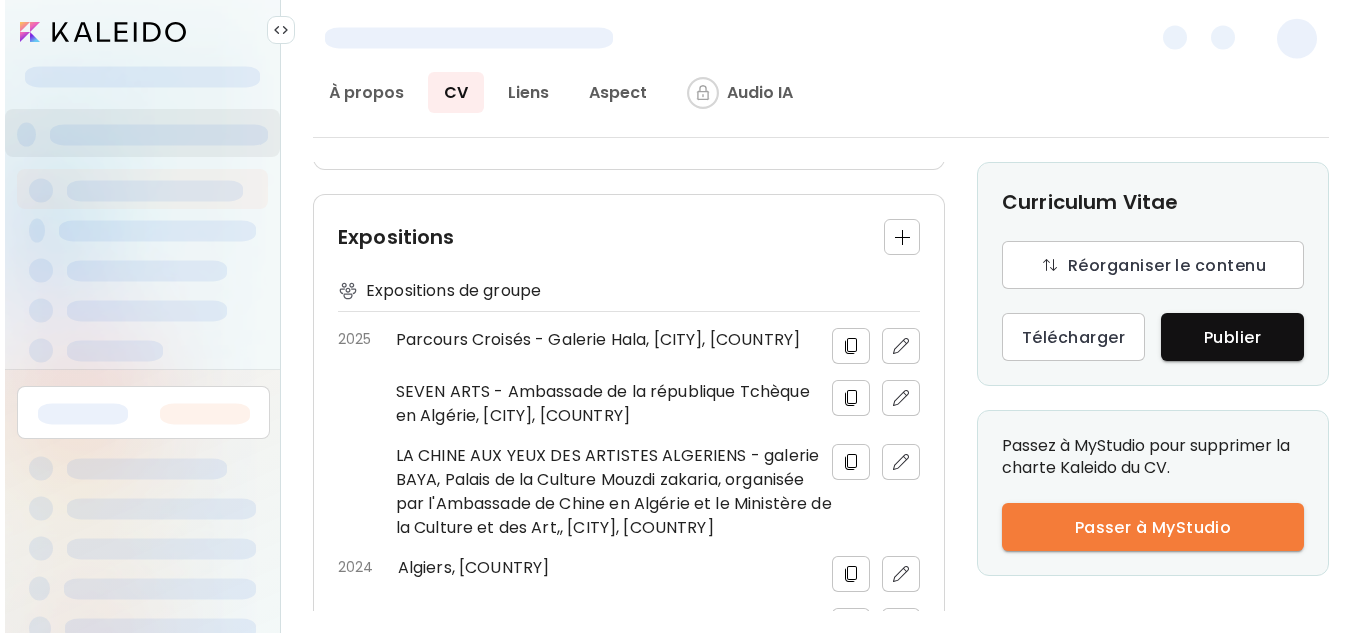 scroll, scrollTop: 1033, scrollLeft: 0, axis: vertical 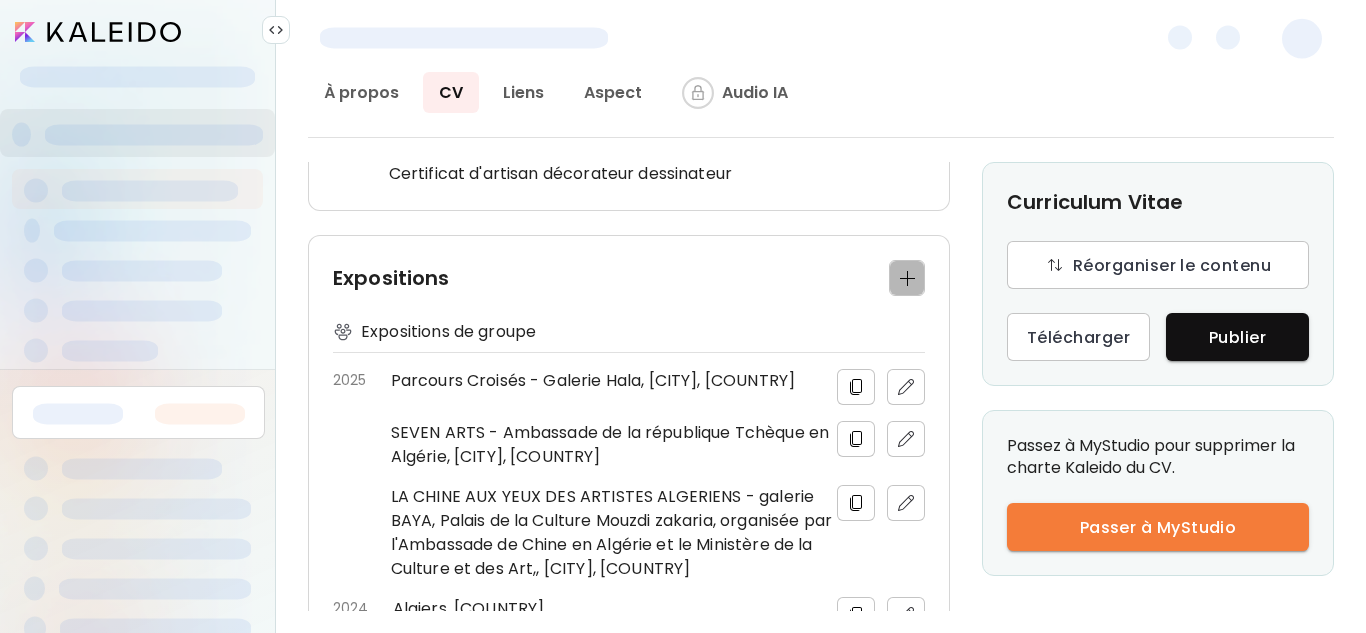 click at bounding box center (907, 278) 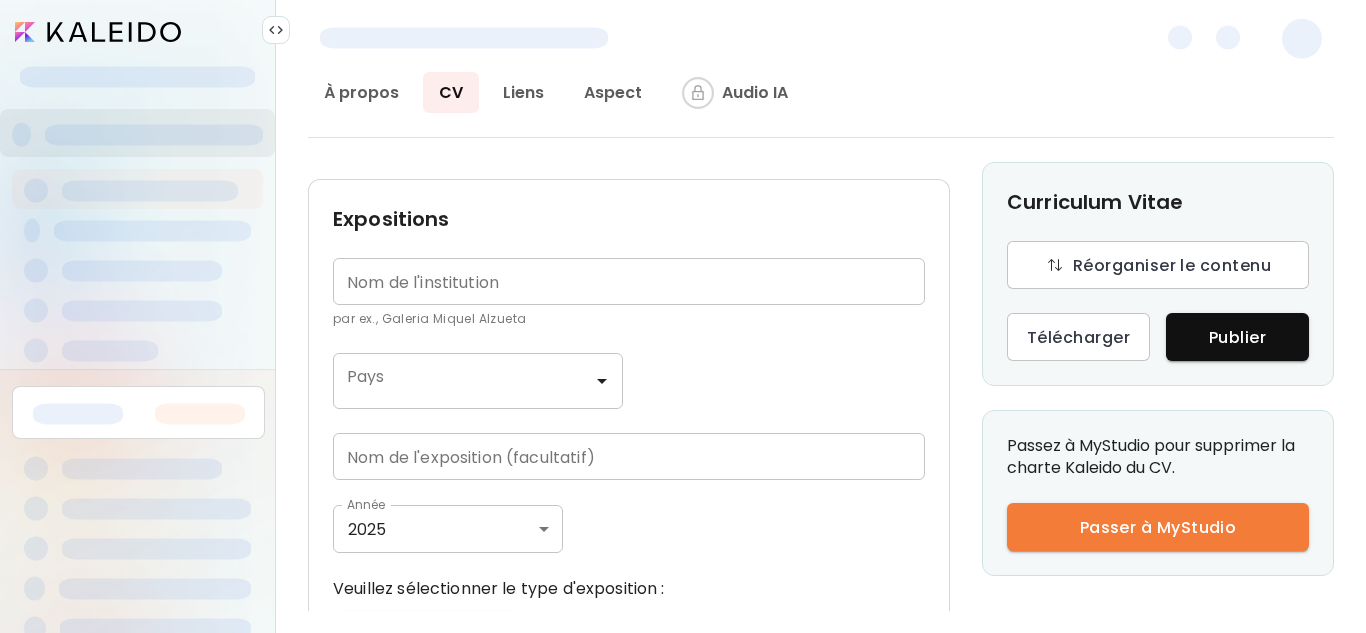 scroll, scrollTop: 977, scrollLeft: 0, axis: vertical 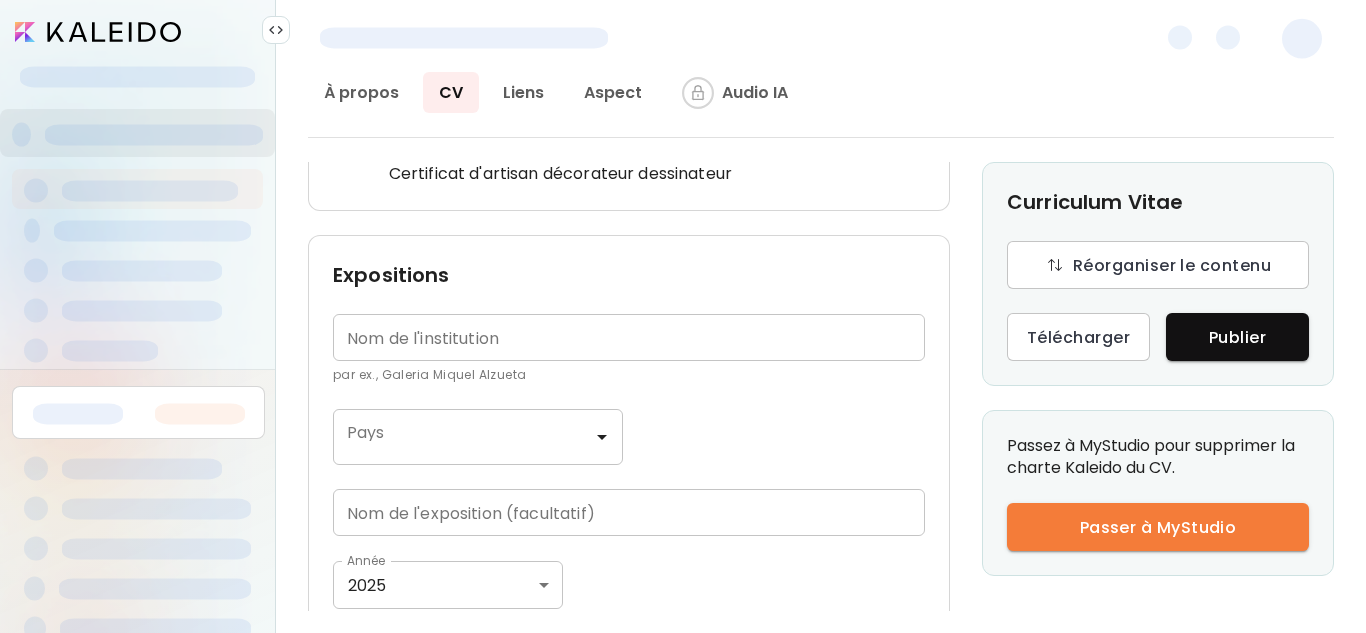 click at bounding box center [629, 337] 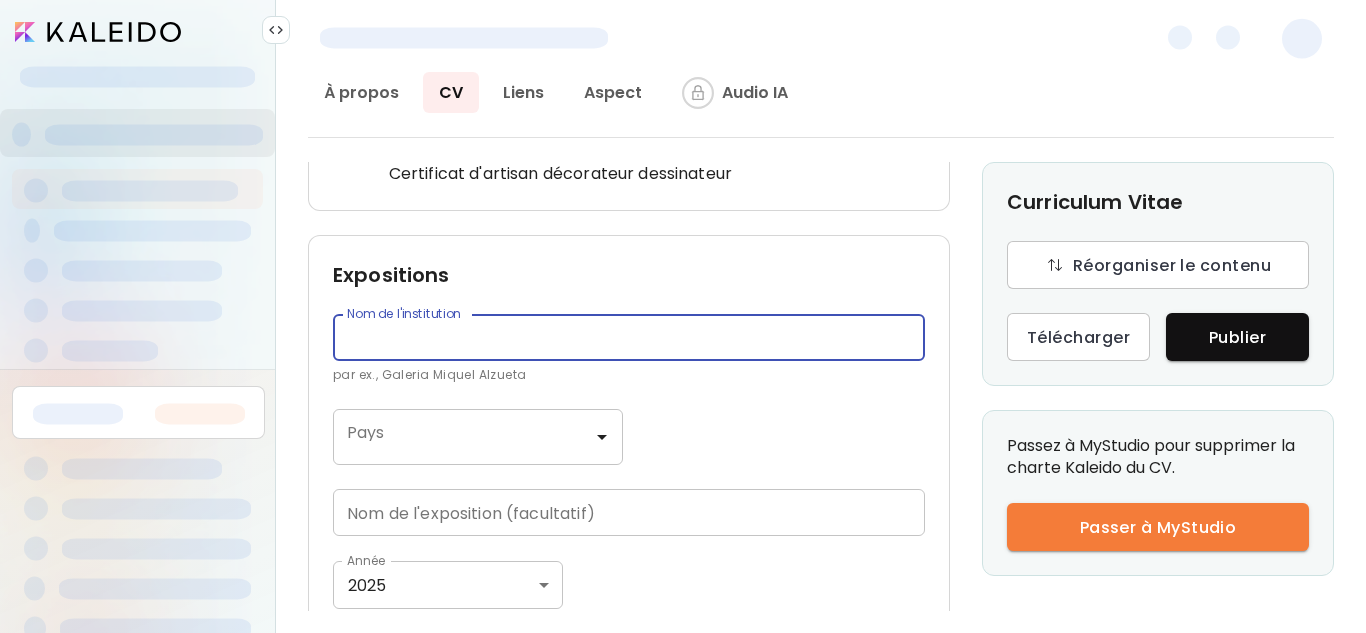 paste on "**********" 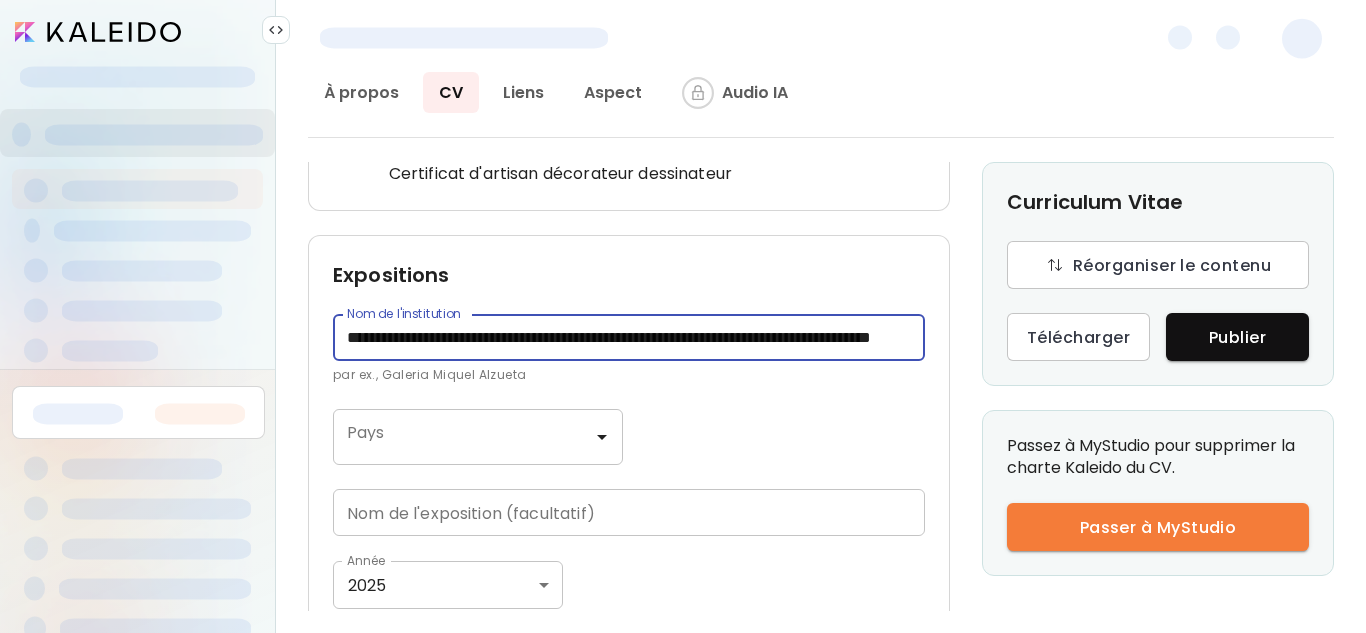 scroll, scrollTop: 0, scrollLeft: 128, axis: horizontal 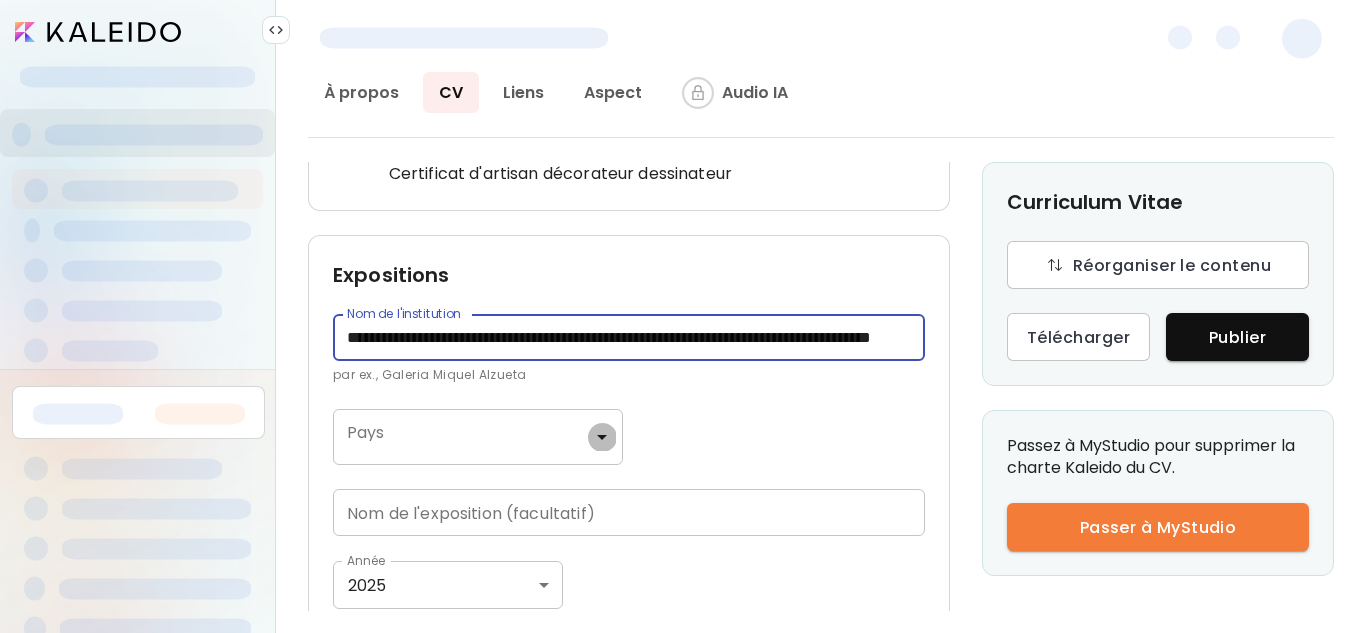 click 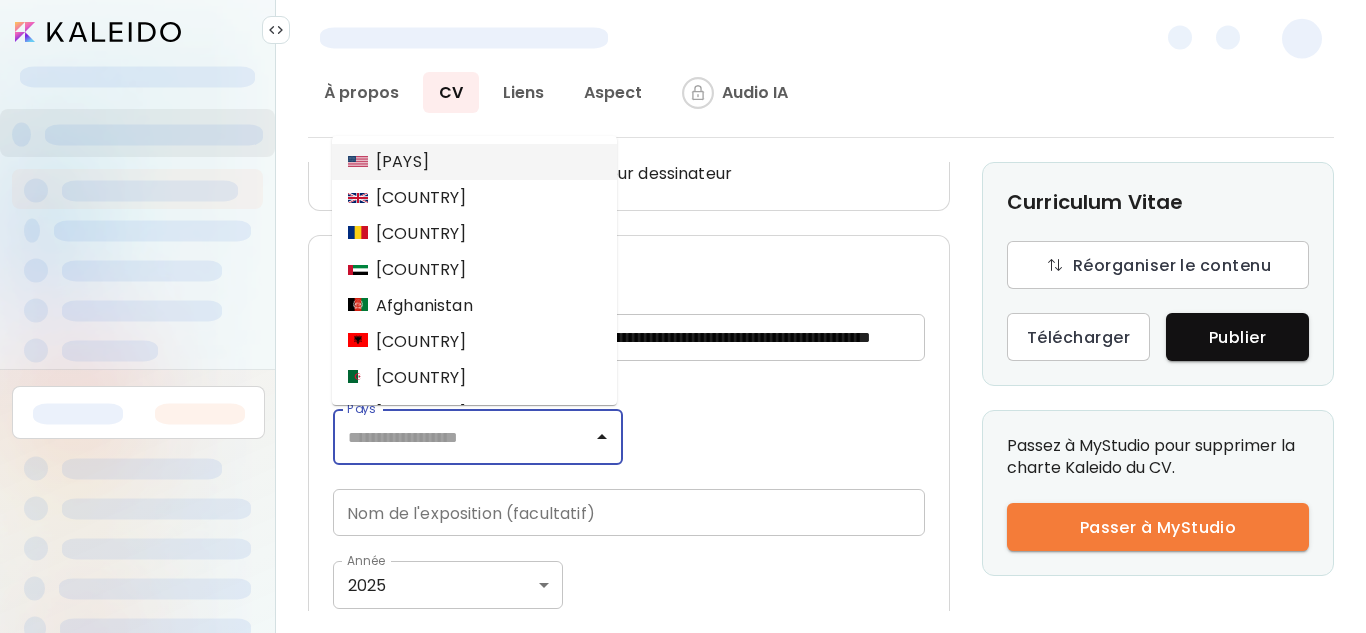 scroll, scrollTop: 0, scrollLeft: 0, axis: both 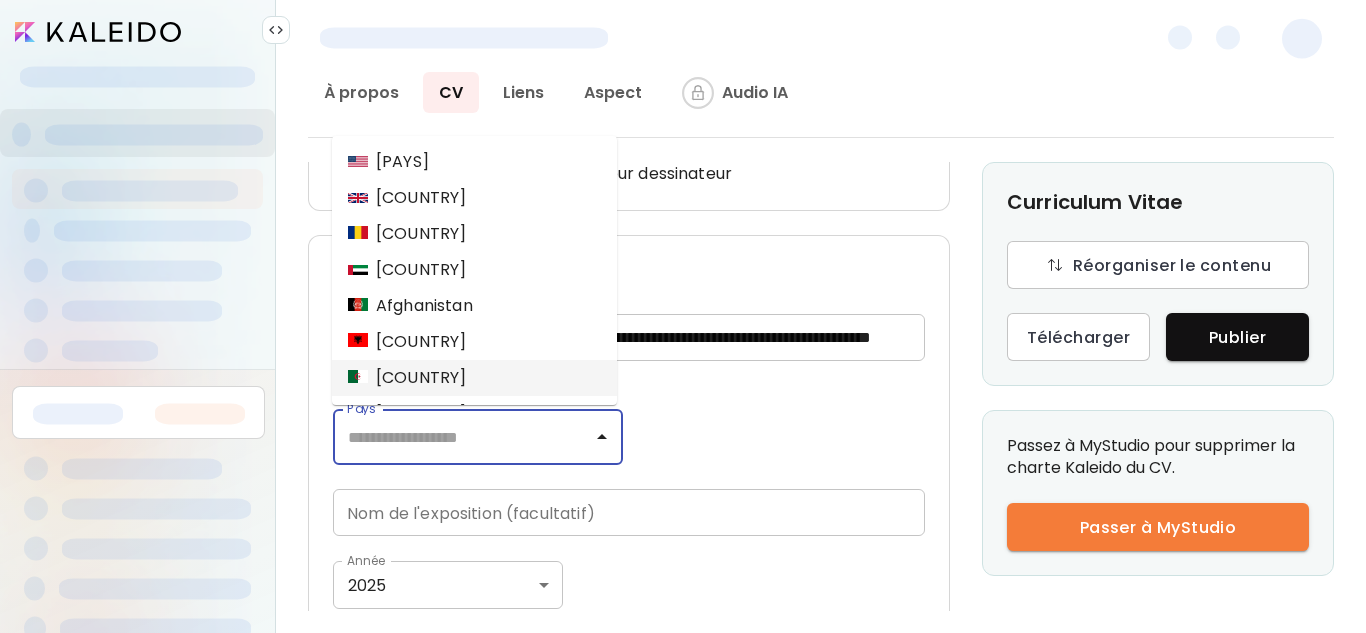 click on "Algérie" at bounding box center [474, 378] 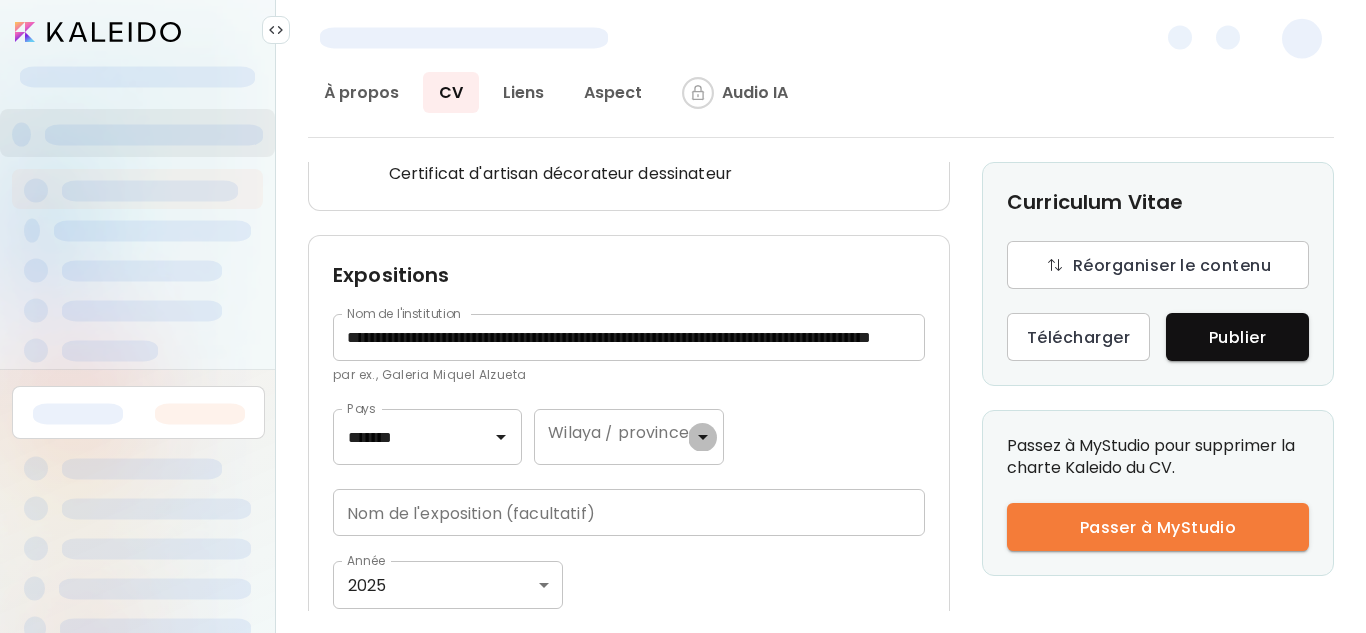click 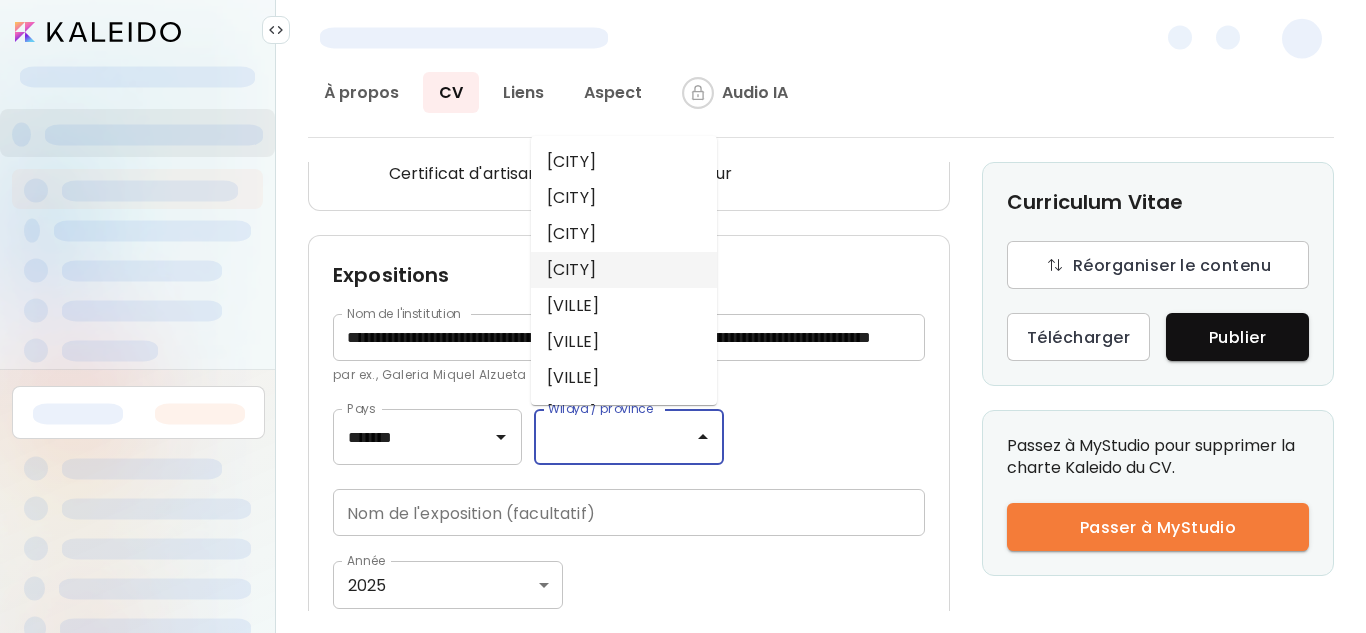 click on "Alger" at bounding box center (624, 270) 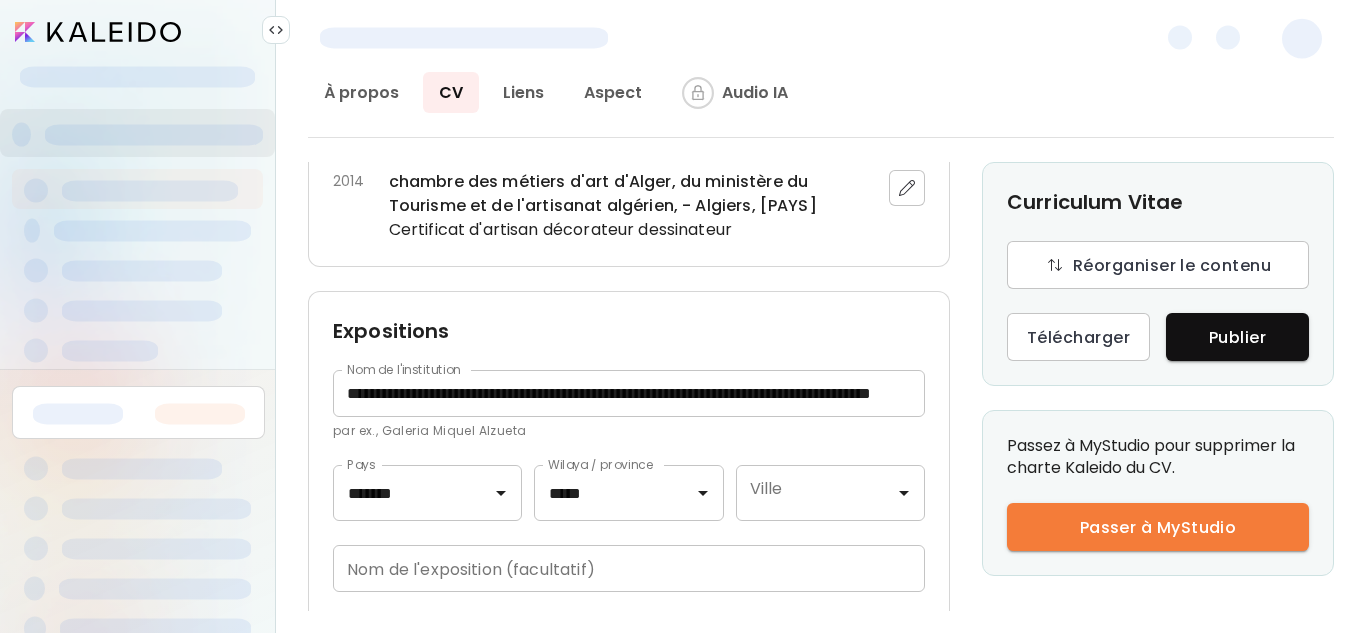 scroll, scrollTop: 1033, scrollLeft: 0, axis: vertical 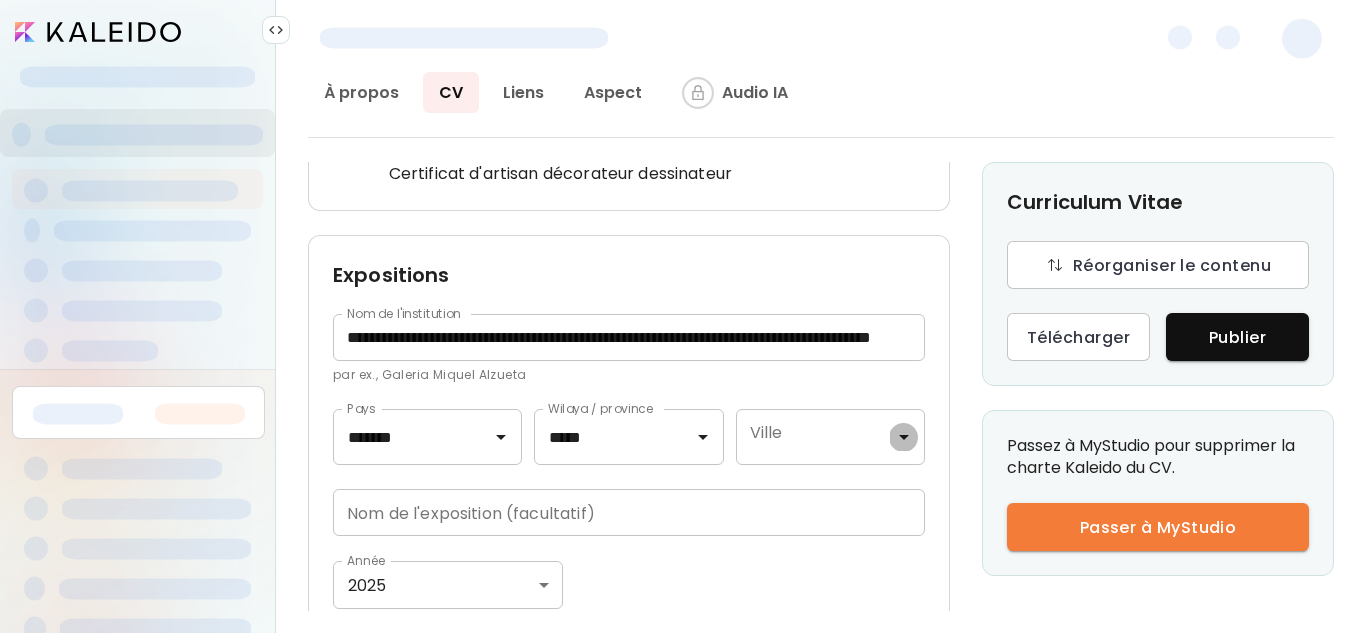 click 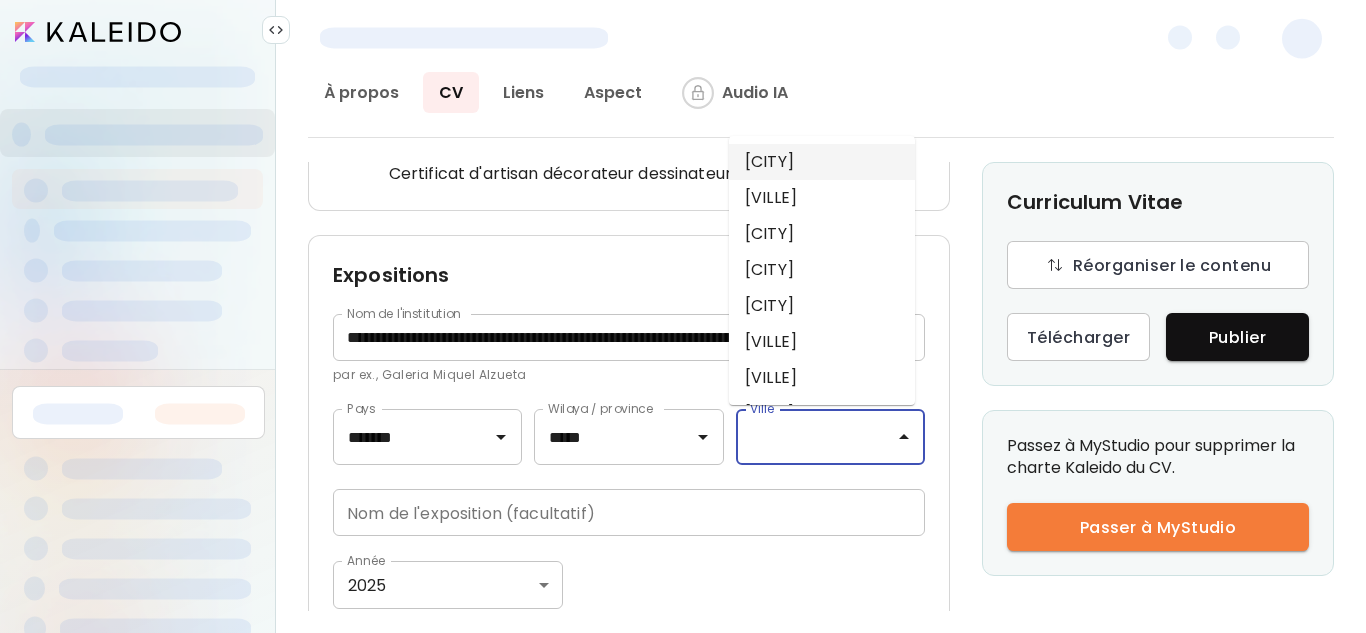 click on "Algiers" at bounding box center (822, 162) 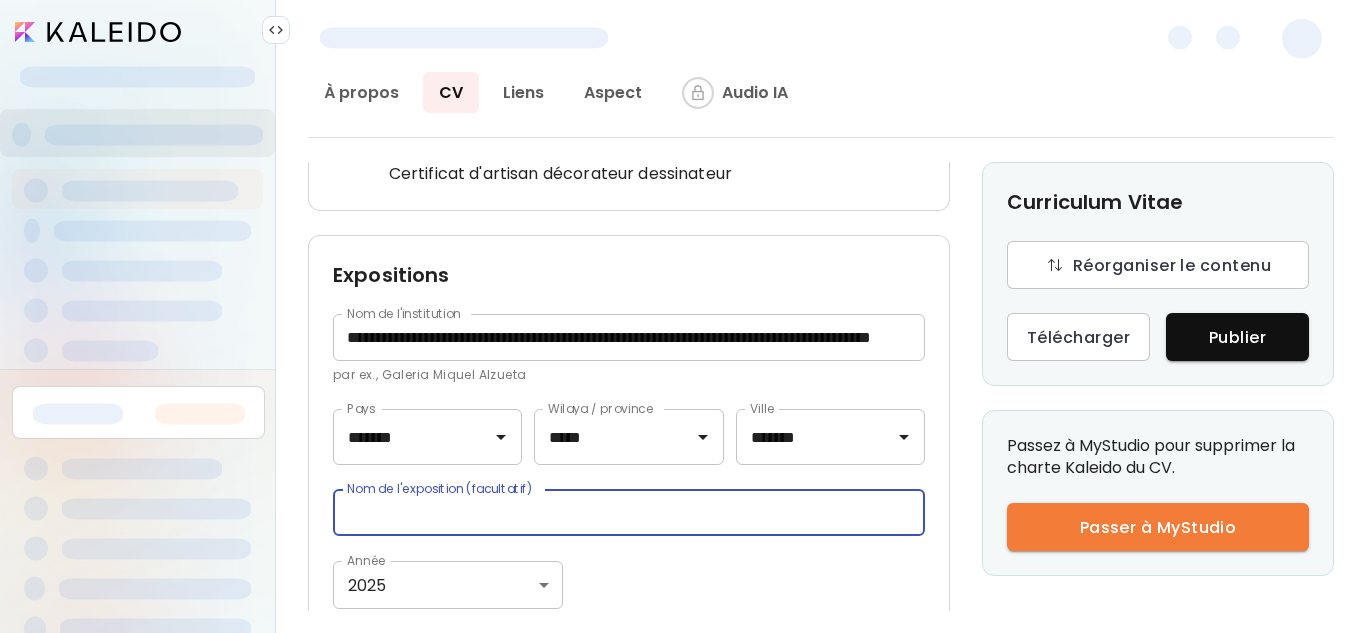 click at bounding box center [629, 512] 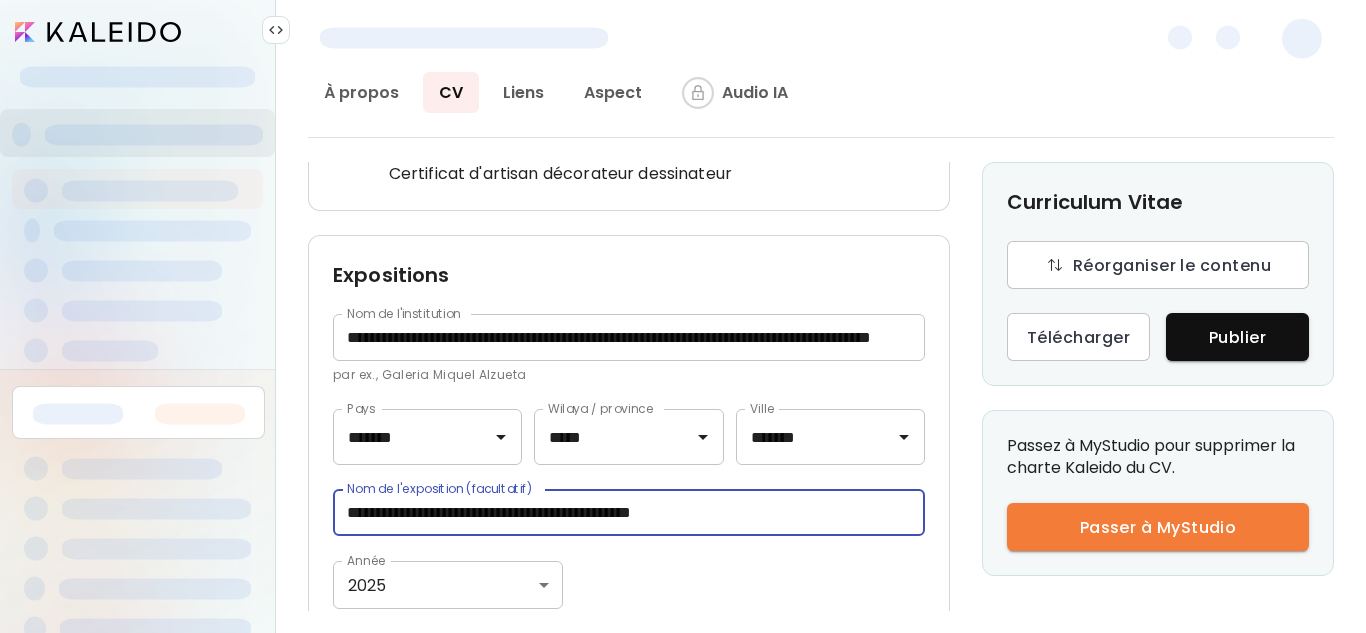 type on "**********" 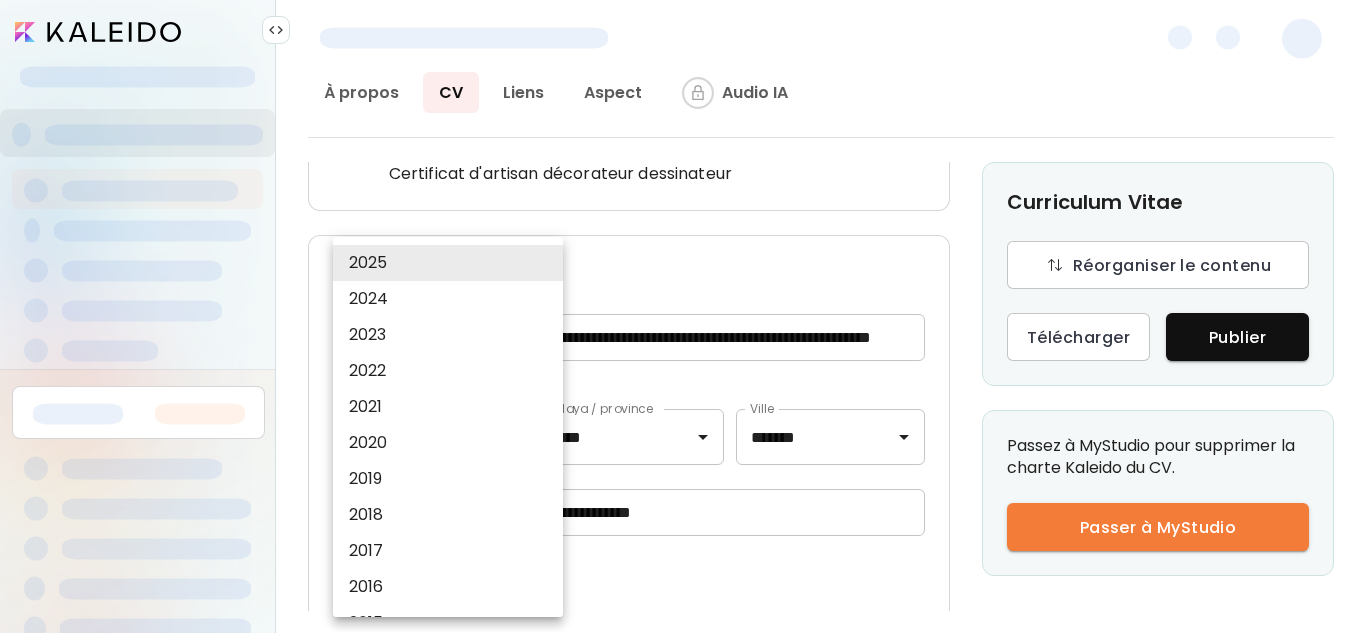 click on "**********" at bounding box center [683, 316] 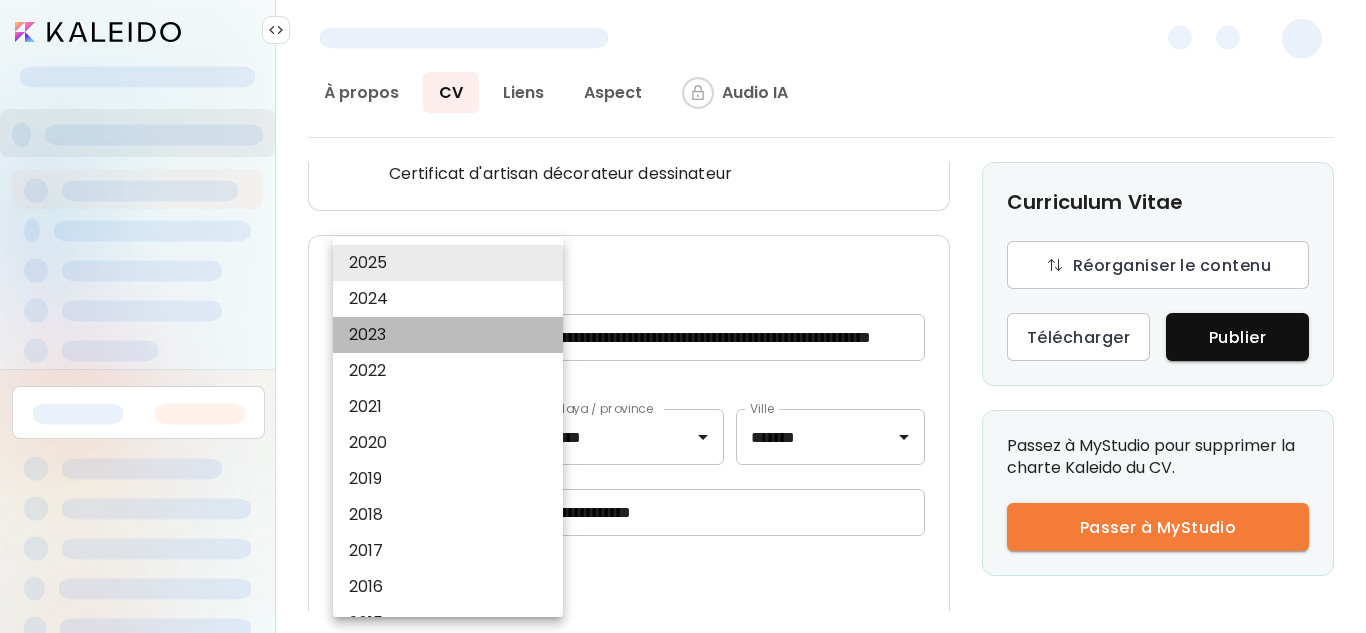 click on "2023" at bounding box center [453, 335] 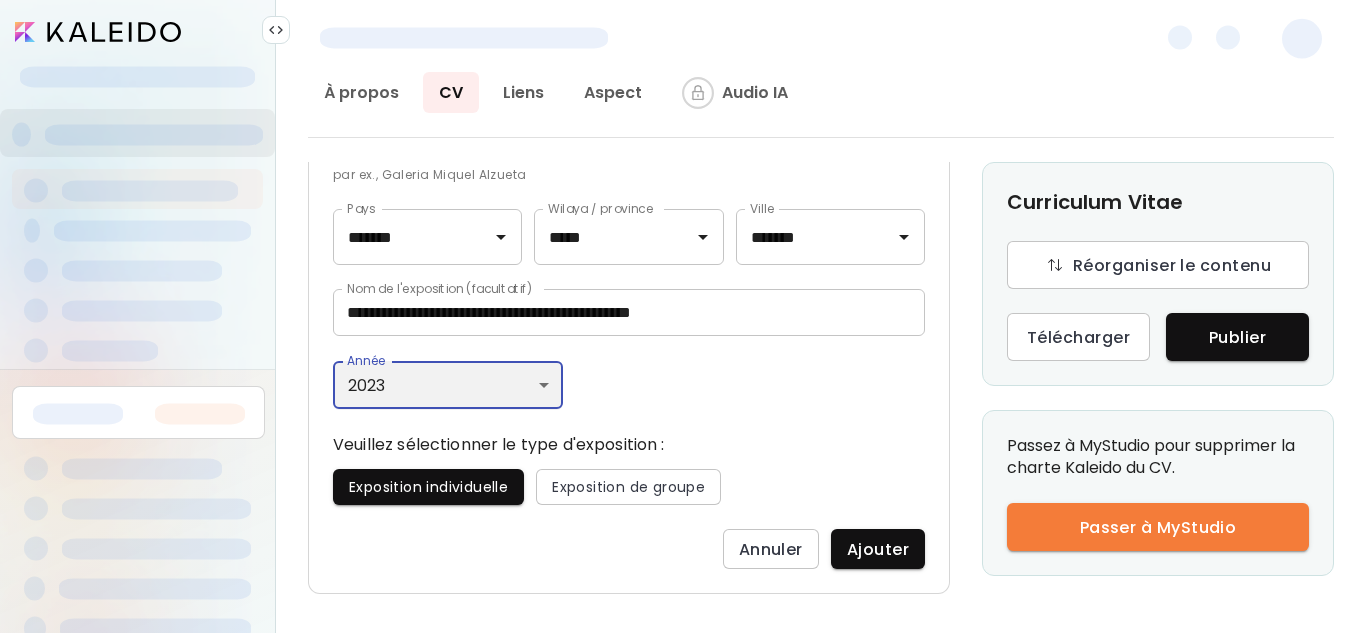 scroll, scrollTop: 1265, scrollLeft: 0, axis: vertical 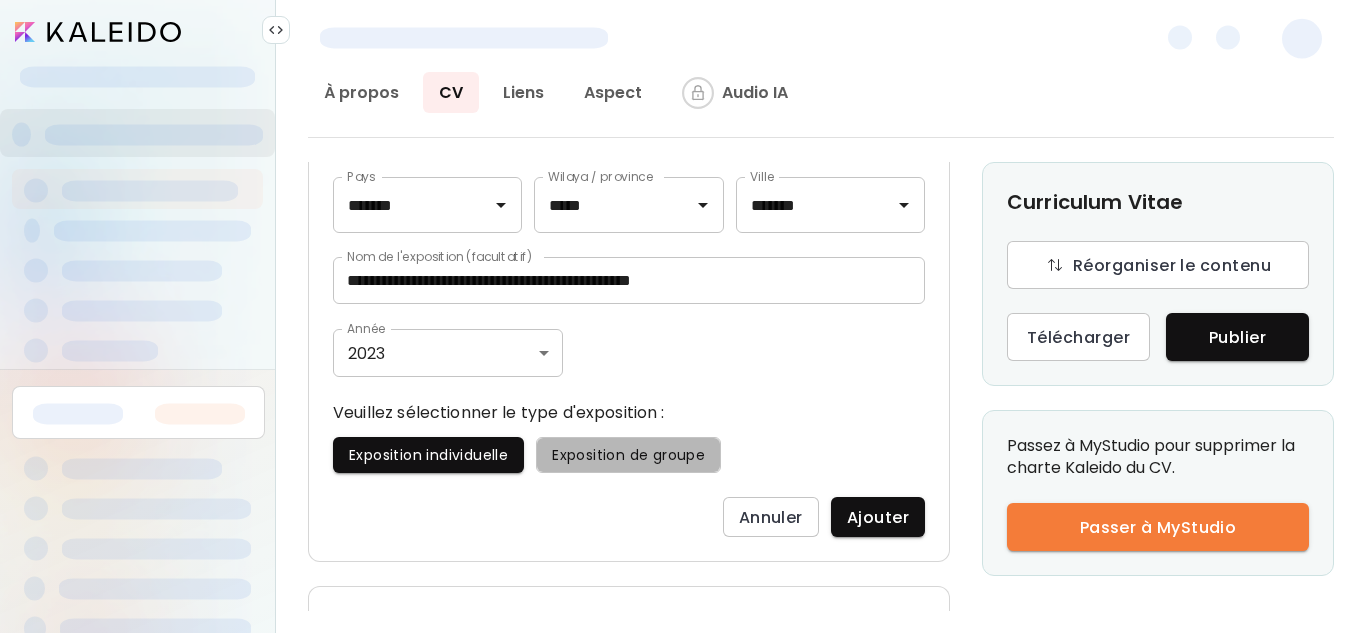 click on "Exposition de groupe" at bounding box center [628, 455] 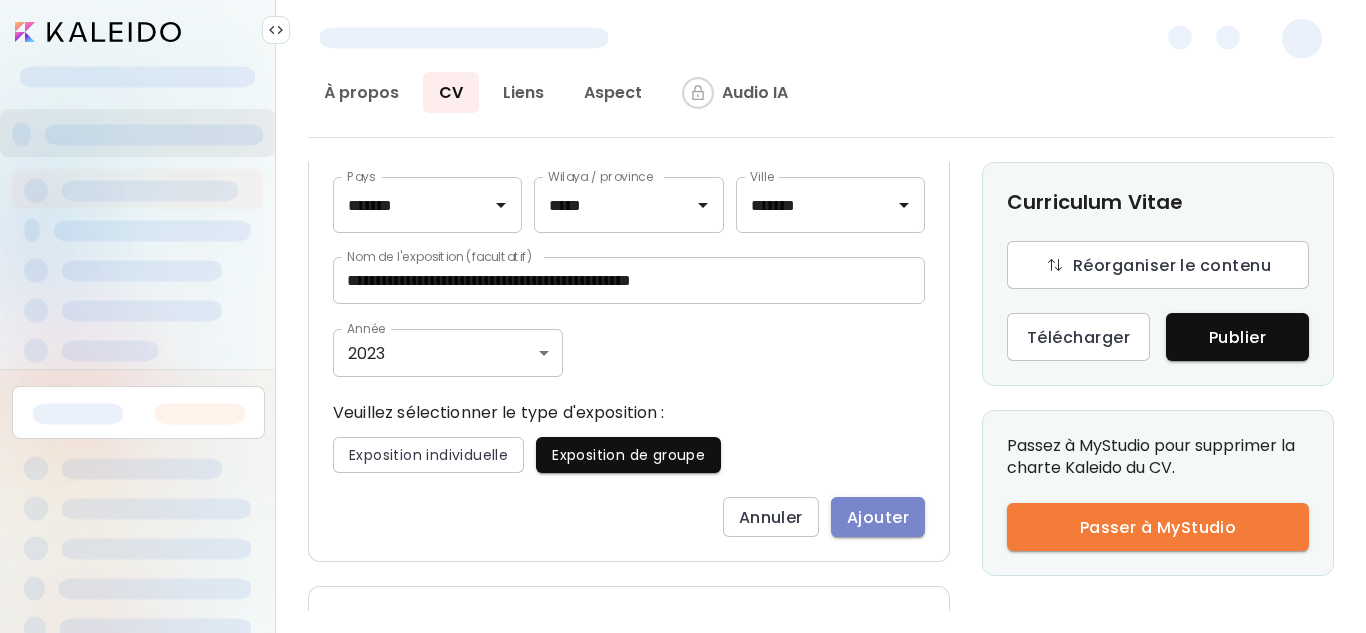 click on "Ajouter" at bounding box center (878, 517) 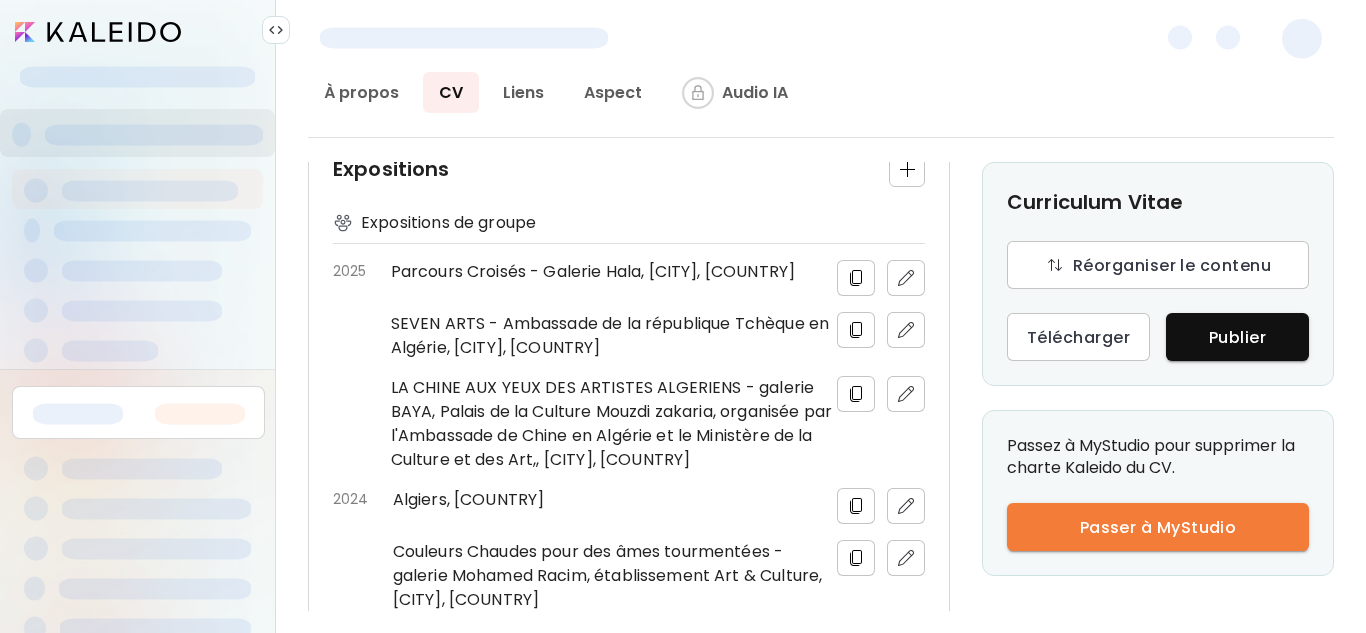 scroll, scrollTop: 1065, scrollLeft: 0, axis: vertical 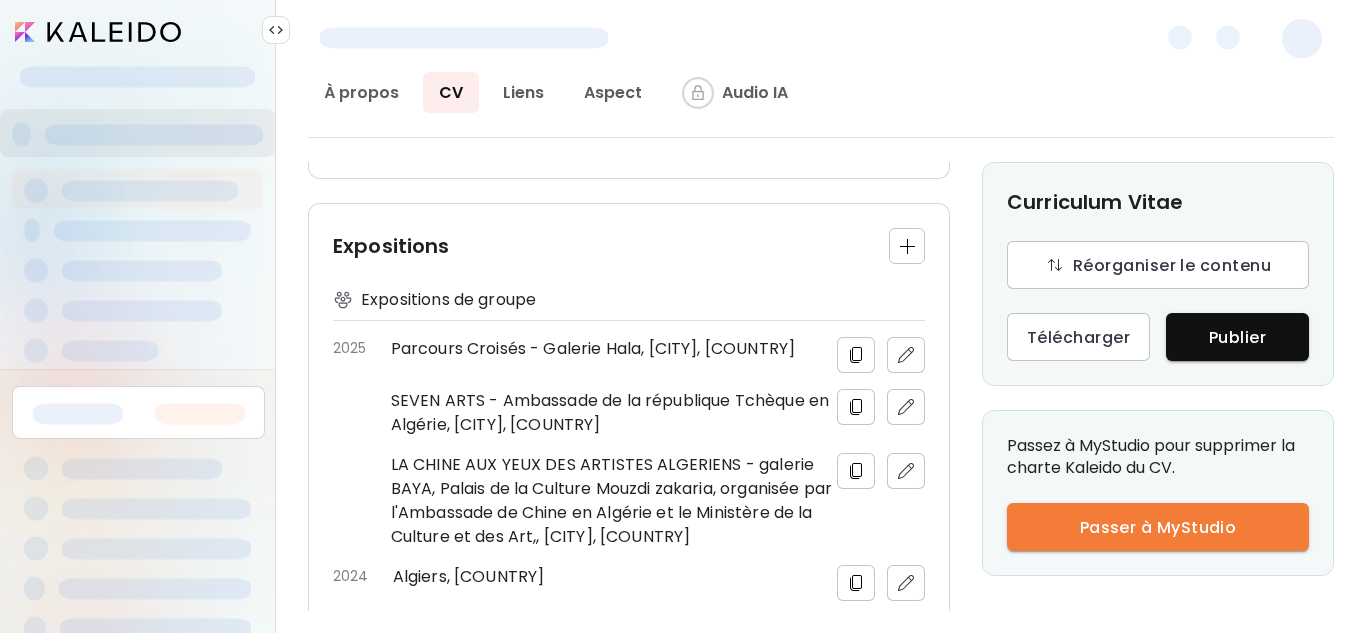 click at bounding box center [907, 246] 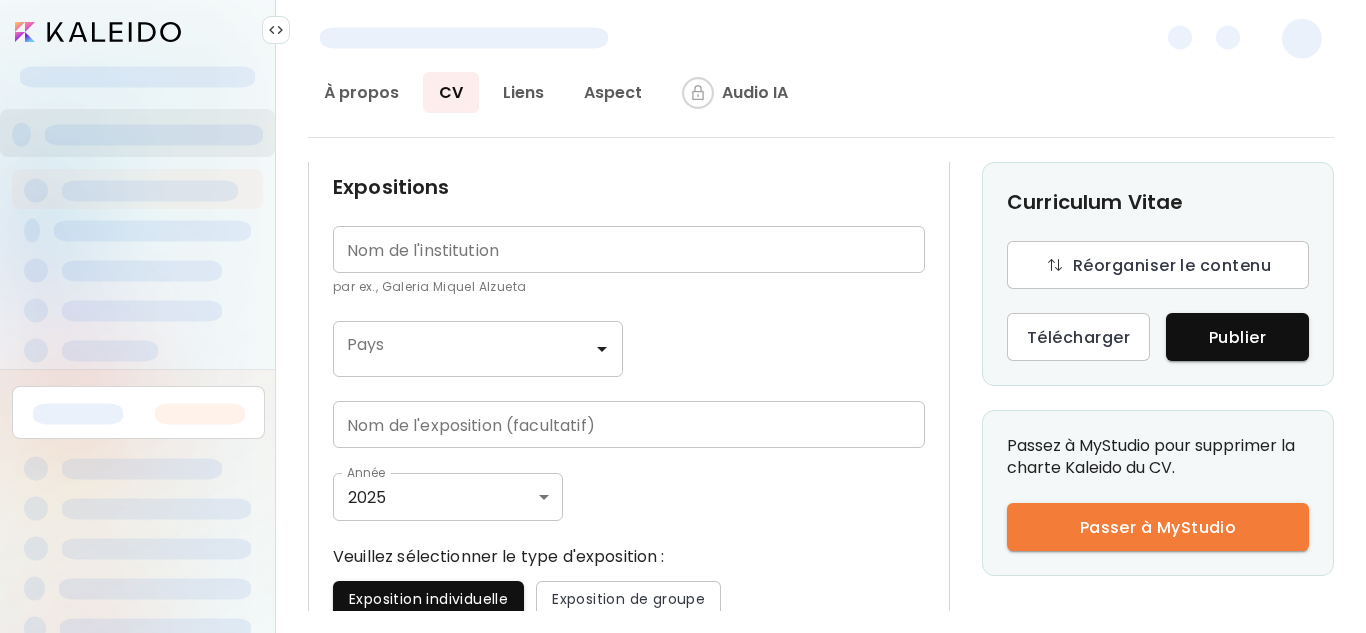 scroll, scrollTop: 1009, scrollLeft: 0, axis: vertical 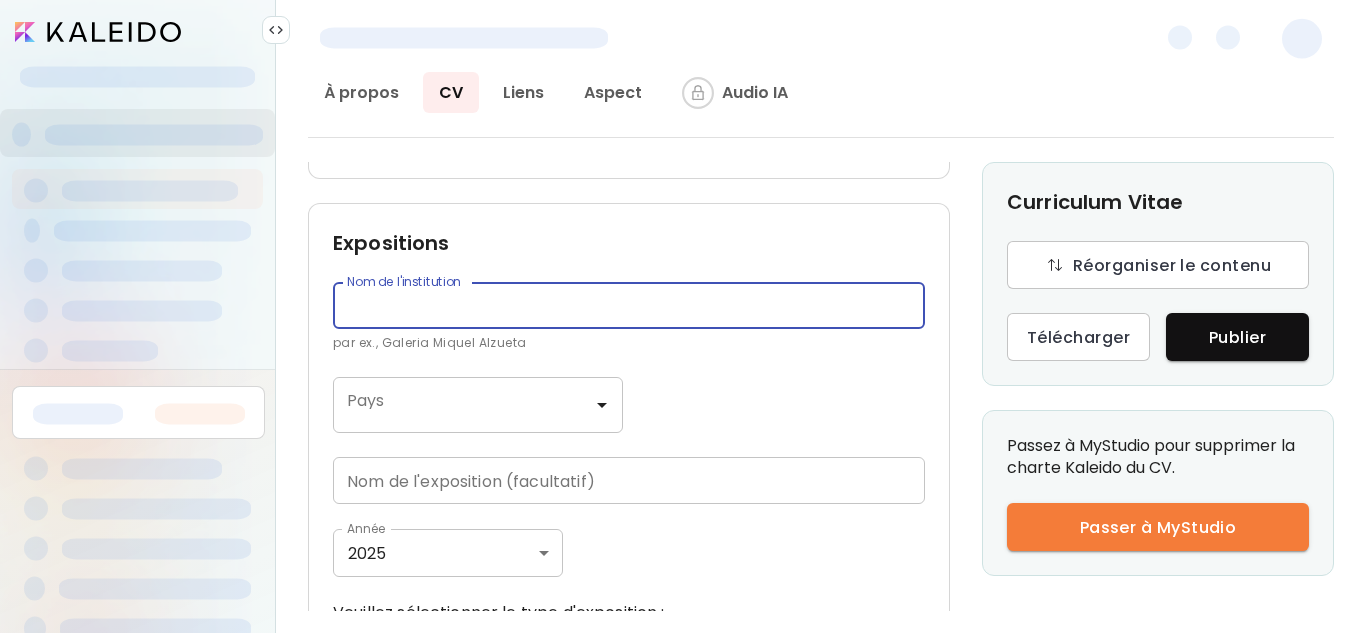 click at bounding box center (629, 305) 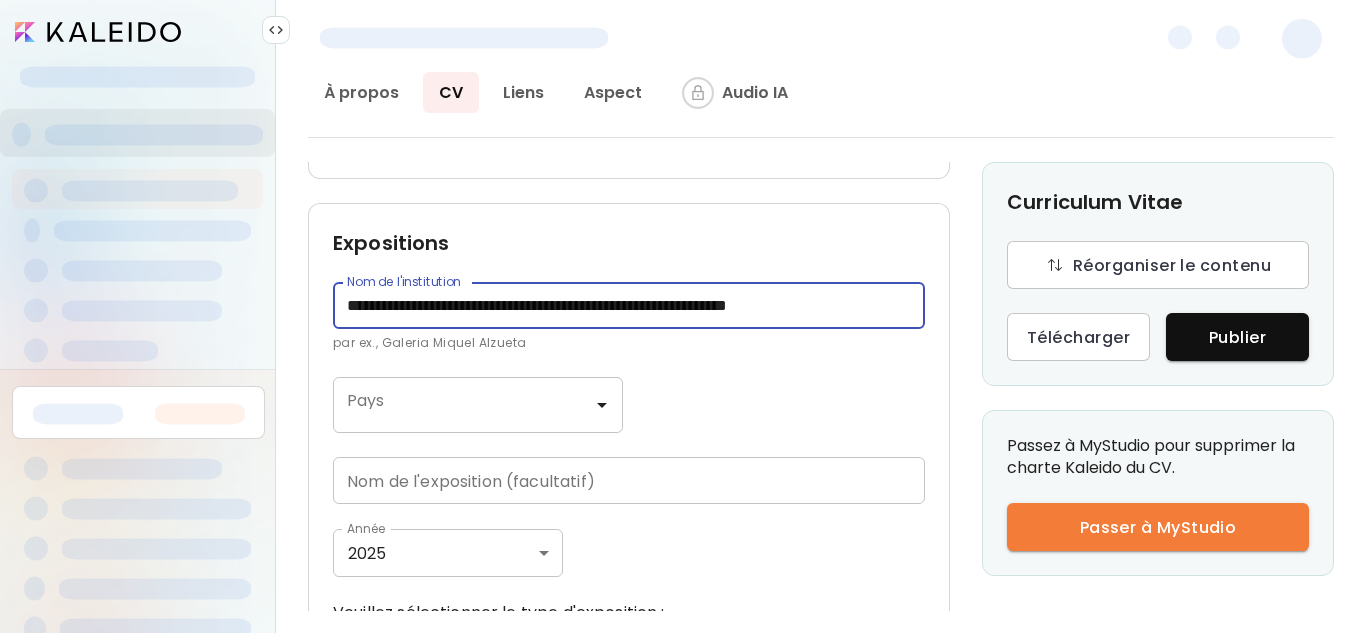 drag, startPoint x: 583, startPoint y: 309, endPoint x: 477, endPoint y: 305, distance: 106.07545 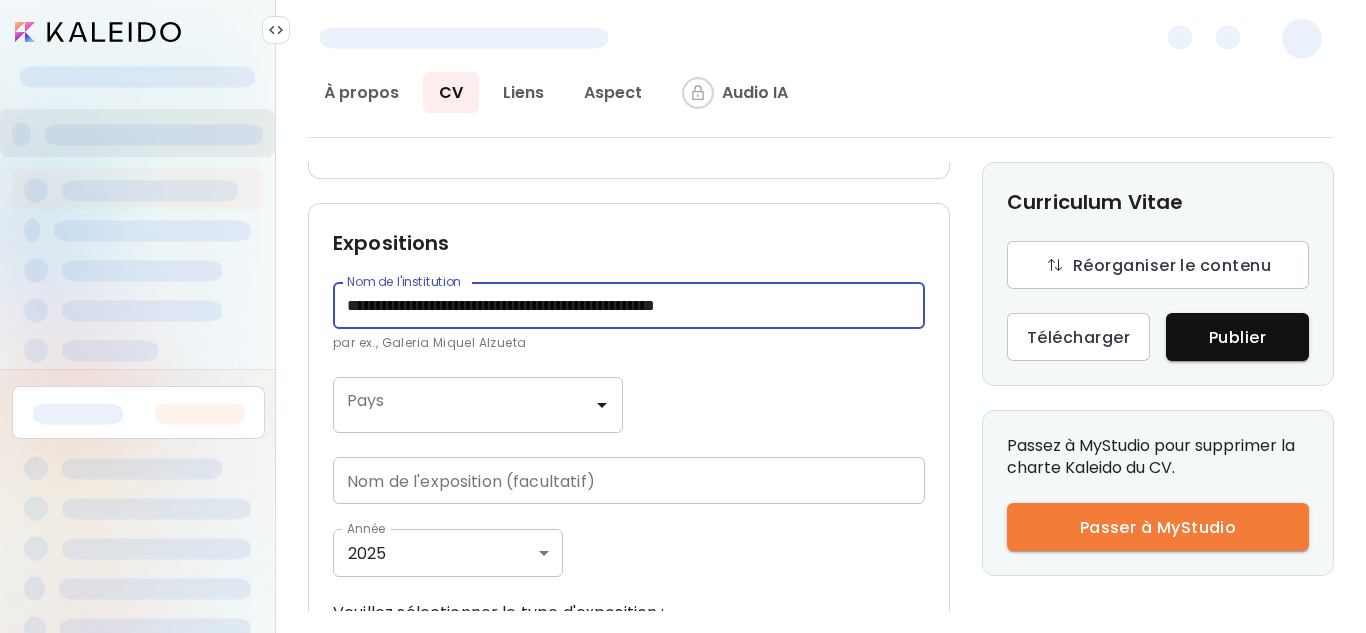 type on "**********" 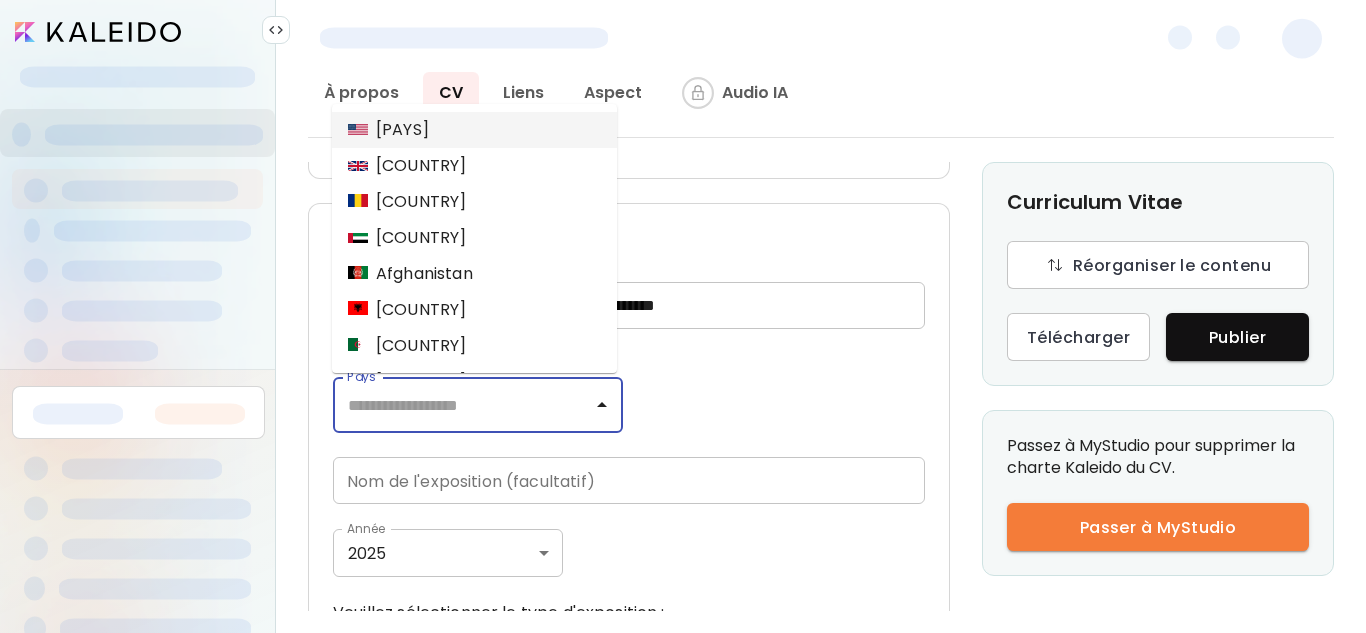 click on "Pays" at bounding box center (463, 405) 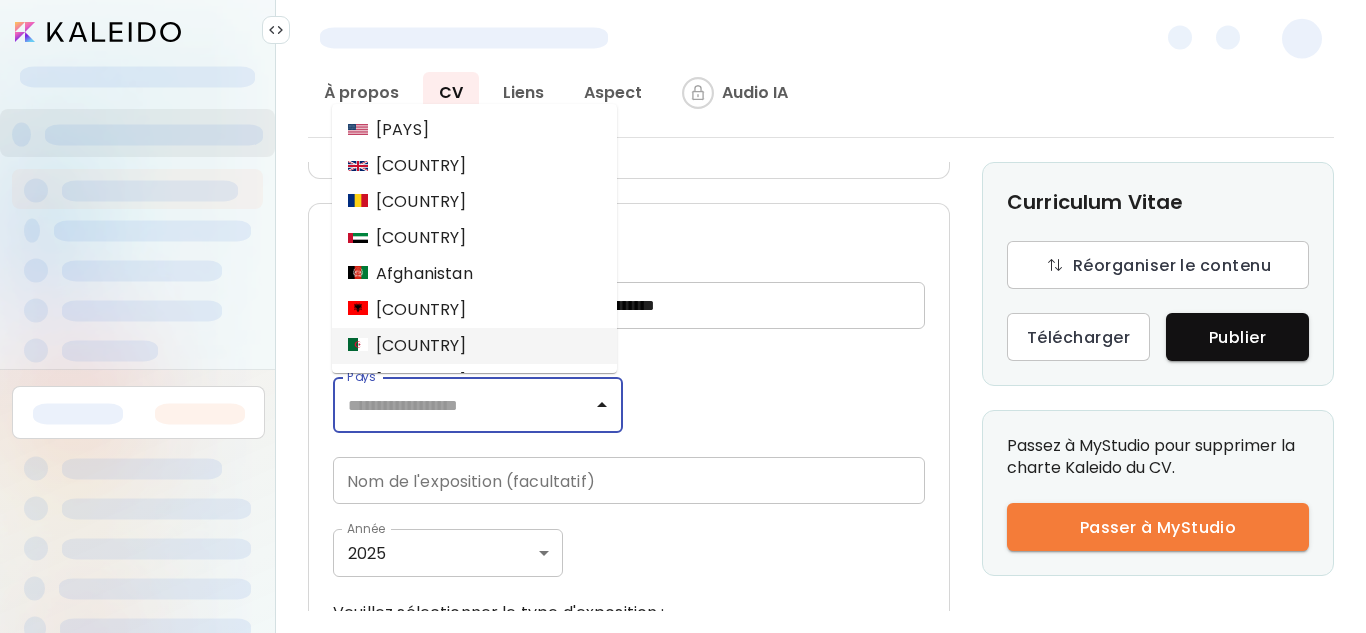 click on "Algérie" at bounding box center [407, 346] 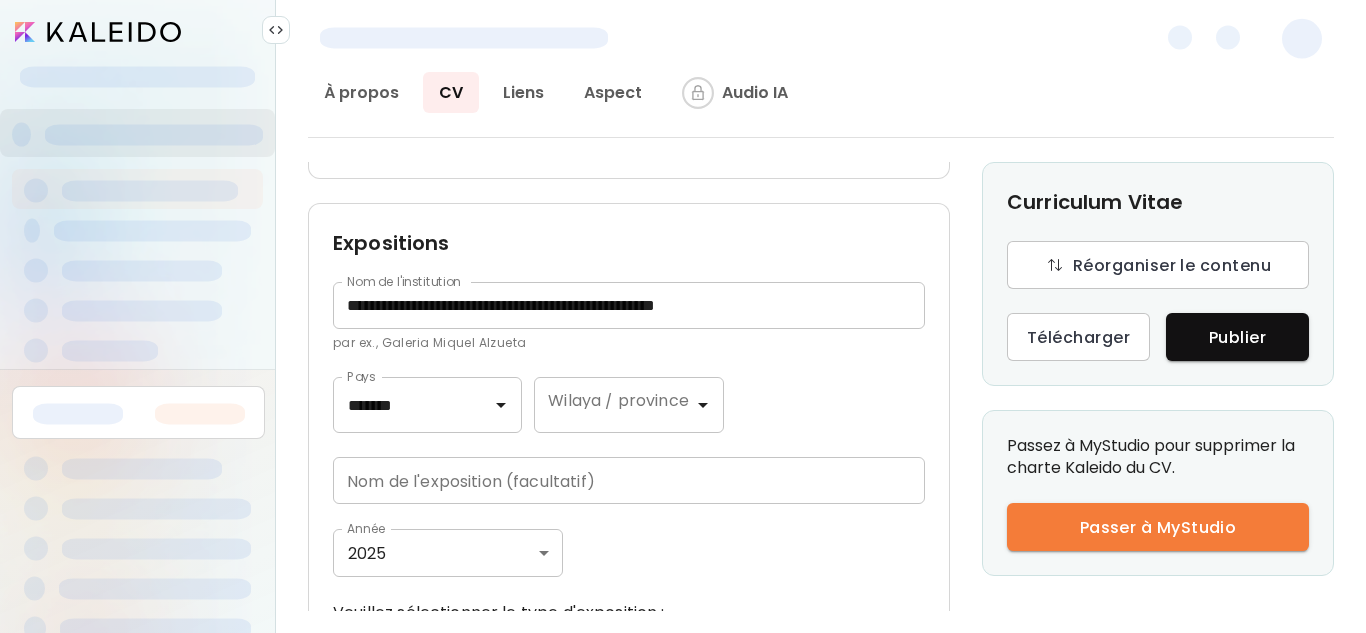 click 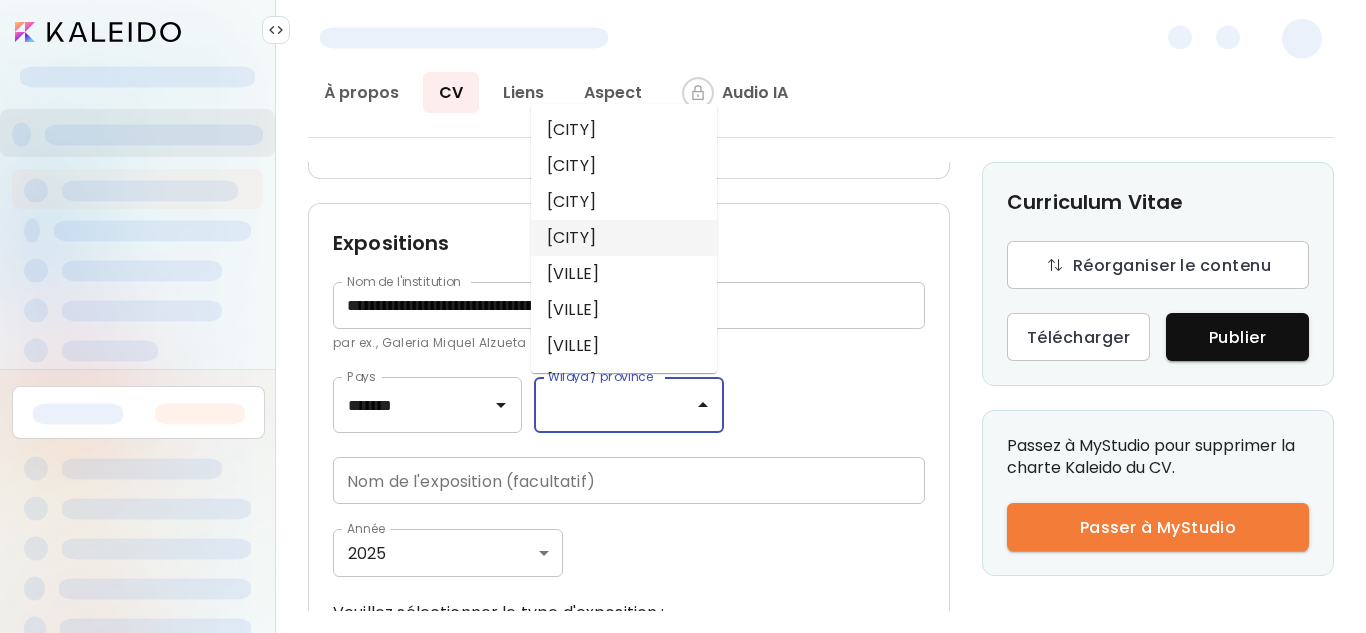 click on "Alger" at bounding box center [624, 238] 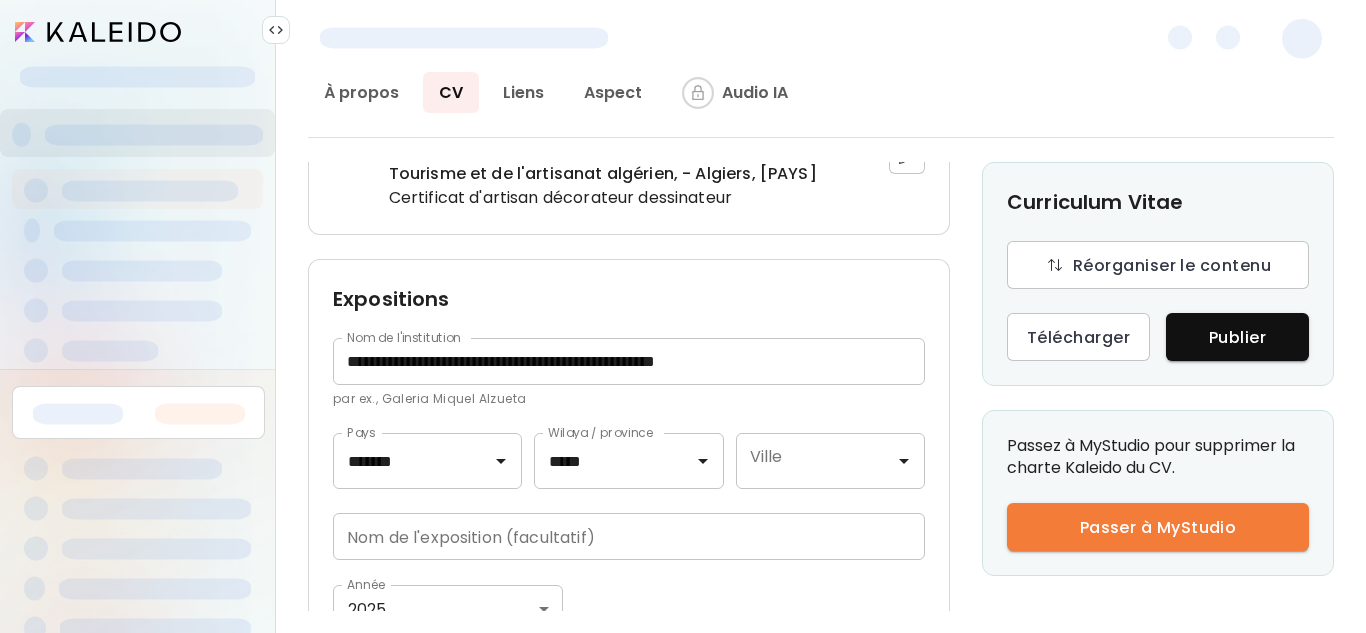 scroll, scrollTop: 1065, scrollLeft: 0, axis: vertical 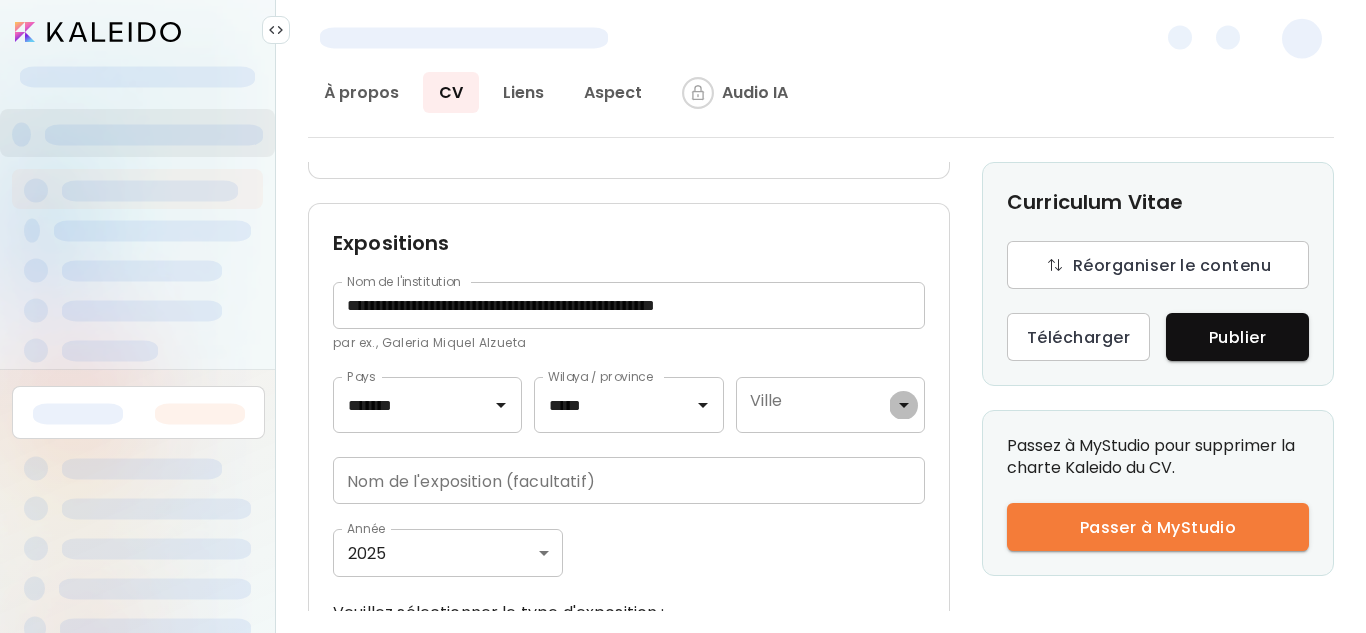 click 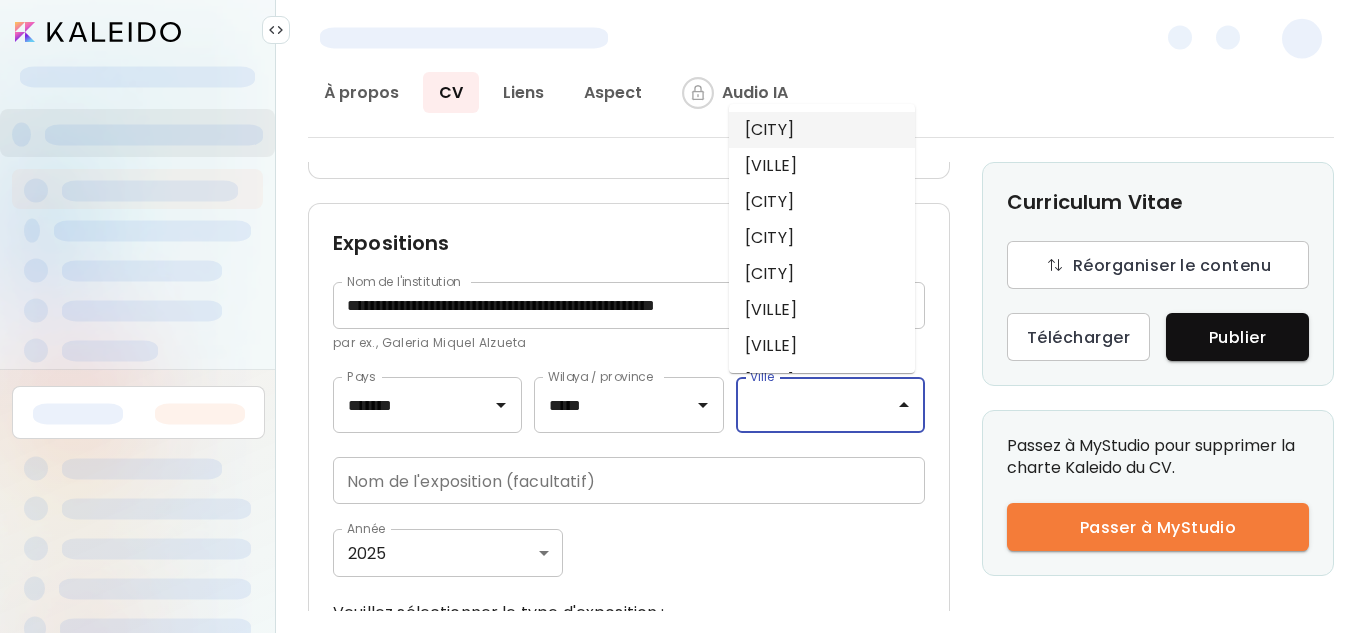 click on "Algiers" at bounding box center (822, 130) 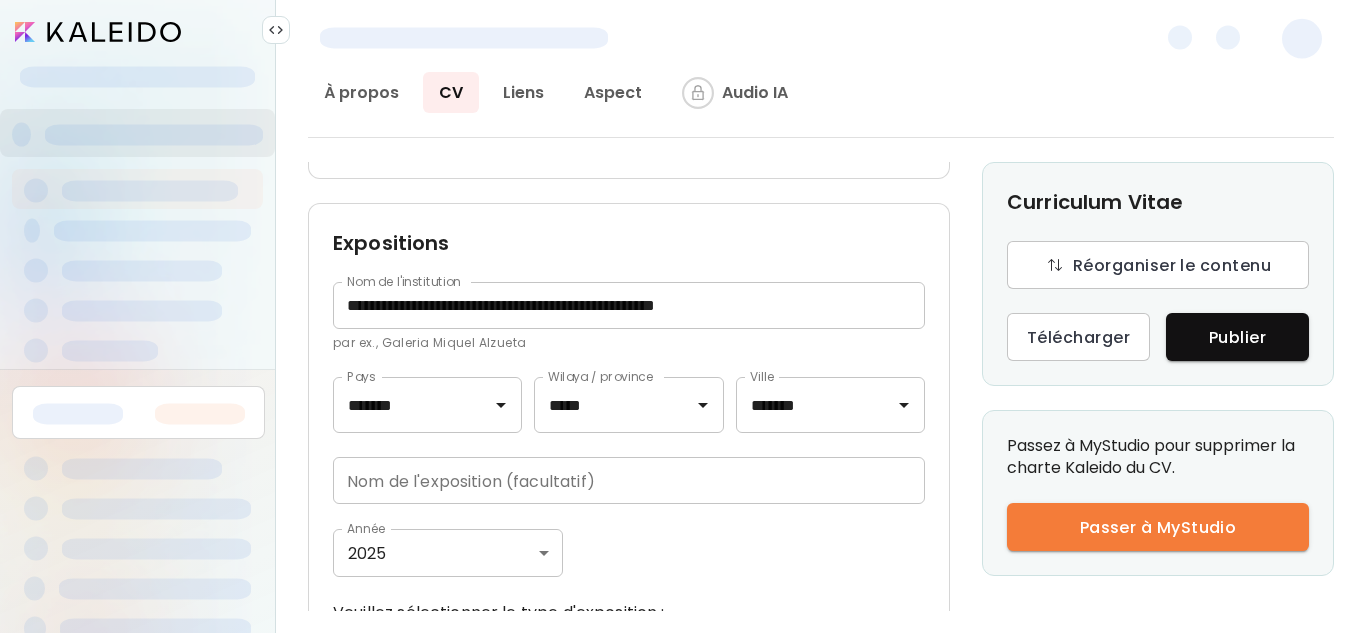 click at bounding box center (629, 480) 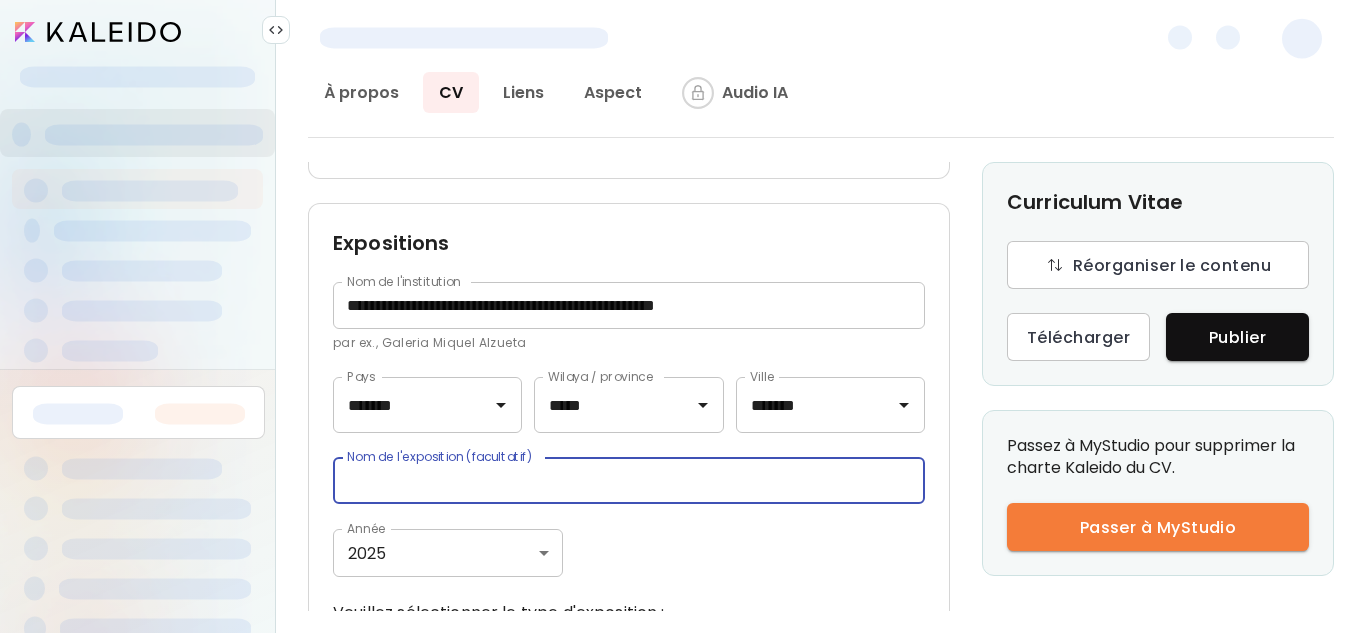 paste on "**********" 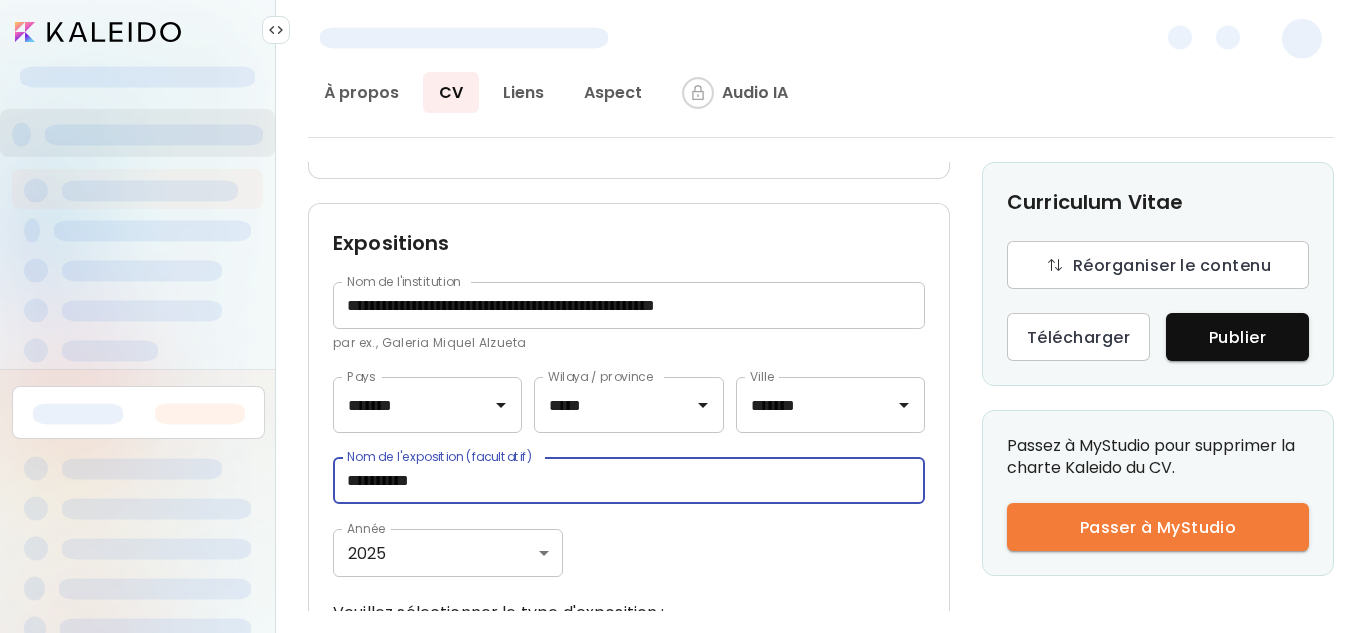 click on "**********" at bounding box center [629, 480] 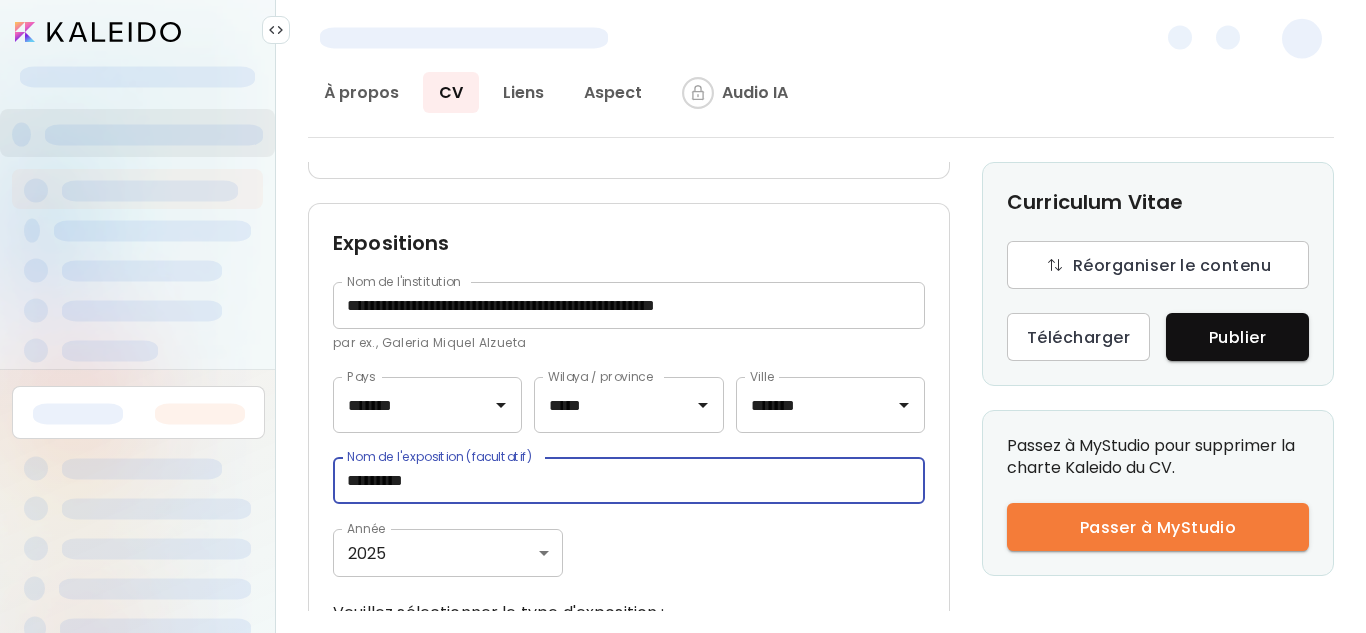 type on "*********" 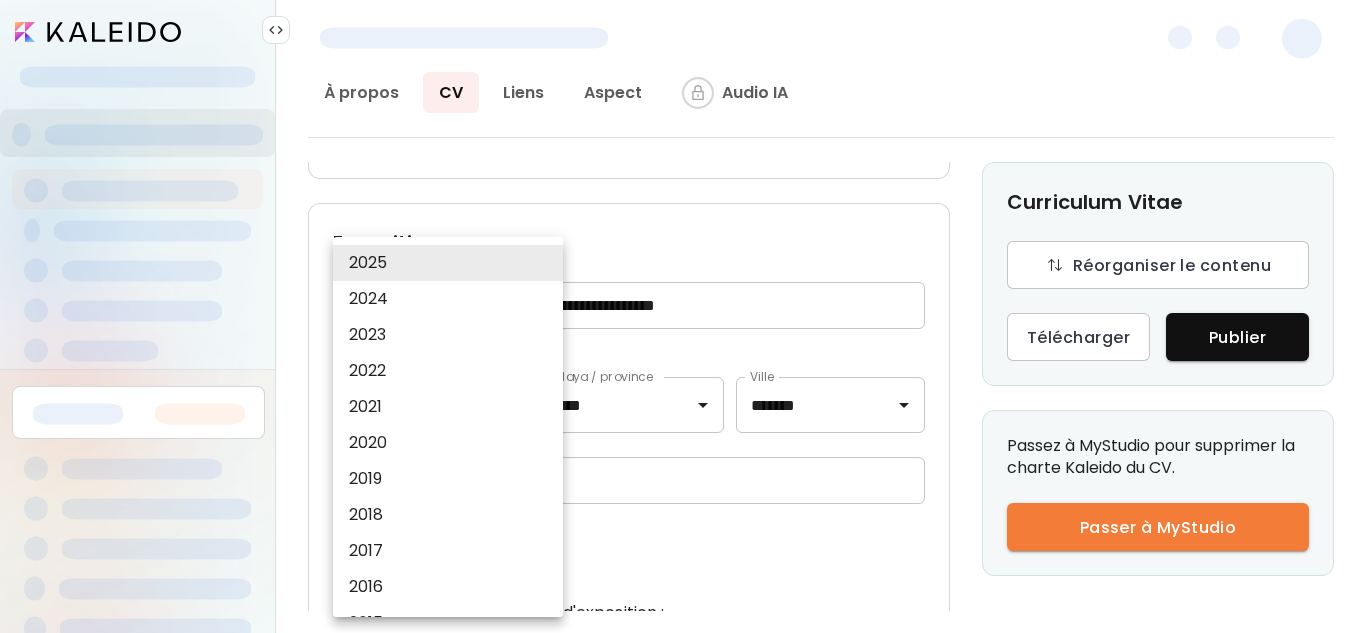 click on "**********" at bounding box center (683, 316) 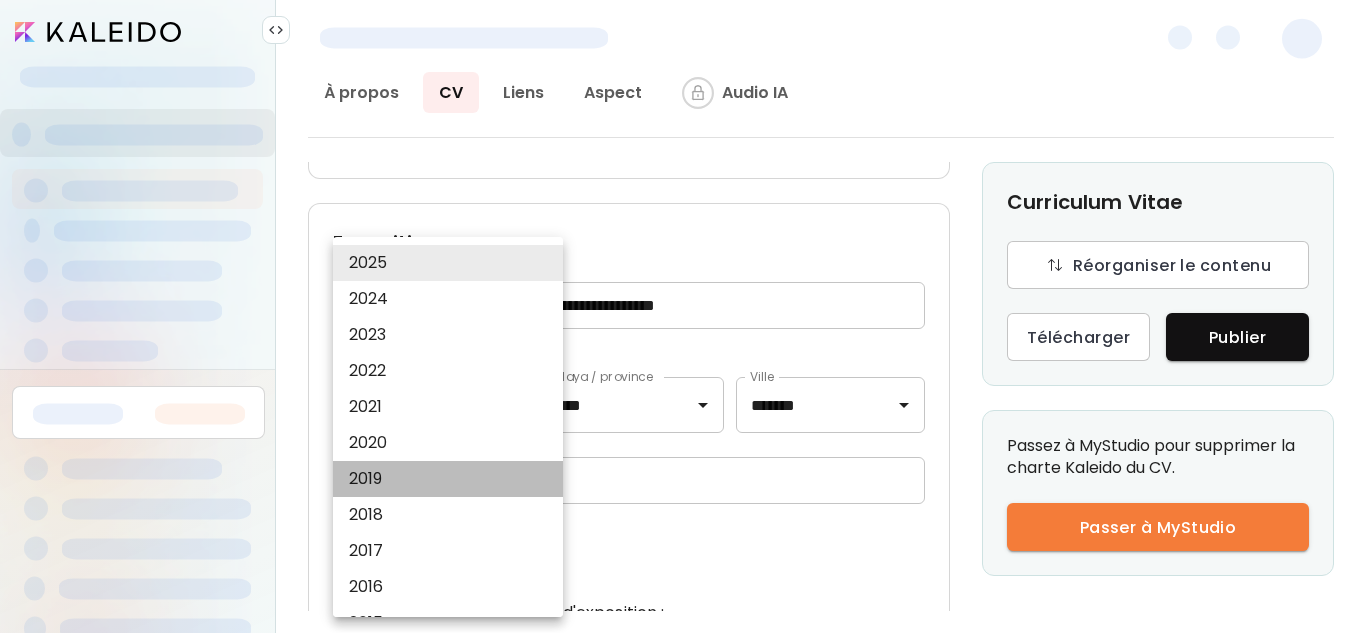 click on "2019" at bounding box center [453, 479] 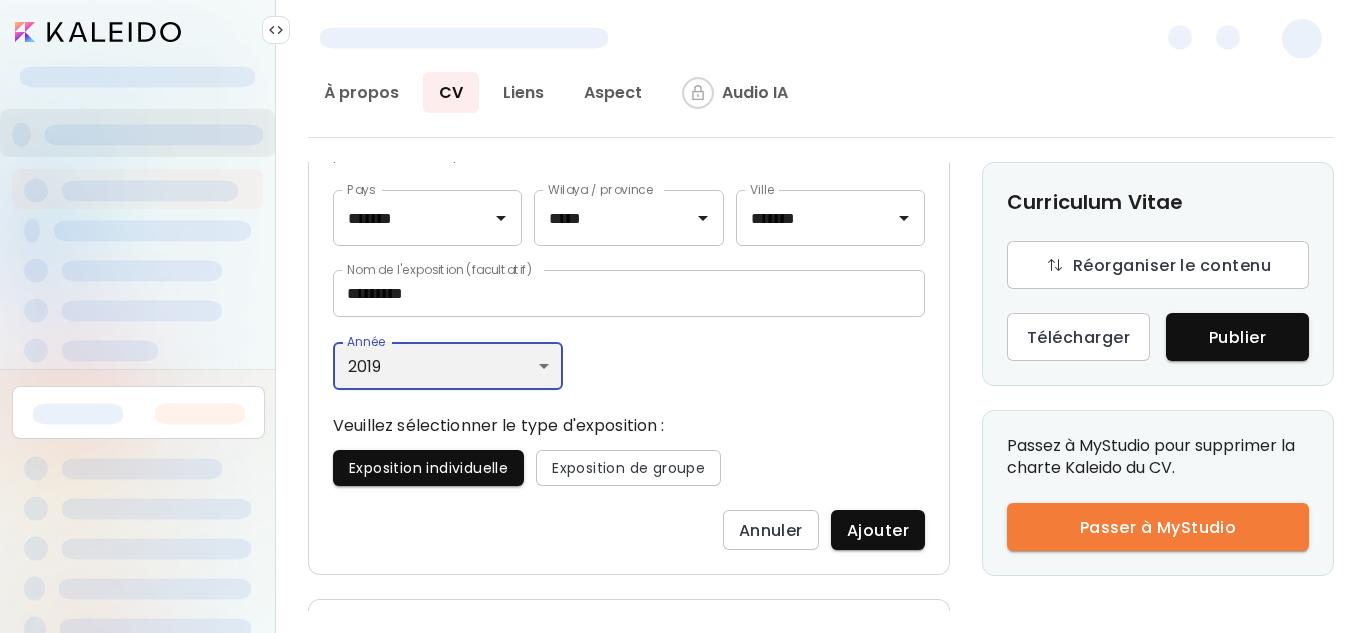 scroll, scrollTop: 1297, scrollLeft: 0, axis: vertical 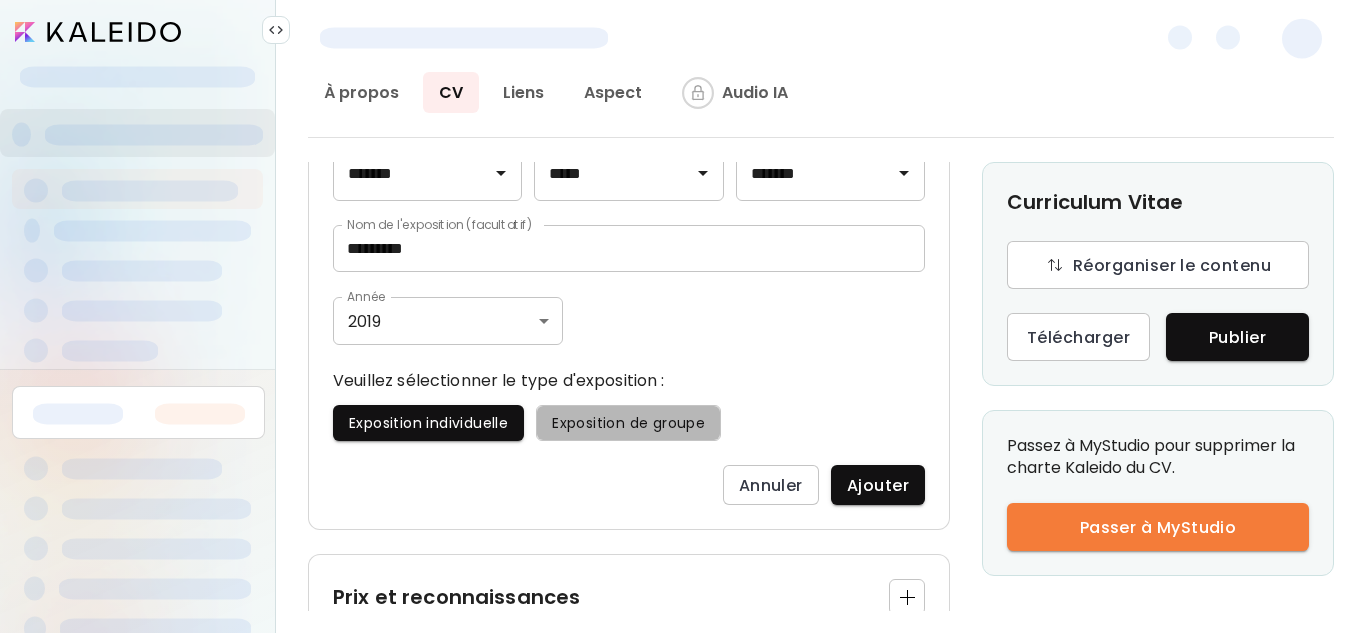 click on "Exposition de groupe" at bounding box center [628, 423] 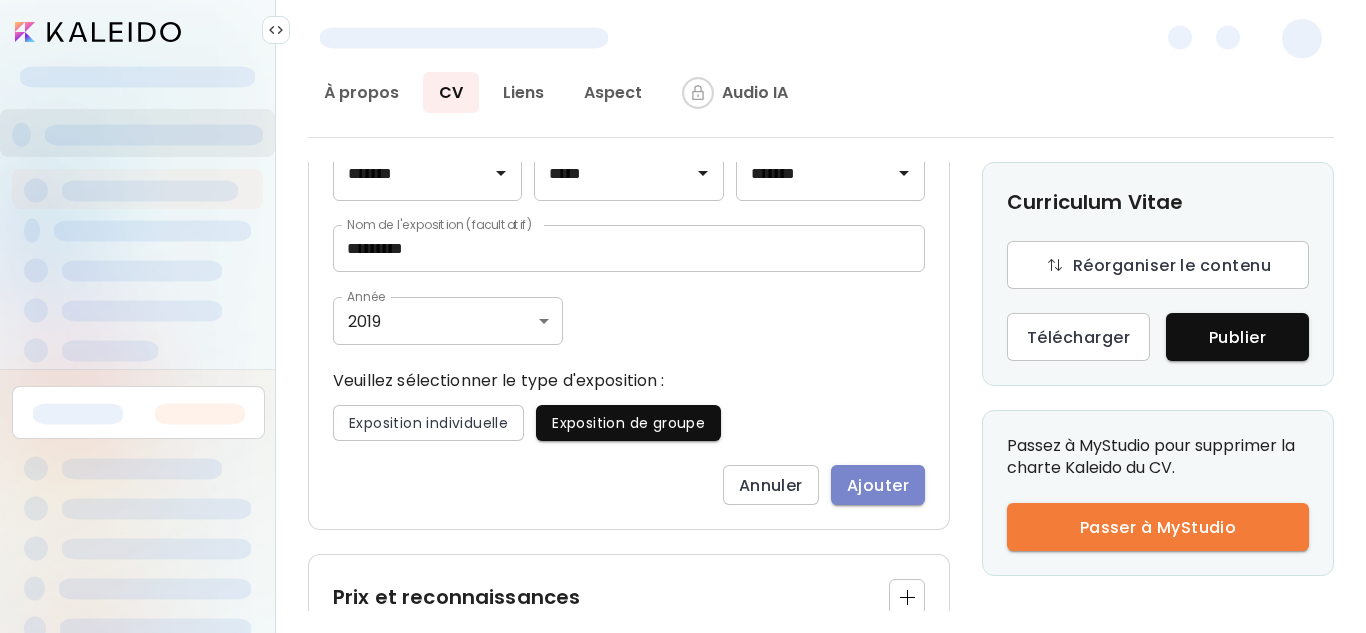click on "Ajouter" at bounding box center (878, 485) 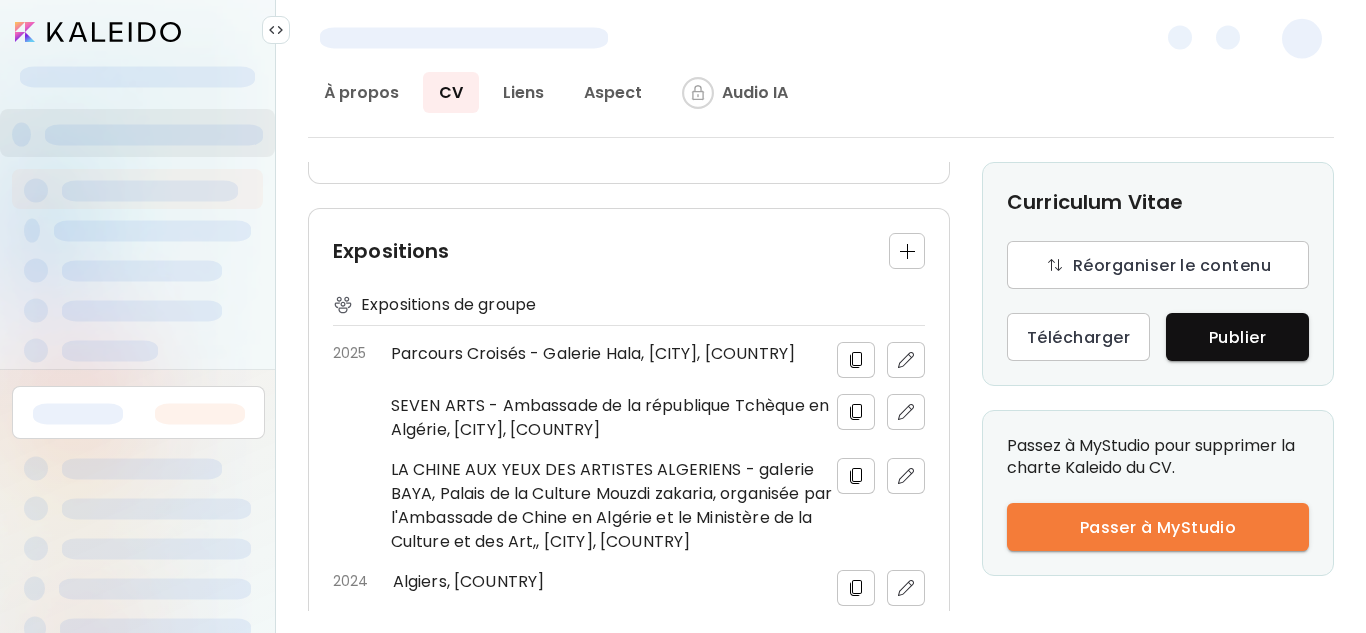 scroll, scrollTop: 1057, scrollLeft: 0, axis: vertical 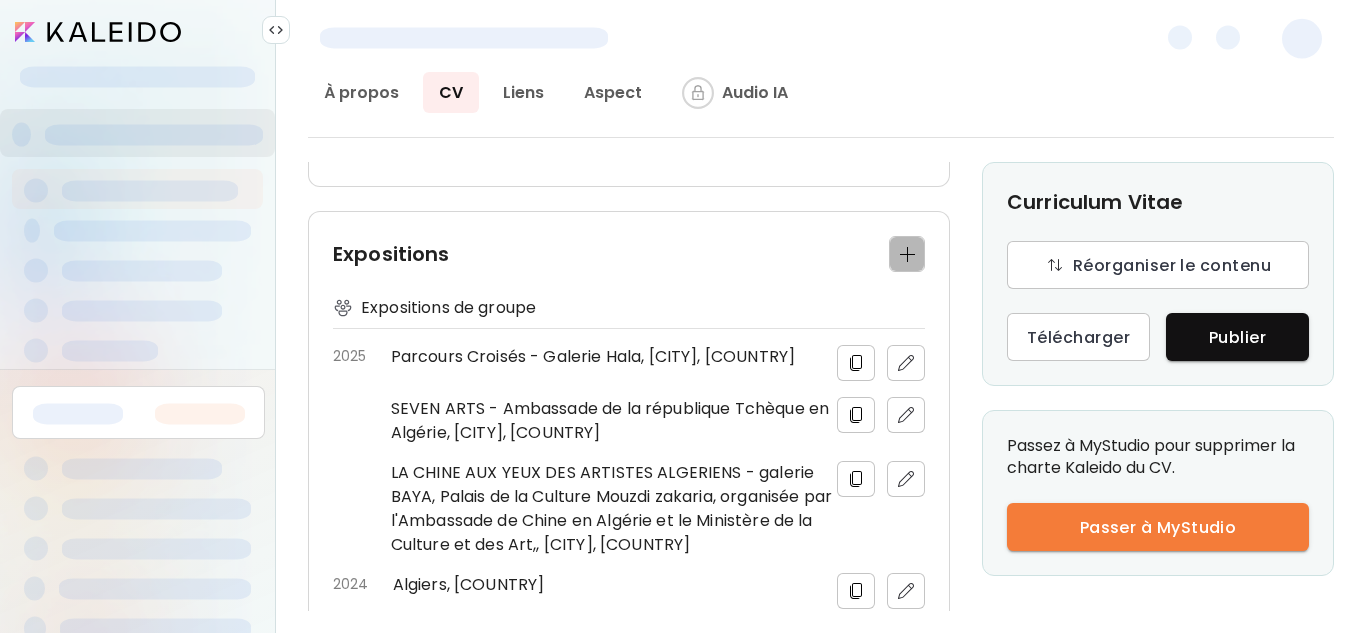 click at bounding box center (907, 254) 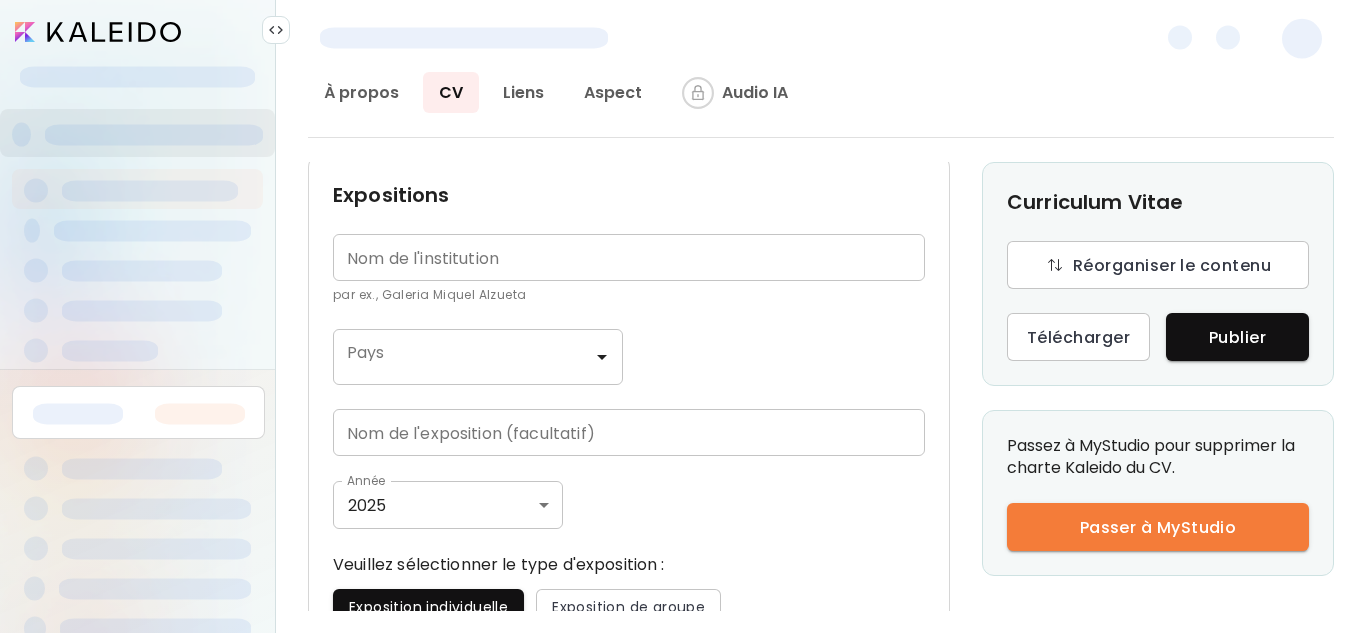 scroll, scrollTop: 1001, scrollLeft: 0, axis: vertical 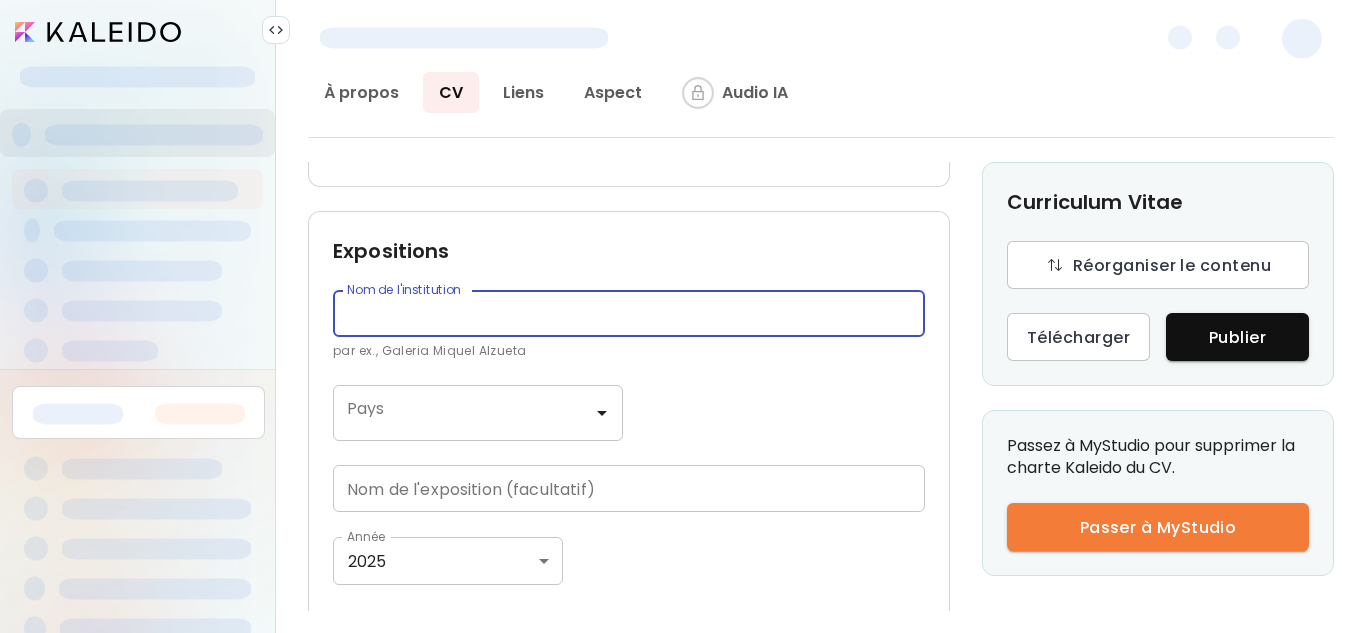 click at bounding box center (629, 313) 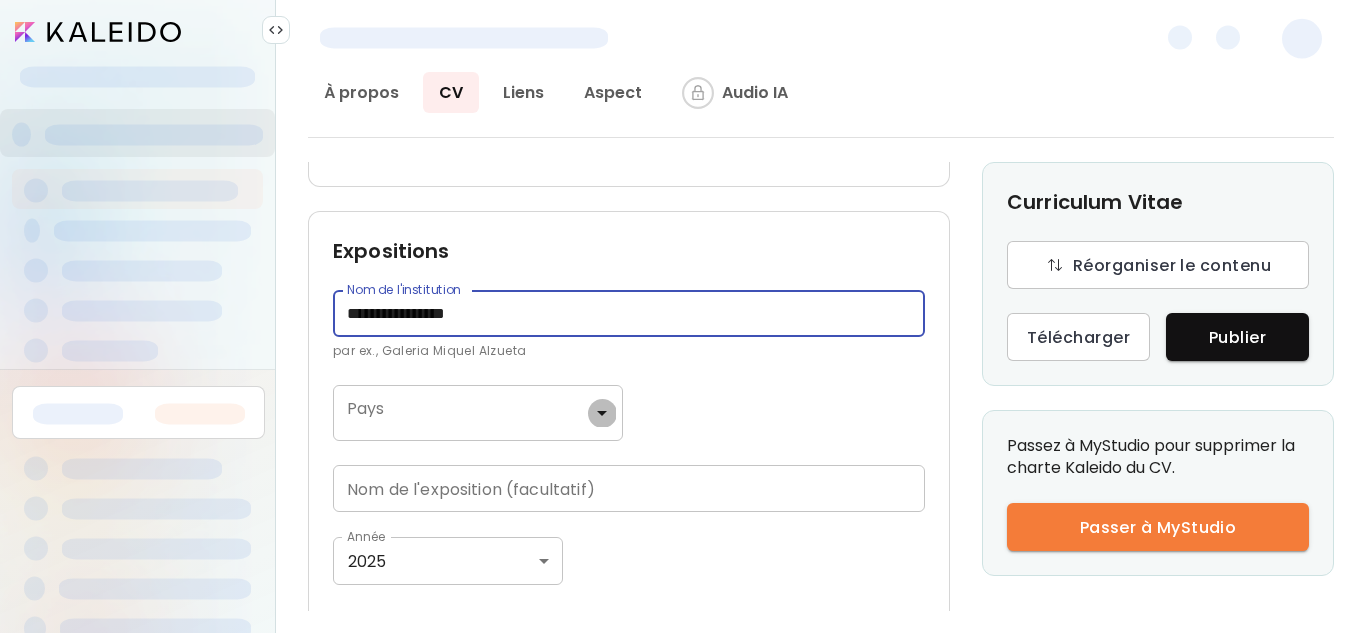 click 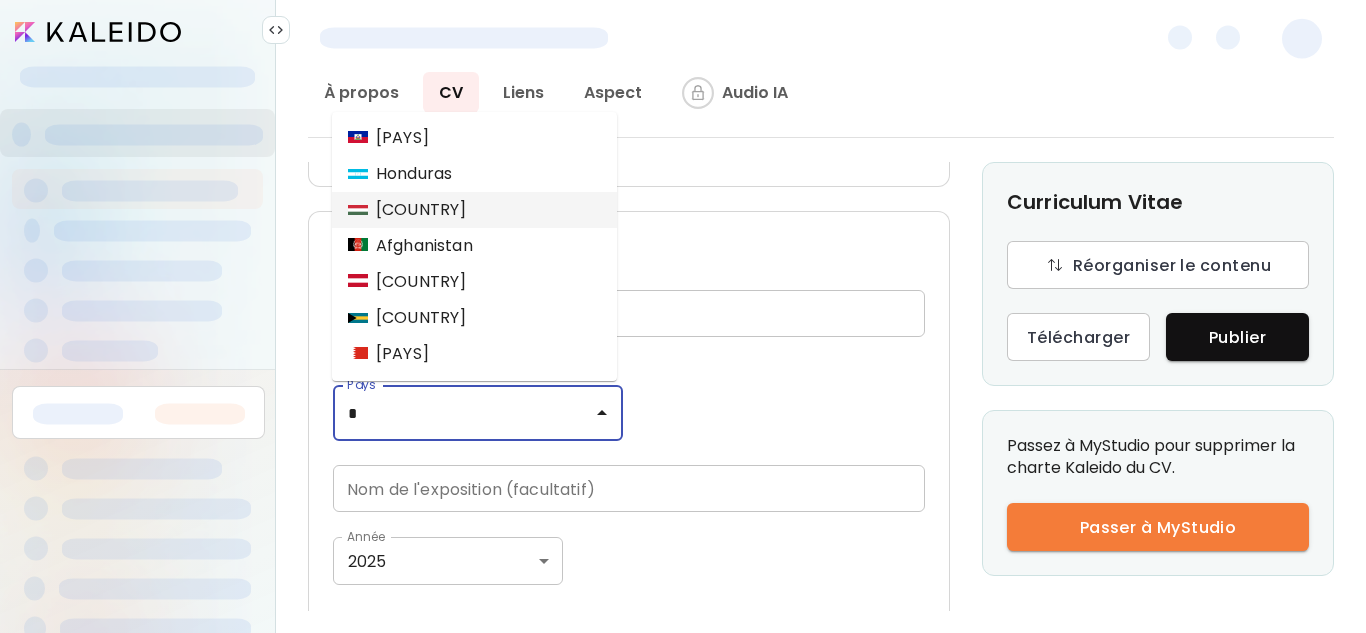 click on "Hongrie" at bounding box center (474, 210) 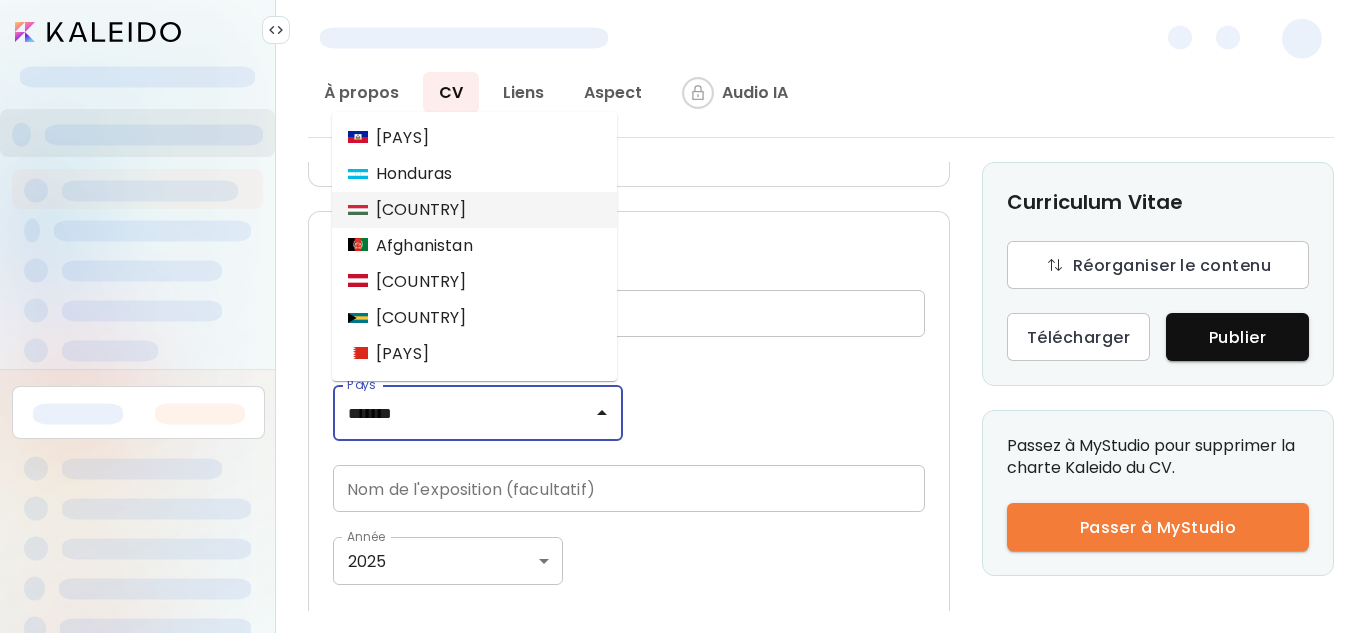 type on "*******" 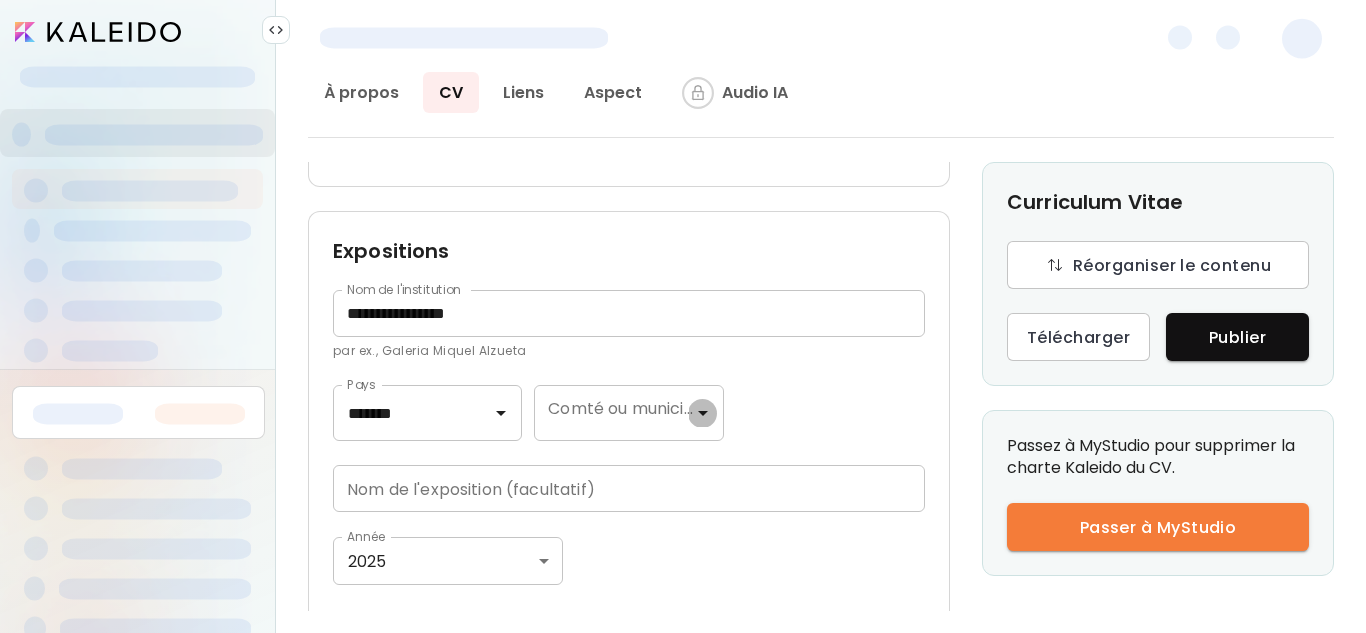 click 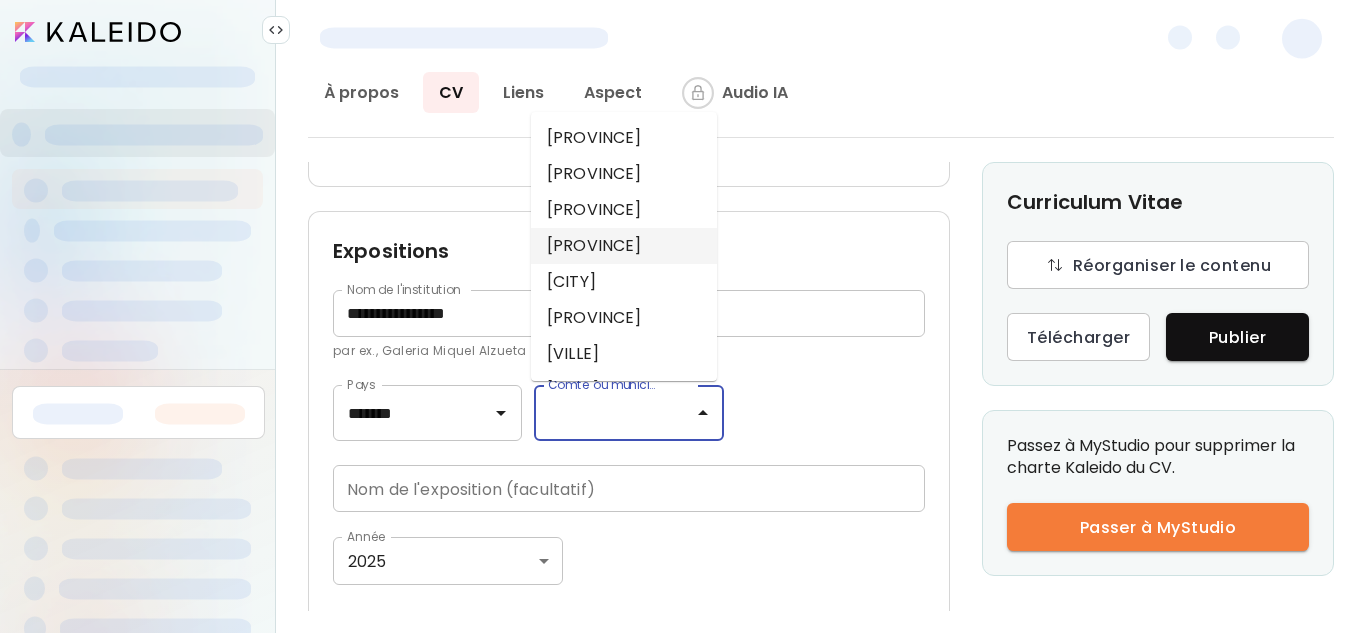 type on "*" 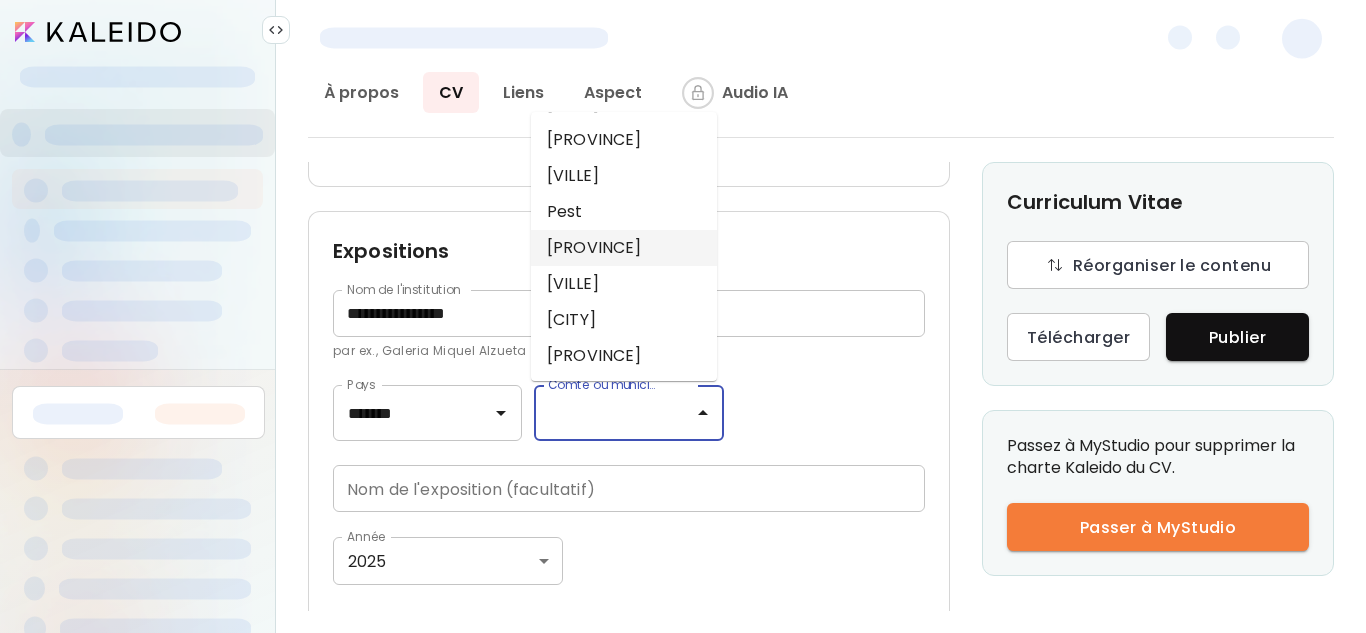 scroll, scrollTop: 12, scrollLeft: 0, axis: vertical 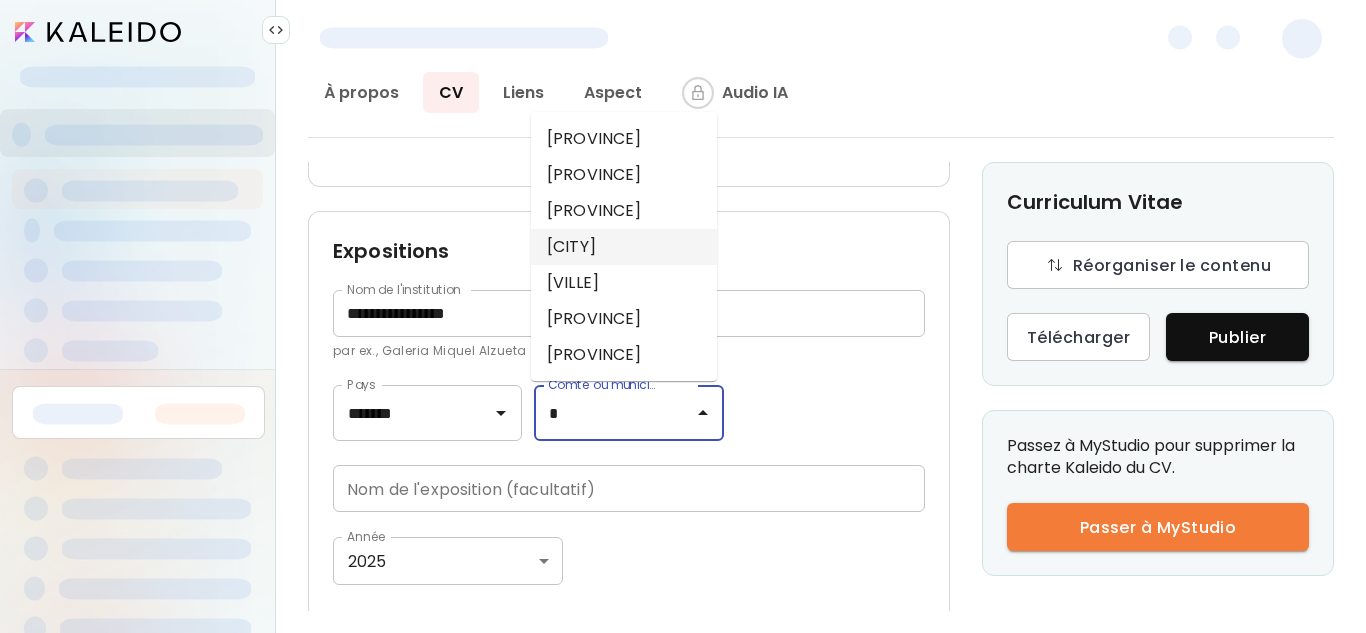 click on "Budapest" at bounding box center (624, 247) 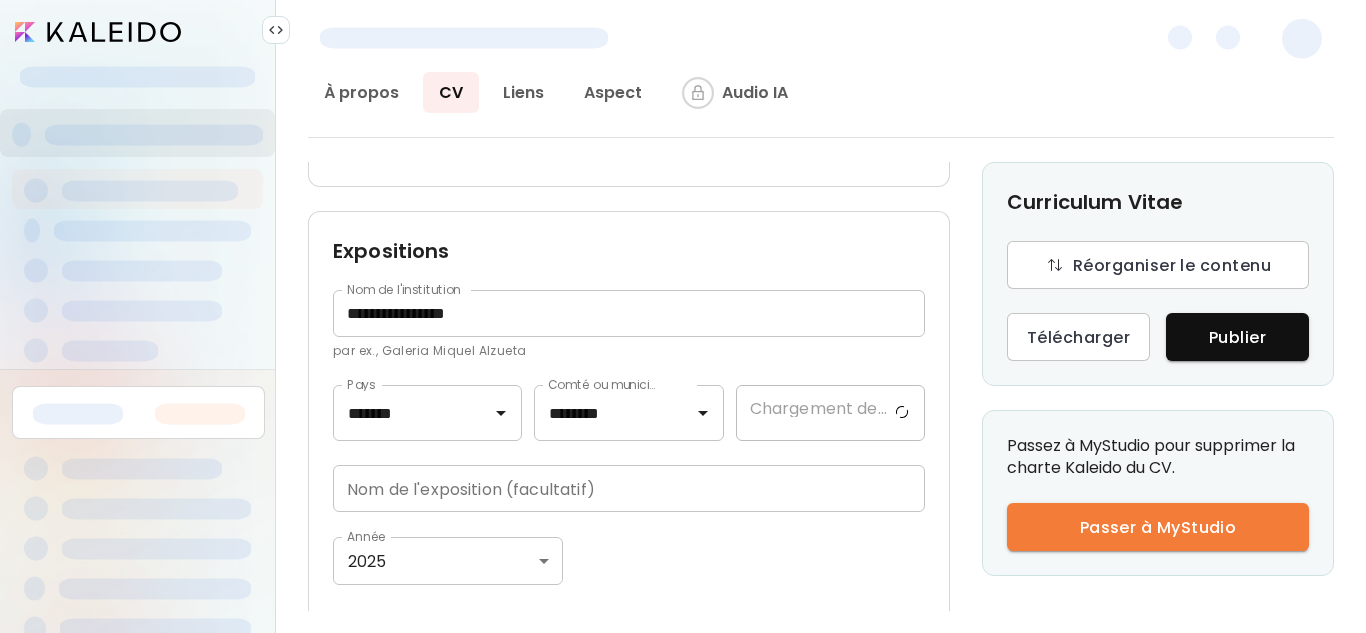 type on "********" 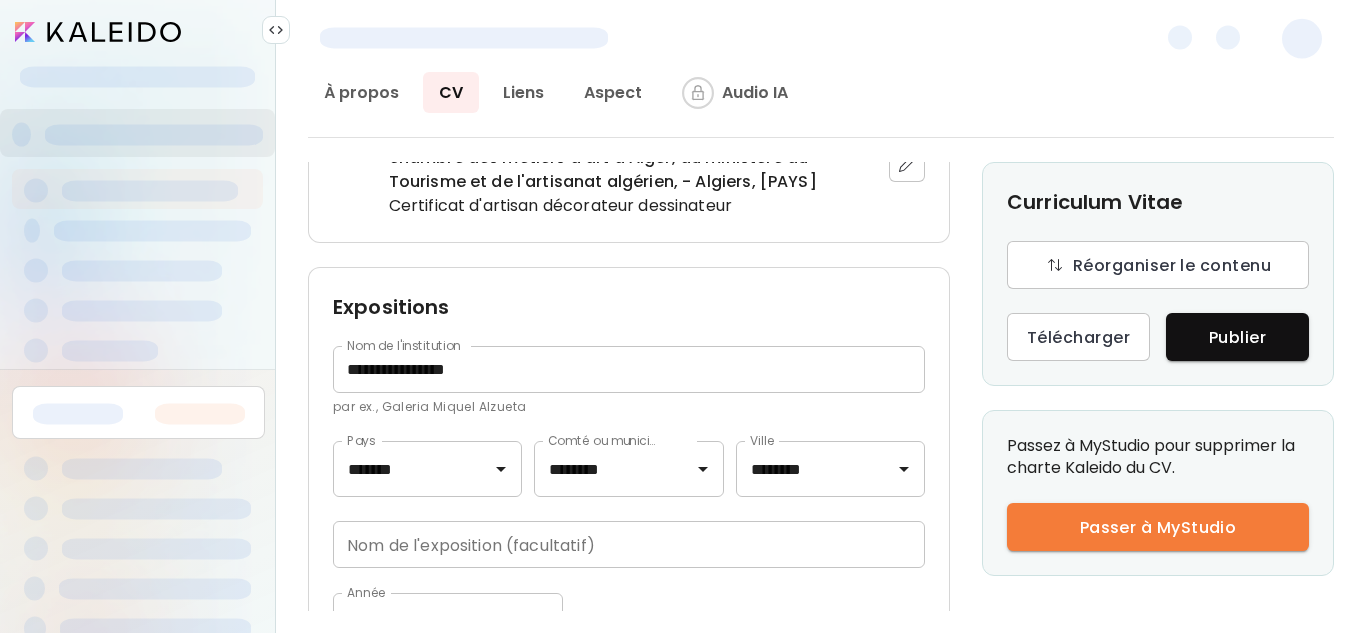scroll, scrollTop: 1057, scrollLeft: 0, axis: vertical 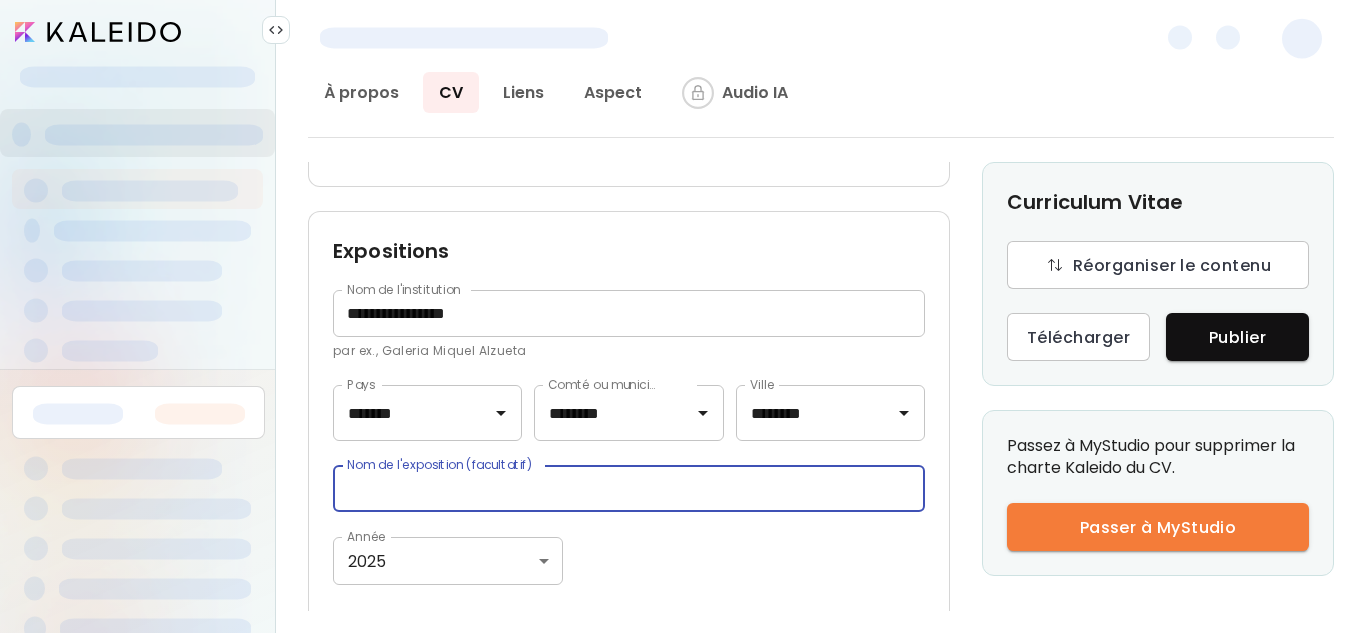 click at bounding box center [629, 488] 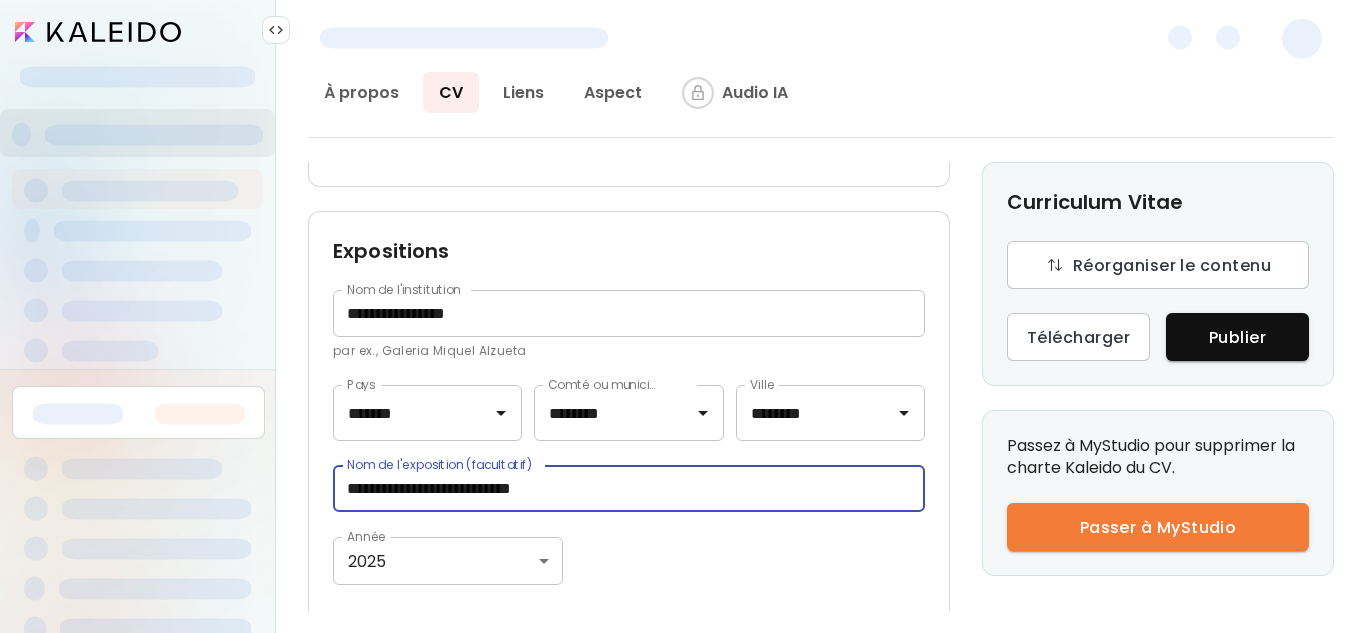 type on "**********" 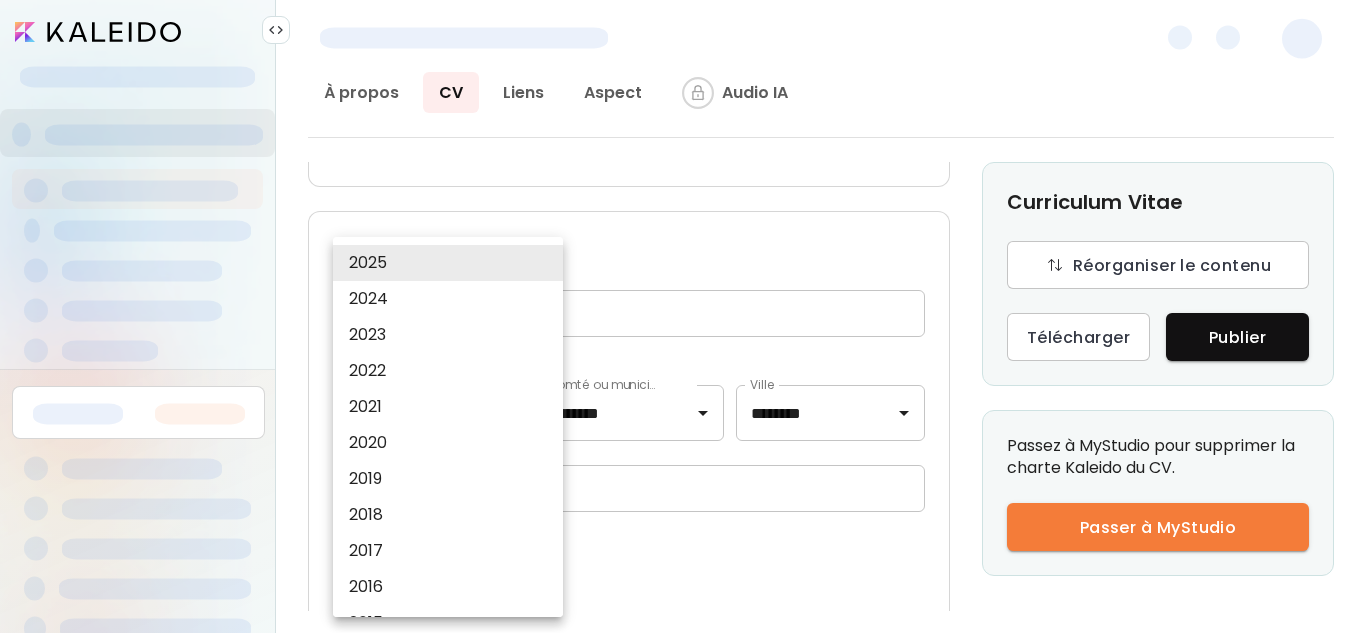 click on "**********" at bounding box center (683, 316) 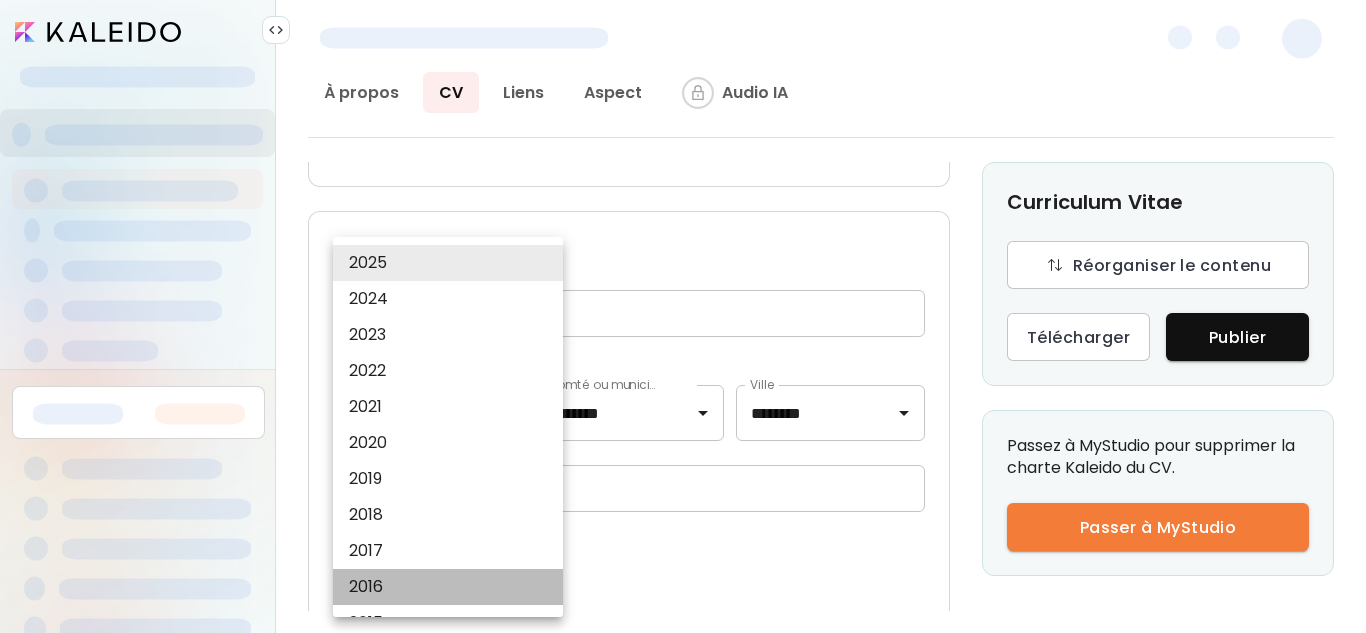 click on "2016" at bounding box center (453, 587) 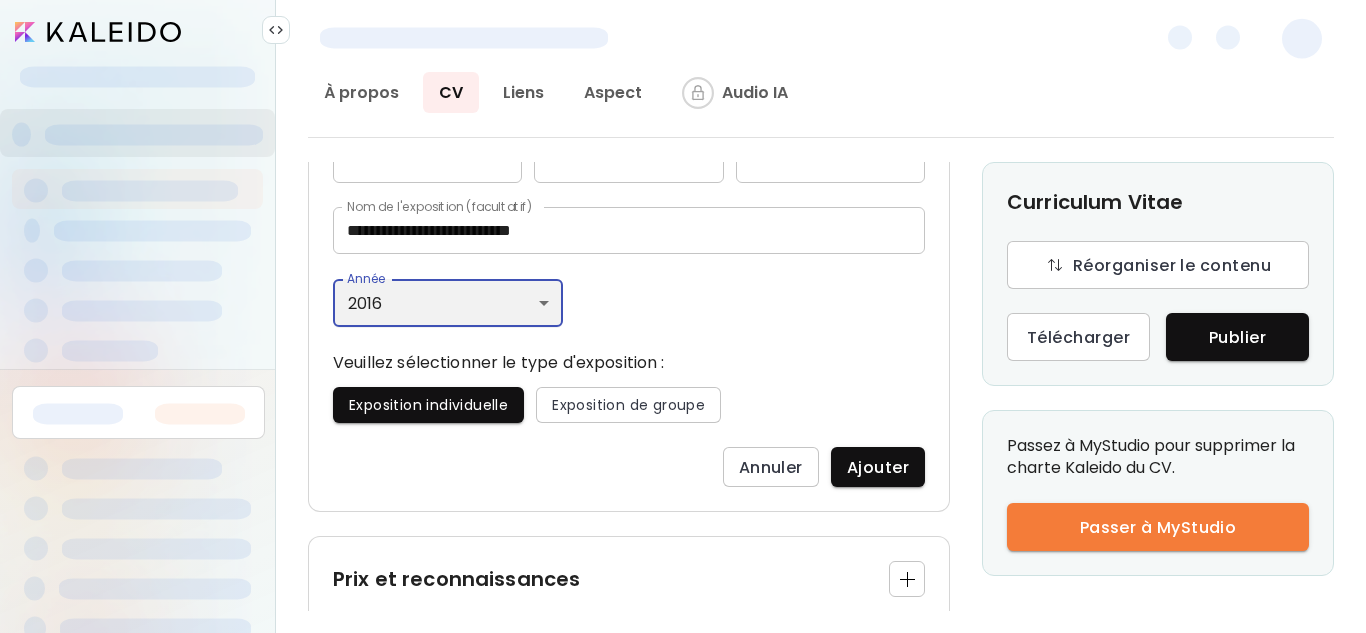 scroll, scrollTop: 1321, scrollLeft: 0, axis: vertical 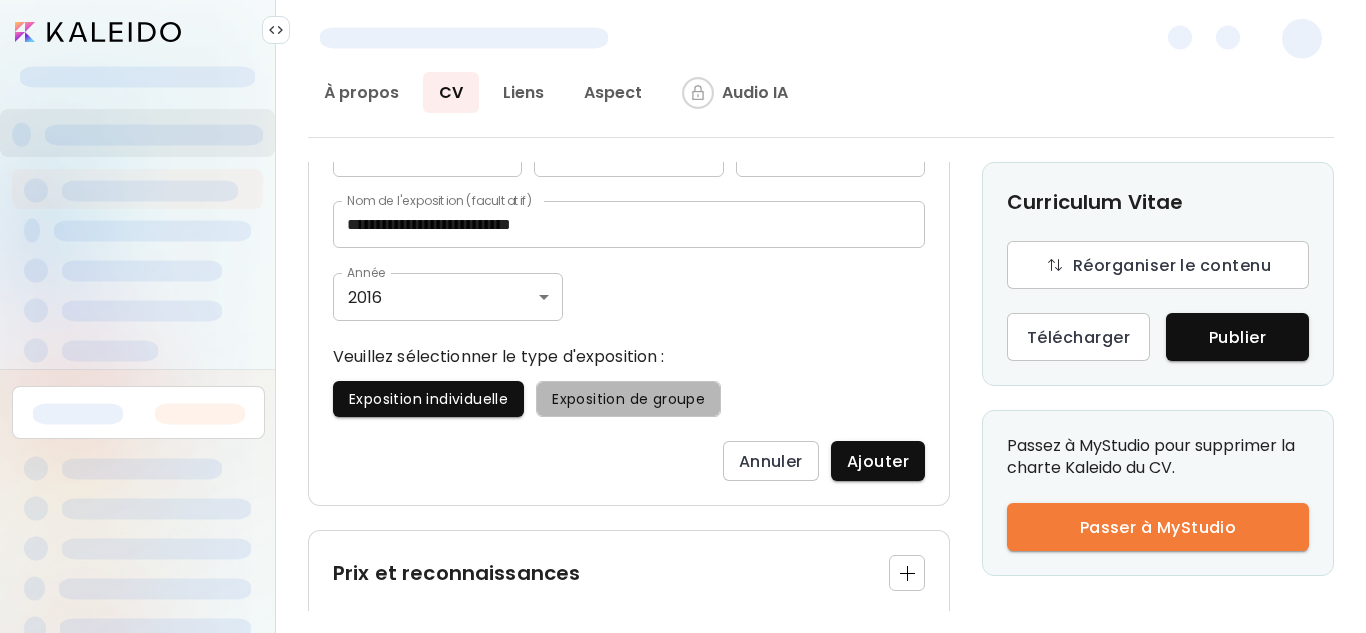 click on "Exposition de groupe" at bounding box center (628, 399) 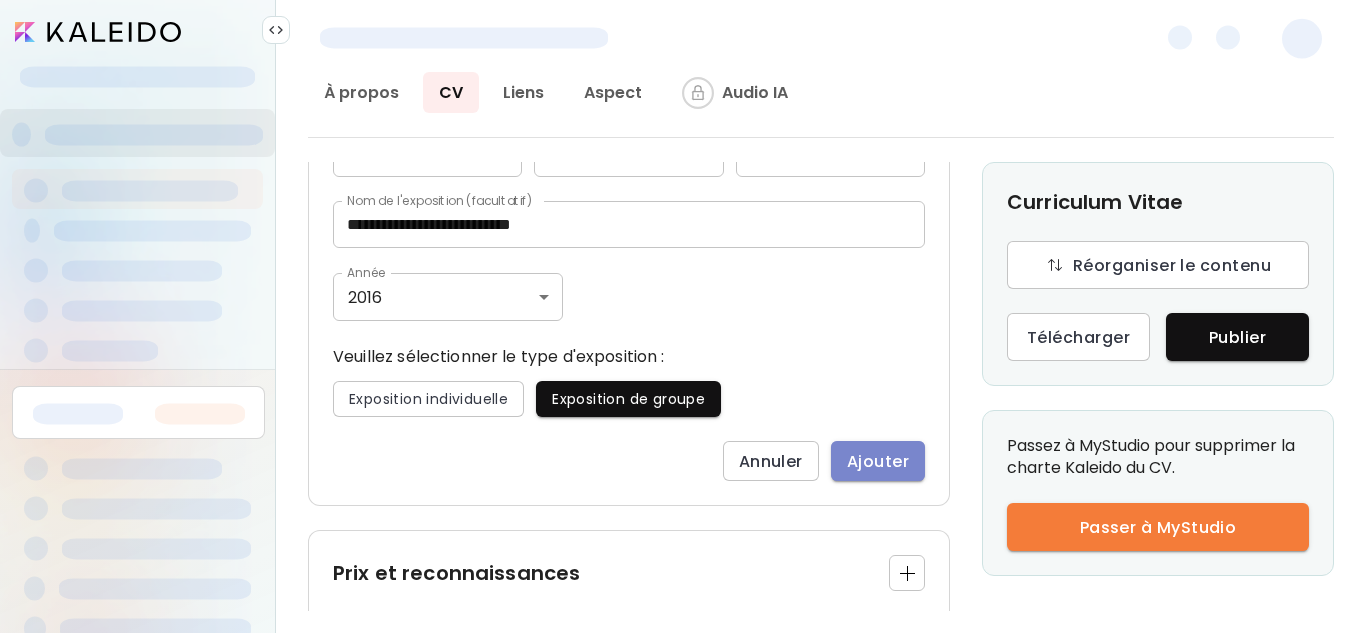 click on "Ajouter" at bounding box center [878, 461] 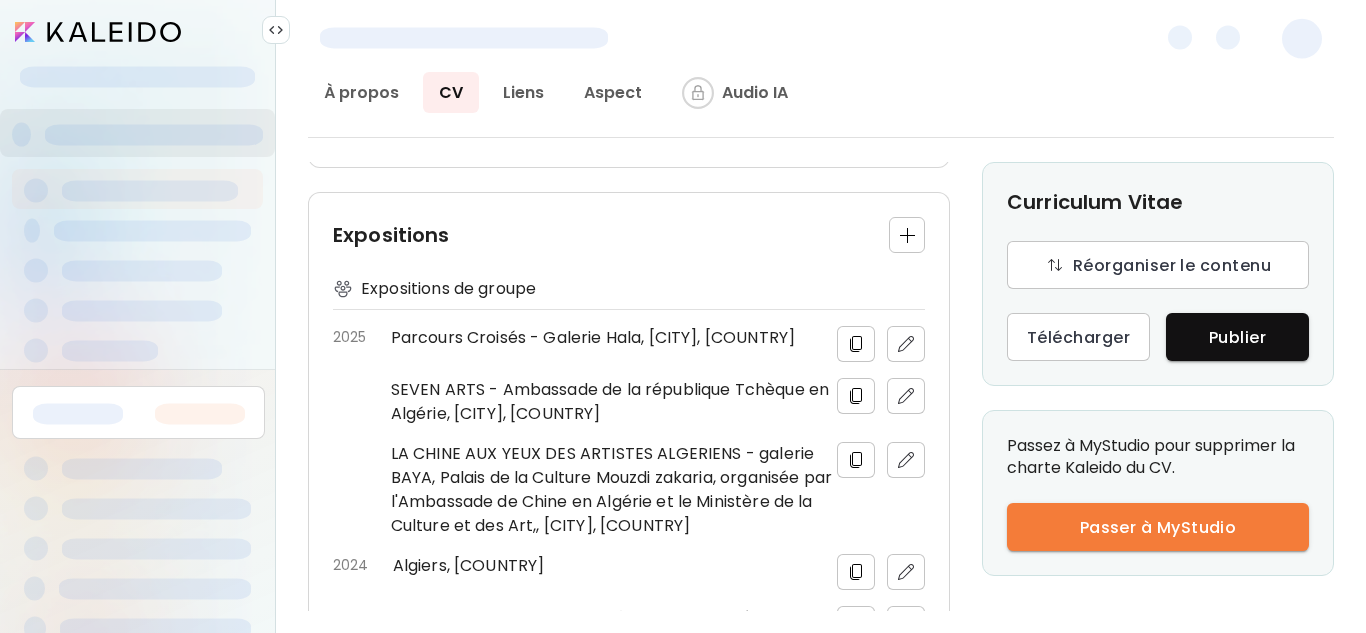 scroll, scrollTop: 1041, scrollLeft: 0, axis: vertical 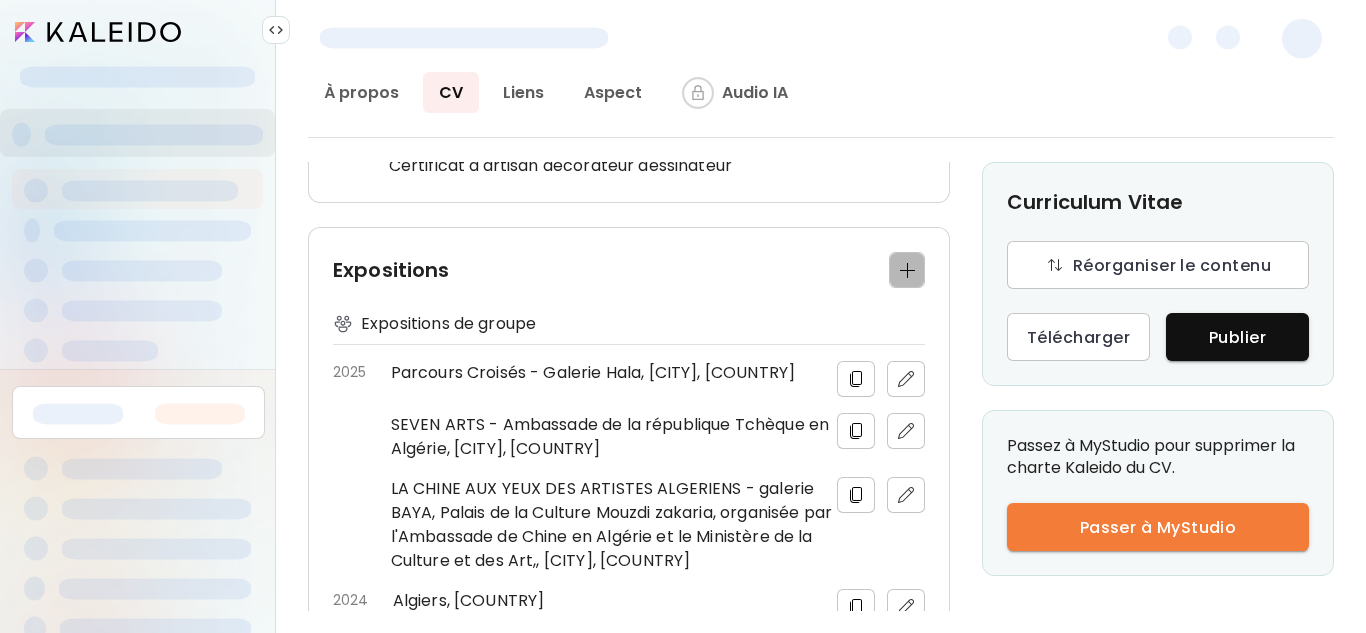 click at bounding box center (907, 270) 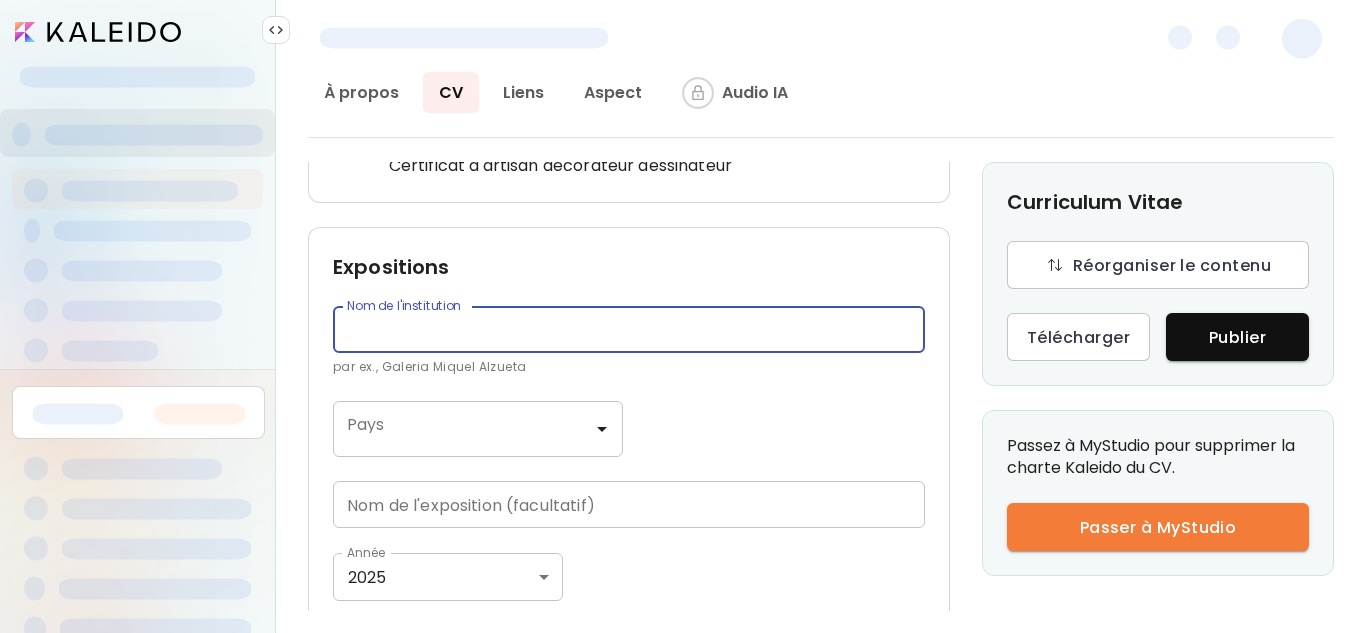 click at bounding box center (629, 329) 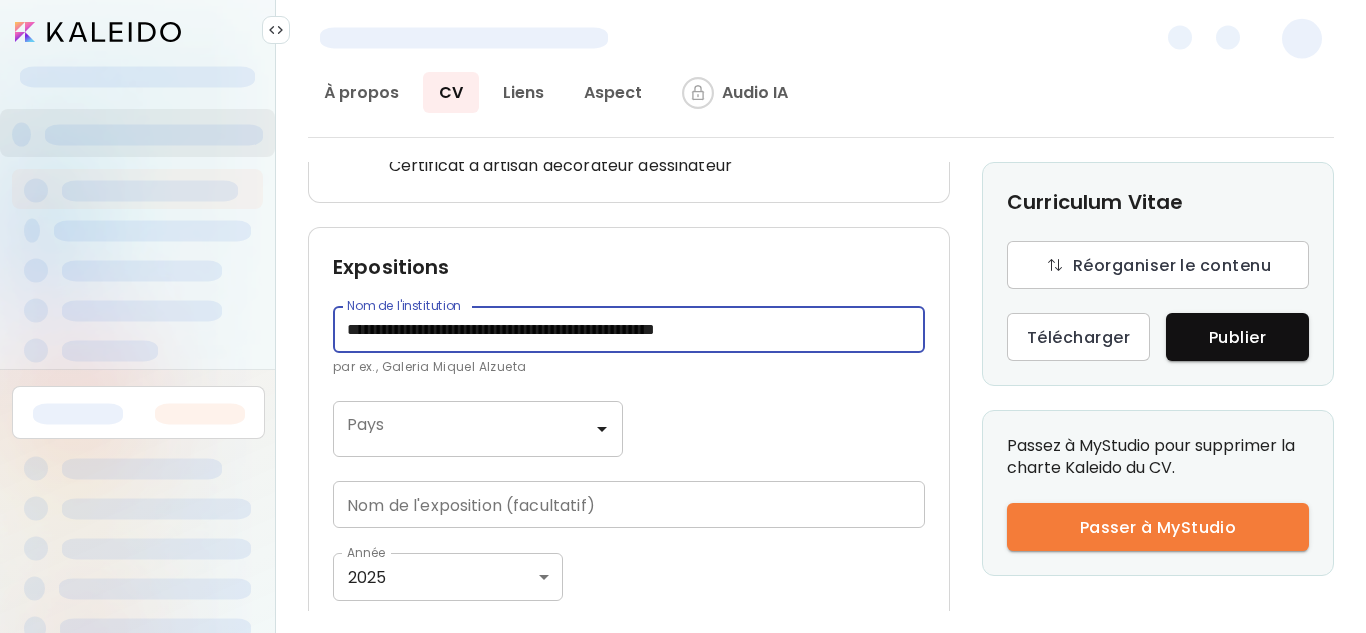 click 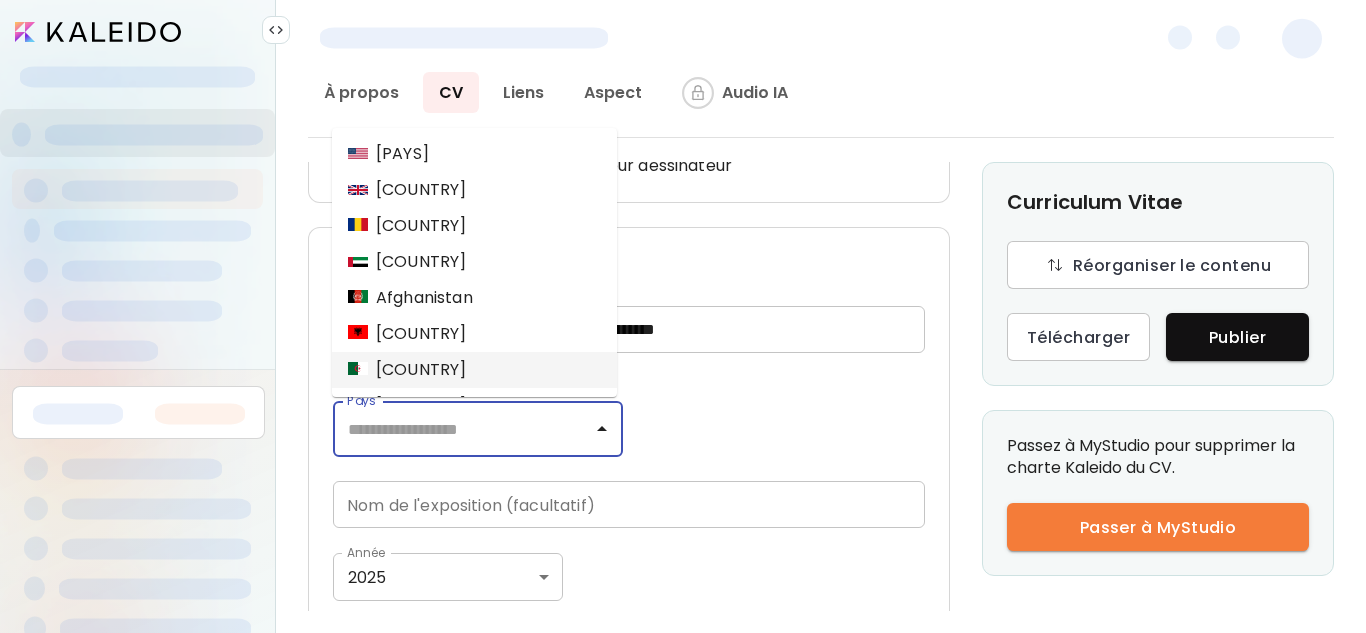 click on "Algérie" at bounding box center (474, 370) 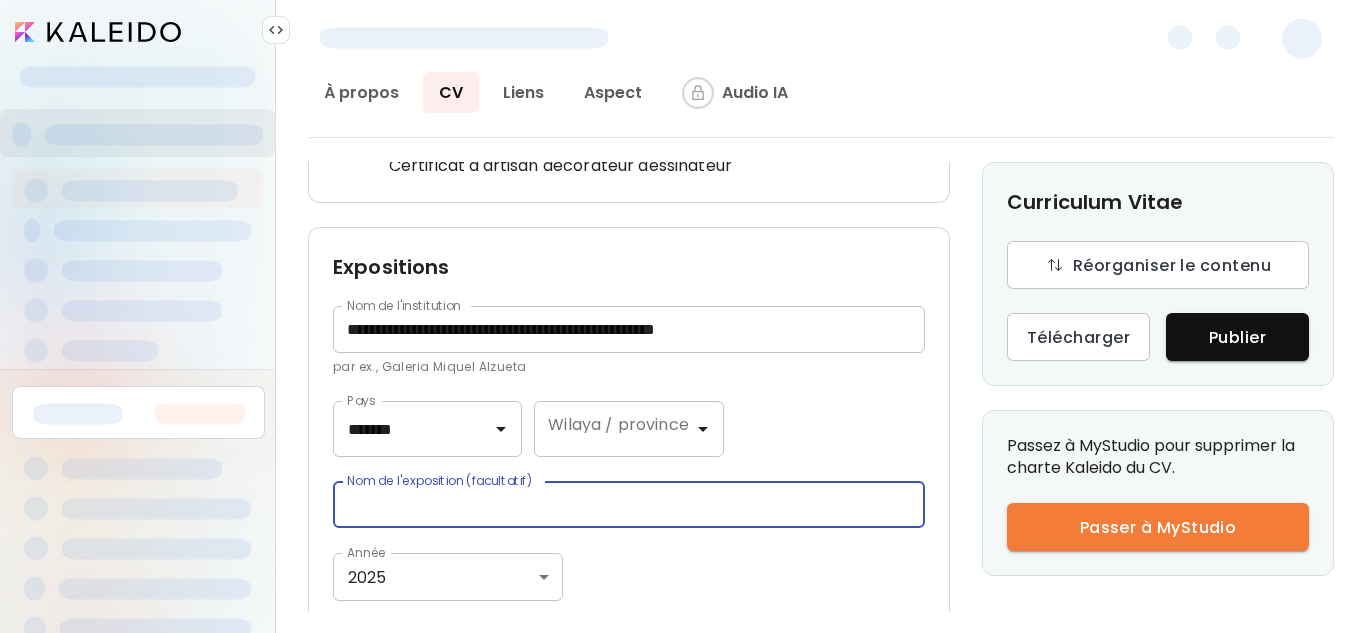 click at bounding box center [629, 504] 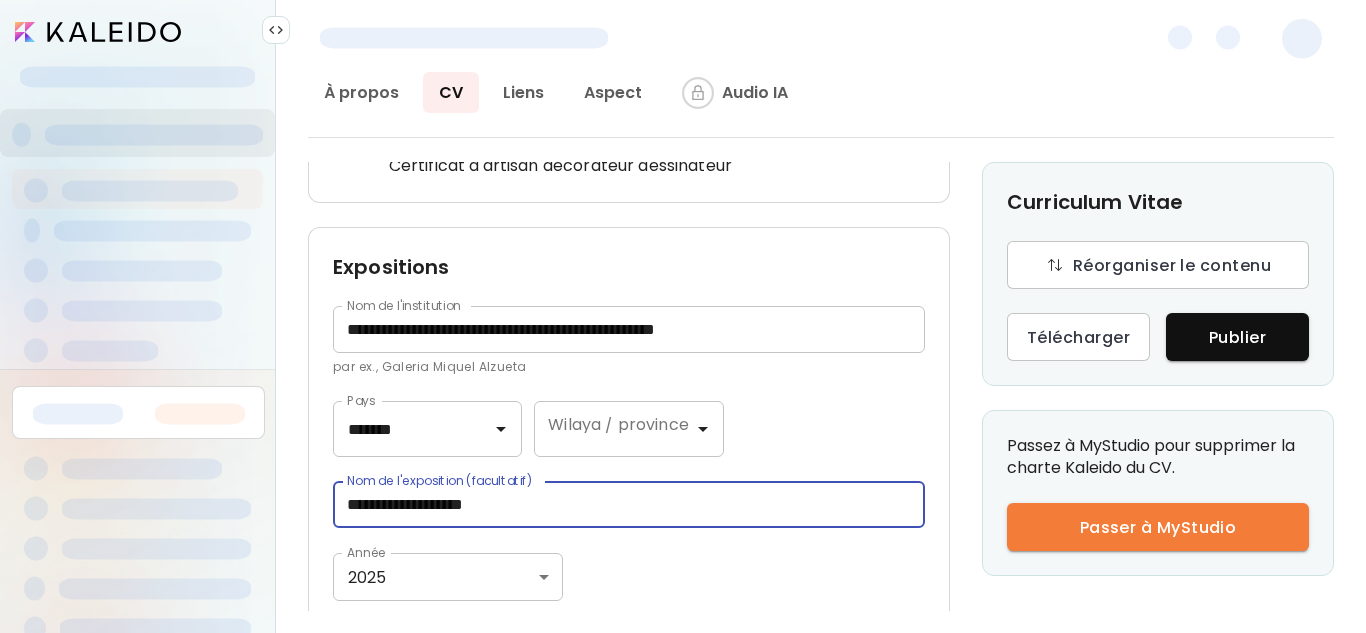 type on "**********" 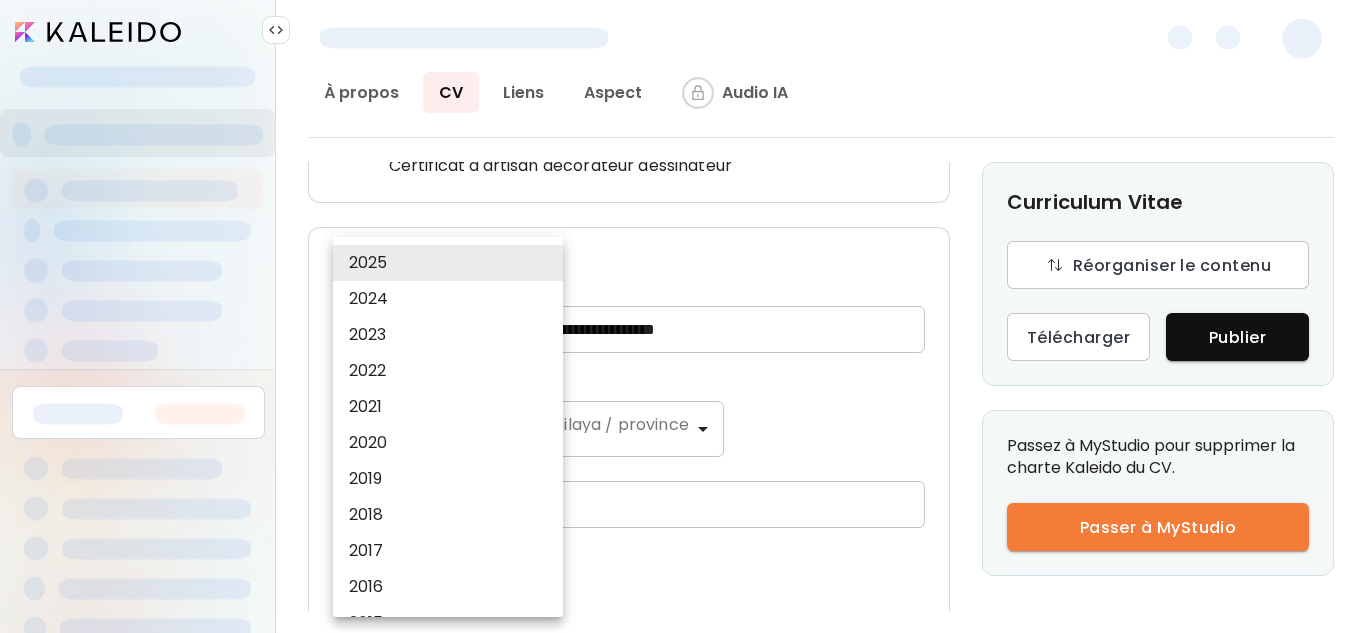 click on "**********" at bounding box center (683, 316) 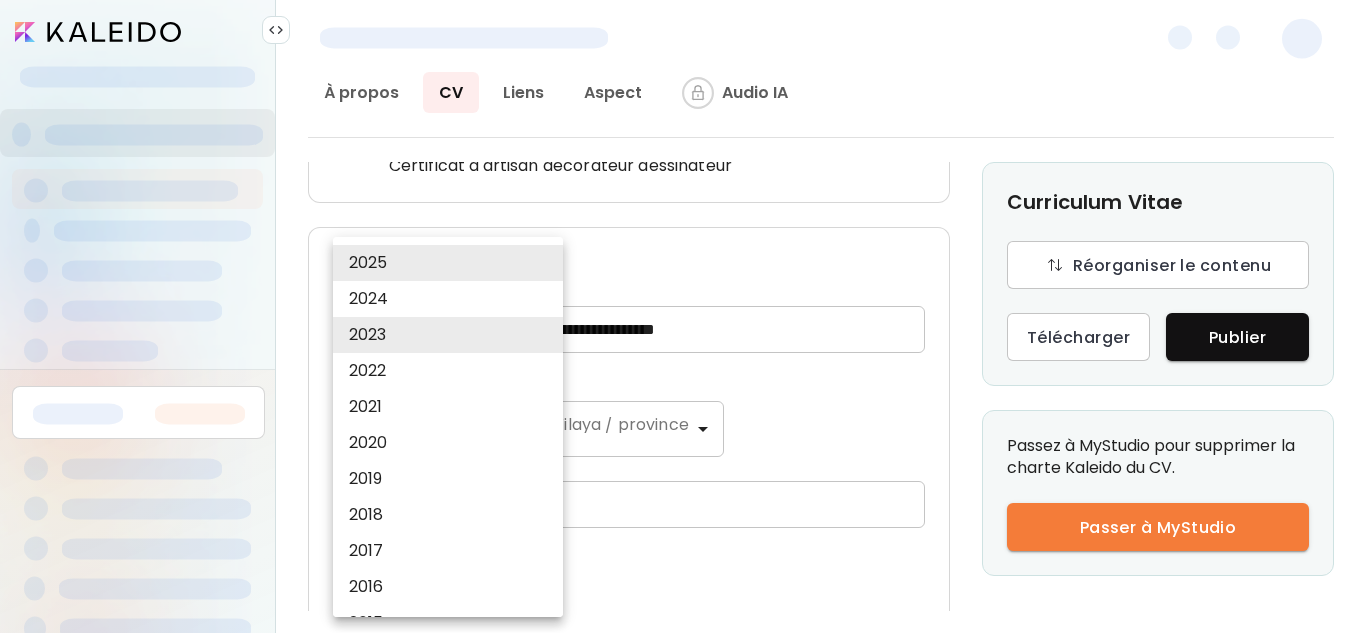 type 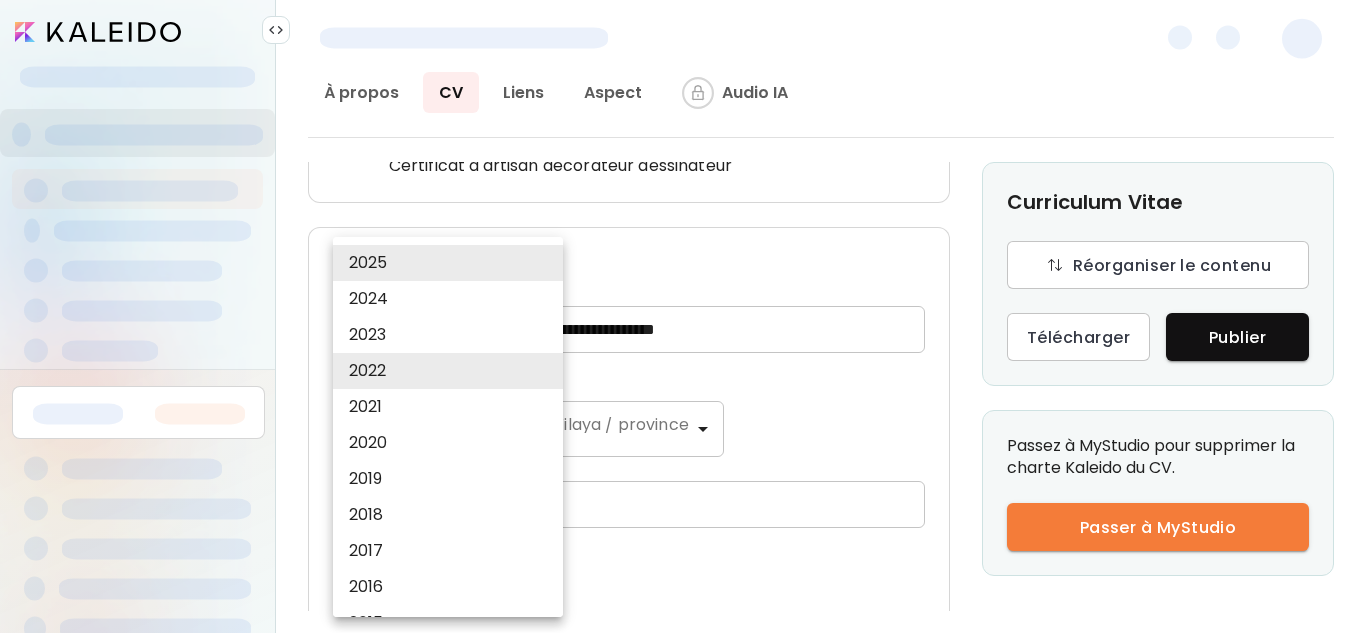 type 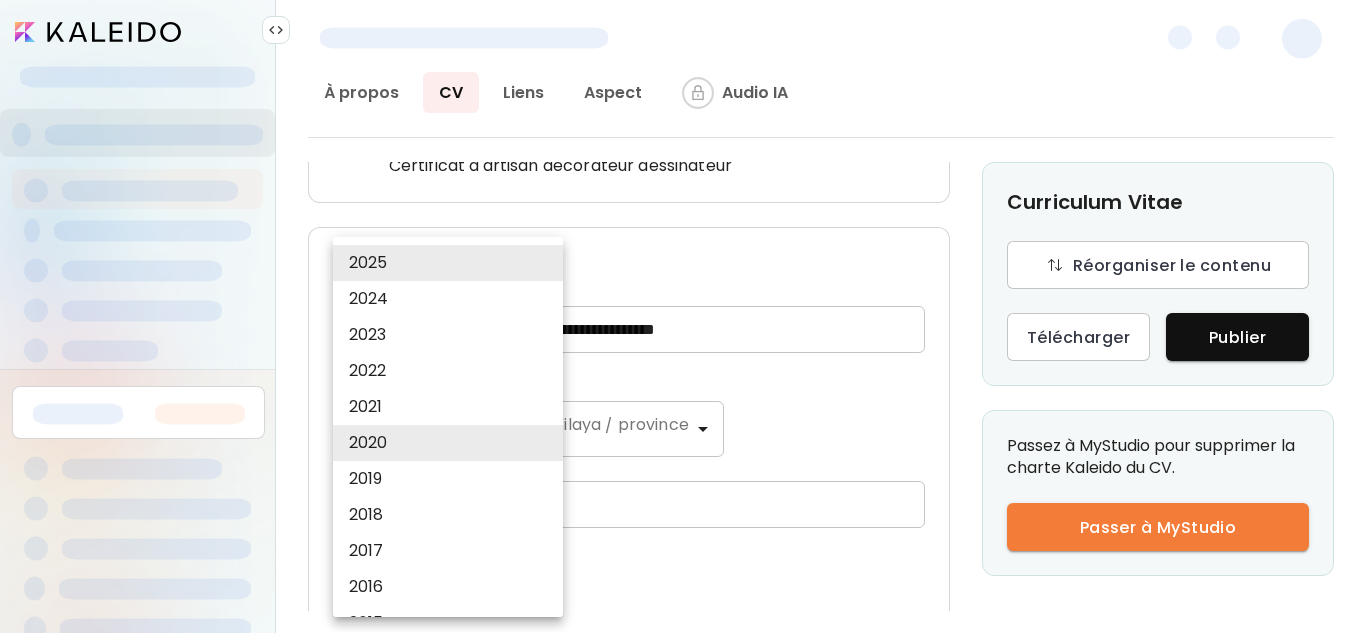 type 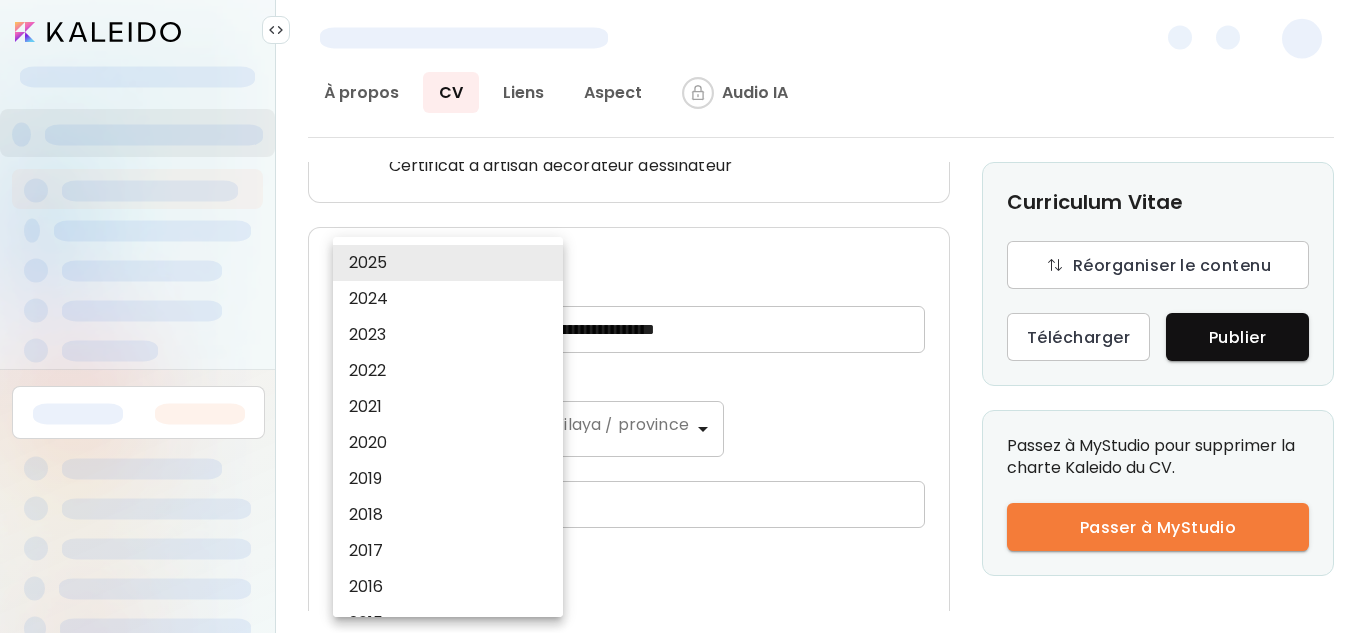 type 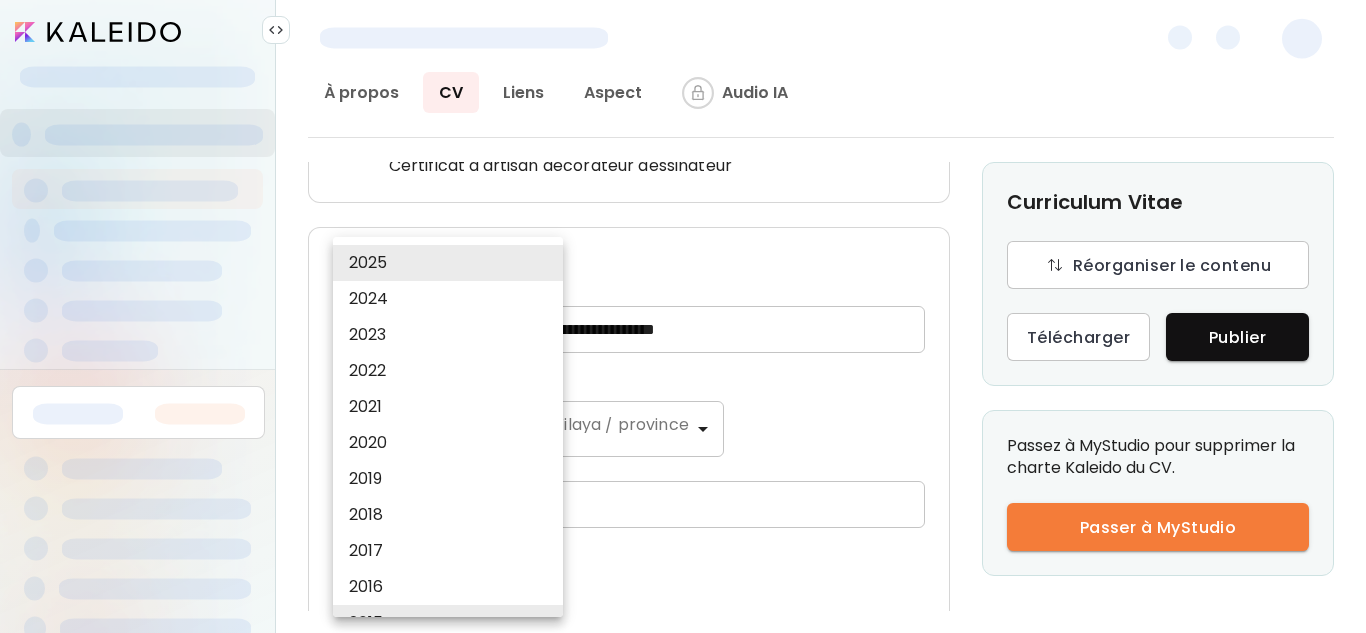 type 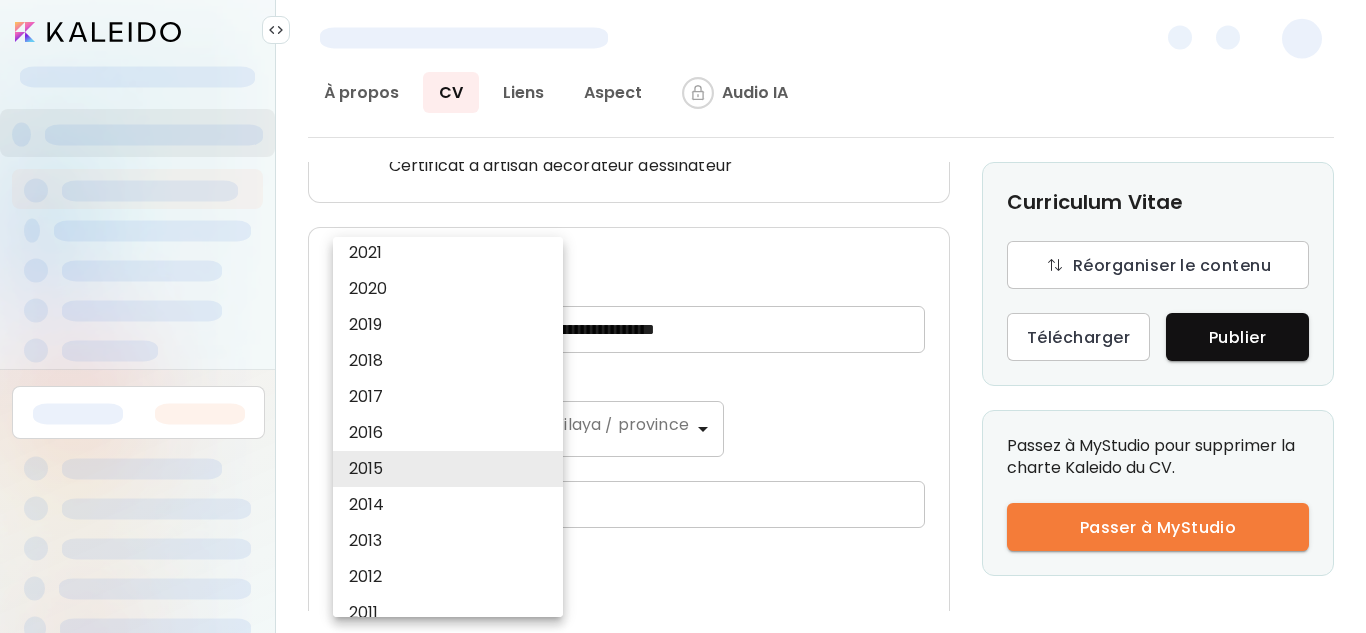 type 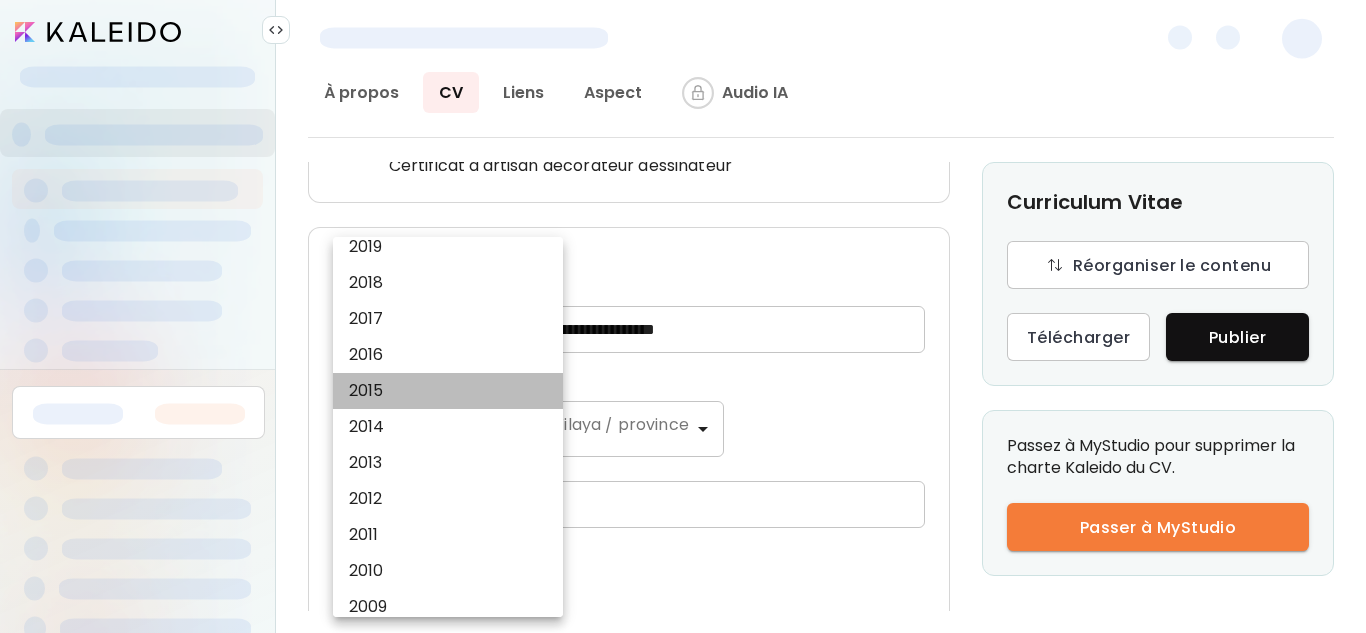 click on "2015" at bounding box center (453, 391) 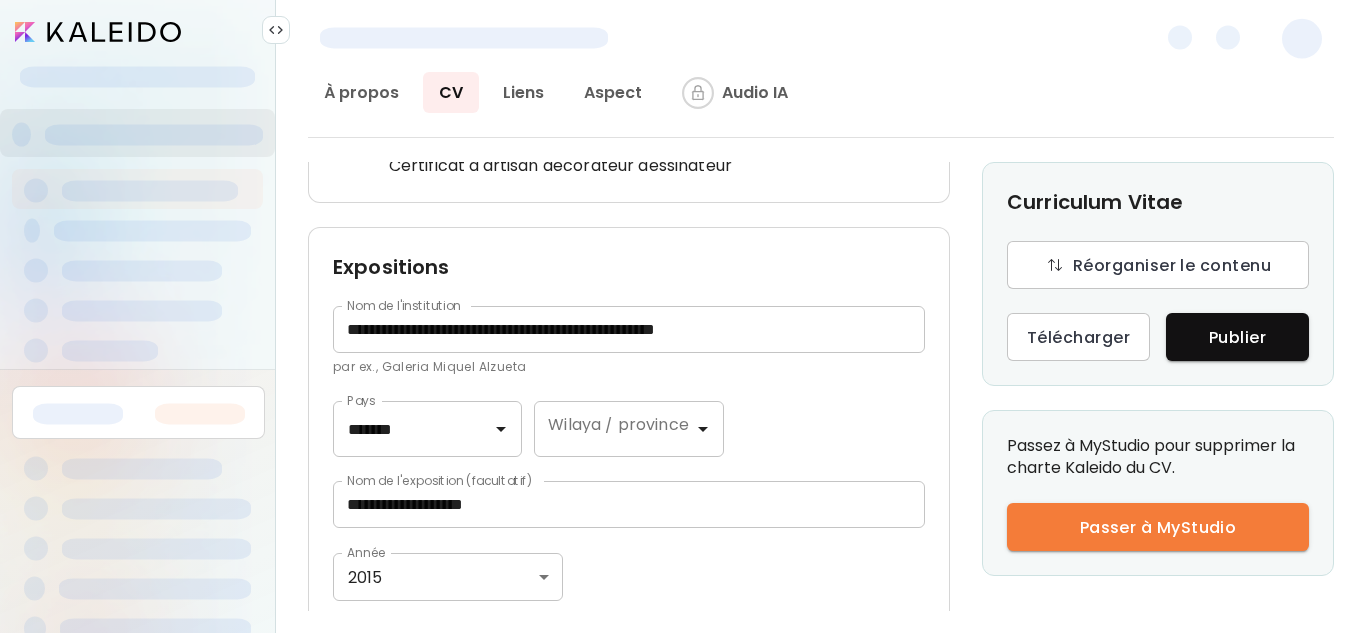 click on "**********" at bounding box center [629, 533] 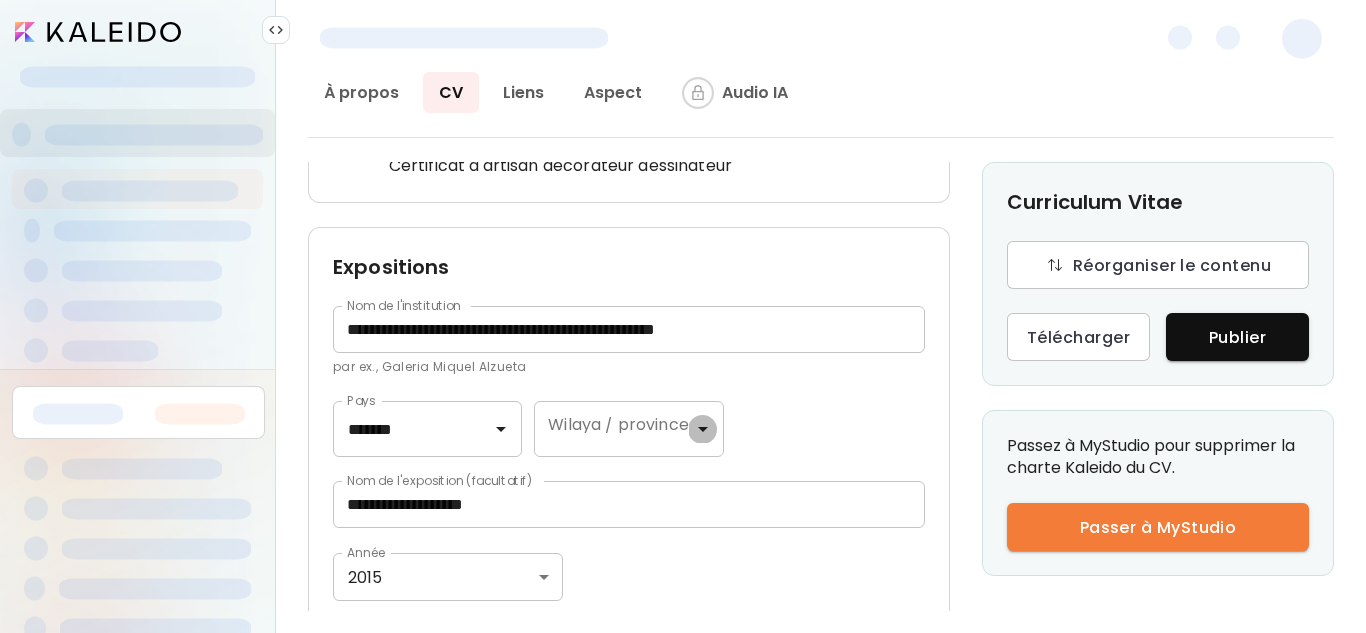 click at bounding box center [703, 429] 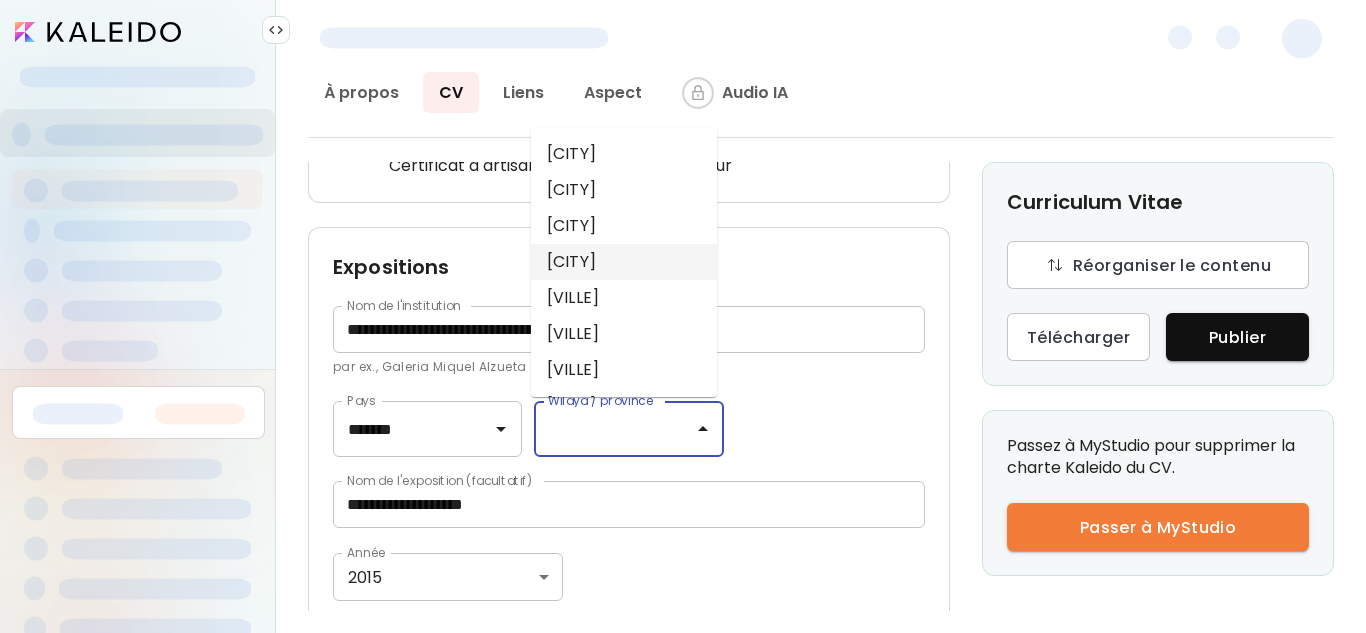 click on "Alger" at bounding box center [624, 262] 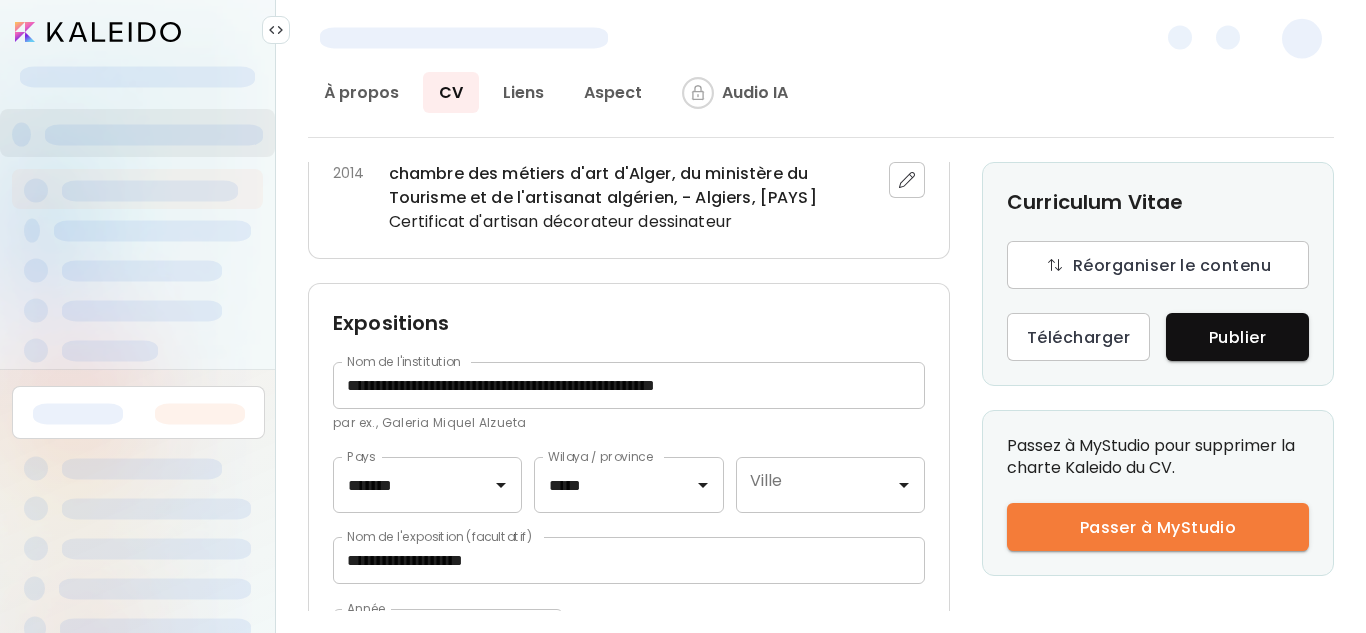 scroll, scrollTop: 1041, scrollLeft: 0, axis: vertical 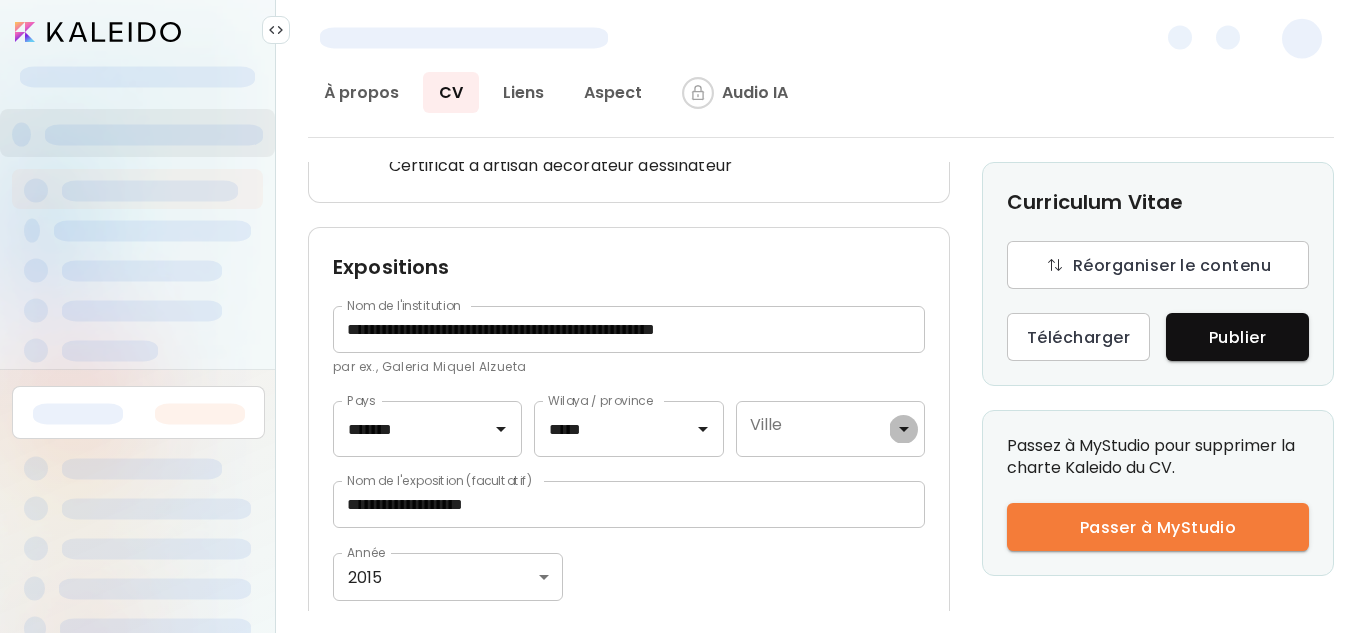 click 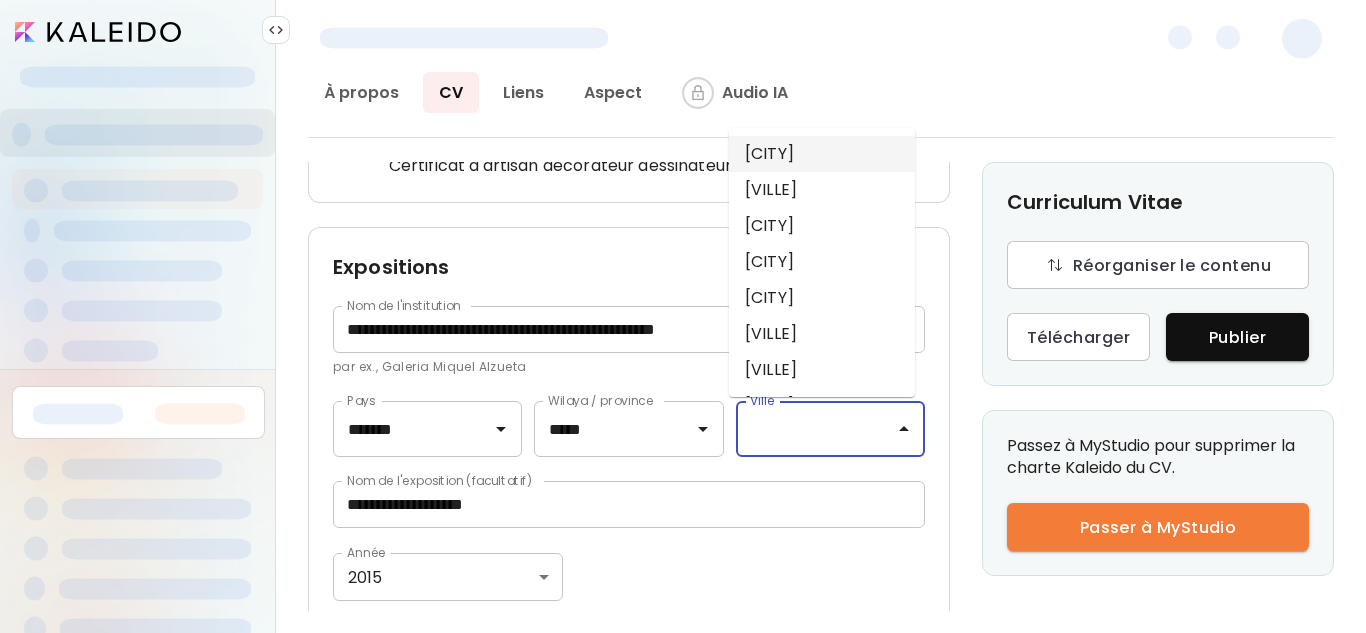 click on "Algiers" at bounding box center (822, 154) 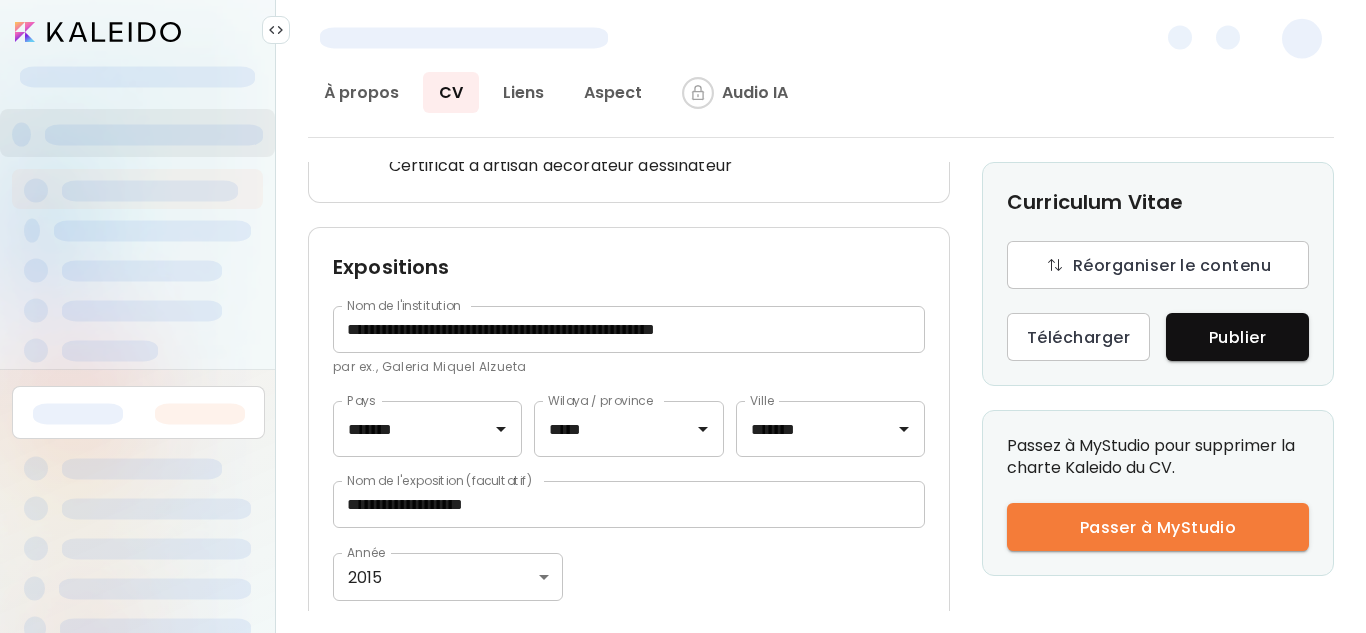 click on "**********" at bounding box center (629, 533) 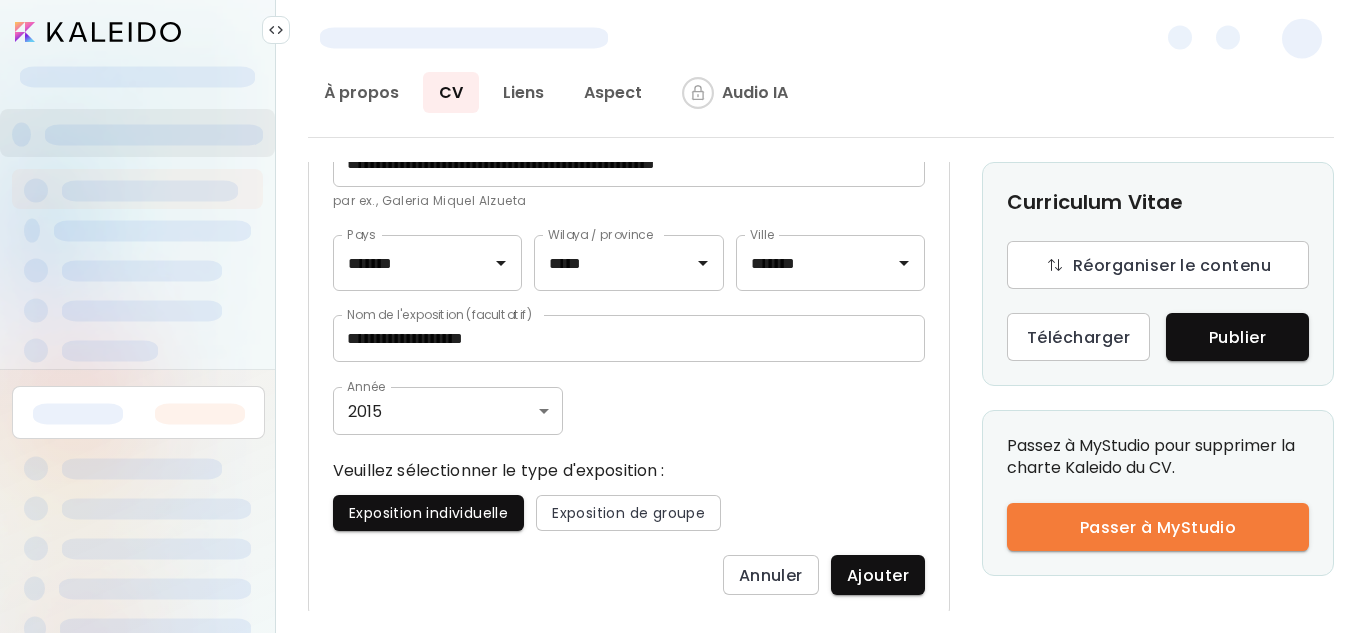 scroll, scrollTop: 1241, scrollLeft: 0, axis: vertical 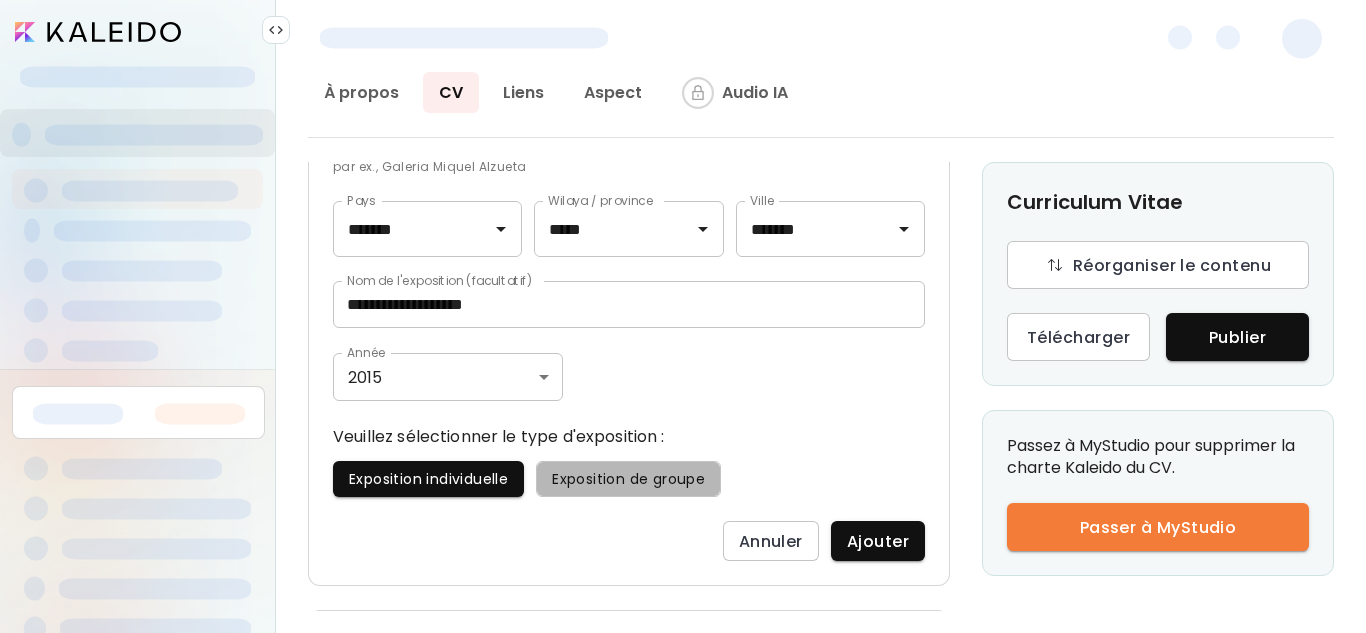 click on "Exposition de groupe" at bounding box center [628, 479] 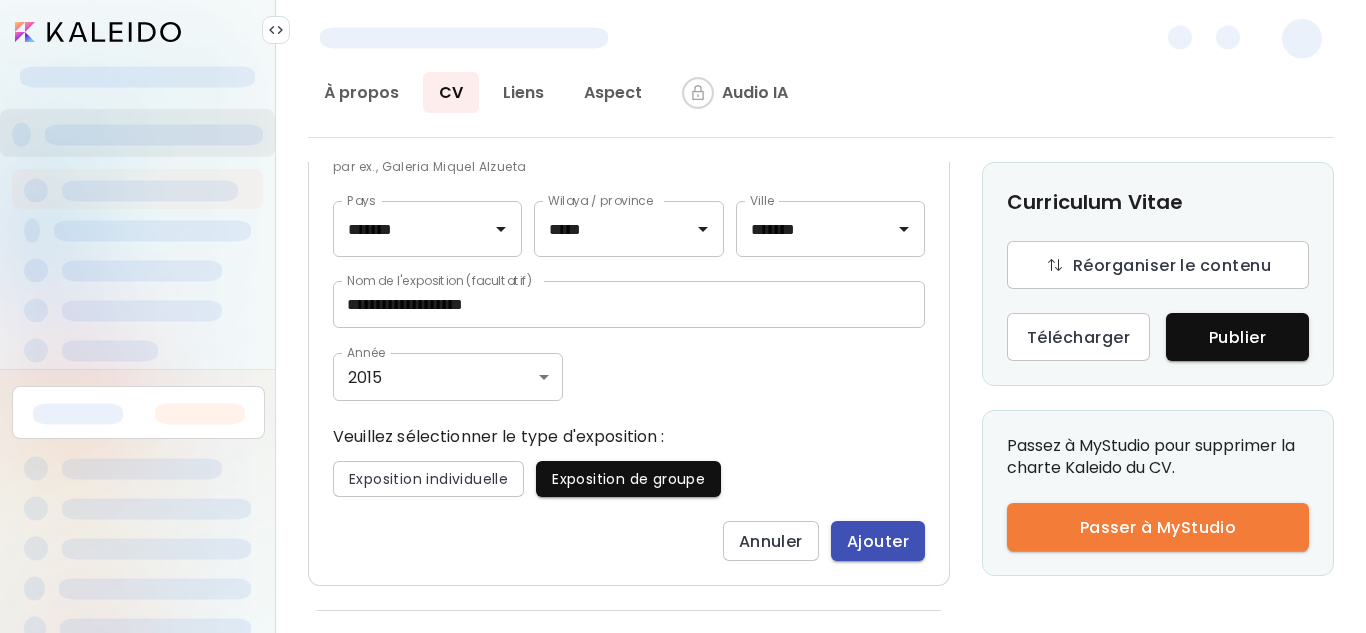 click on "Ajouter" at bounding box center [878, 541] 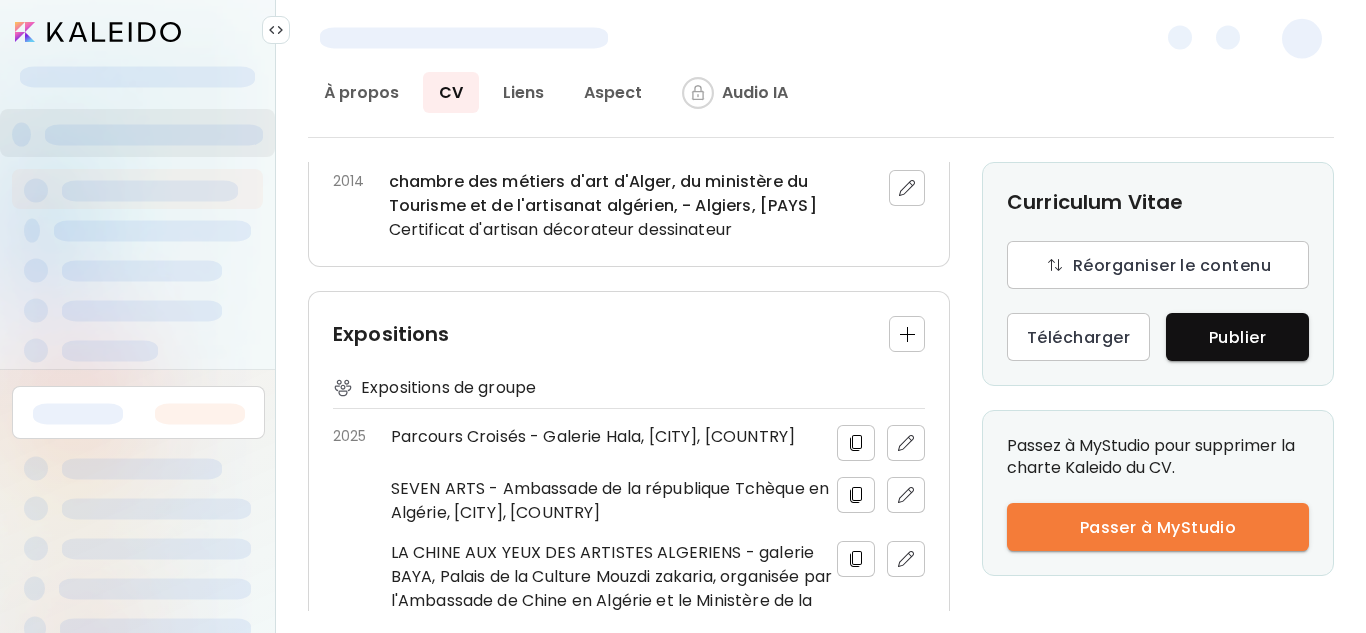 scroll, scrollTop: 961, scrollLeft: 0, axis: vertical 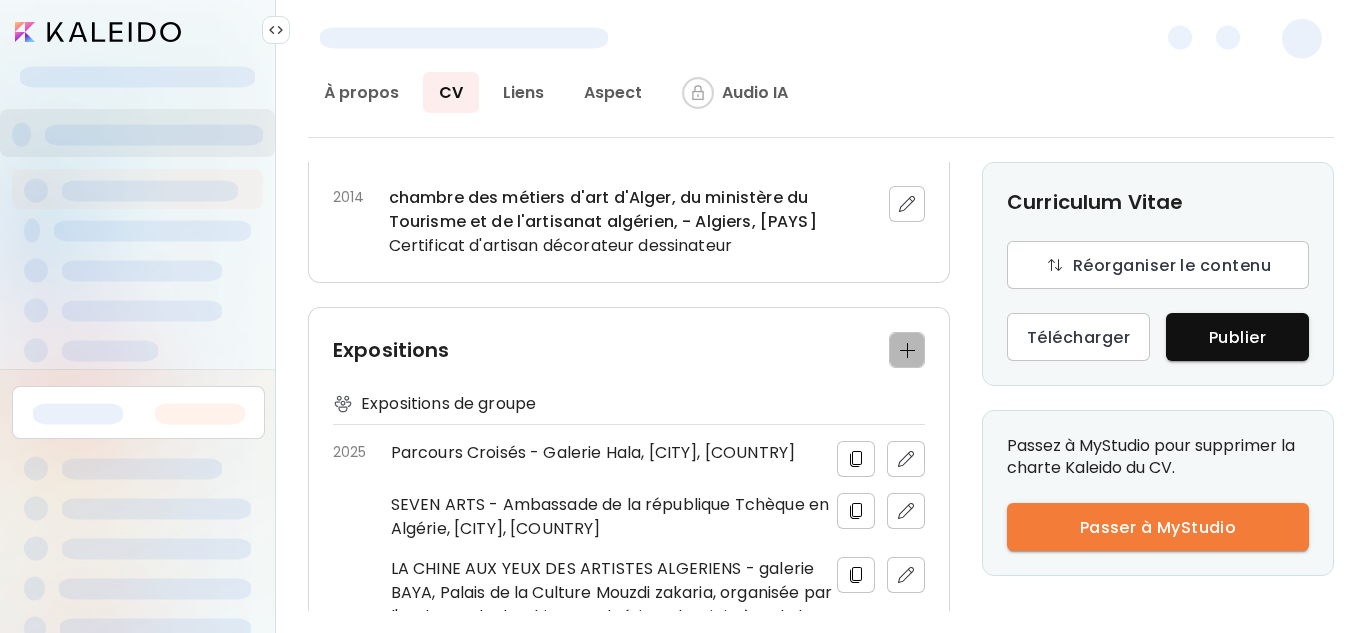 click at bounding box center (907, 350) 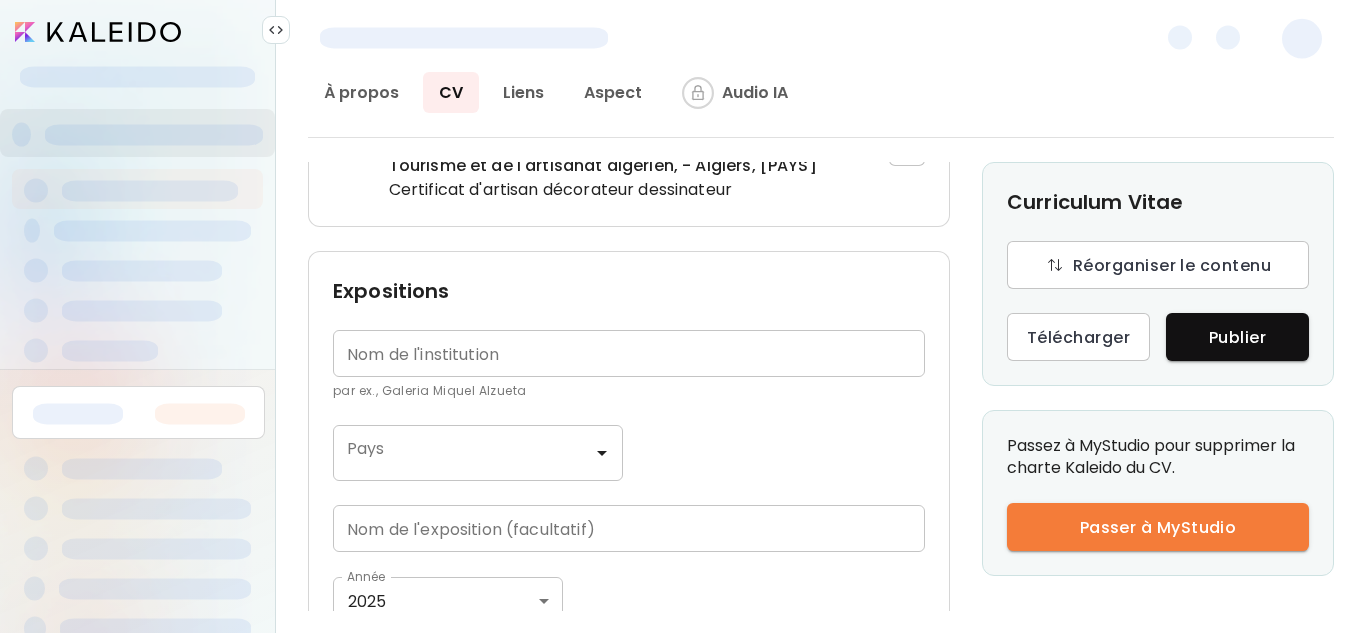 scroll, scrollTop: 905, scrollLeft: 0, axis: vertical 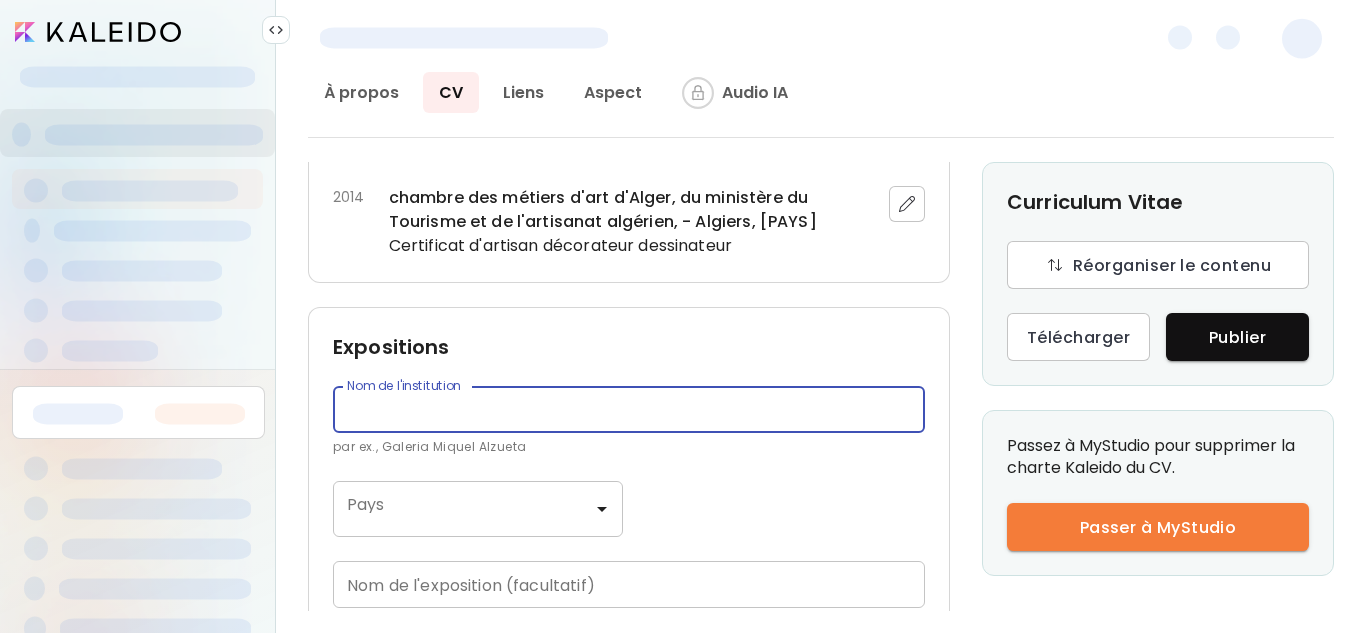 click at bounding box center [629, 409] 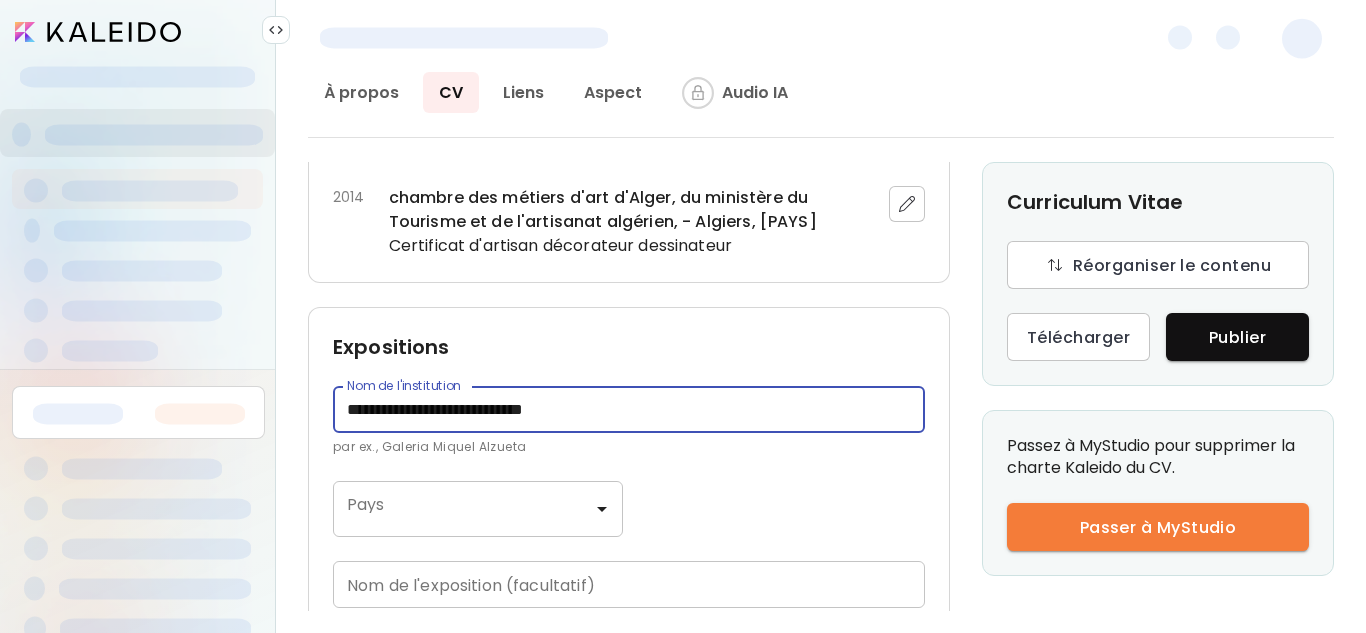 click on "**********" at bounding box center (629, 409) 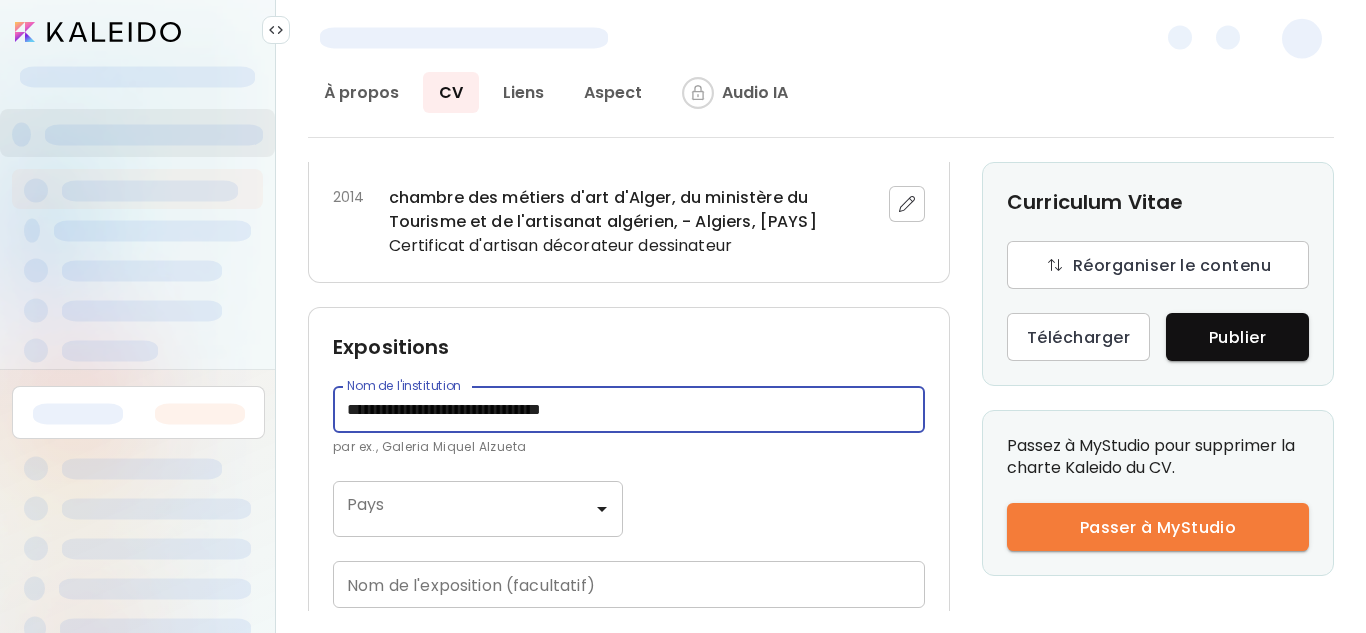 click on "**********" at bounding box center (629, 409) 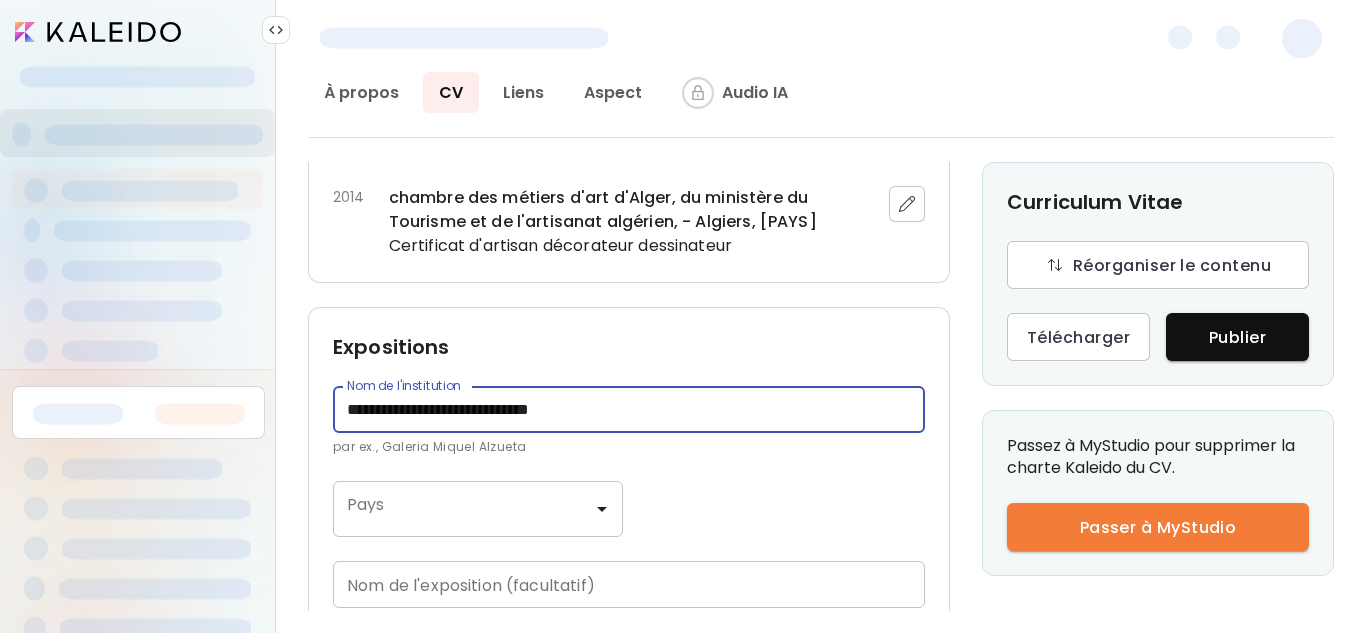 click 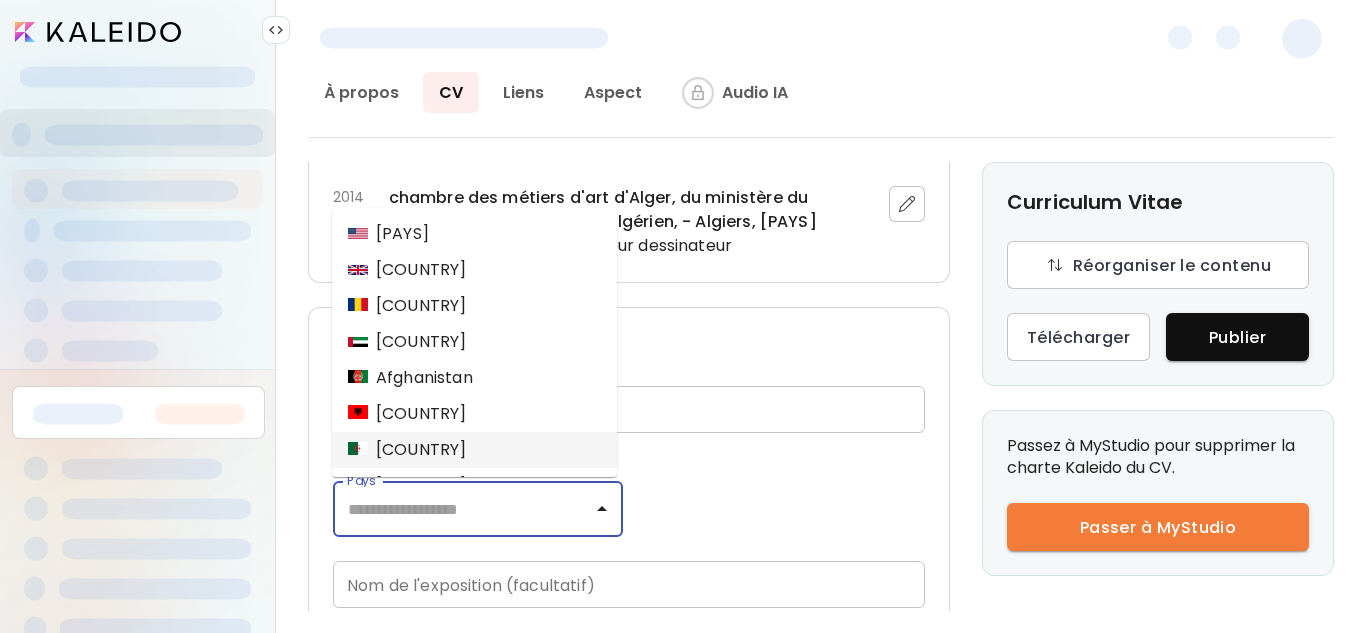 click on "Algérie" at bounding box center (474, 450) 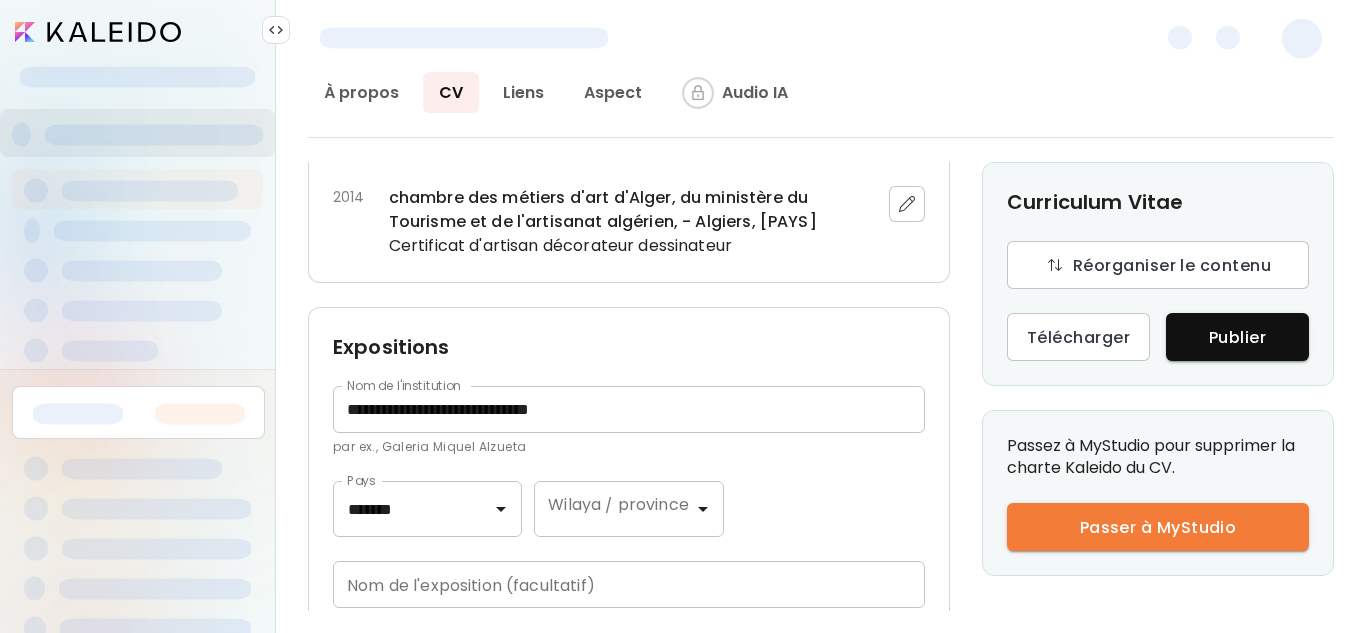 click 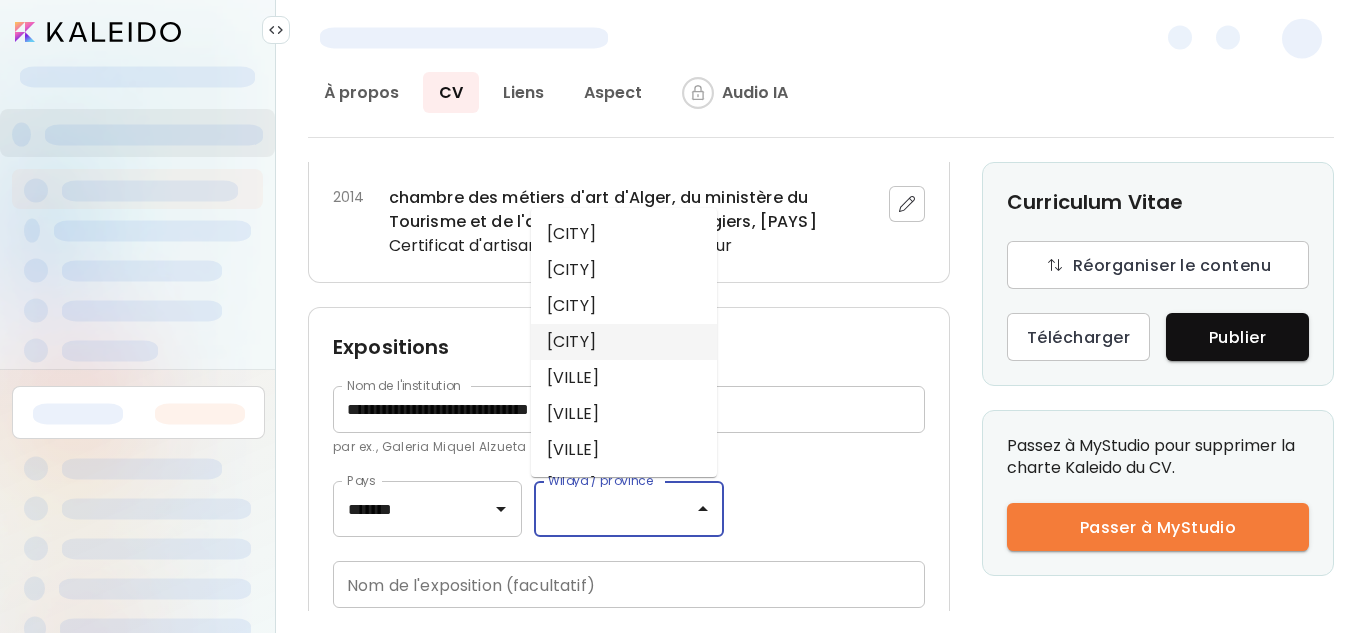 click on "Alger" at bounding box center (624, 342) 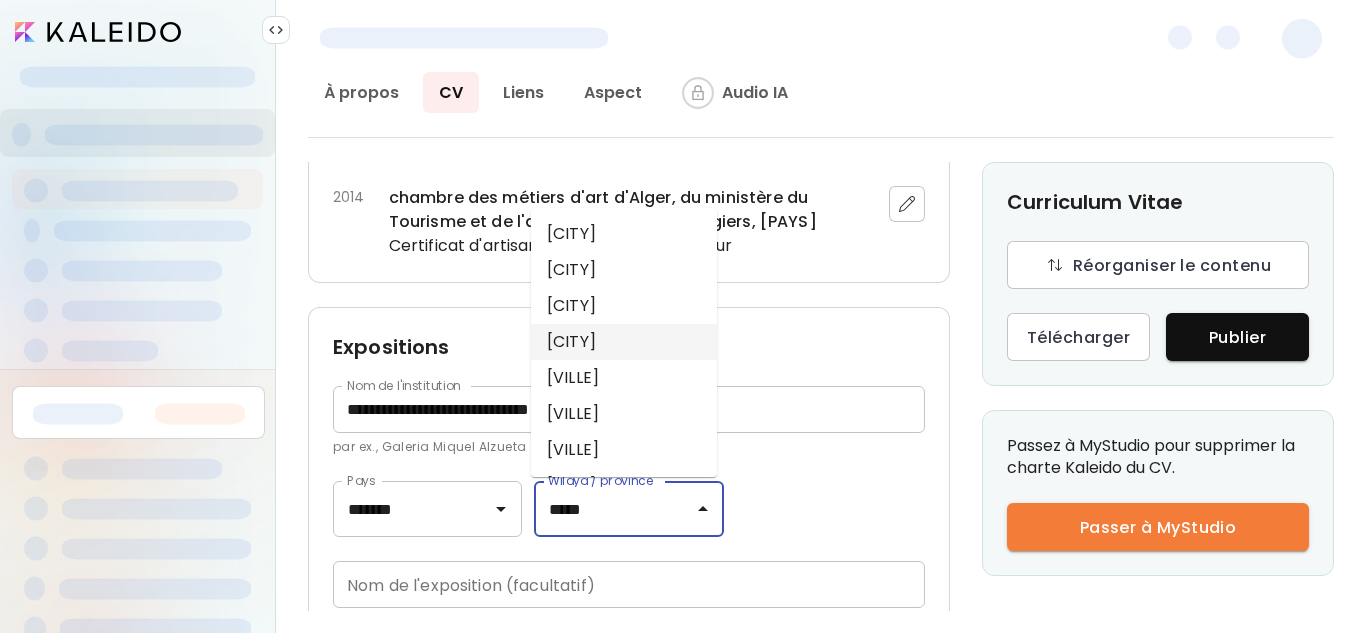 scroll, scrollTop: 961, scrollLeft: 0, axis: vertical 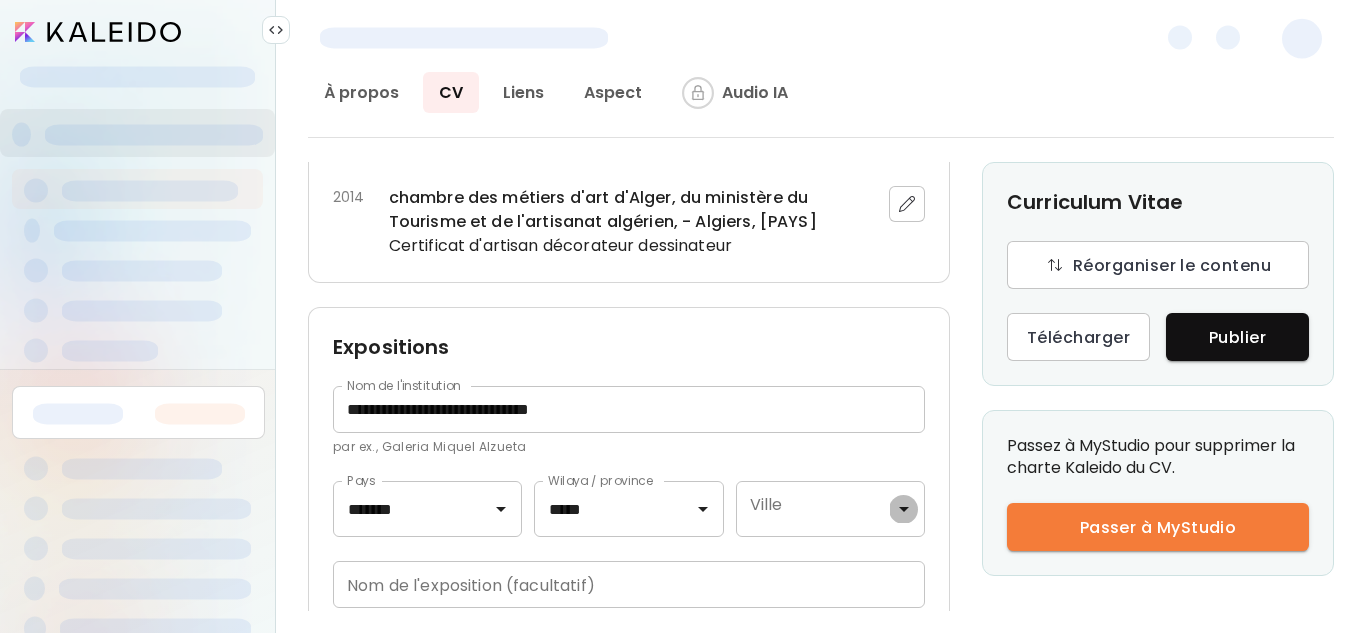 click 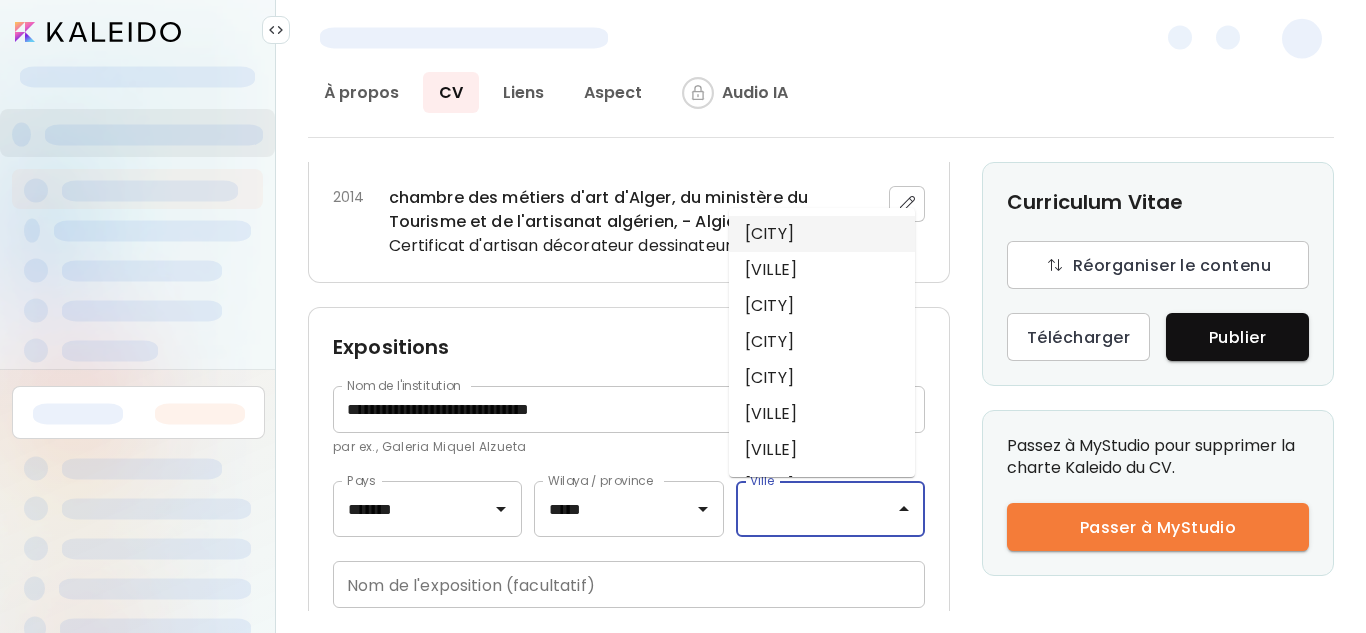 click on "Algiers" at bounding box center [822, 234] 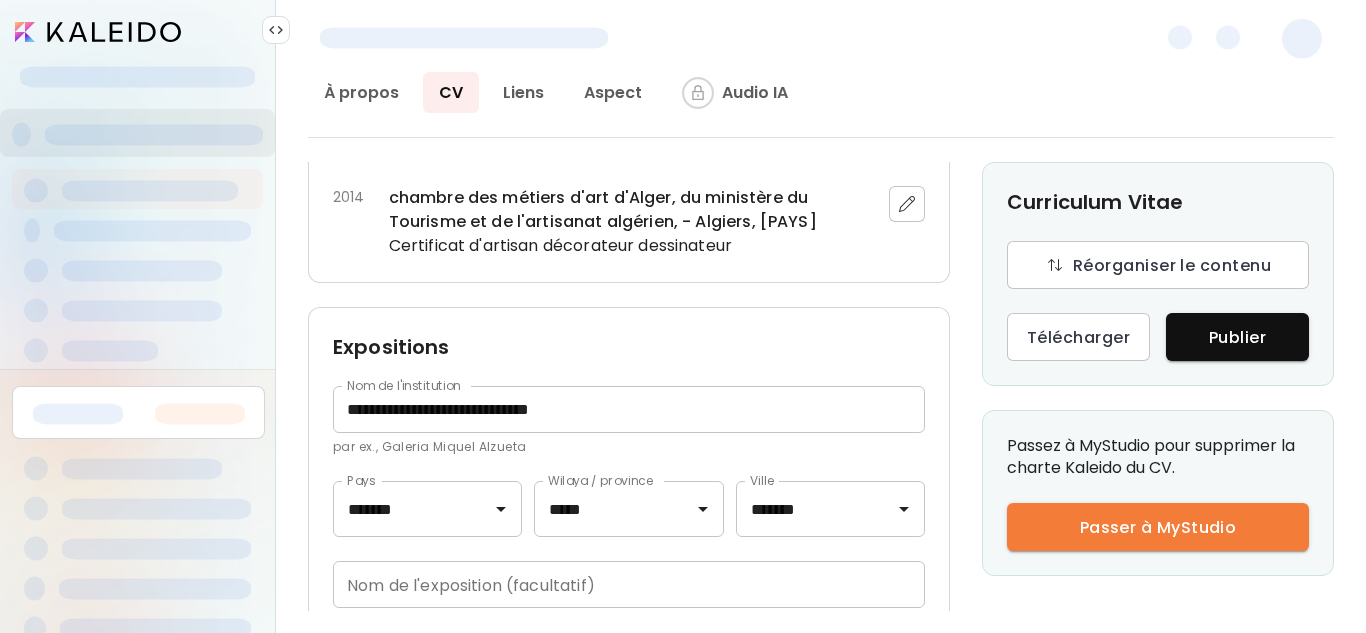 type on "*******" 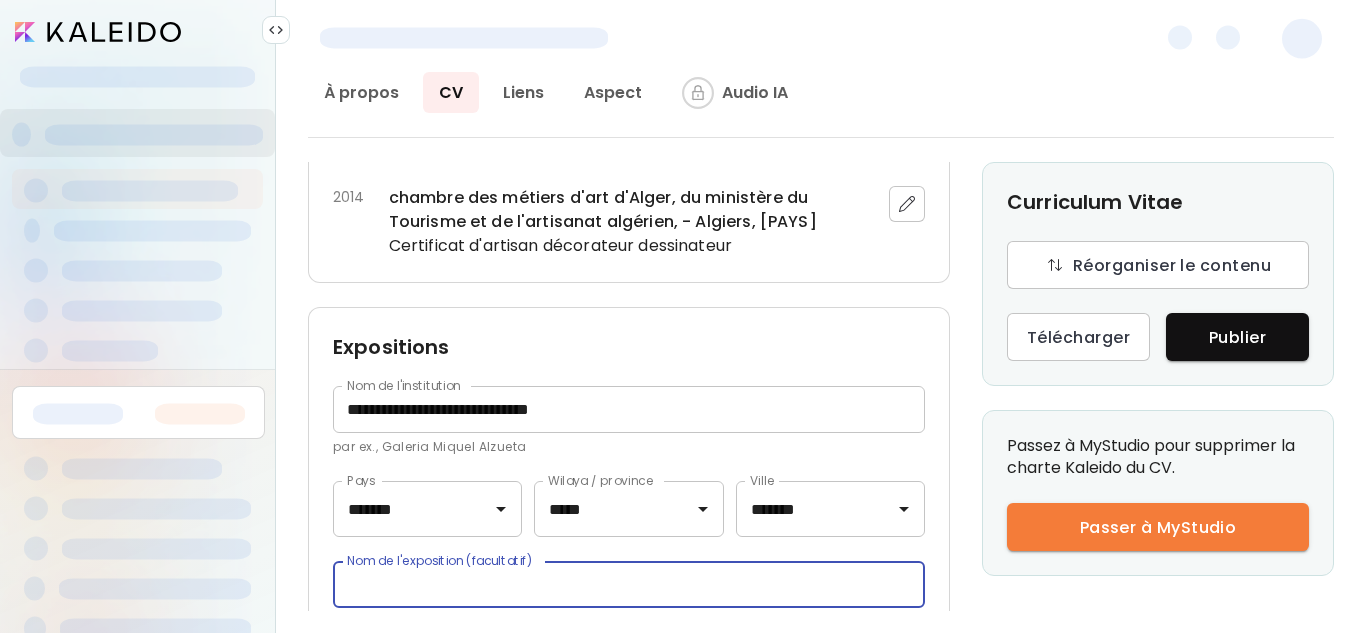 click at bounding box center (629, 584) 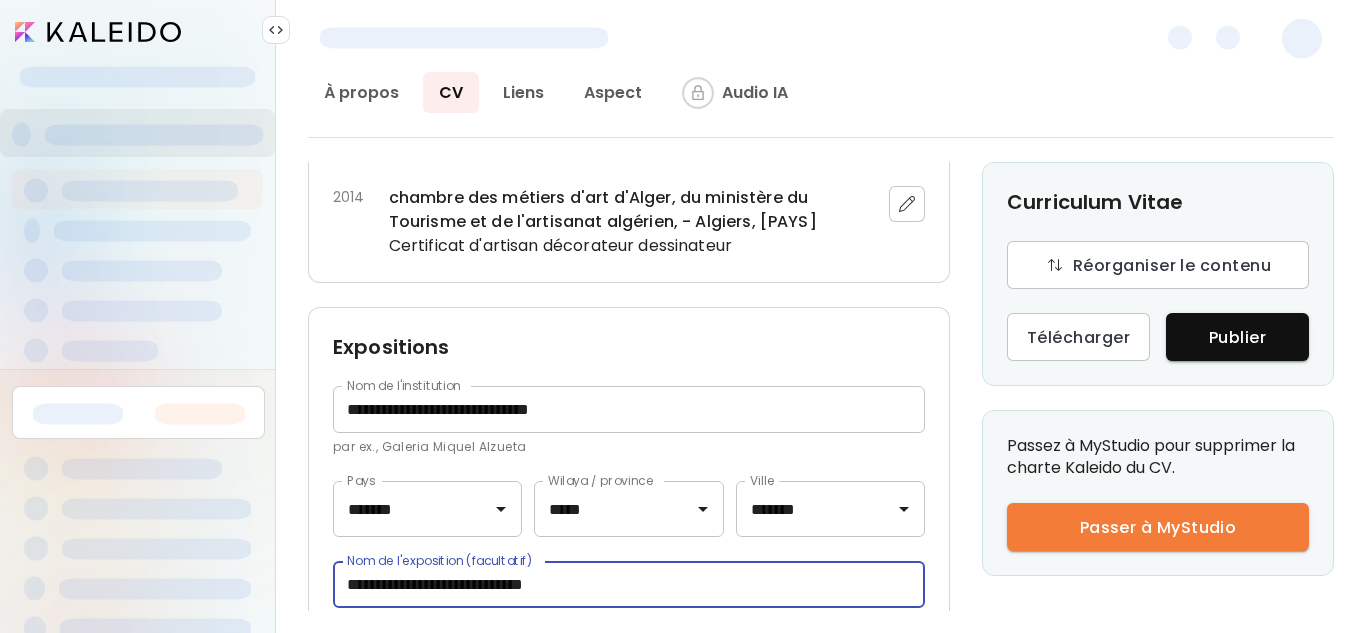 click on "**********" at bounding box center (629, 584) 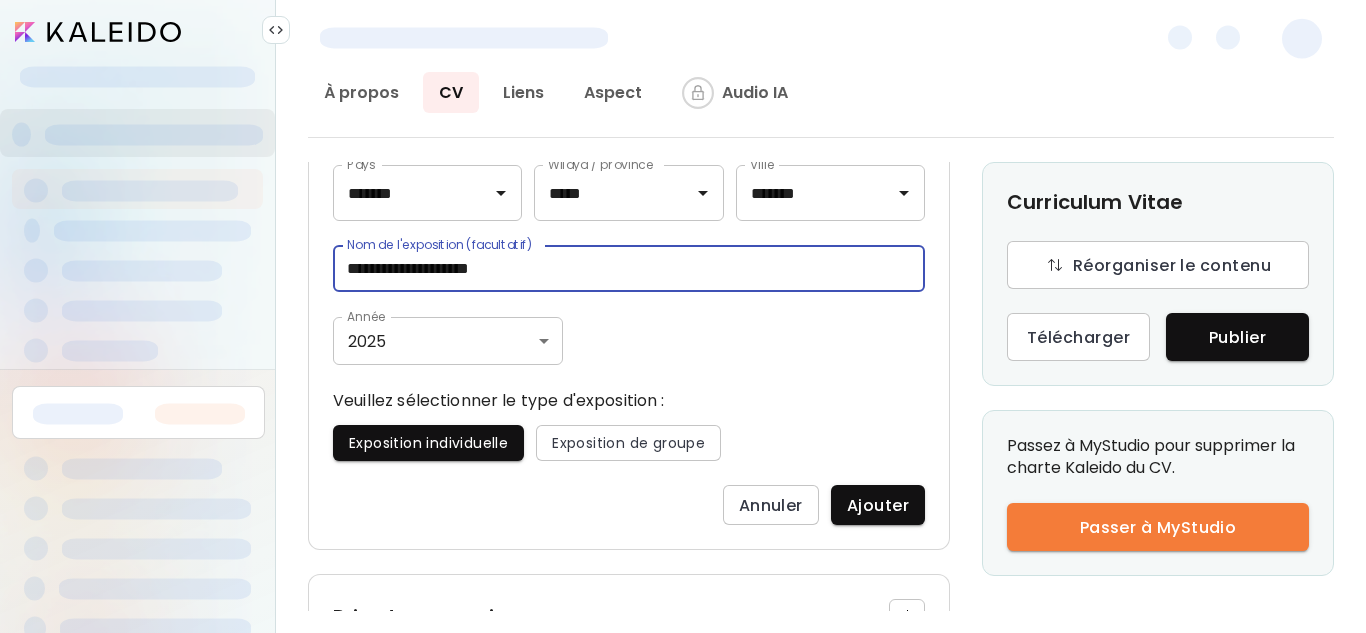 scroll, scrollTop: 1290, scrollLeft: 0, axis: vertical 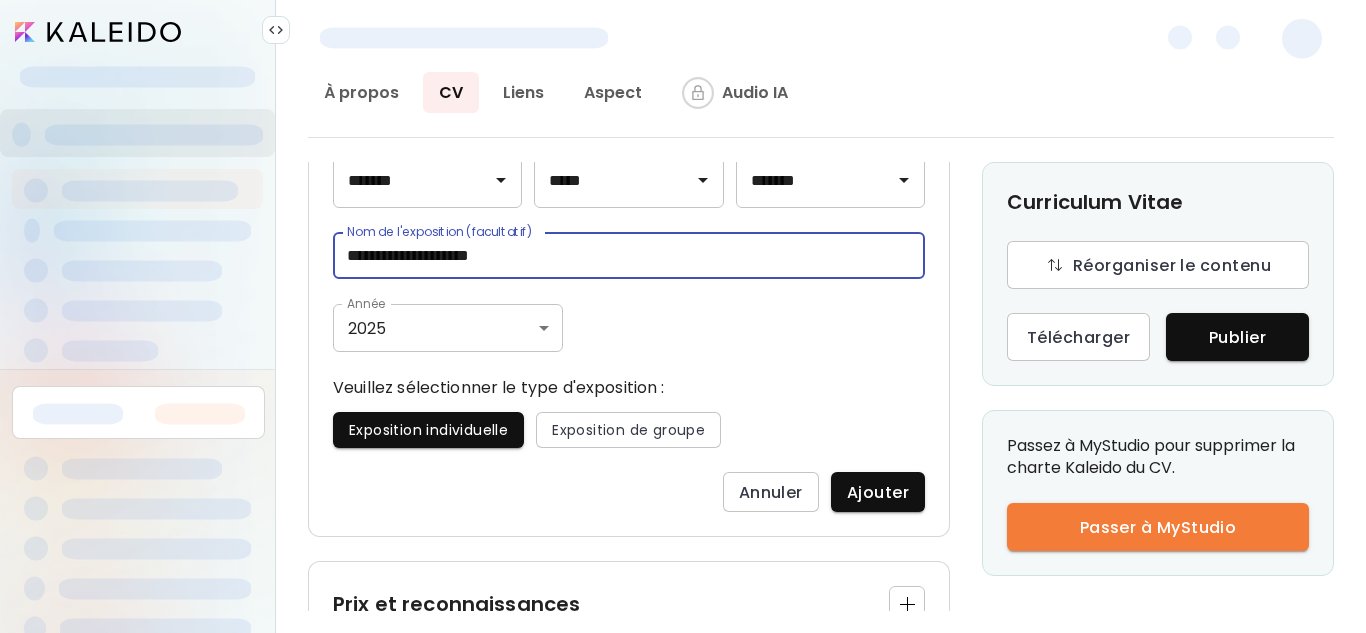 type on "**********" 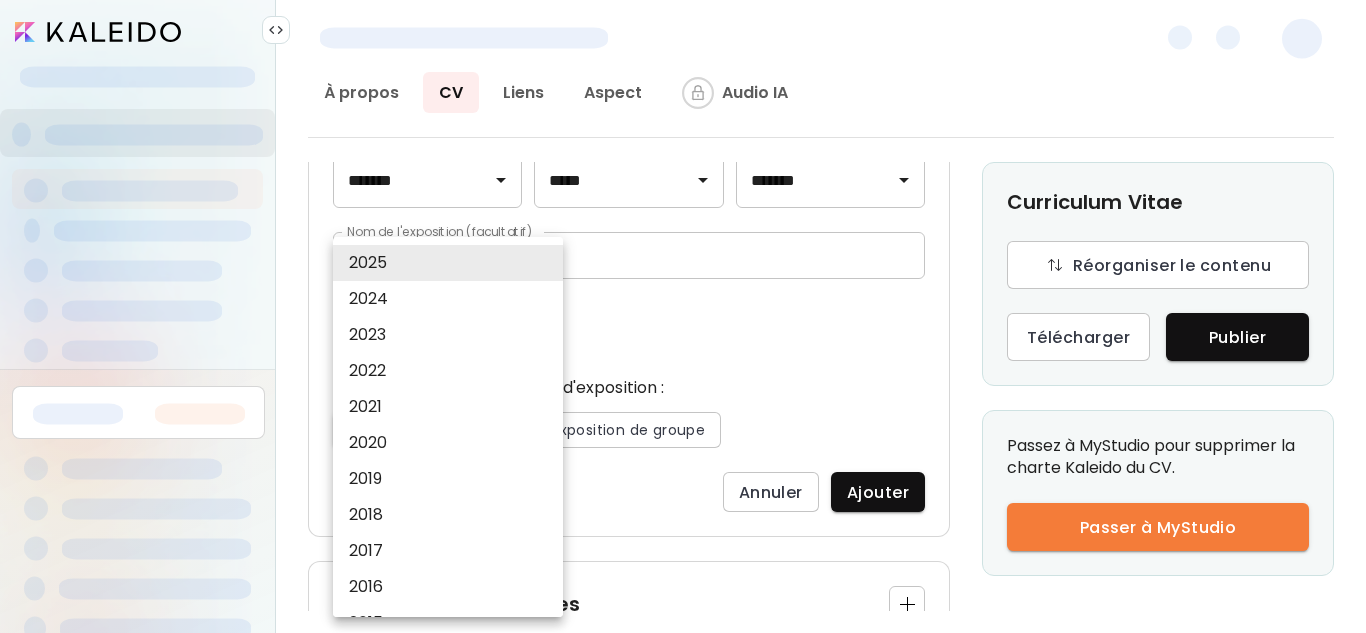 click on "**********" at bounding box center (683, 316) 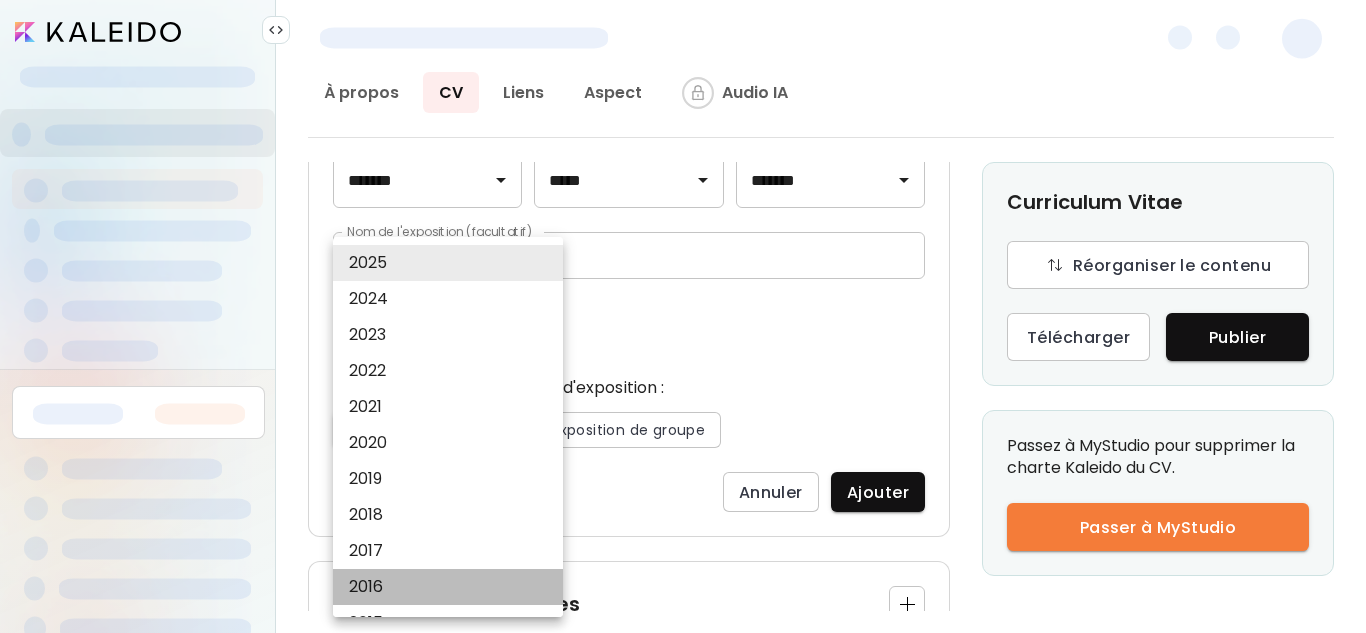 click on "2016" at bounding box center [453, 587] 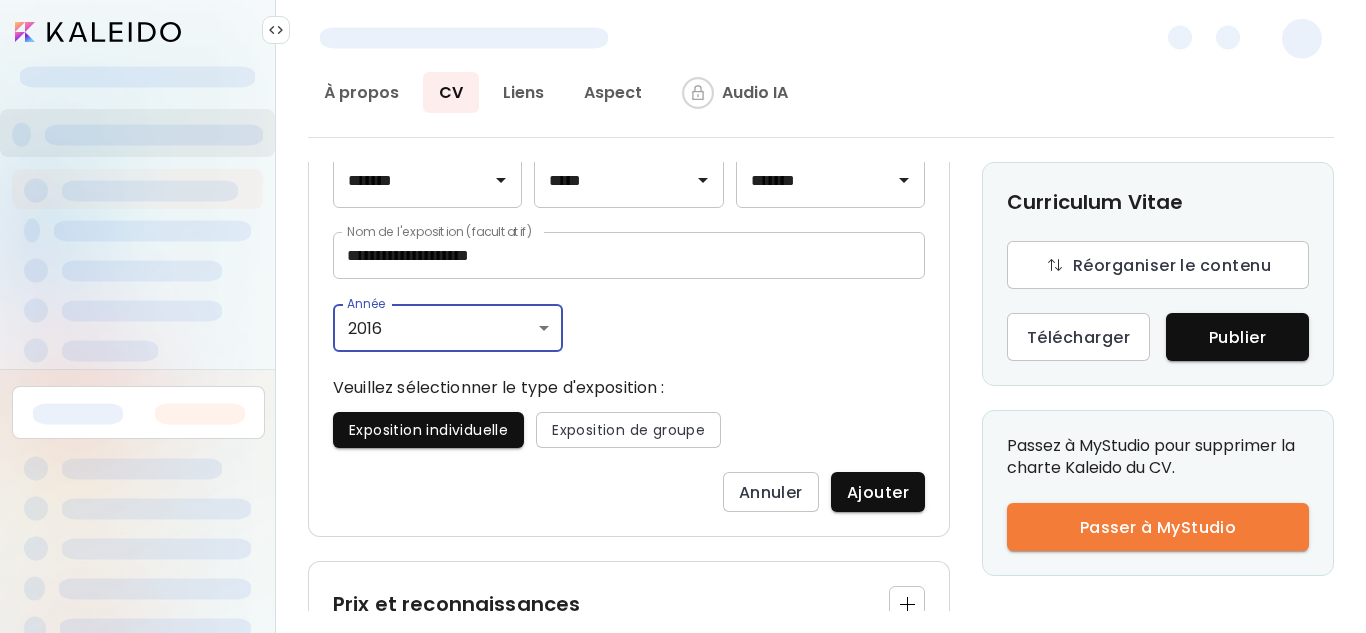 type 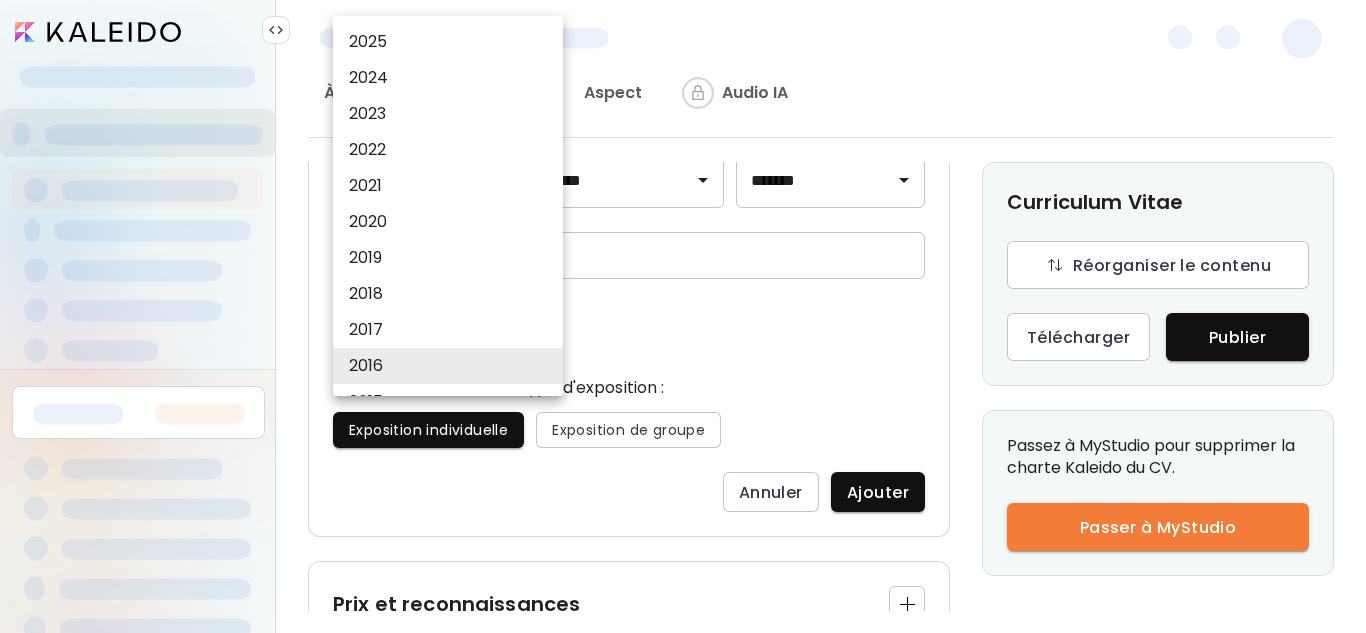scroll, scrollTop: 24, scrollLeft: 0, axis: vertical 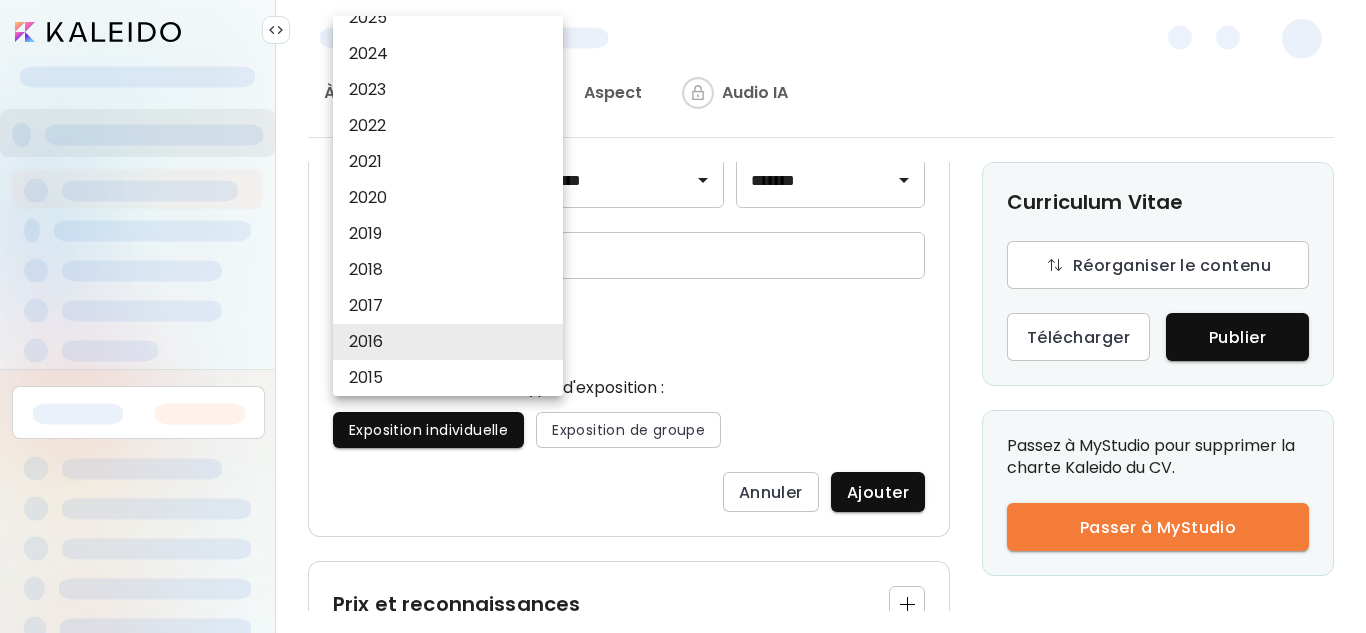 type 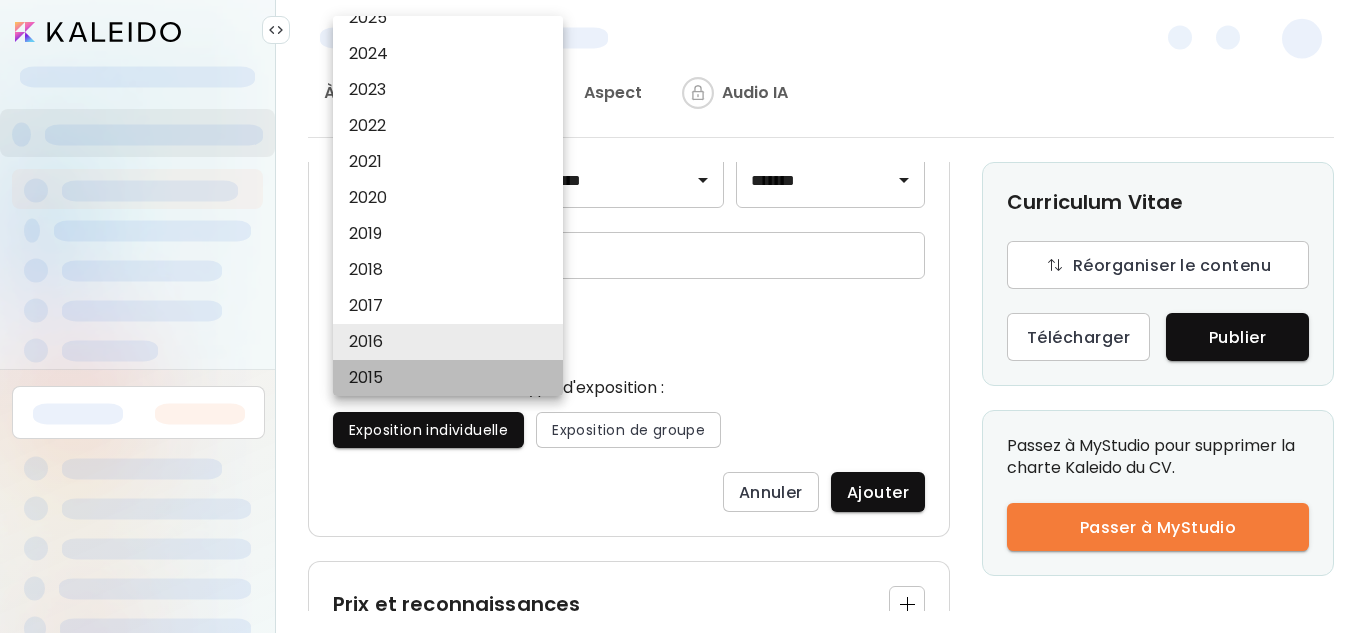 click on "2015" at bounding box center [453, 378] 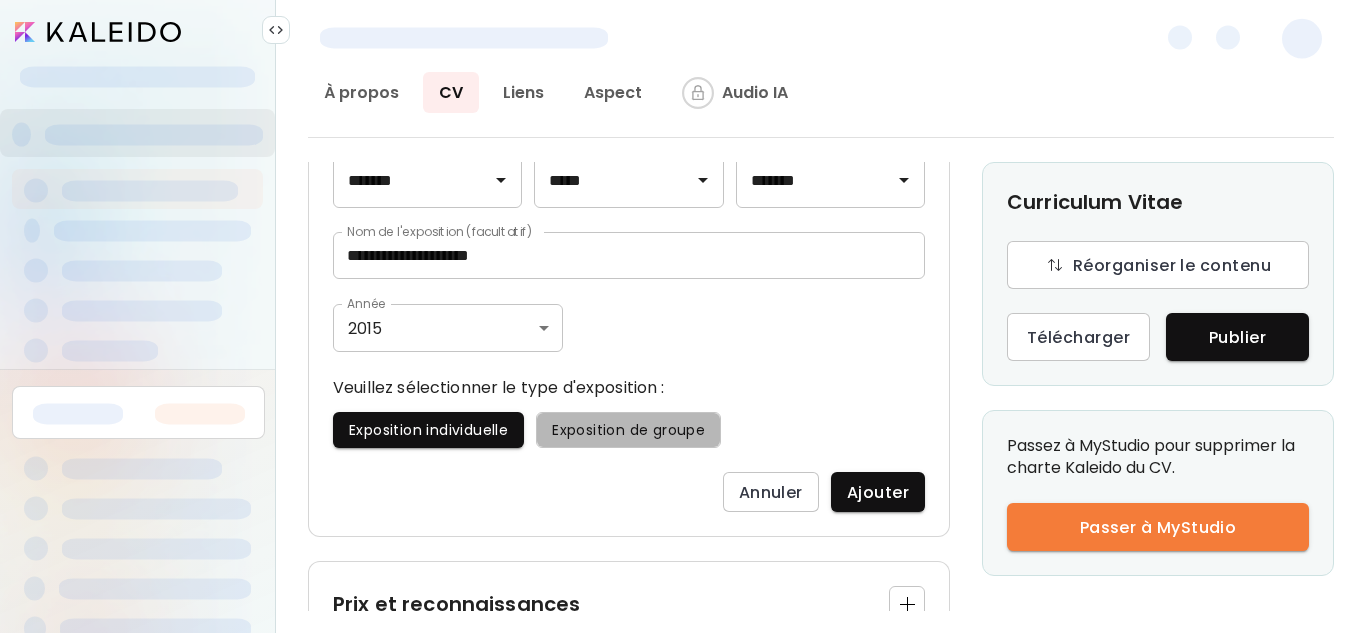 click on "Exposition de groupe" at bounding box center (628, 430) 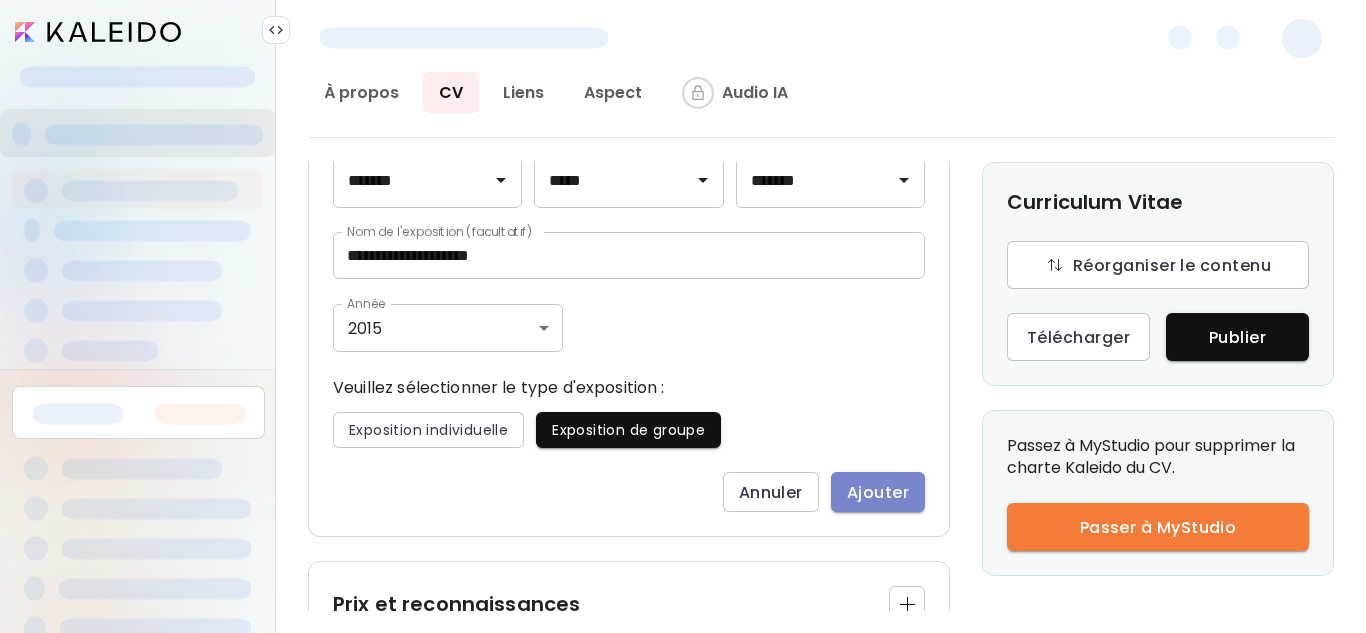 click on "Ajouter" at bounding box center [878, 492] 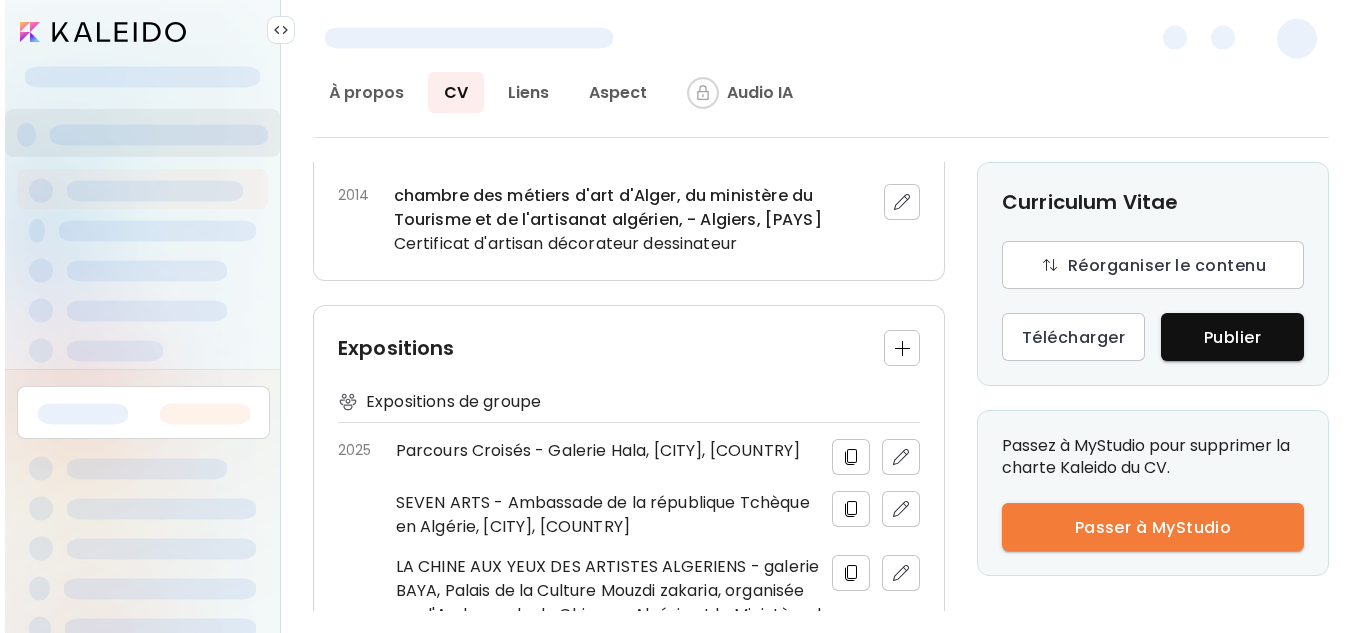 scroll, scrollTop: 850, scrollLeft: 0, axis: vertical 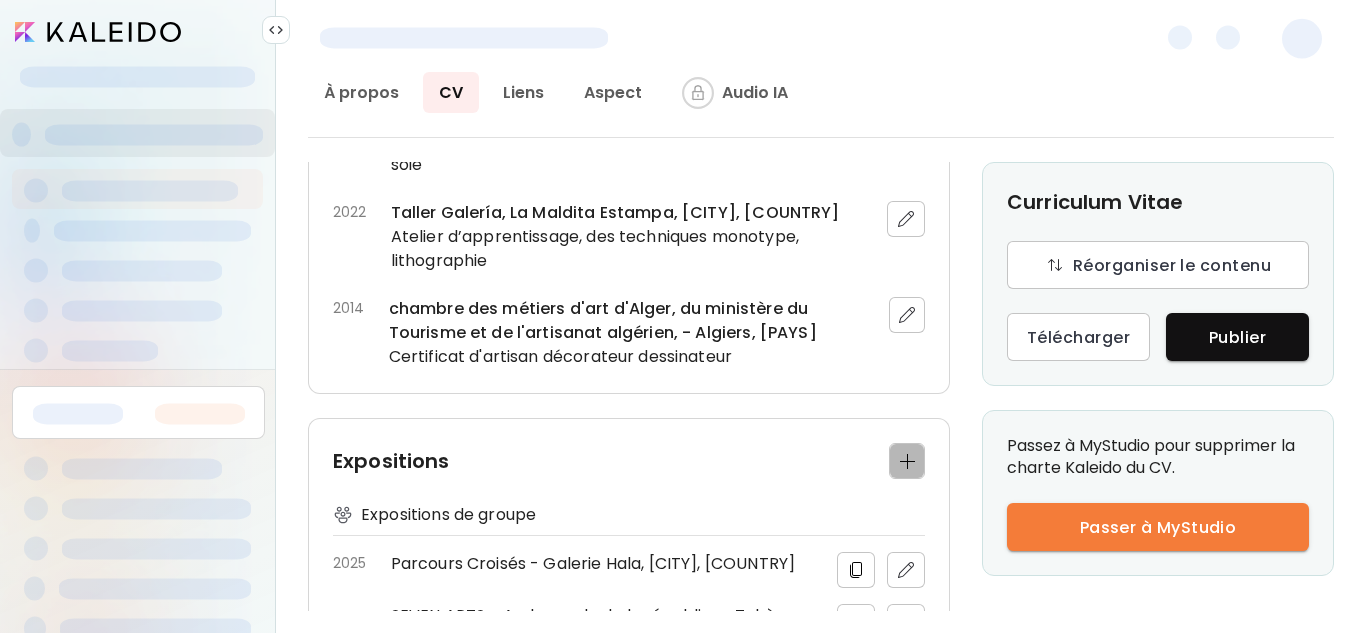 click at bounding box center (907, 461) 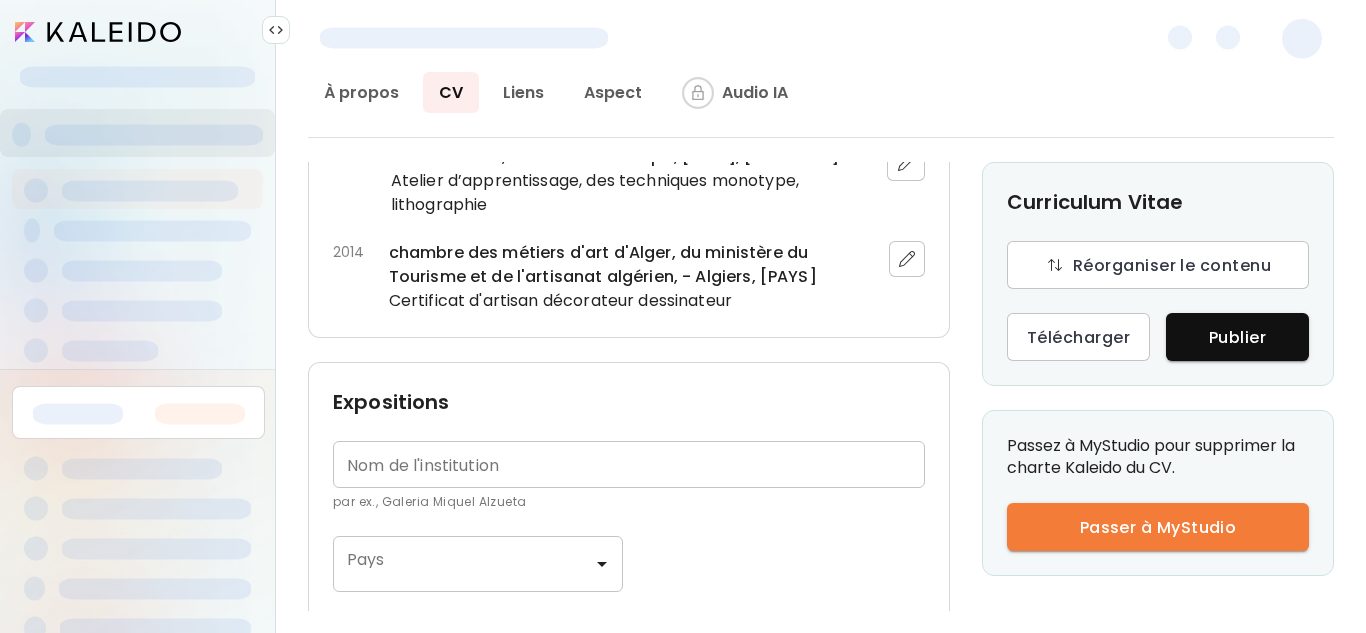 scroll, scrollTop: 794, scrollLeft: 0, axis: vertical 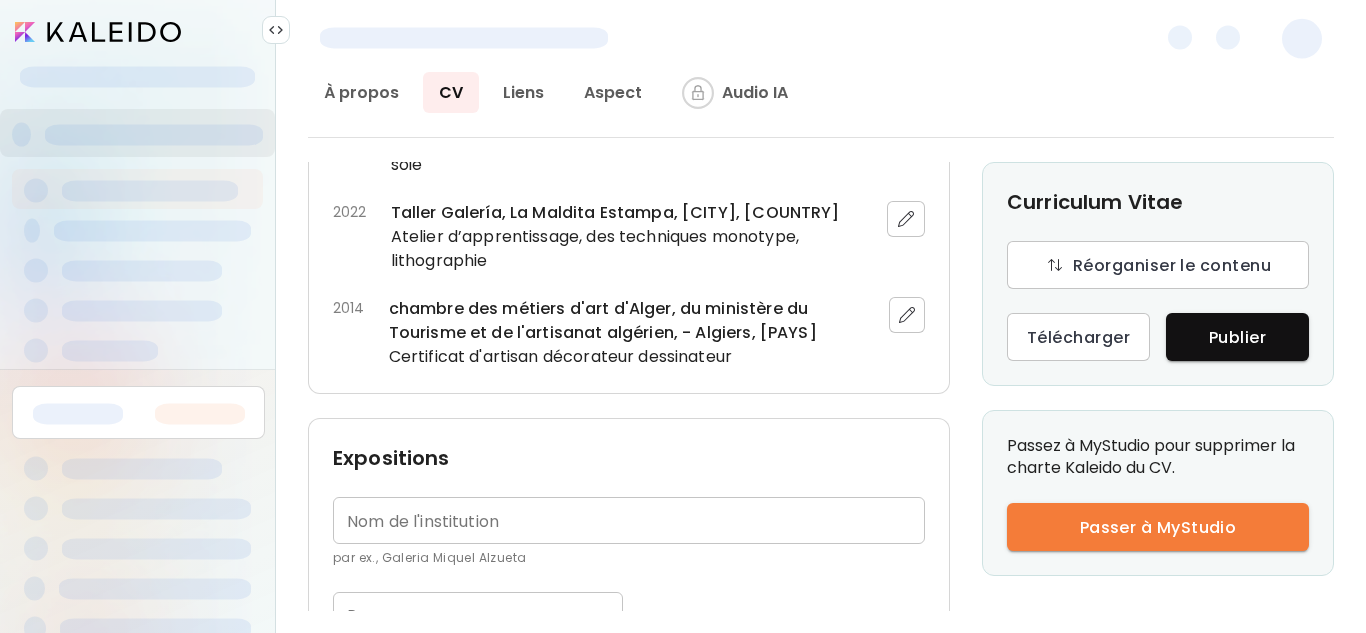 click at bounding box center [629, 520] 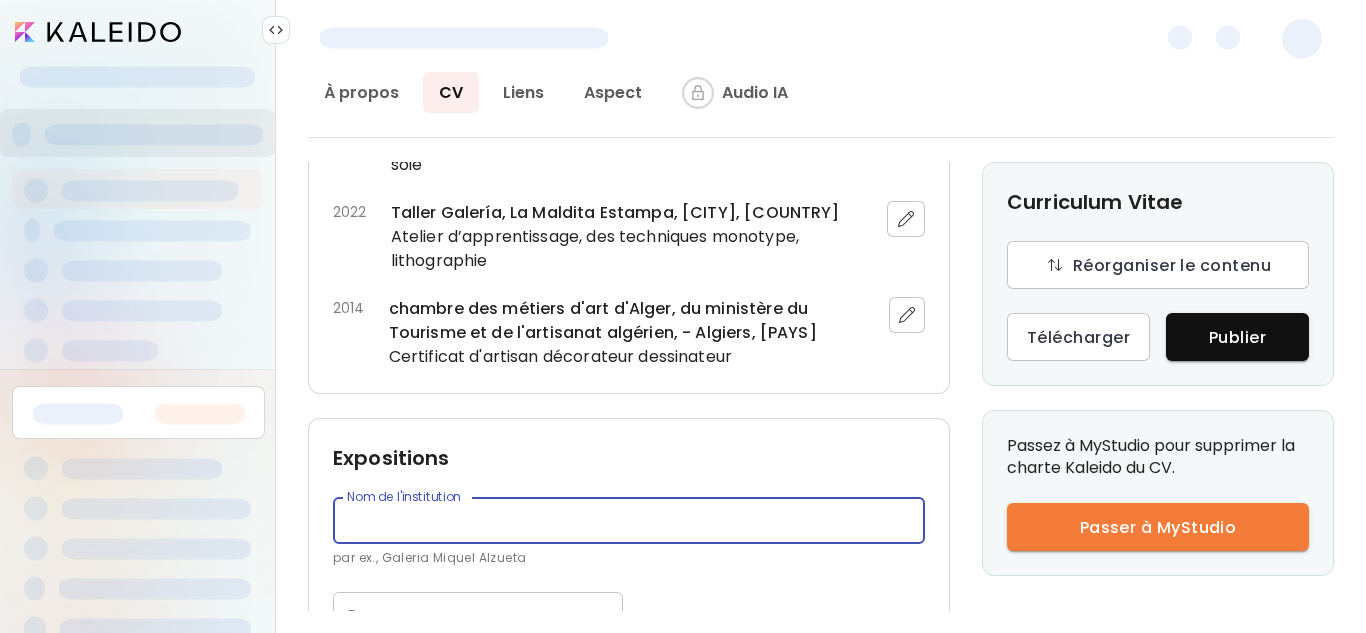 paste on "**********" 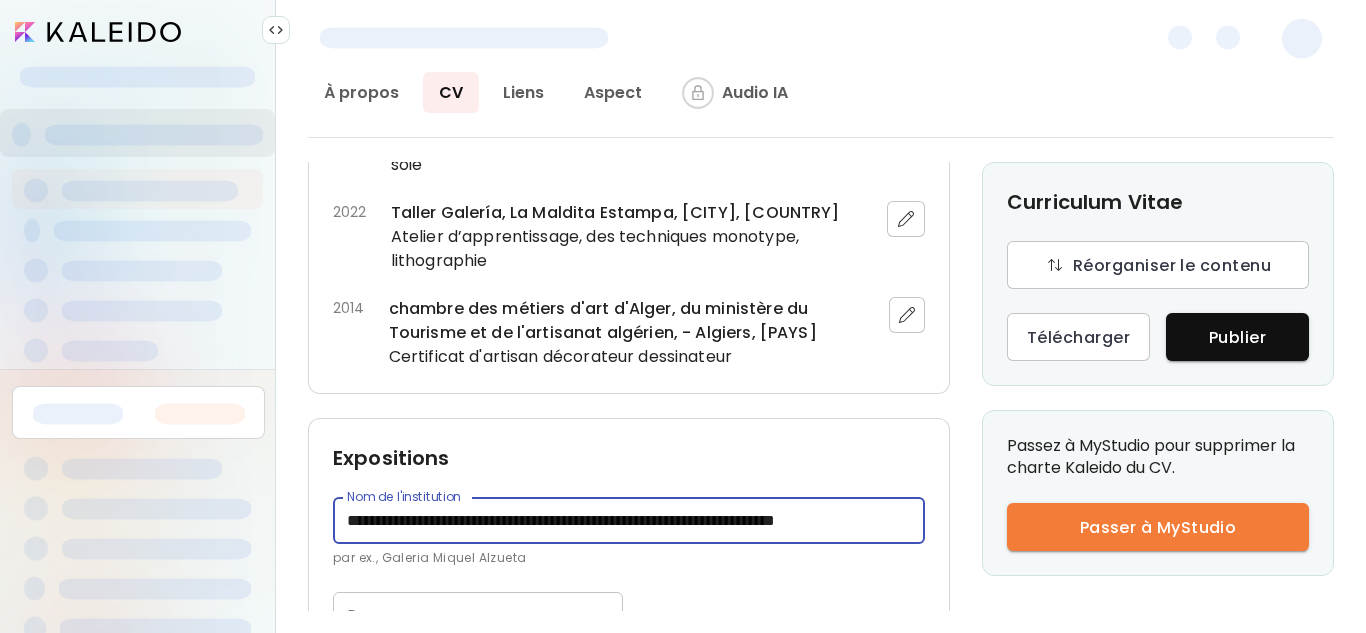 scroll, scrollTop: 0, scrollLeft: 1, axis: horizontal 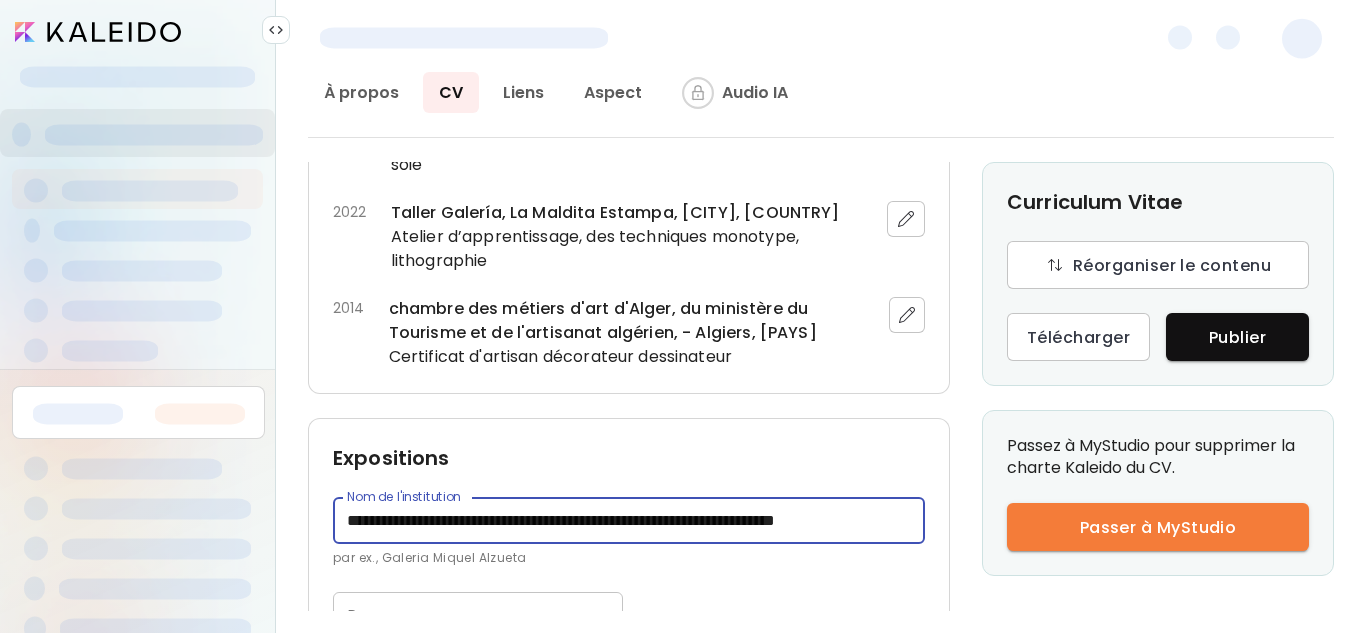 type on "**********" 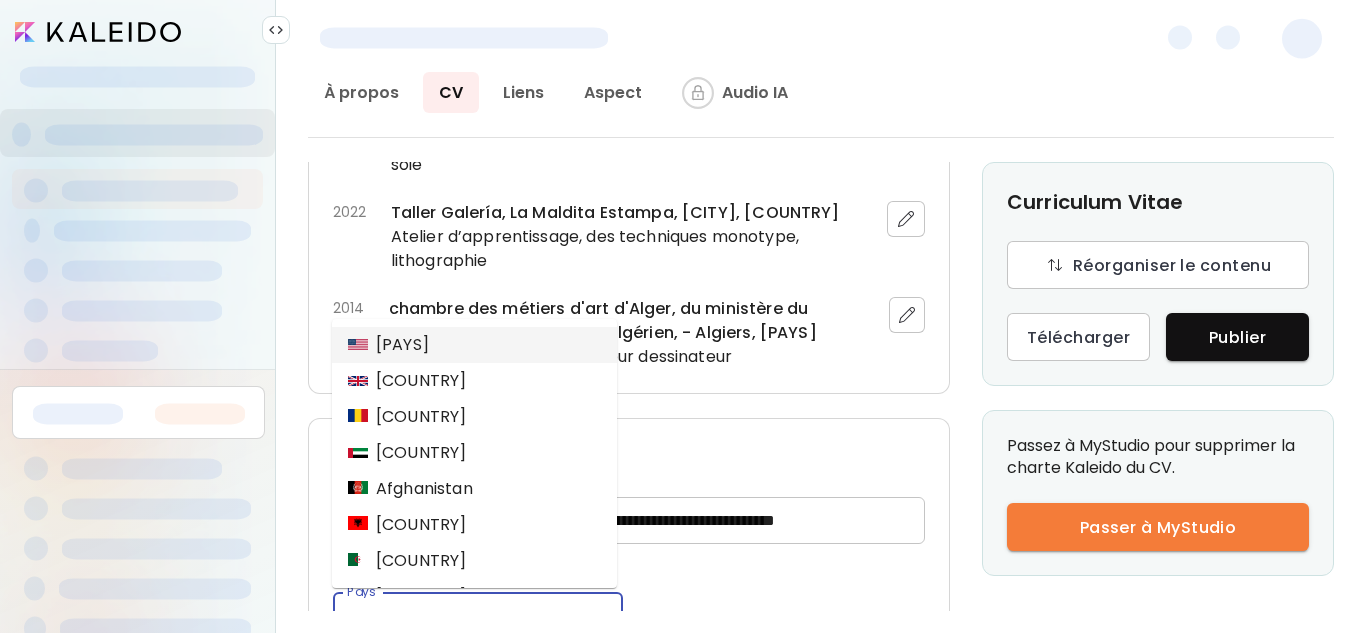 scroll, scrollTop: 0, scrollLeft: 0, axis: both 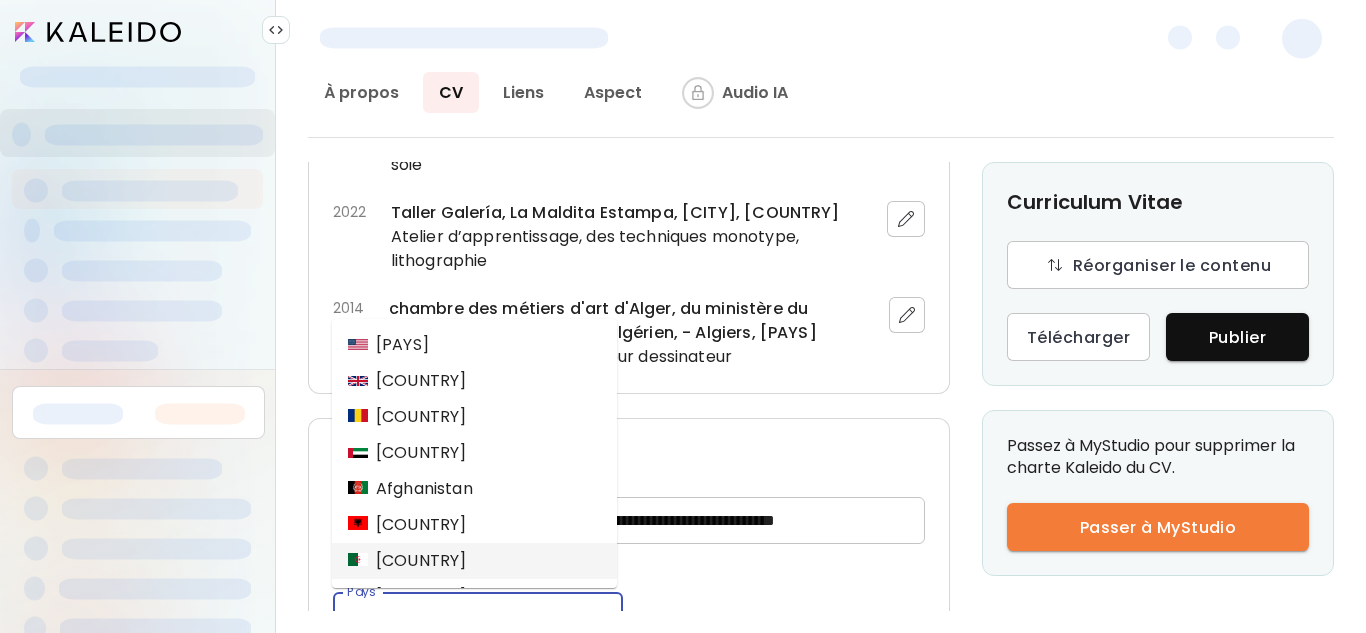 click on "Algérie" at bounding box center (407, 561) 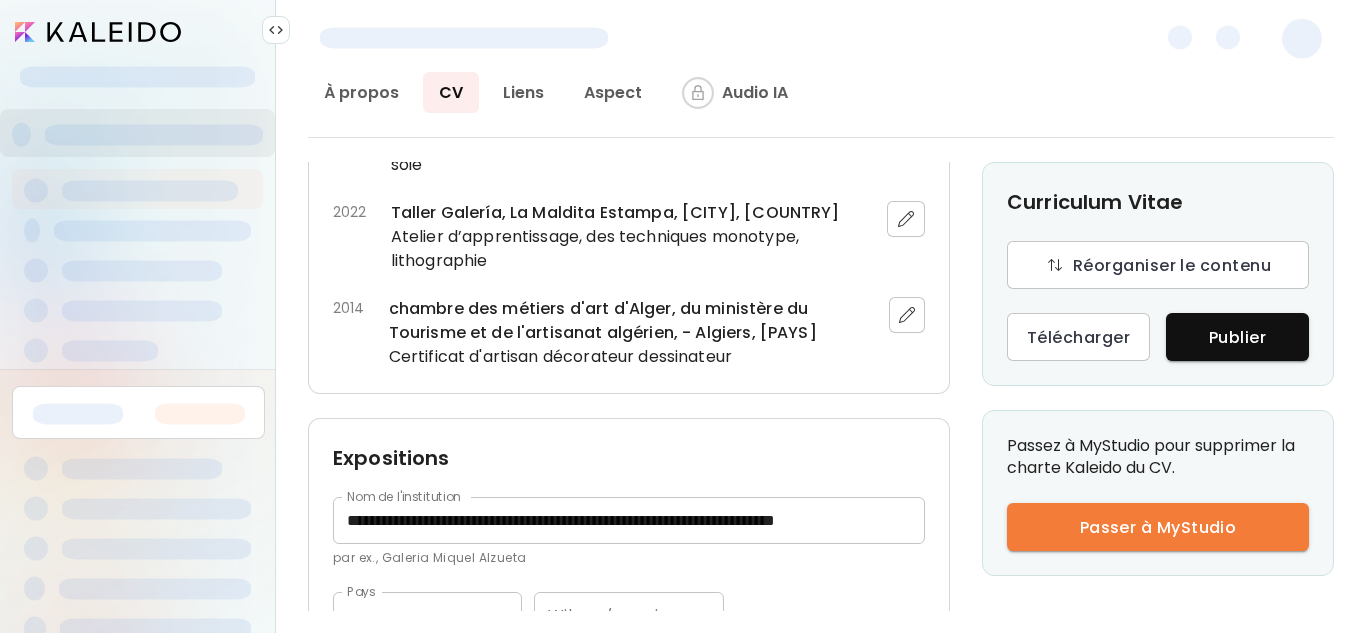 click on "Wilaya / province" at bounding box center [628, 620] 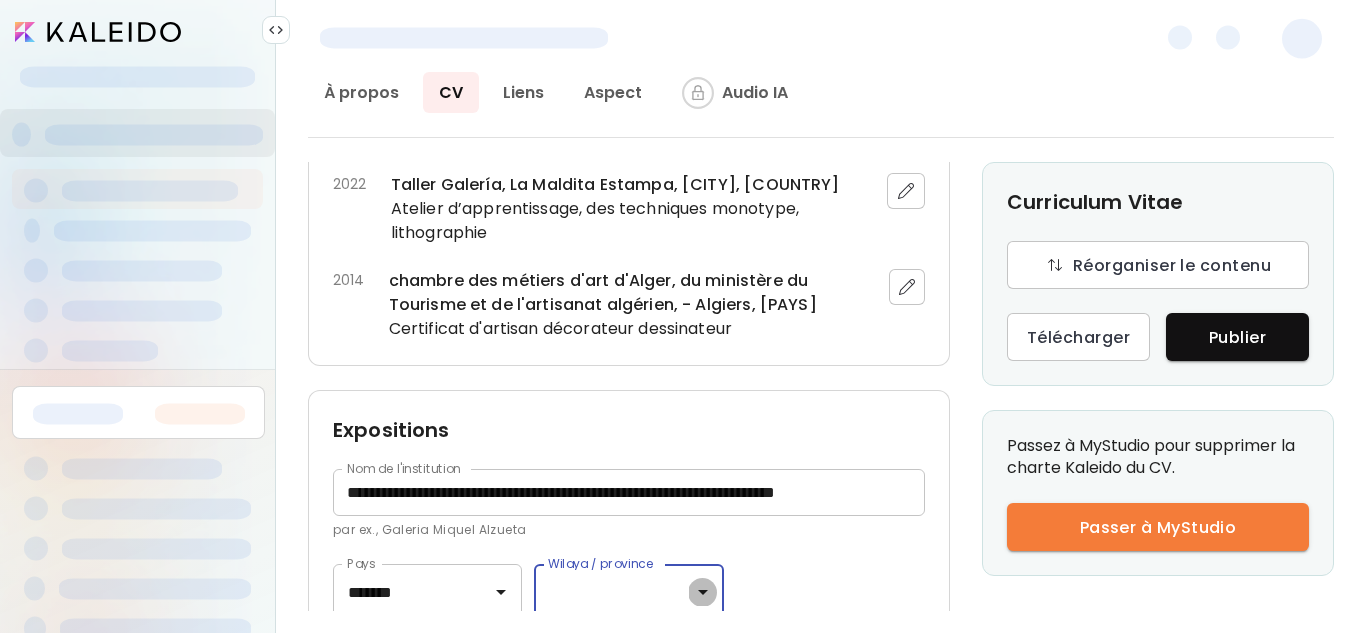 click 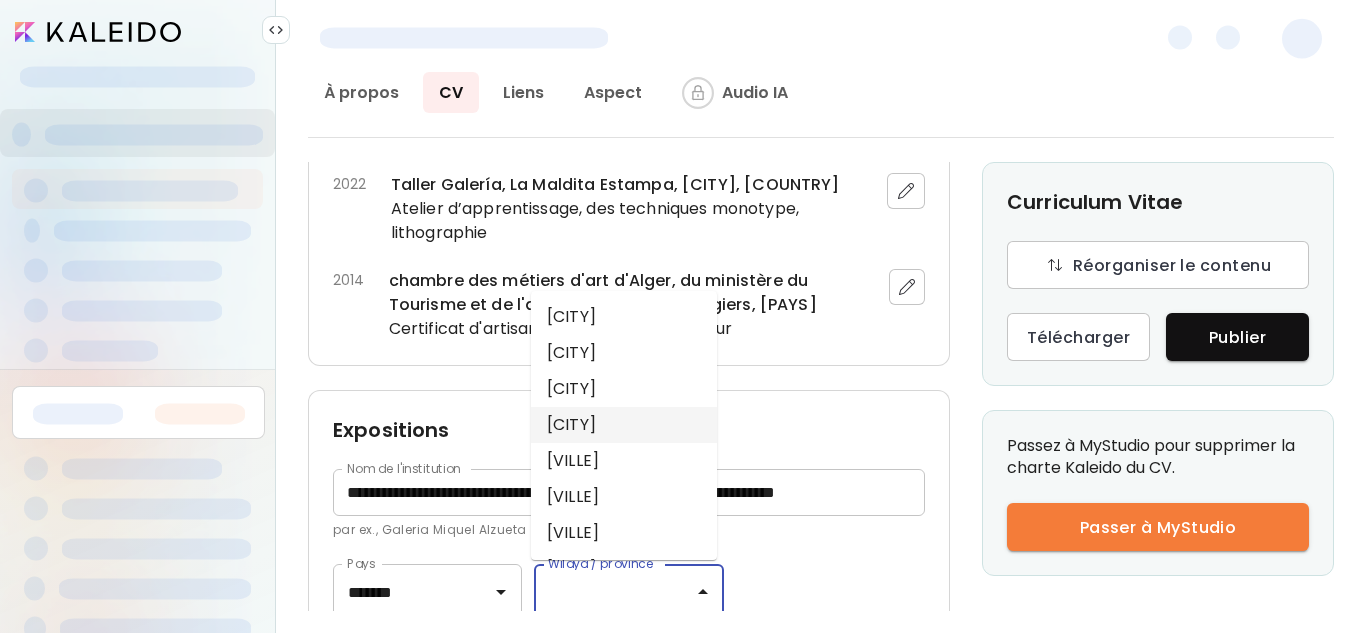 click on "Alger" at bounding box center (624, 425) 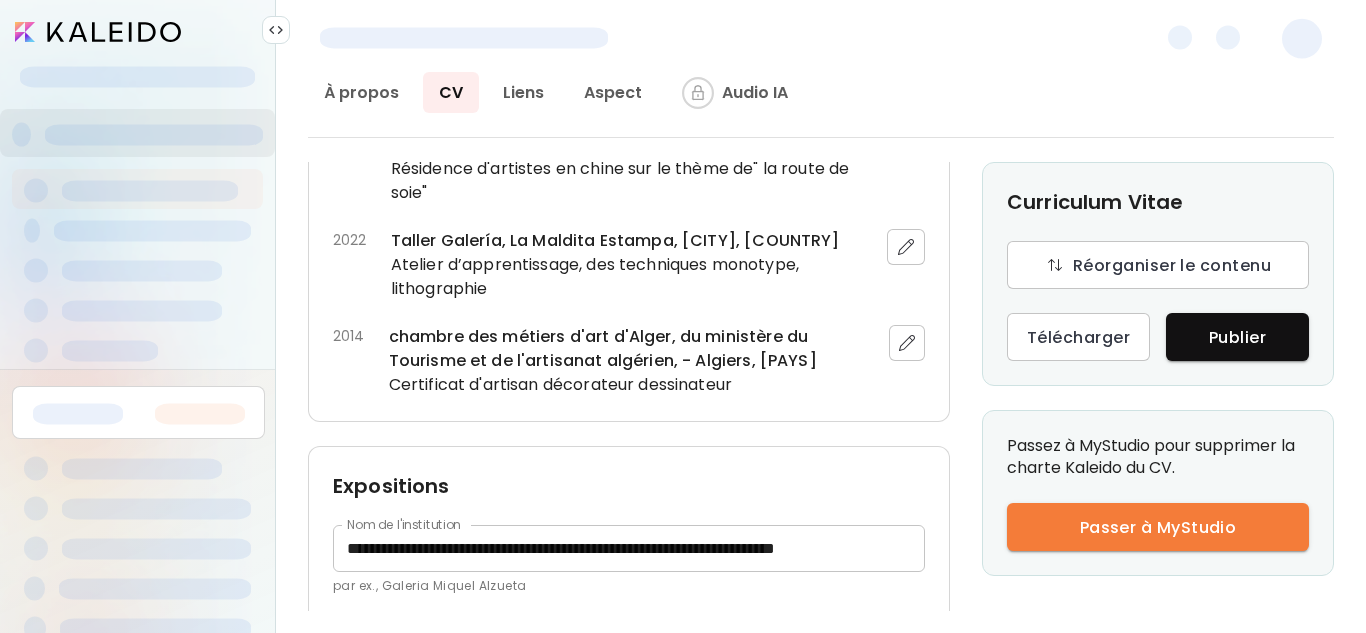 scroll, scrollTop: 878, scrollLeft: 0, axis: vertical 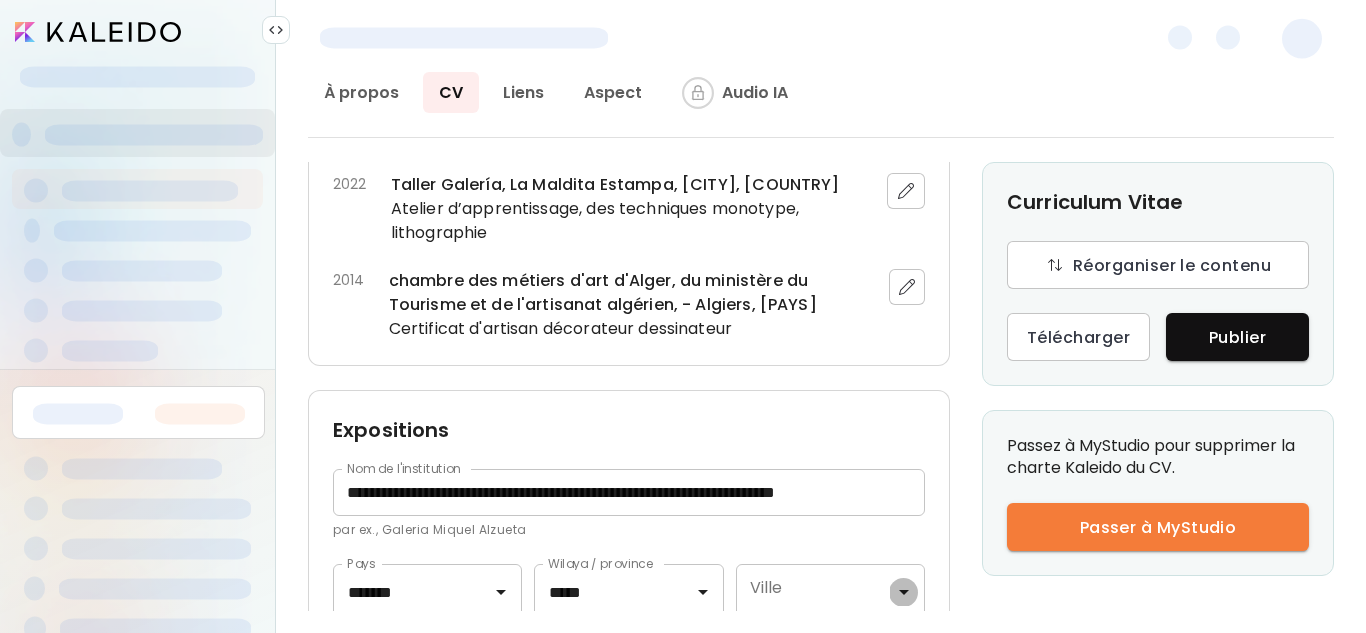 click 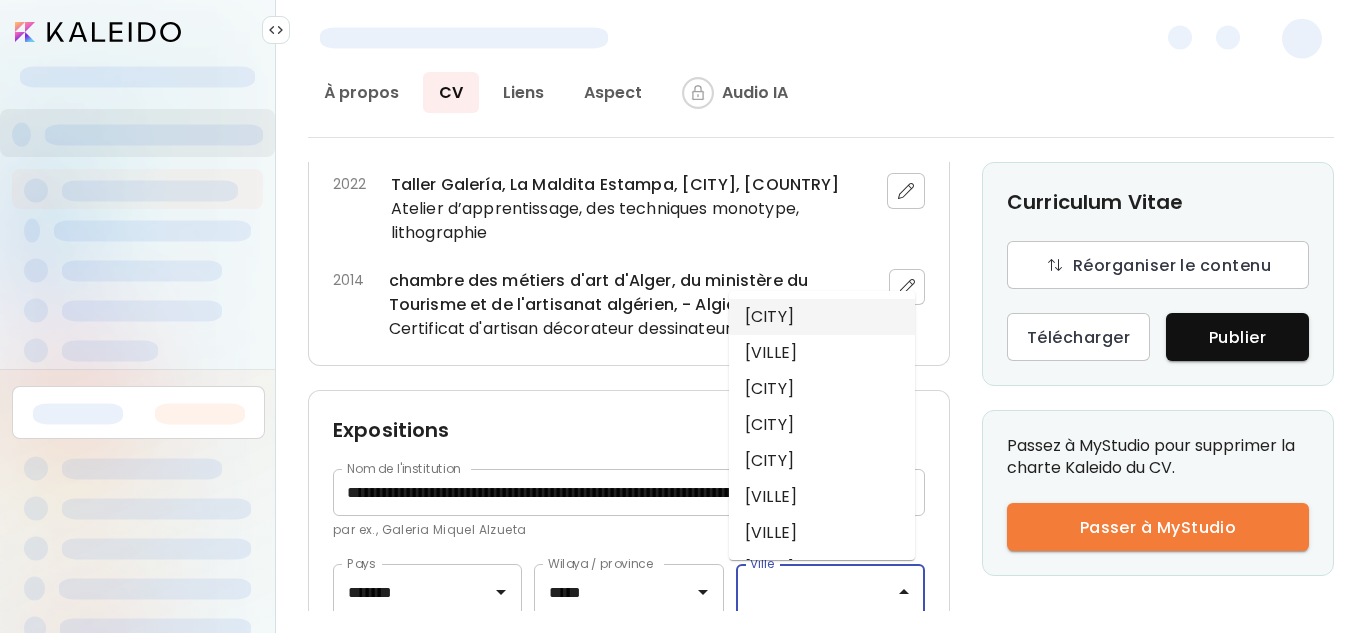 click on "Algiers" at bounding box center (822, 317) 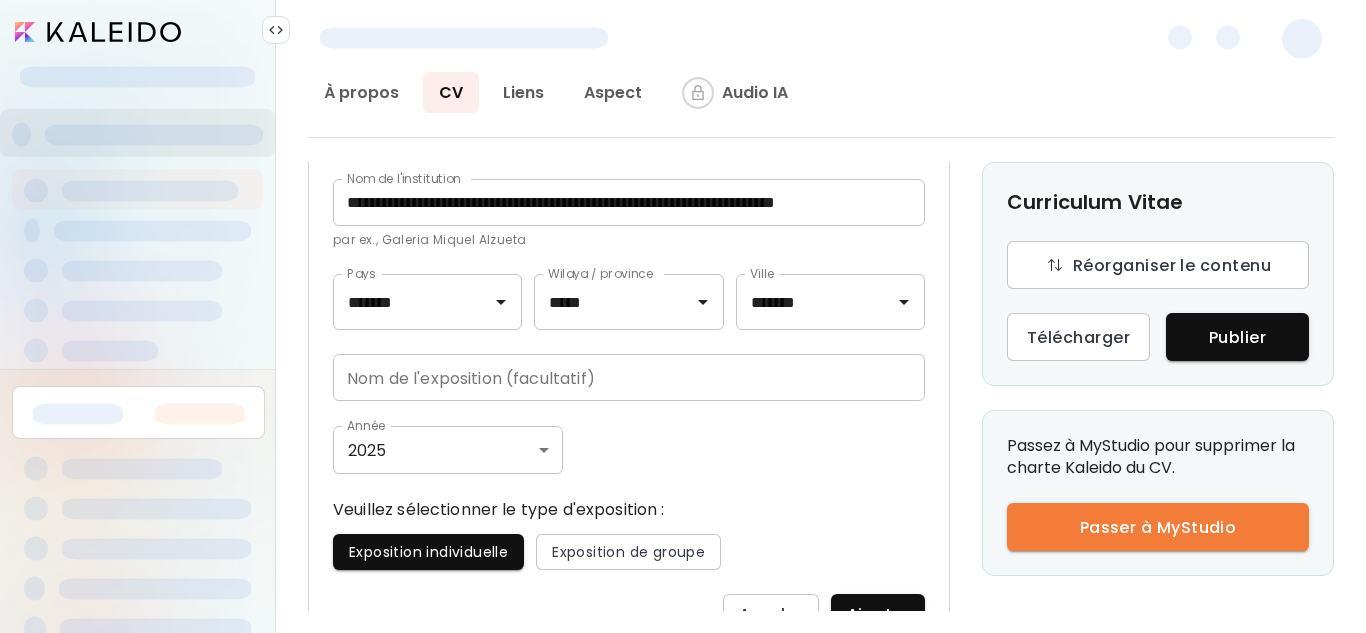 scroll, scrollTop: 1174, scrollLeft: 0, axis: vertical 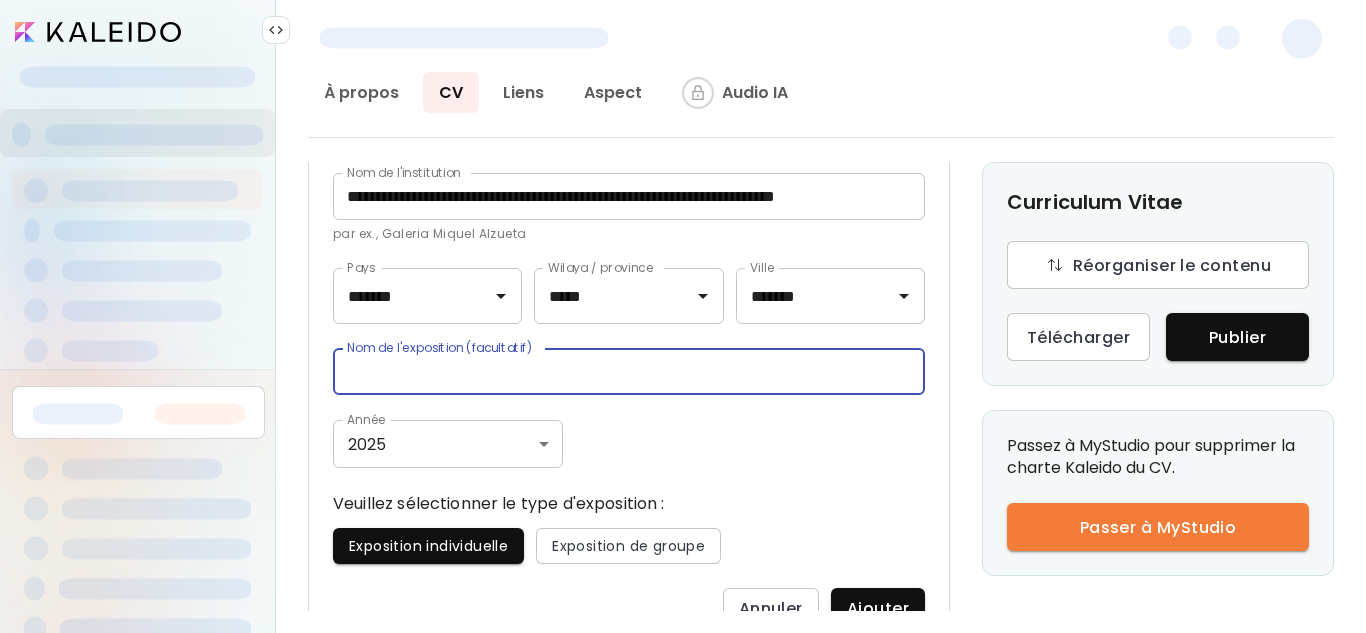 click at bounding box center (629, 371) 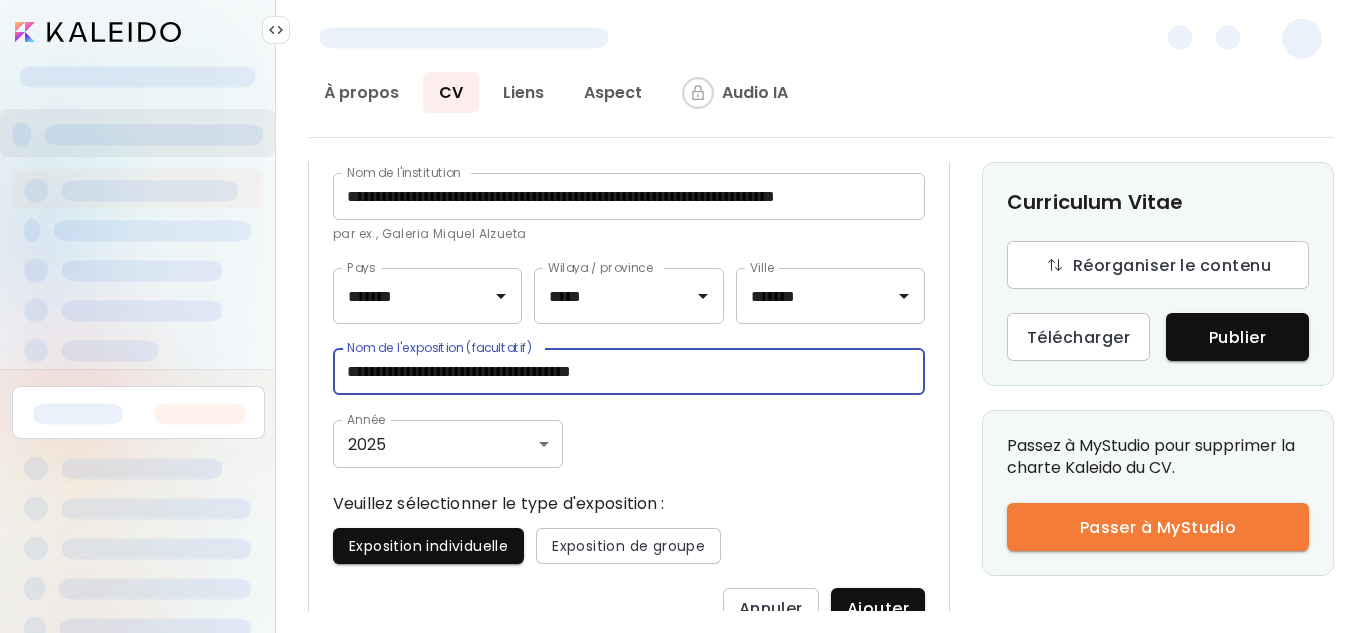 click on "**********" at bounding box center [629, 371] 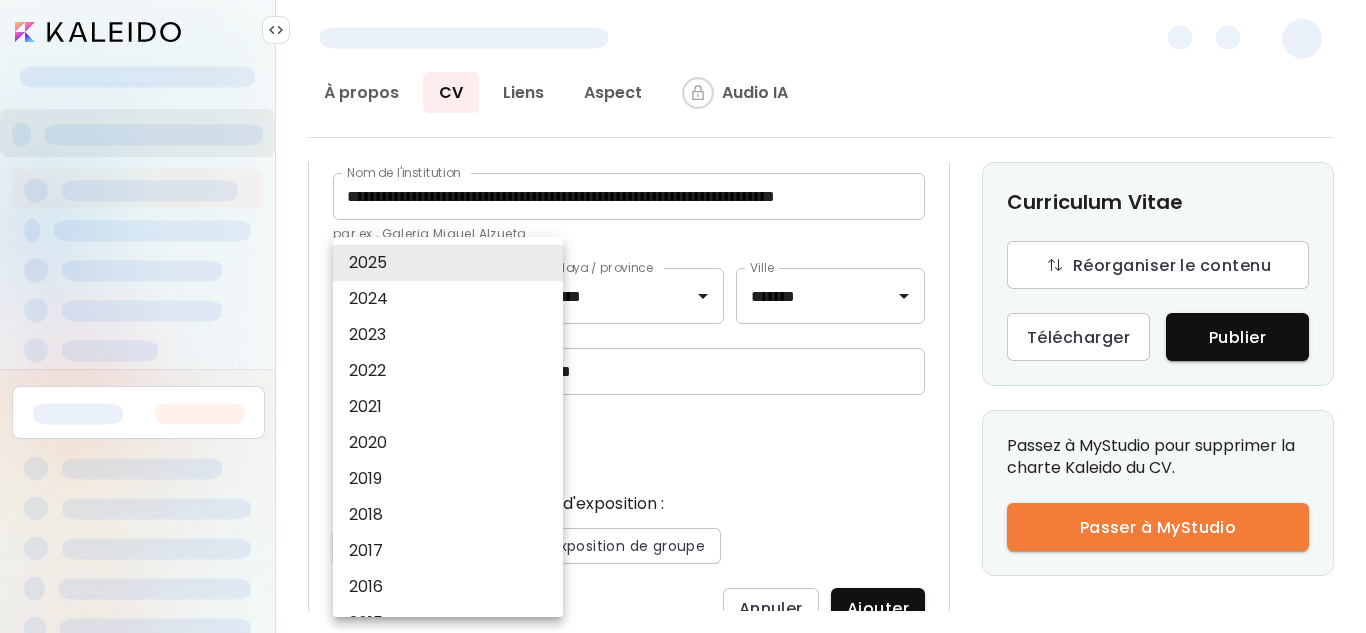 click on "**********" at bounding box center (683, 316) 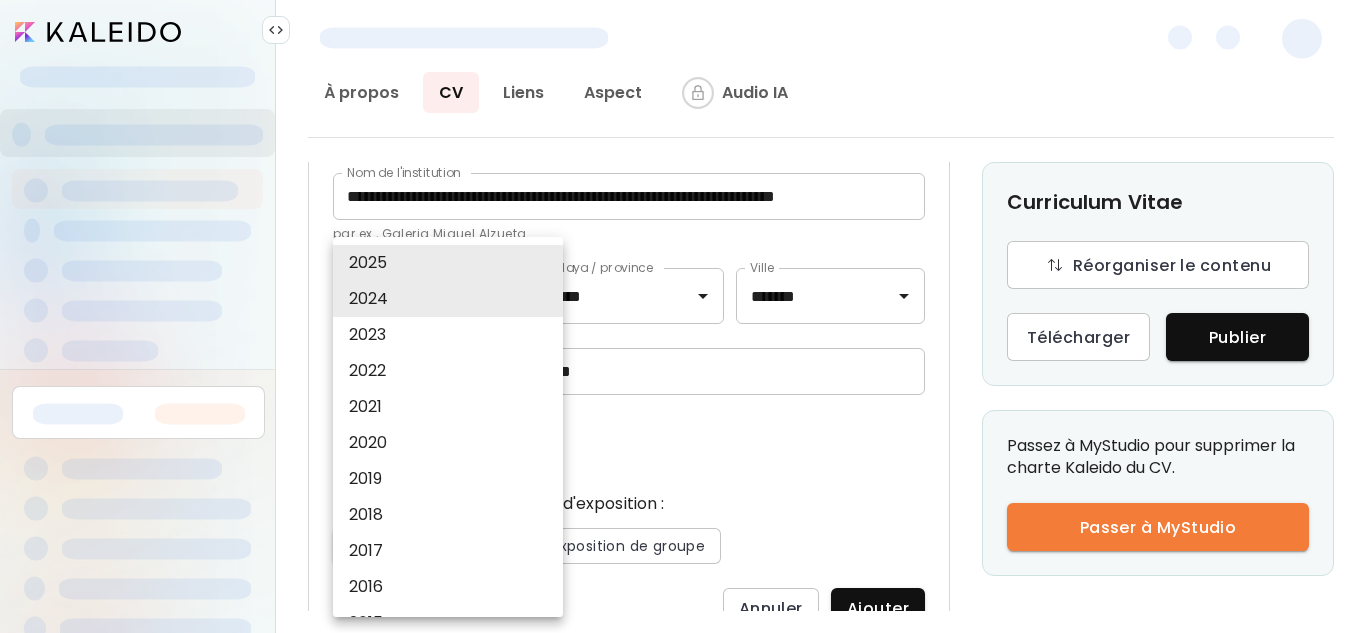 type 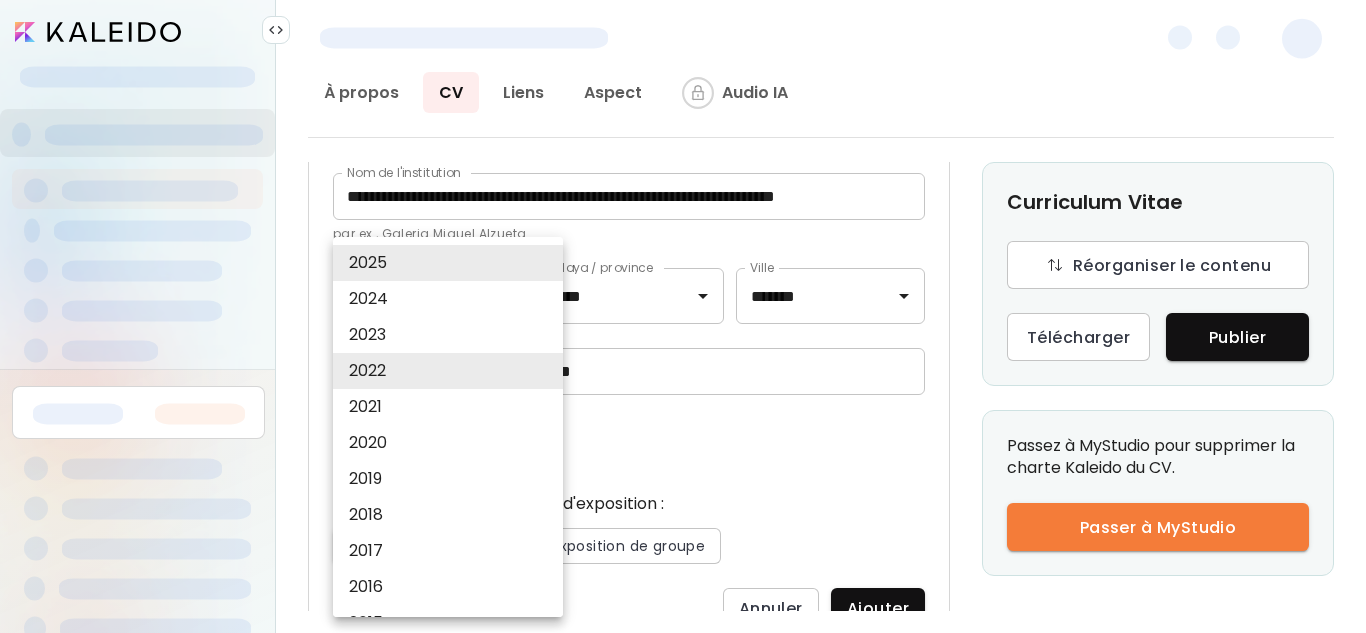 type 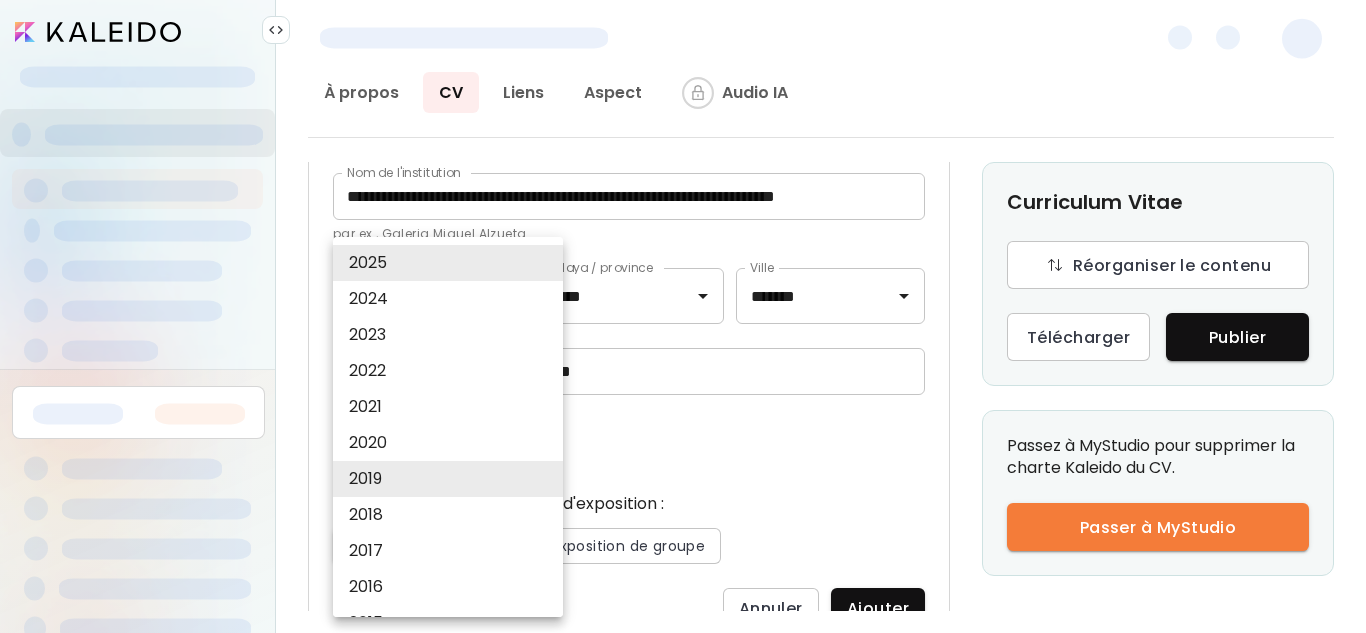 type 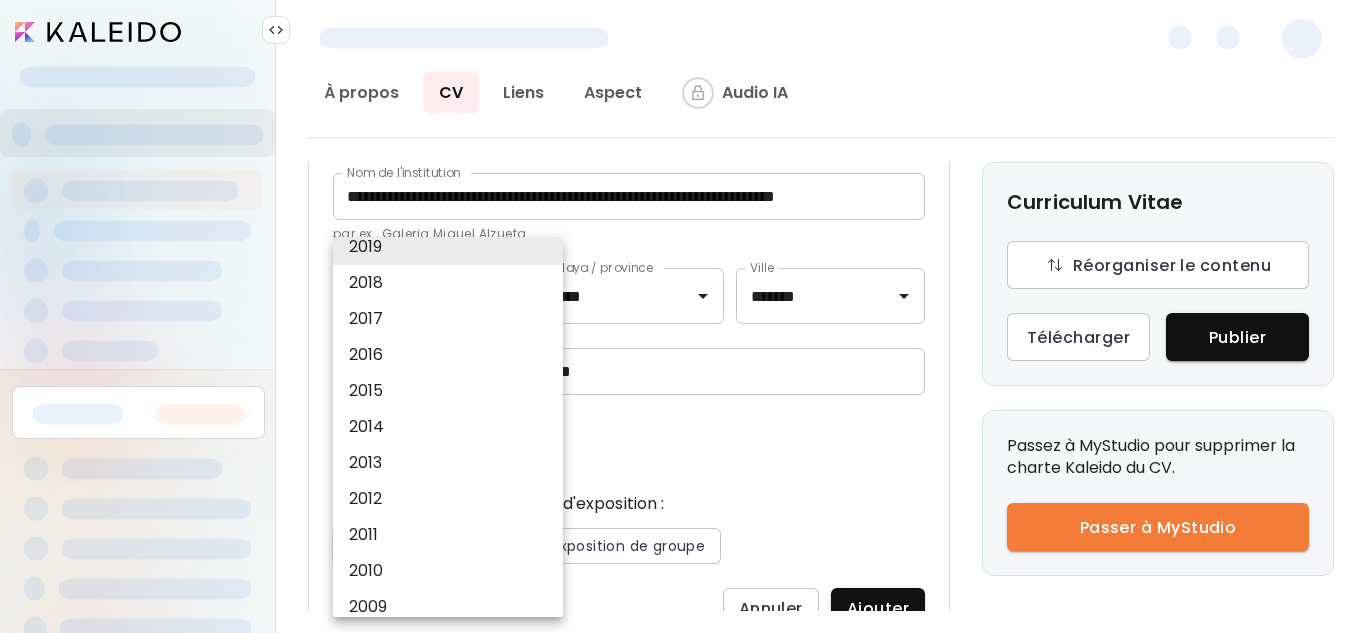 type 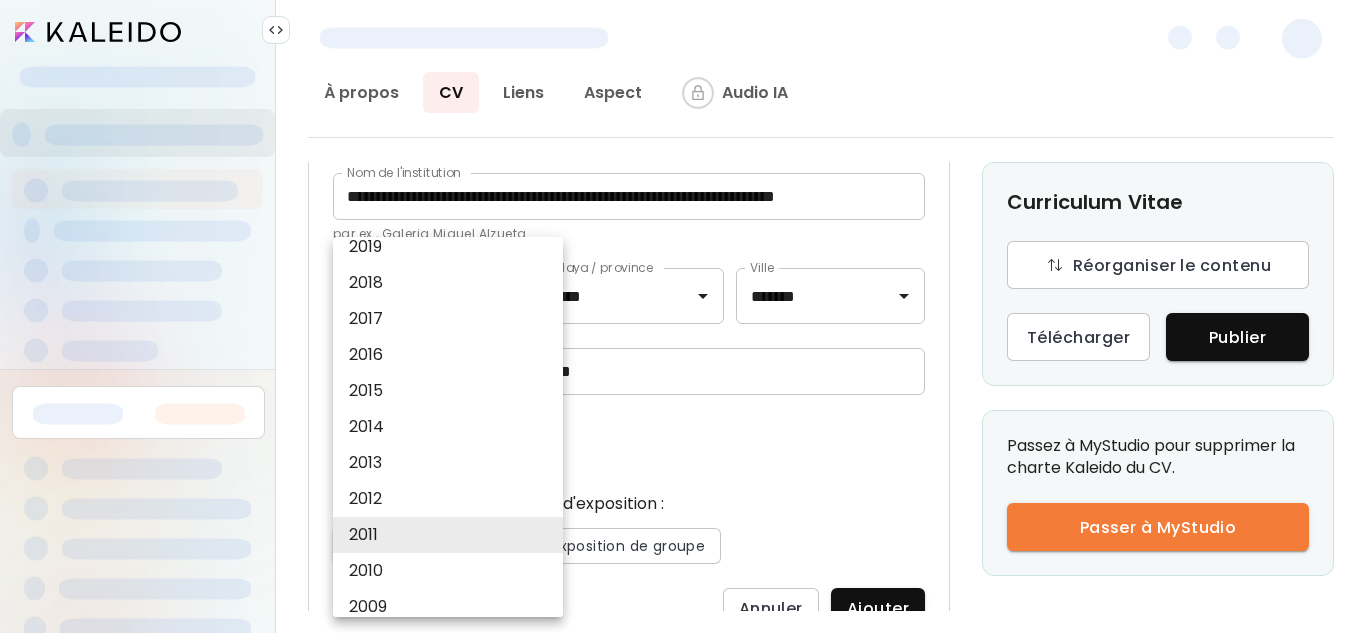 type 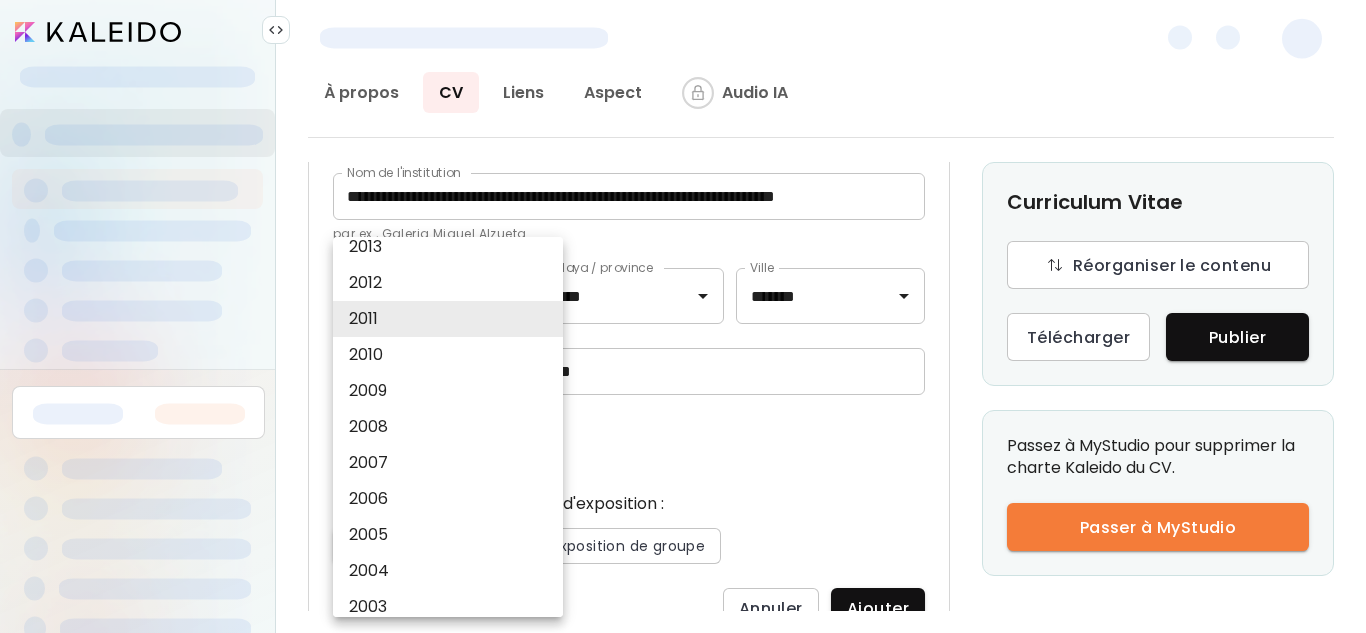 type 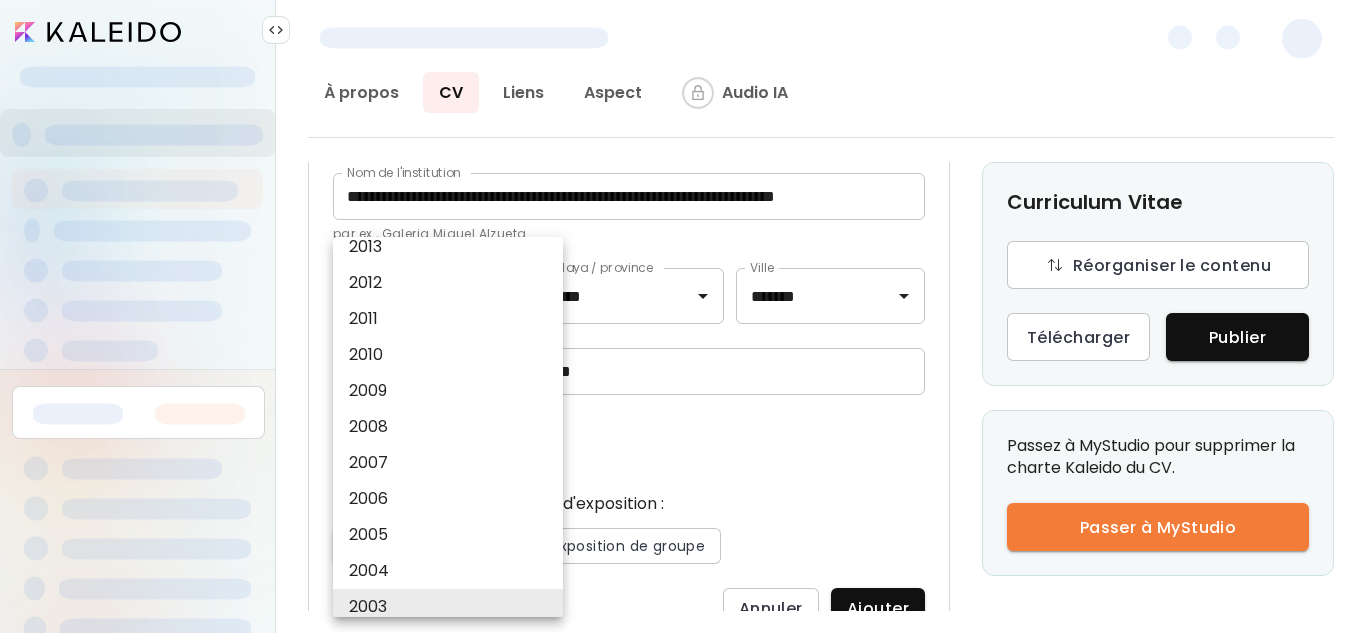type 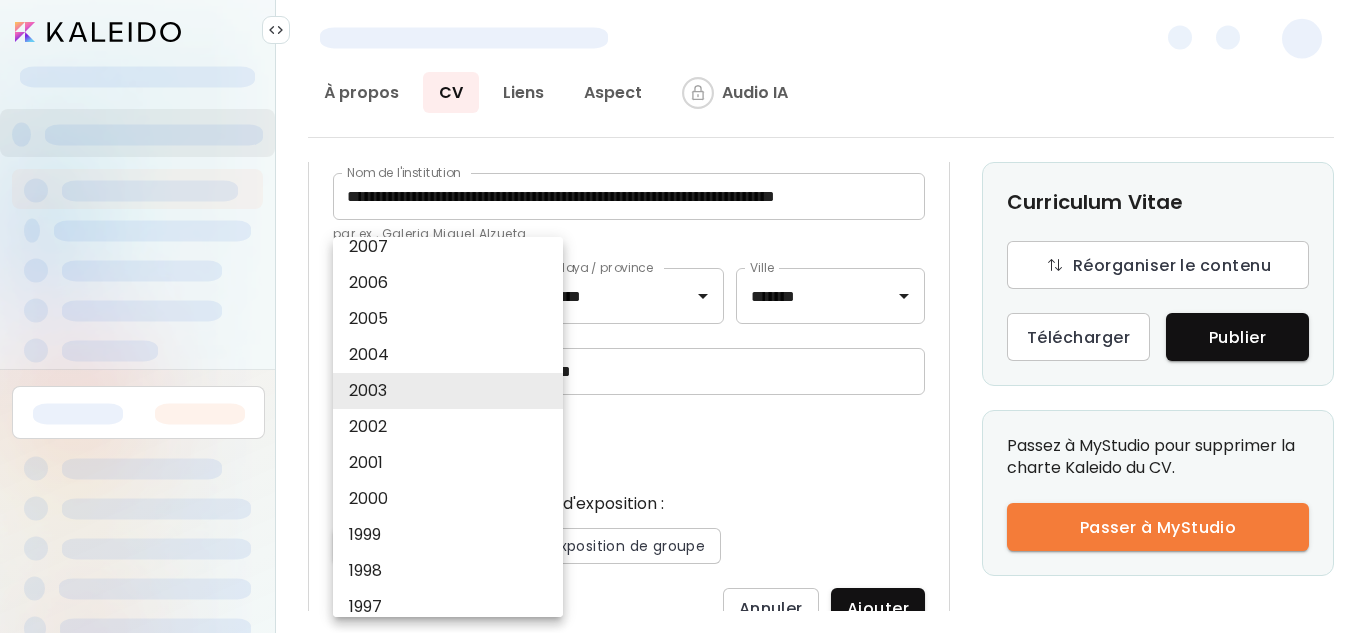 type 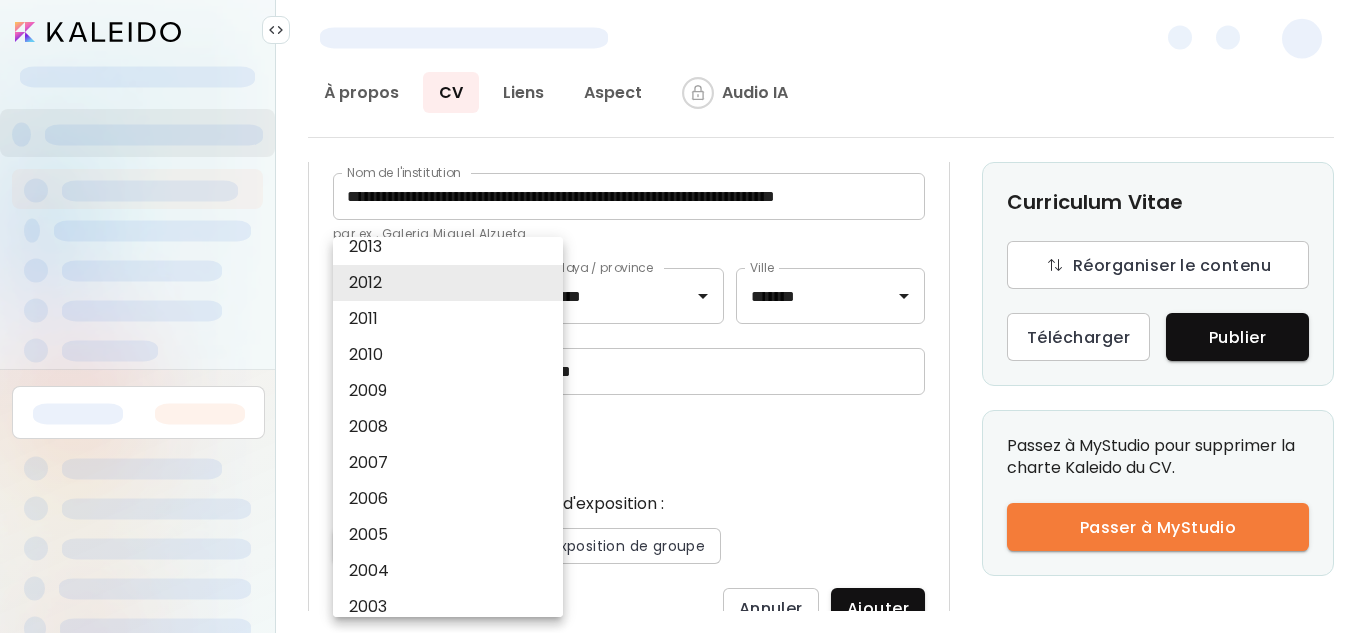 scroll, scrollTop: 232, scrollLeft: 0, axis: vertical 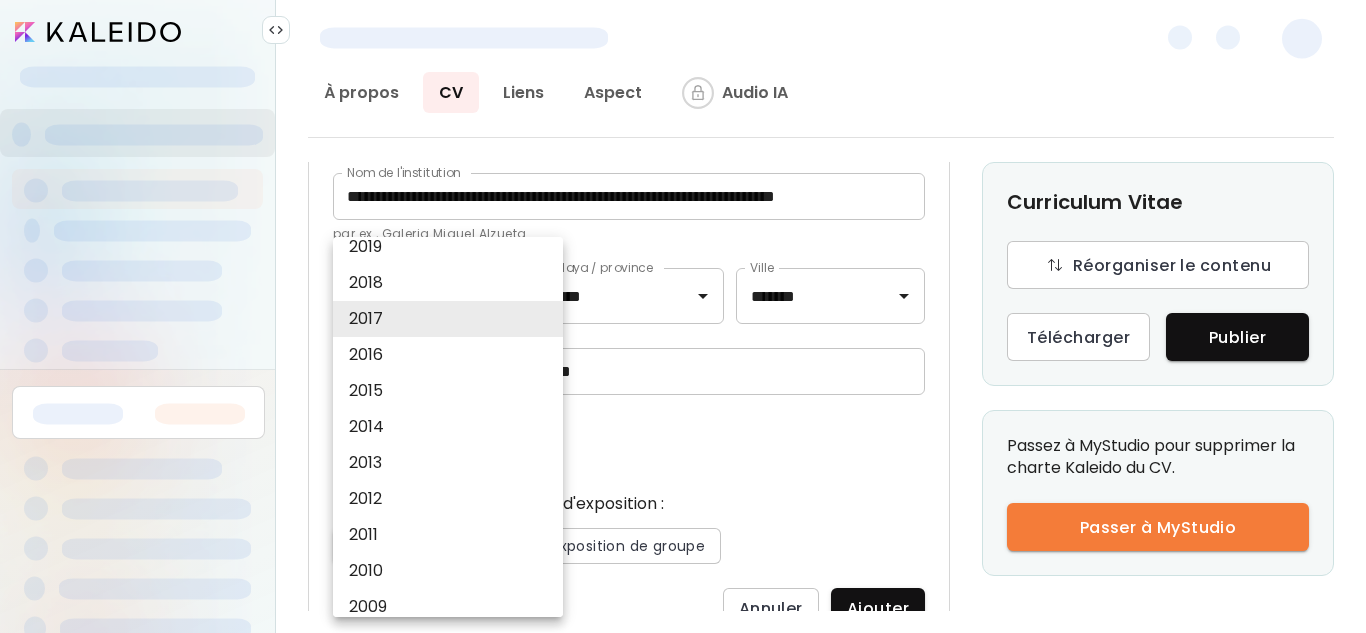 click on "2015" at bounding box center (453, 391) 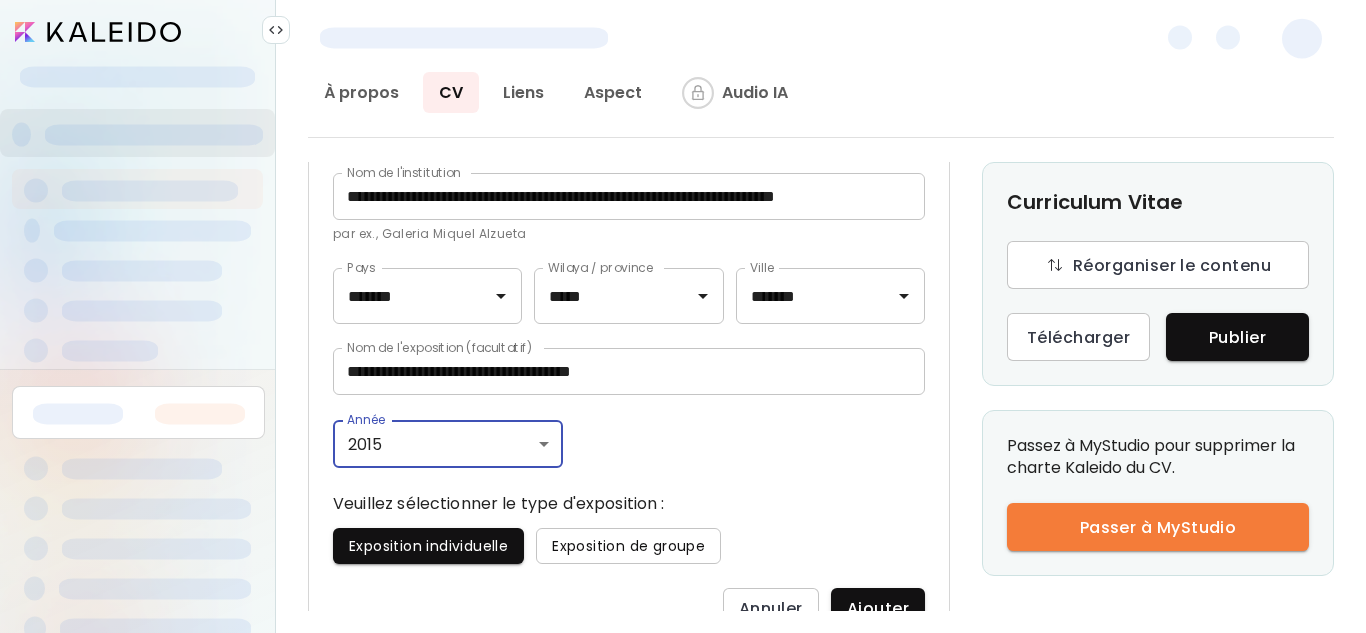 click on "Exposition de groupe" at bounding box center (628, 546) 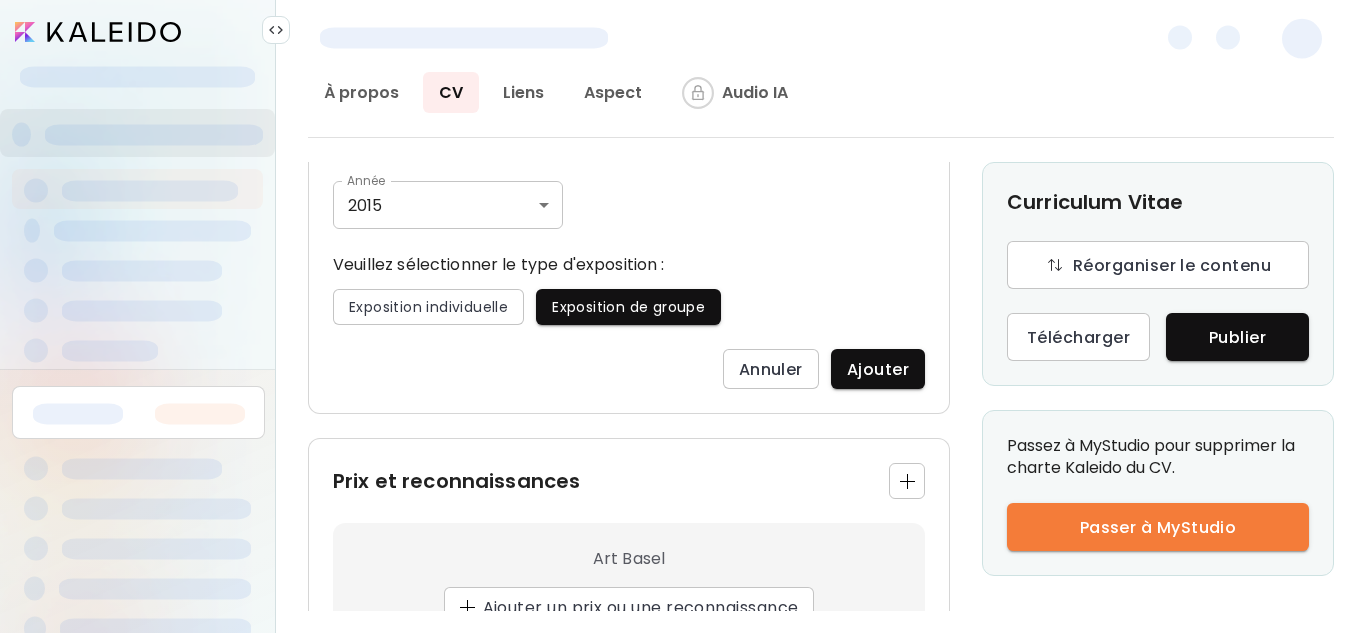 scroll, scrollTop: 1426, scrollLeft: 0, axis: vertical 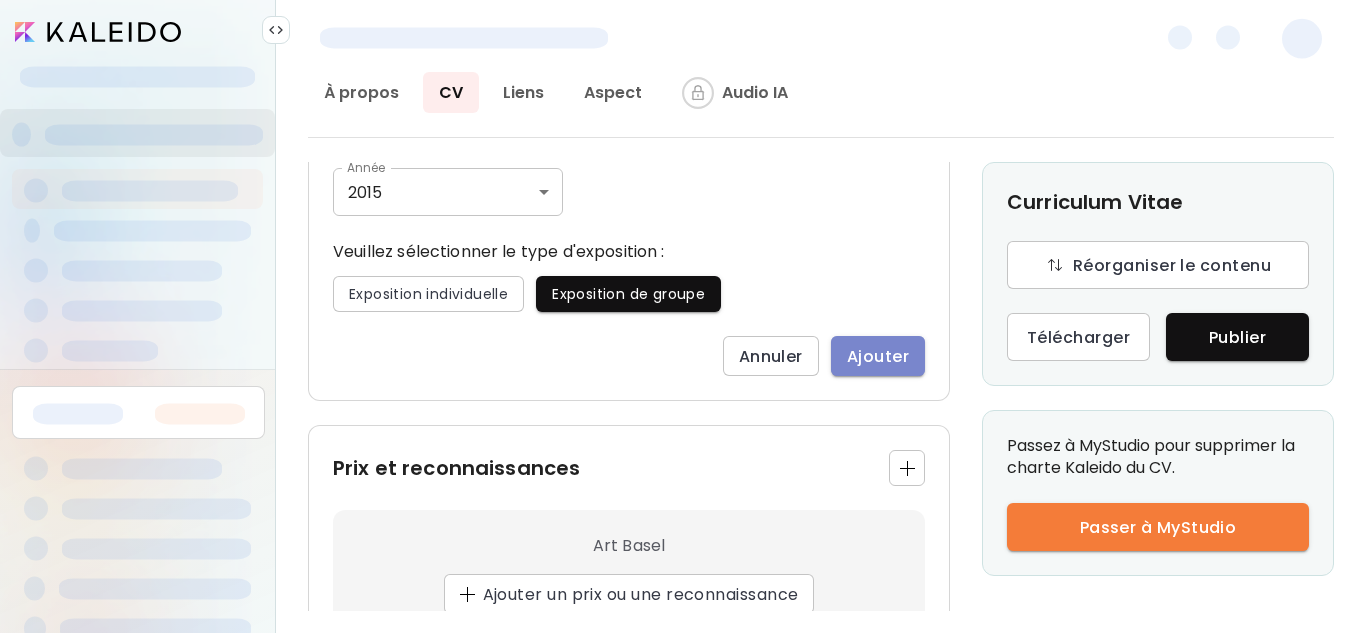 click on "Ajouter" at bounding box center (878, 356) 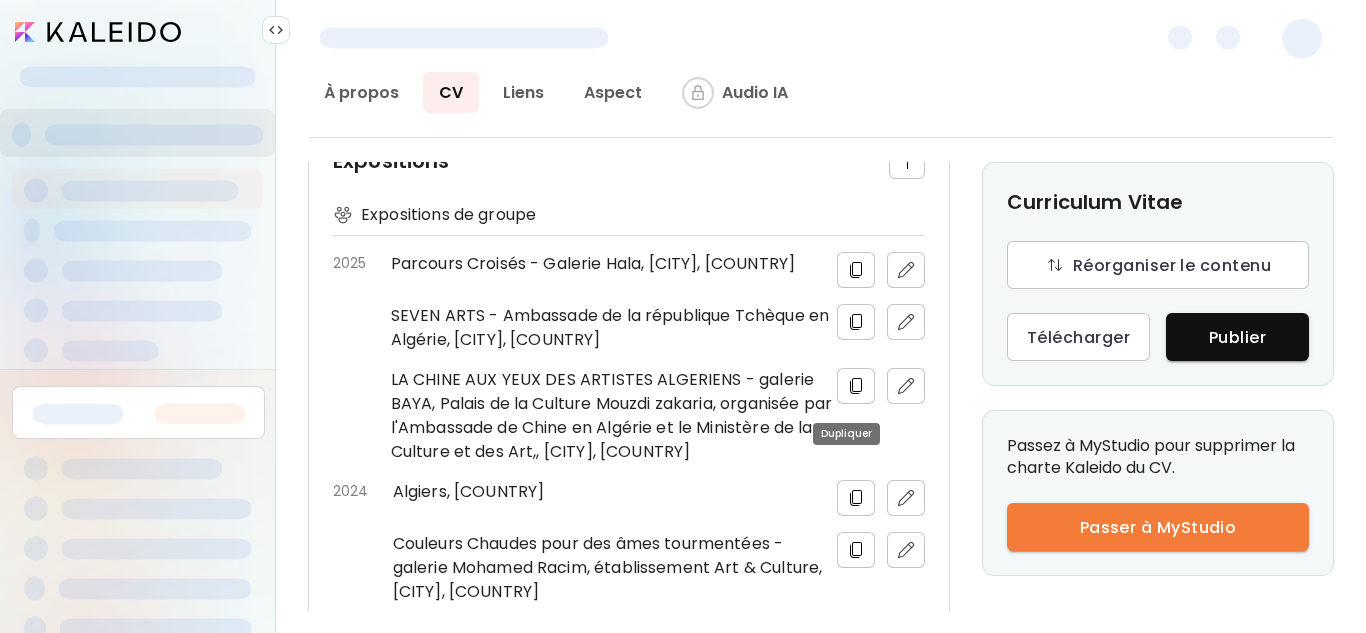 scroll, scrollTop: 986, scrollLeft: 0, axis: vertical 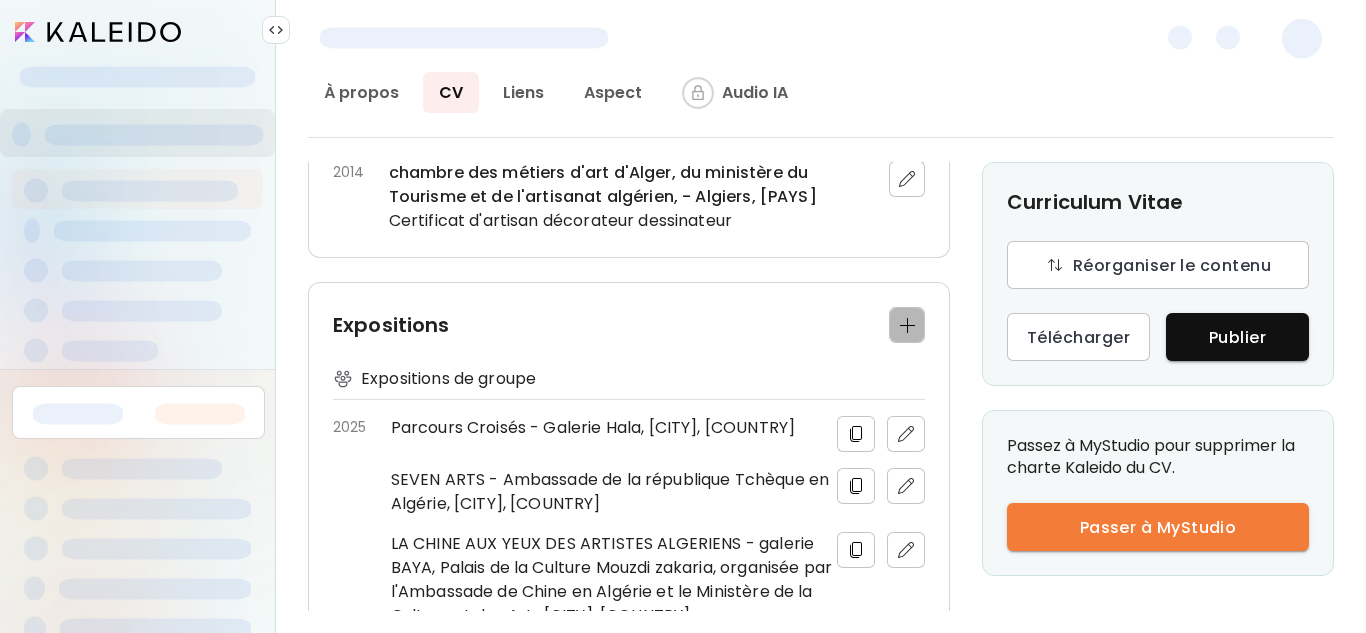 click at bounding box center (907, 325) 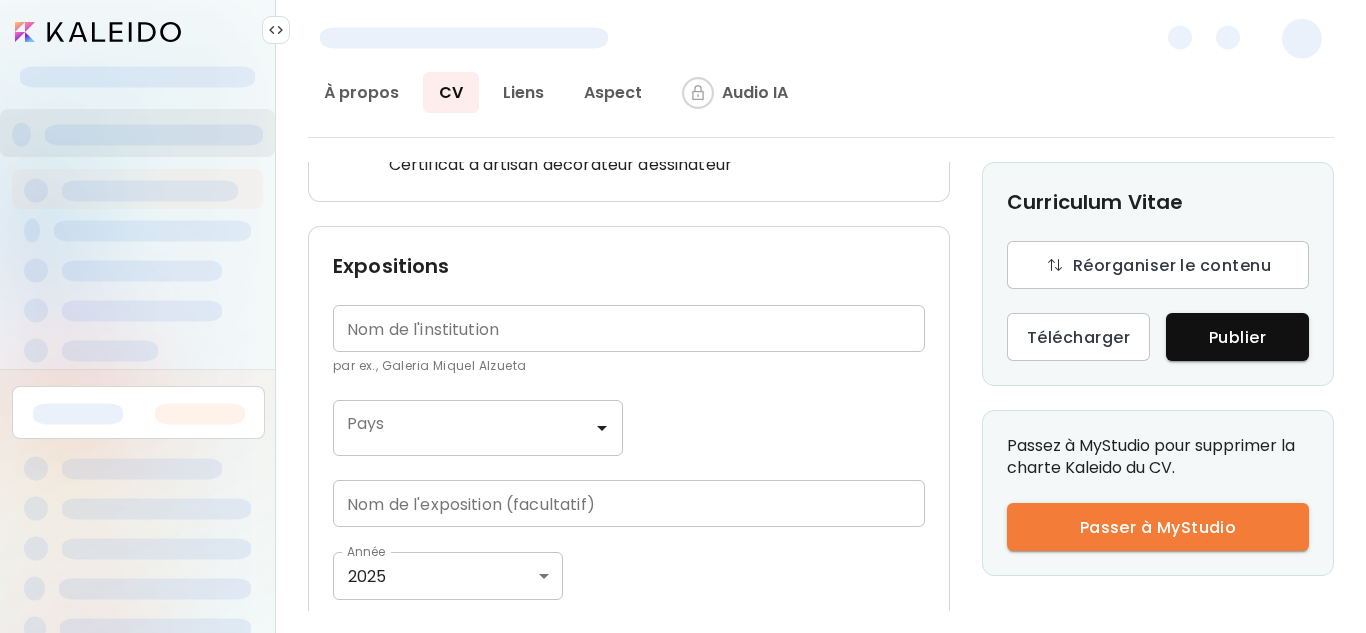 scroll, scrollTop: 930, scrollLeft: 0, axis: vertical 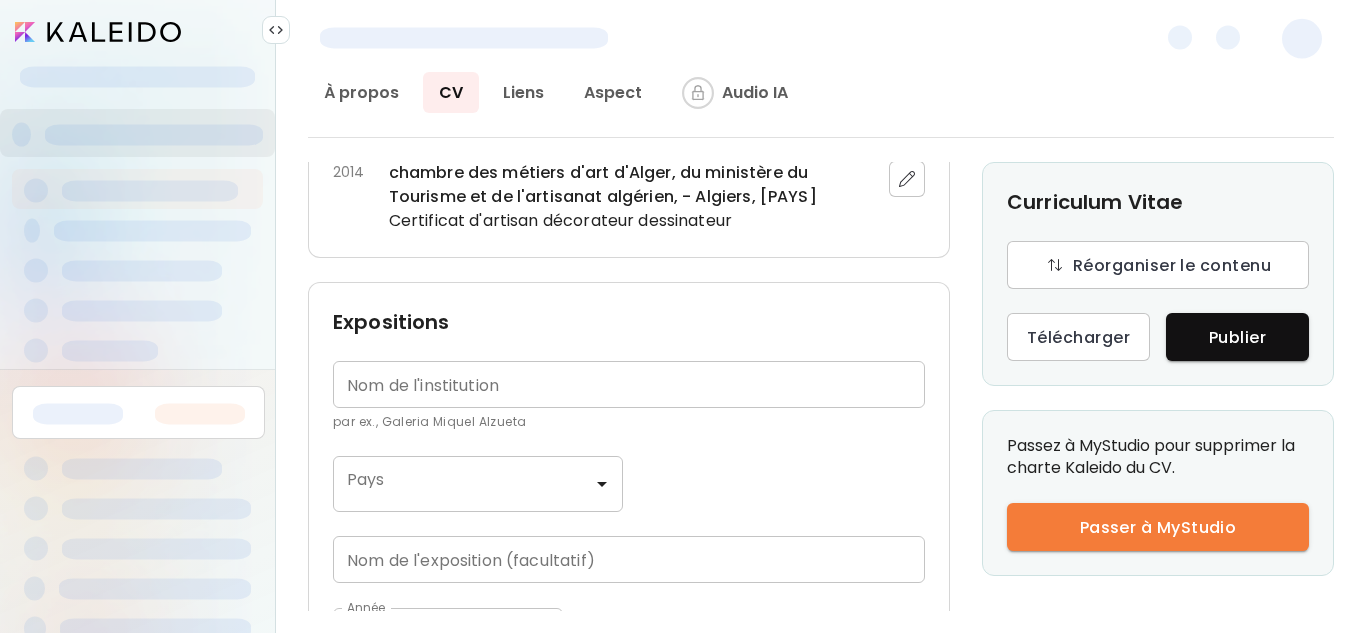 click at bounding box center (629, 384) 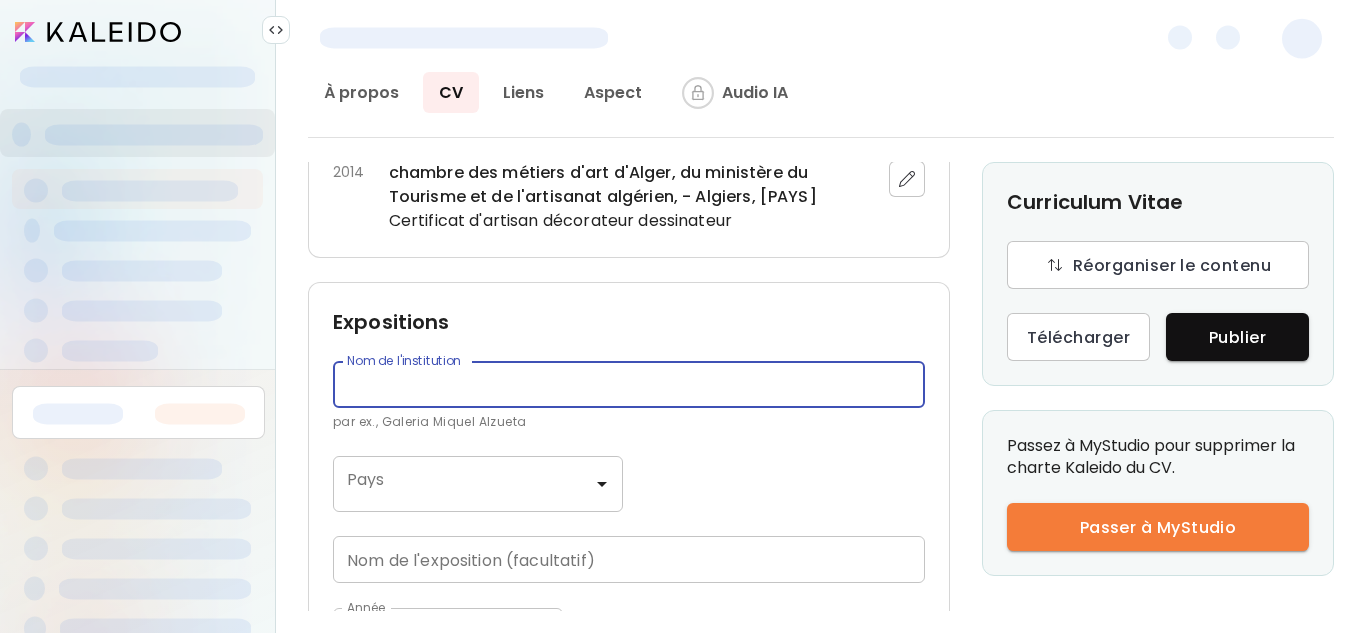 paste on "**********" 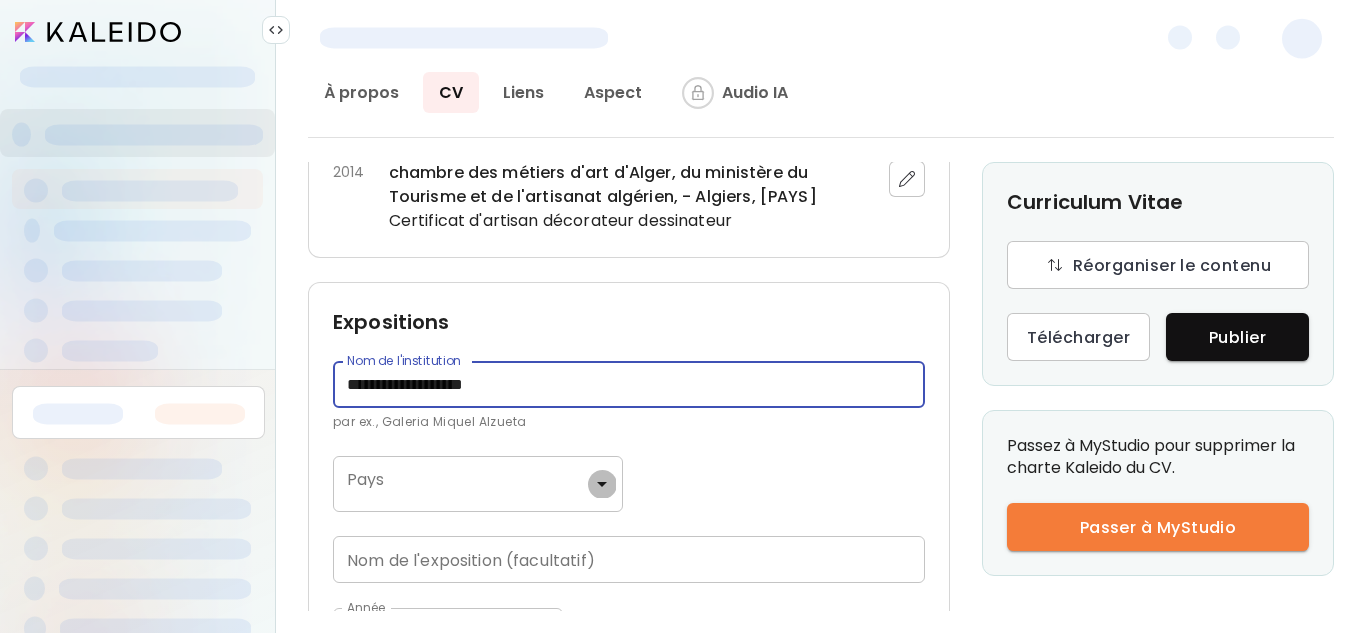 click 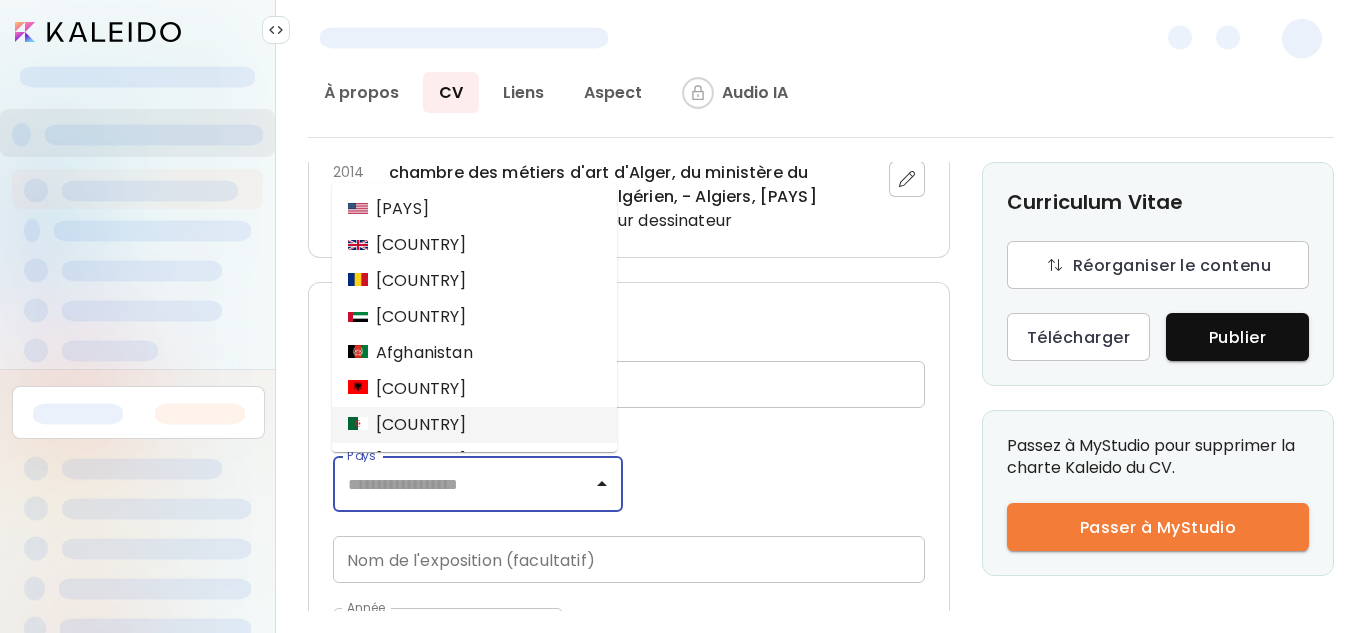 click on "Algérie" at bounding box center [474, 425] 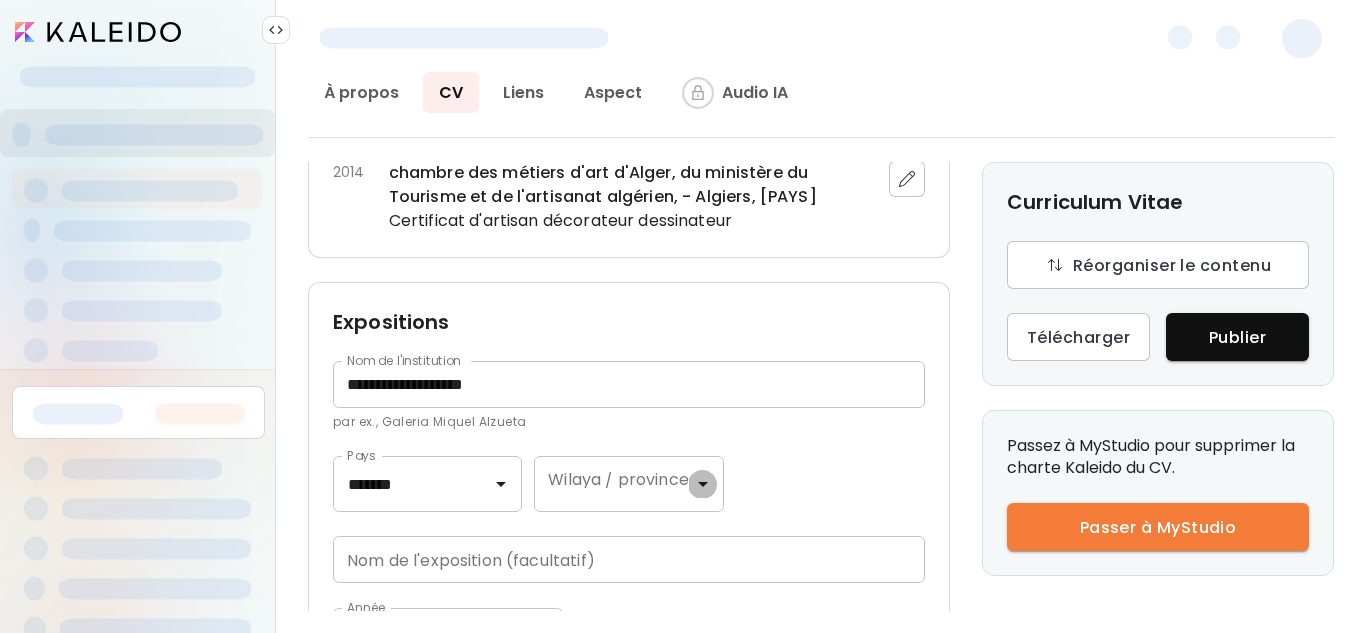 click 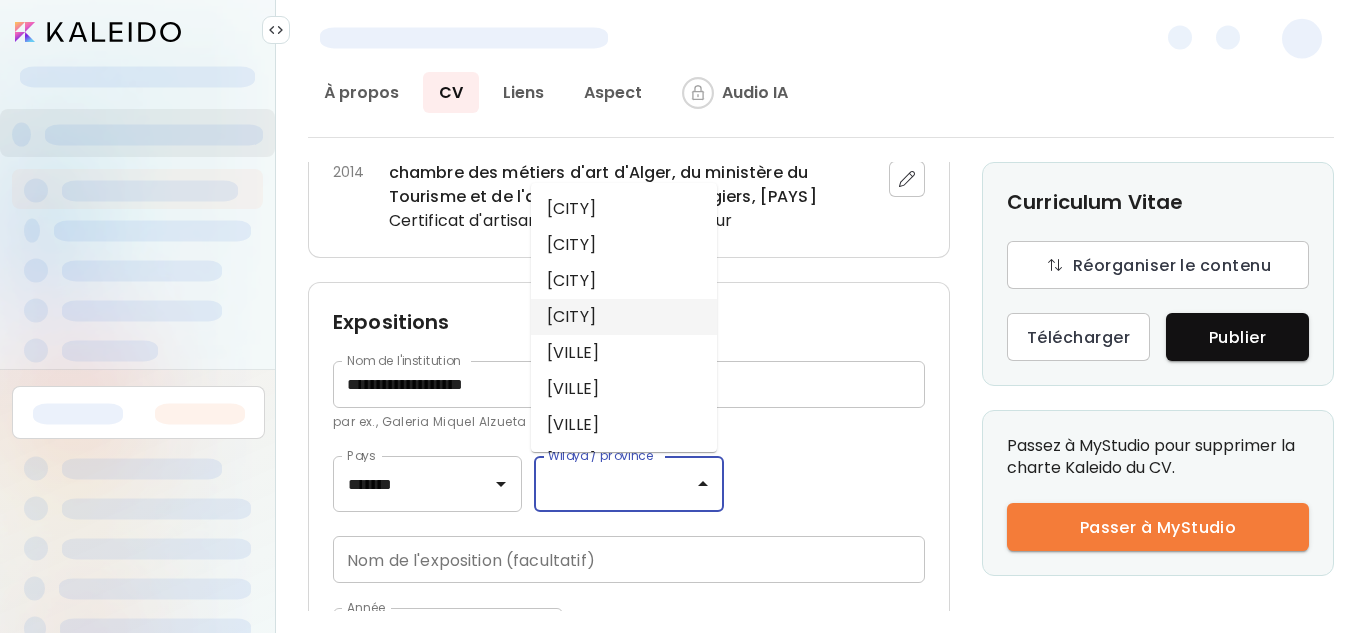 click on "Alger" at bounding box center [624, 317] 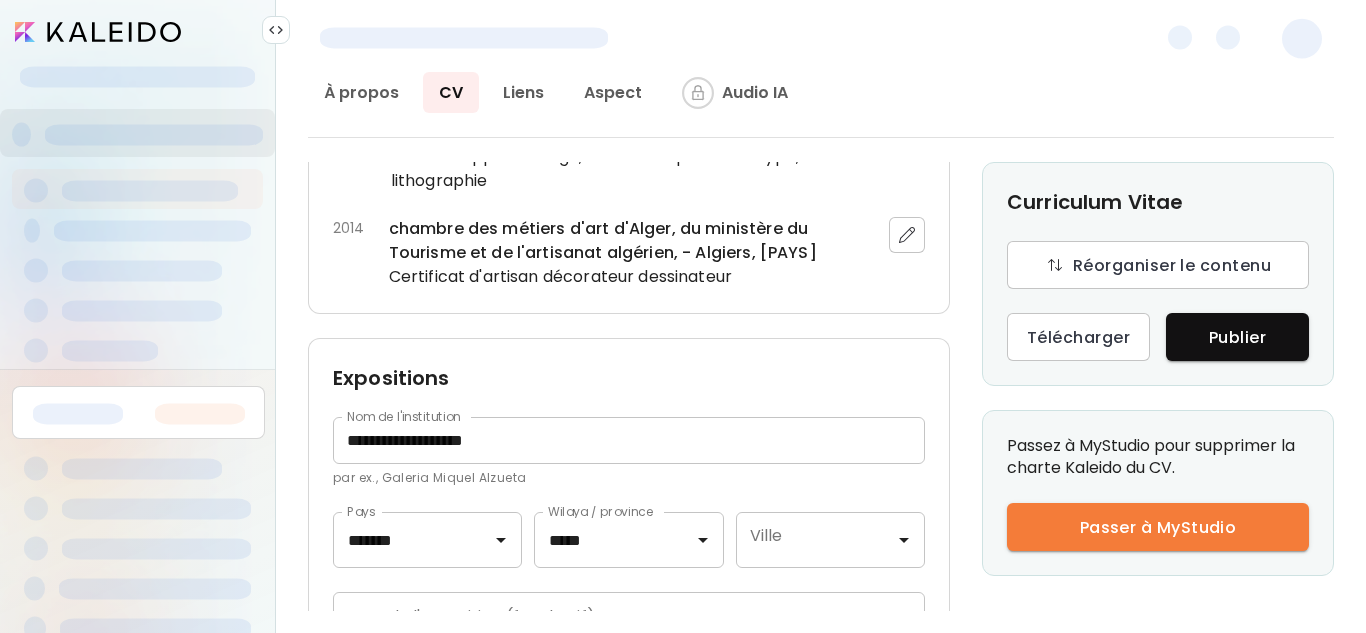 scroll, scrollTop: 986, scrollLeft: 0, axis: vertical 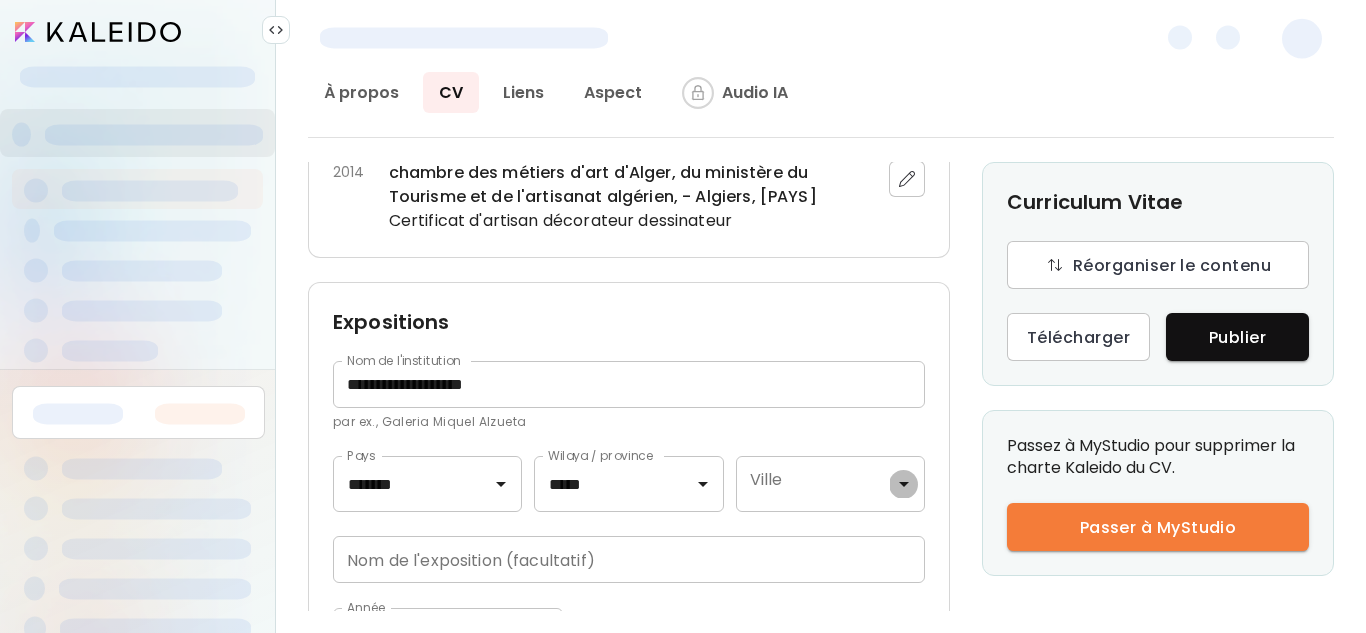click 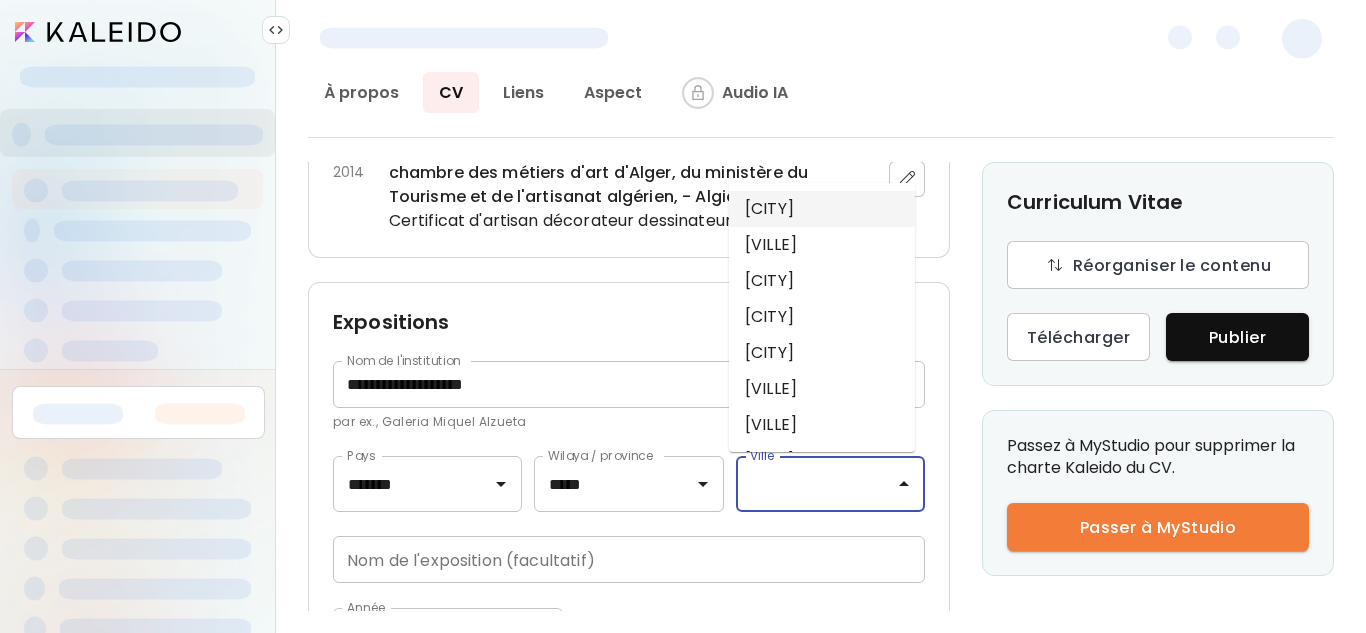click on "Algiers" at bounding box center [822, 209] 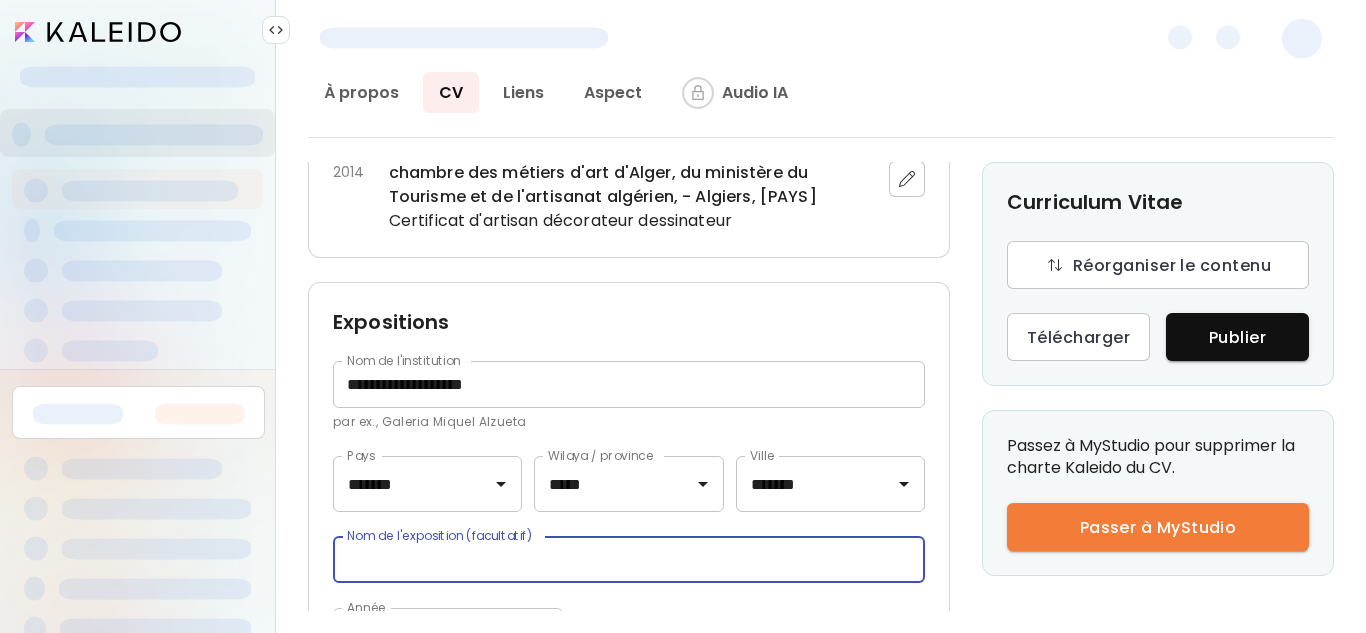 click at bounding box center (629, 559) 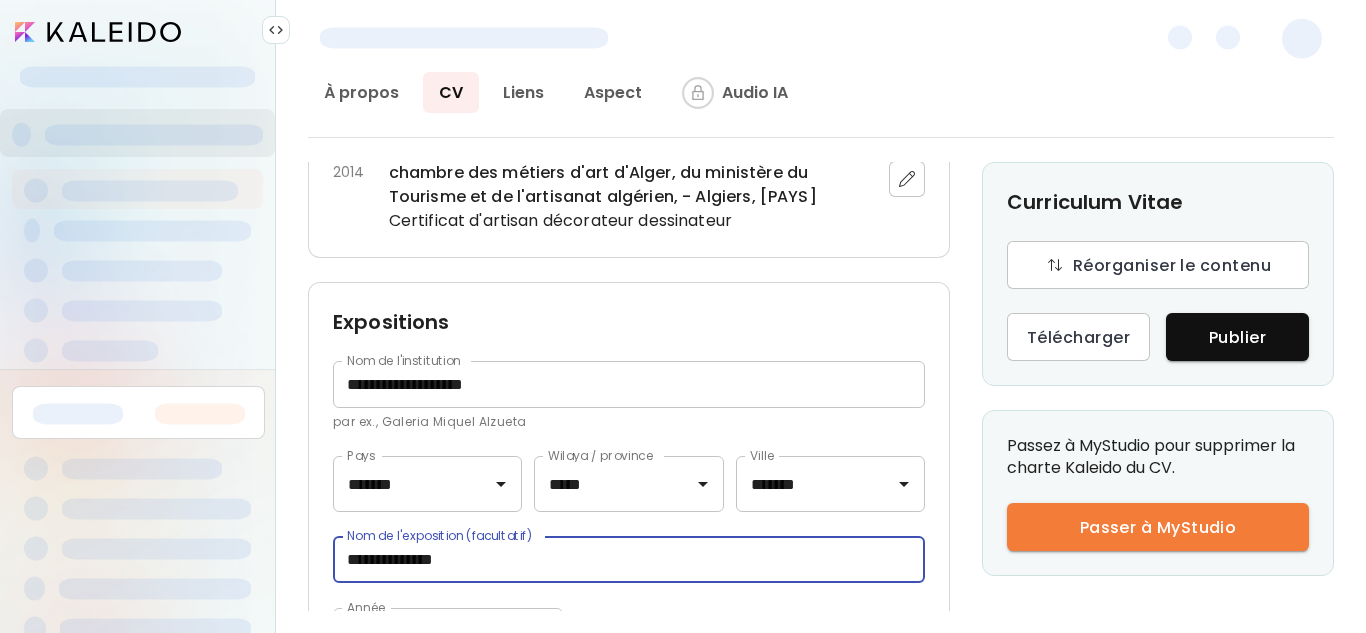 type on "**********" 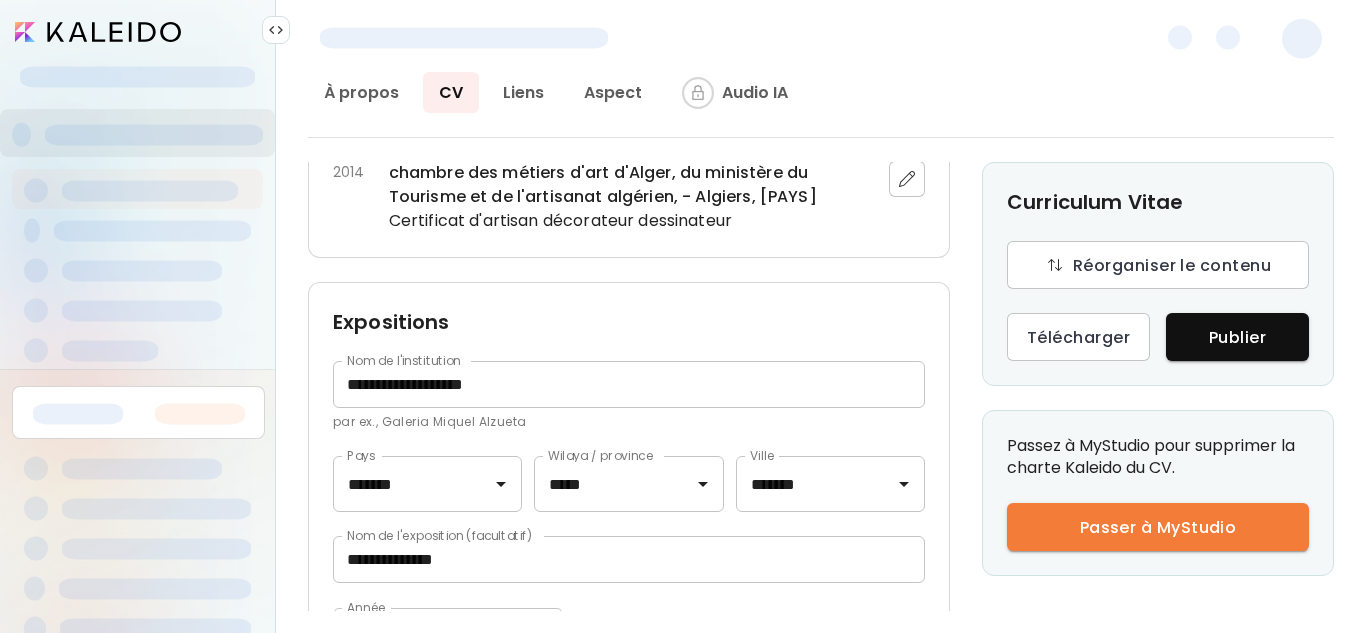 click on "**********" at bounding box center (629, 588) 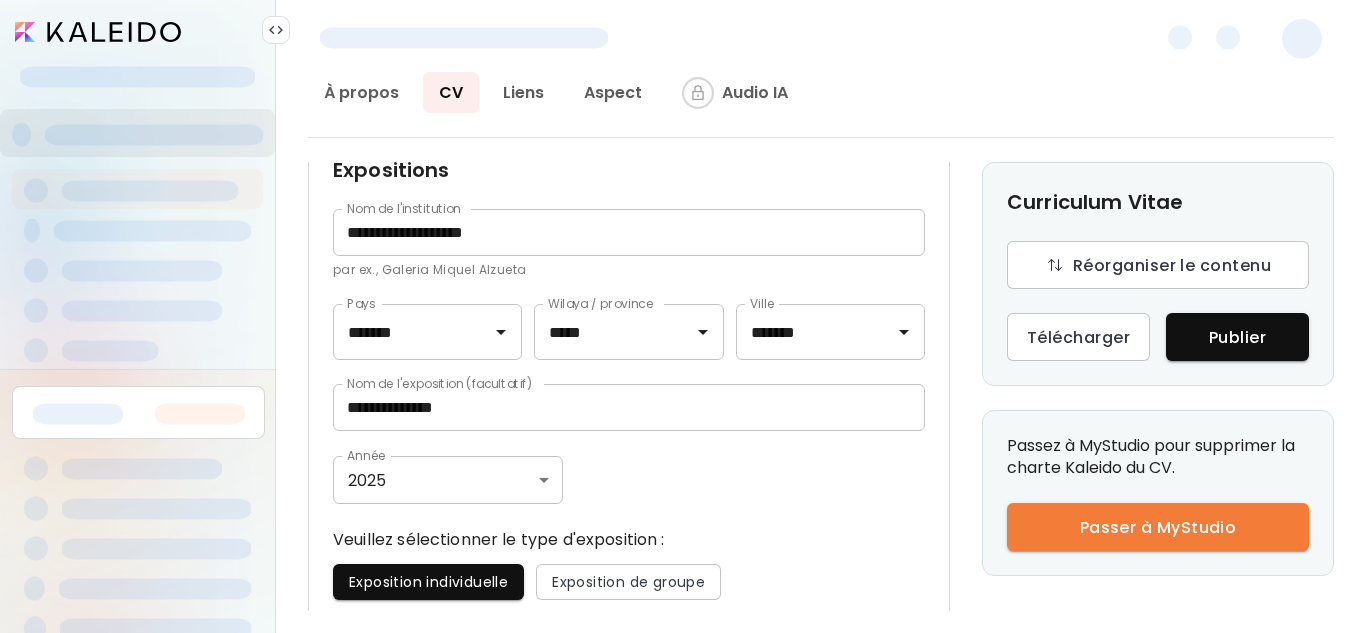 scroll, scrollTop: 1146, scrollLeft: 0, axis: vertical 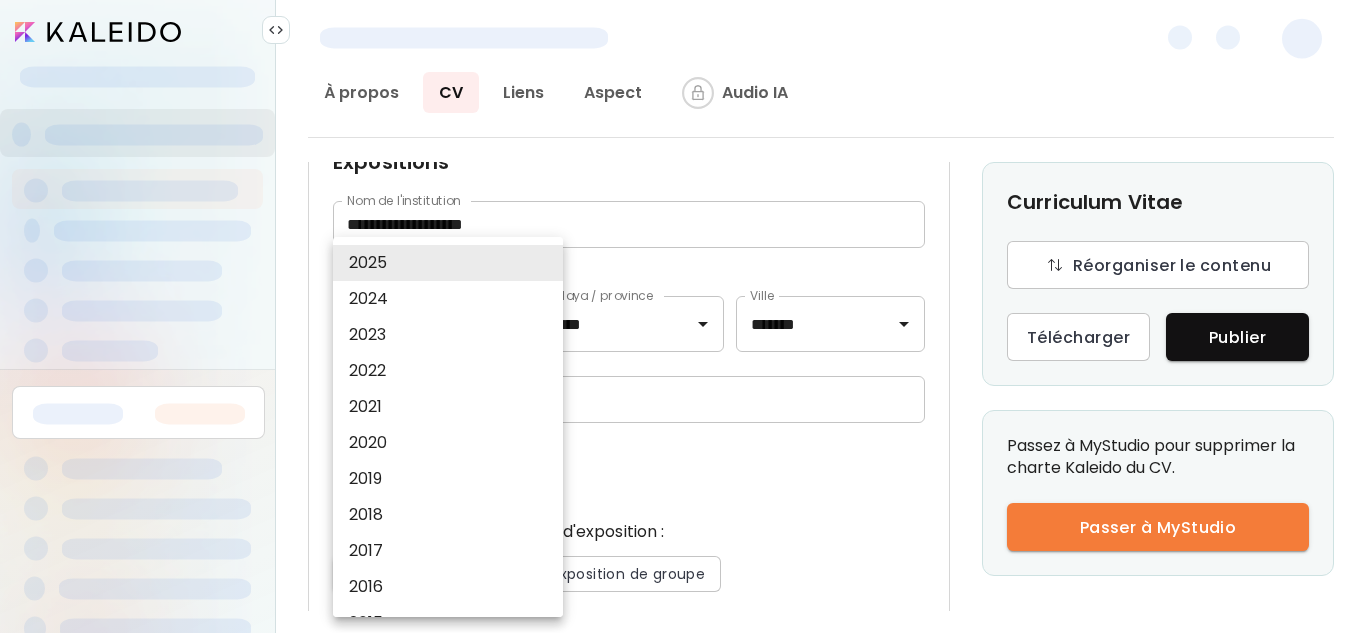 click on "**********" at bounding box center [683, 316] 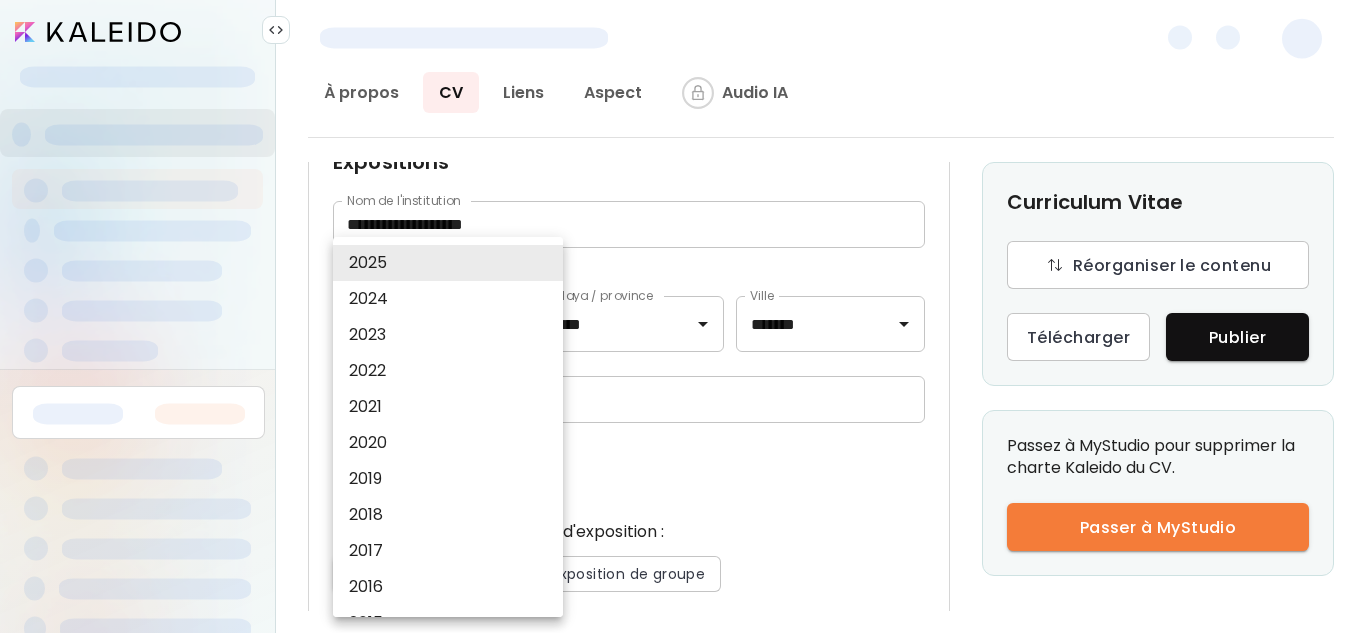 type 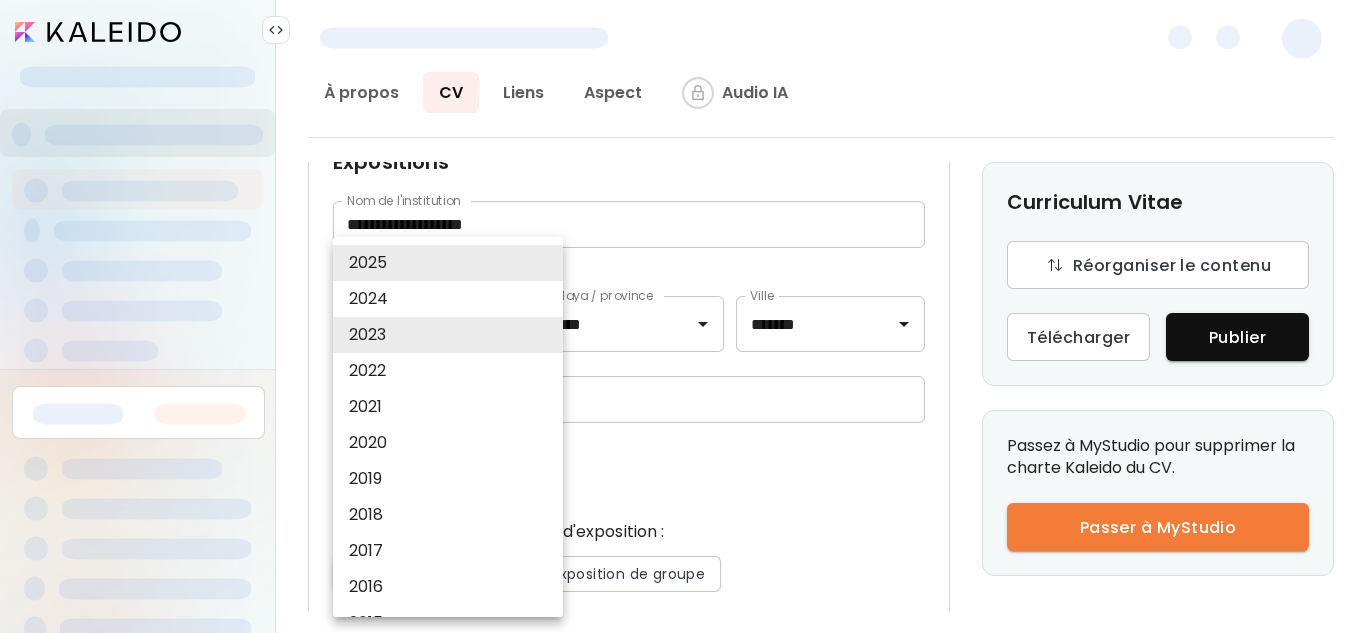 type 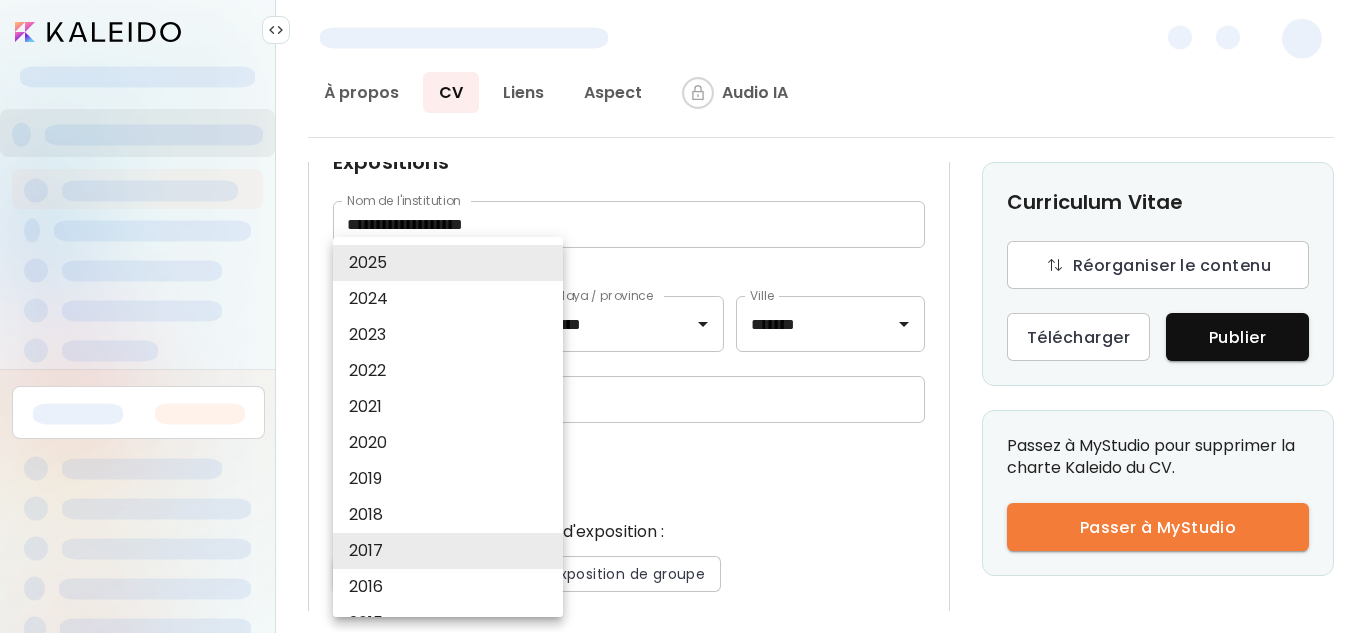 scroll, scrollTop: 232, scrollLeft: 0, axis: vertical 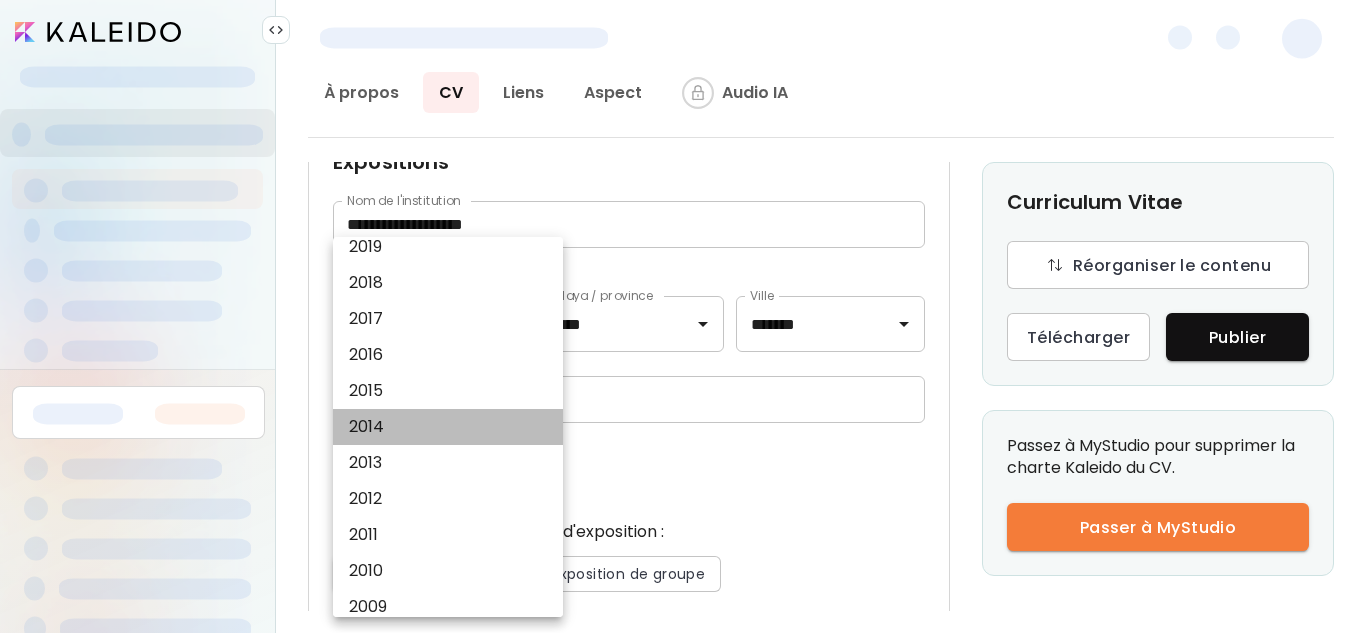 click on "2014" at bounding box center (453, 427) 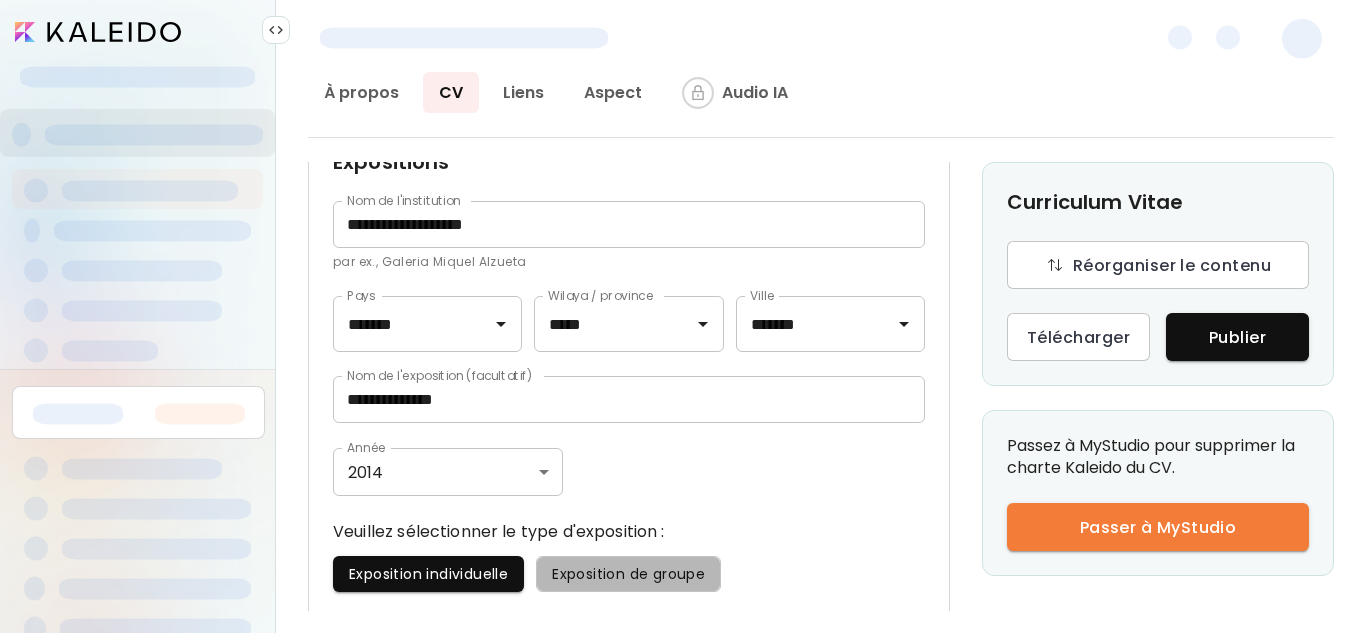 click on "Exposition de groupe" at bounding box center (628, 574) 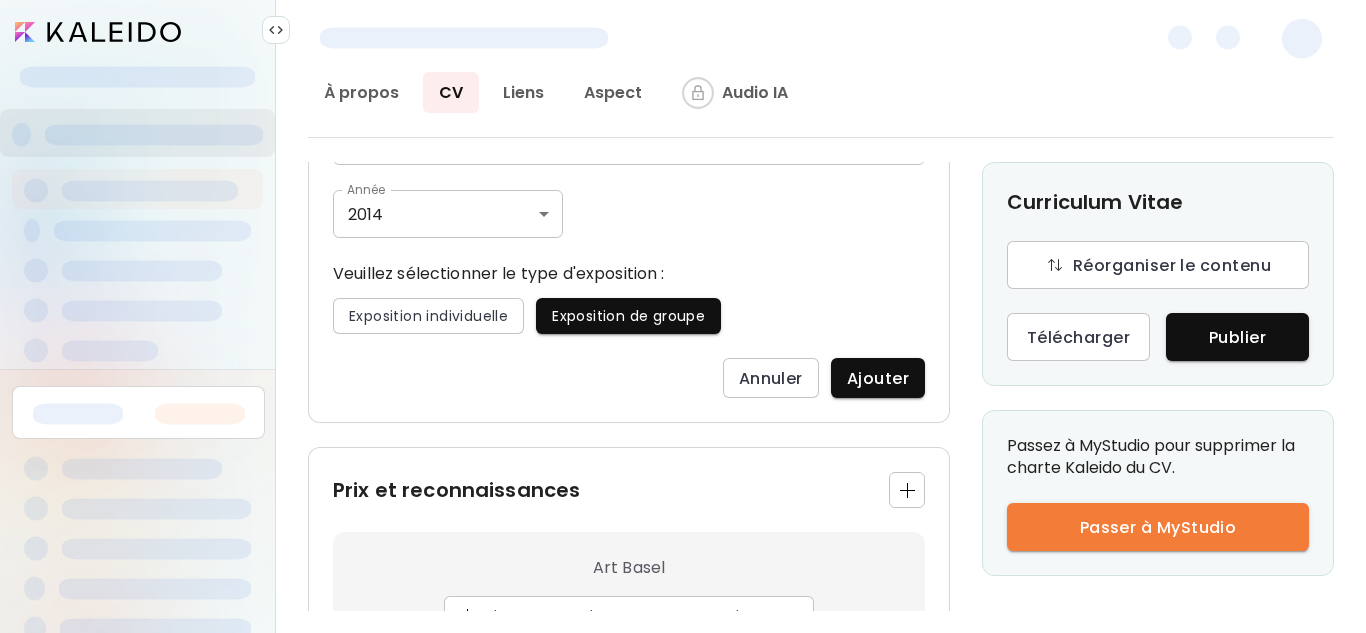 scroll, scrollTop: 1410, scrollLeft: 0, axis: vertical 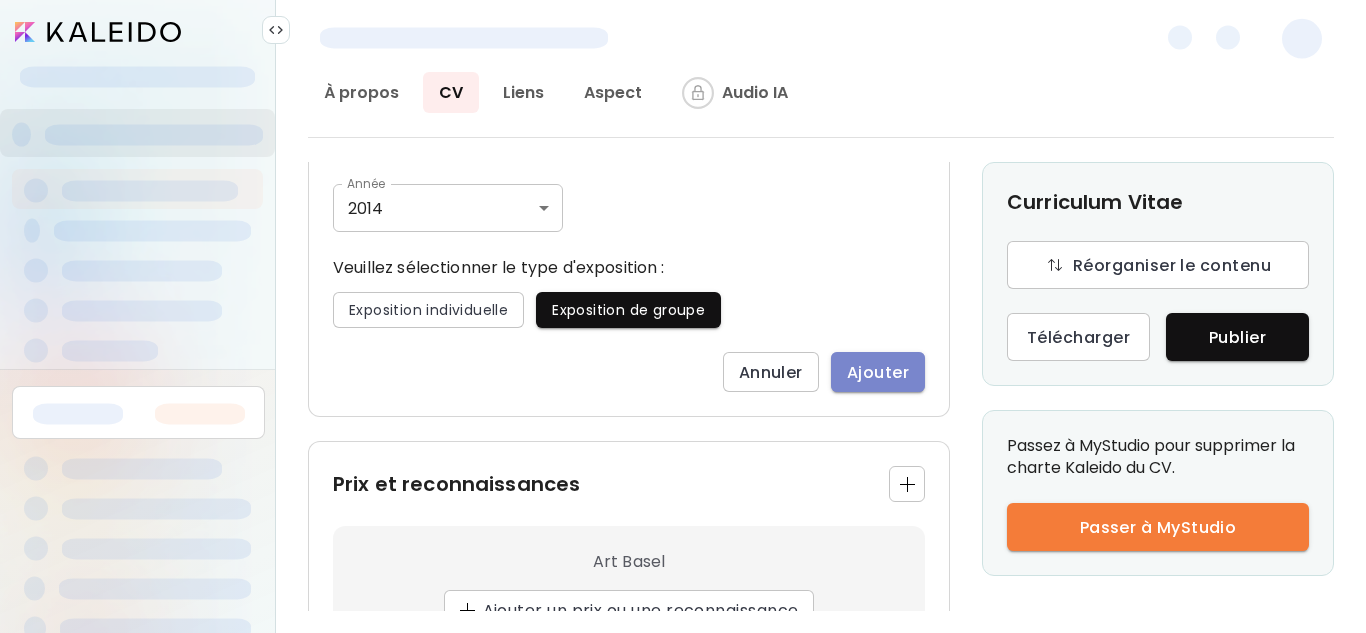 click on "Ajouter" at bounding box center (878, 372) 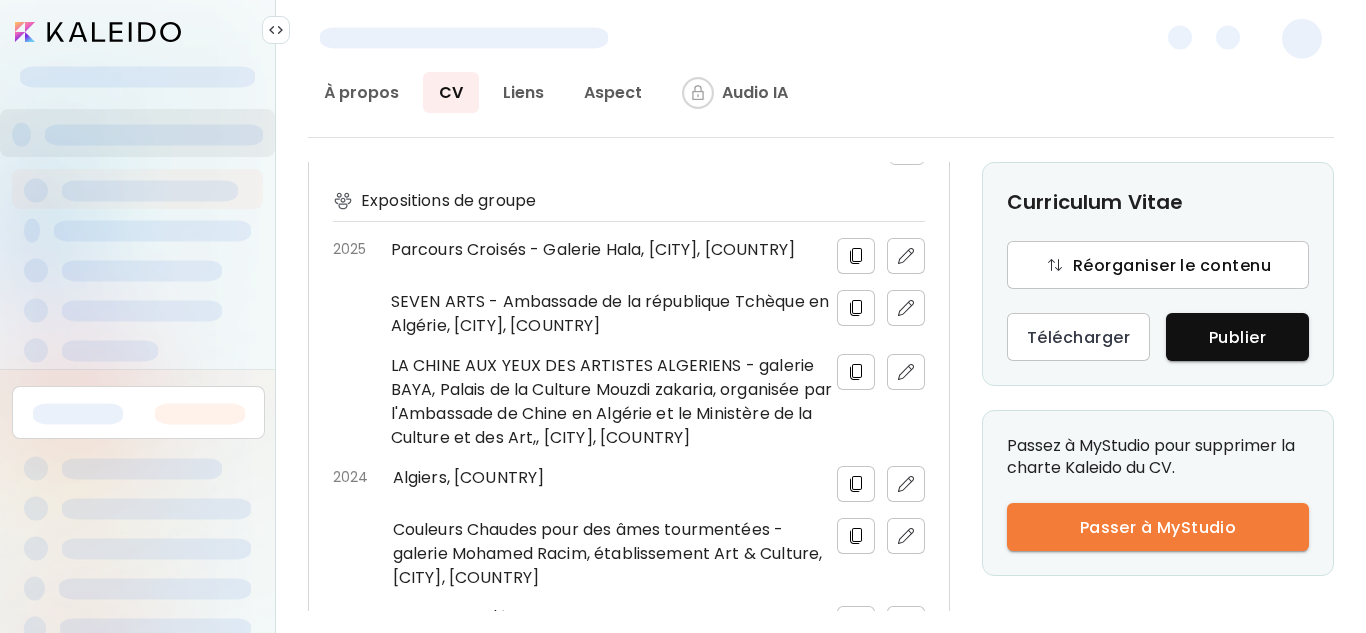 scroll, scrollTop: 1050, scrollLeft: 0, axis: vertical 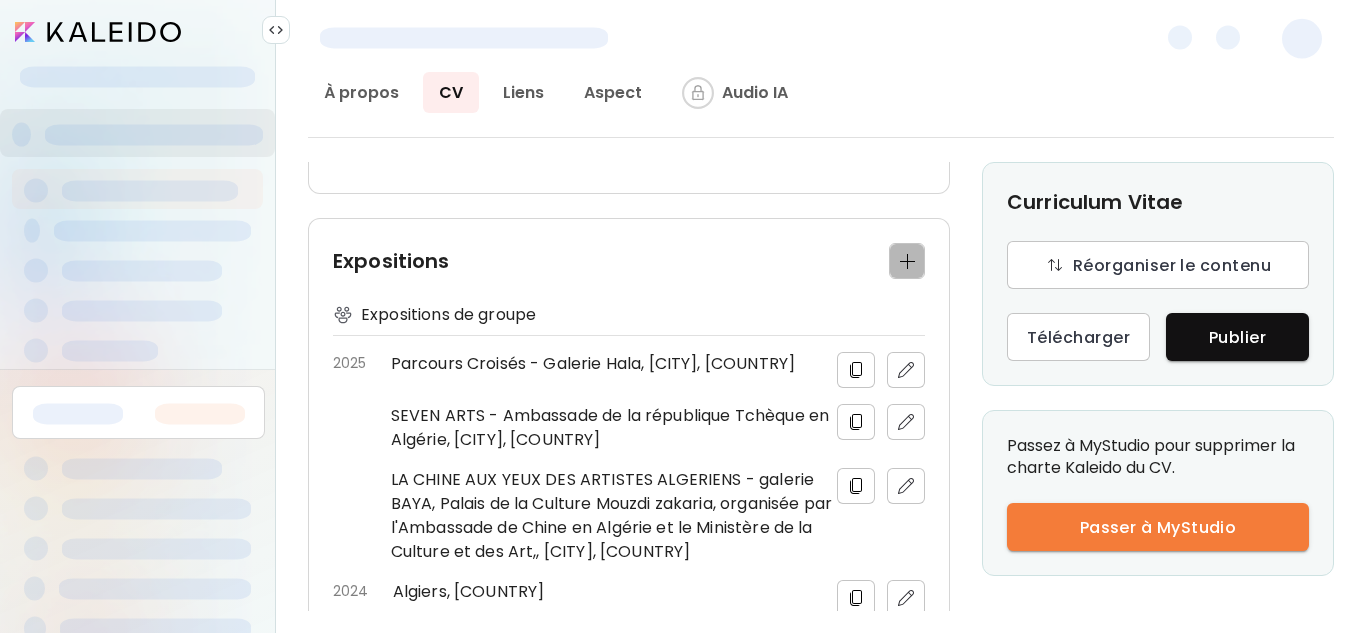 click at bounding box center [907, 261] 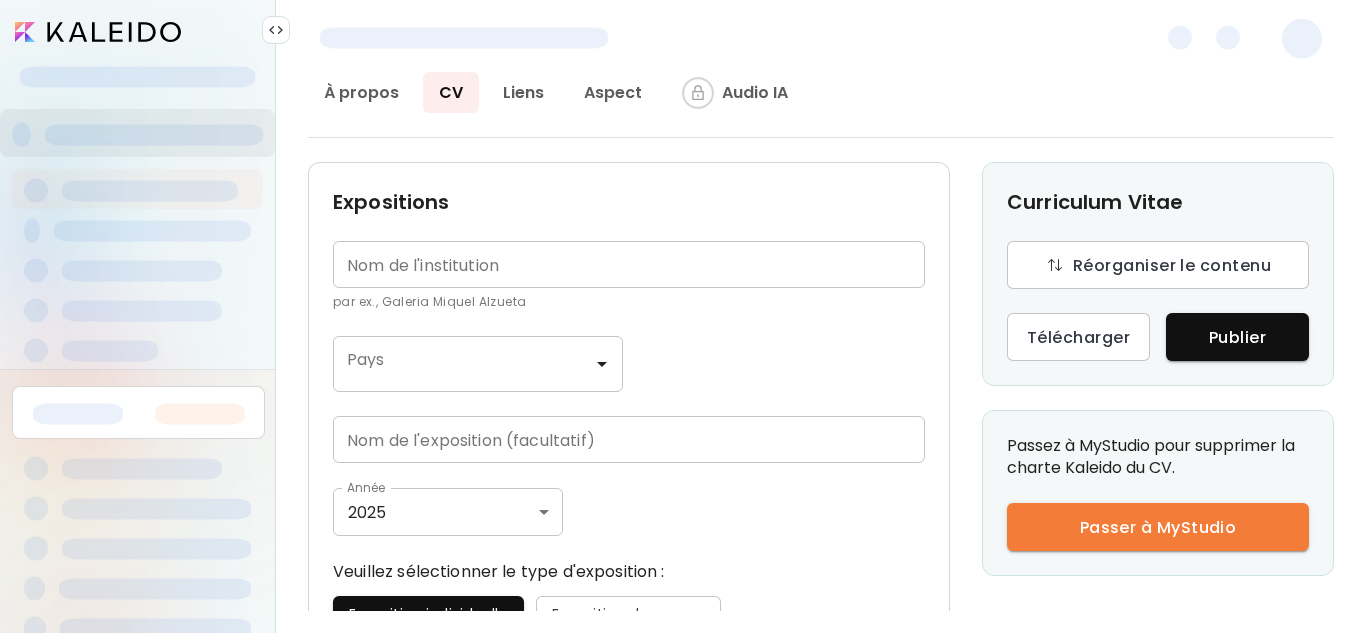 scroll, scrollTop: 994, scrollLeft: 0, axis: vertical 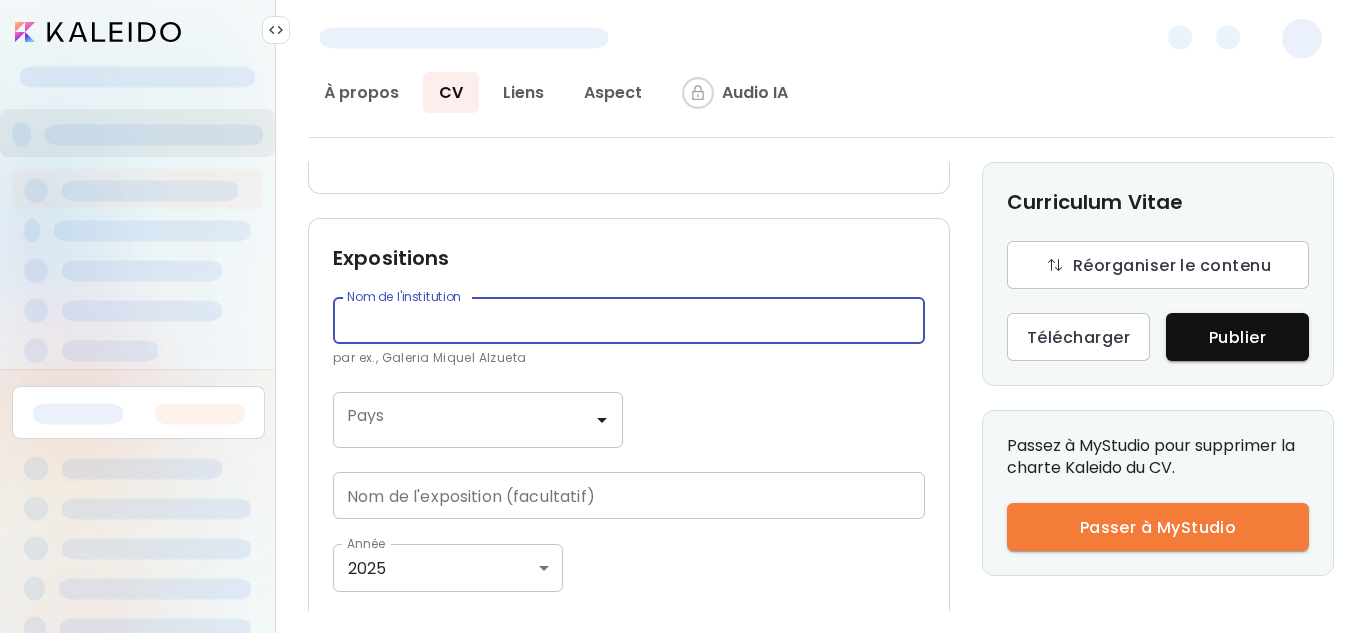 click at bounding box center (629, 320) 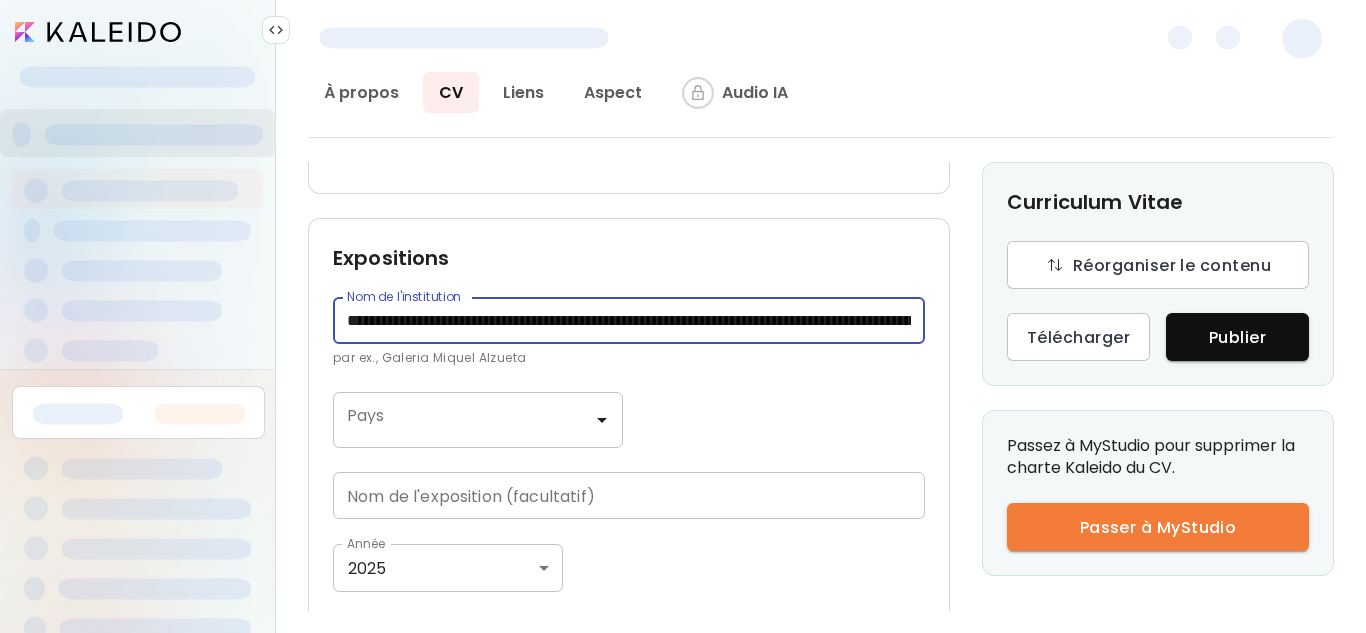 scroll, scrollTop: 0, scrollLeft: 260, axis: horizontal 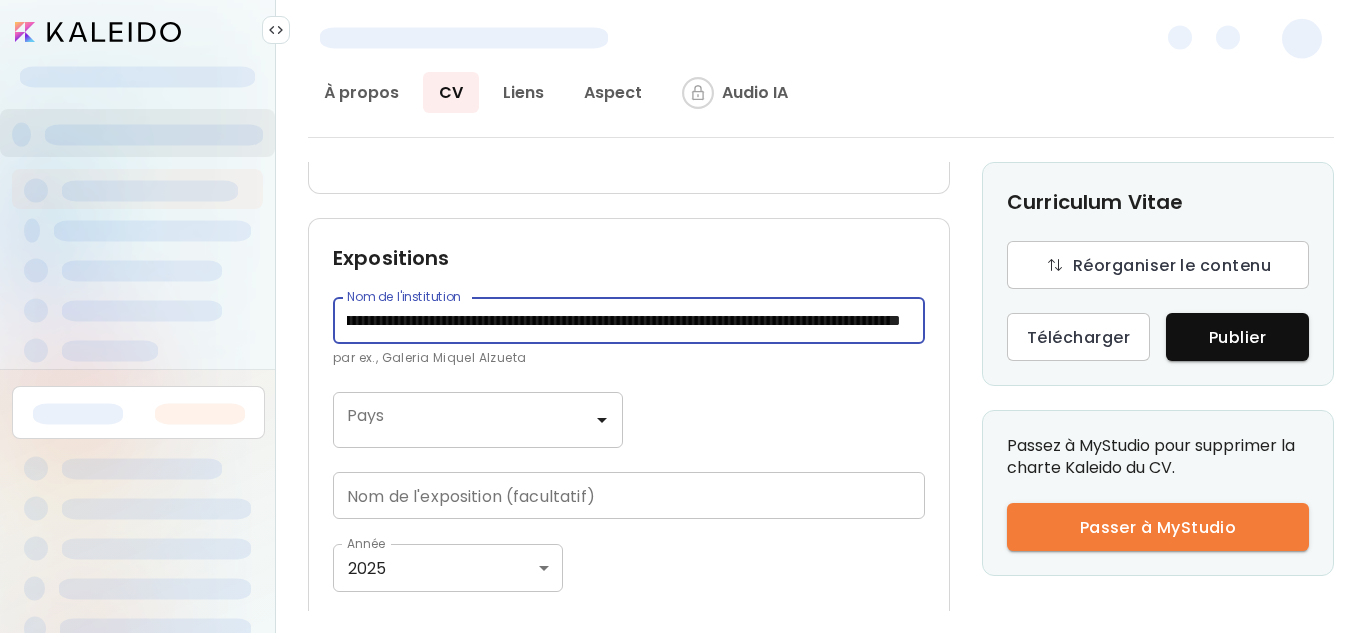 click on "**********" at bounding box center (624, 320) 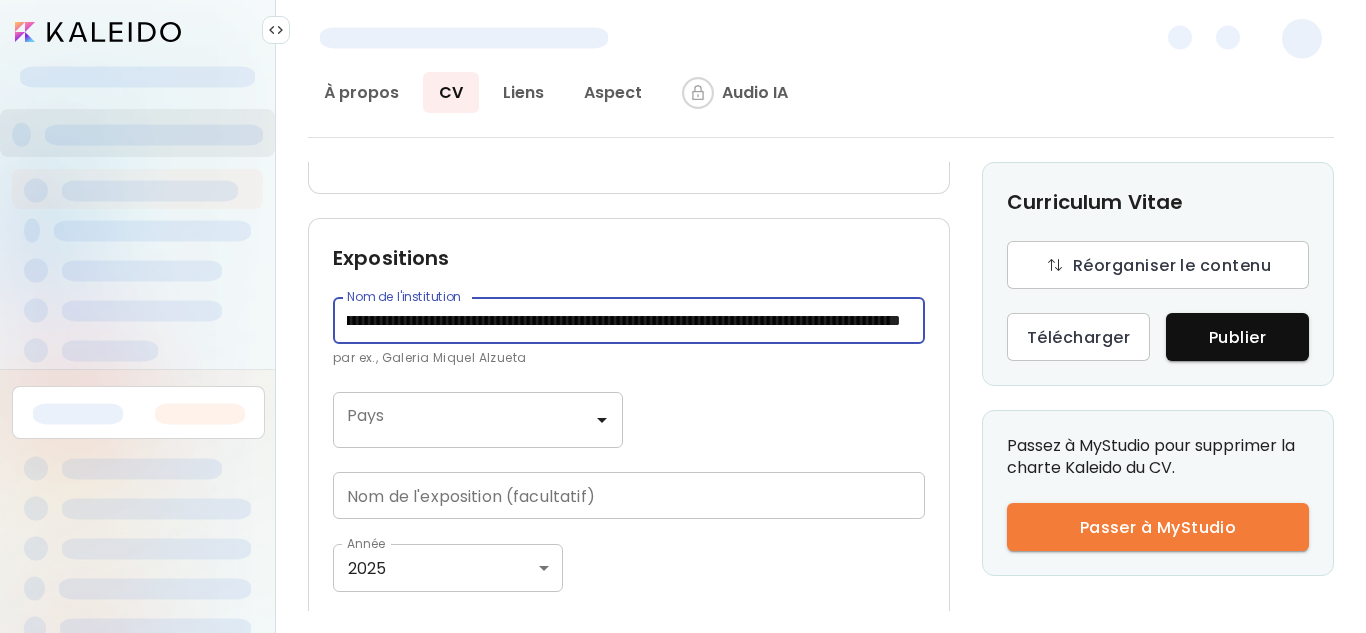 scroll, scrollTop: 0, scrollLeft: 253, axis: horizontal 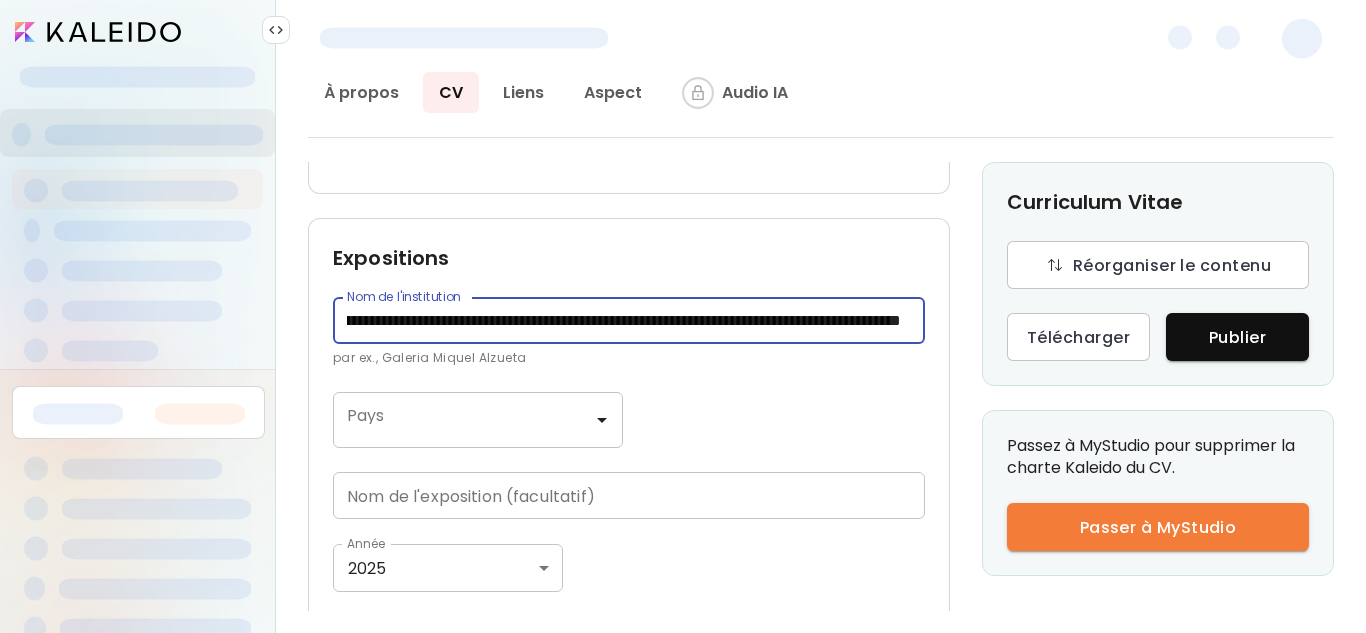 click on "**********" at bounding box center (624, 320) 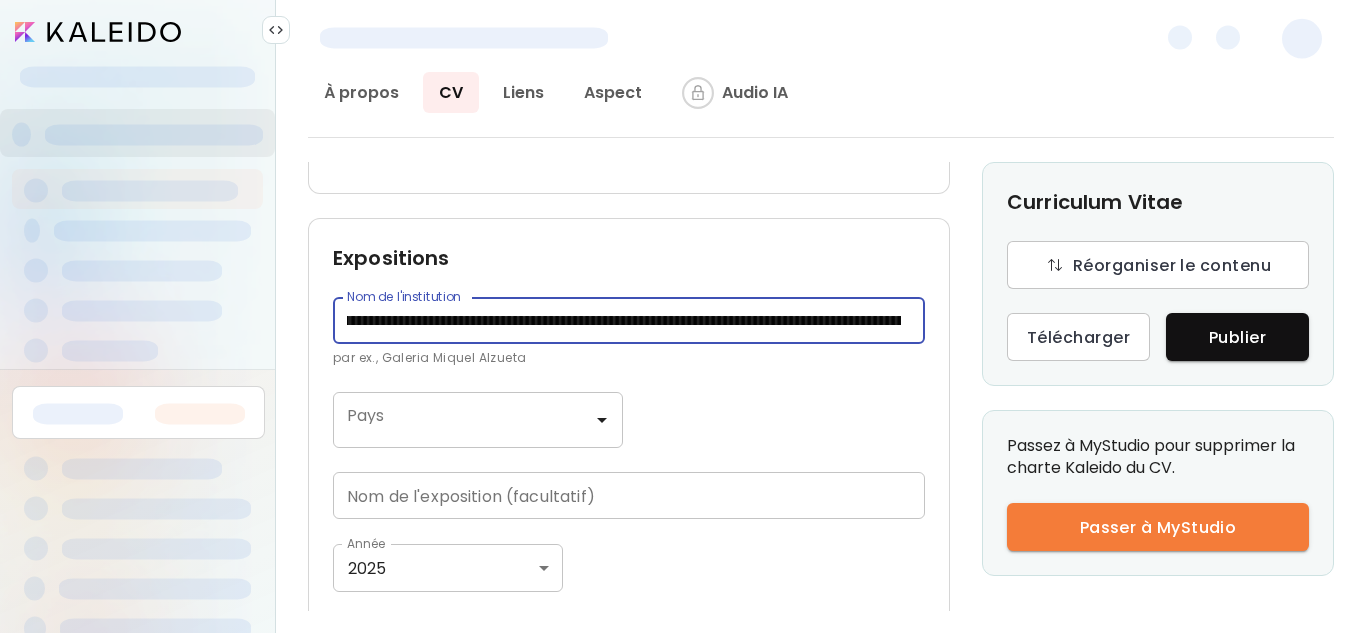 scroll, scrollTop: 0, scrollLeft: 0, axis: both 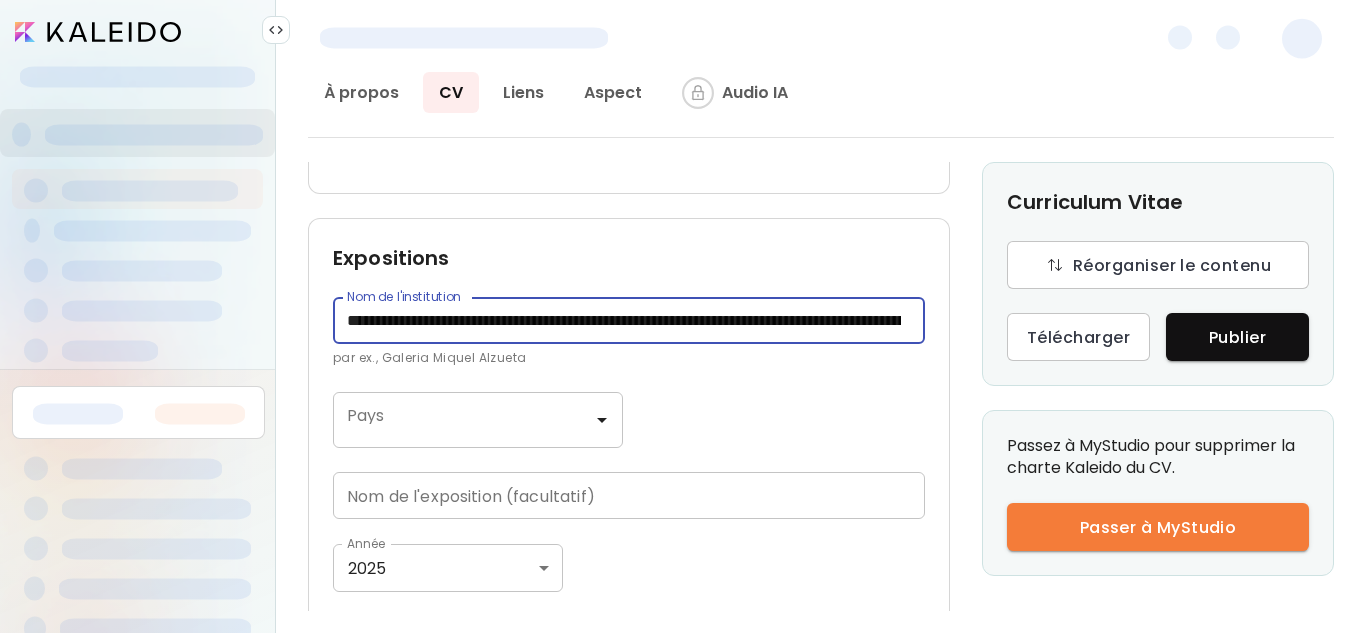 click on "Pays" at bounding box center [478, 420] 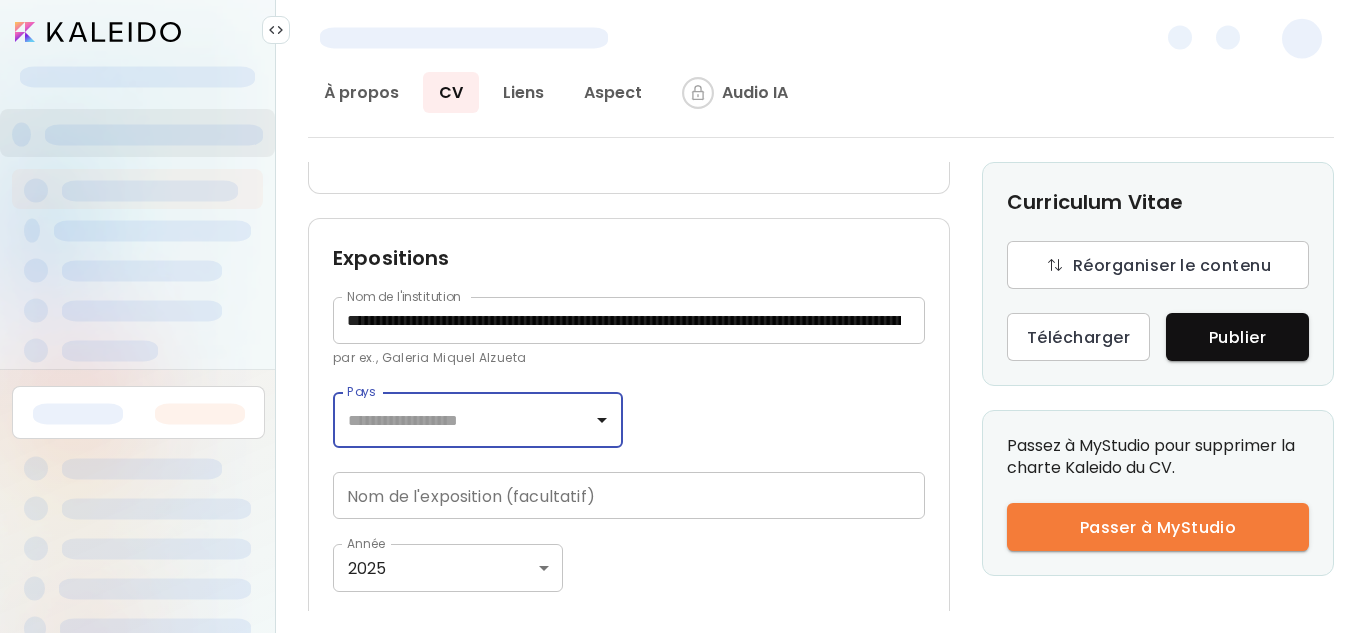 click 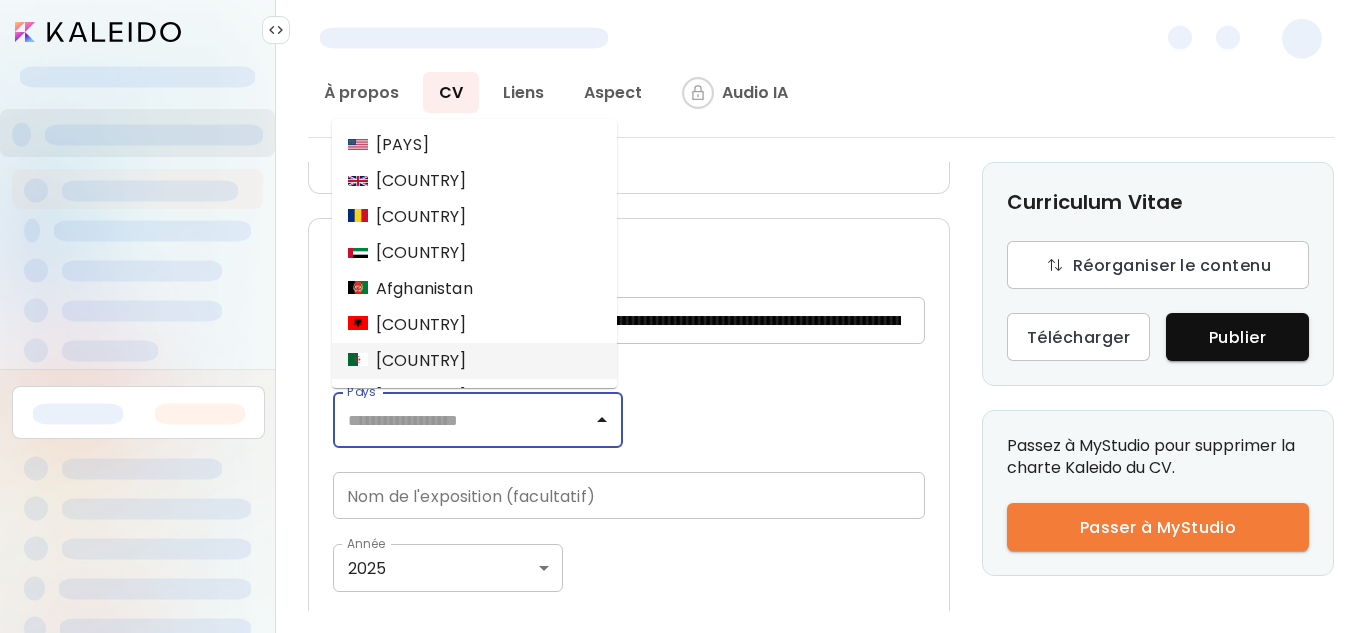 click on "Algérie" at bounding box center [407, 361] 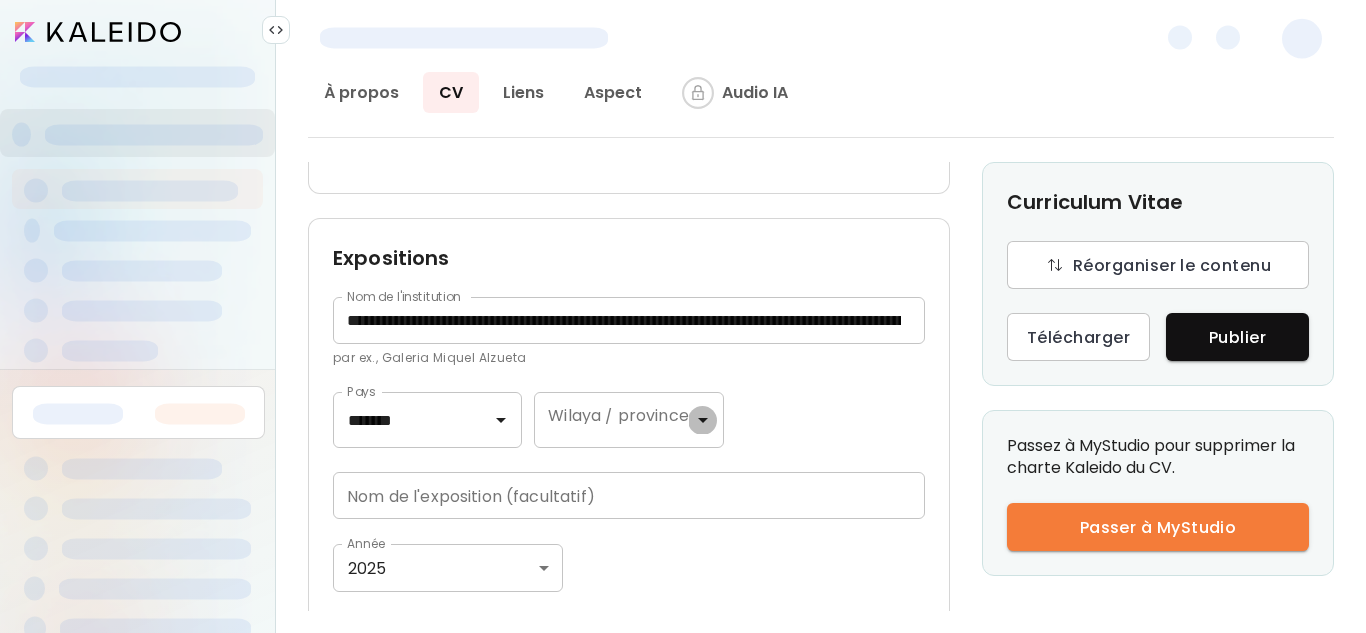 click 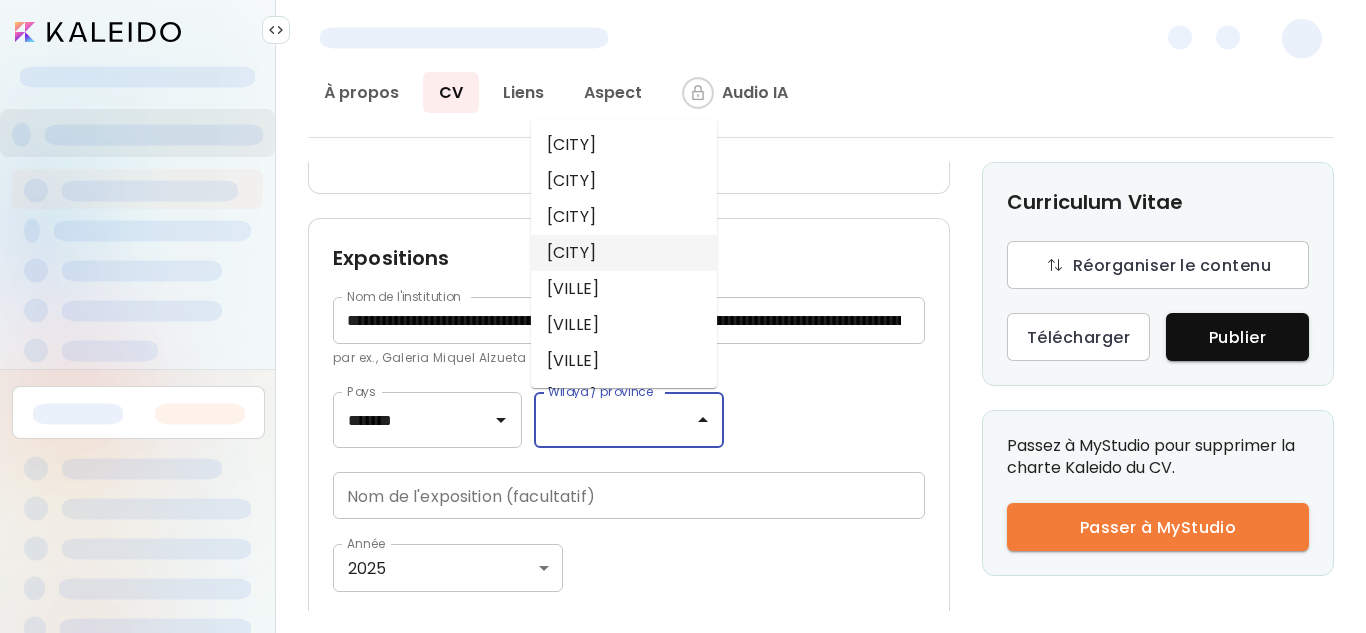 click on "Alger" at bounding box center (624, 253) 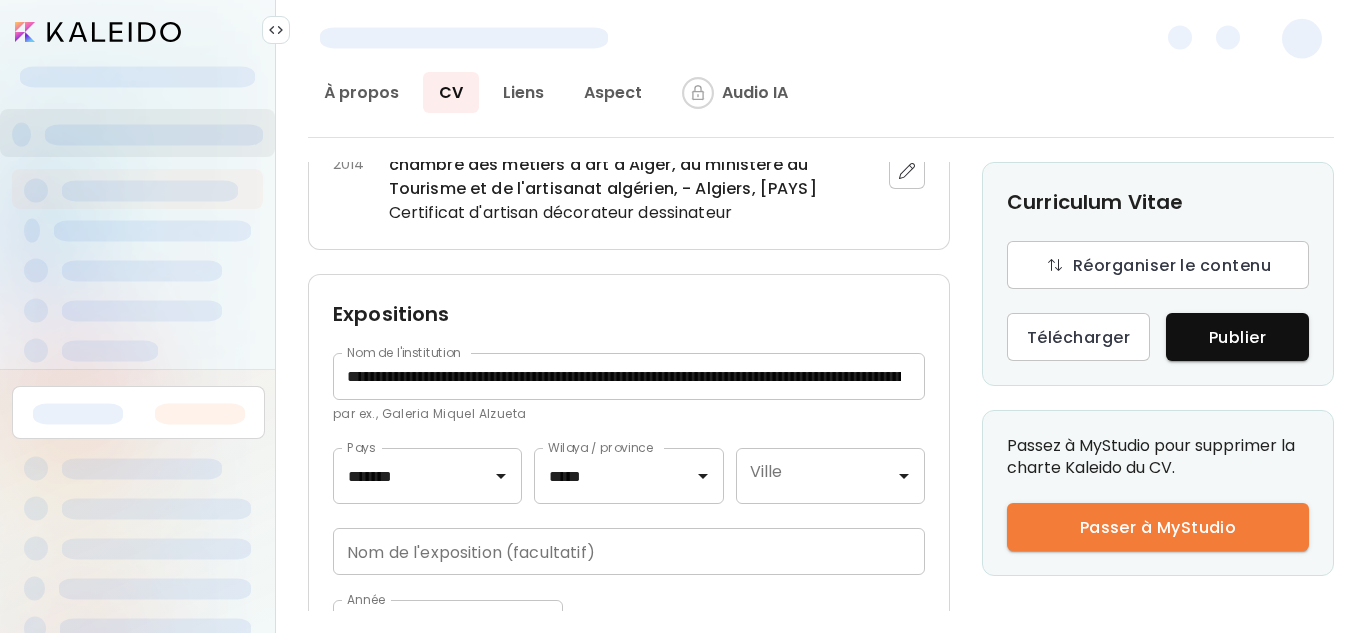 scroll, scrollTop: 1050, scrollLeft: 0, axis: vertical 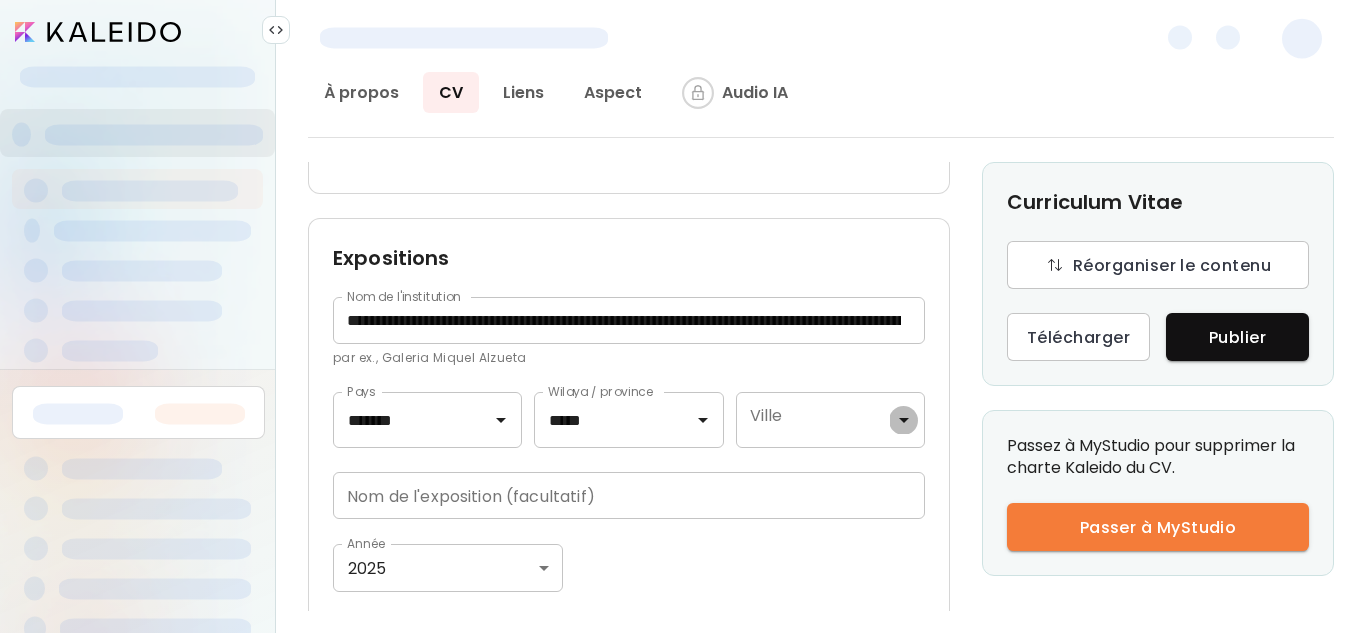 click 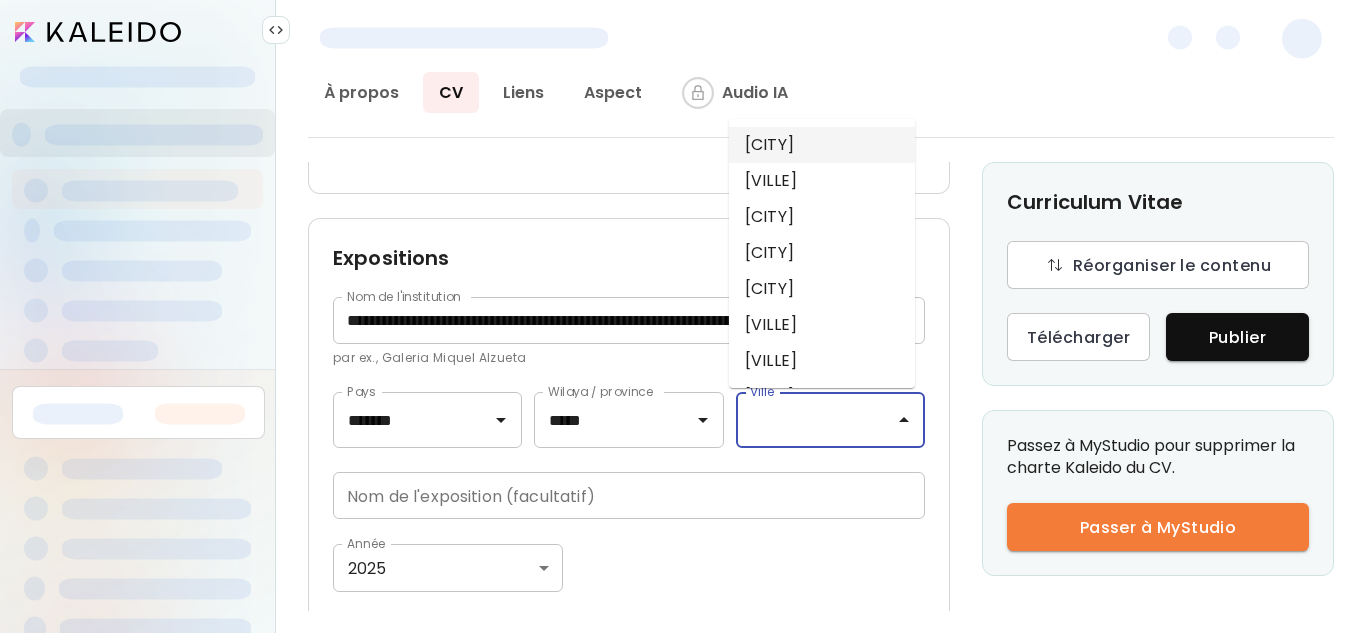 click on "Algiers" at bounding box center [822, 145] 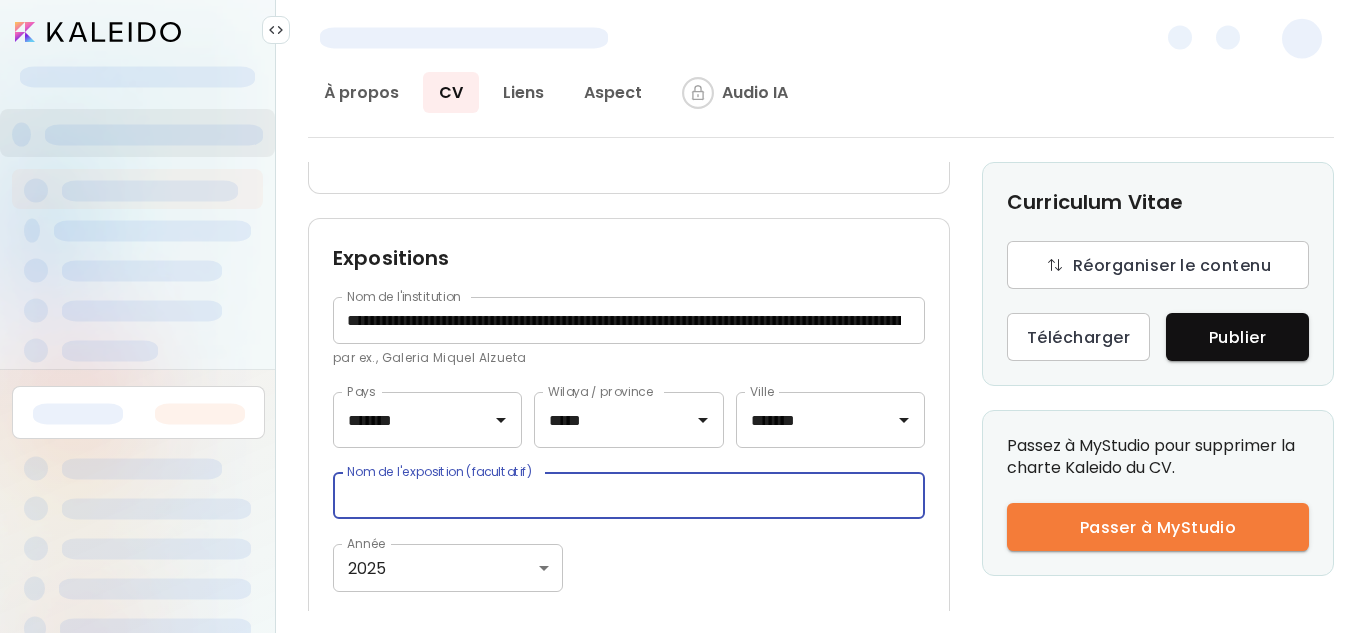 click at bounding box center (629, 495) 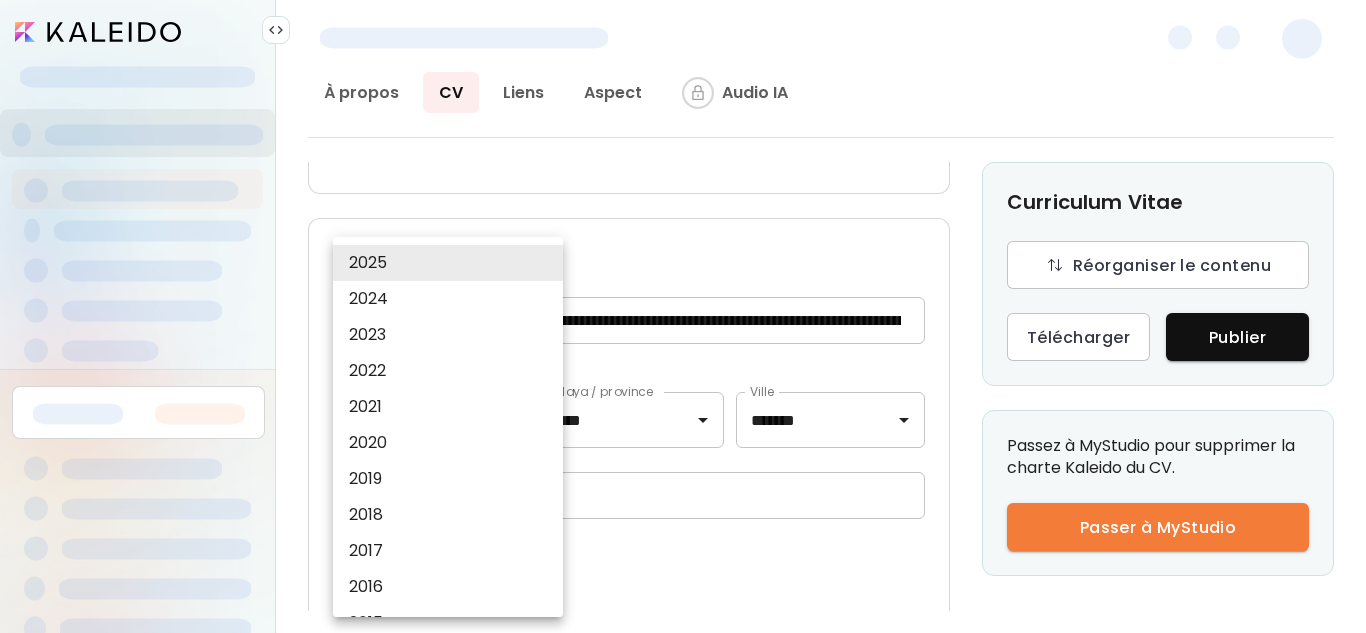 click on "**********" at bounding box center (683, 316) 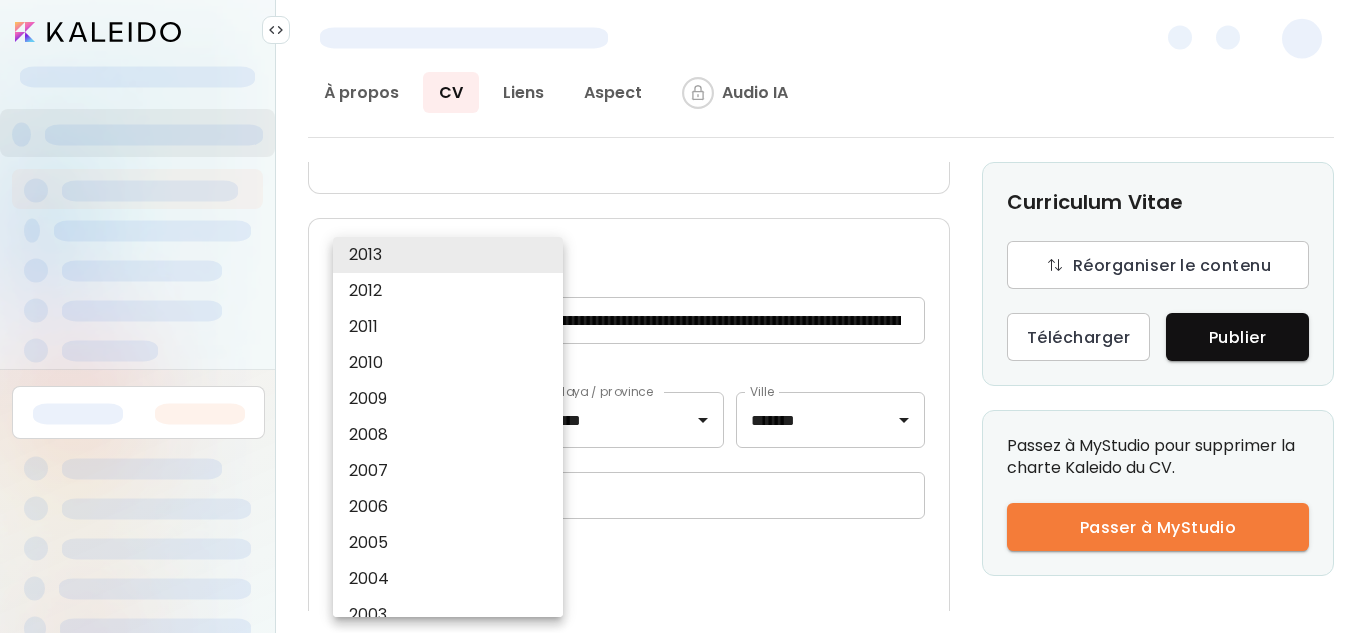 scroll, scrollTop: 232, scrollLeft: 0, axis: vertical 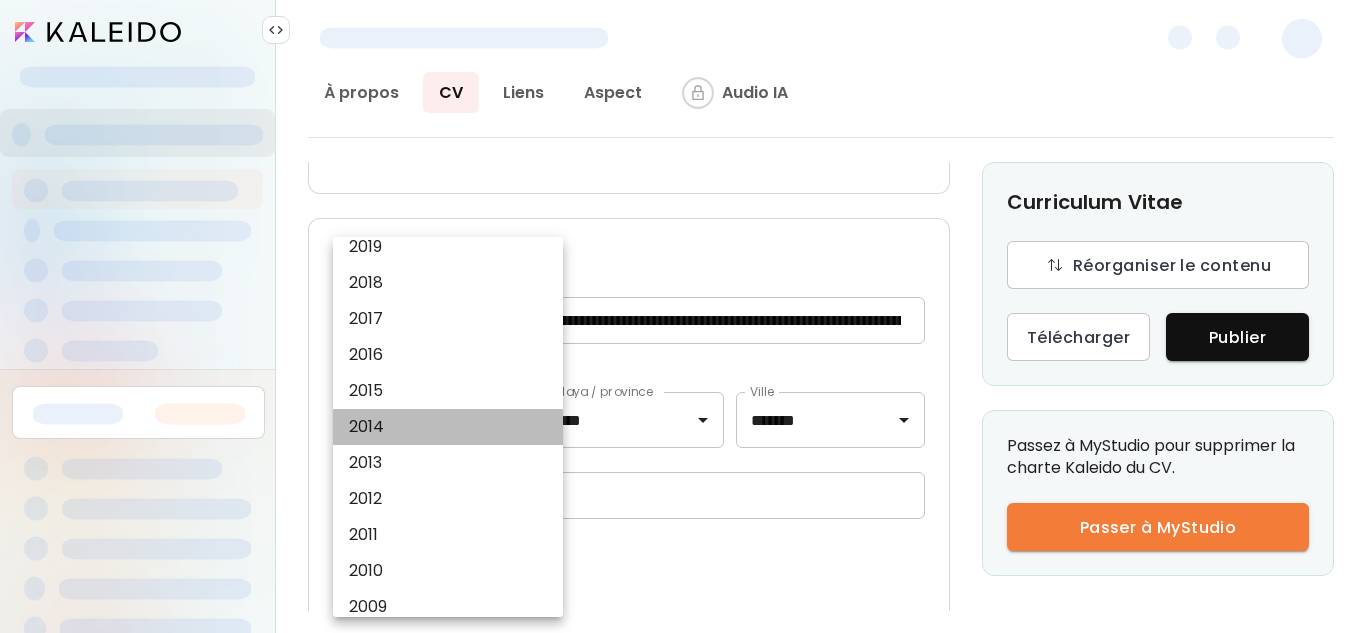 click on "2014" at bounding box center (453, 427) 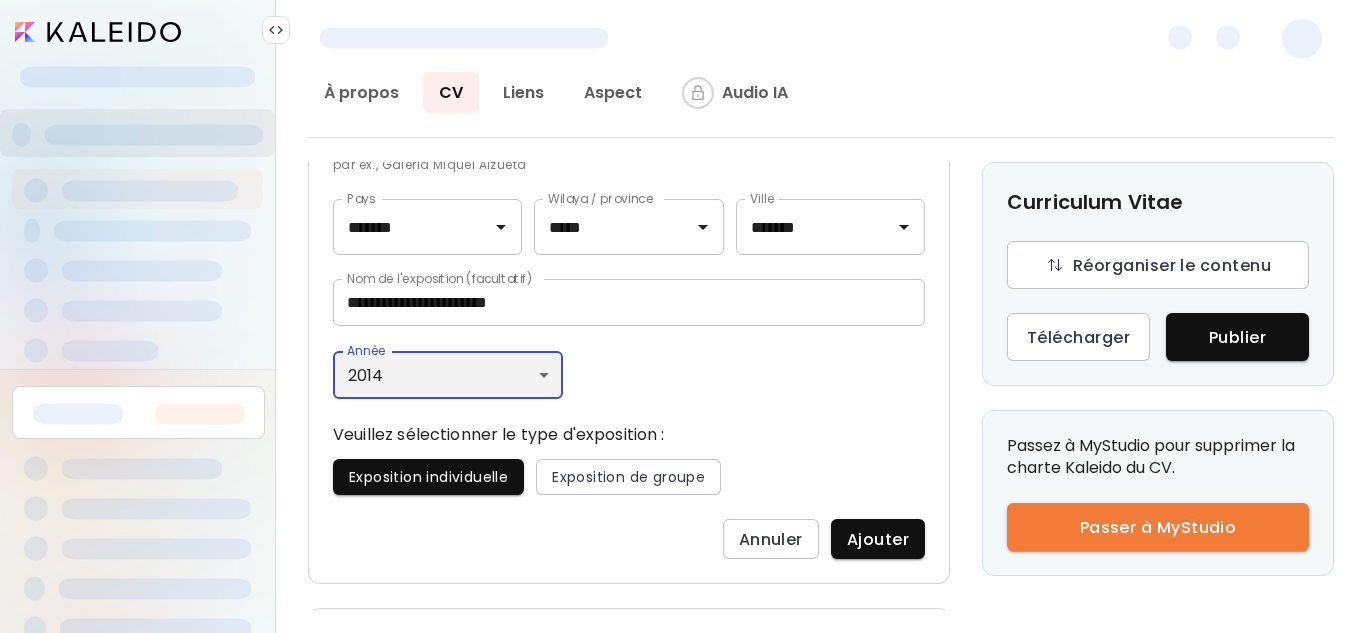 scroll, scrollTop: 1256, scrollLeft: 0, axis: vertical 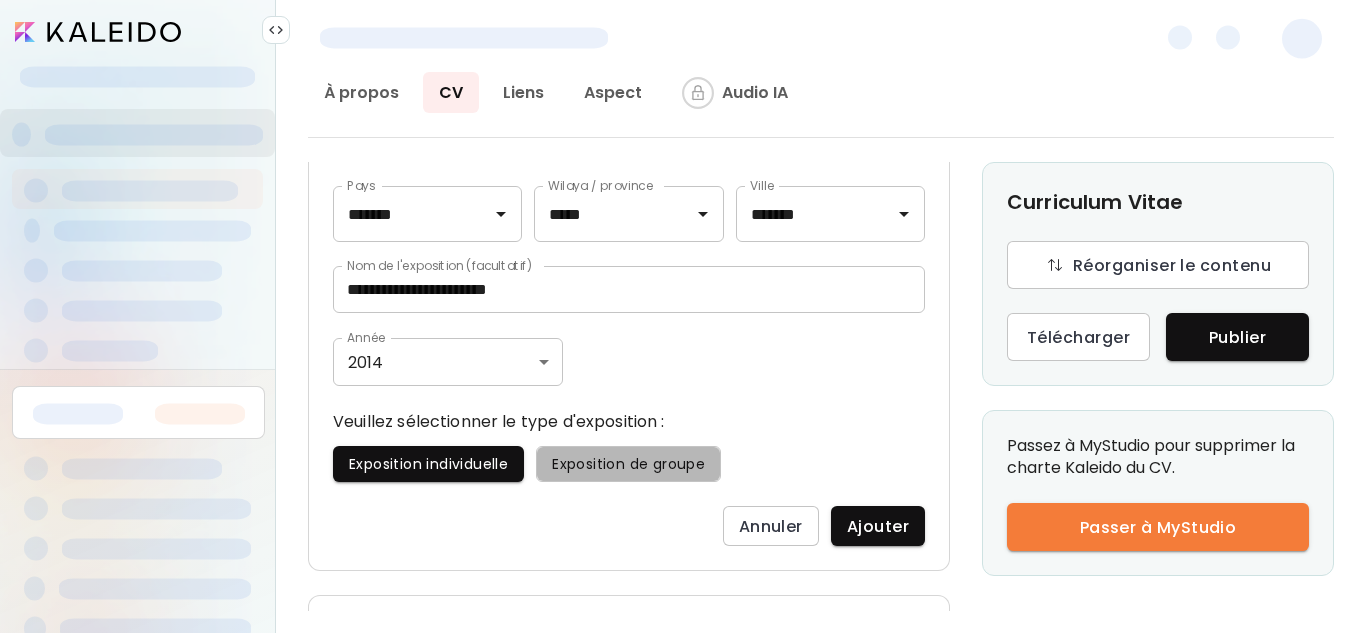 click on "Exposition de groupe" at bounding box center (628, 464) 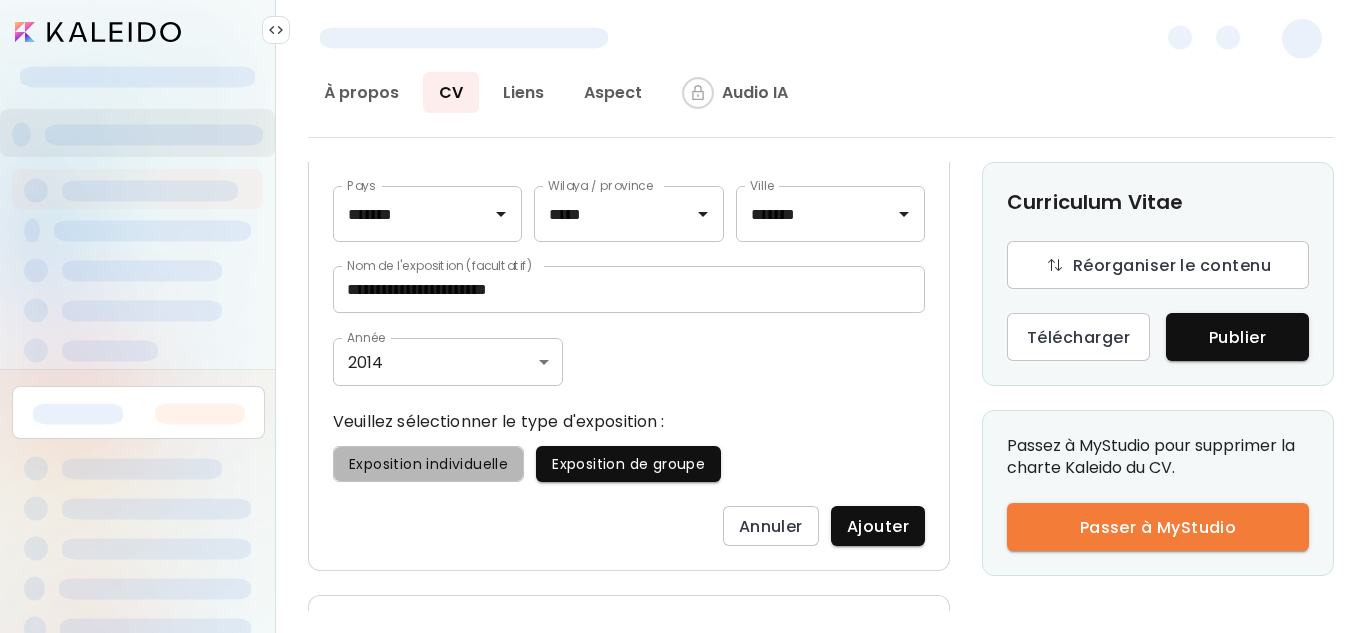 click on "Exposition individuelle" at bounding box center (428, 464) 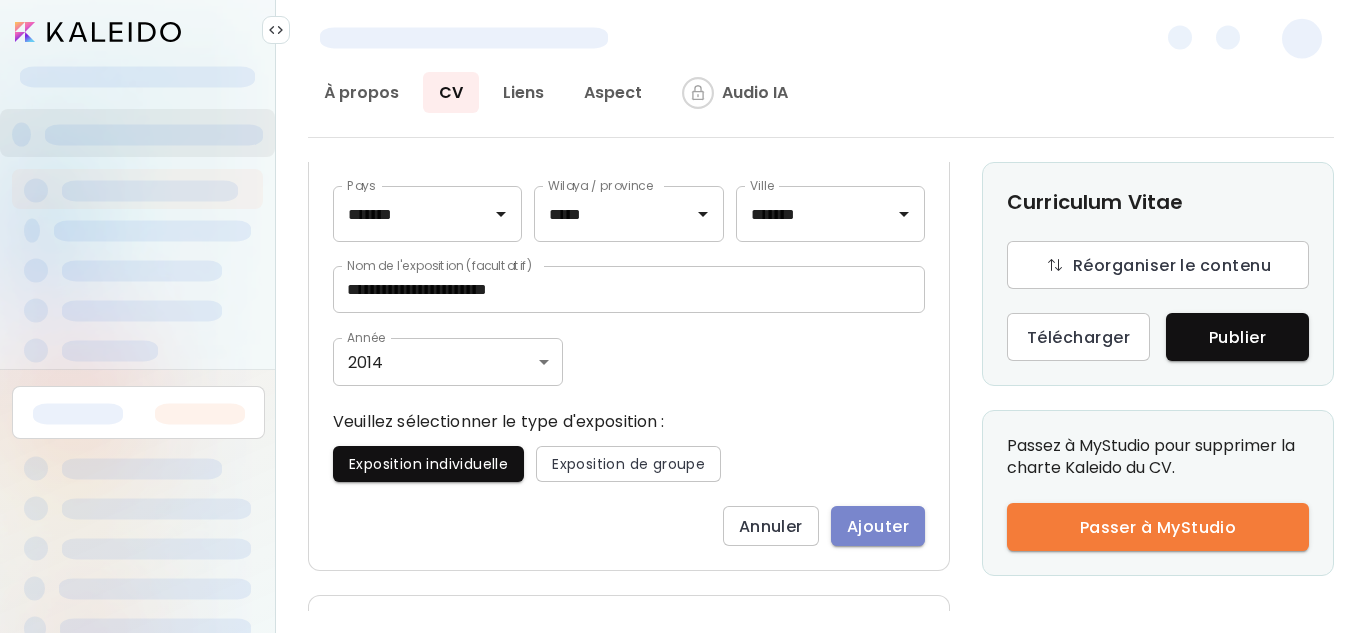 click on "Ajouter" at bounding box center [878, 526] 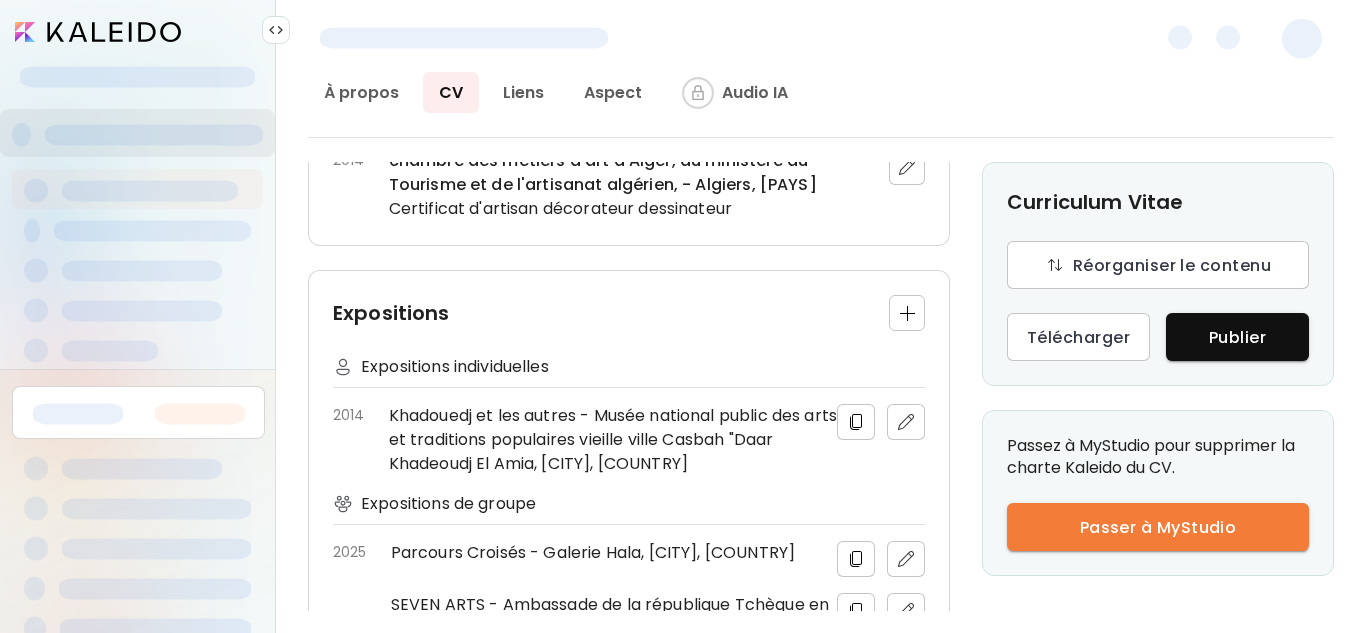 scroll, scrollTop: 936, scrollLeft: 0, axis: vertical 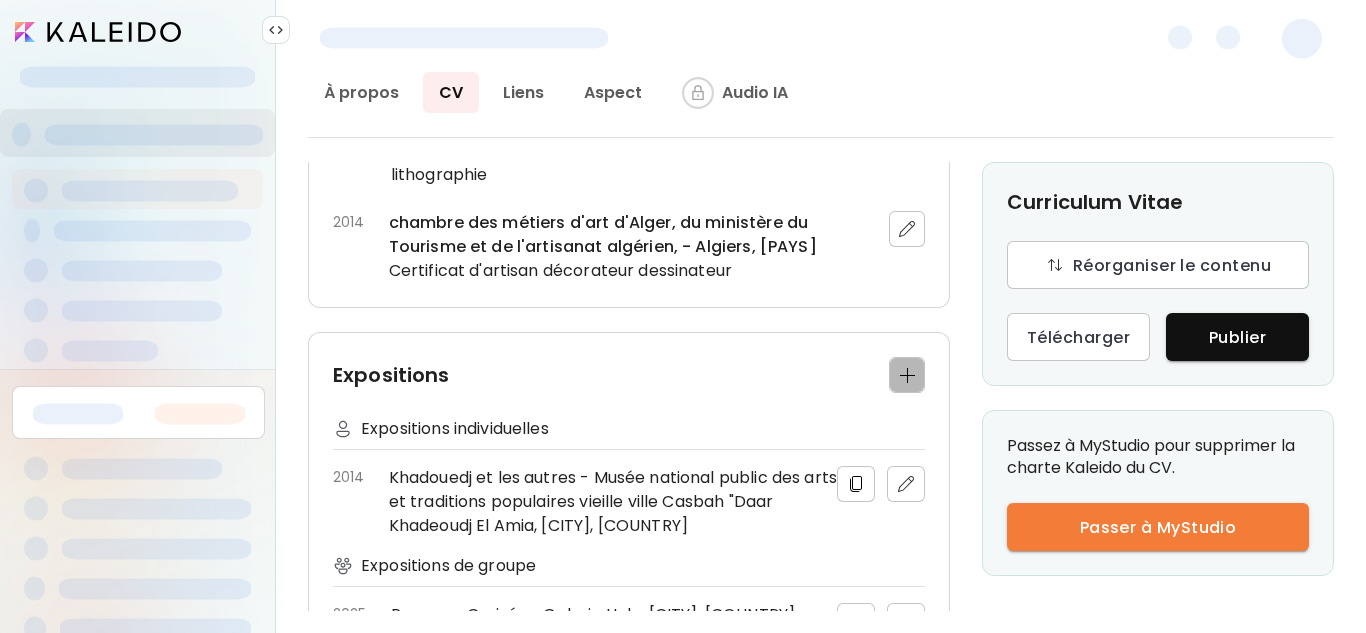 click at bounding box center [907, 375] 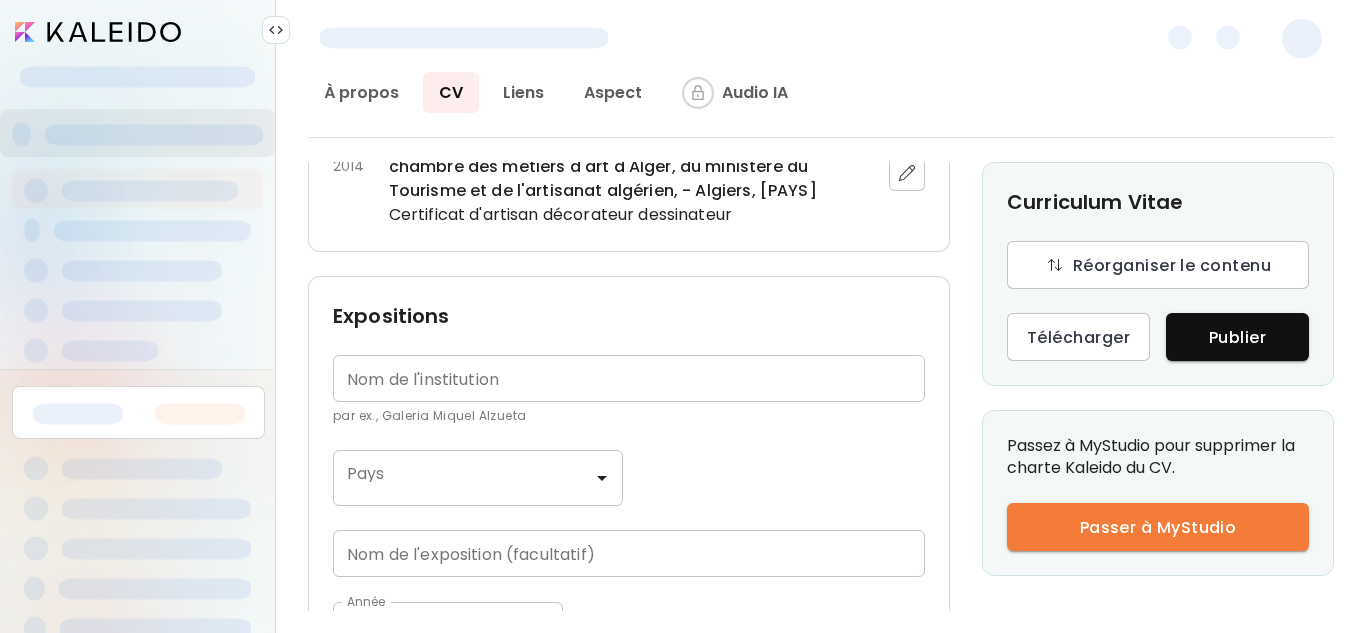 scroll, scrollTop: 880, scrollLeft: 0, axis: vertical 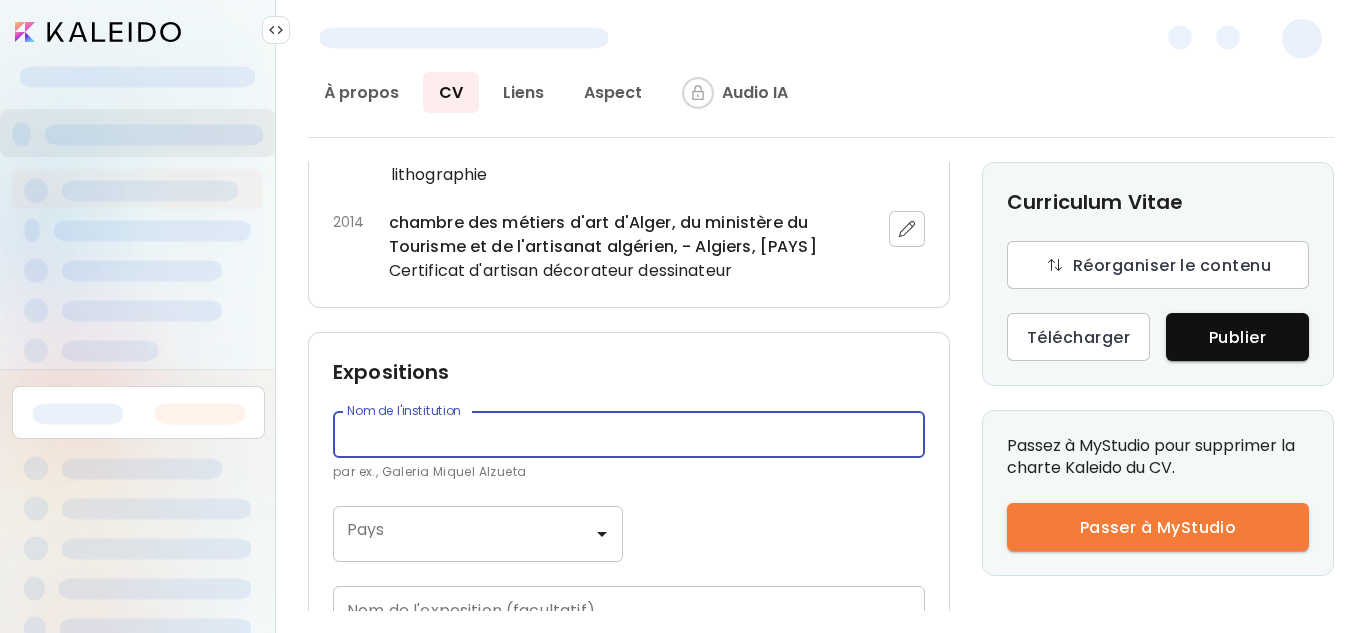 click at bounding box center (629, 434) 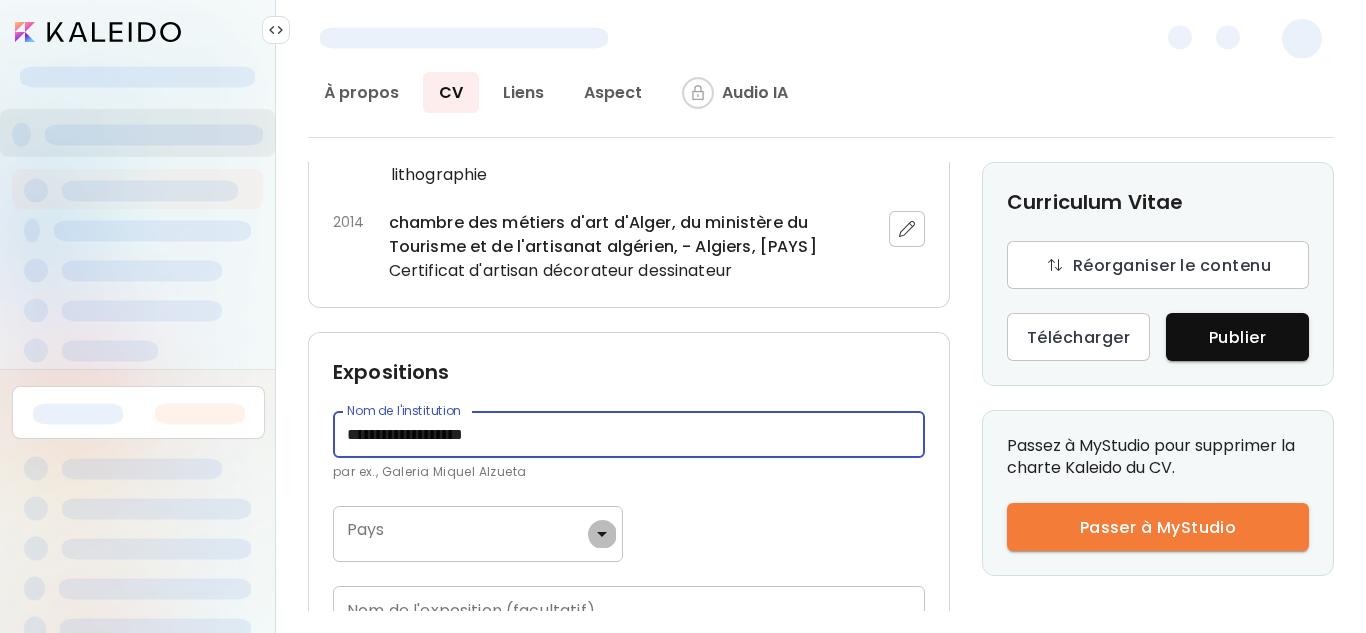 click 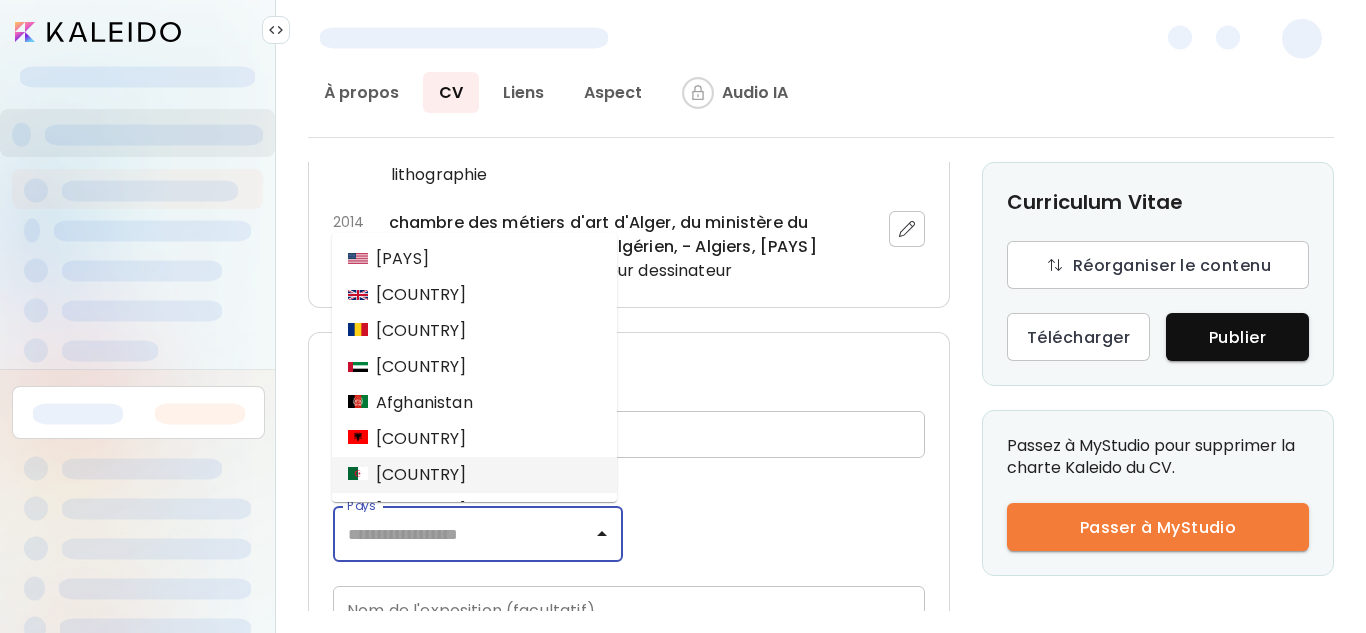 click on "Algérie" at bounding box center [474, 475] 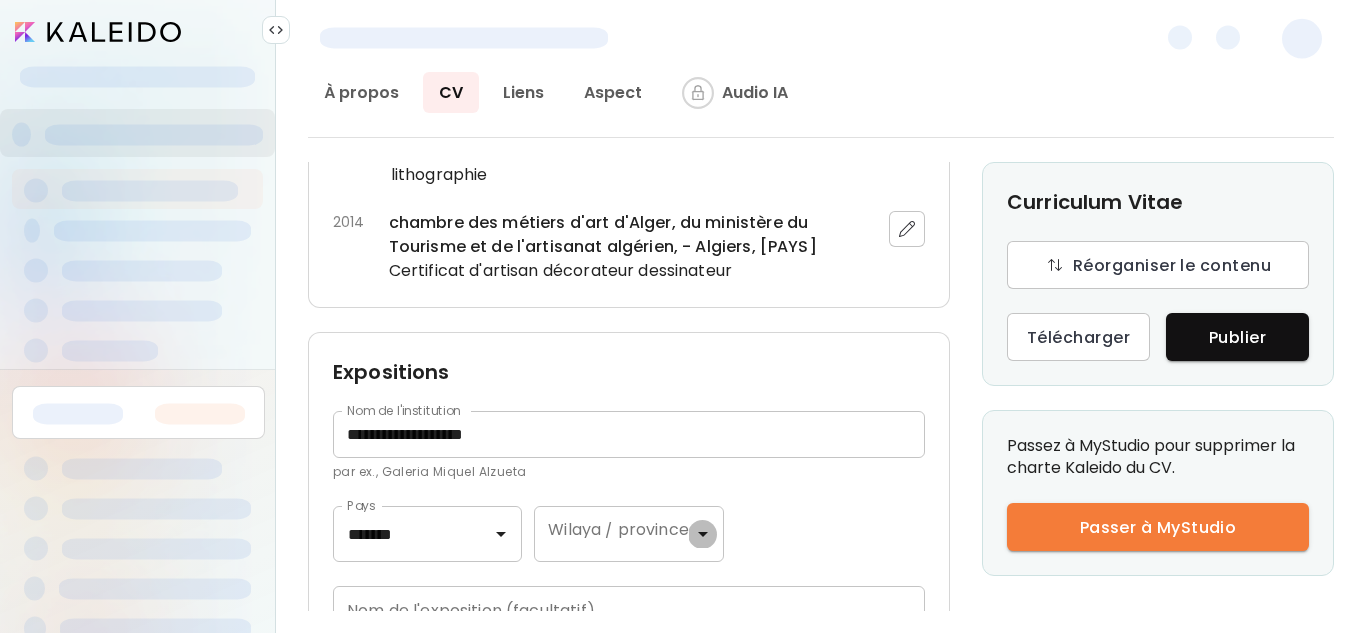 click 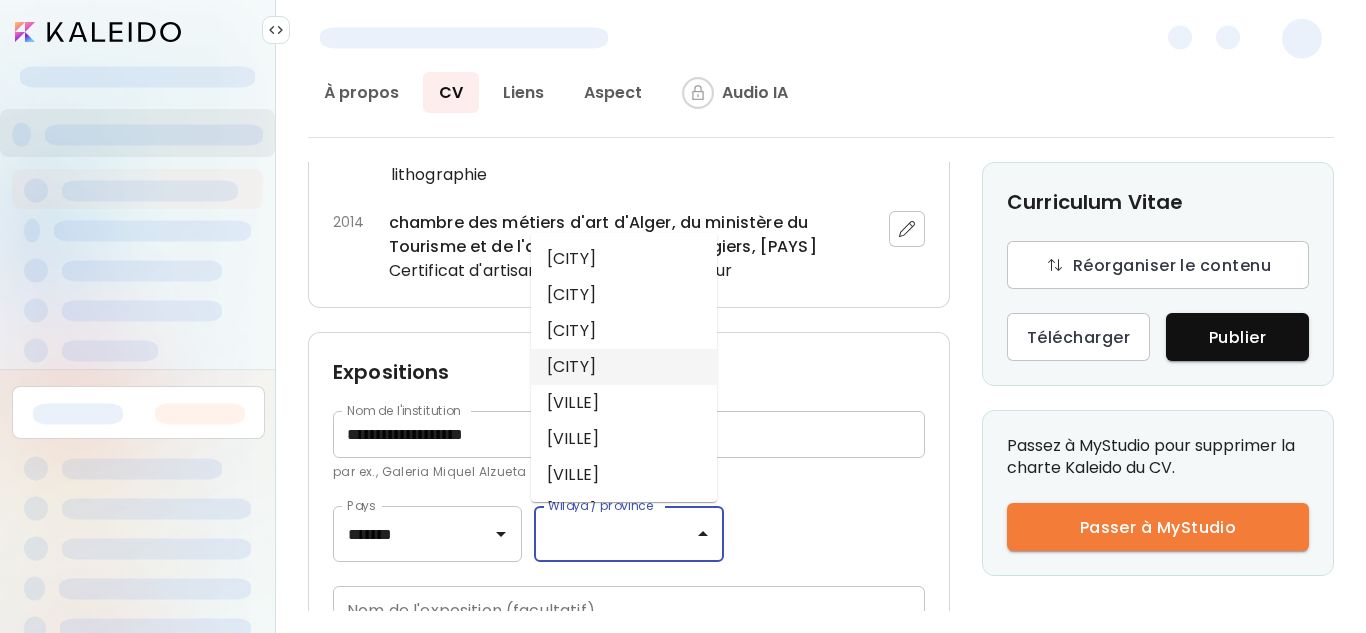 click on "Alger" at bounding box center (624, 367) 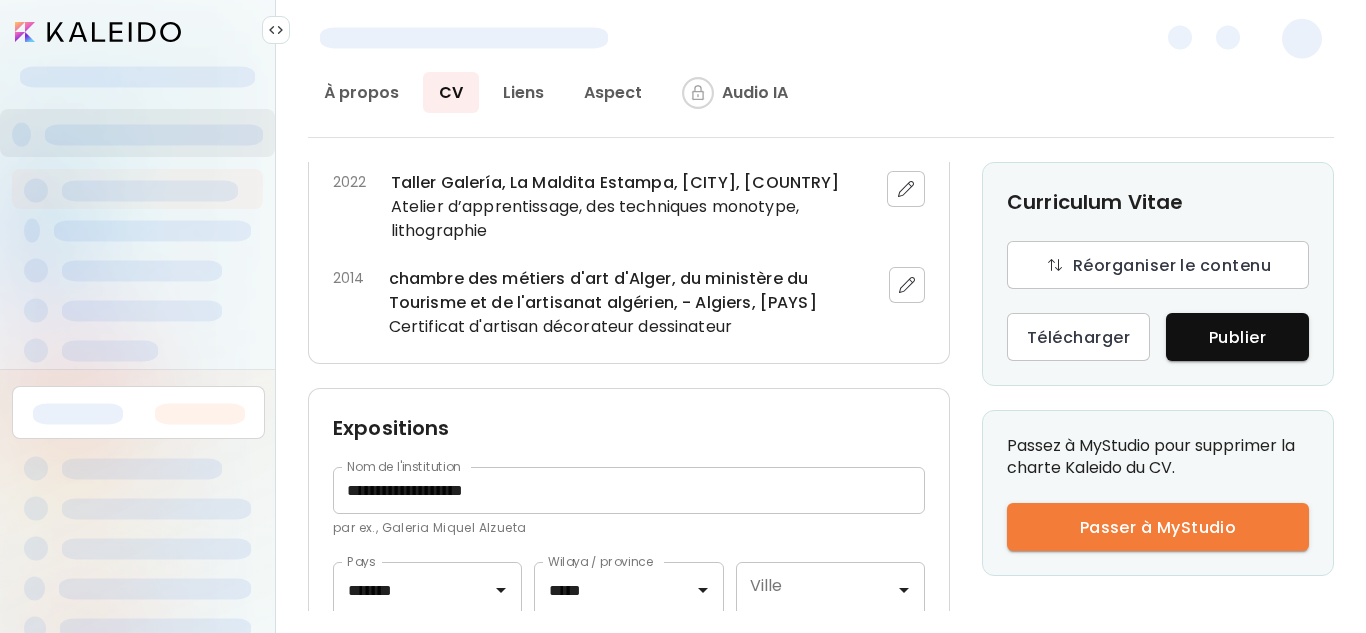 scroll, scrollTop: 936, scrollLeft: 0, axis: vertical 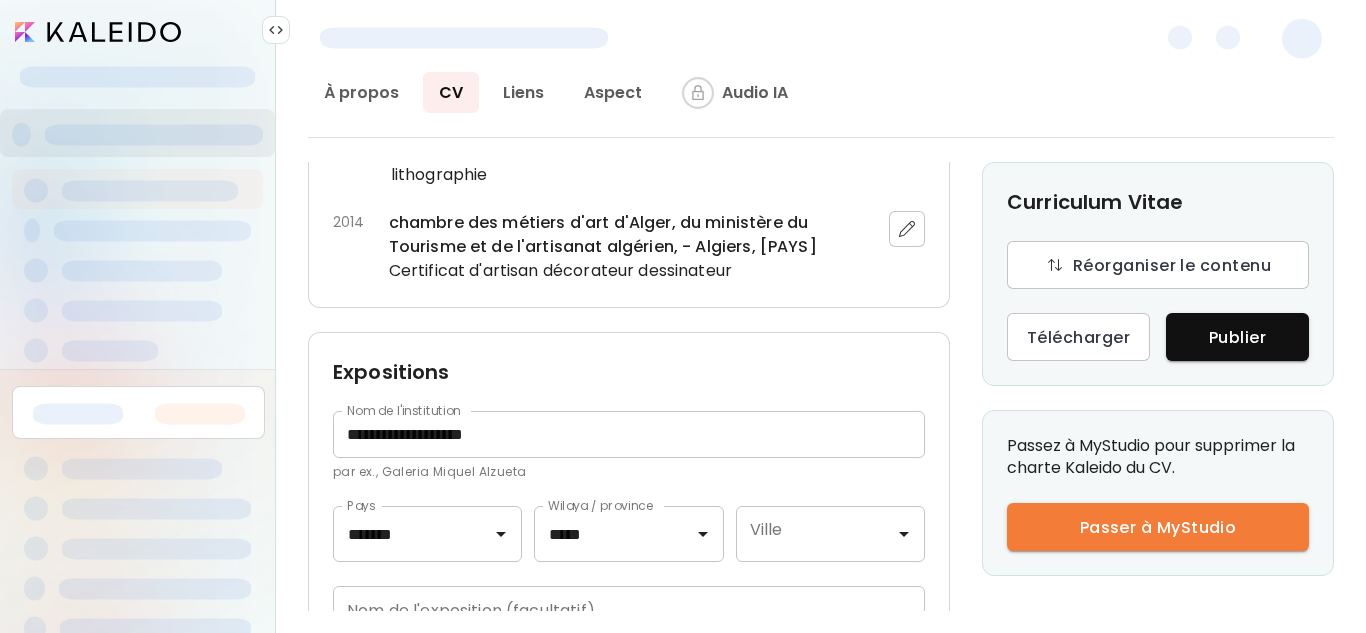 click 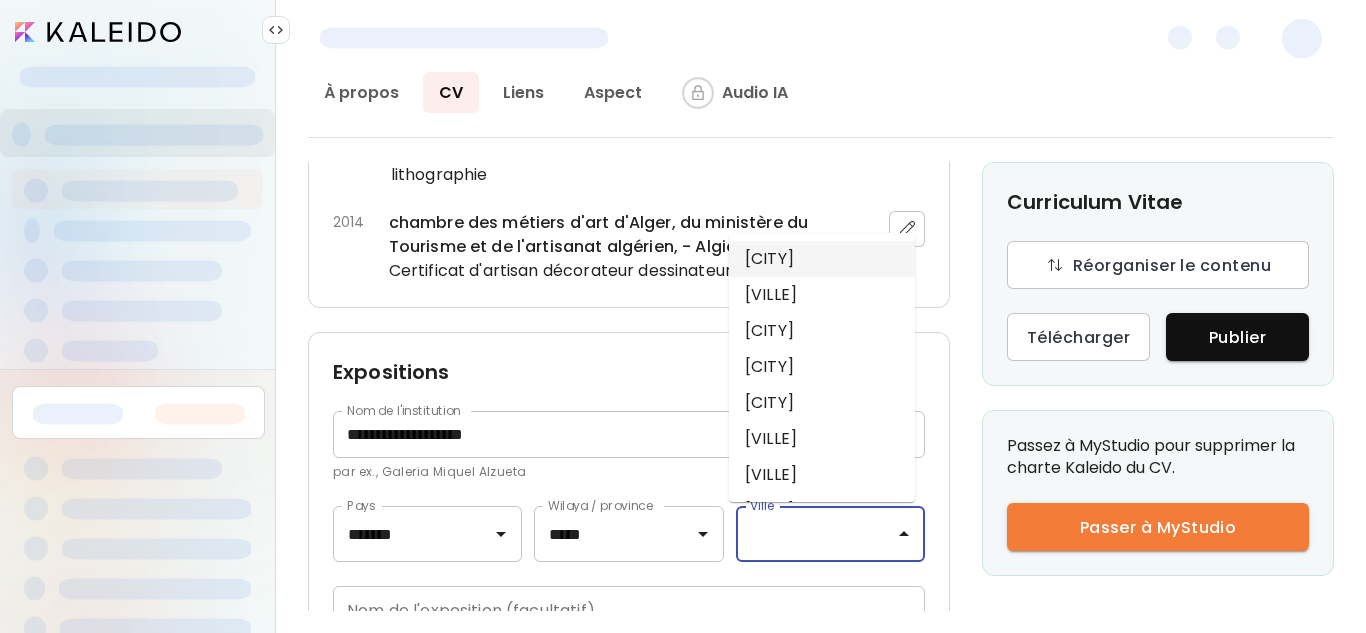 click on "Algiers" at bounding box center [822, 259] 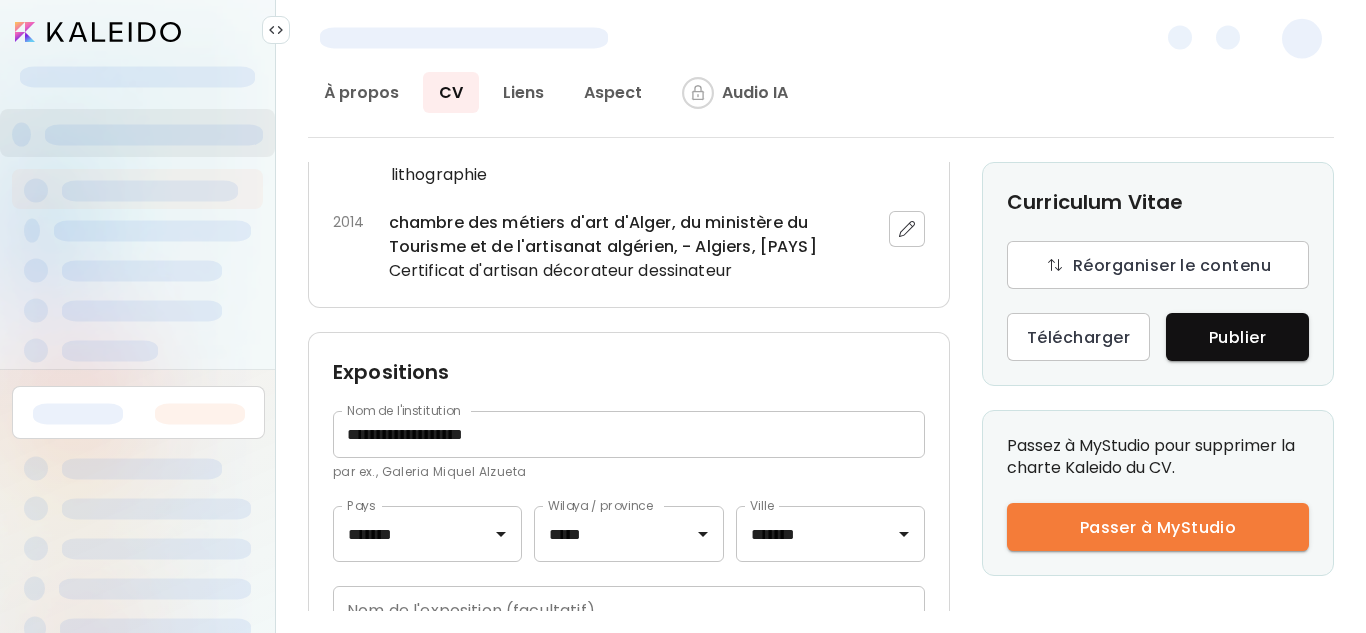 click at bounding box center (629, 609) 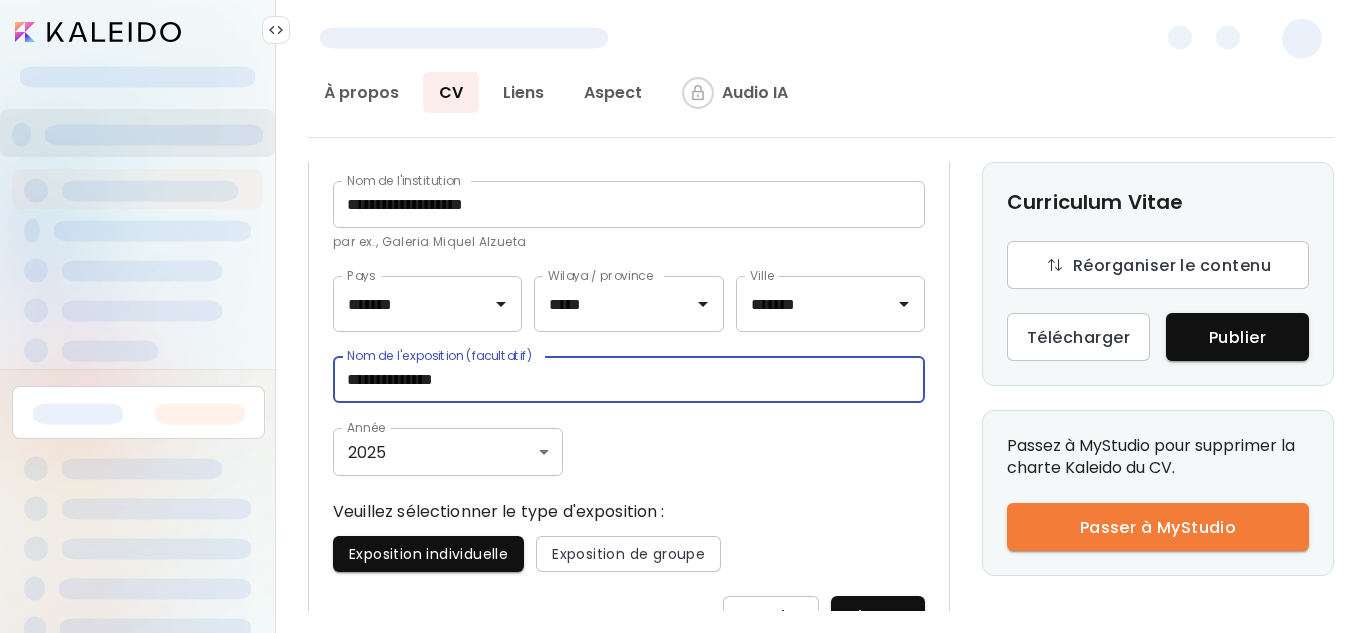 scroll, scrollTop: 1218, scrollLeft: 0, axis: vertical 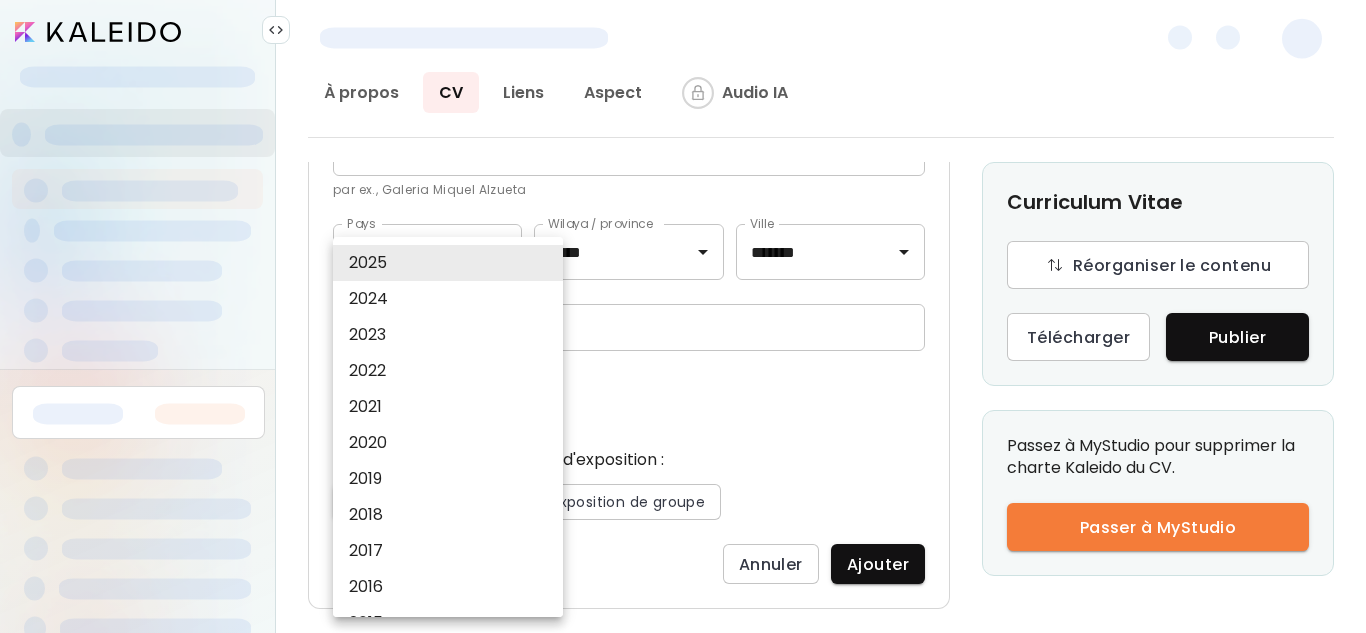 click on "**********" at bounding box center (683, 316) 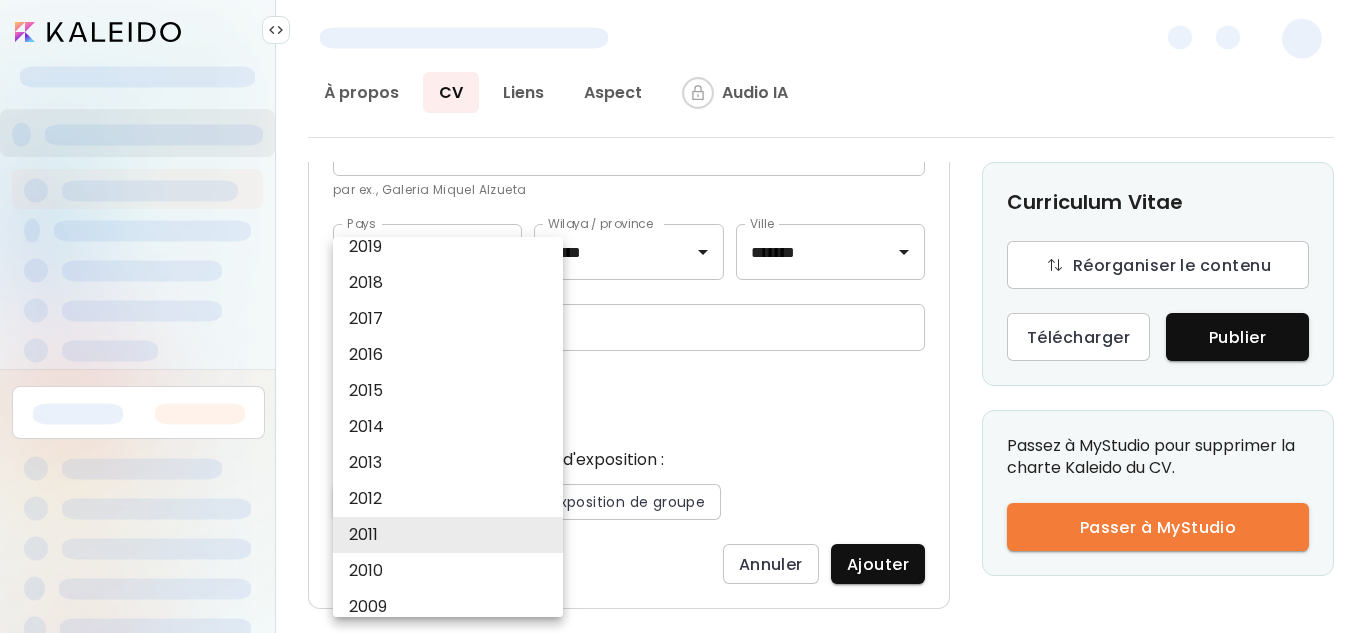 scroll, scrollTop: 240, scrollLeft: 0, axis: vertical 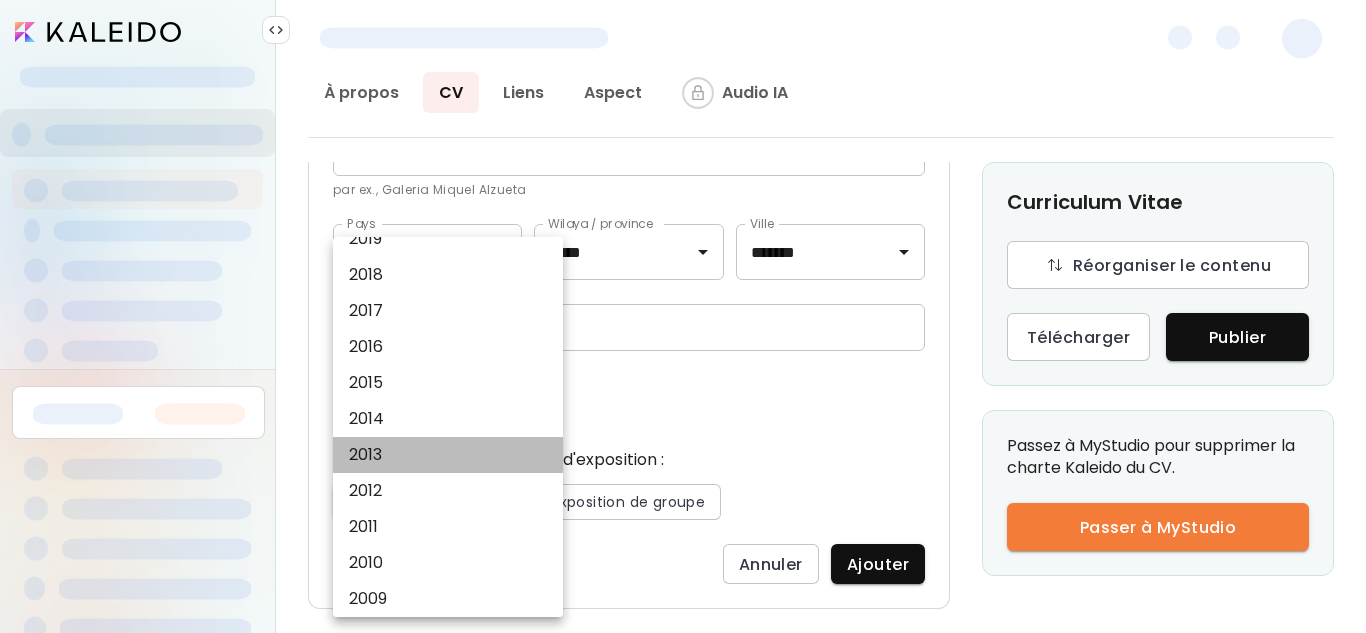 click on "2013" at bounding box center (453, 455) 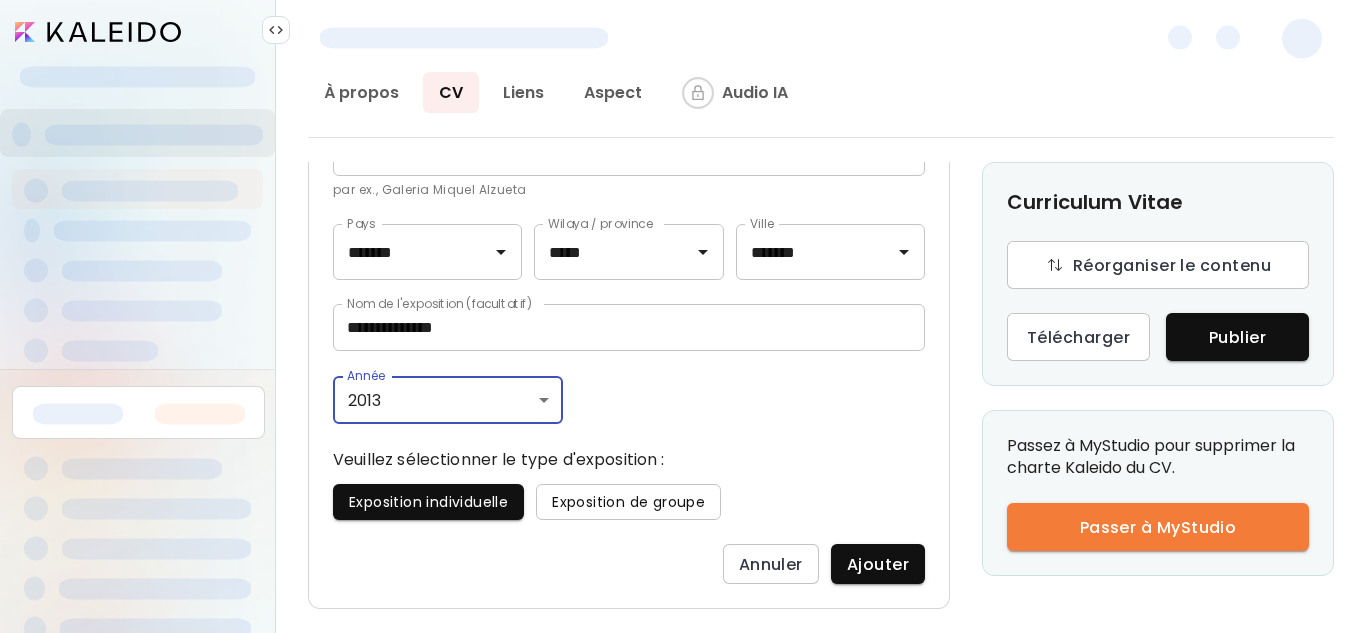 click on "Exposition de groupe" at bounding box center [628, 502] 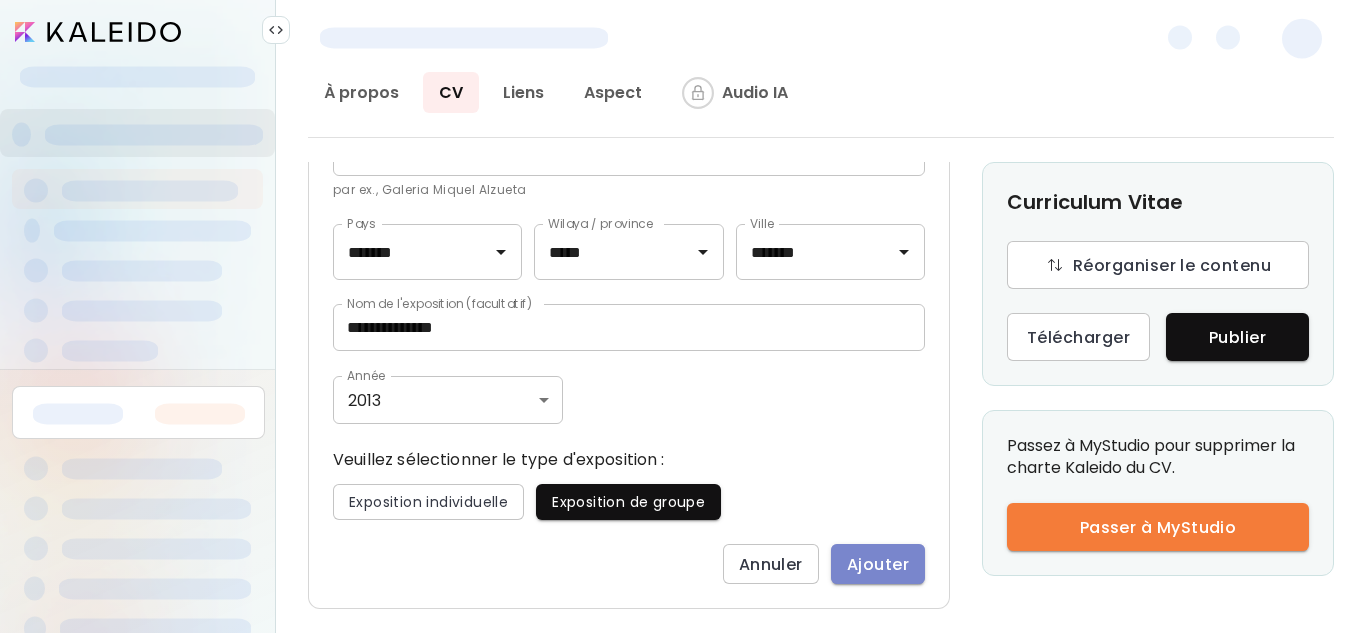 click on "Ajouter" at bounding box center [878, 564] 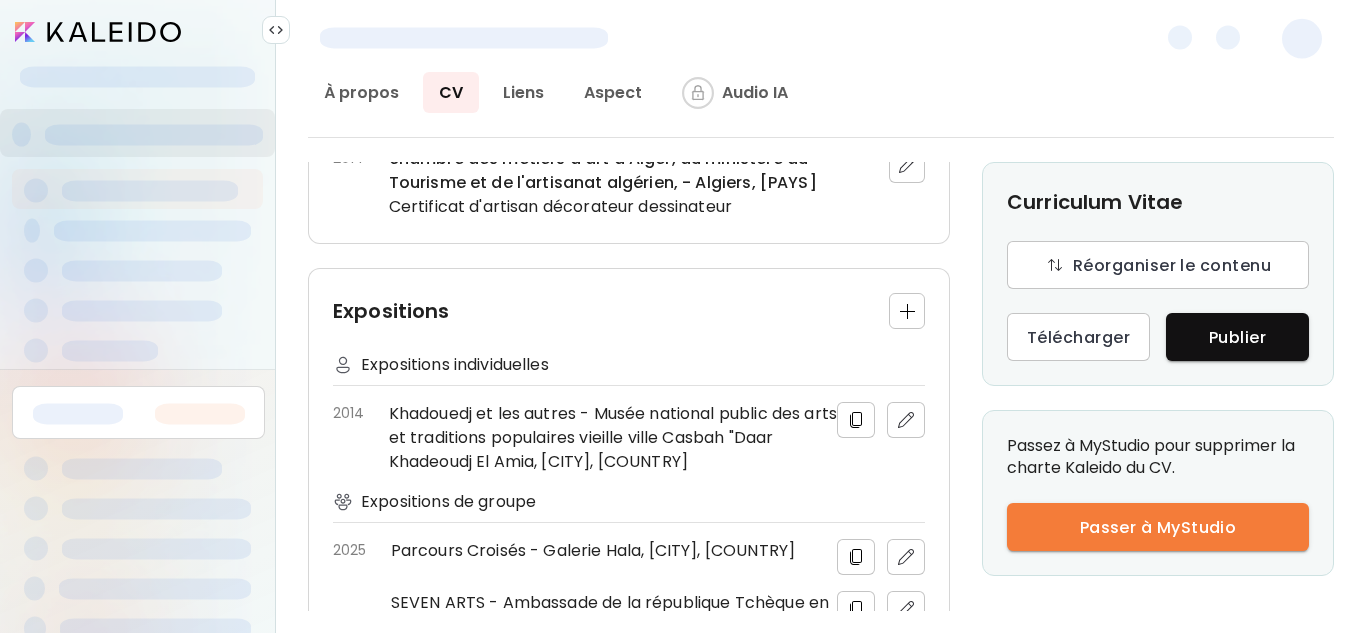 scroll, scrollTop: 978, scrollLeft: 0, axis: vertical 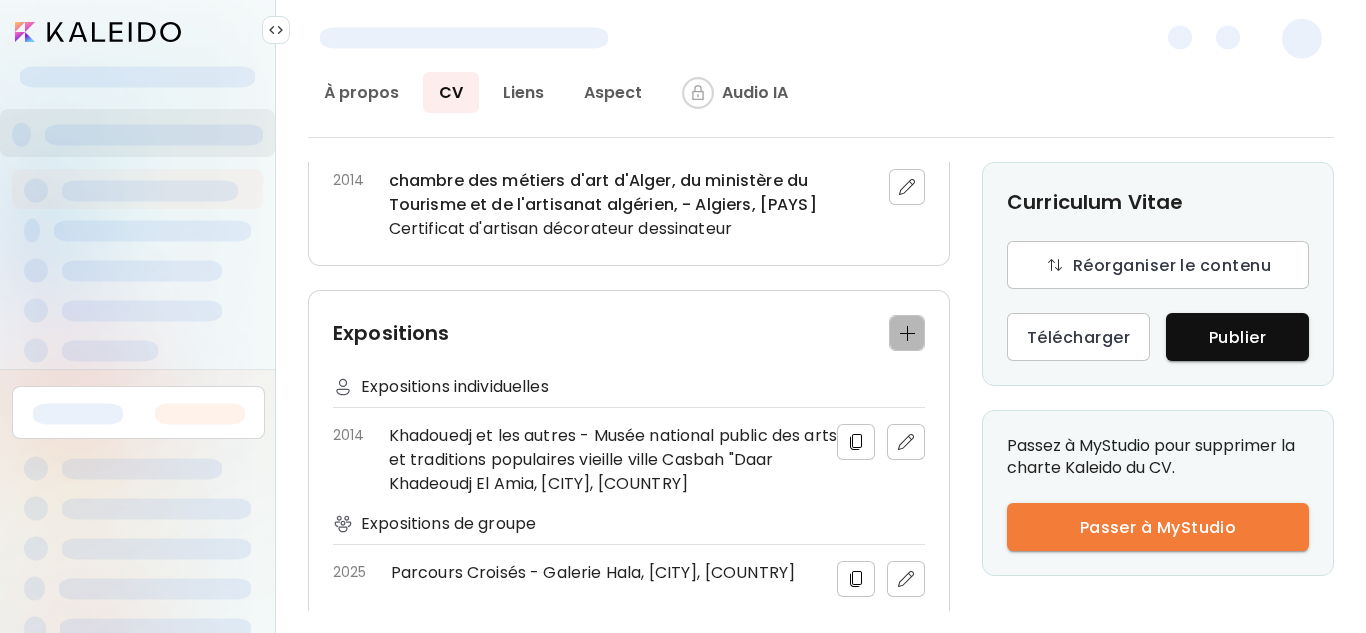 click at bounding box center [907, 333] 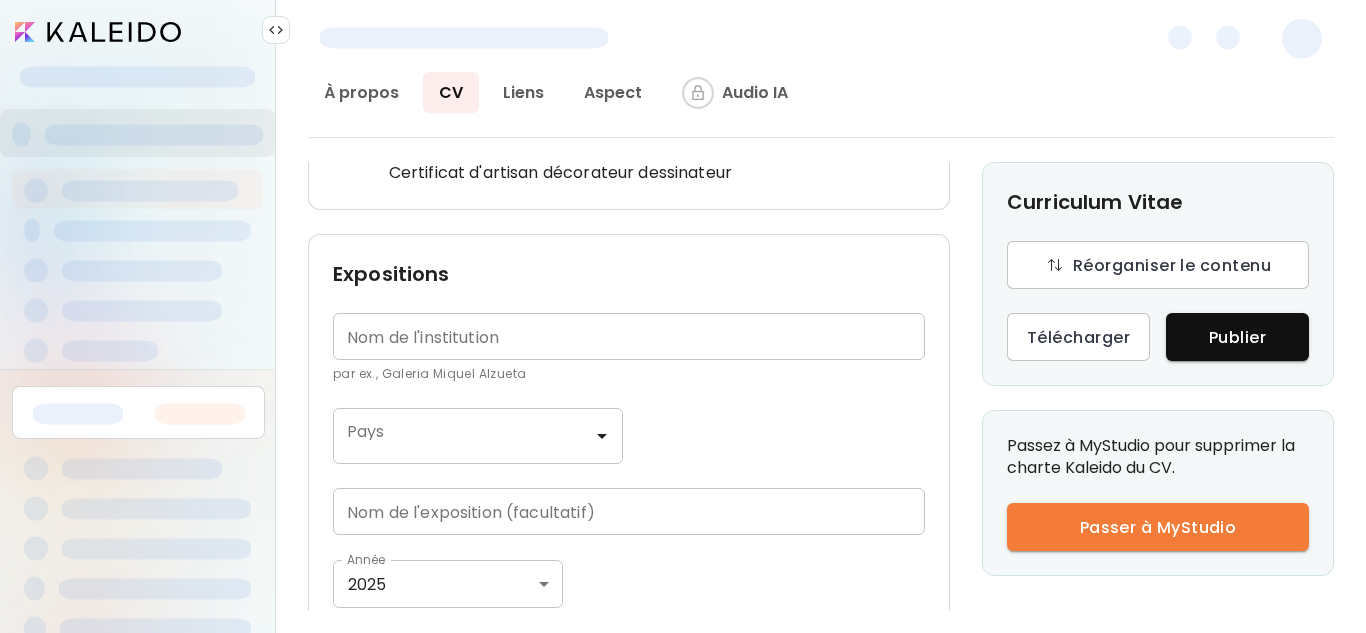 scroll, scrollTop: 922, scrollLeft: 0, axis: vertical 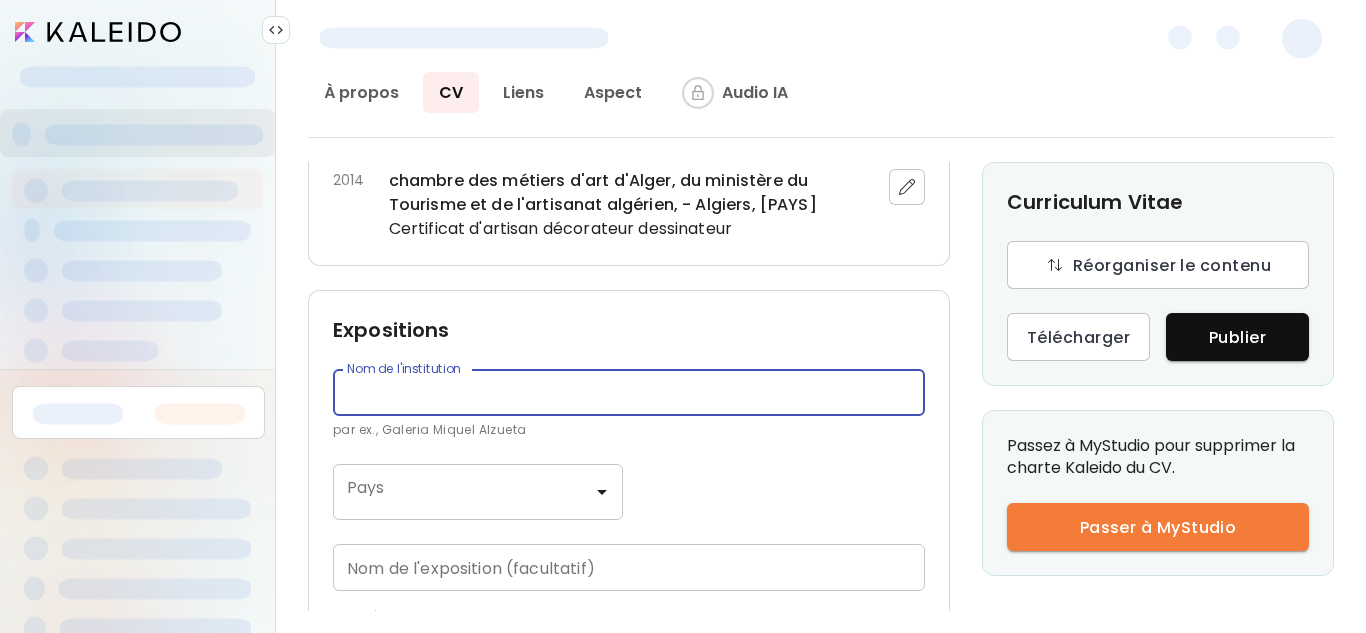 click at bounding box center [629, 392] 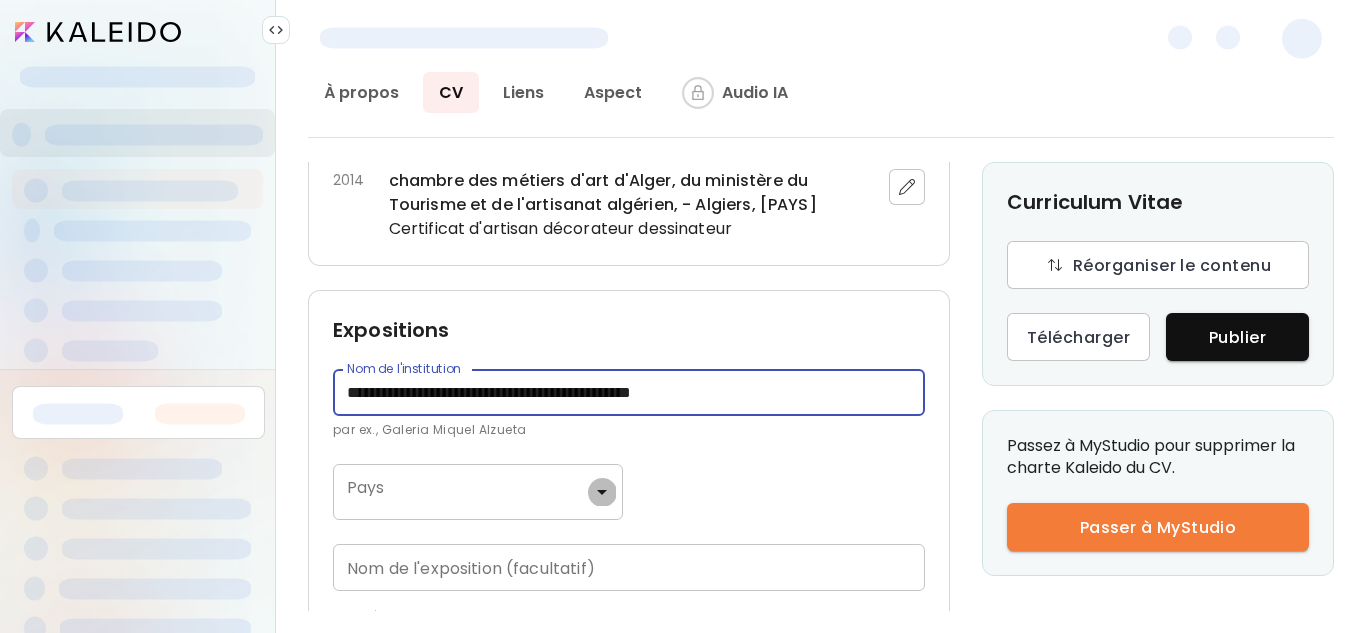 click 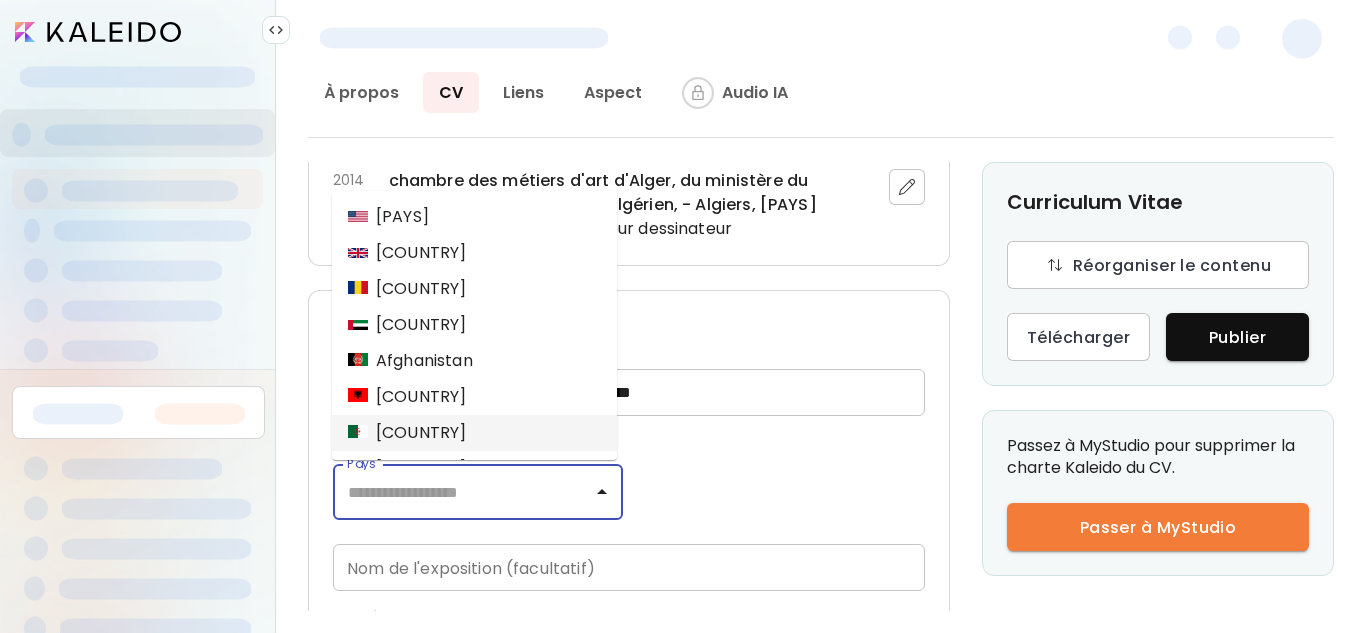 click on "Algérie" at bounding box center [474, 433] 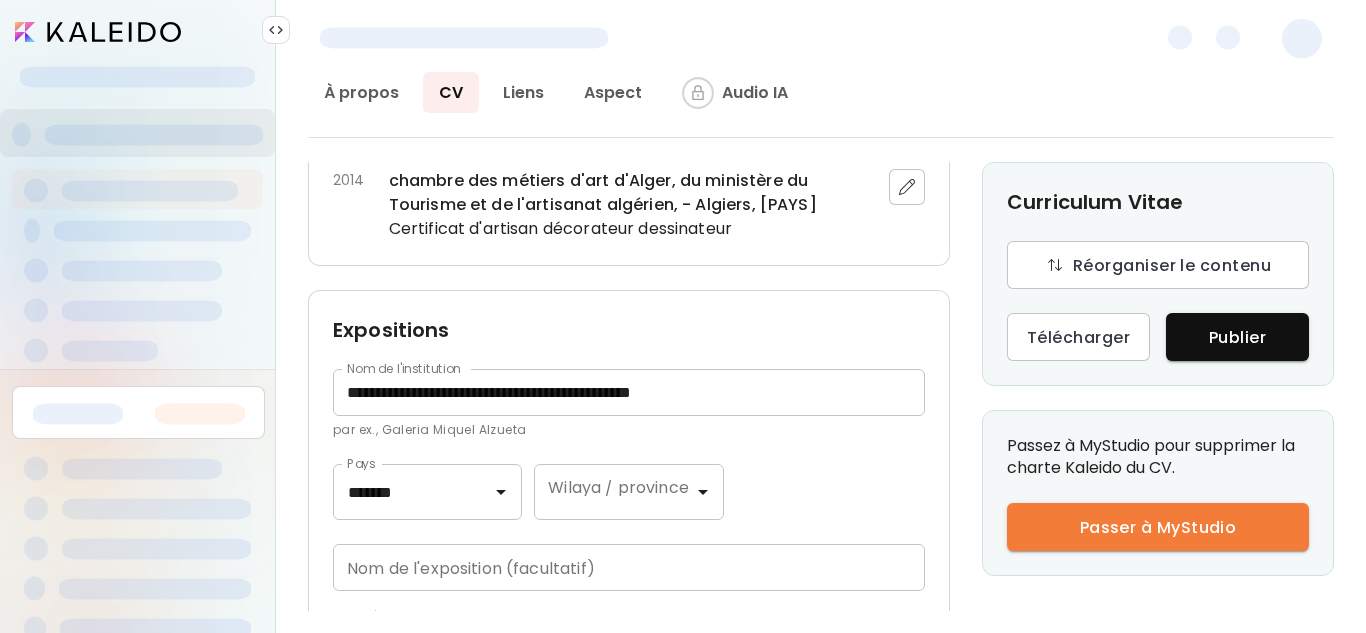 click at bounding box center [703, 492] 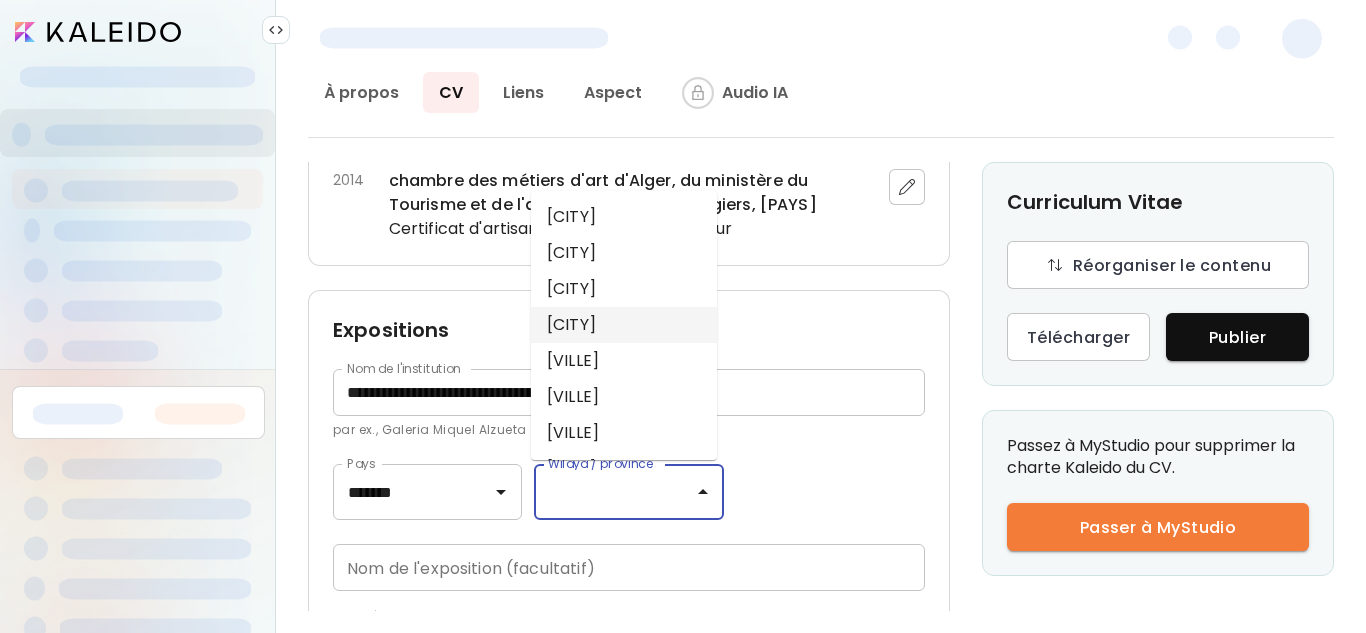 click on "Alger" at bounding box center (624, 325) 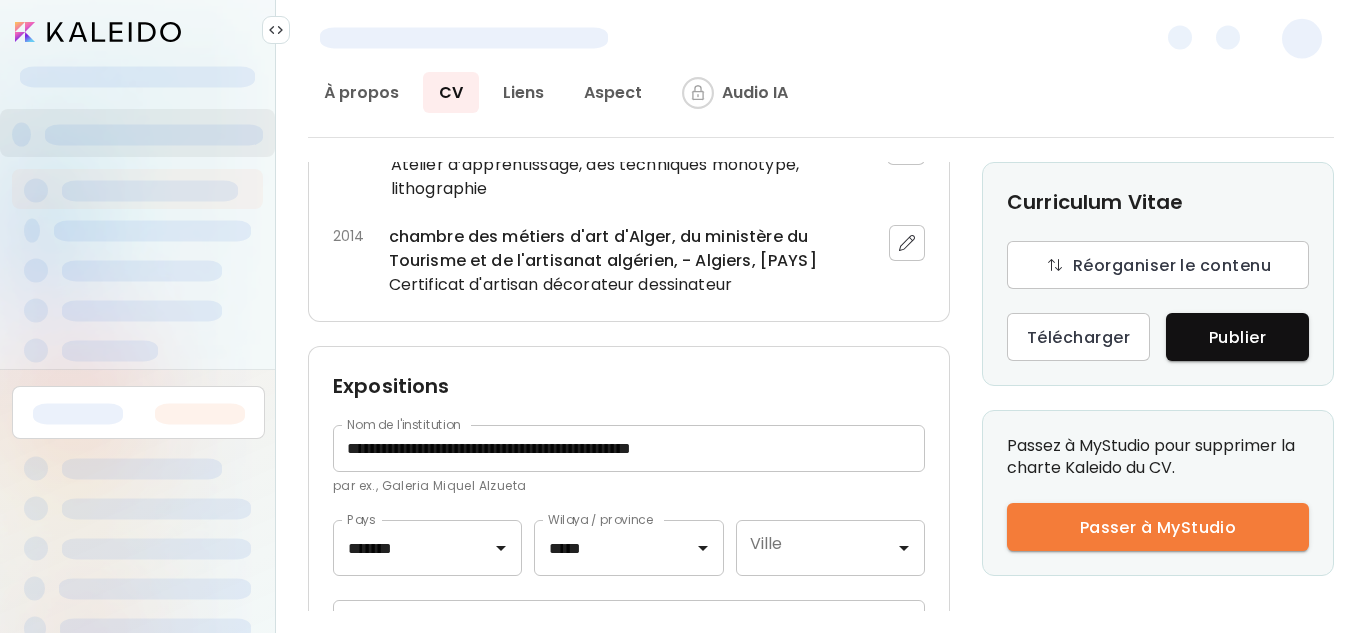 scroll, scrollTop: 978, scrollLeft: 0, axis: vertical 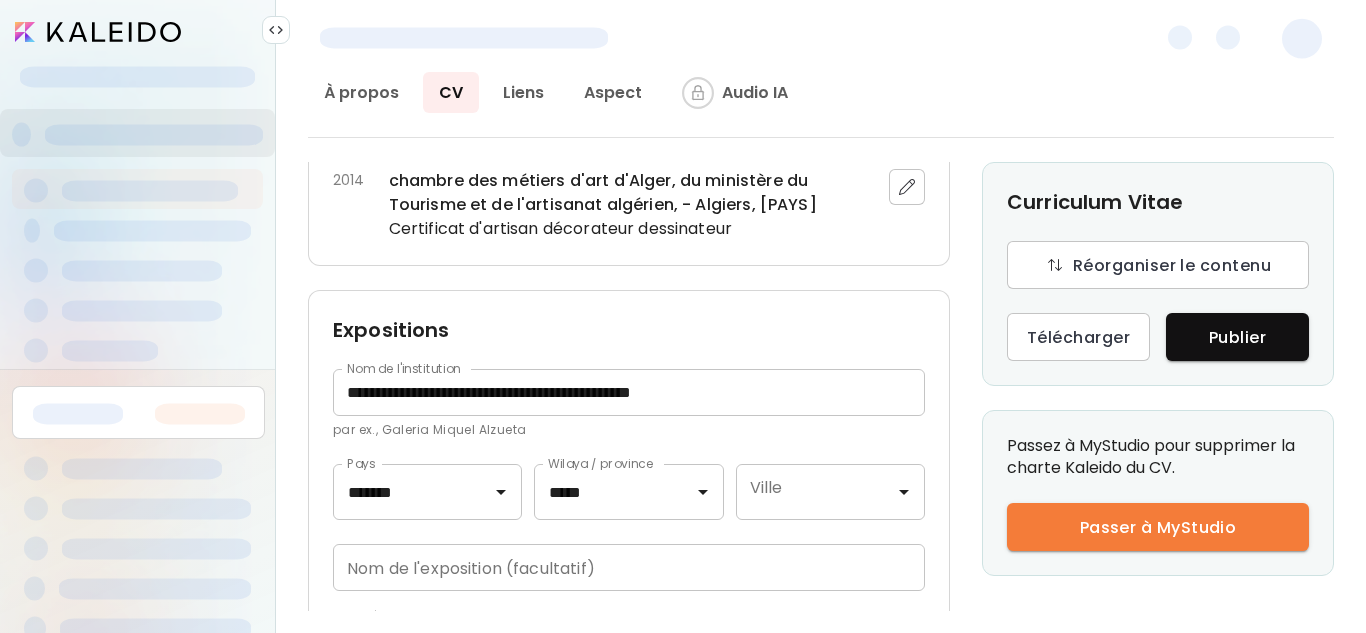 click 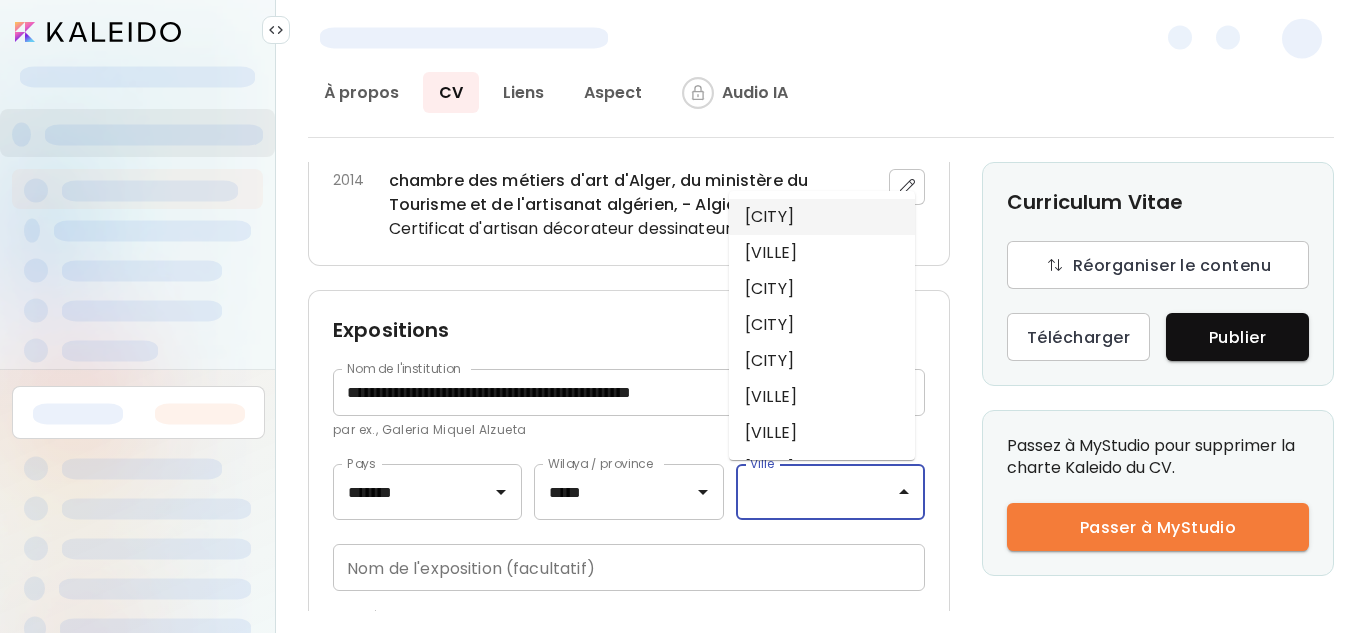 click on "Algiers" at bounding box center [822, 217] 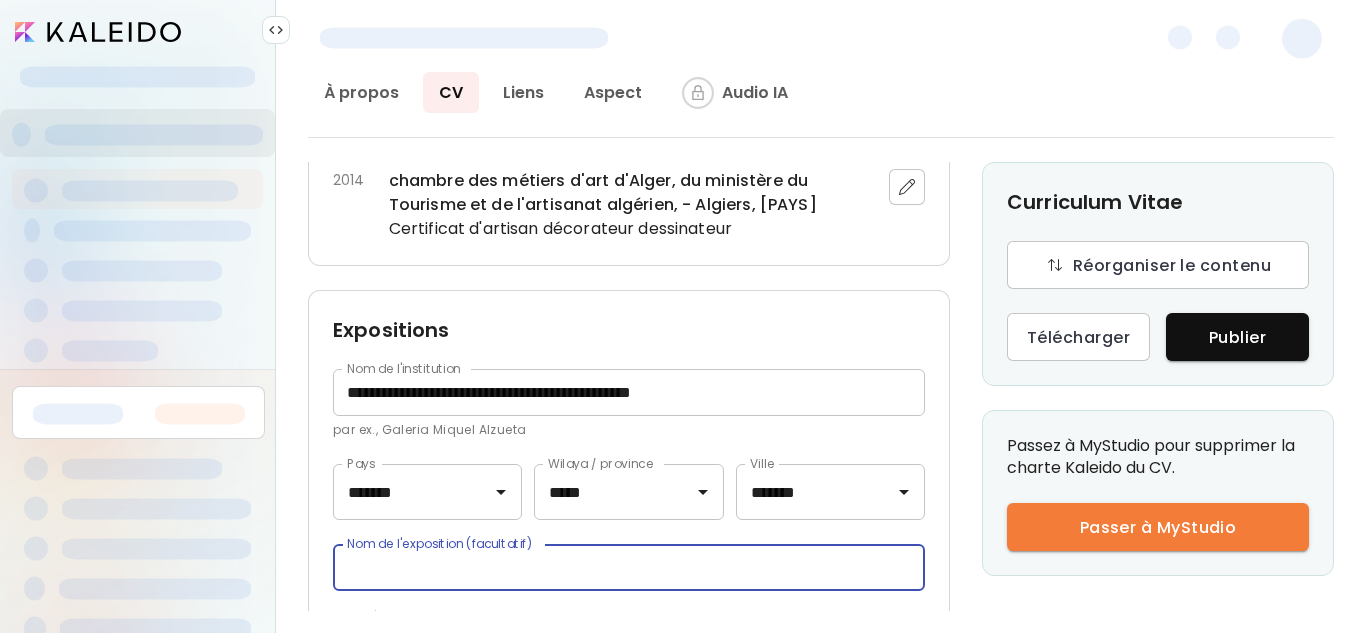 click at bounding box center (629, 567) 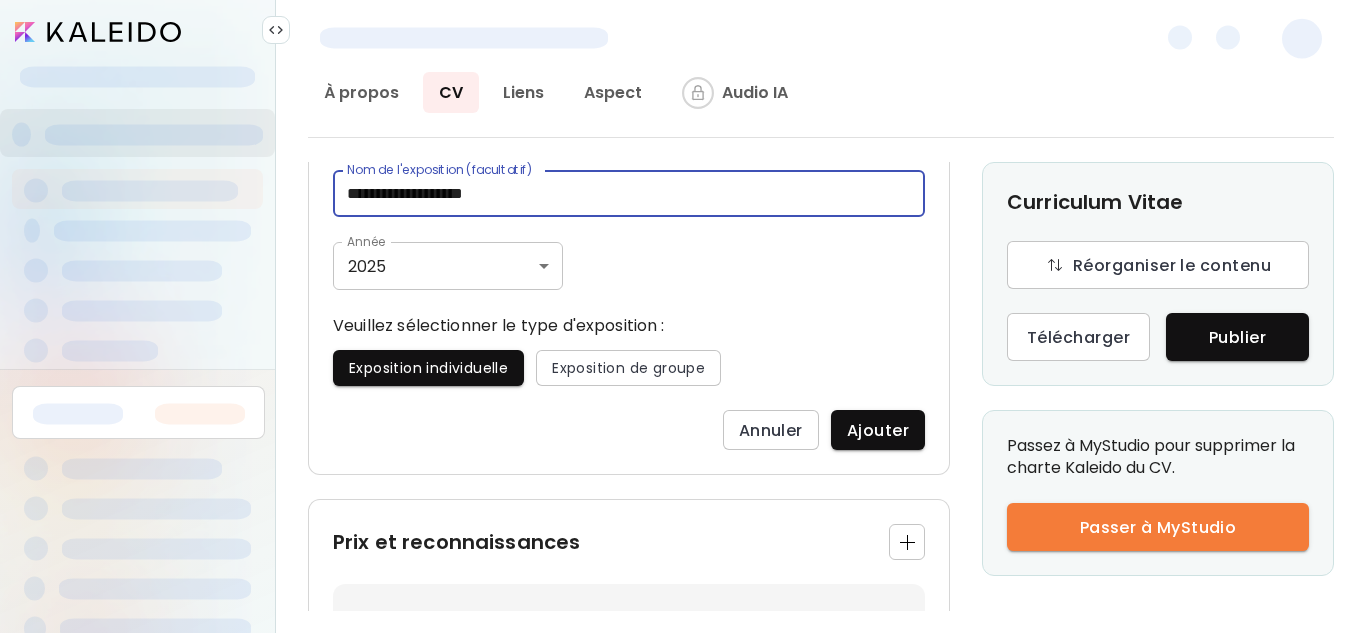 scroll, scrollTop: 1345, scrollLeft: 0, axis: vertical 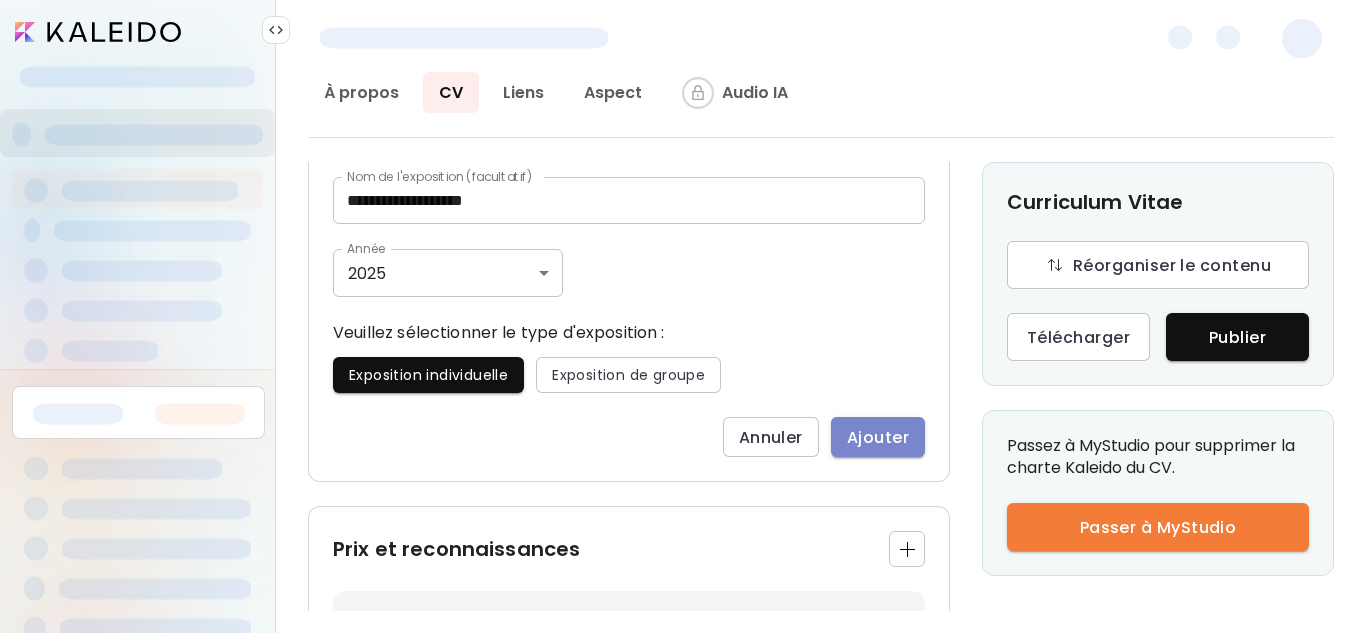 click on "Ajouter" at bounding box center (878, 437) 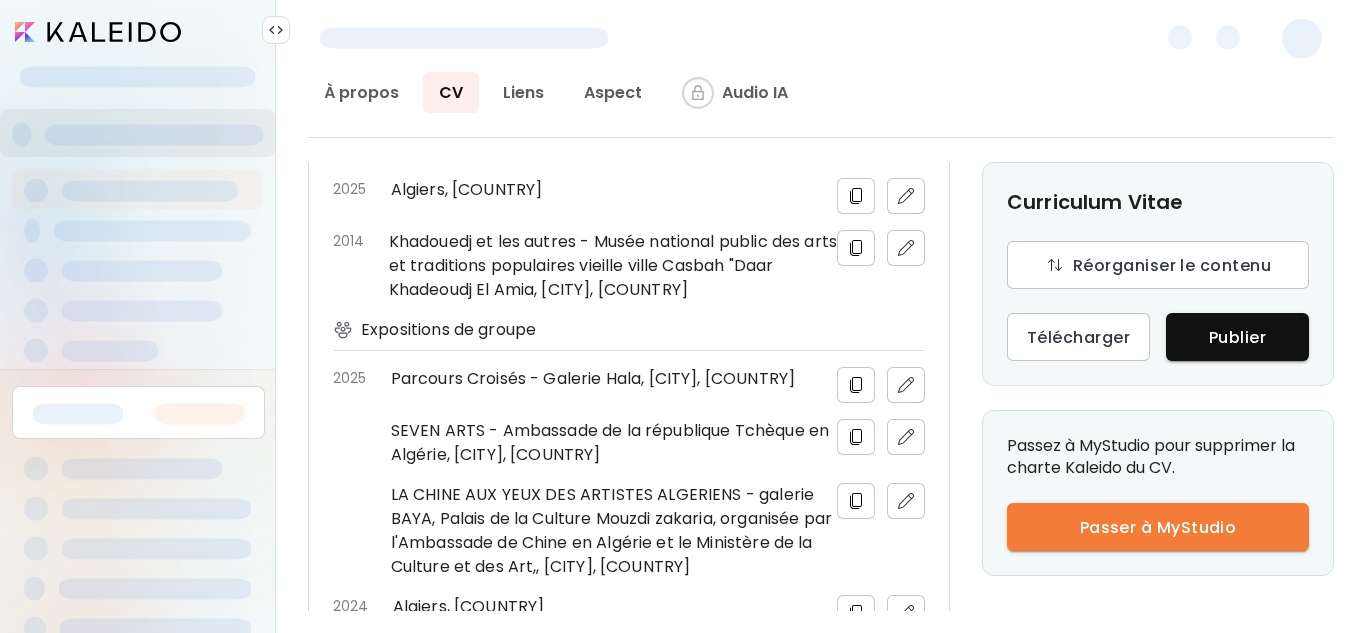 scroll, scrollTop: 1225, scrollLeft: 0, axis: vertical 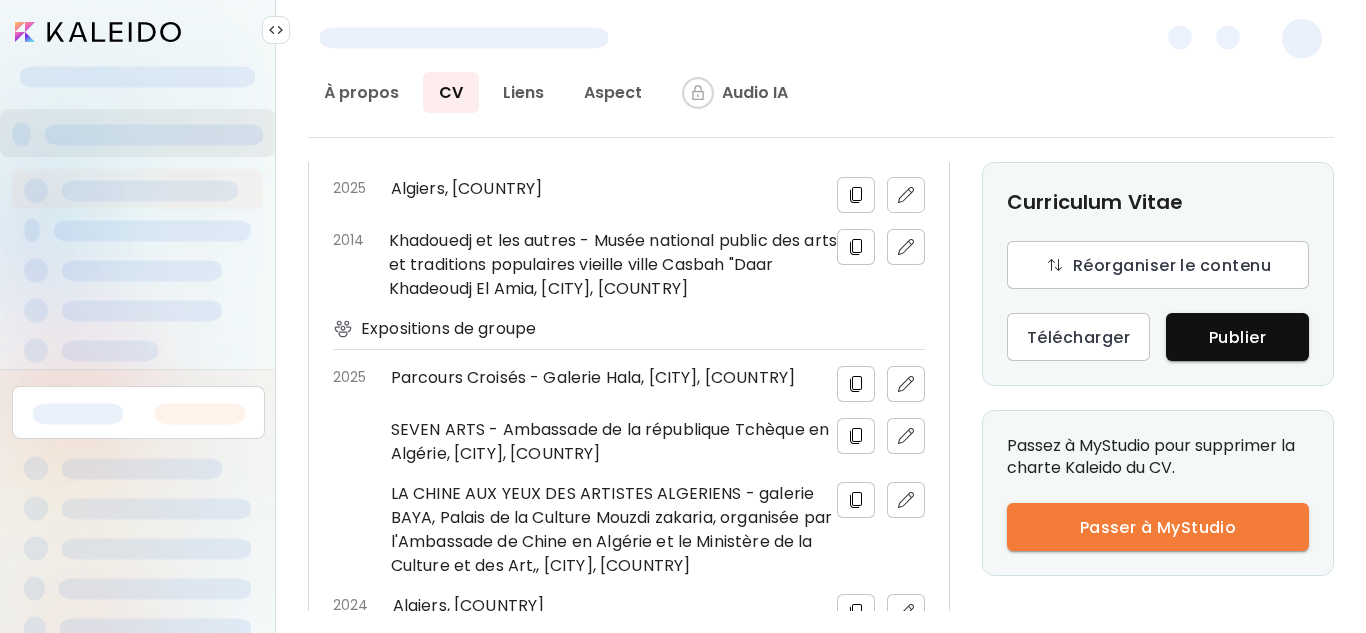 click at bounding box center [906, 195] 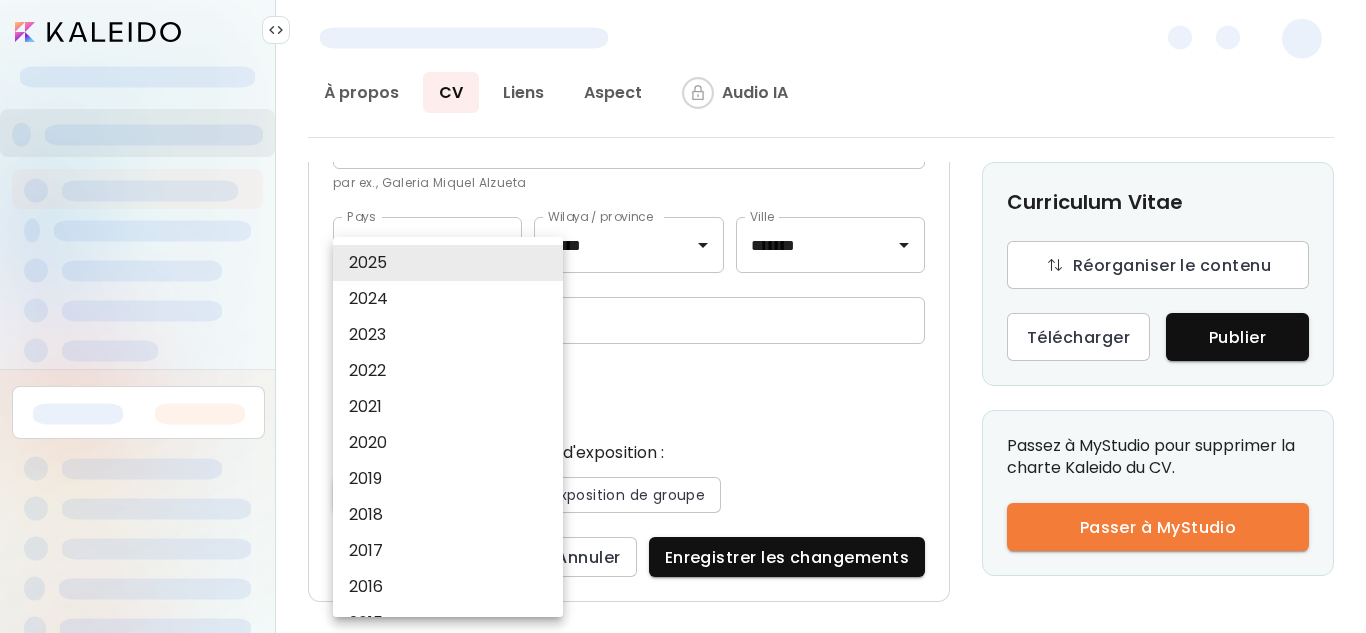click on "**********" at bounding box center (683, 316) 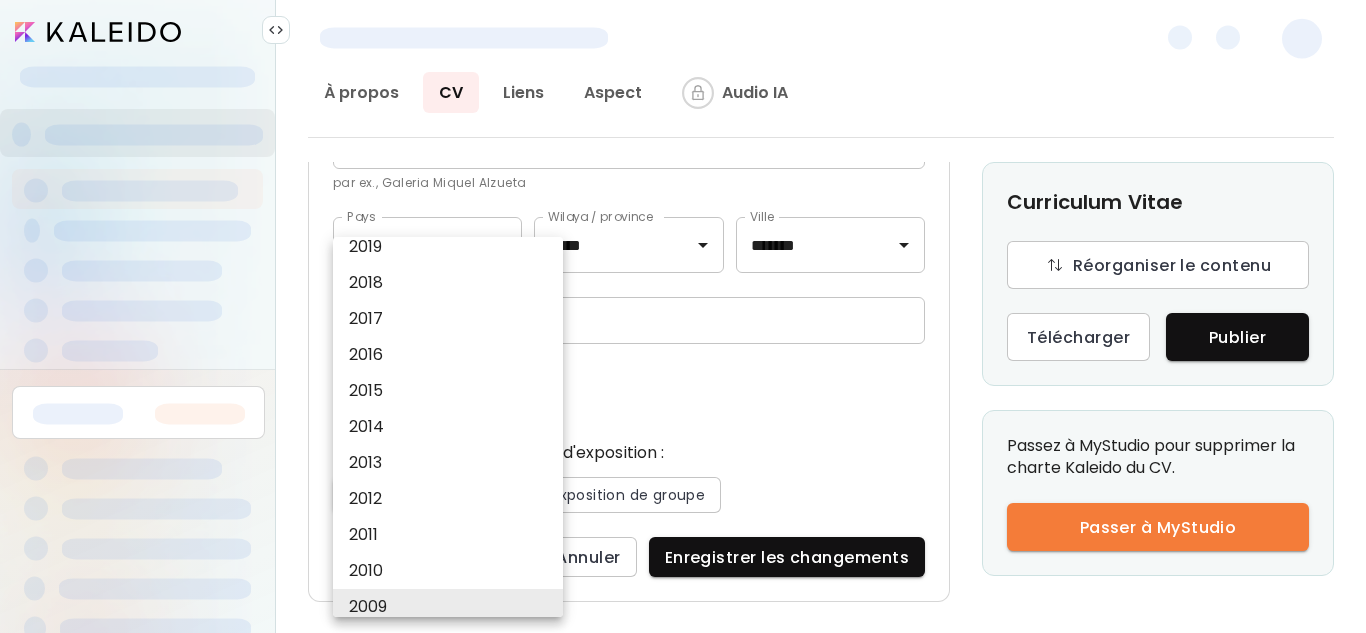scroll, scrollTop: 448, scrollLeft: 0, axis: vertical 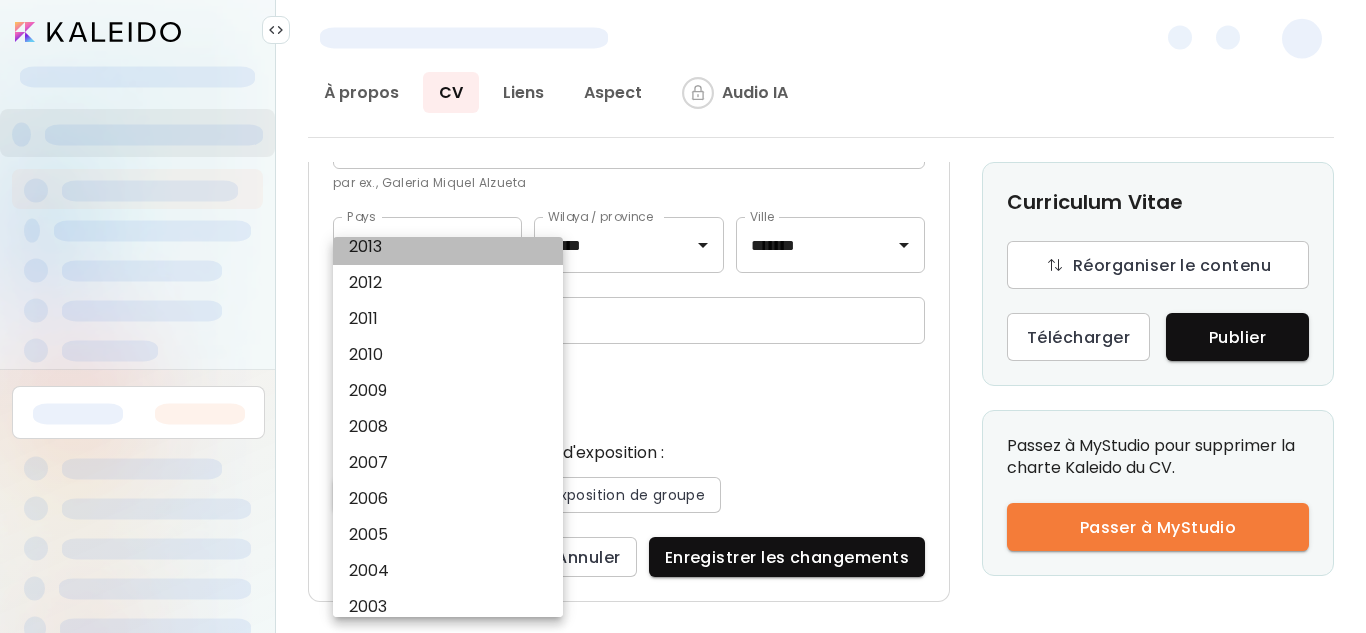click on "2013" at bounding box center [453, 247] 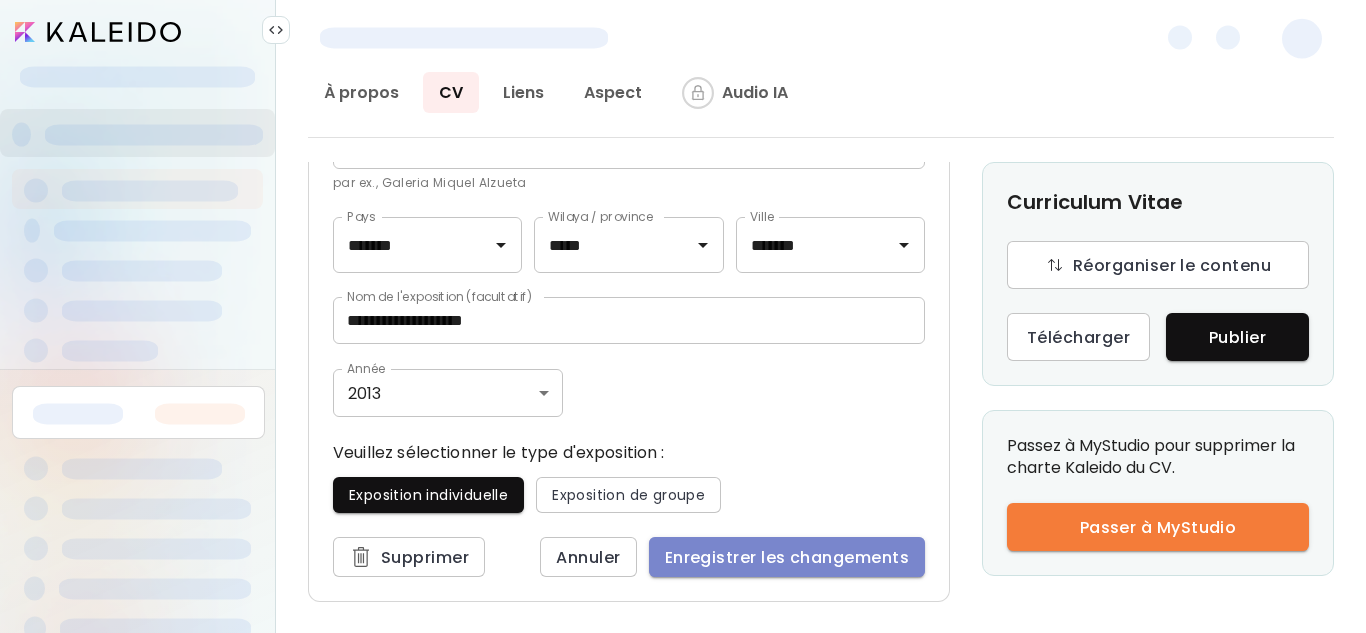 click on "Enregistrer les changements" at bounding box center [787, 557] 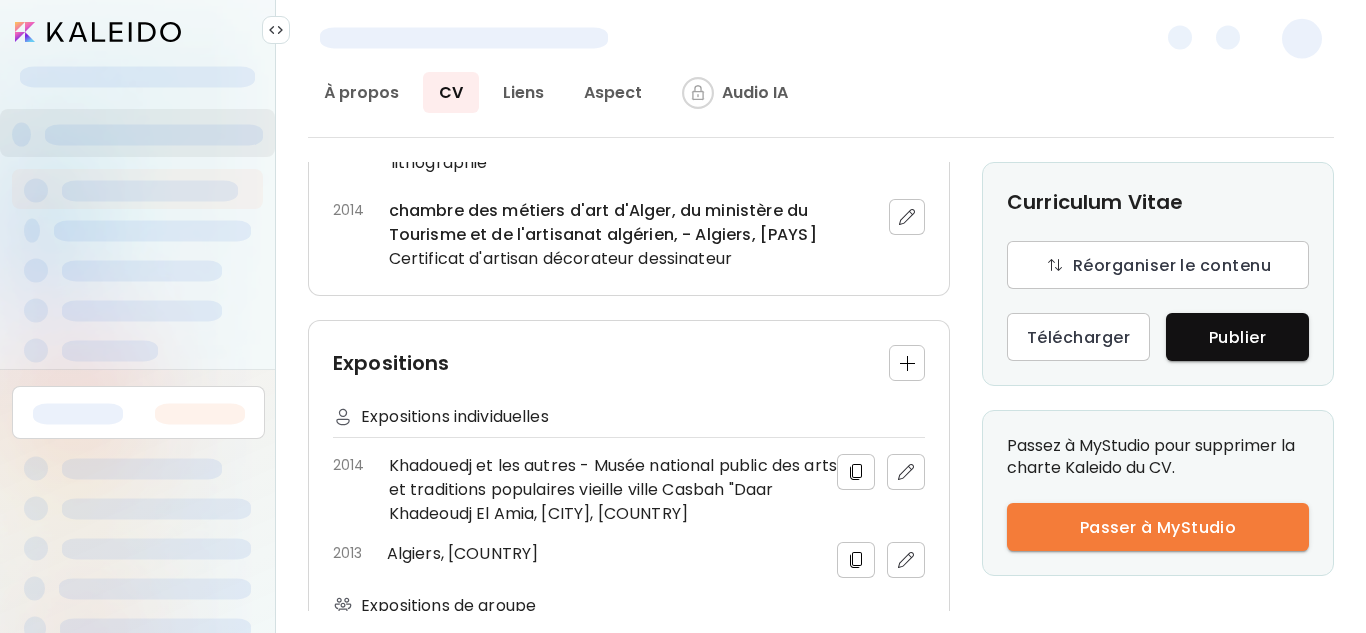 scroll, scrollTop: 945, scrollLeft: 0, axis: vertical 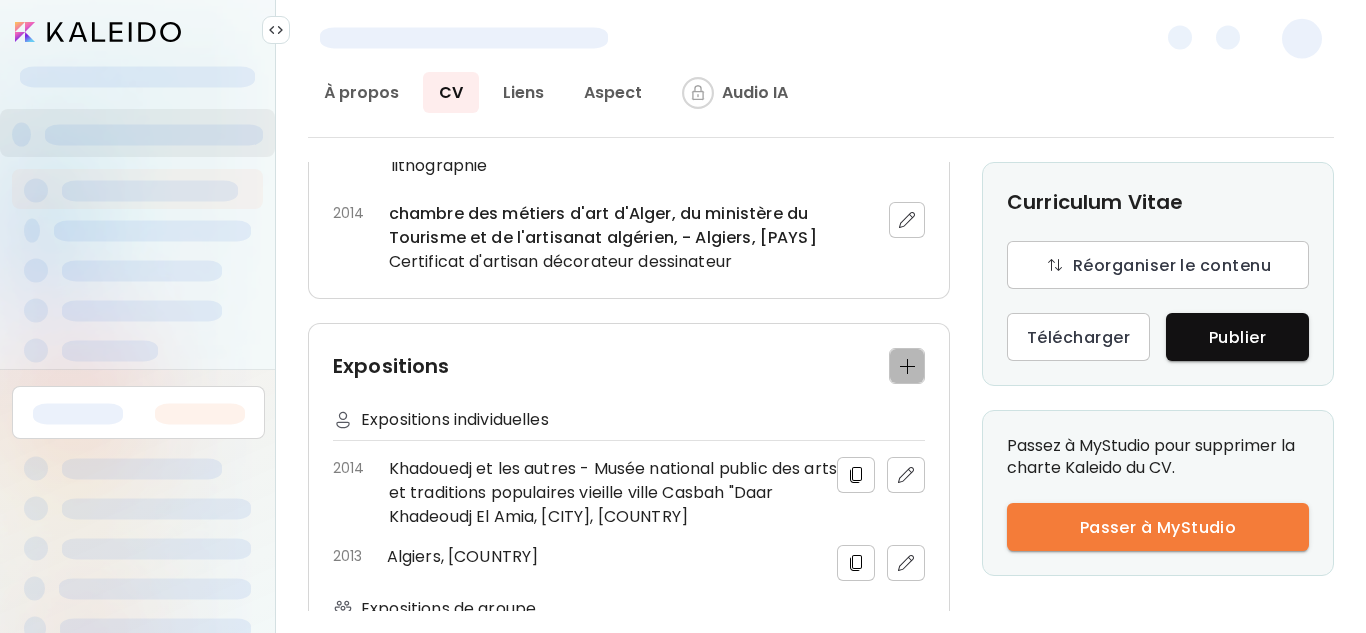 click at bounding box center [907, 366] 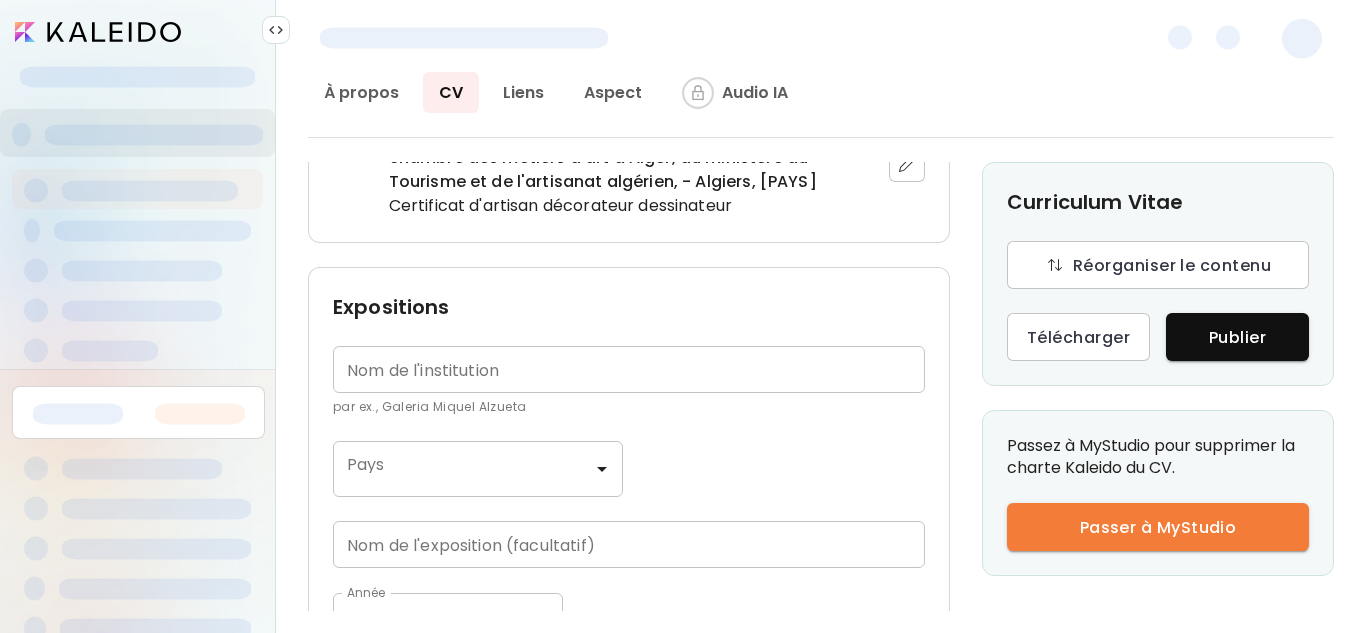 scroll, scrollTop: 889, scrollLeft: 0, axis: vertical 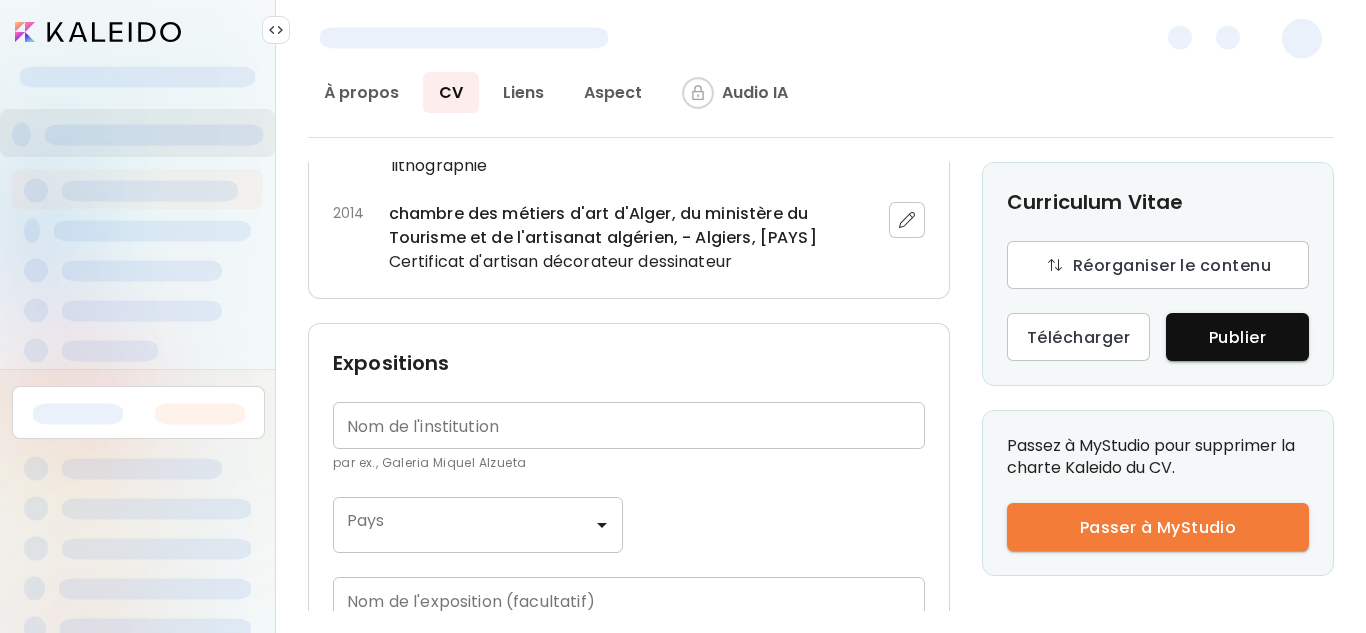 click at bounding box center [629, 425] 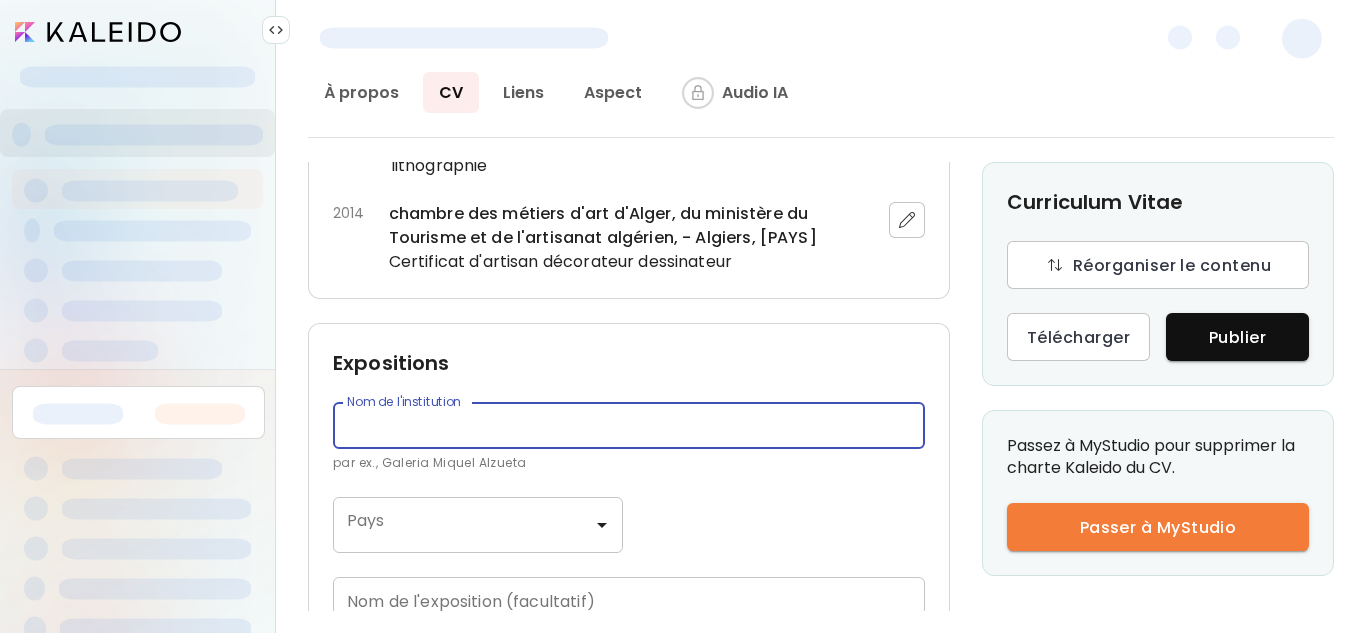 paste on "**********" 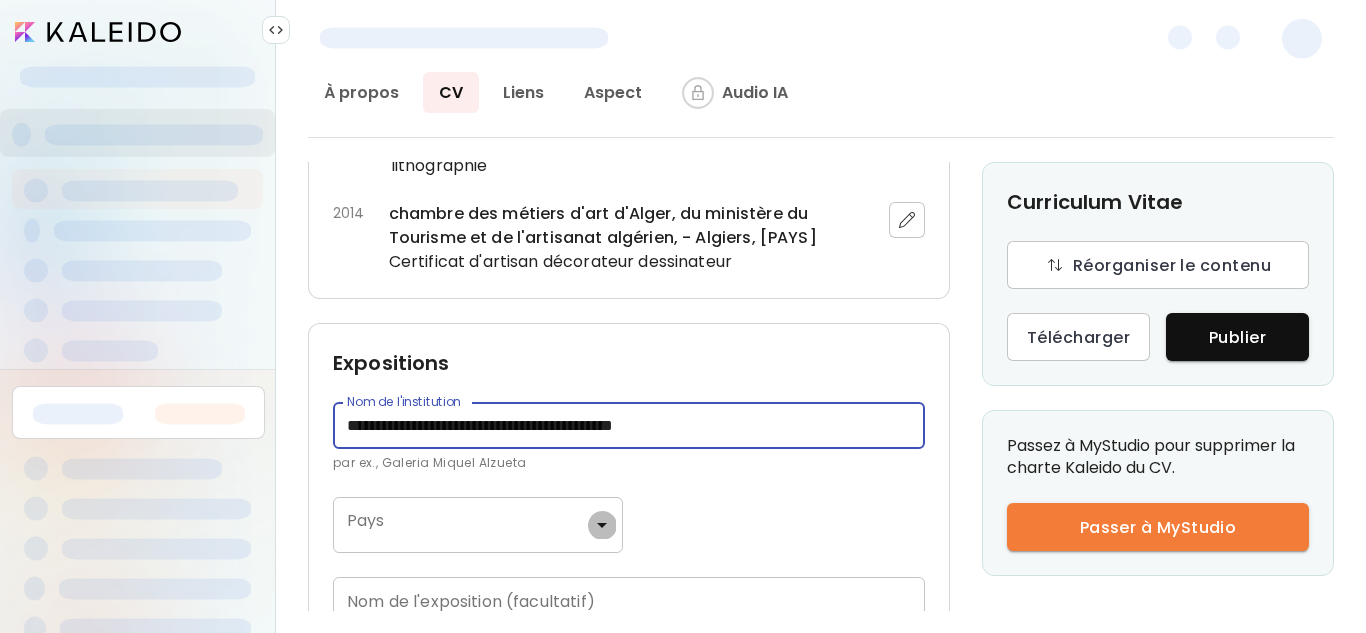 click 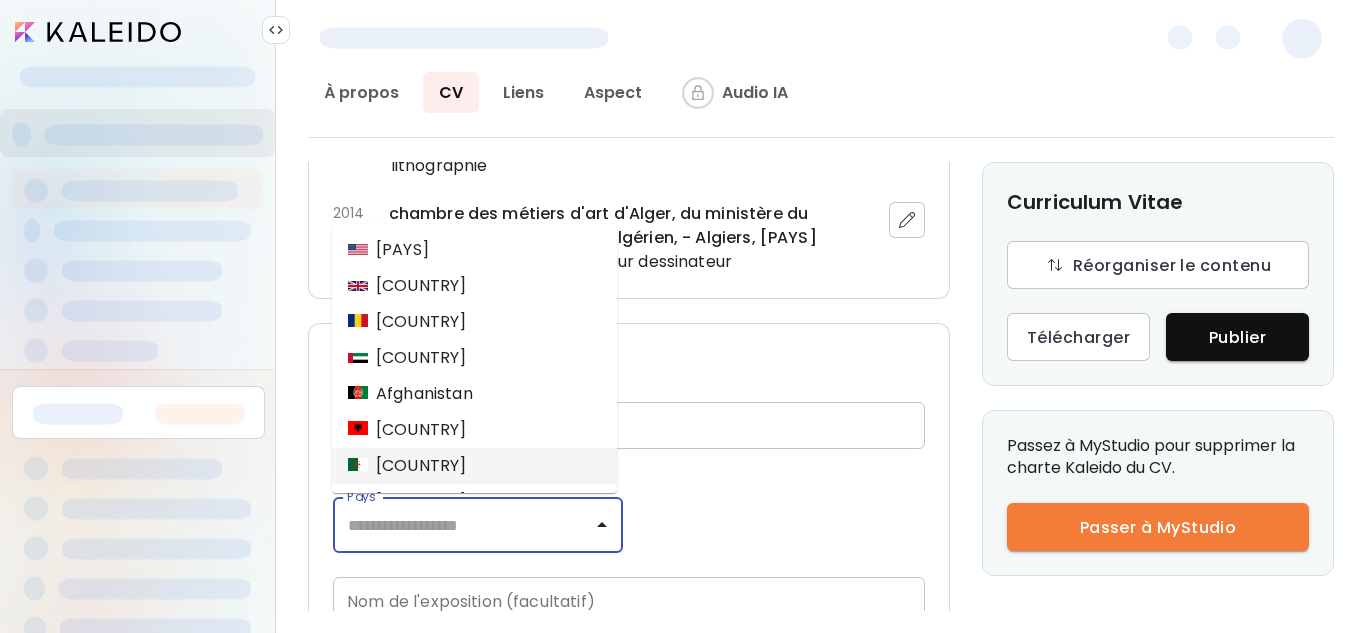 click on "Algérie" at bounding box center (407, 466) 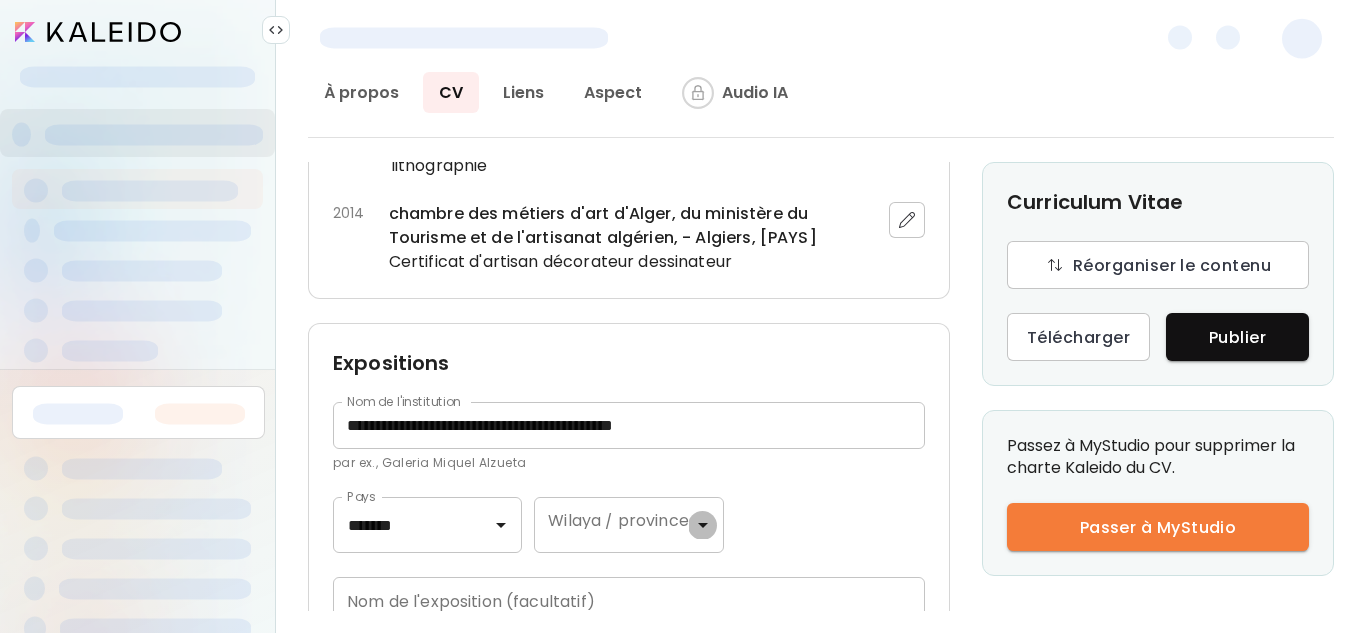 click 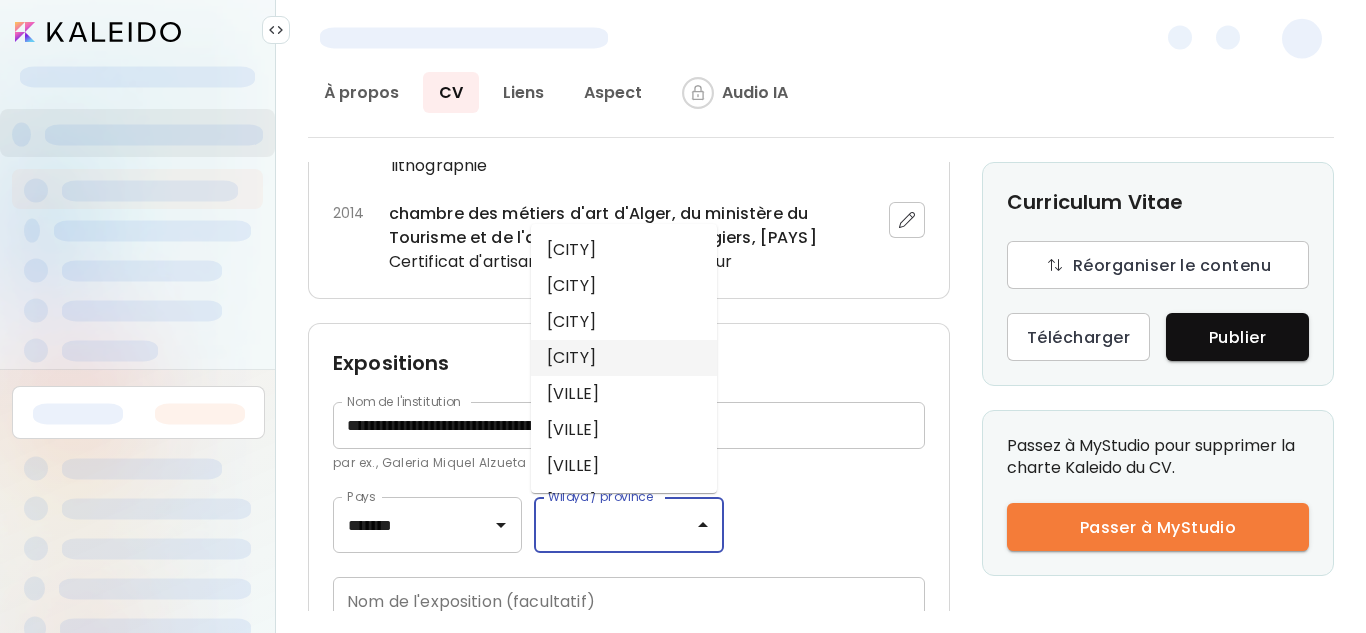 click on "Alger" at bounding box center (624, 358) 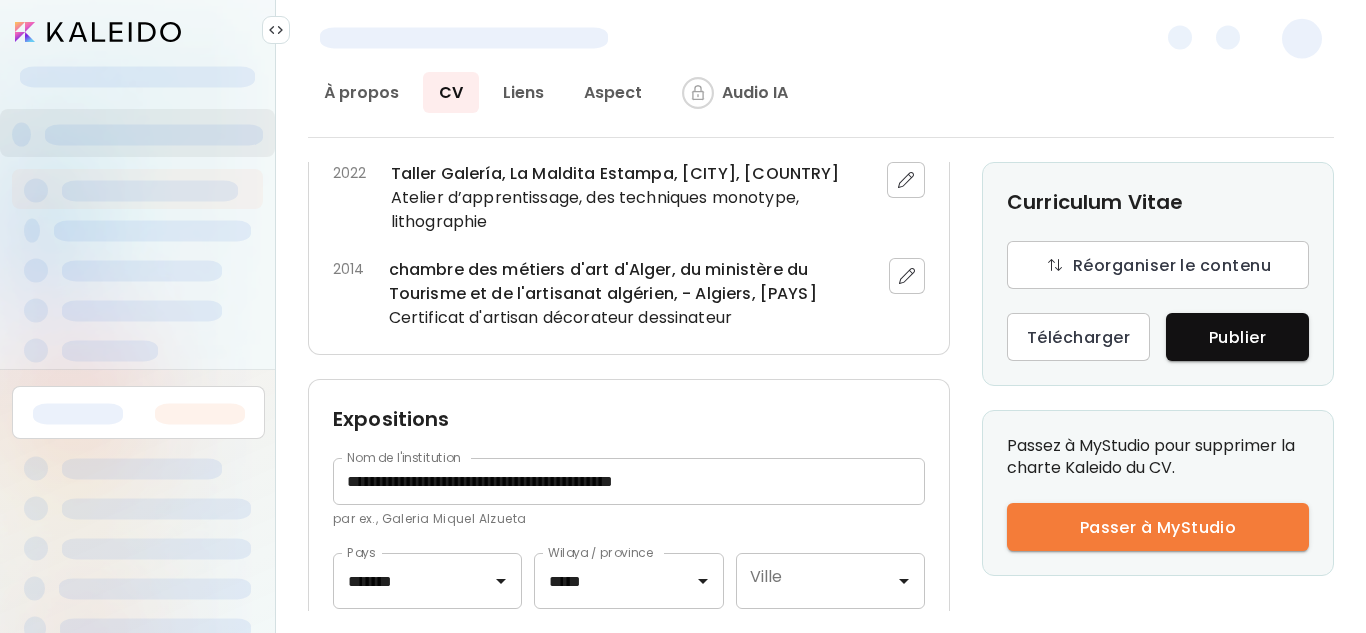 scroll, scrollTop: 945, scrollLeft: 0, axis: vertical 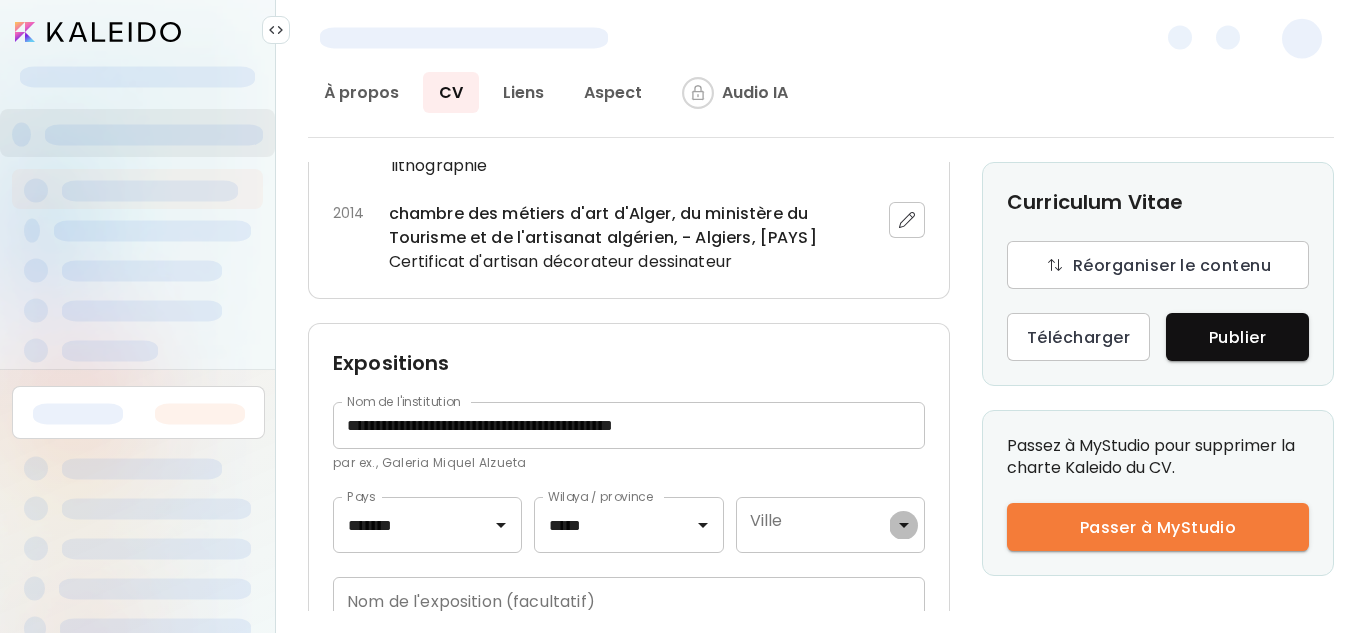 click 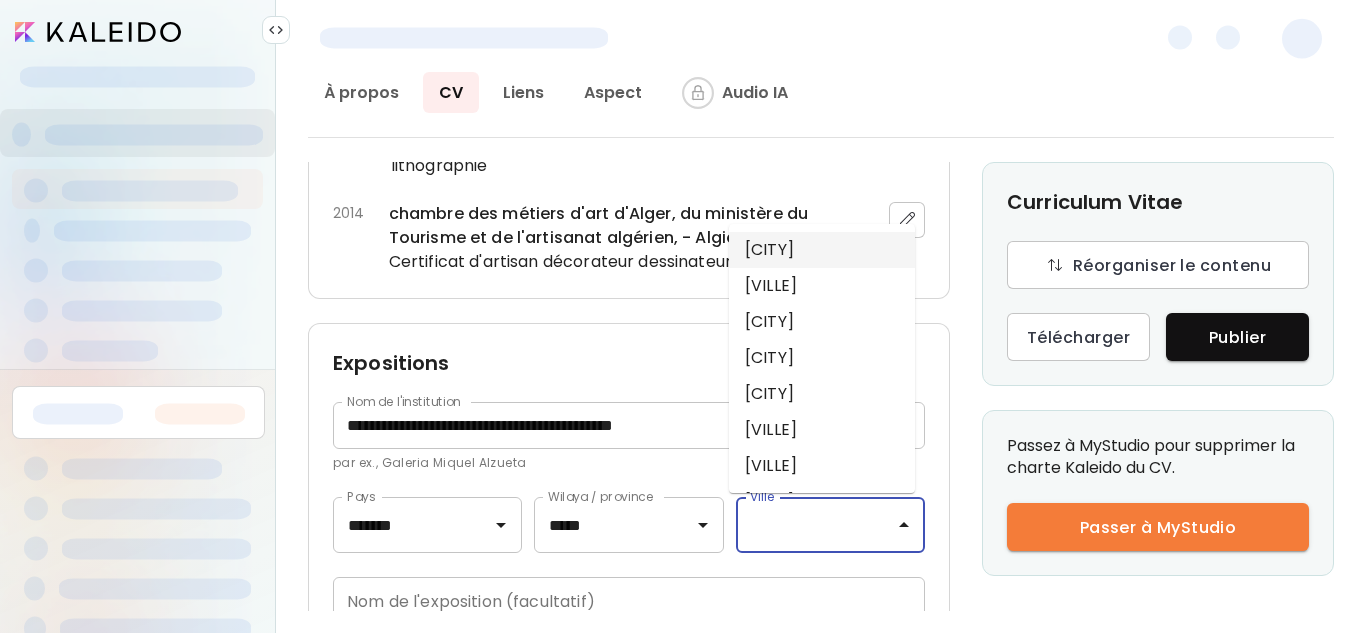 click on "Algiers" at bounding box center (822, 250) 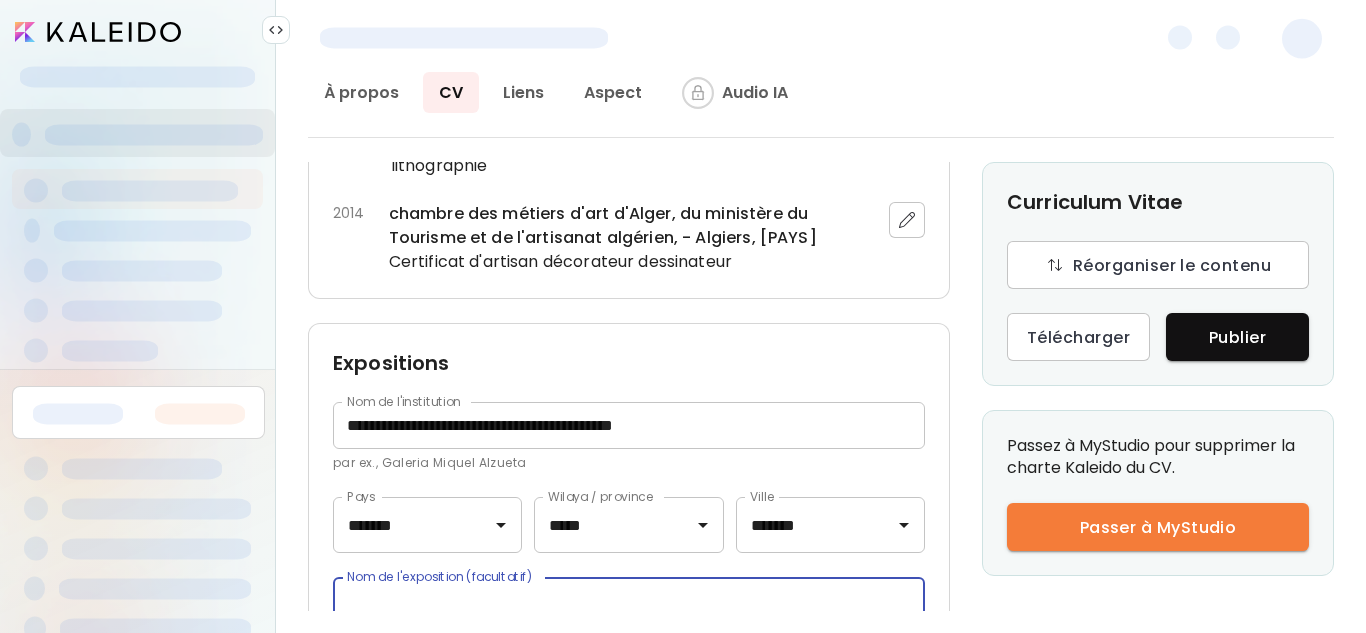 click at bounding box center [629, 600] 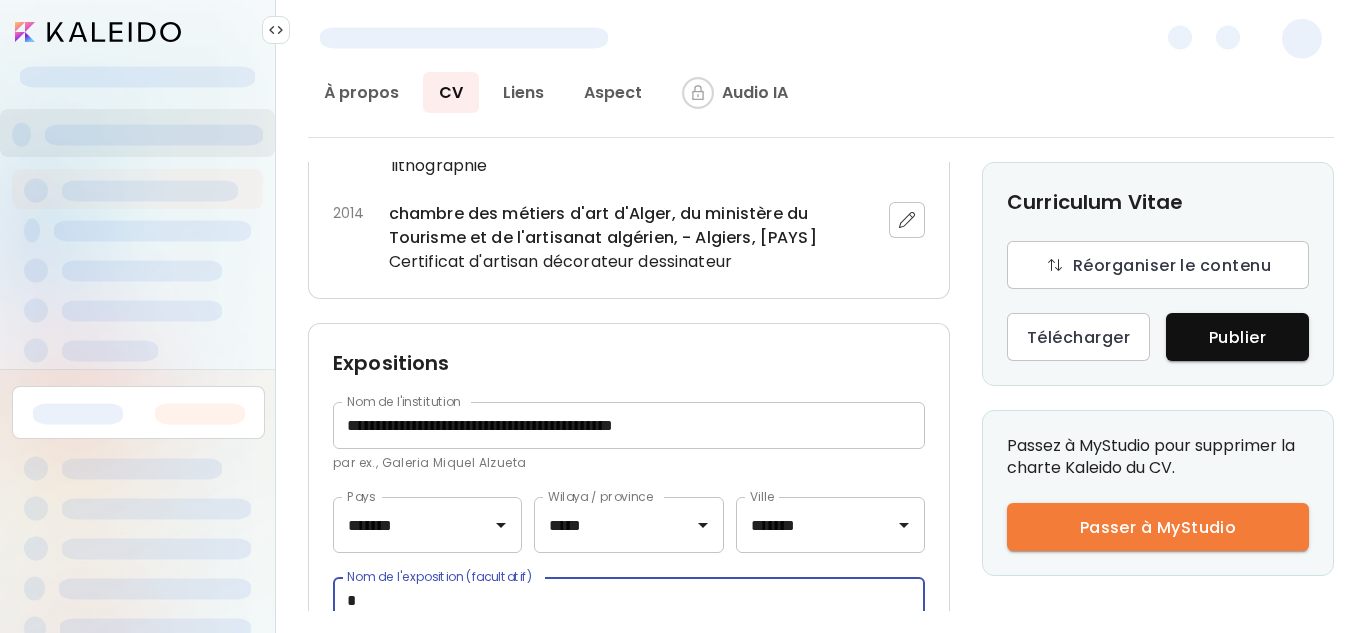 scroll, scrollTop: 947, scrollLeft: 0, axis: vertical 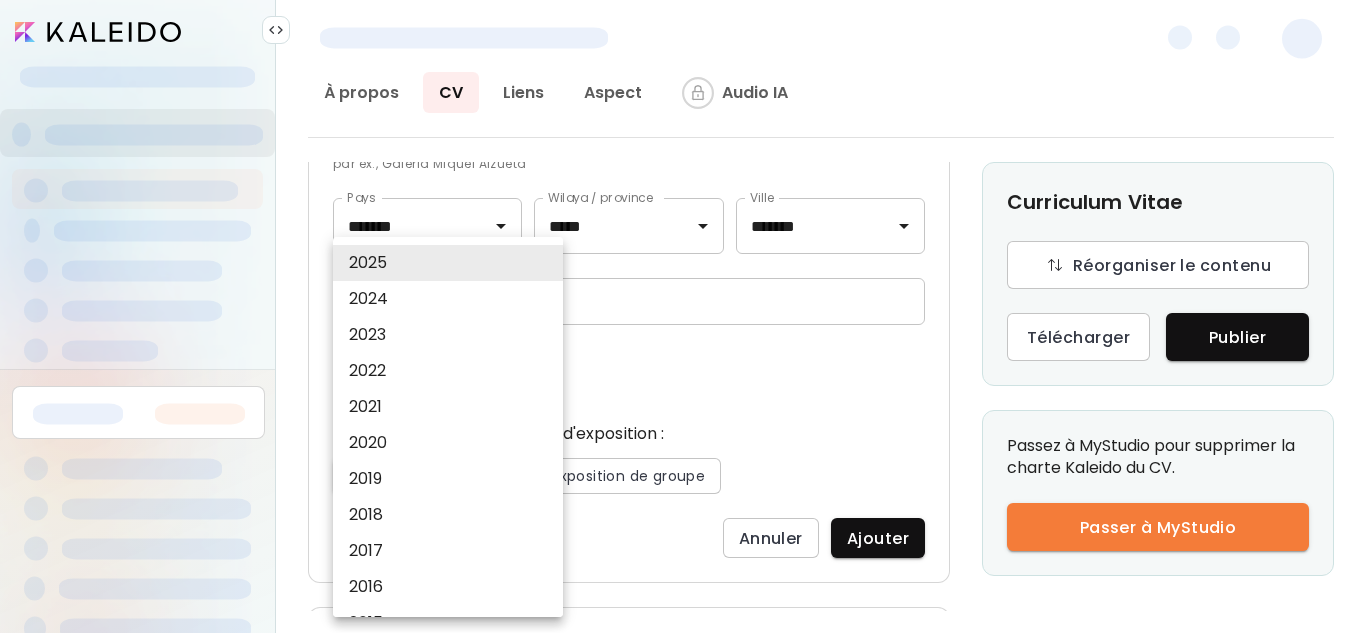 click on "**********" at bounding box center [683, 316] 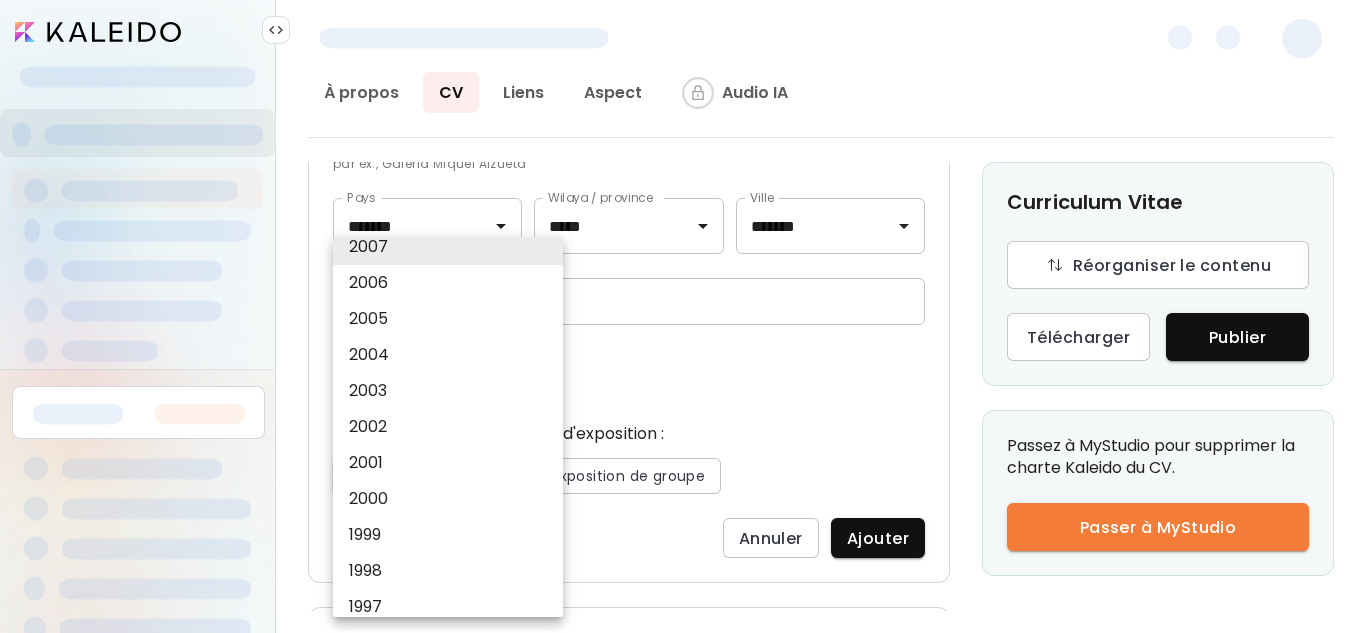 scroll, scrollTop: 448, scrollLeft: 0, axis: vertical 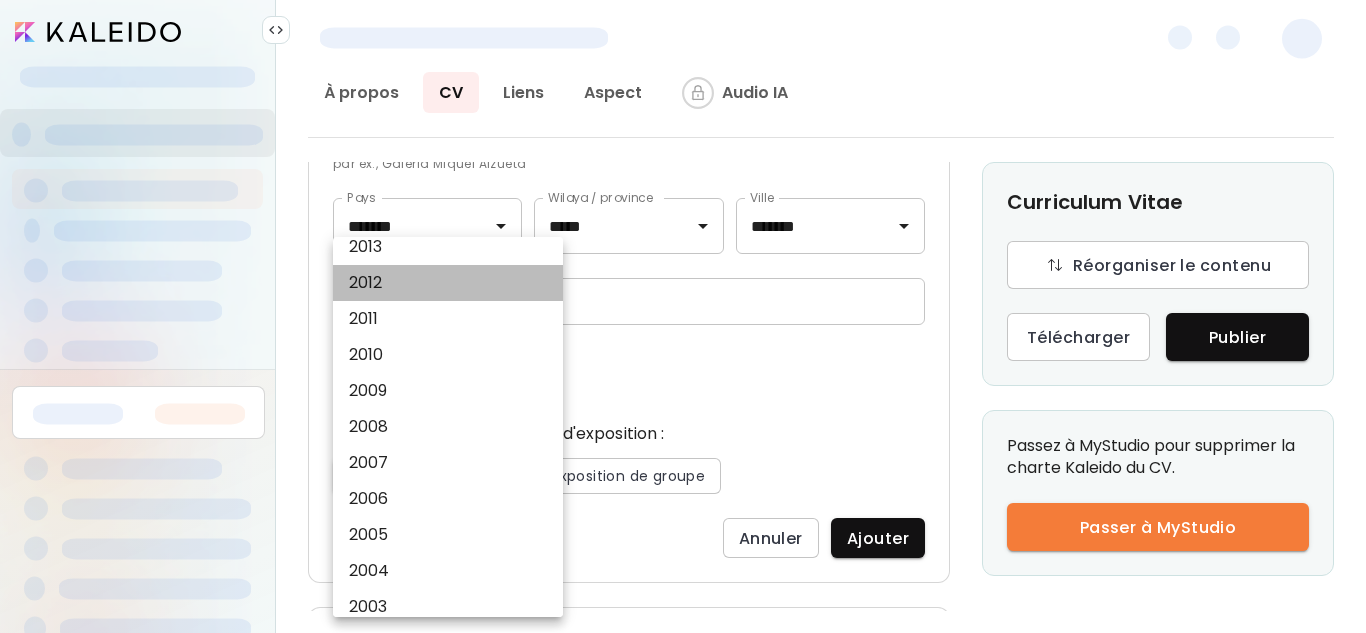 click on "2012" at bounding box center [453, 283] 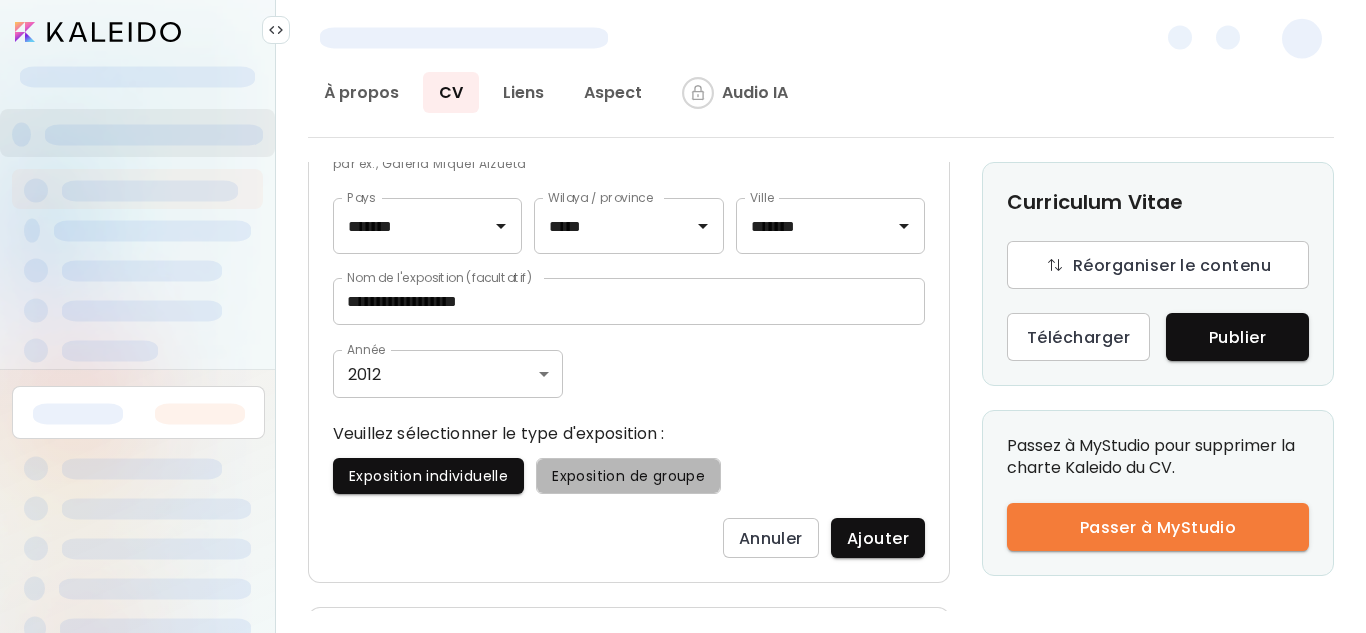 click on "Exposition de groupe" at bounding box center [628, 476] 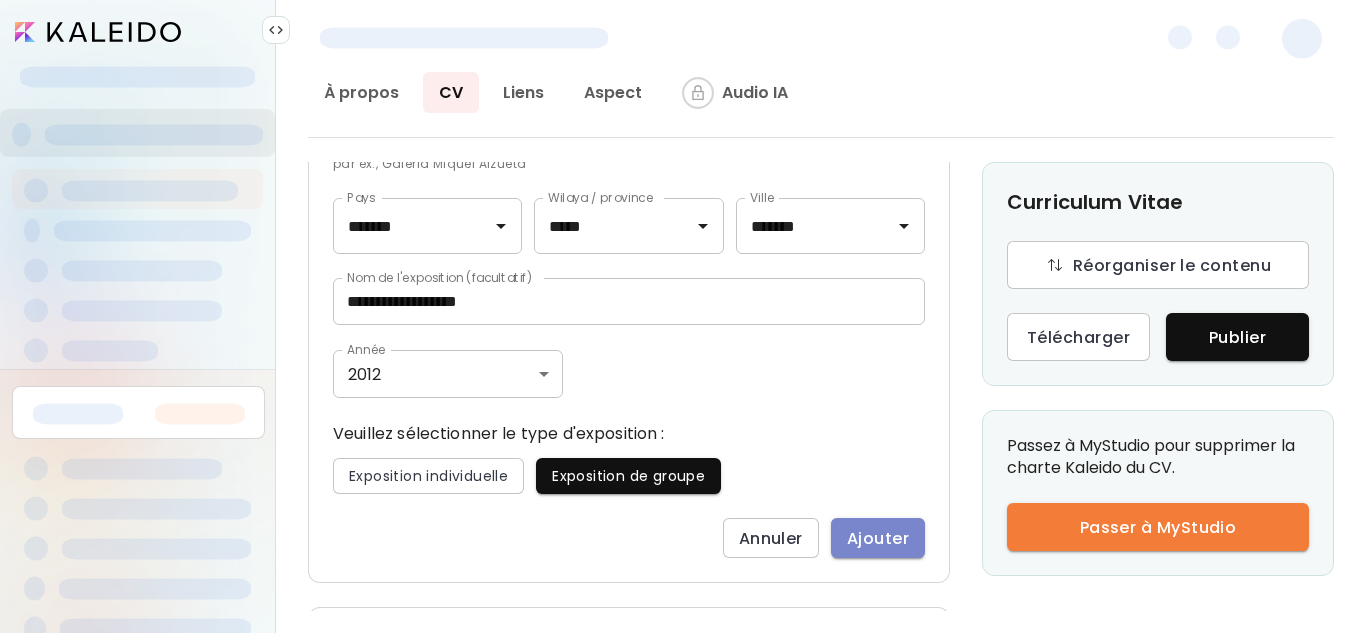 click on "Ajouter" at bounding box center (878, 538) 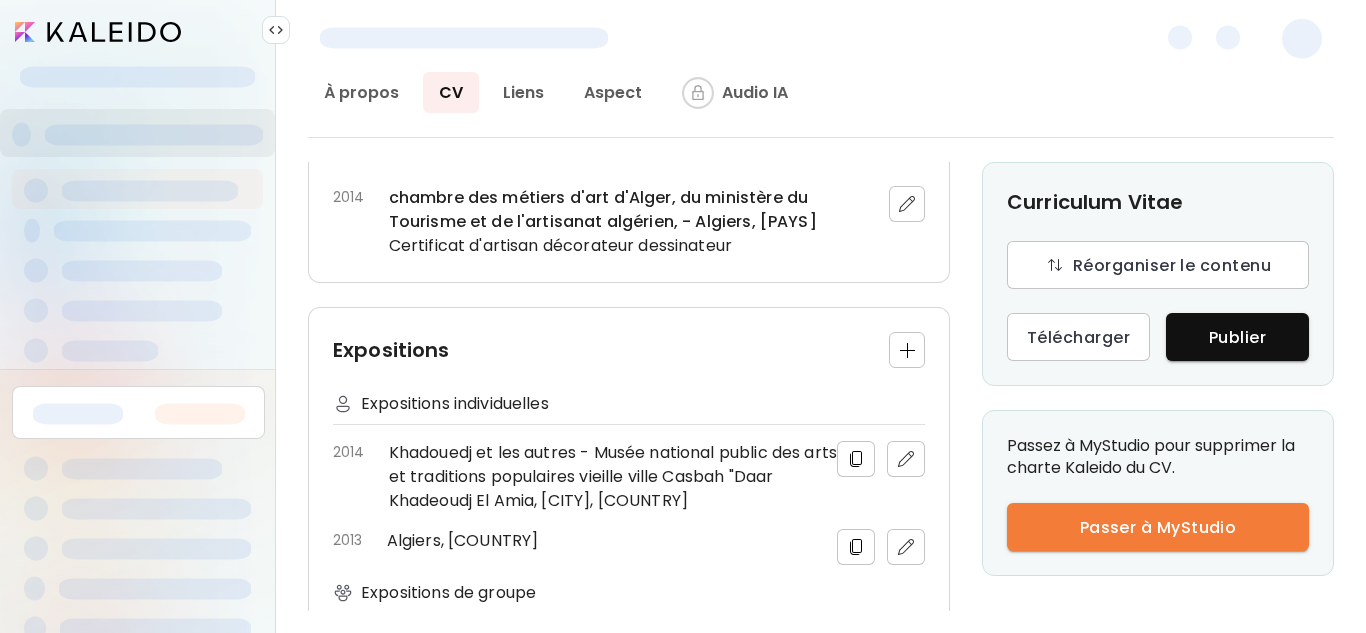 scroll, scrollTop: 924, scrollLeft: 0, axis: vertical 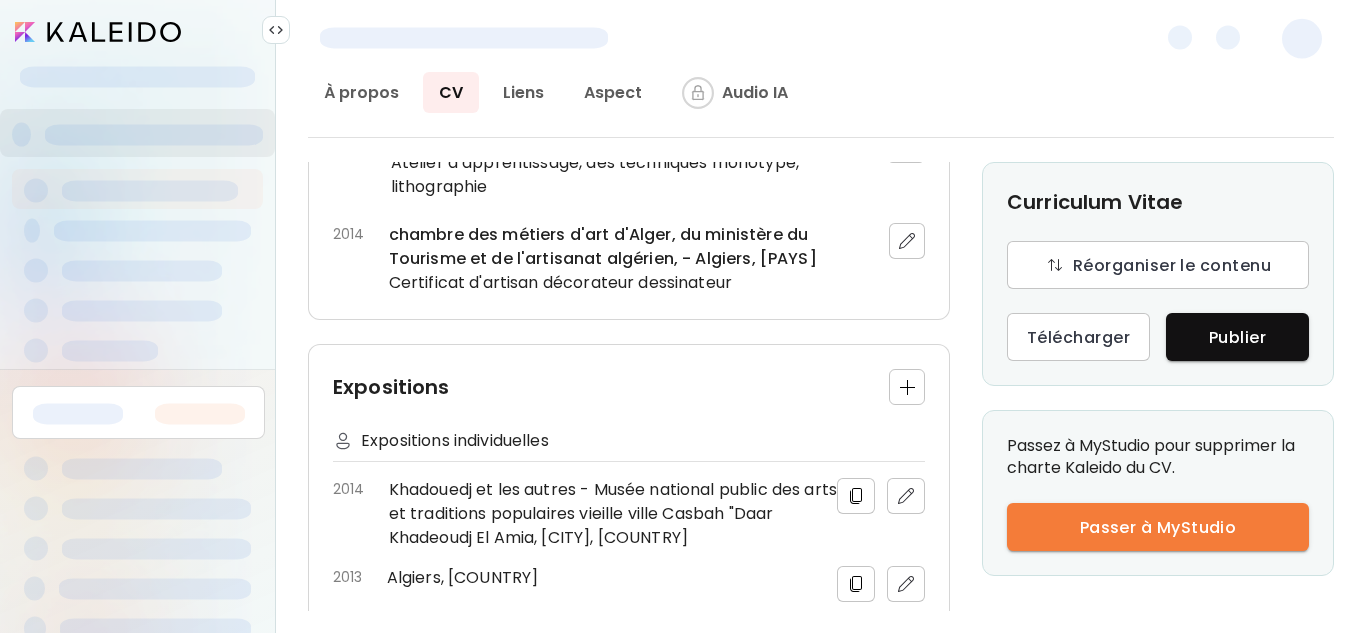 click at bounding box center (907, 387) 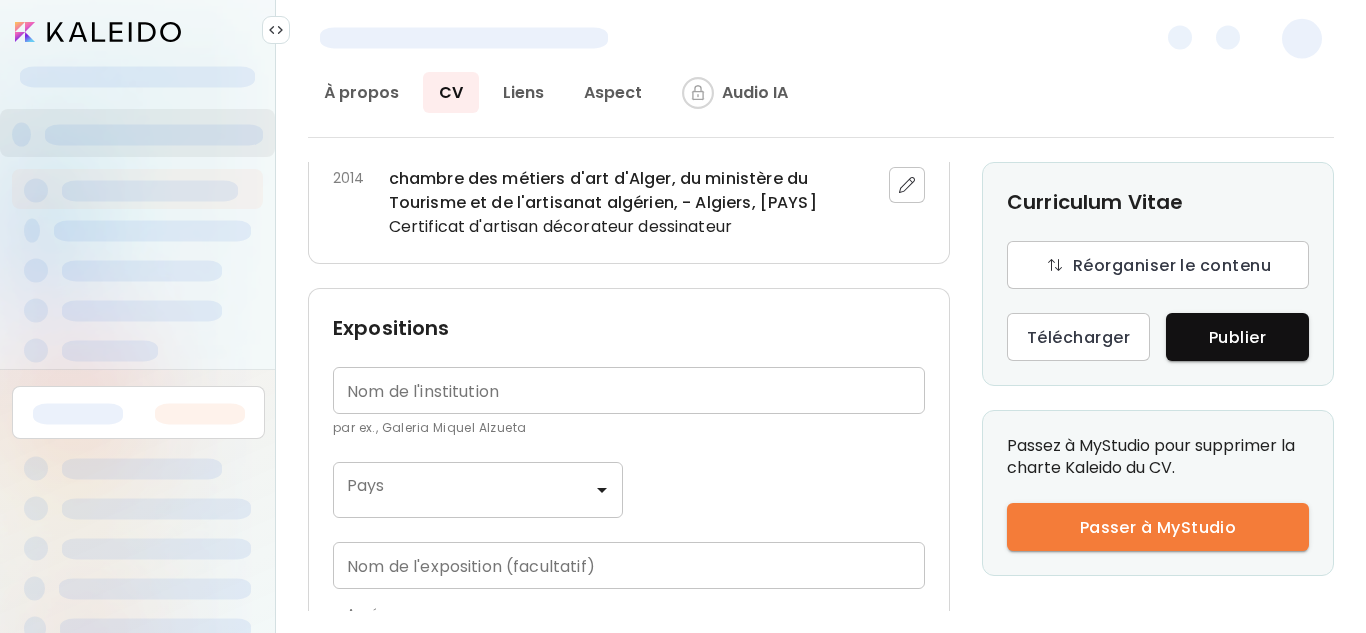 scroll, scrollTop: 868, scrollLeft: 0, axis: vertical 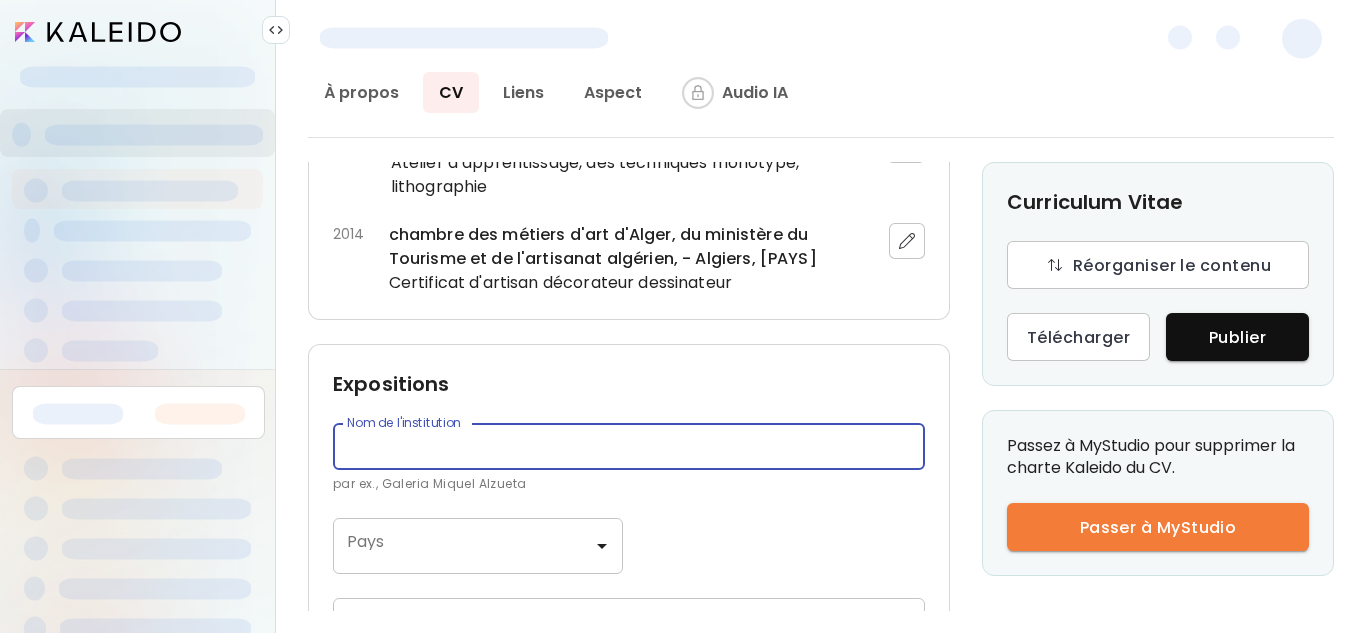 click at bounding box center [629, 446] 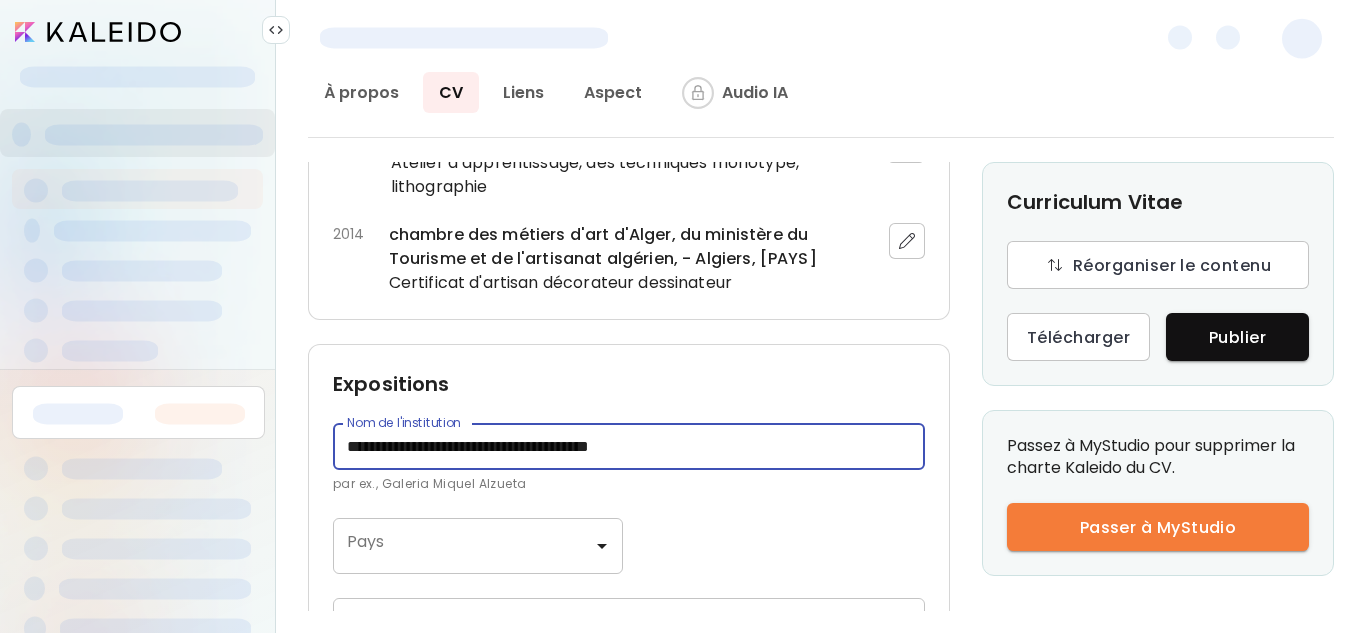 click 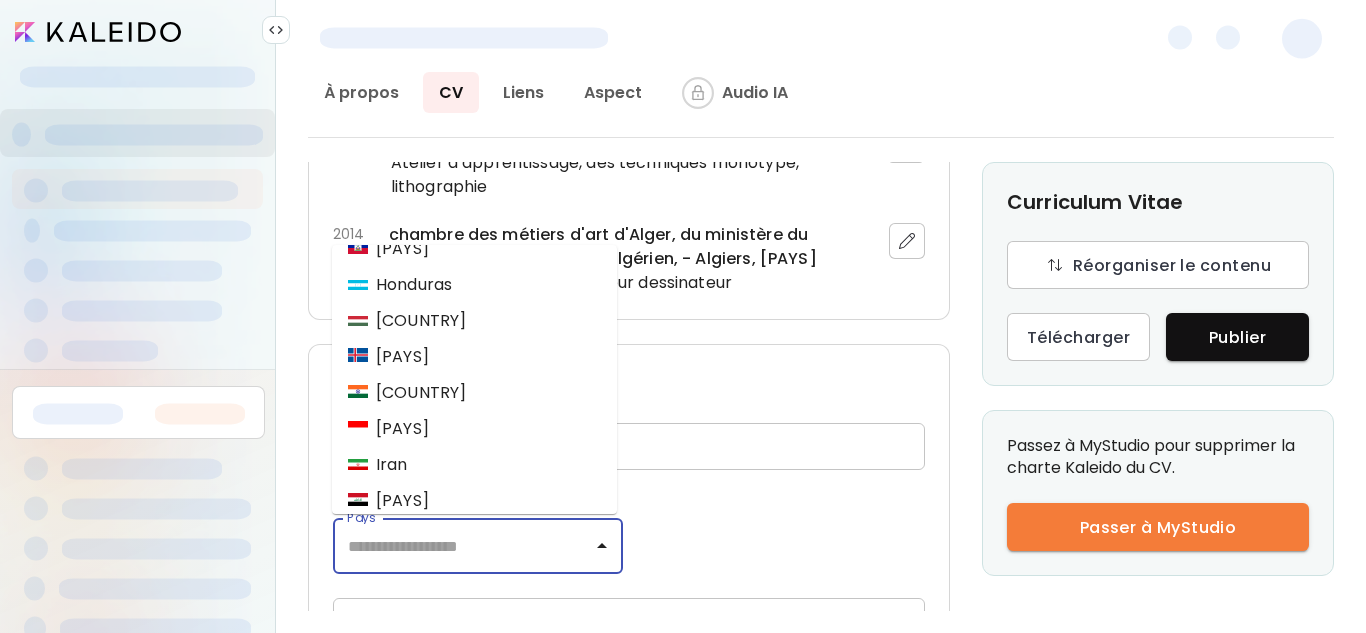 scroll, scrollTop: 12, scrollLeft: 0, axis: vertical 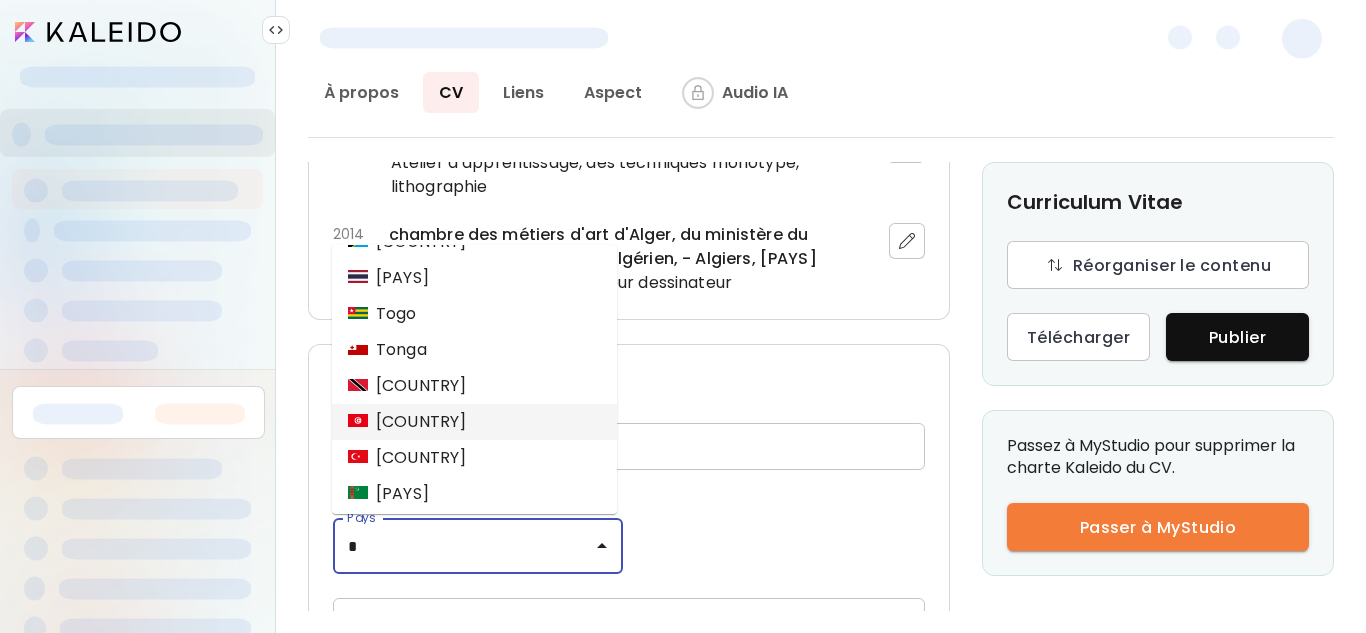 click on "Tunisie" at bounding box center (407, 422) 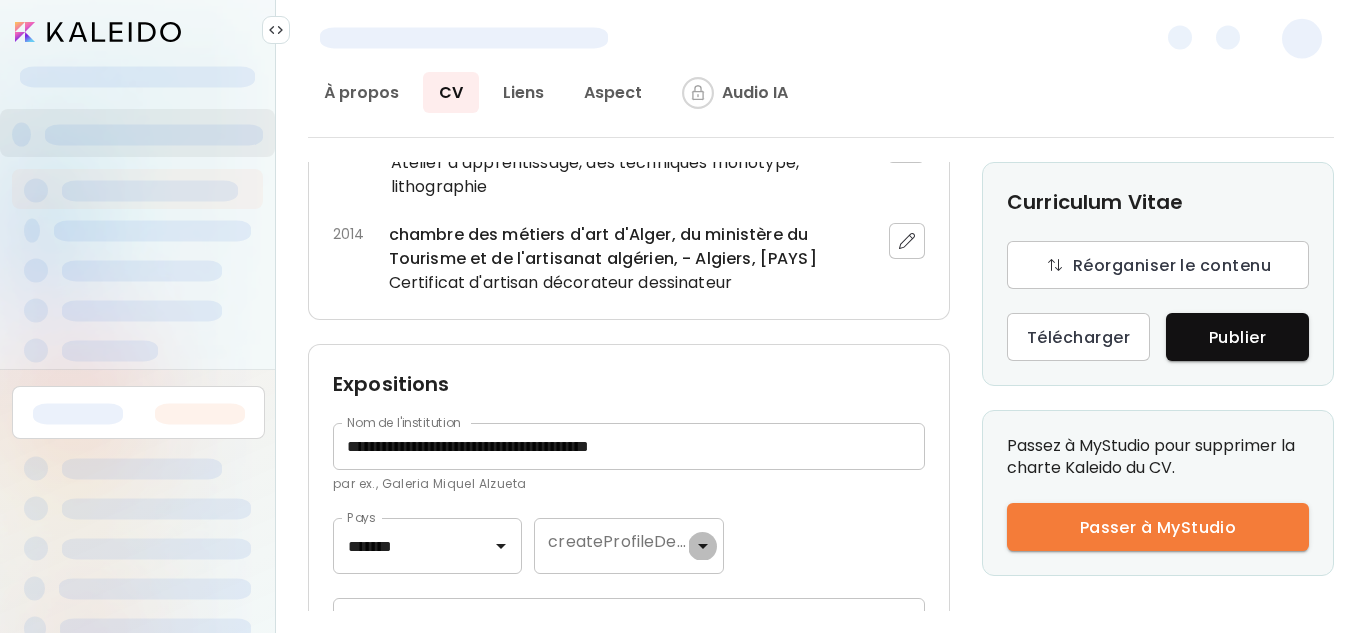 click 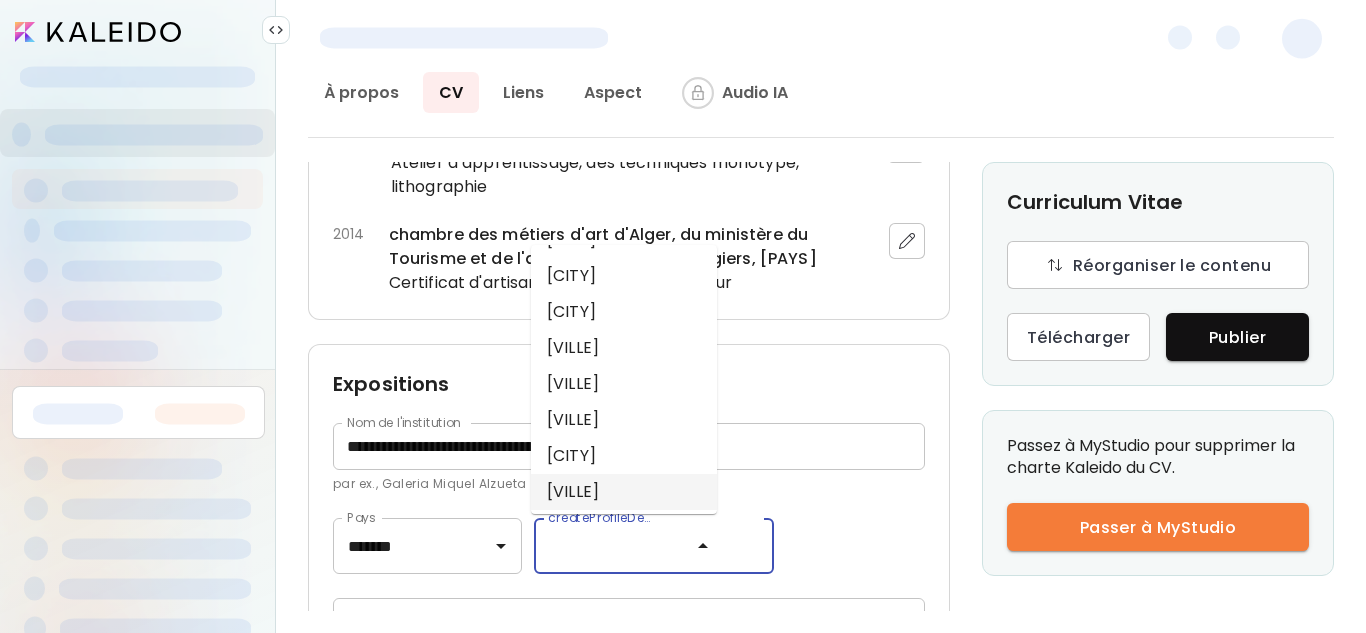 scroll, scrollTop: 571, scrollLeft: 0, axis: vertical 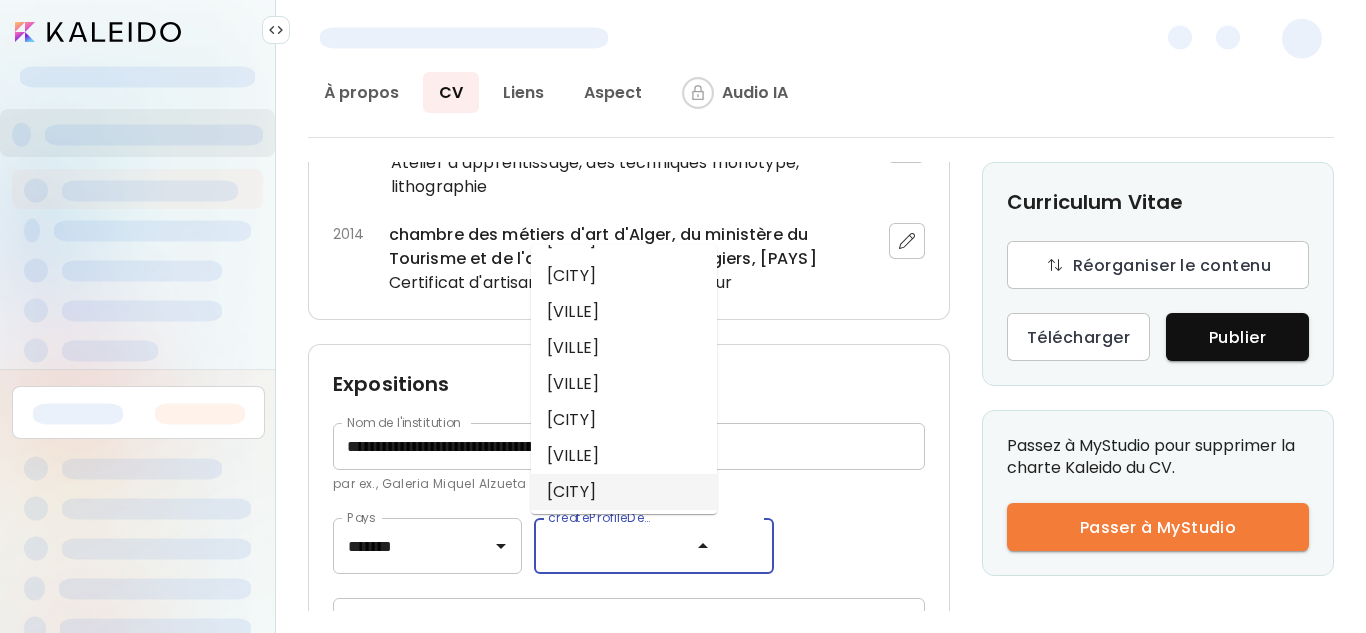 click on "Tunis" at bounding box center (624, 492) 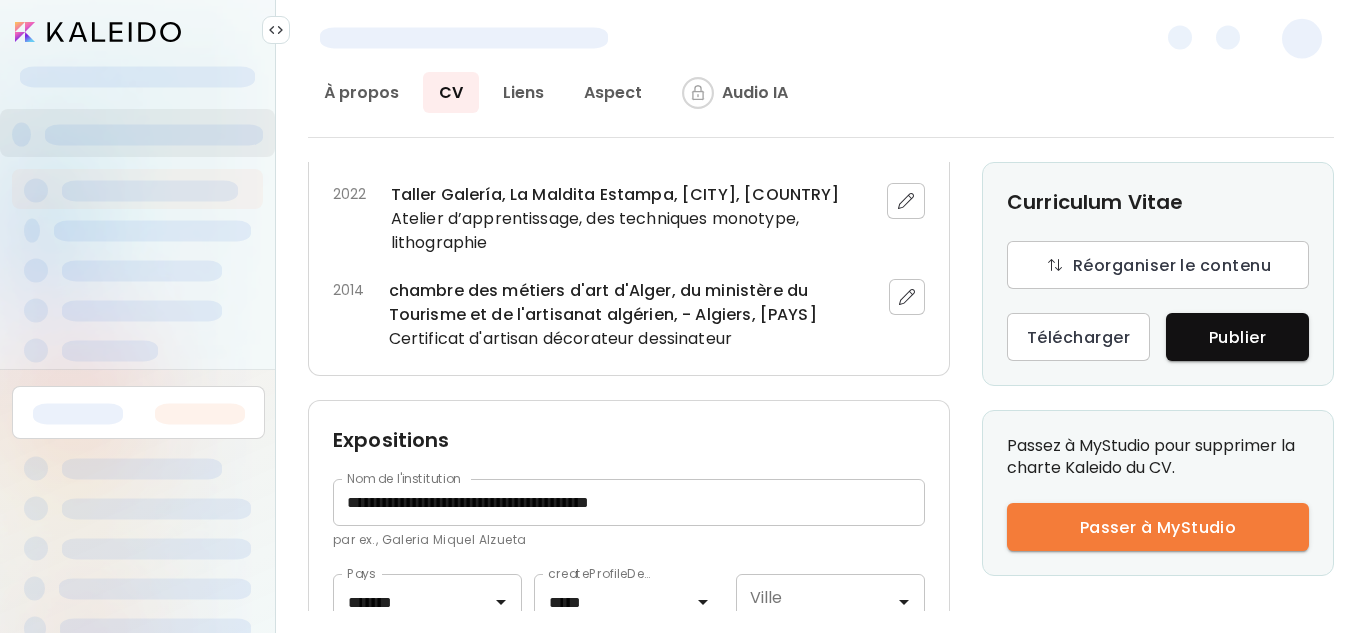 scroll, scrollTop: 924, scrollLeft: 0, axis: vertical 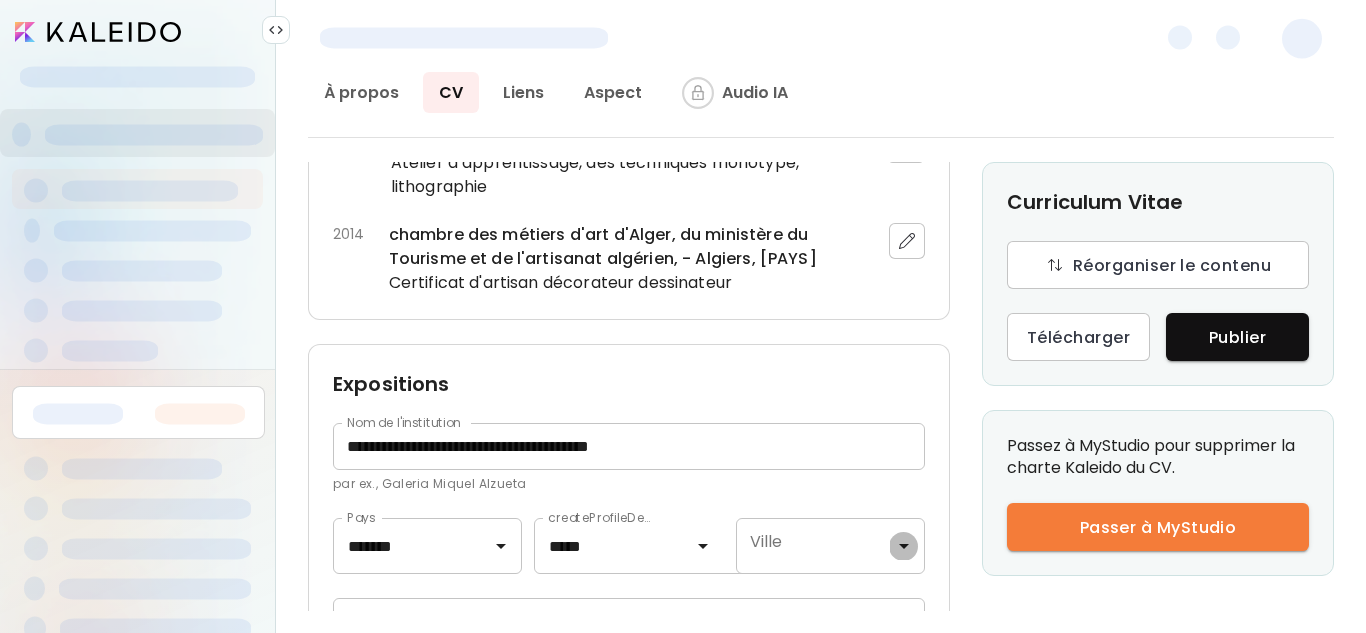 click 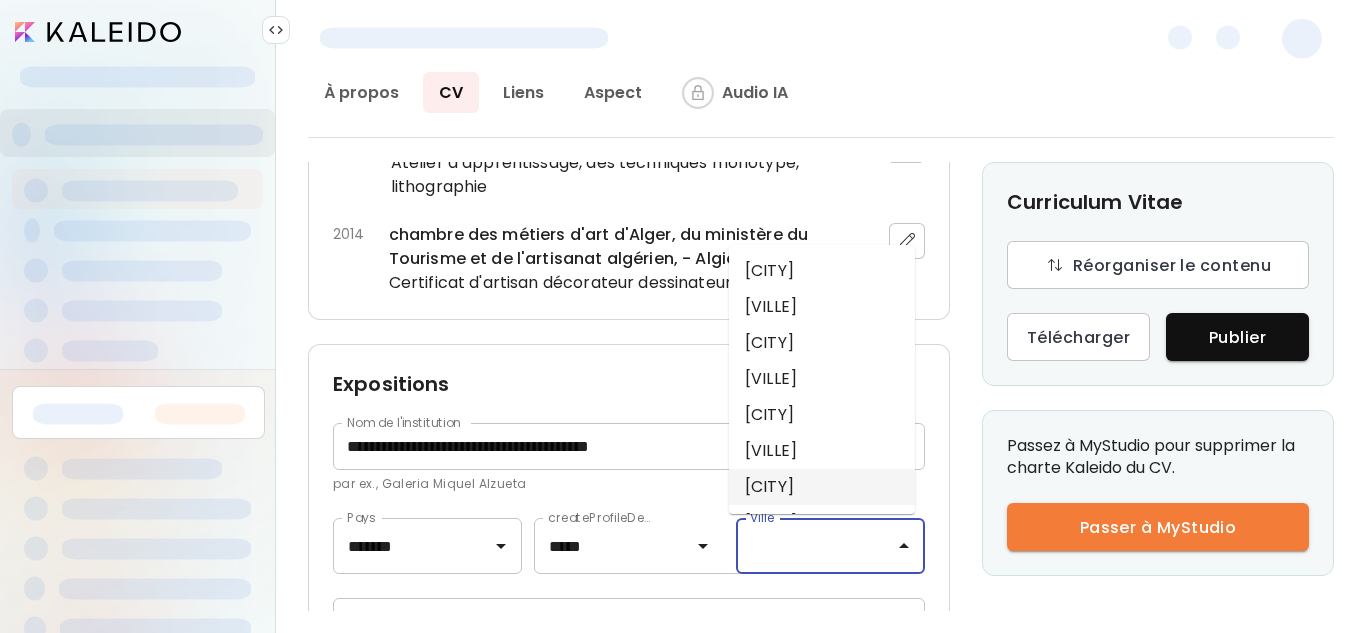 click on "Sidi Bou Saïd" at bounding box center (822, 487) 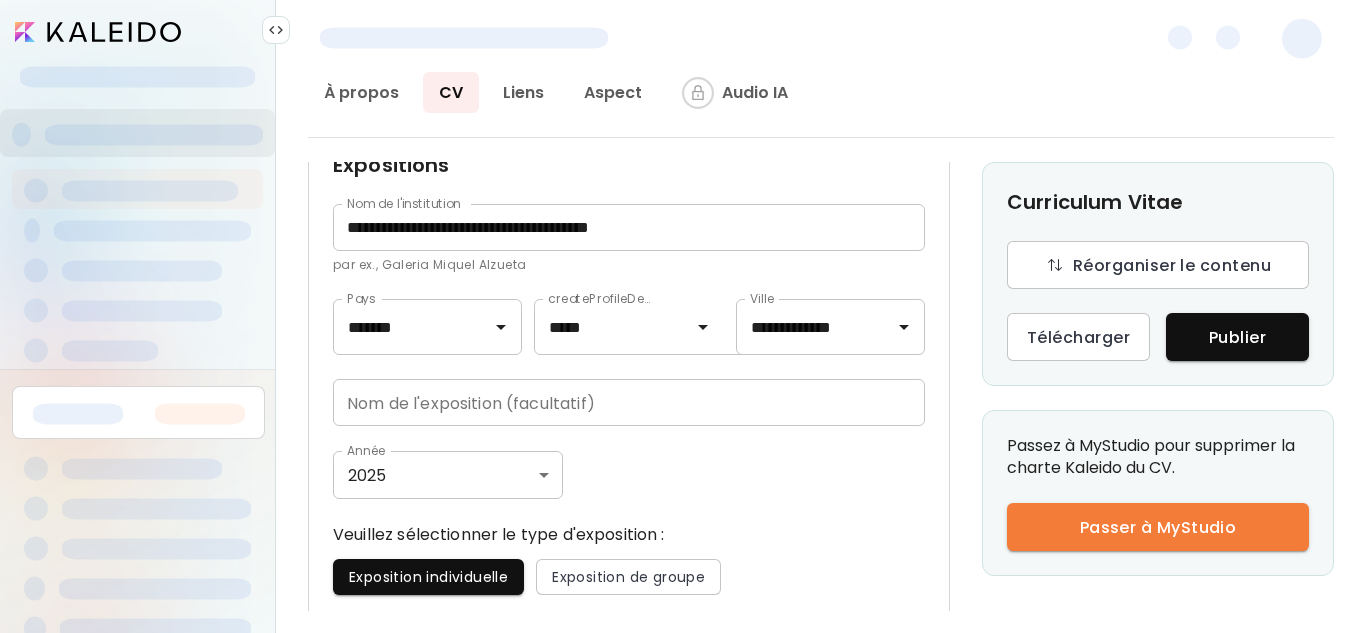 scroll, scrollTop: 1175, scrollLeft: 0, axis: vertical 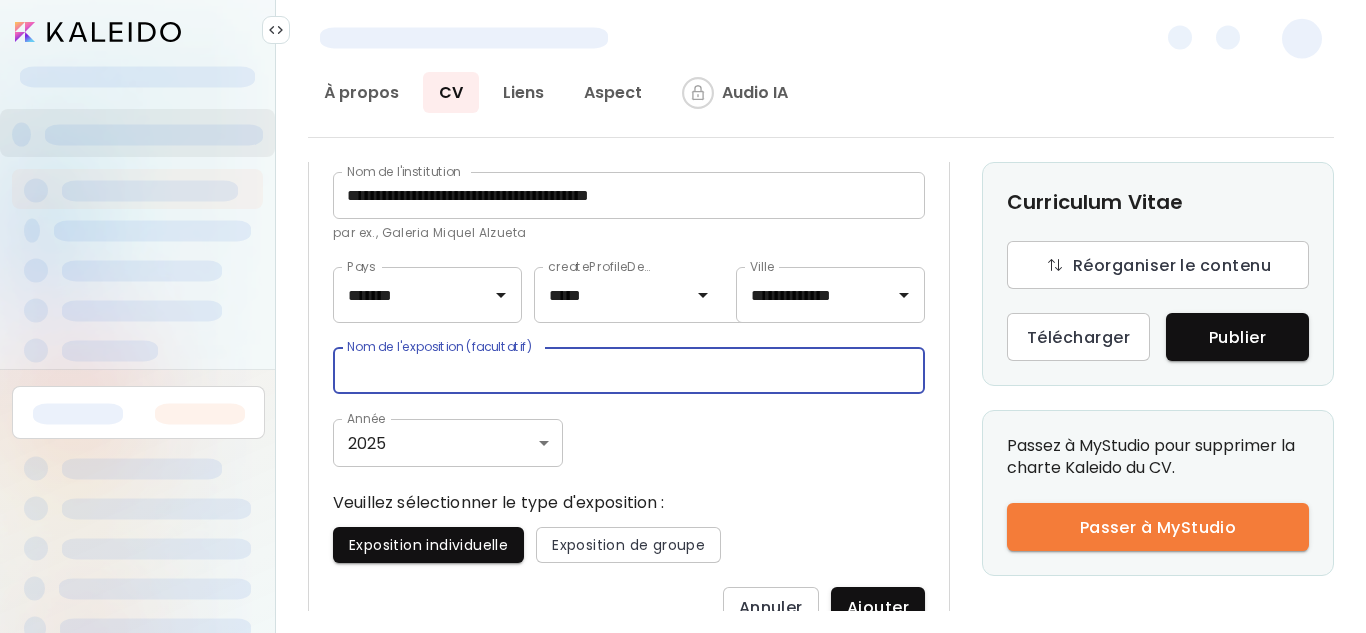 click at bounding box center [629, 370] 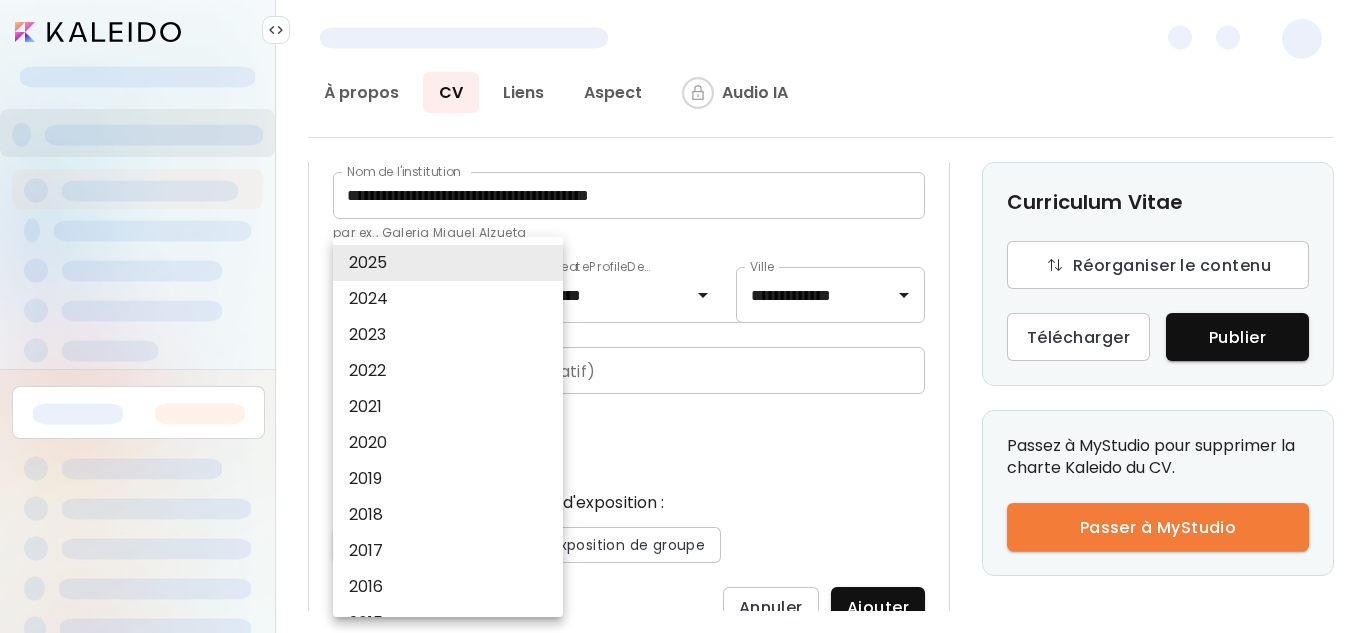 click on "**********" at bounding box center (683, 316) 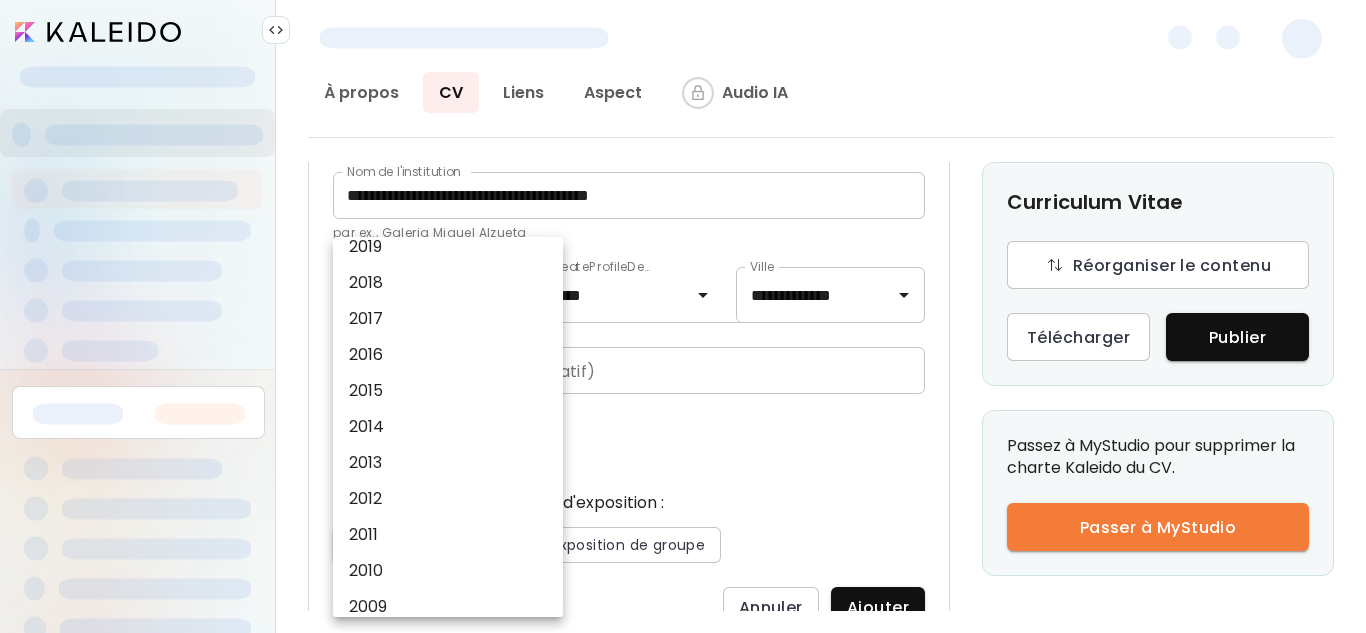 scroll, scrollTop: 448, scrollLeft: 0, axis: vertical 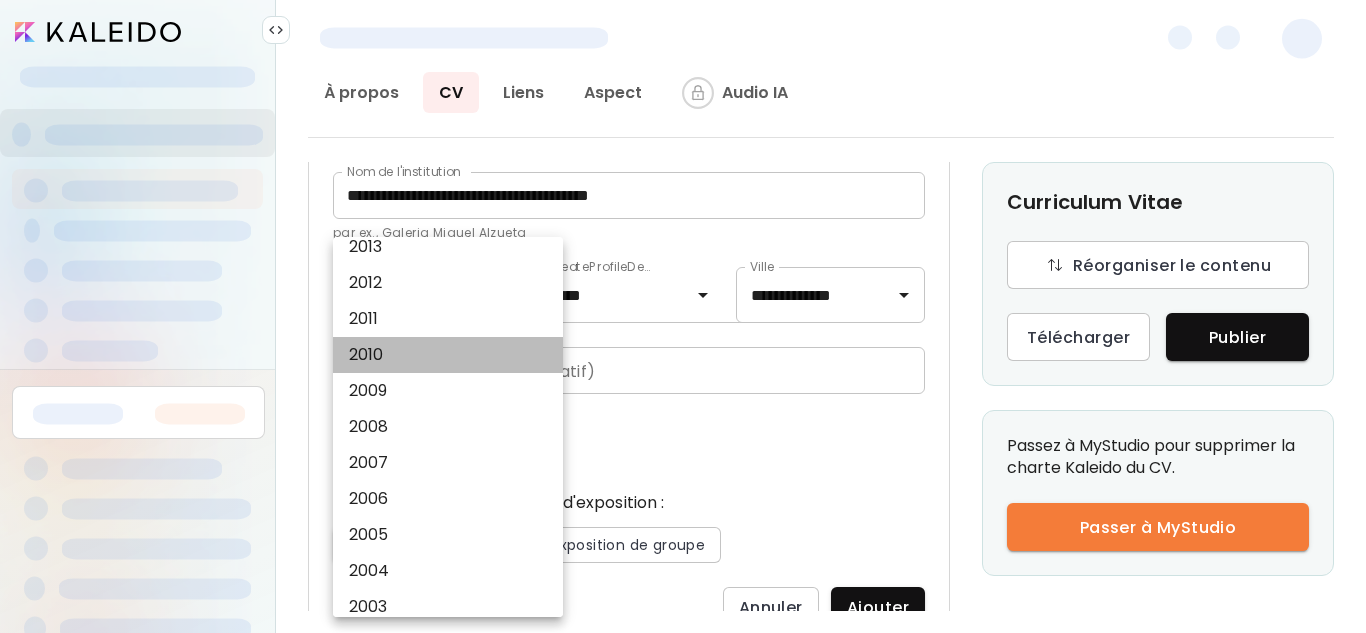 click on "2010" at bounding box center (453, 355) 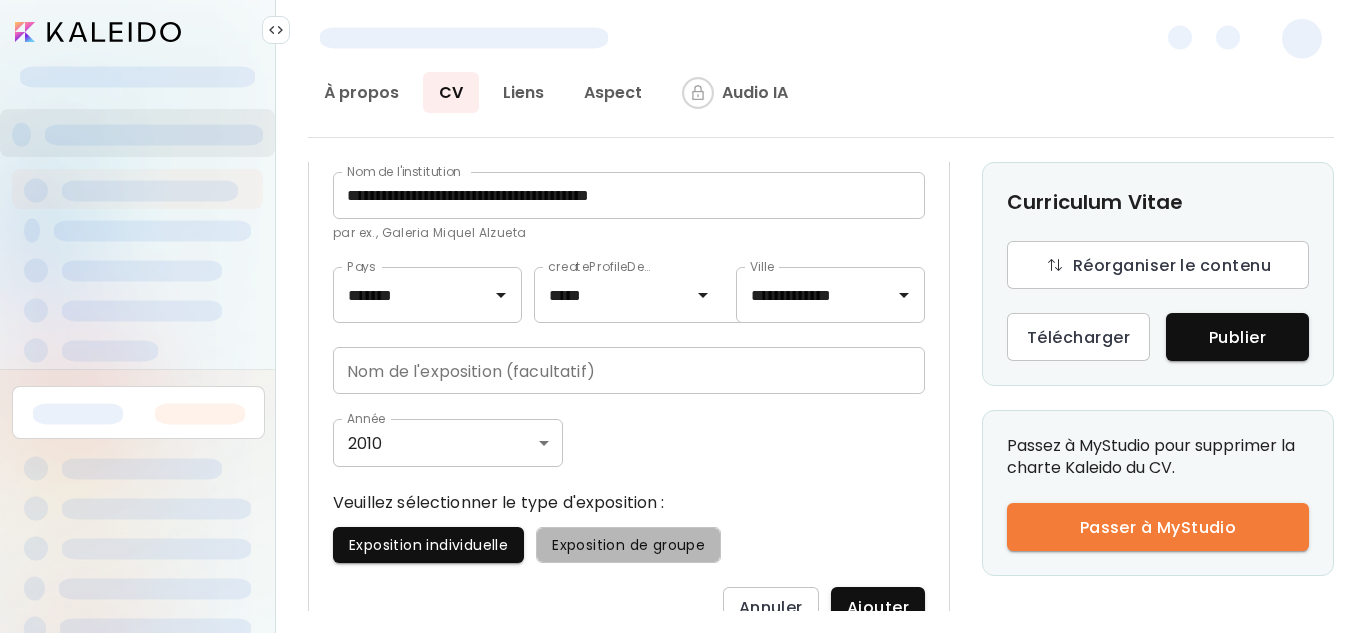 click on "Exposition de groupe" at bounding box center [628, 545] 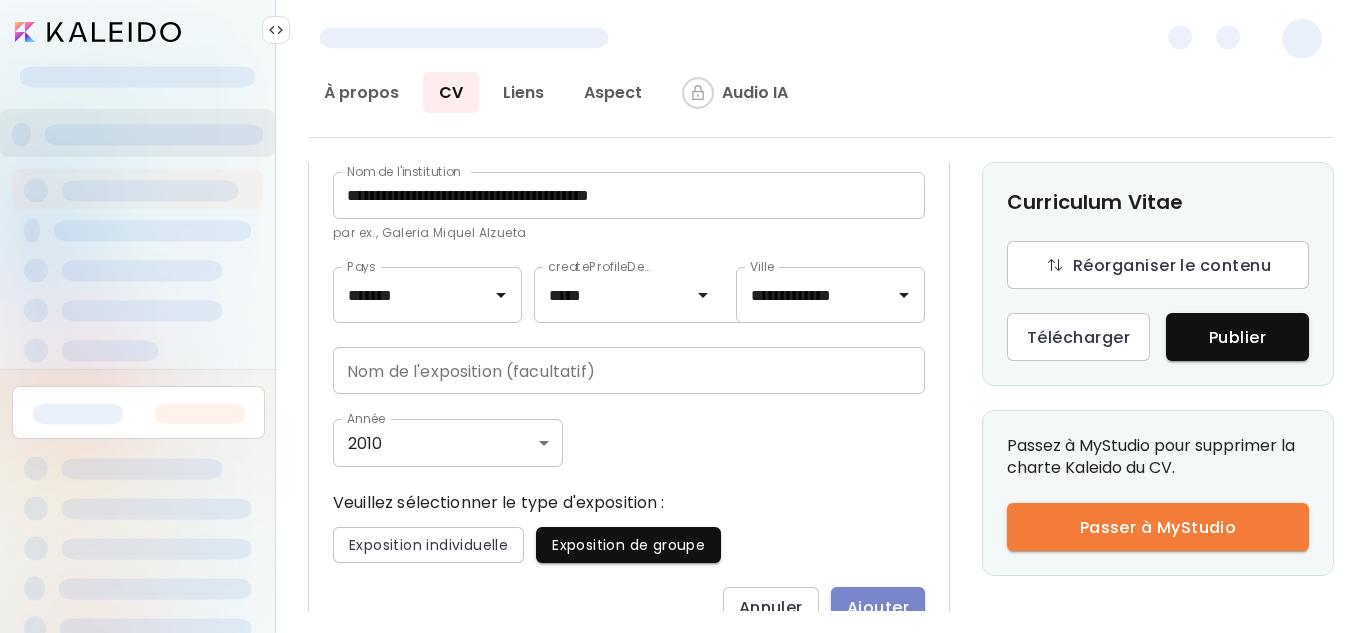 click on "Ajouter" at bounding box center (878, 607) 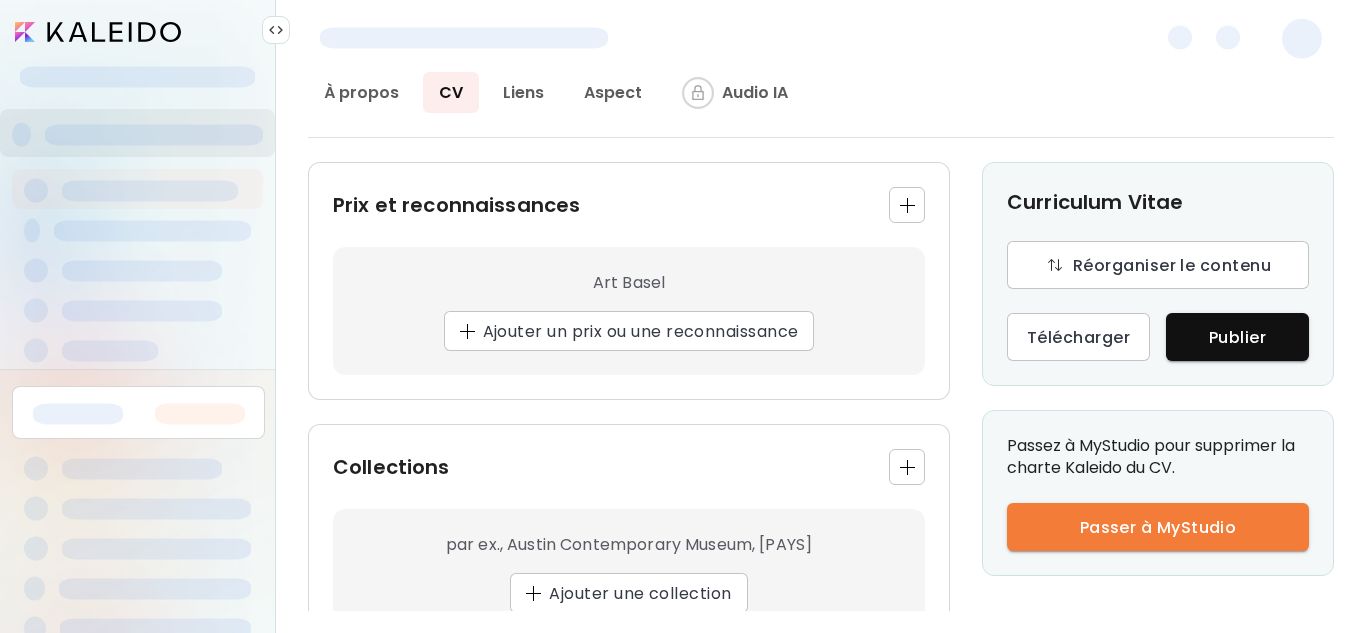 scroll, scrollTop: 2695, scrollLeft: 0, axis: vertical 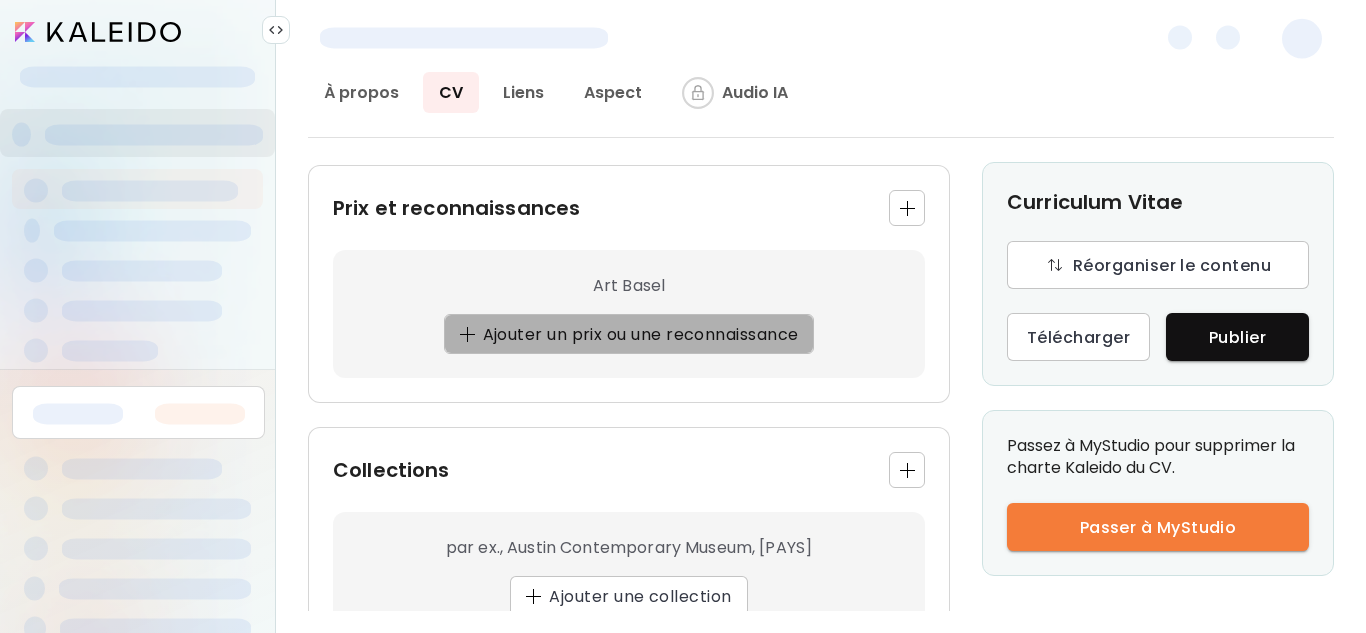 click on "Ajouter un prix ou une reconnaissance" at bounding box center (629, 334) 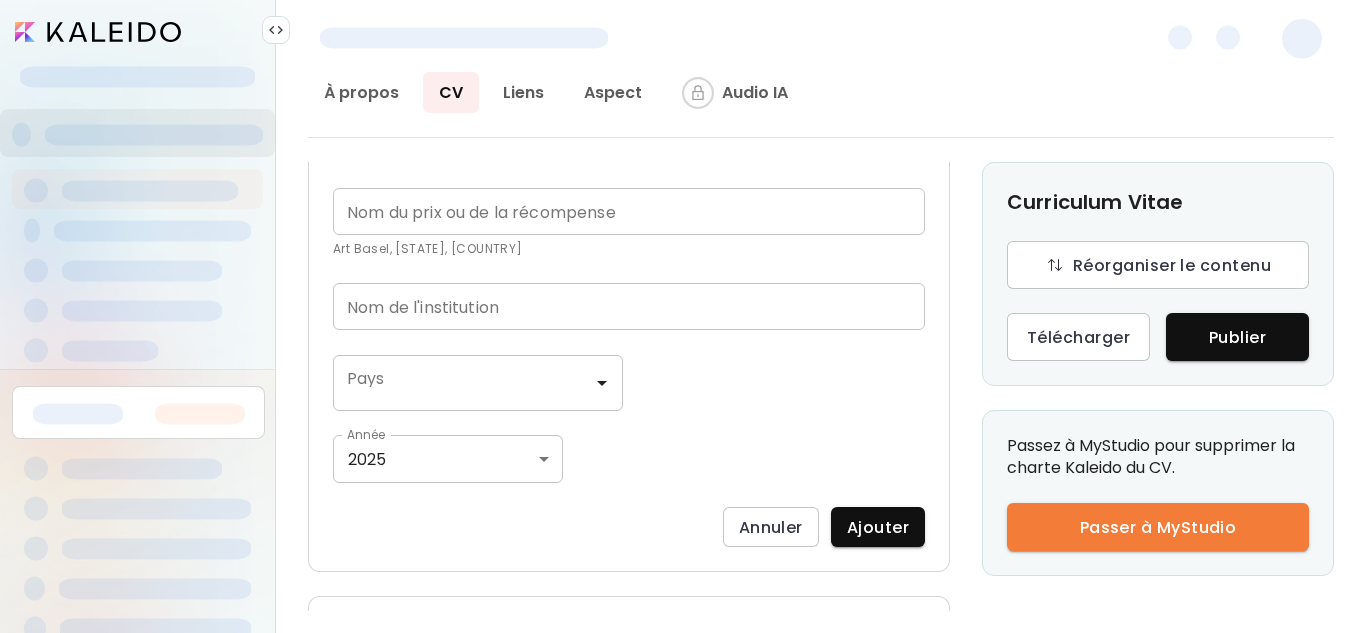 scroll, scrollTop: 2639, scrollLeft: 0, axis: vertical 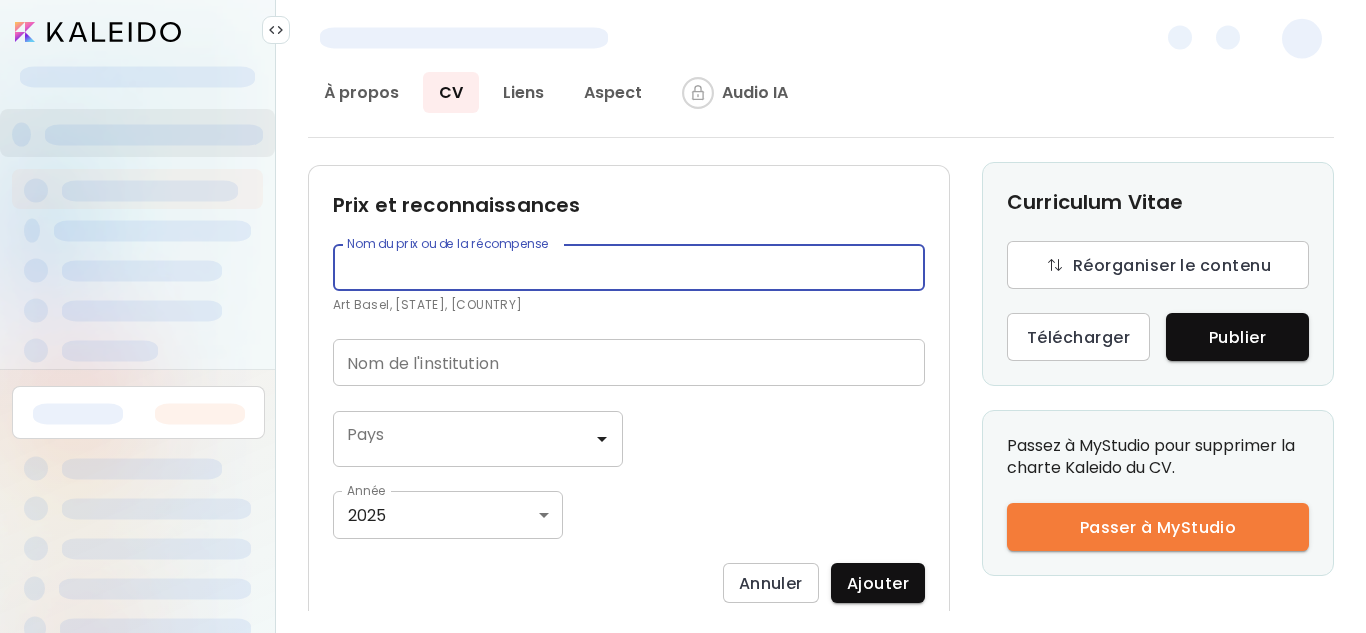 click at bounding box center [629, 267] 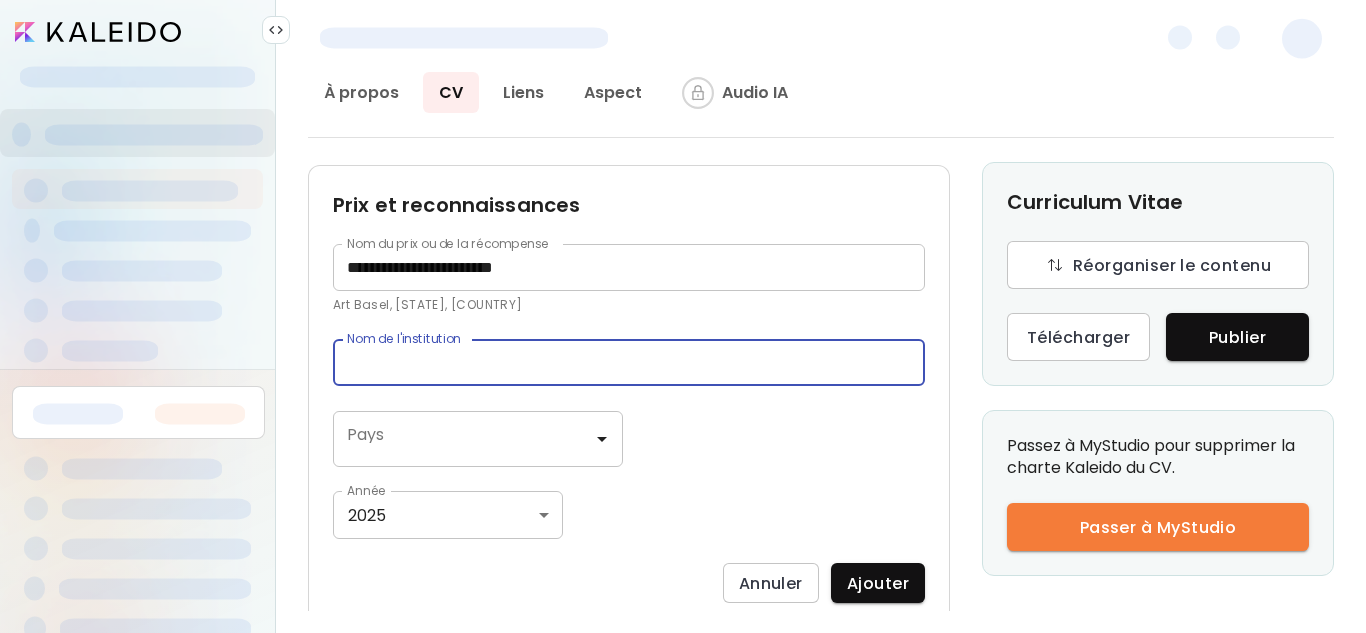 click at bounding box center [629, 362] 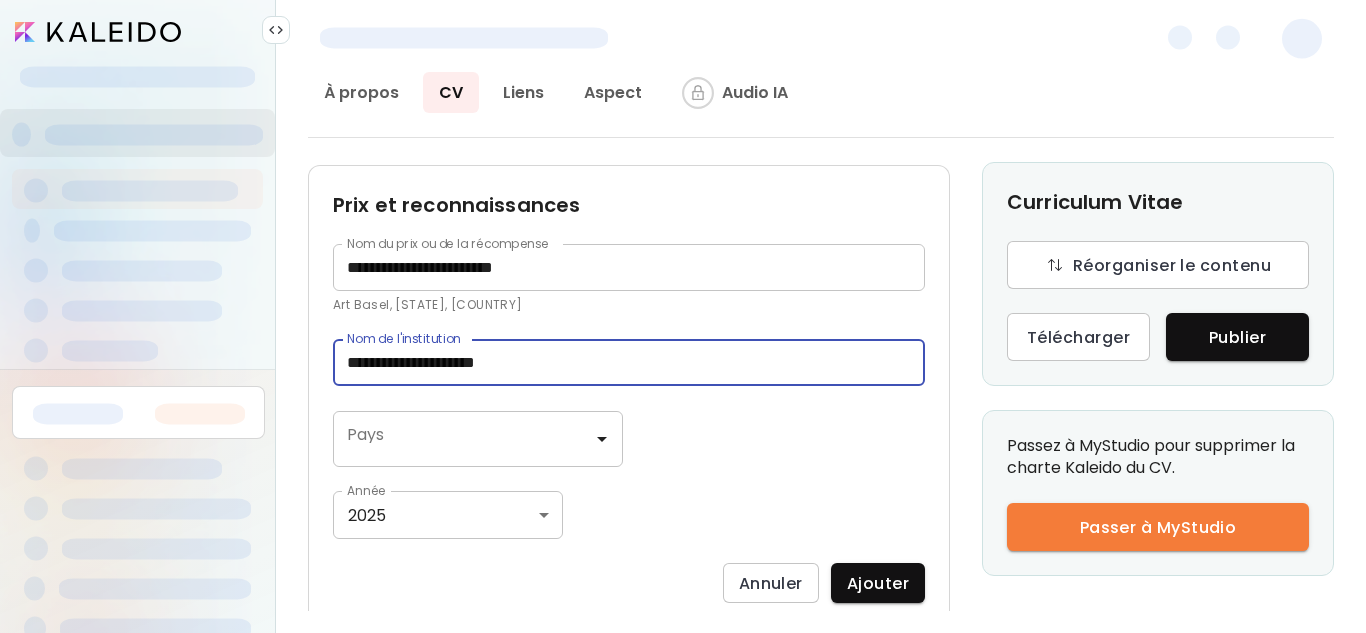 paste on "**********" 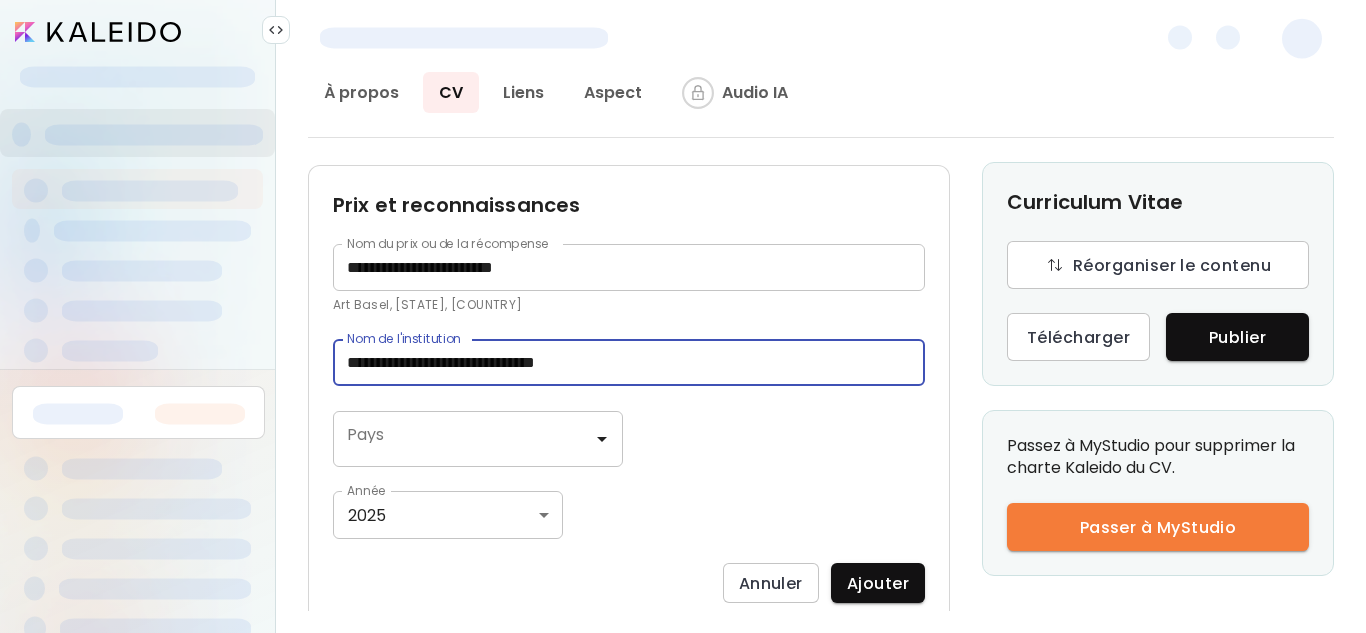 click on "**********" at bounding box center (629, 362) 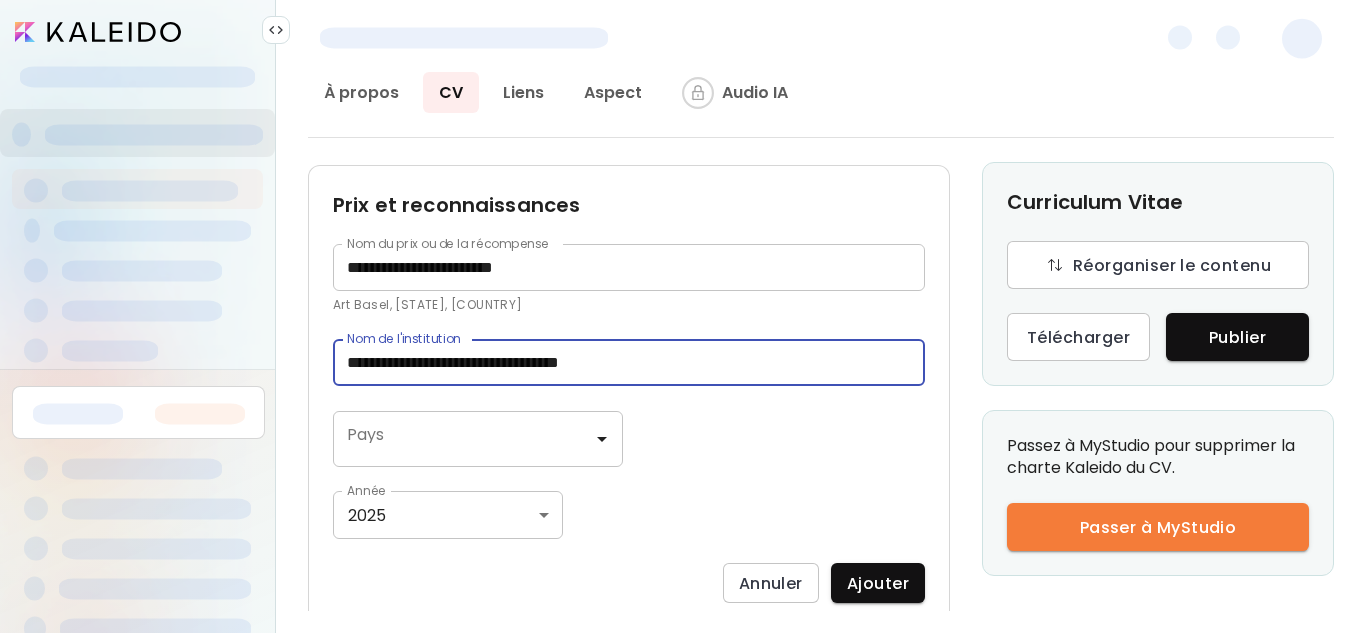 click 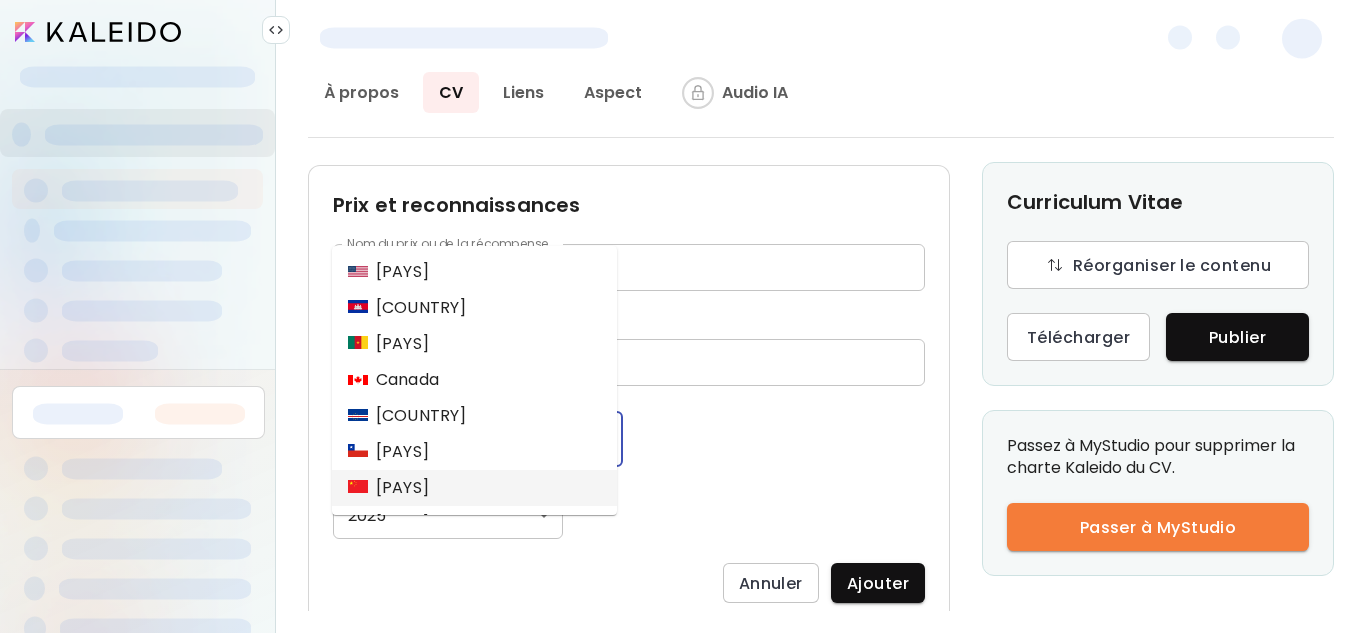 click on "Chine" at bounding box center [474, 488] 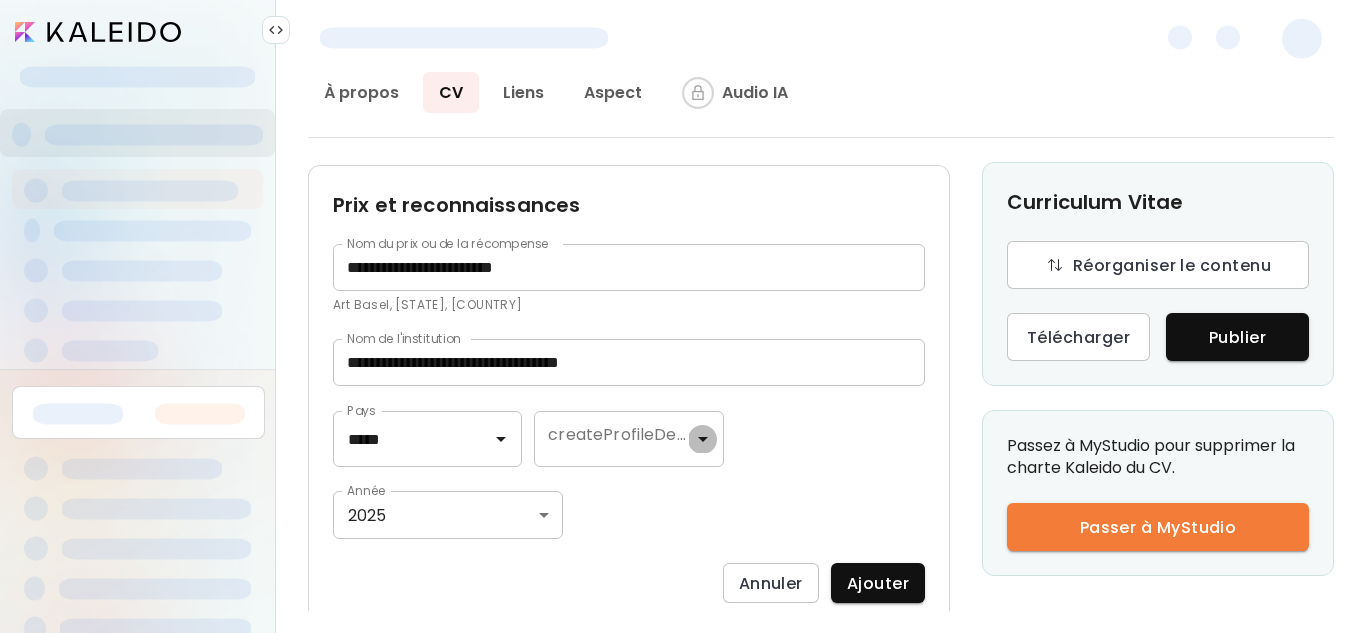 click 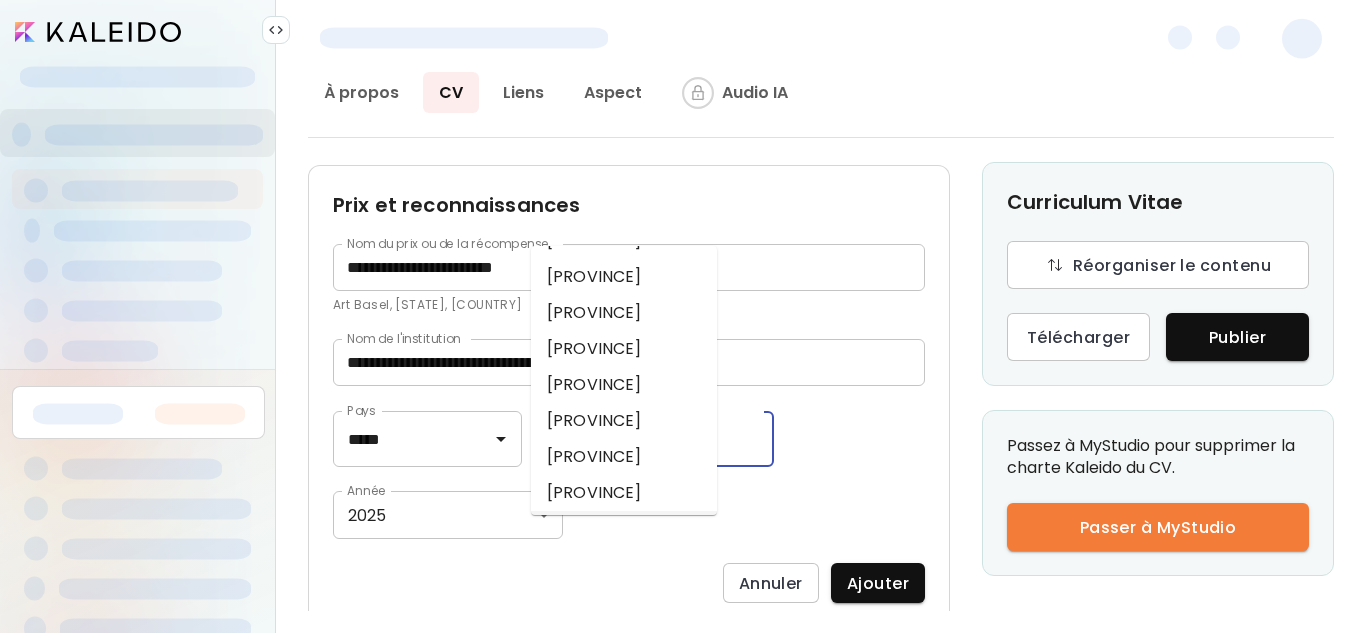 scroll, scrollTop: 463, scrollLeft: 0, axis: vertical 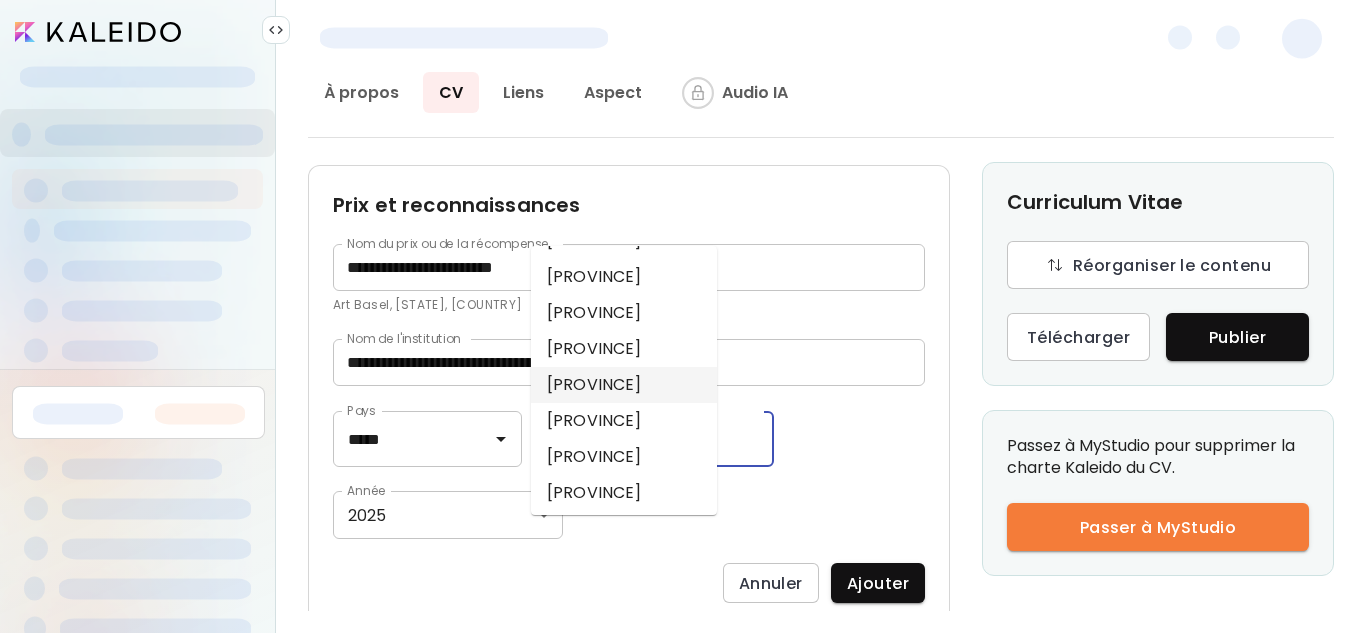 click on "Jiangxi" at bounding box center (624, 385) 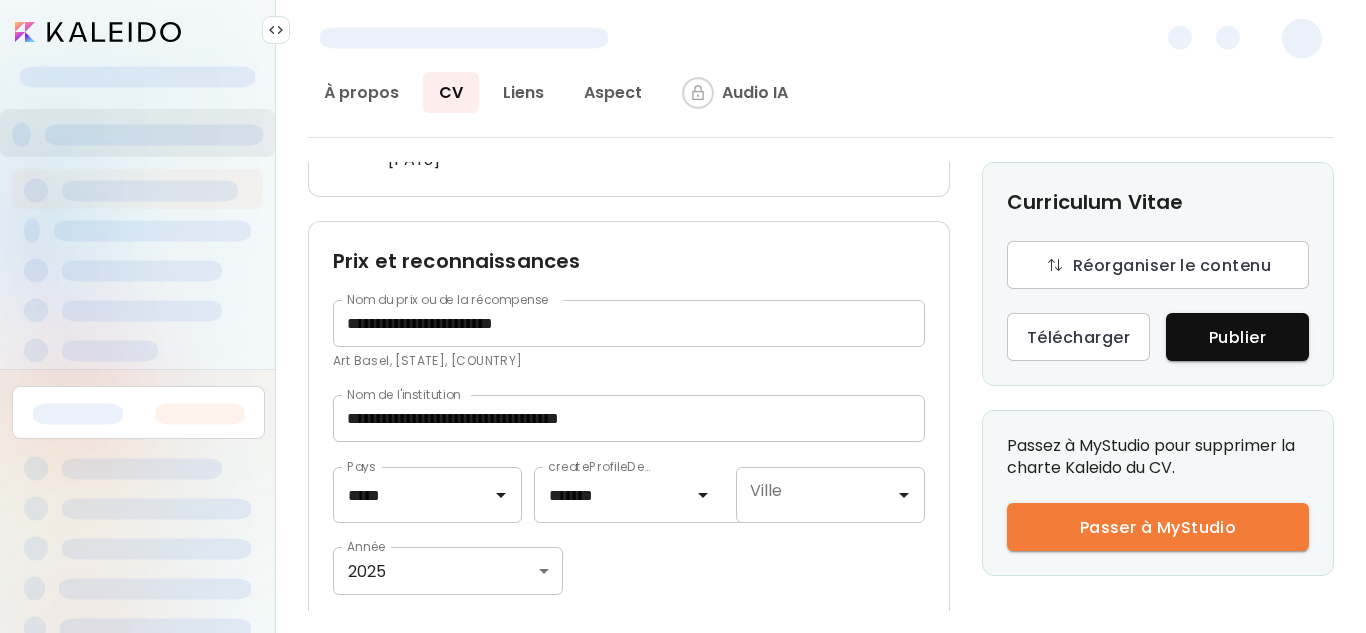 scroll, scrollTop: 2695, scrollLeft: 0, axis: vertical 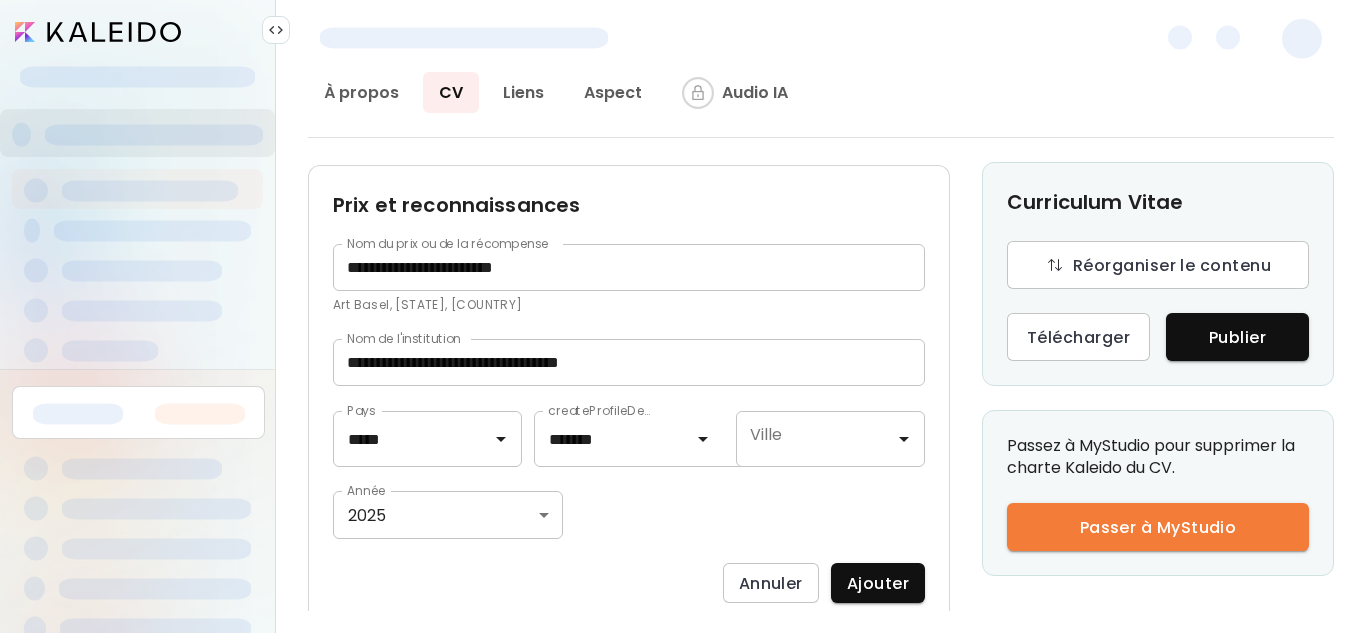 click 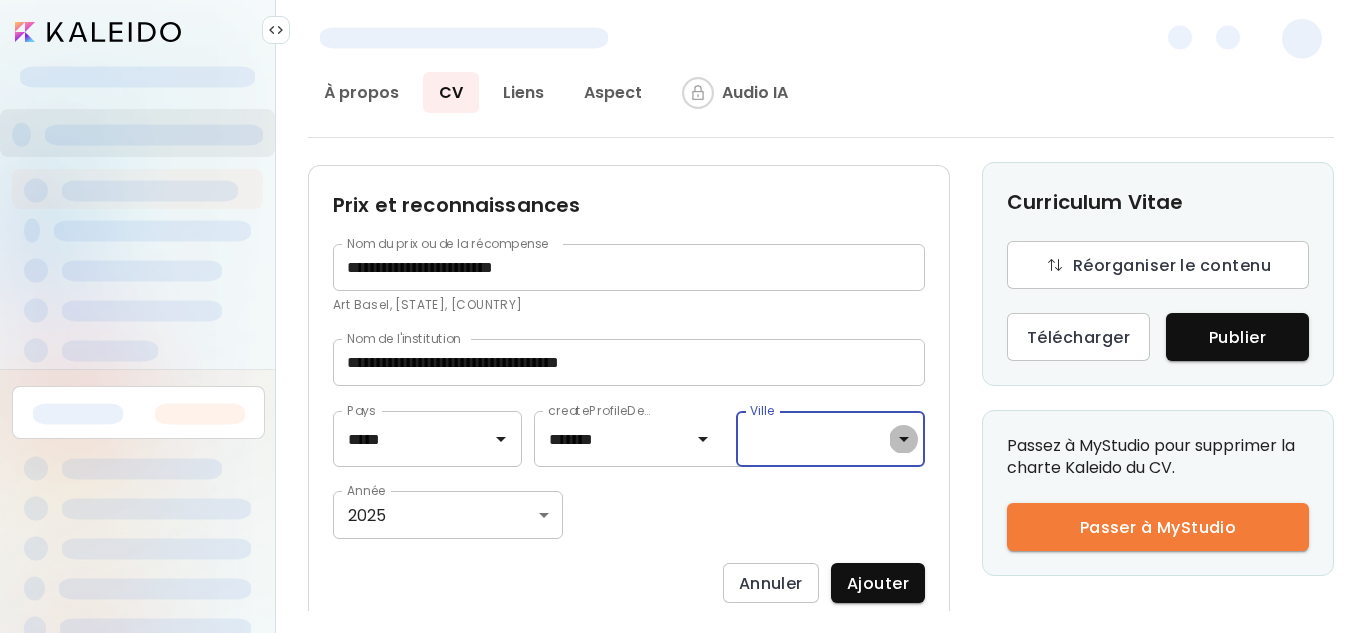 click 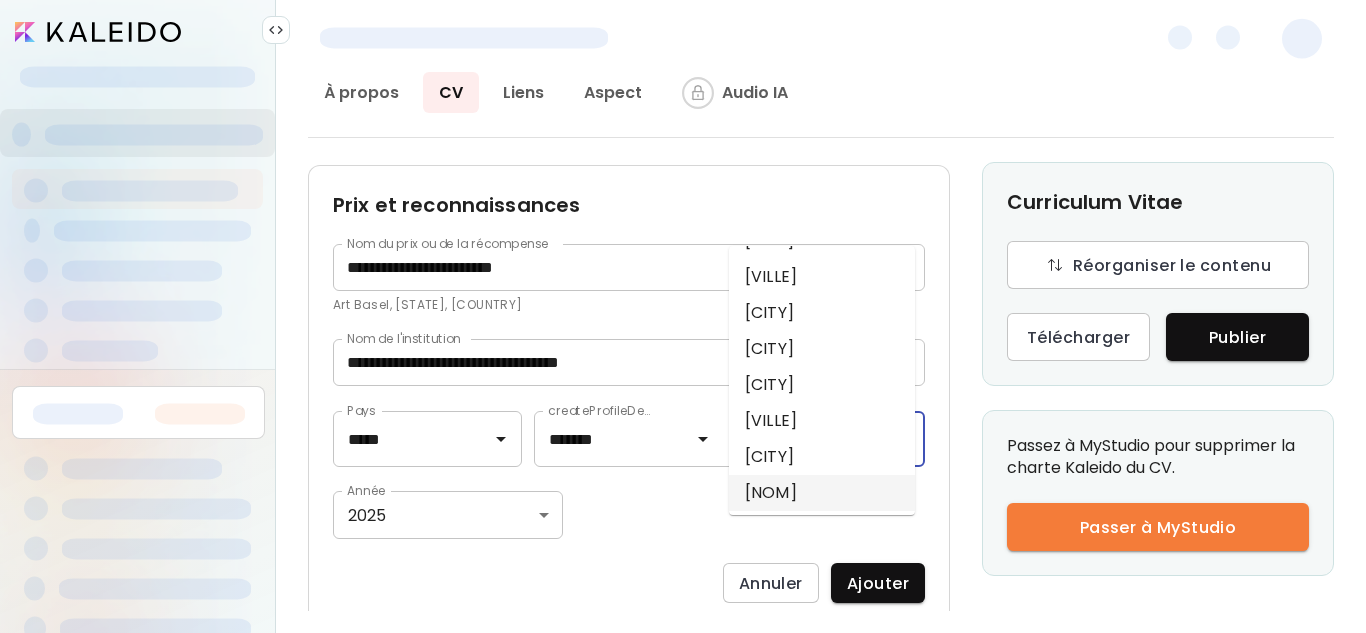 scroll, scrollTop: 139, scrollLeft: 0, axis: vertical 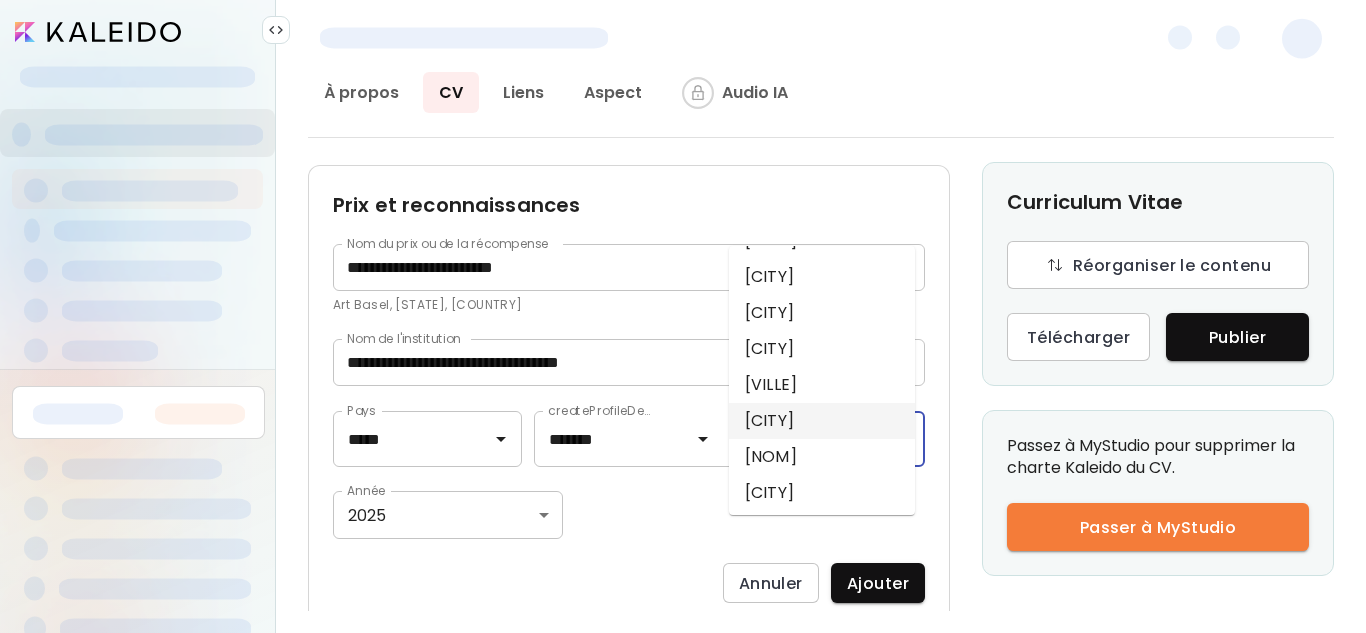 click on "Jingdezhen" at bounding box center [822, 421] 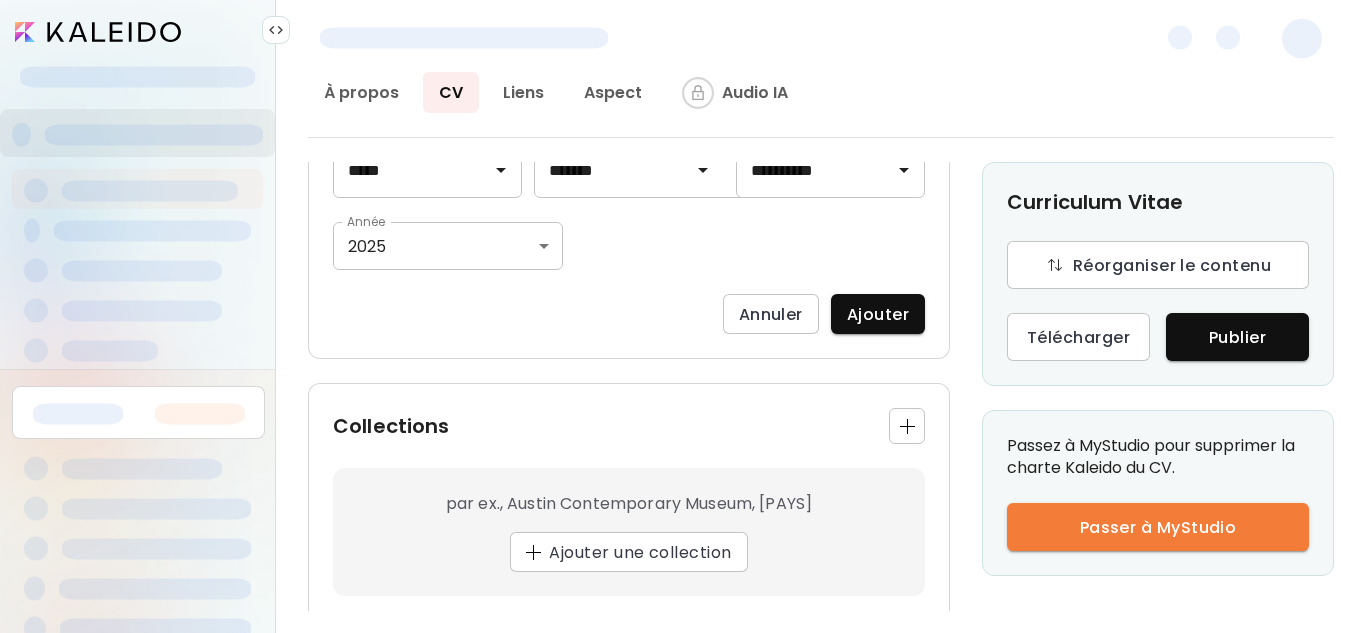 scroll, scrollTop: 2945, scrollLeft: 0, axis: vertical 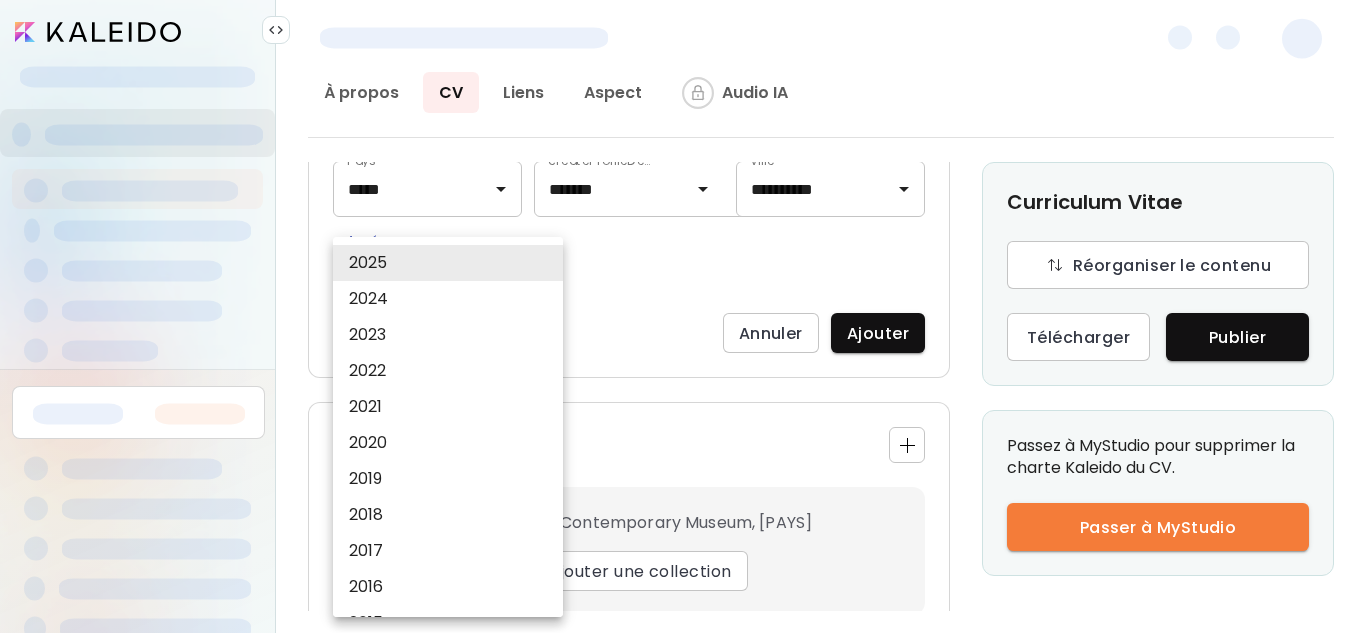 click on "À propos CV Liens Aspect Audio IA Pour en savoir plus sur votre CV, regardez cette vidéo. Regarder la vidéo Voir un exemple Informations personnelles Lieu actuel (où vous vivez et travaillez) Pays ******* Pays Wilaya / province Wilaya / province Ville Ville Pays d'origine Pays Pays Année de naissance Année ​ Année Annuler Enregistrer les changements Éducation 2023 ministère de la Culture et du tourisme de la république populaire de Chine - Jingdezhen, China Résidence d'artistes en chine sur le thème de" la route de soie" 2022 Taller Galería, La Maldita Estampa, - Barcelona, Spain Atelier d’apprentissage, des techniques monotype, lithographie 2014 chambre des métiers d'art d'Alger, du ministère du Tourisme et de l'artisanat algérien, - Algiers, Algeria Certificat d'artisan décorateur dessinateur Expositions Expositions individuelles 2014 Khadouedj et les autres - Musée national public des arts et traditions populaires vieille ville Casbah "Daar Khadeoudj El Amia, Algiers, Algeria 2013 Pop" at bounding box center (683, 316) 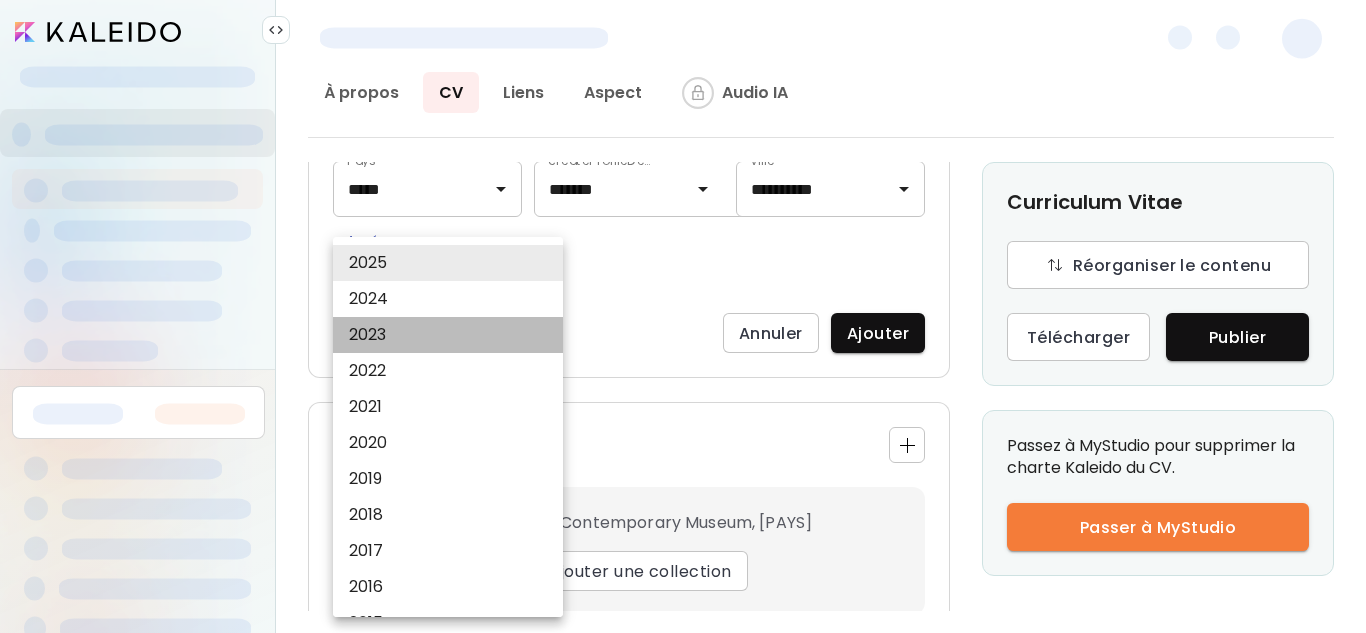 click on "2023" at bounding box center (453, 335) 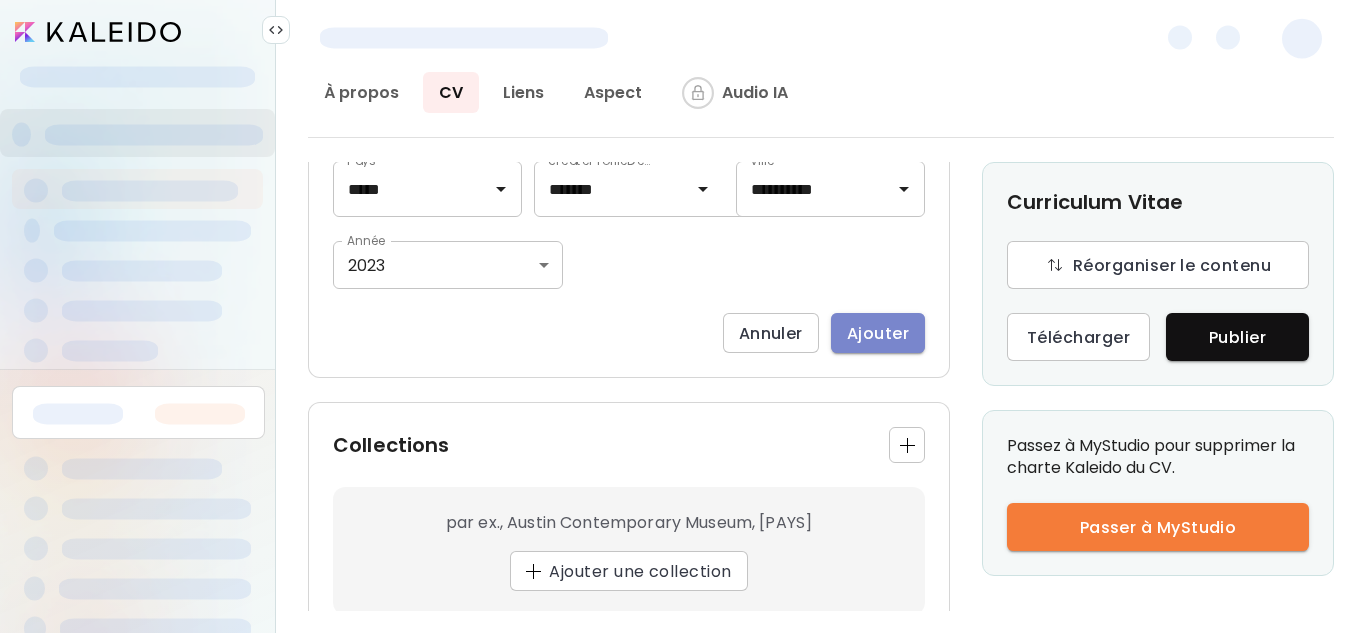 click on "Ajouter" at bounding box center [878, 333] 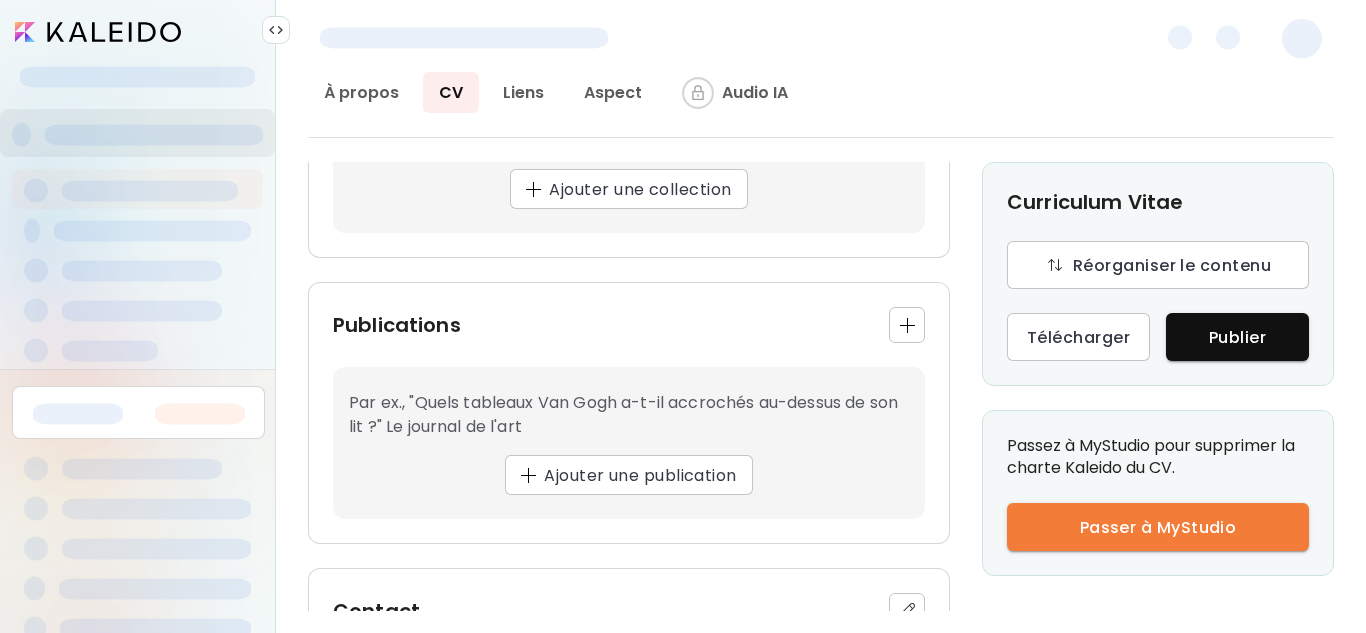 scroll, scrollTop: 3025, scrollLeft: 0, axis: vertical 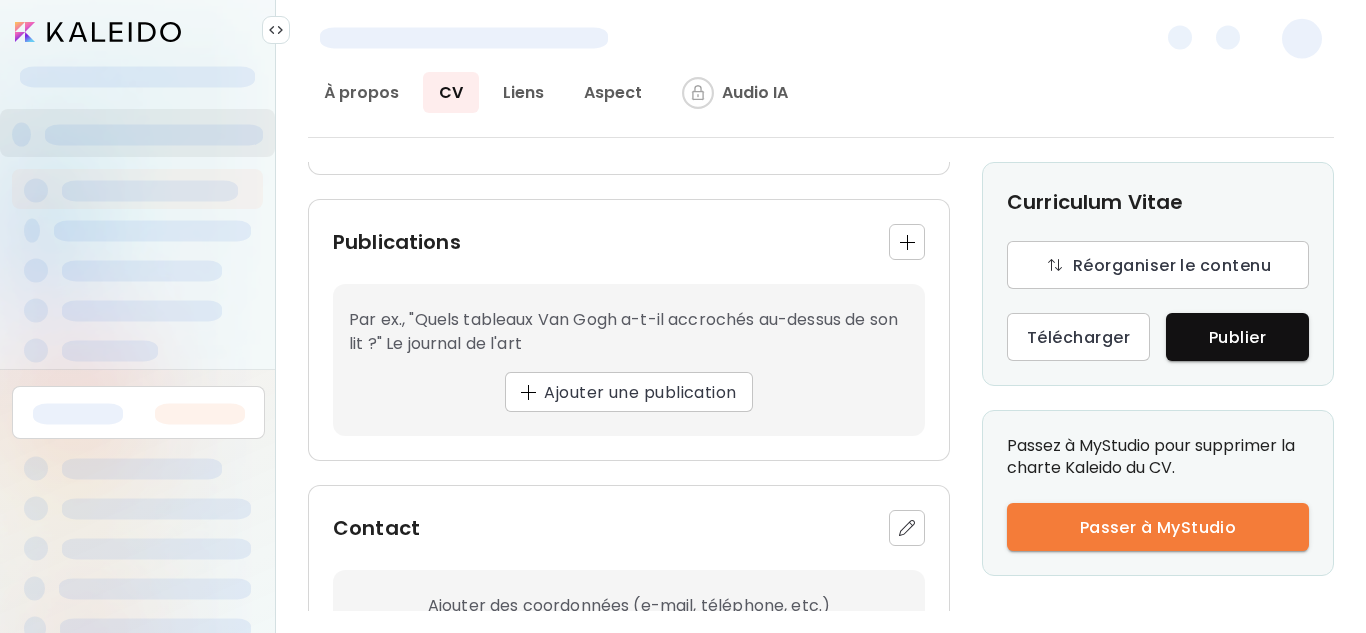 click on "Par ex., "Quels tableaux Van Gogh a-t-il accrochés au-dessus de son lit ?" Le journal de l'art Ajouter une publication" at bounding box center (629, 360) 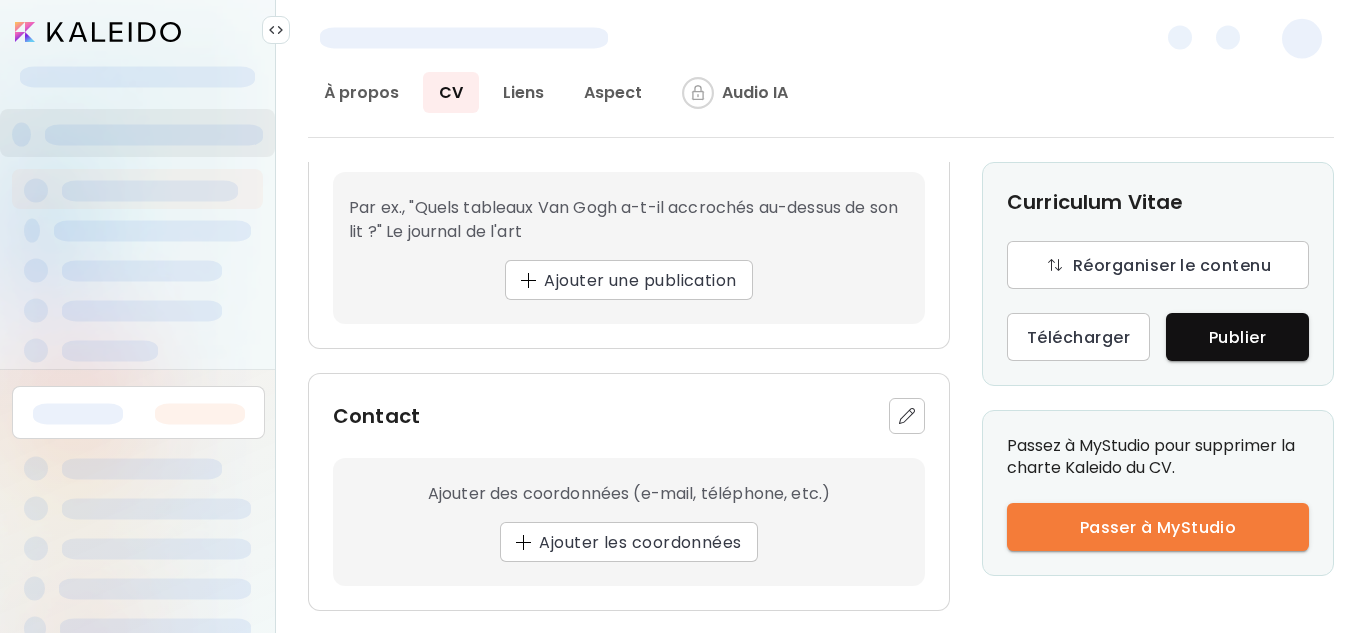 scroll, scrollTop: 3325, scrollLeft: 0, axis: vertical 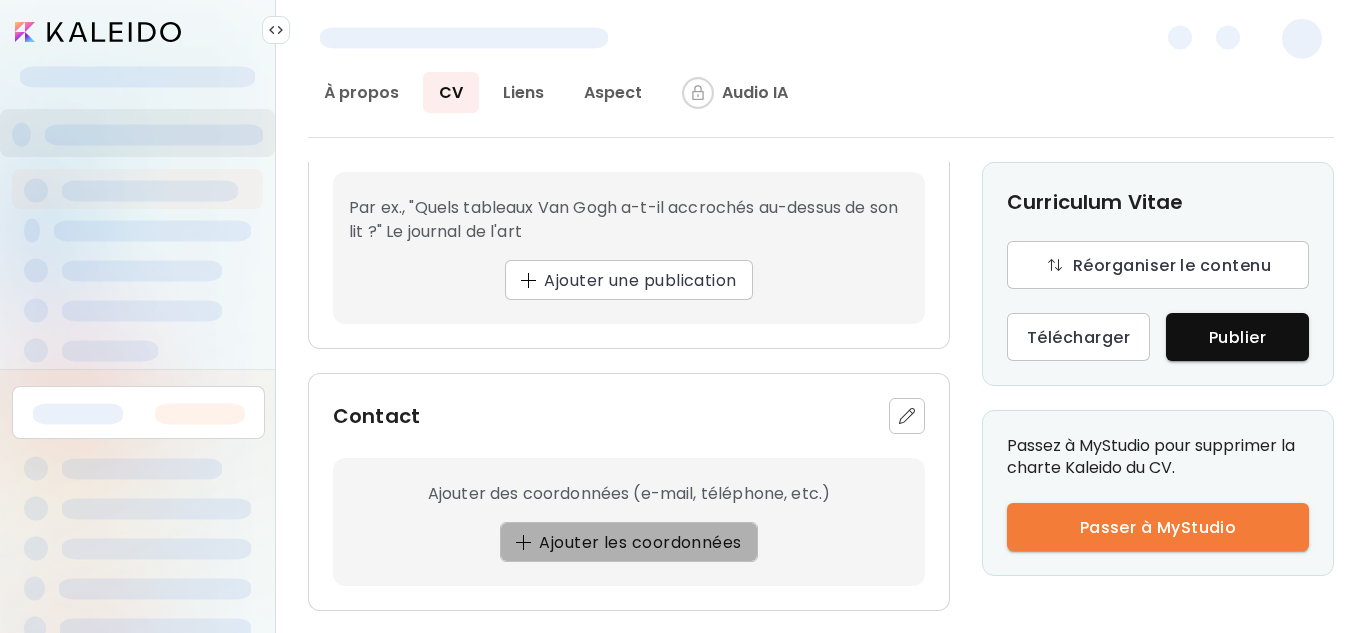 click on "Ajouter les coordonnées" at bounding box center [629, 542] 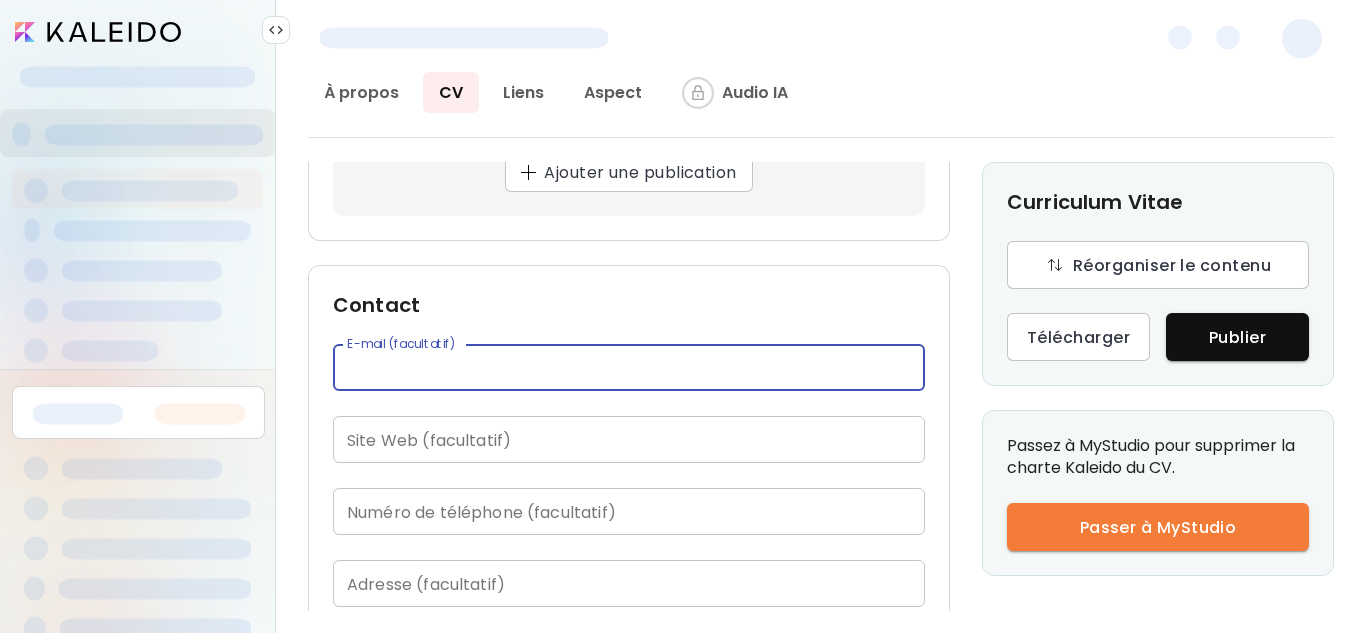 click at bounding box center (629, 367) 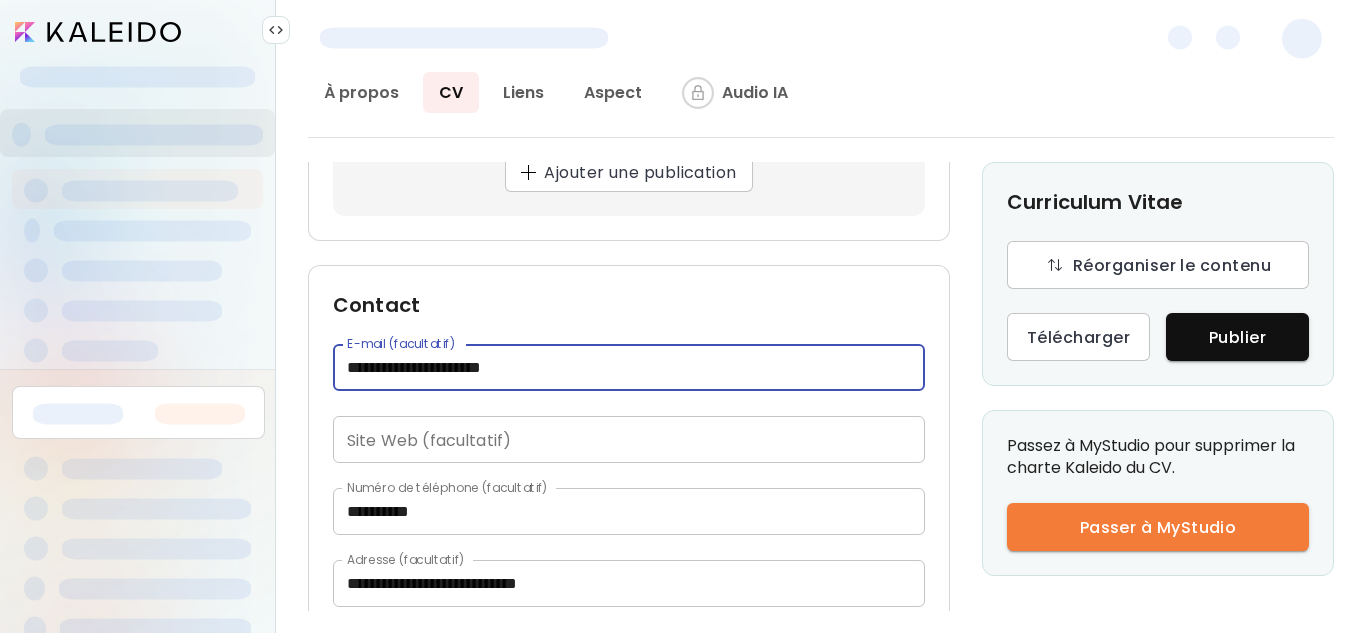 scroll, scrollTop: 3519, scrollLeft: 0, axis: vertical 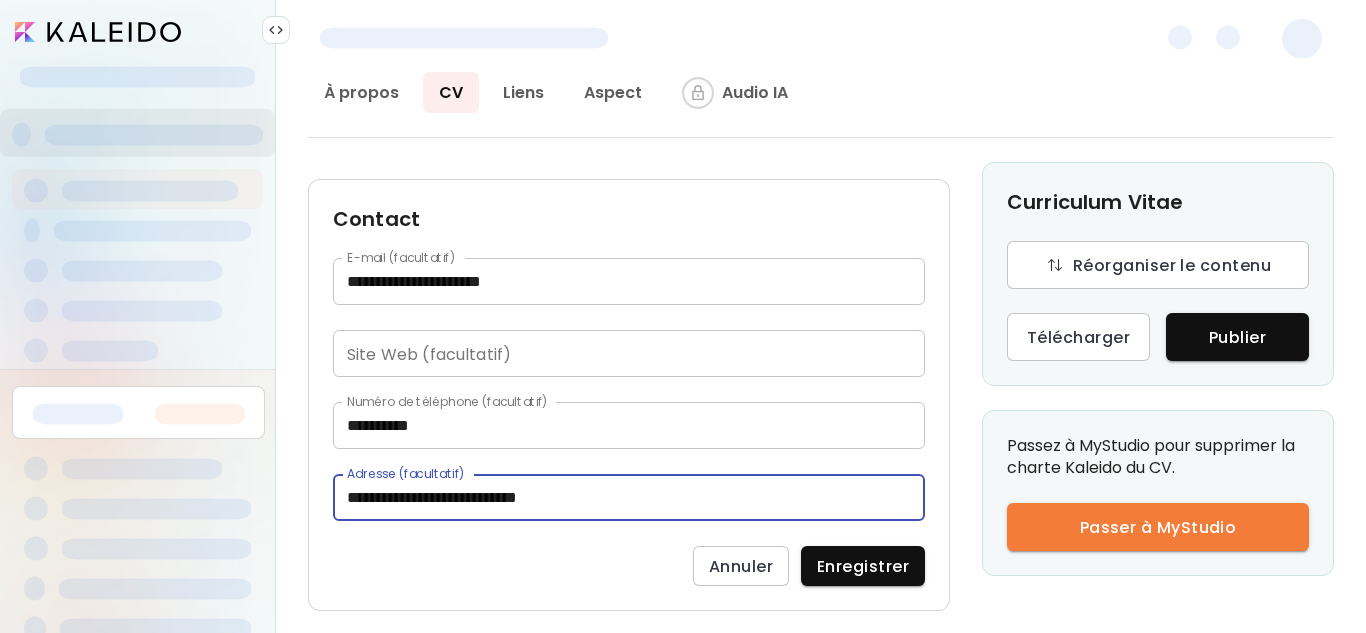 drag, startPoint x: 590, startPoint y: 498, endPoint x: 311, endPoint y: 481, distance: 279.51746 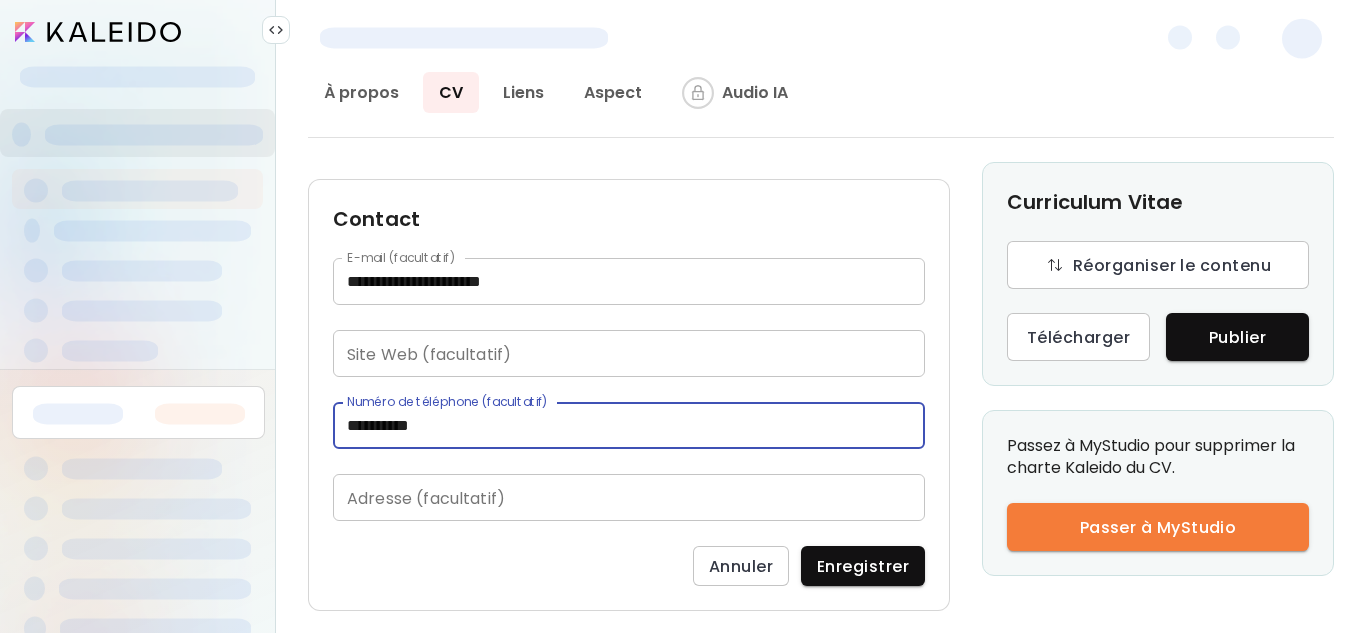 click on "**********" at bounding box center [629, 425] 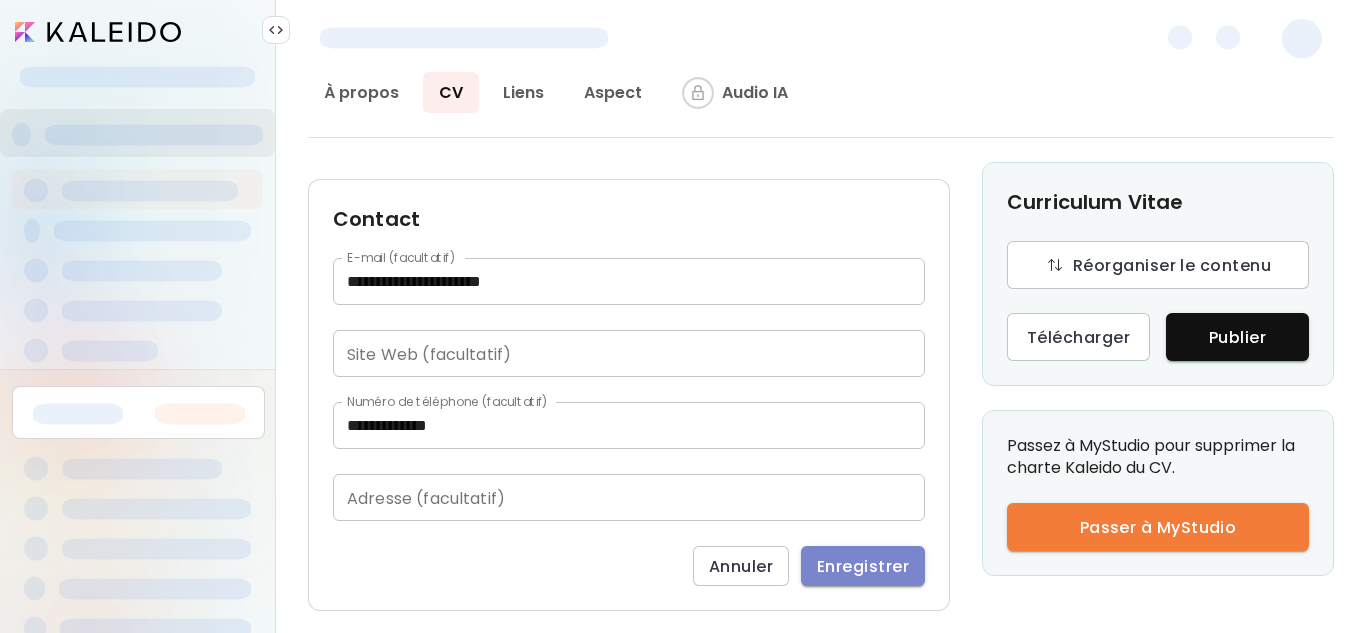 click on "Enregistrer" at bounding box center (863, 566) 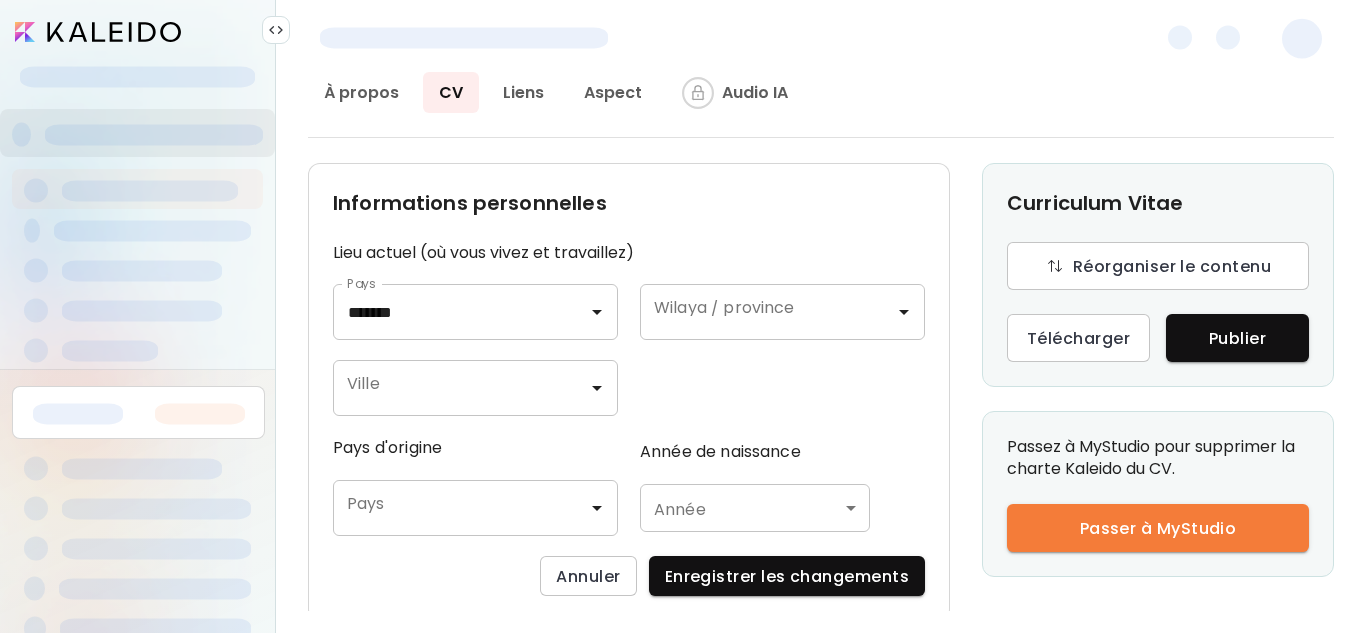 scroll, scrollTop: 3263, scrollLeft: 0, axis: vertical 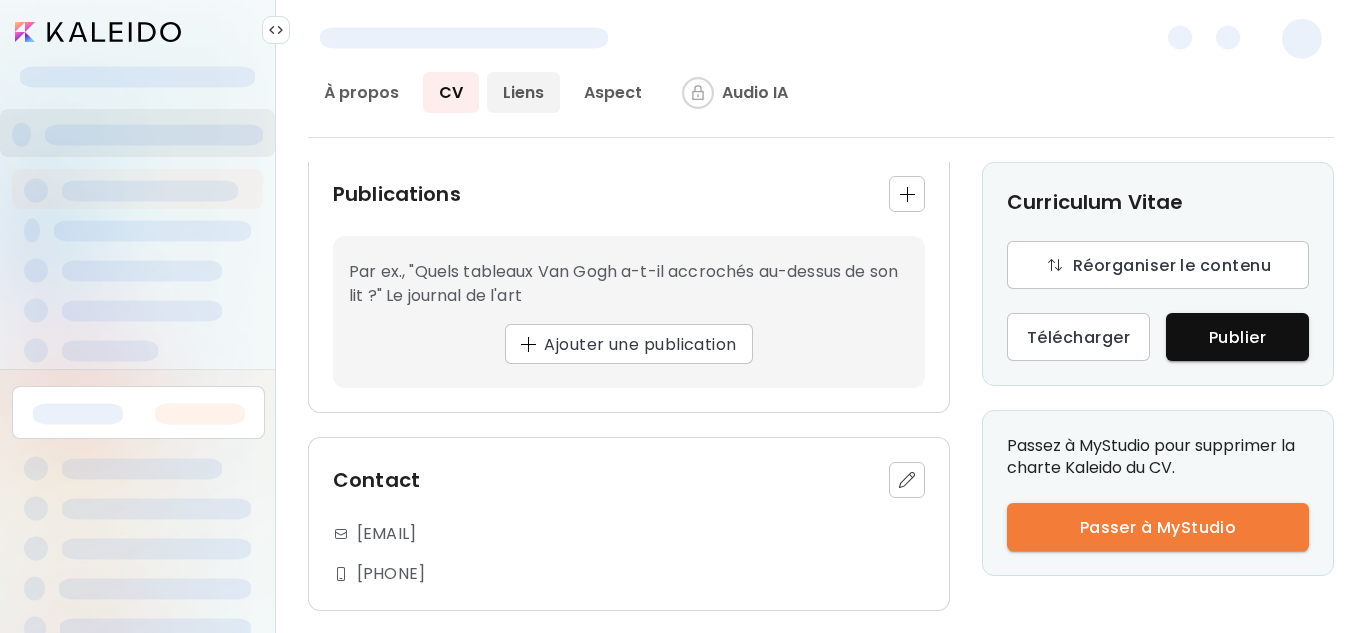 click on "Liens" at bounding box center [523, 92] 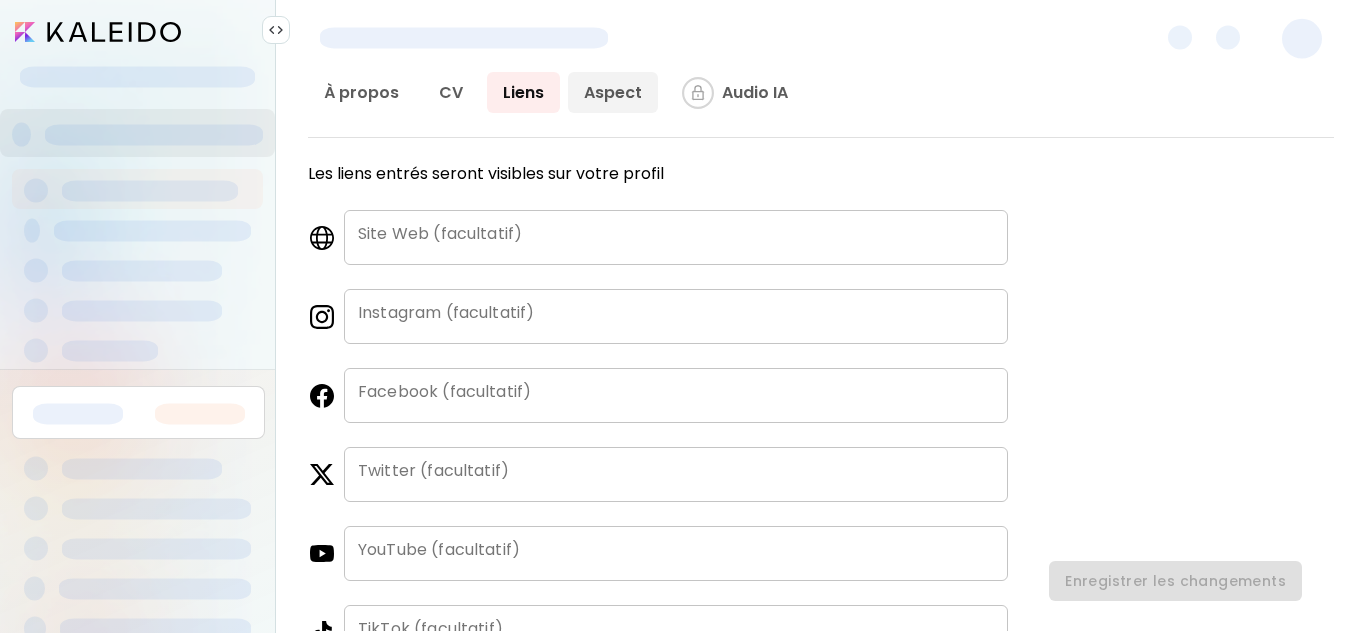 click on "Aspect" at bounding box center (613, 92) 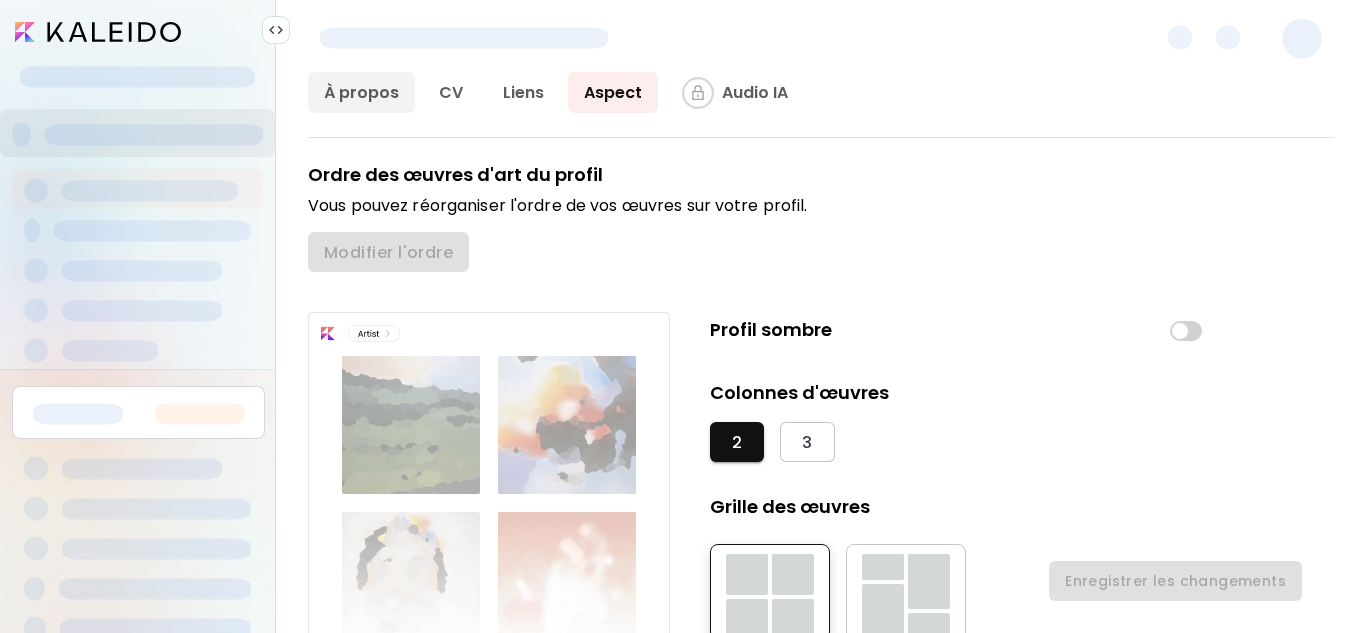 click on "À propos" at bounding box center [361, 92] 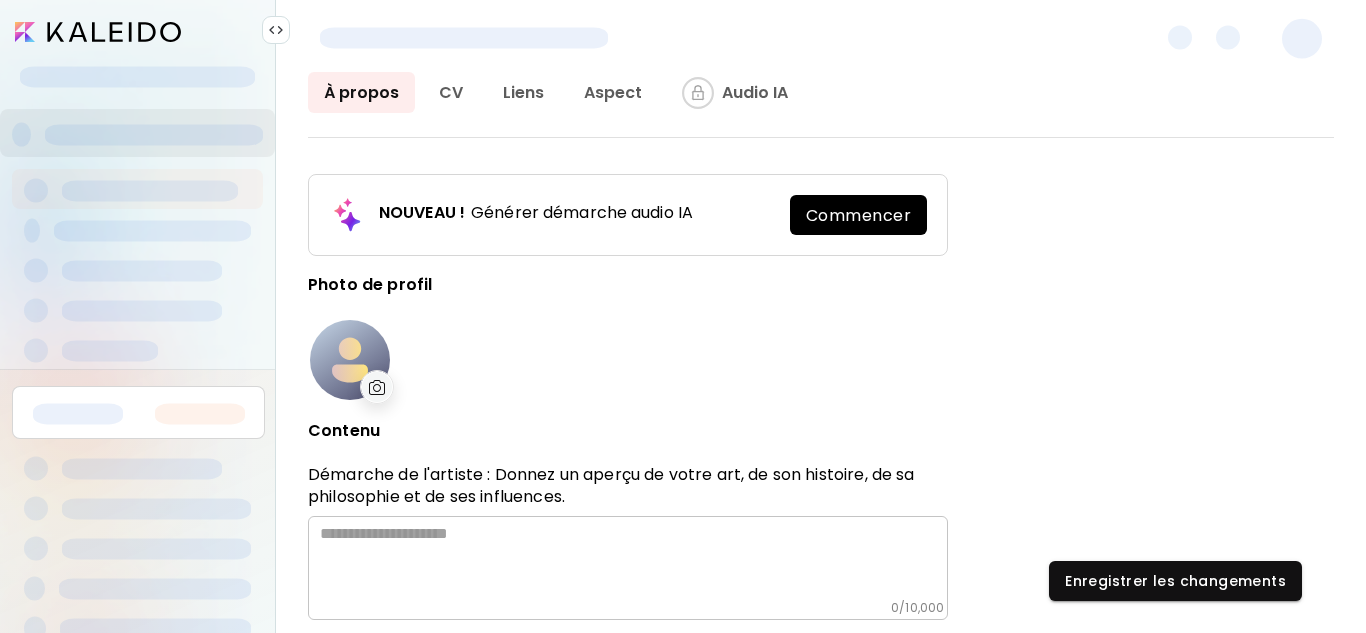 click at bounding box center [377, 387] 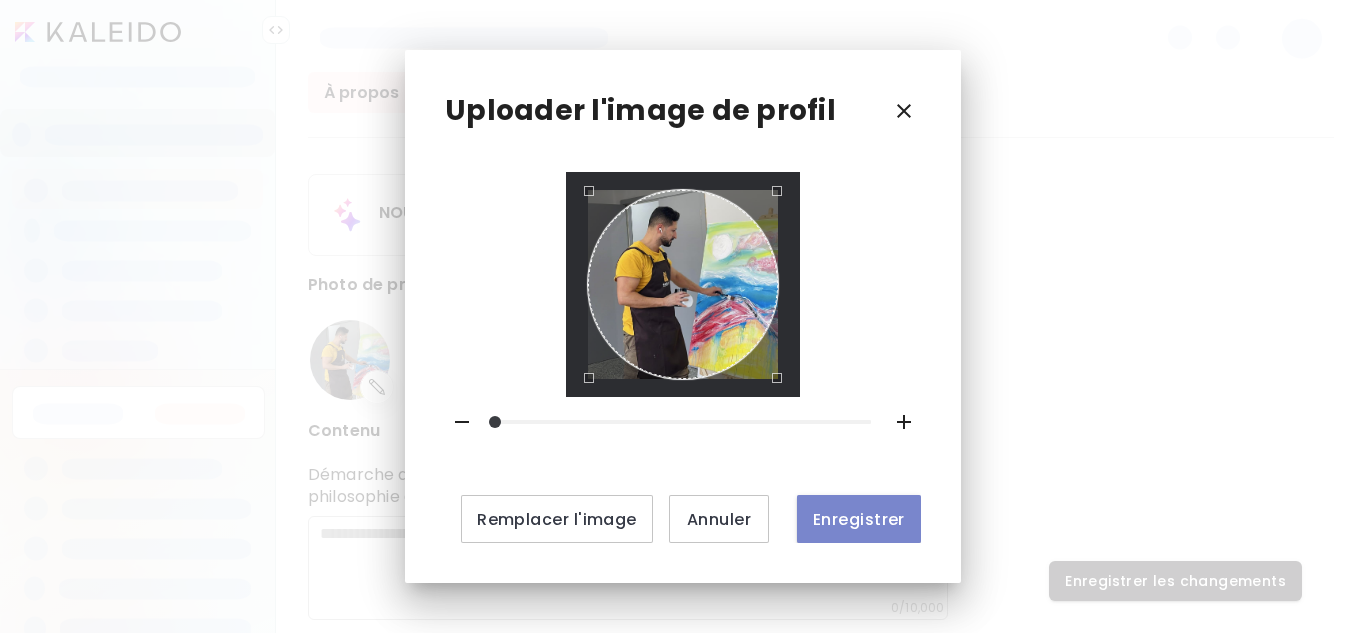 click on "Enregistrer" at bounding box center [859, 519] 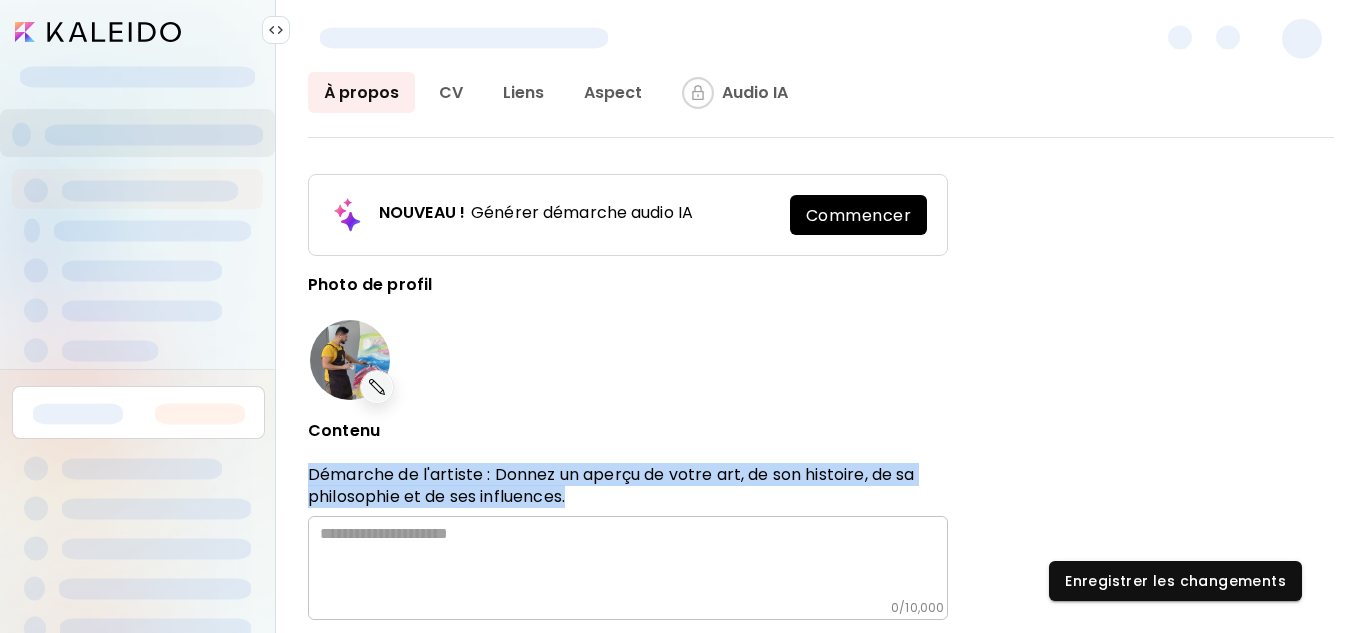drag, startPoint x: 572, startPoint y: 497, endPoint x: 305, endPoint y: 475, distance: 267.90485 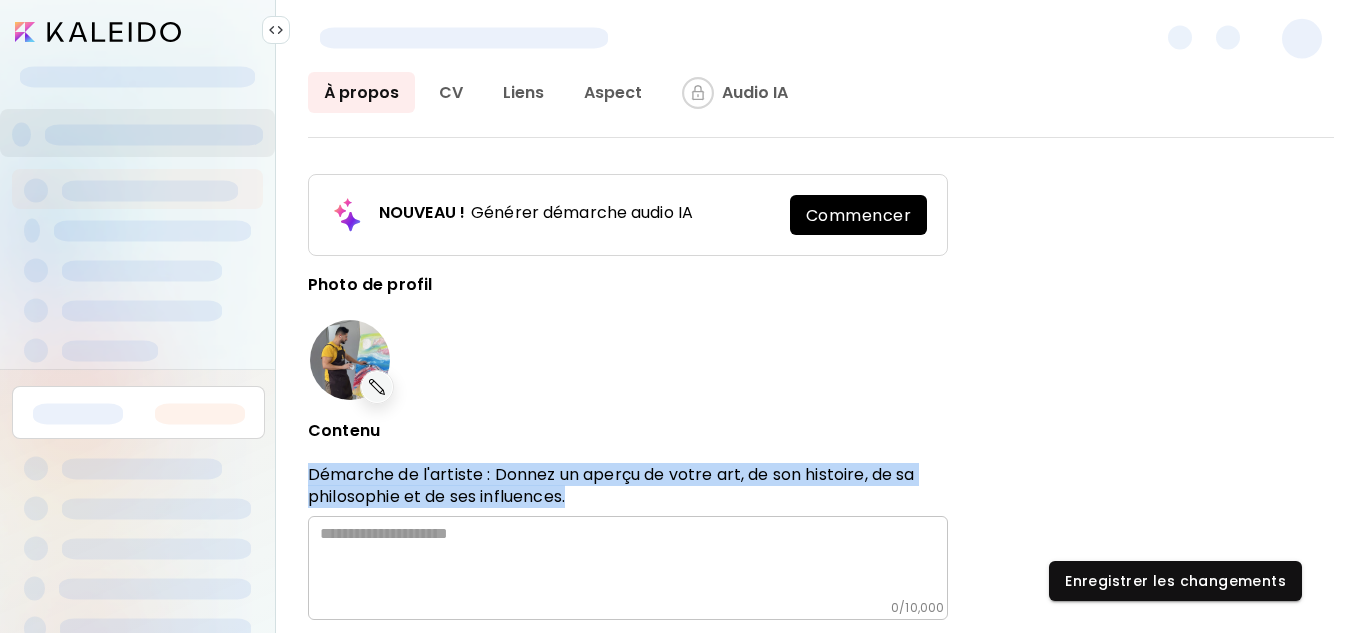 click on "À propos CV Liens Aspect Audio IA NOUVEAU ! Générer démarche audio IA Commencer Photo de profil Contenu Démarche de l'artiste : Donnez un aperçu de votre art, de son histoire, de sa philosophie et de ses influences. ​ 0  /  10,000 Citation d'artiste : Présentez-vous en une phrase. ​ 0  /  100 Uploader un CV (facultatif) PDF uniquement, taille maximale du fichier 10 MB Œuvres en une Sélectionnez 3 œuvres d'art à faire figurer sur My BioLink. Modifier Lieu Pays ******* Pays Wilaya / province ***** Wilaya / province Ville ******* Ville Je préfère ne pas partager ma localisation Ajoutez une présentation vidéo de vous-même ou de votre studio. Décrire vos œuvres d'art renforcera le lien avec votre public. Plateforme YouTube ******* Plateforme URL Vidéo YouTube URL Vidéo YouTube Aucune chaîne ou playlist, juste le lien de la vidéo Enregistrer les changements" at bounding box center (821, 352) 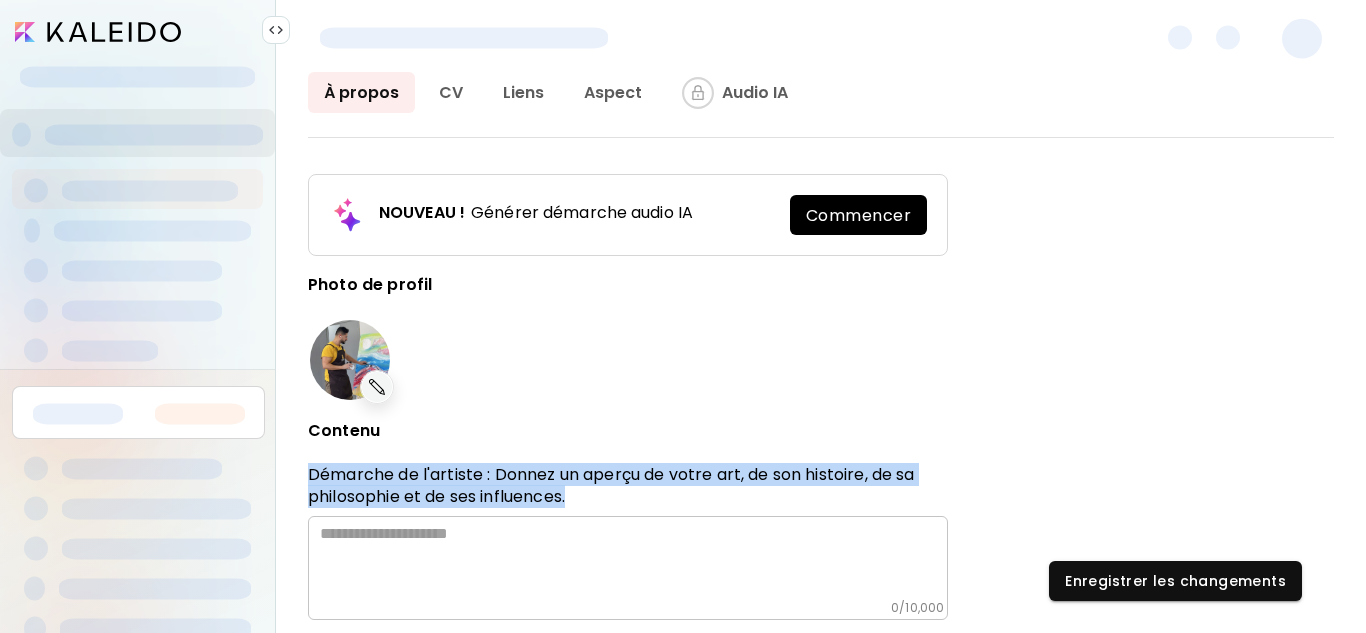 copy on "Démarche de l'artiste : Donnez un aperçu de votre art, de son histoire, de sa philosophie et de ses influences." 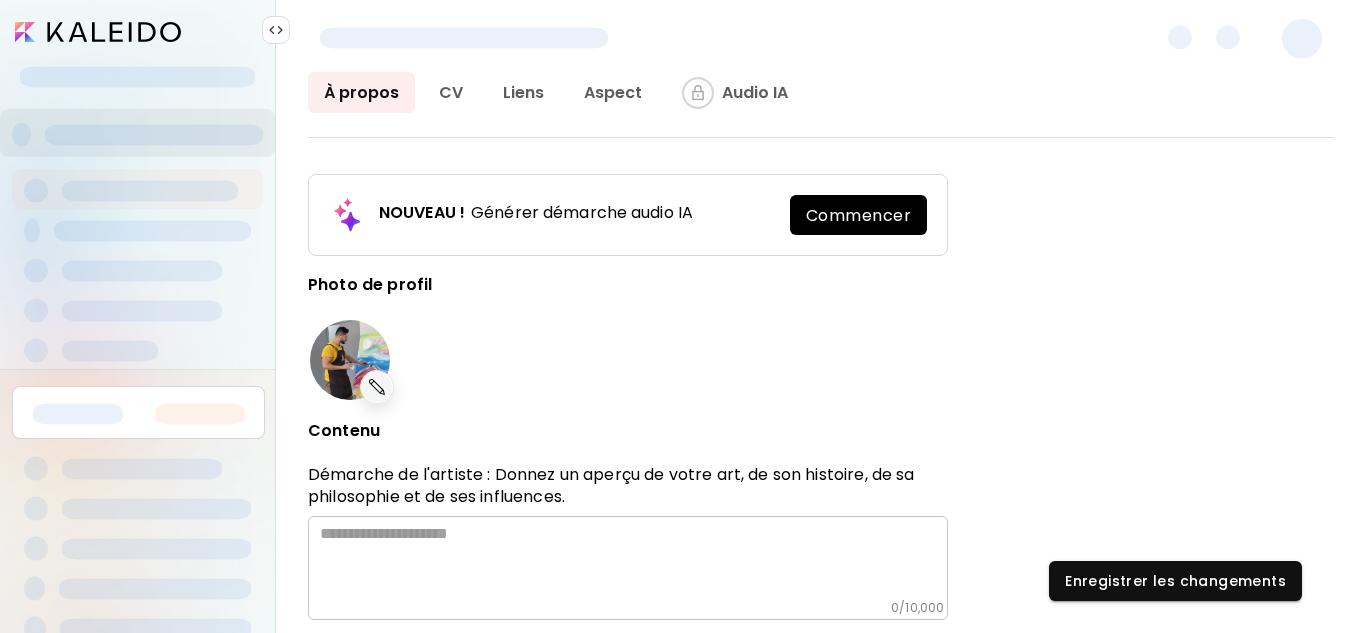 click on "​" at bounding box center (628, 568) 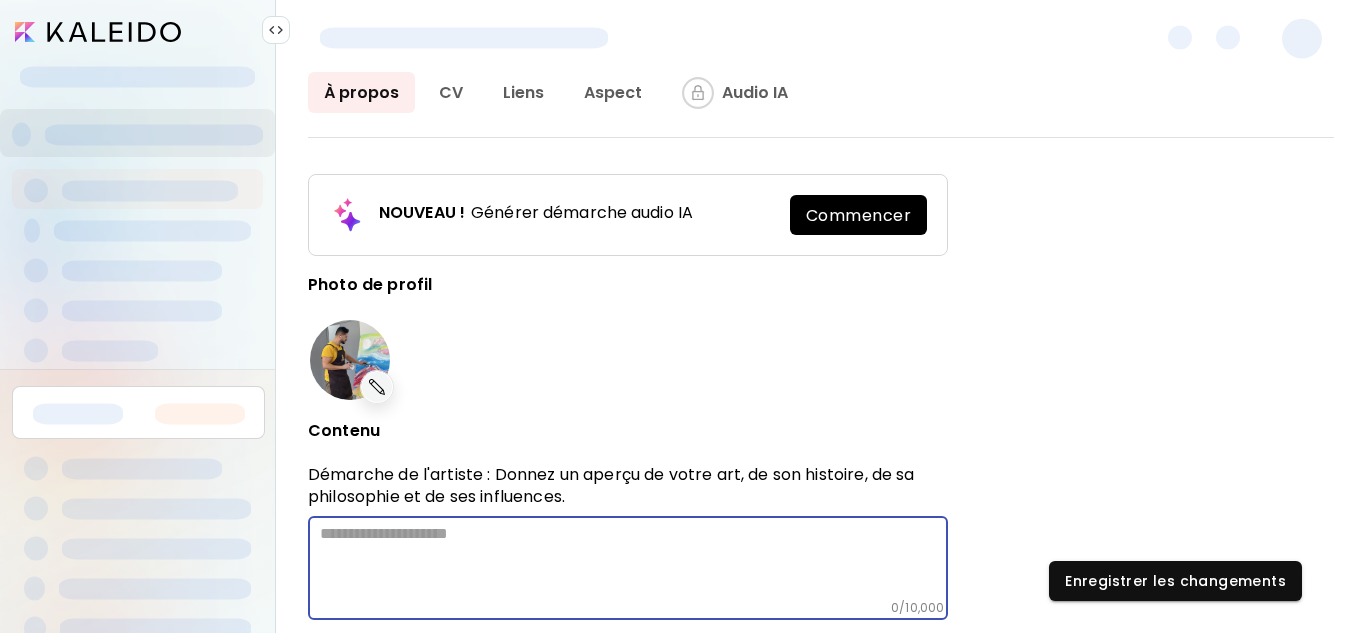 paste on "**********" 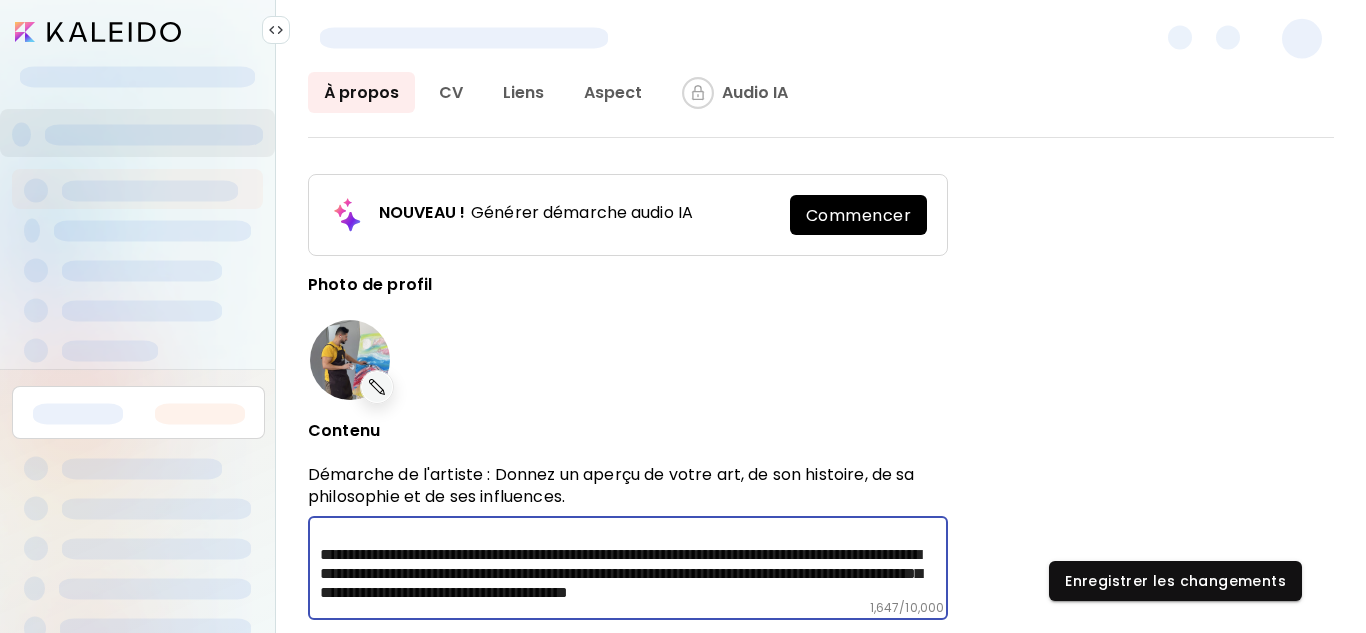 scroll, scrollTop: 0, scrollLeft: 0, axis: both 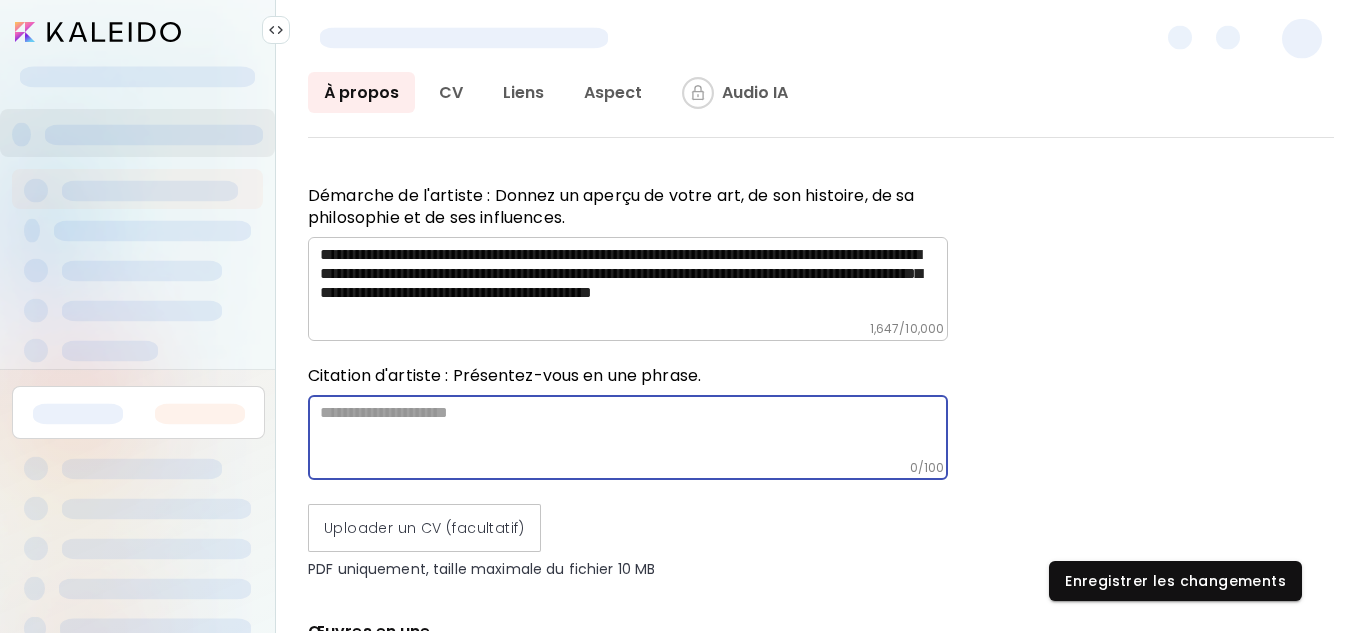 click at bounding box center [634, 431] 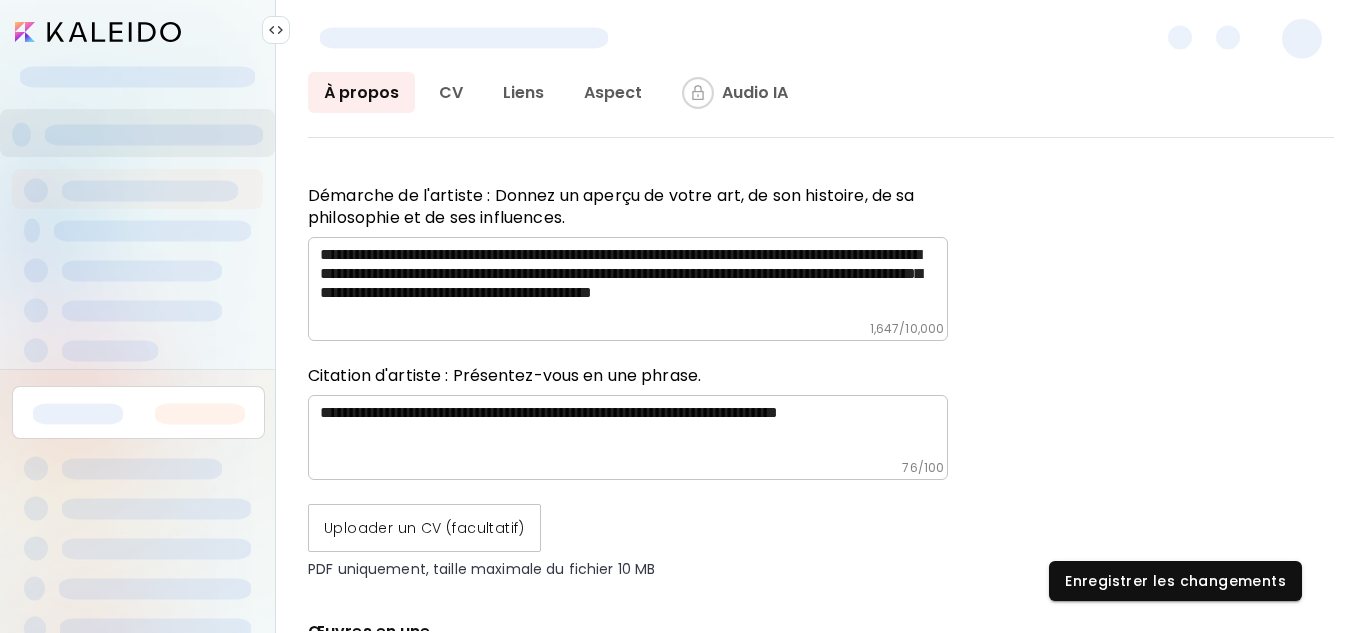 click on "Uploader un CV (facultatif)" at bounding box center [424, 528] 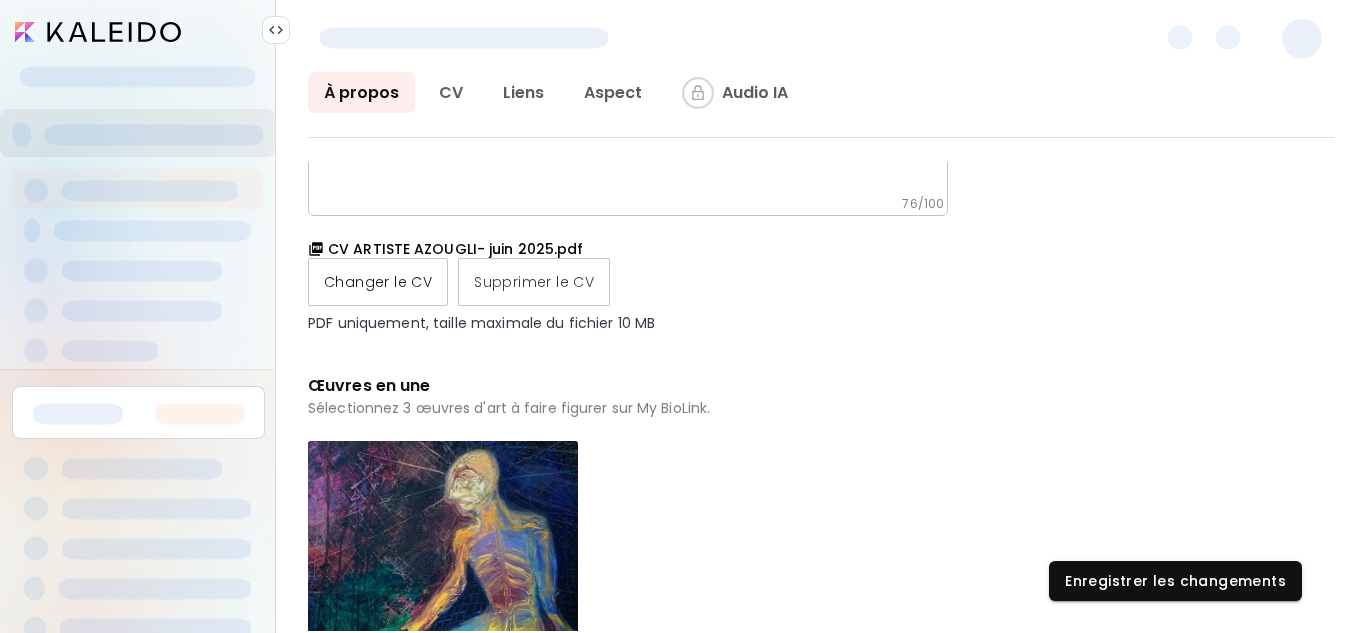 scroll, scrollTop: 551, scrollLeft: 0, axis: vertical 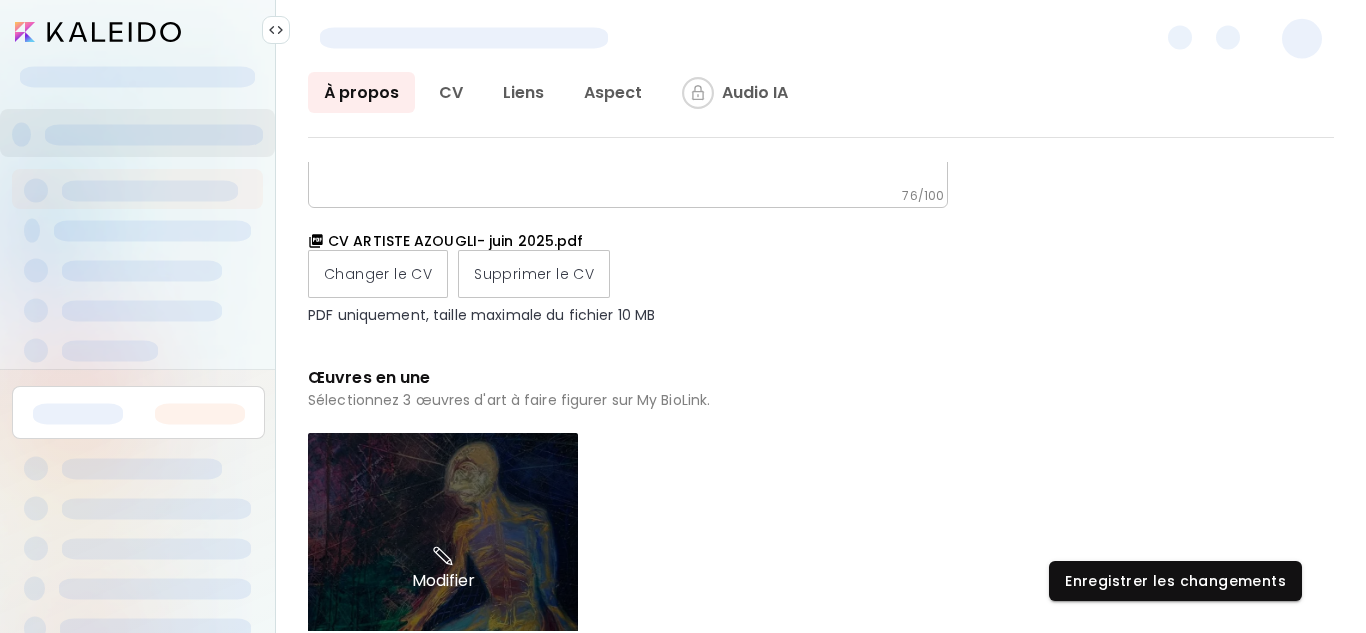 click on "Modifier" at bounding box center [443, 568] 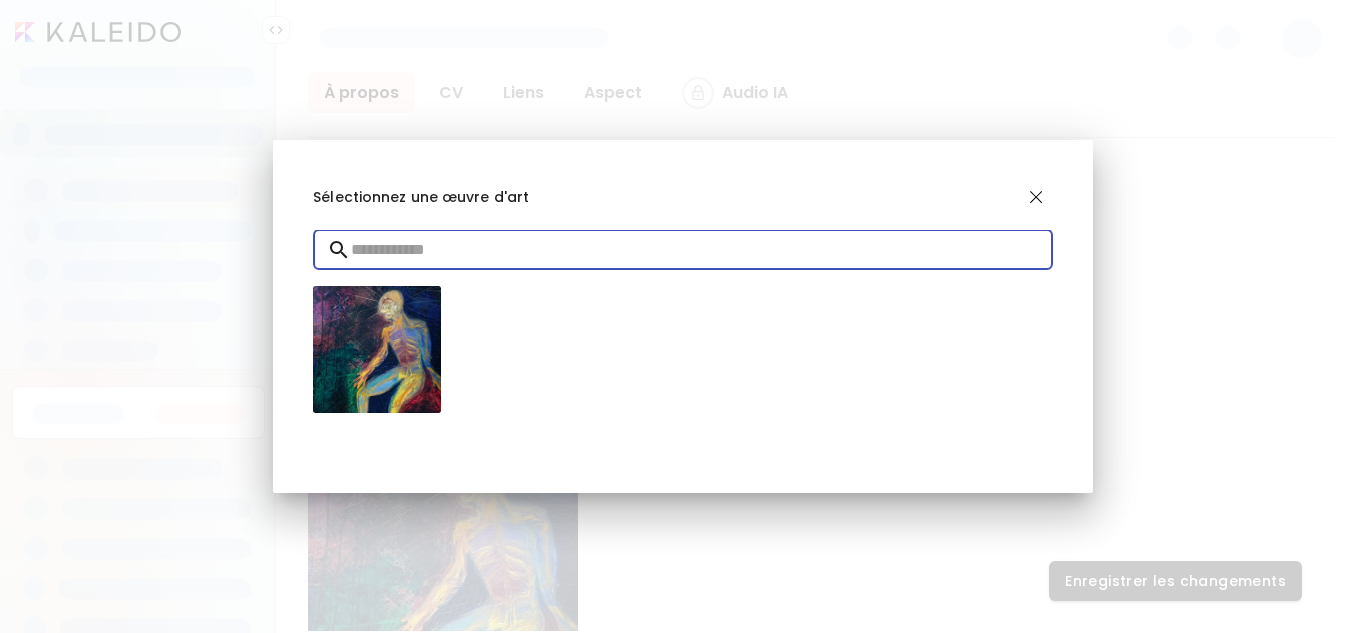 click at bounding box center [702, 250] 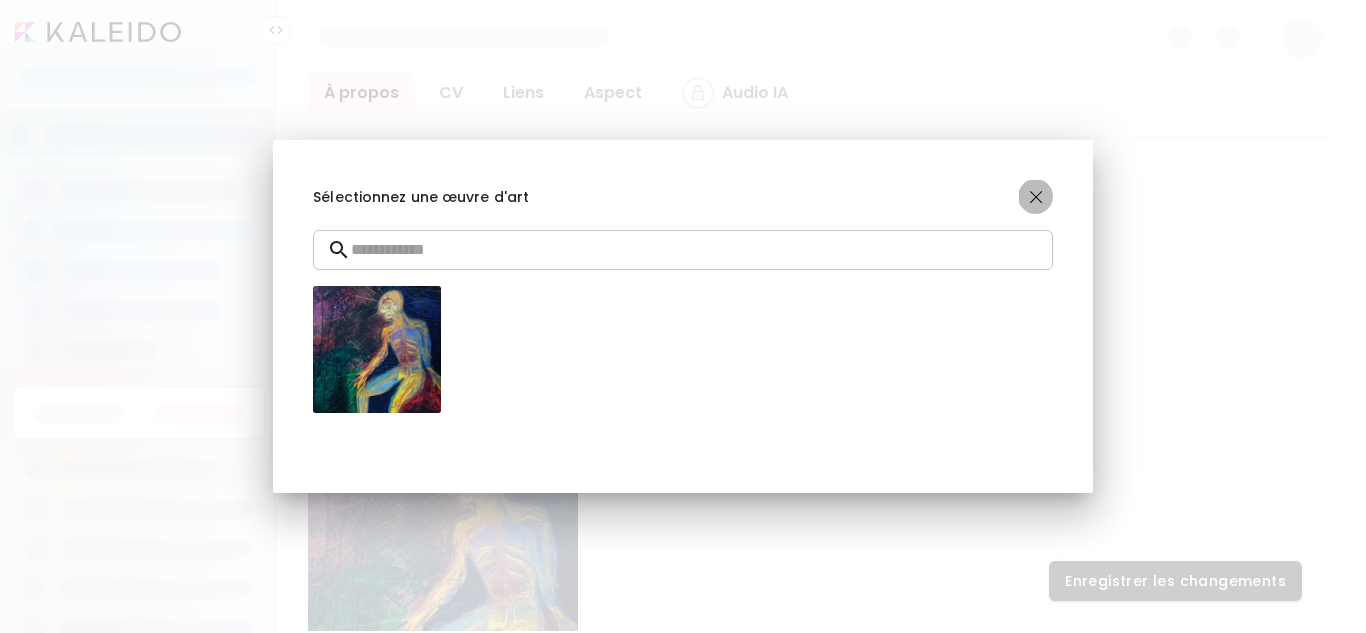click at bounding box center [1036, 197] 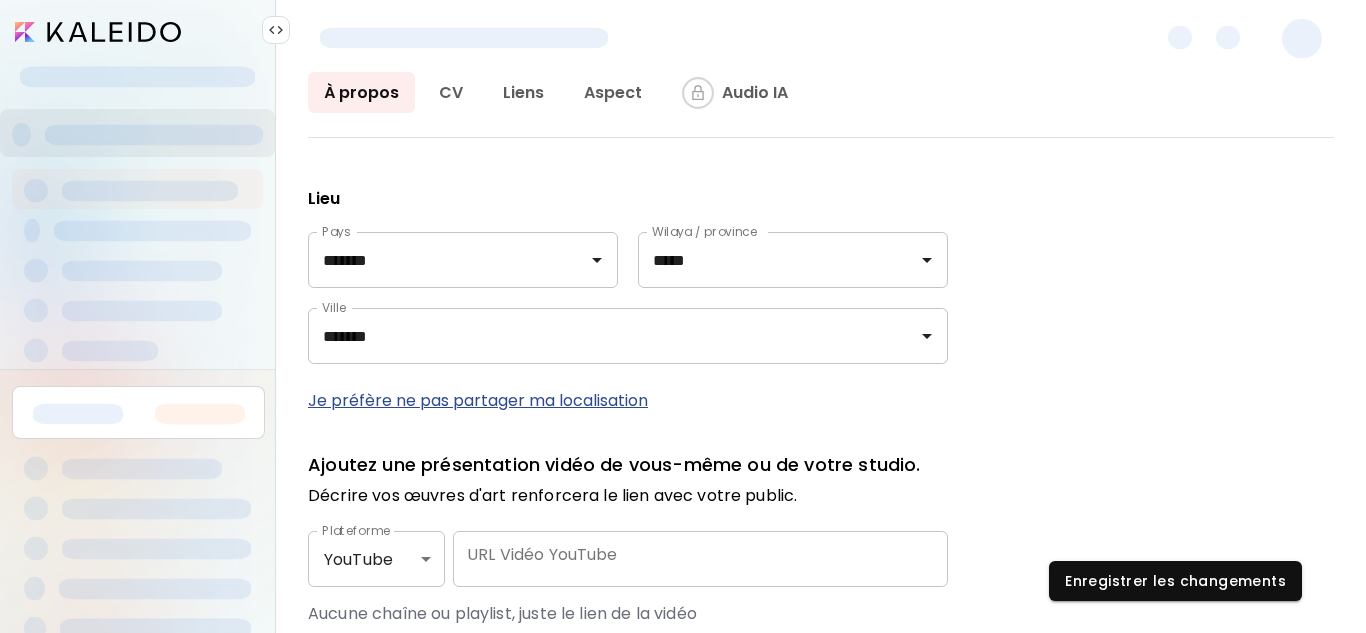scroll, scrollTop: 1121, scrollLeft: 0, axis: vertical 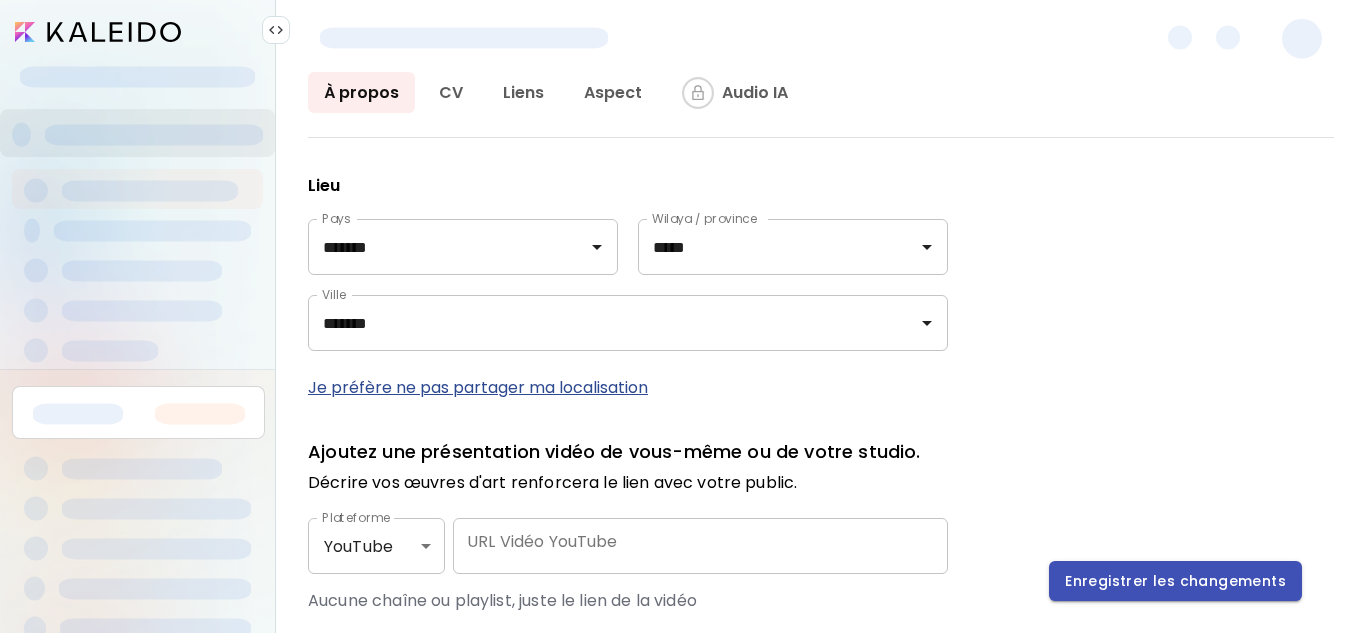 click on "Enregistrer les changements" at bounding box center [1175, 581] 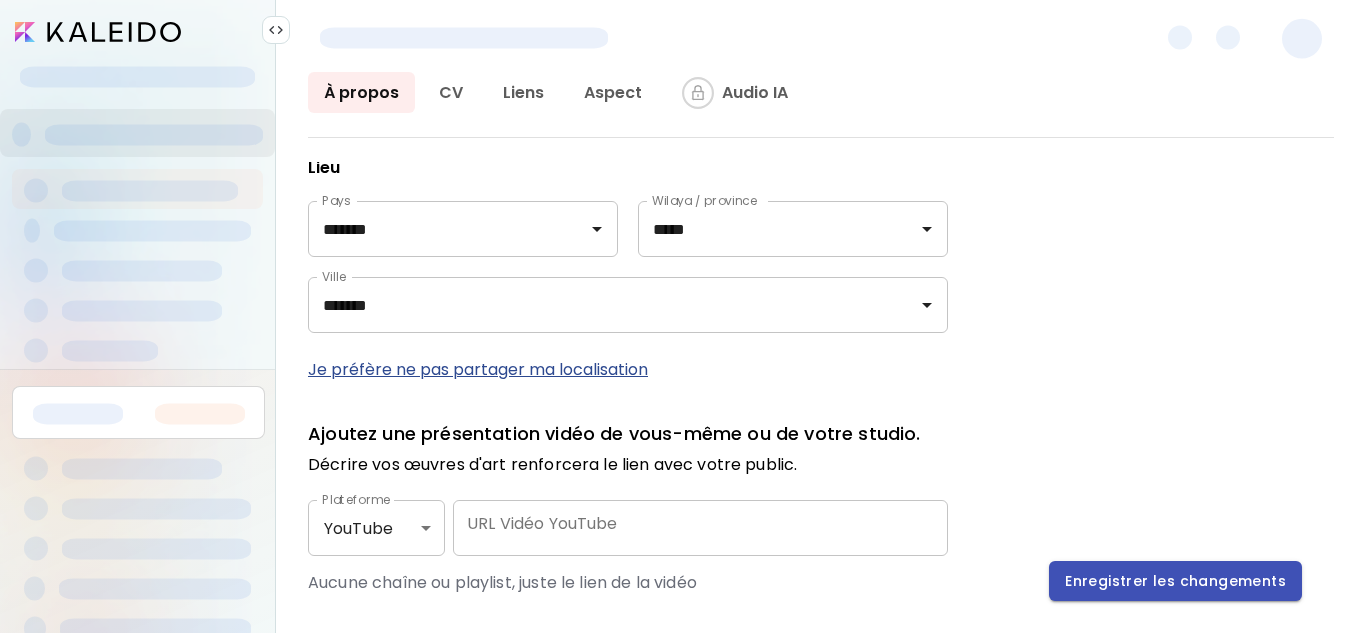 scroll, scrollTop: 1103, scrollLeft: 0, axis: vertical 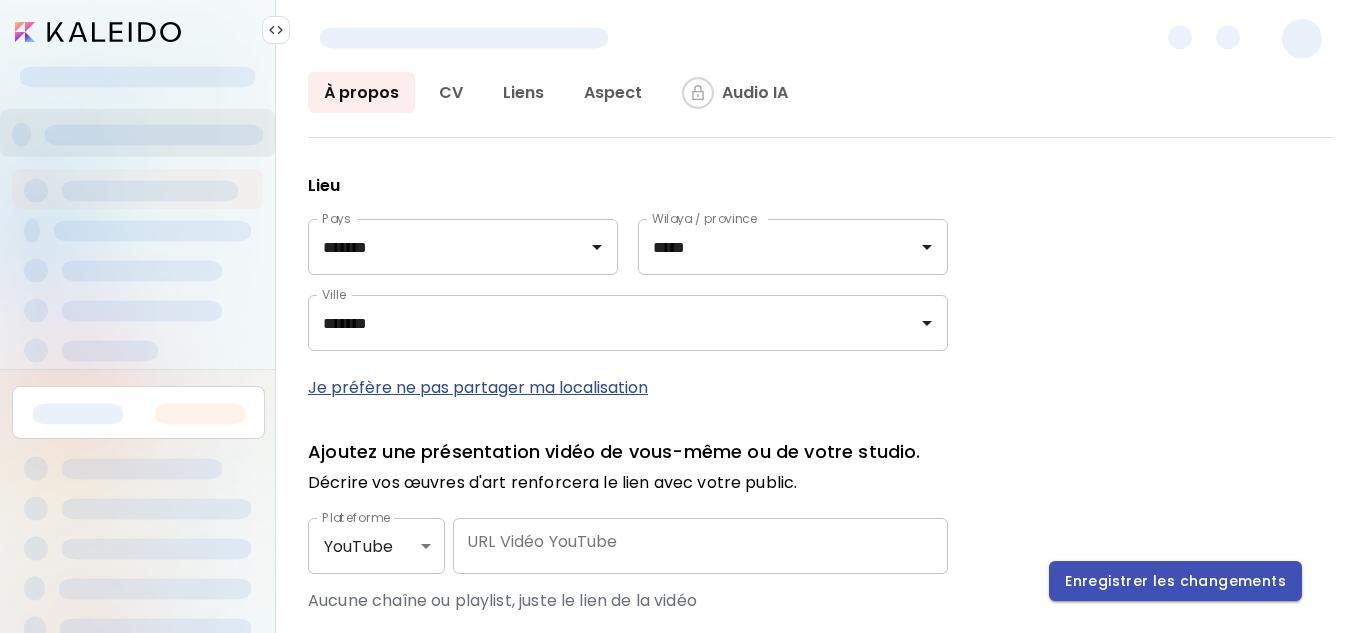 click on "Enregistrer les changements" at bounding box center [1175, 581] 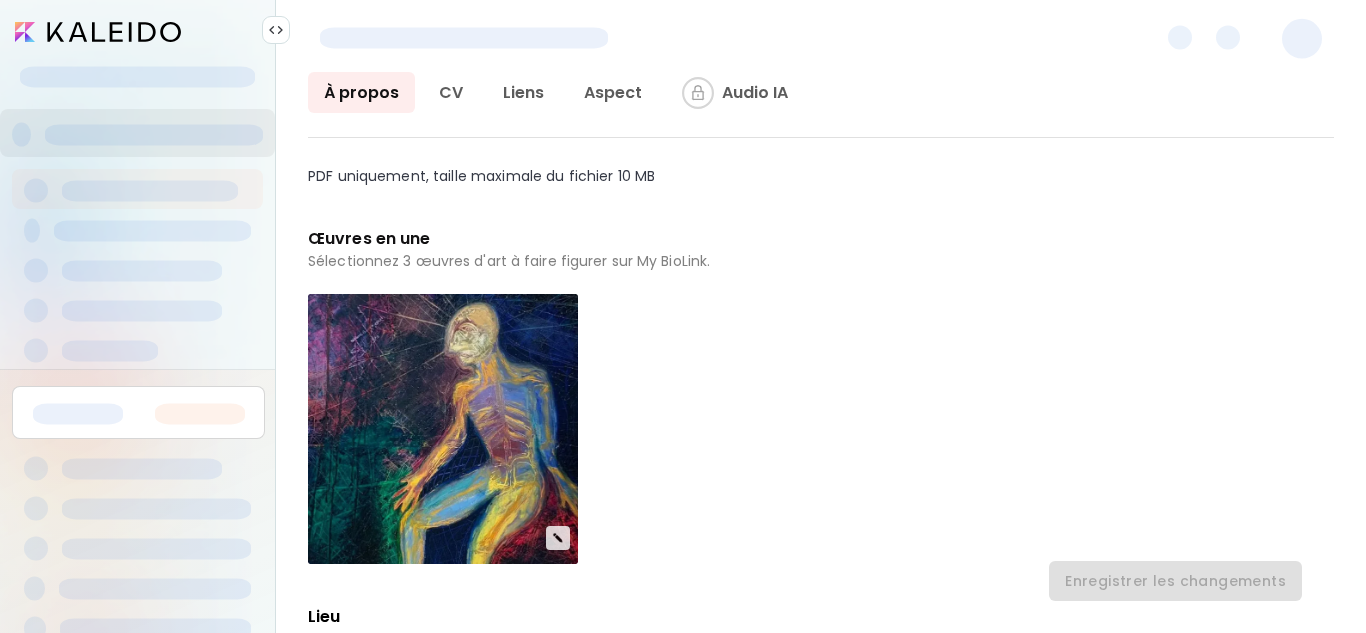 scroll, scrollTop: 283, scrollLeft: 0, axis: vertical 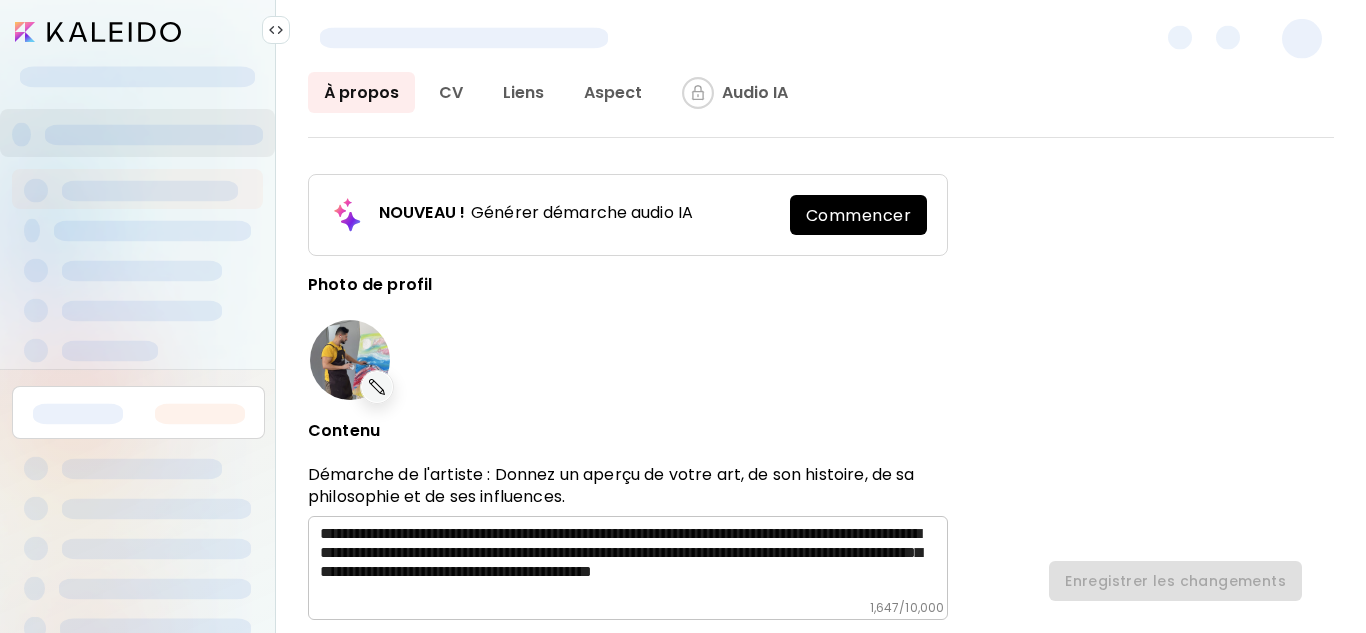 drag, startPoint x: 1293, startPoint y: 46, endPoint x: 199, endPoint y: -79, distance: 1101.118 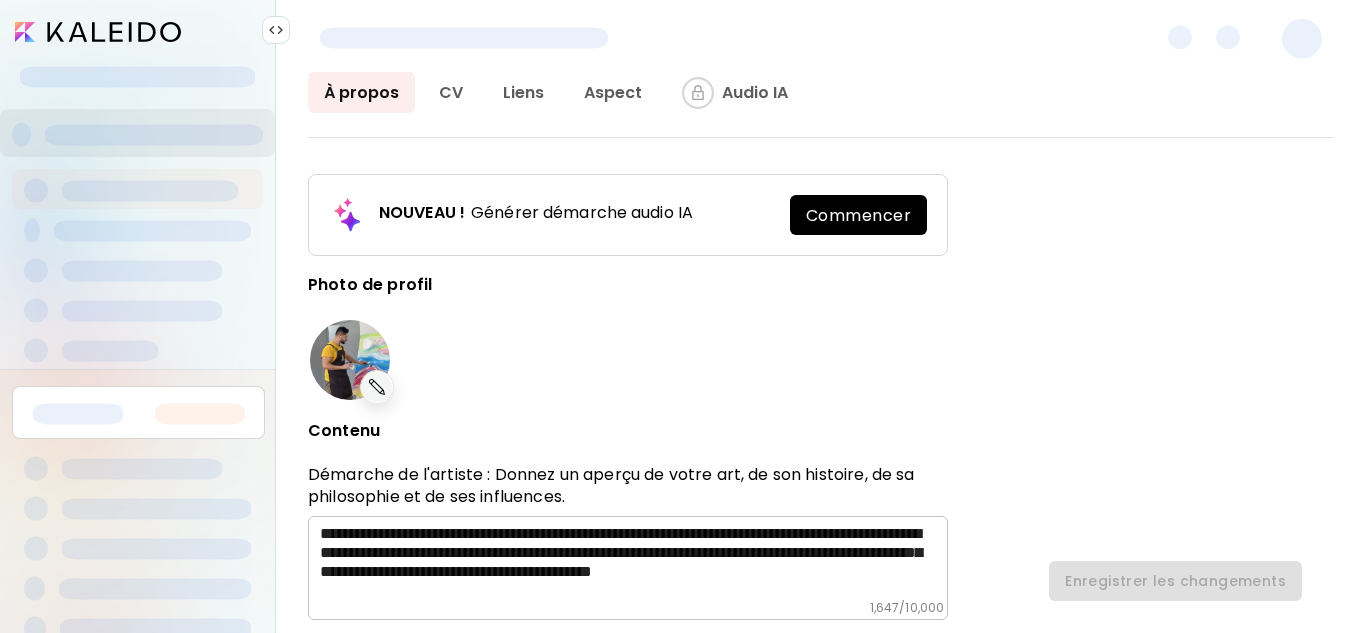 click on "**********" at bounding box center (683, 316) 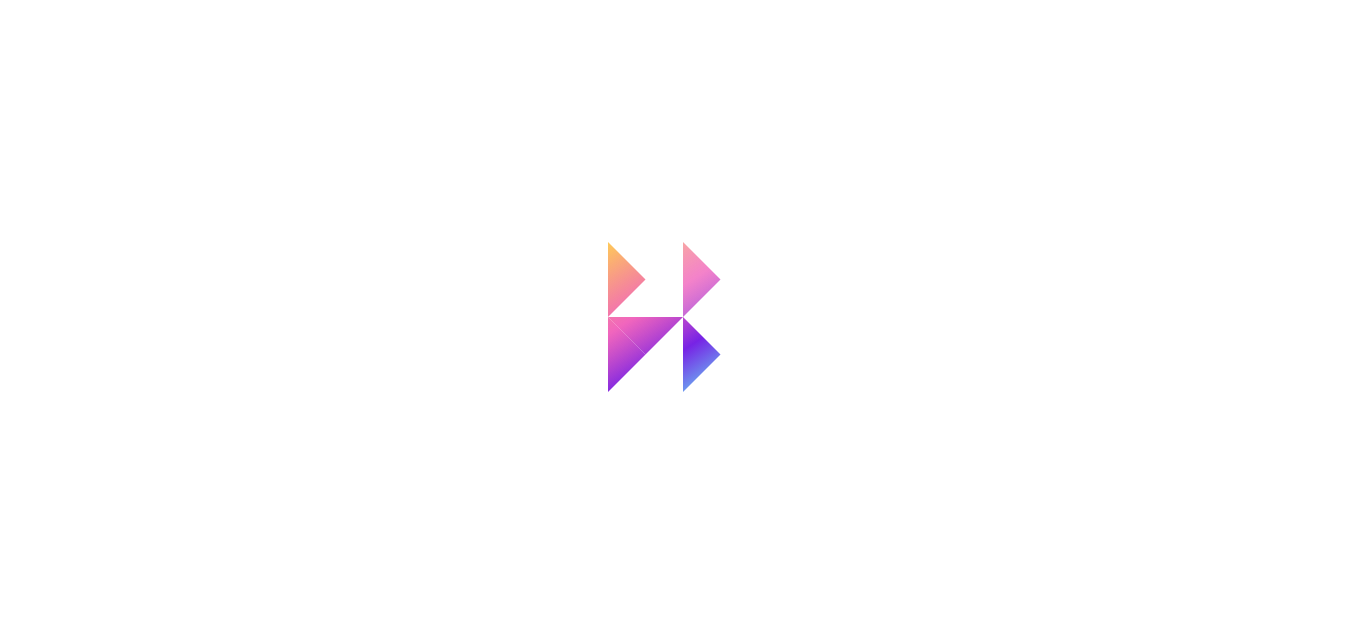 scroll, scrollTop: 0, scrollLeft: 0, axis: both 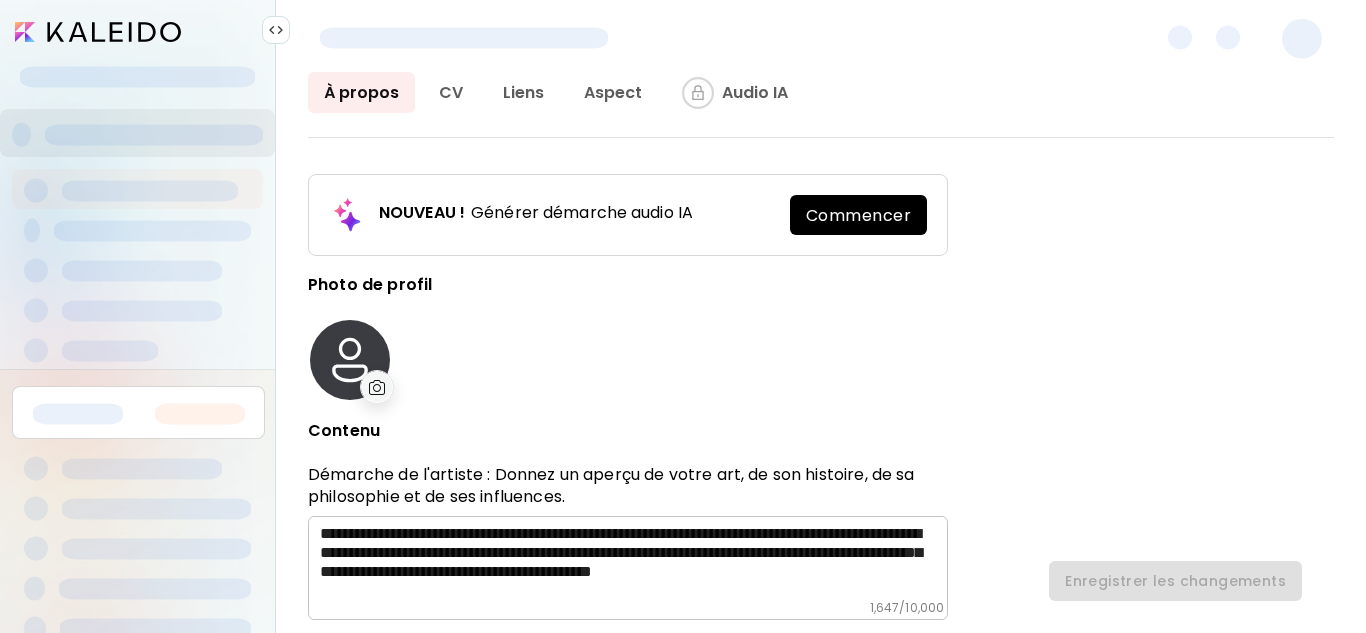 type on "*******" 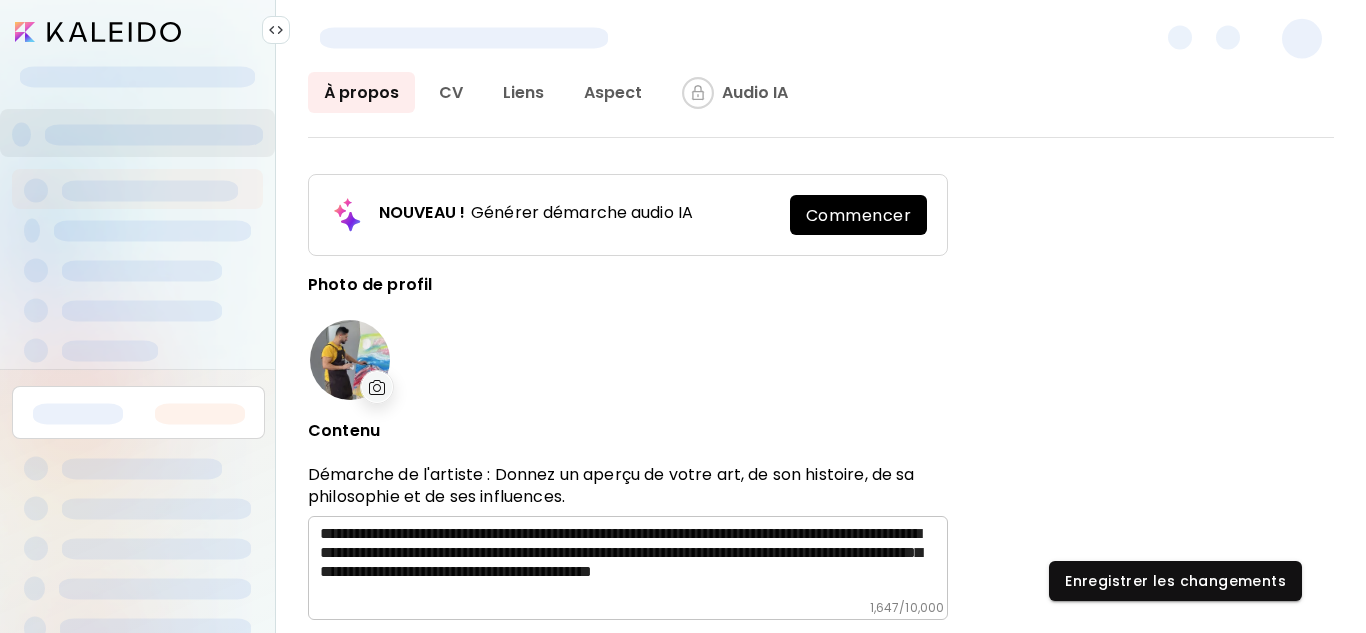 type on "*****" 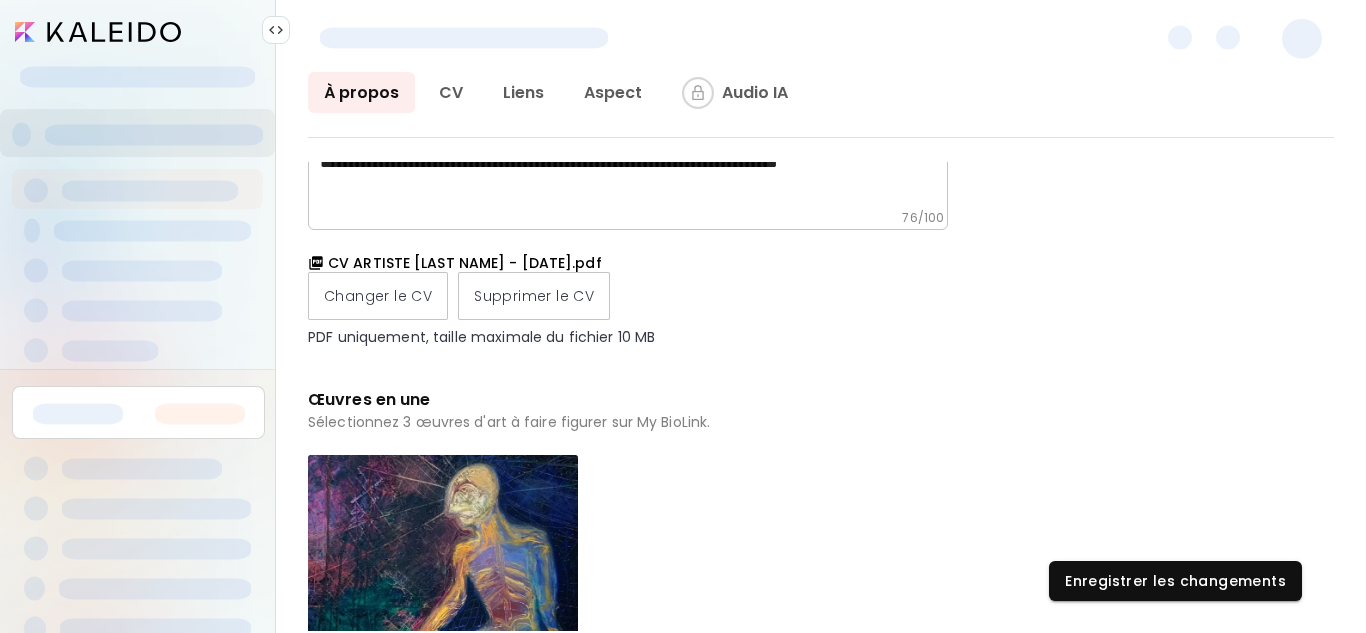 scroll, scrollTop: 0, scrollLeft: 0, axis: both 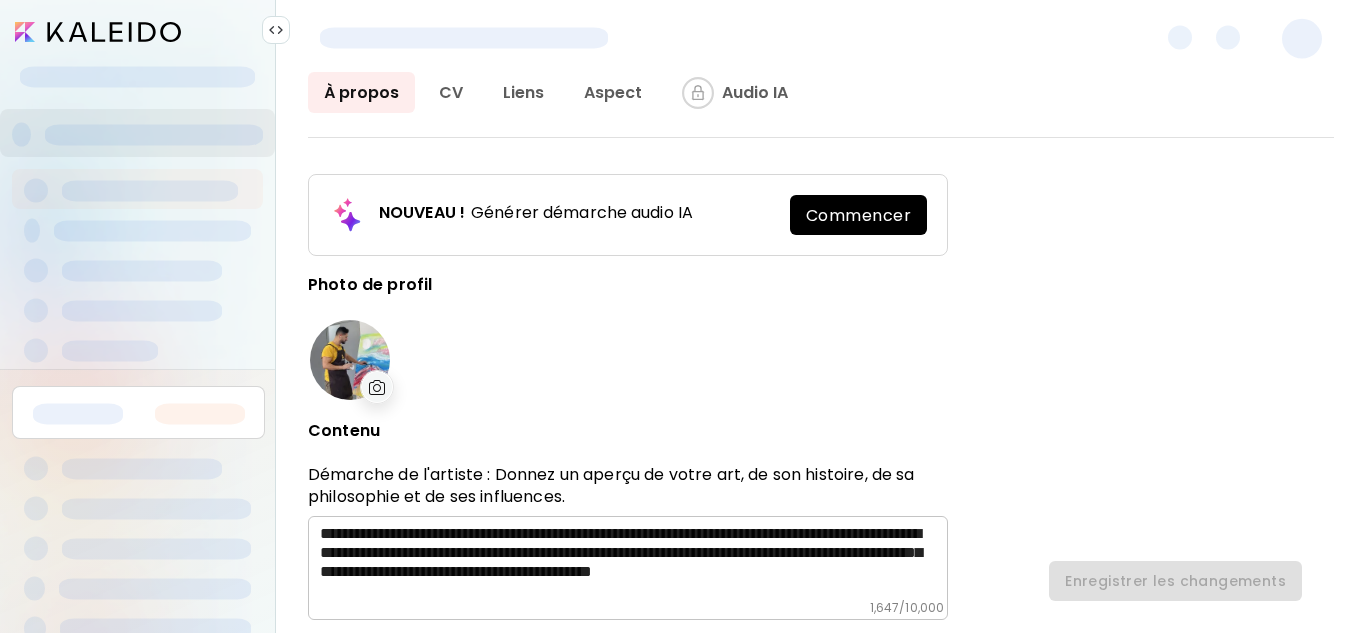 type on "*******" 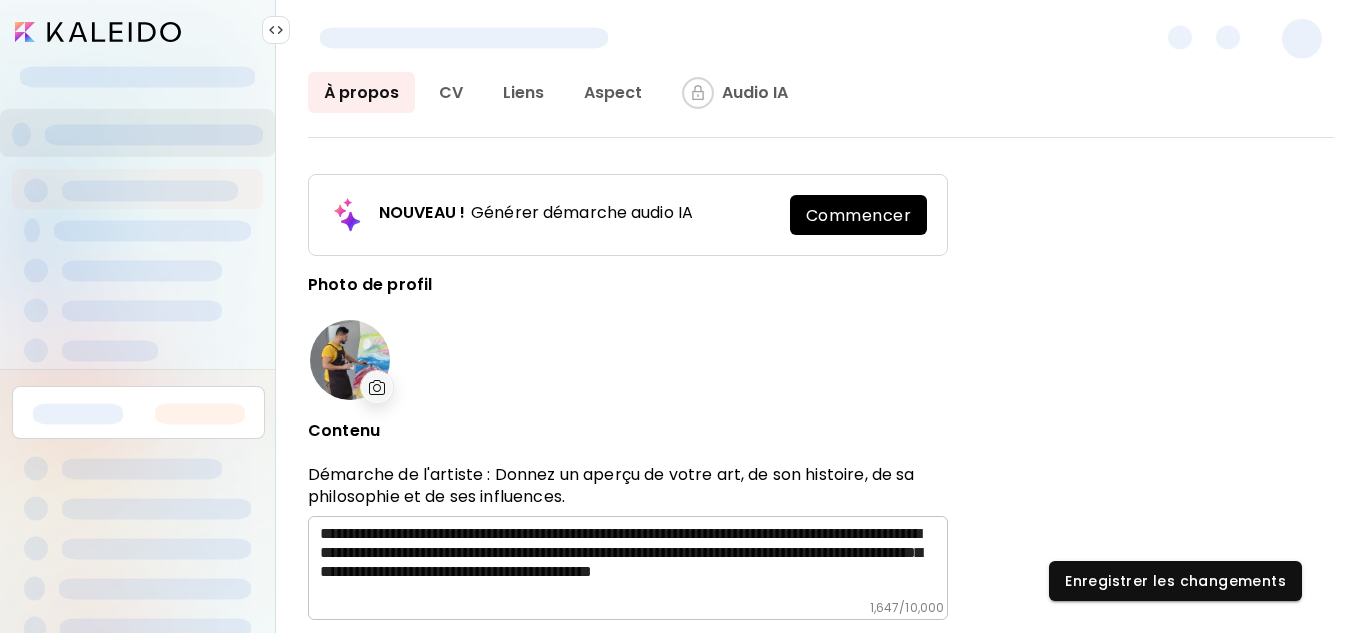 type on "*****" 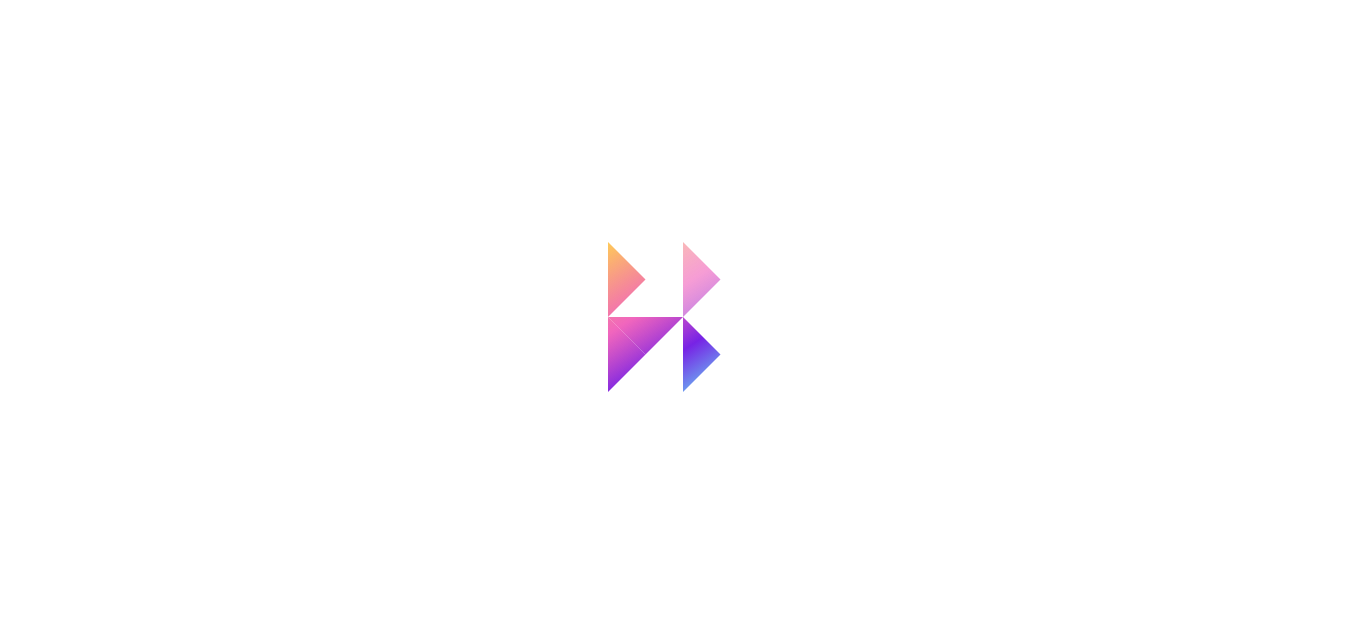 scroll, scrollTop: 0, scrollLeft: 0, axis: both 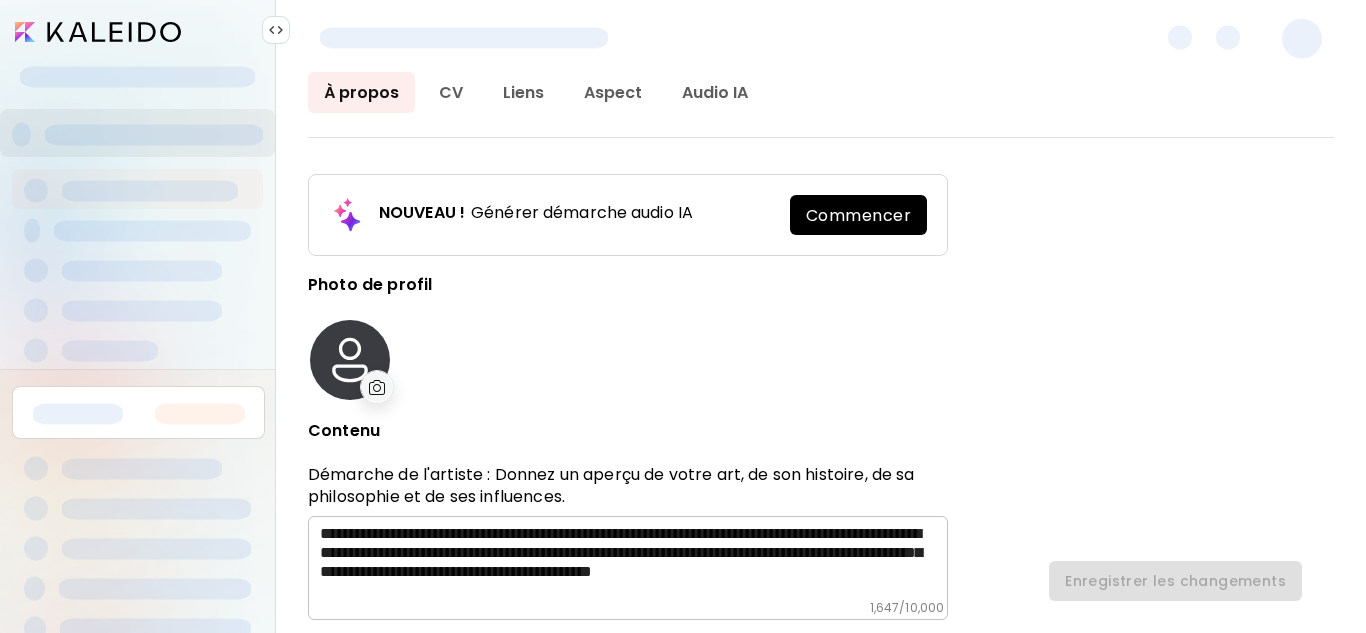 type on "*******" 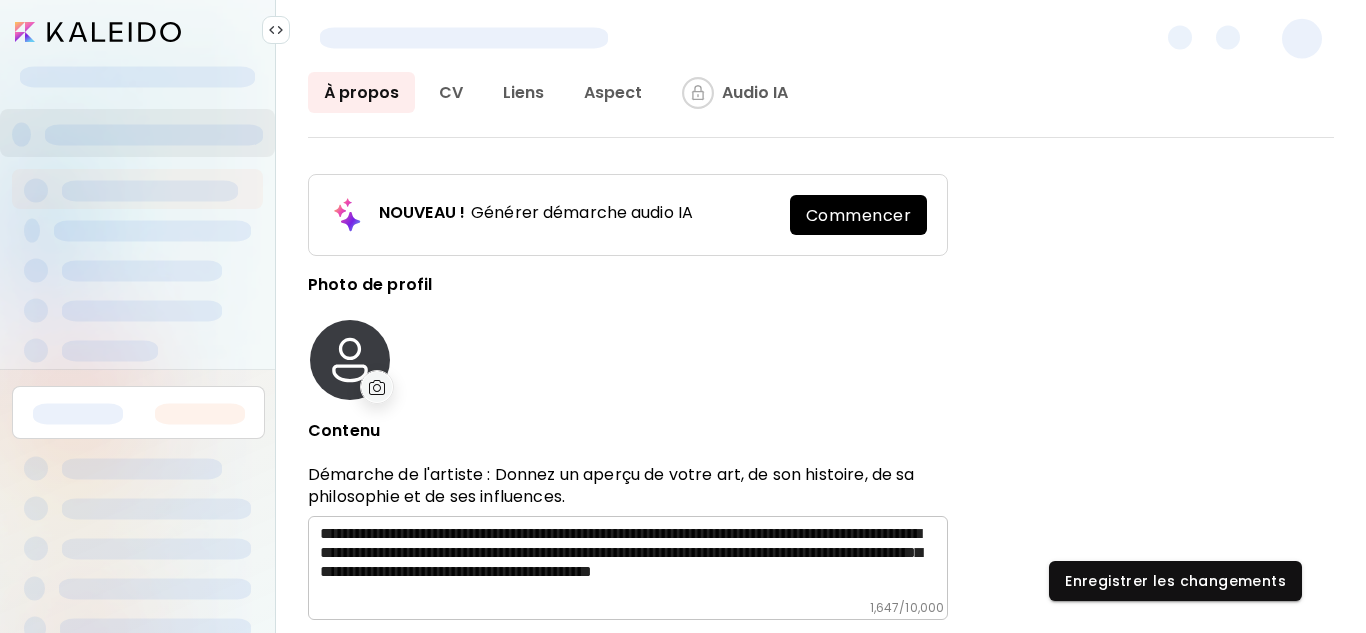 type on "*****" 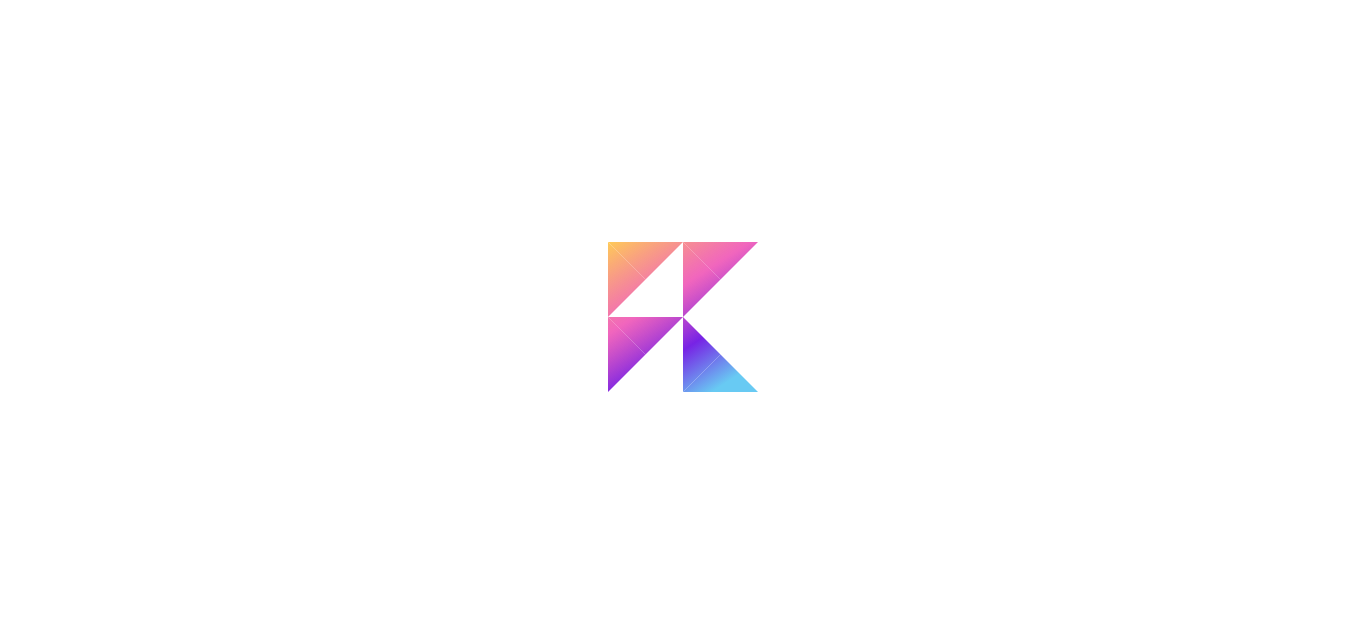 scroll, scrollTop: 0, scrollLeft: 0, axis: both 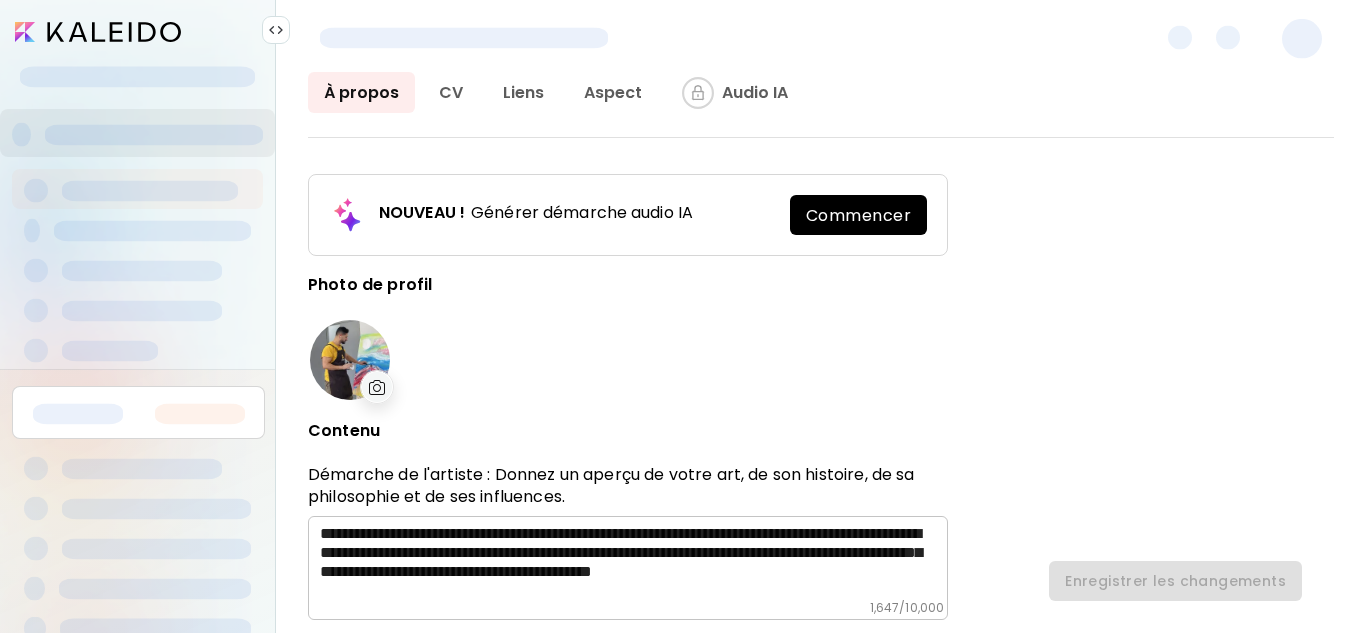 type on "*******" 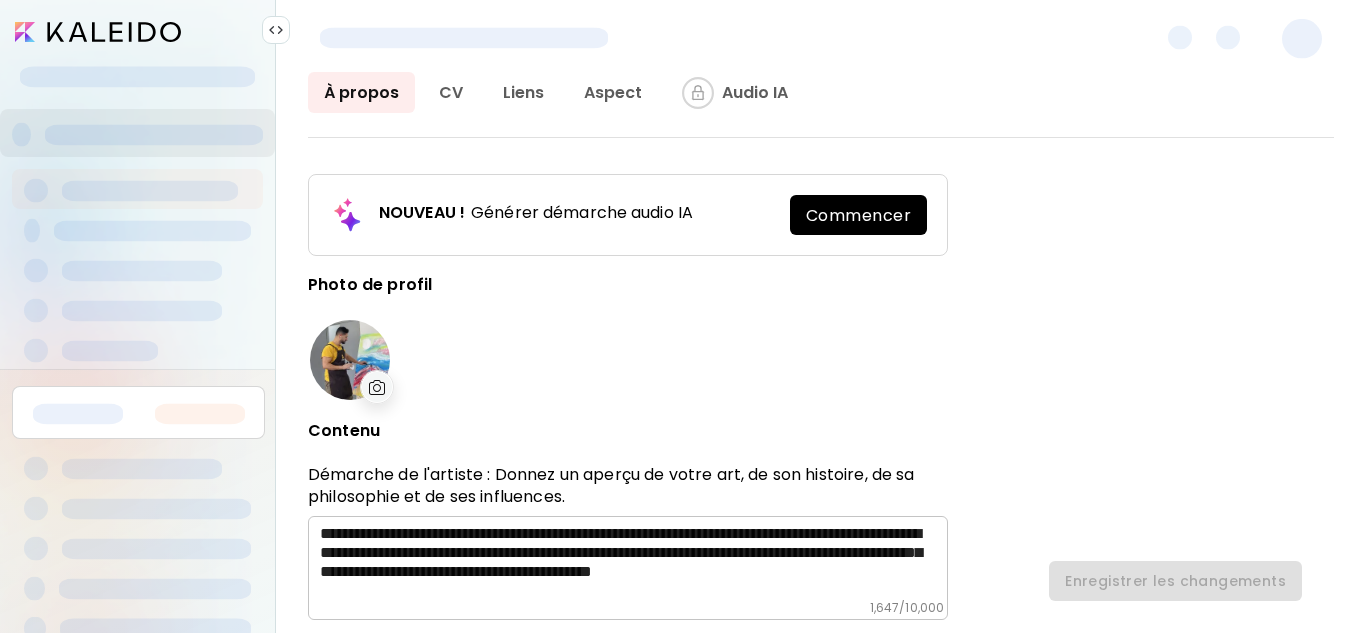 type on "*****" 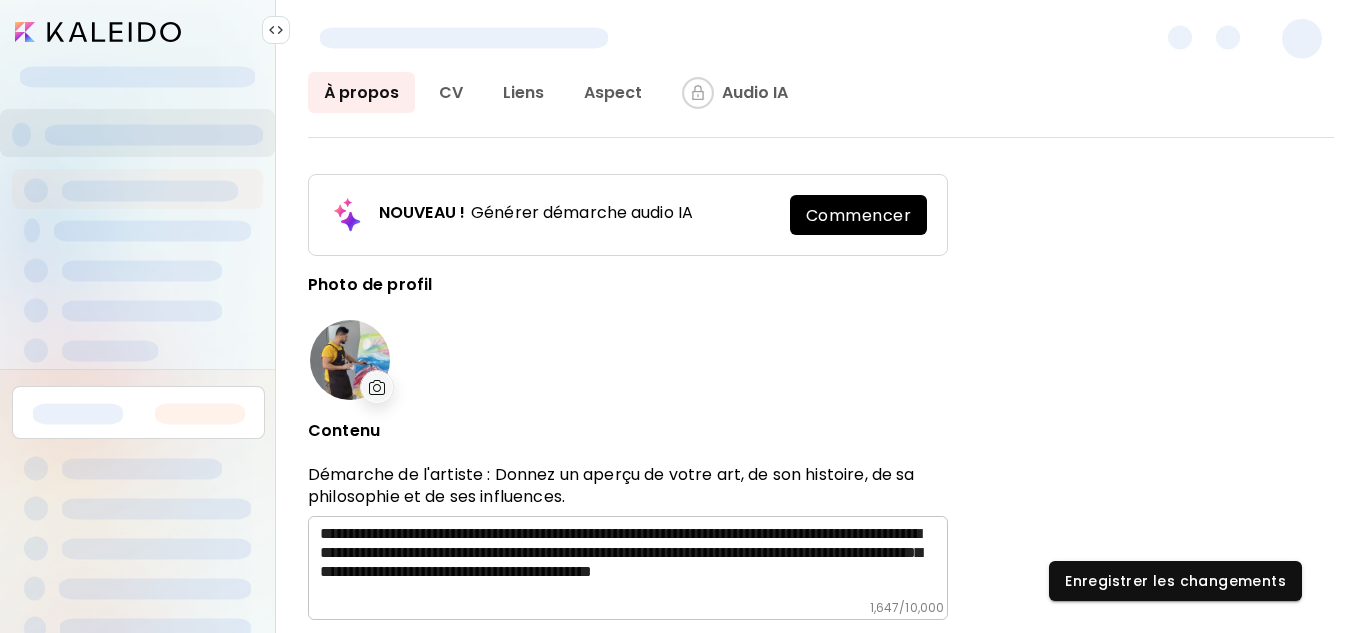 click at bounding box center [1302, 39] 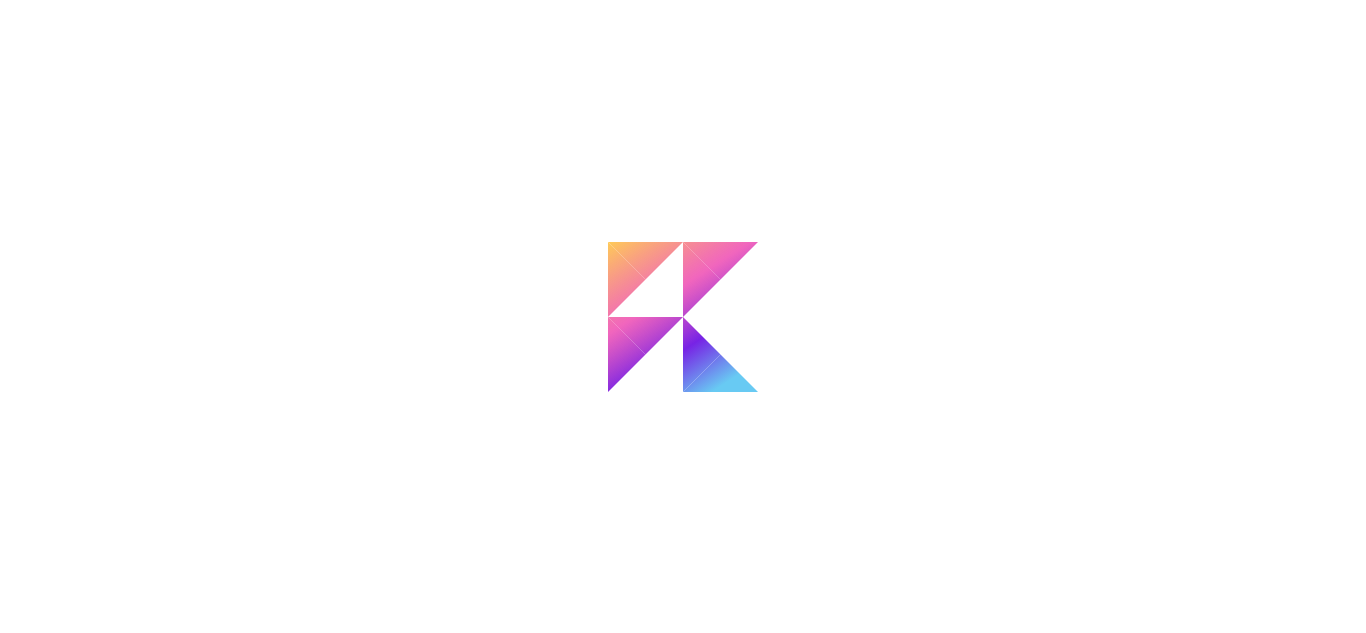 scroll, scrollTop: 0, scrollLeft: 0, axis: both 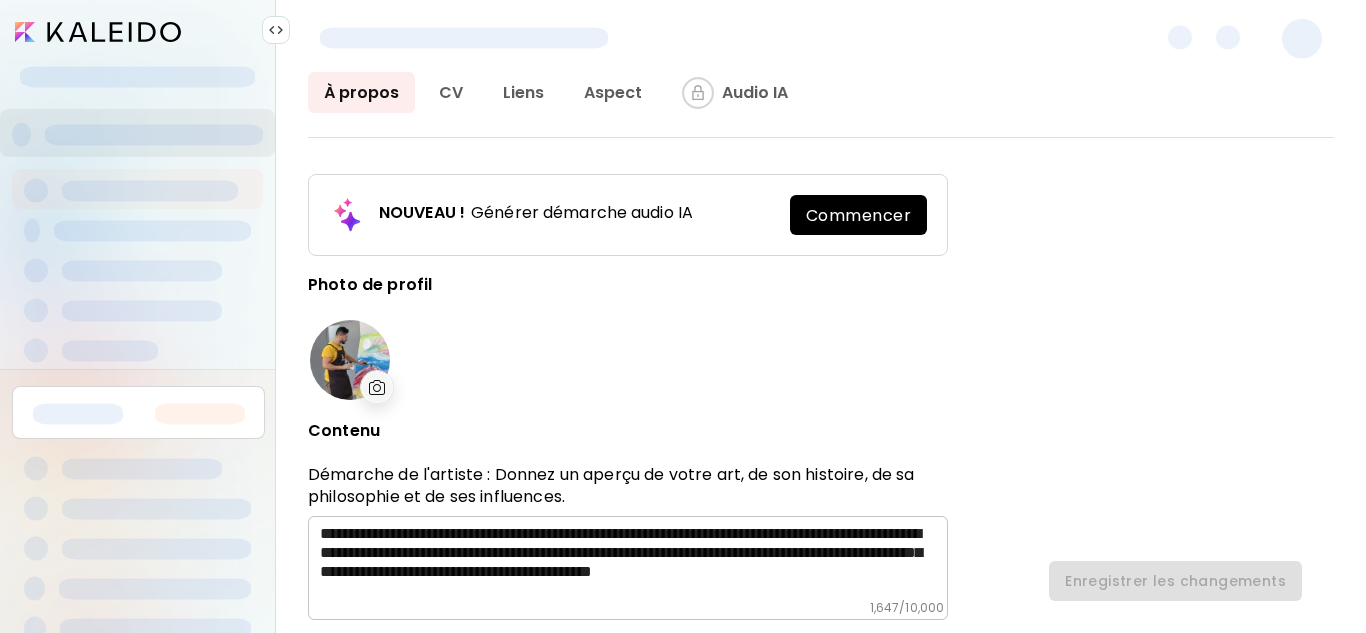 type on "*******" 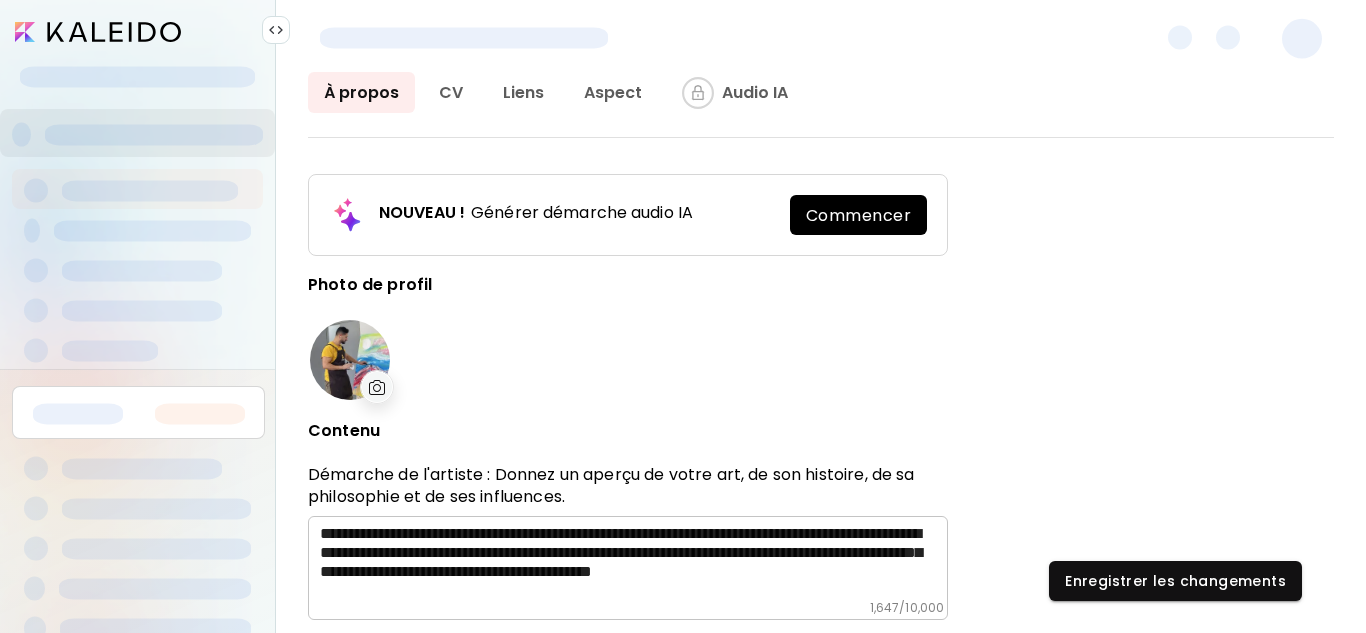 type on "*****" 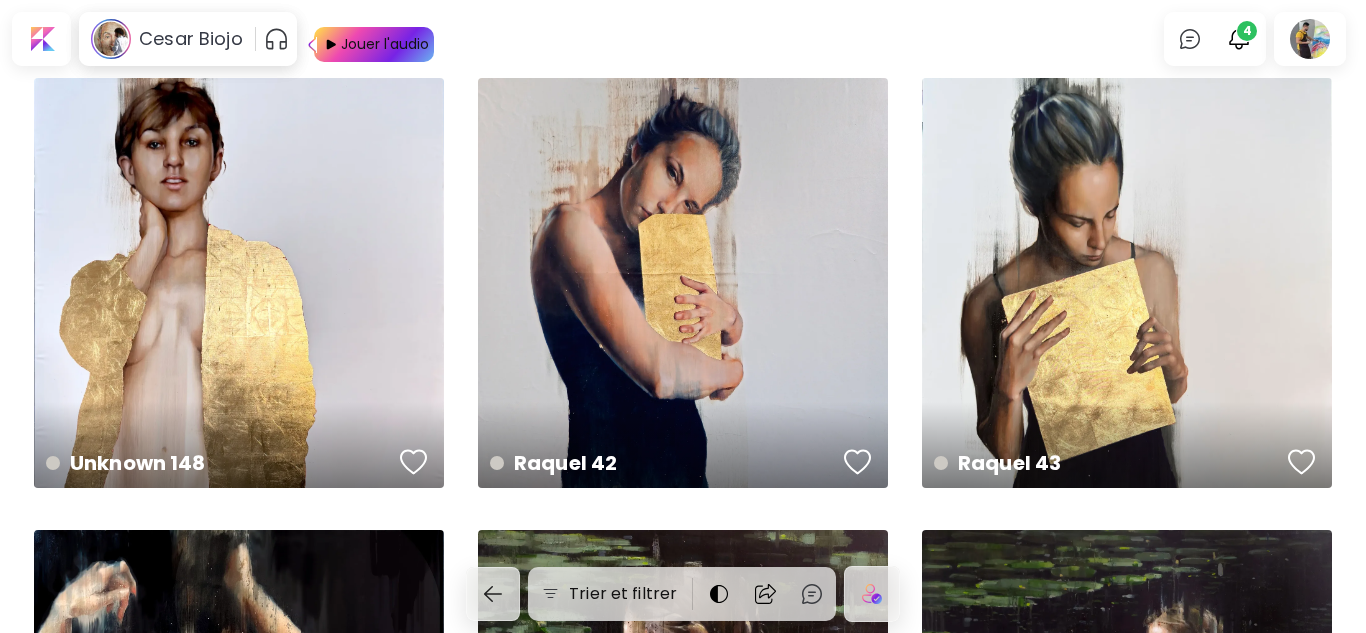 scroll, scrollTop: 0, scrollLeft: 0, axis: both 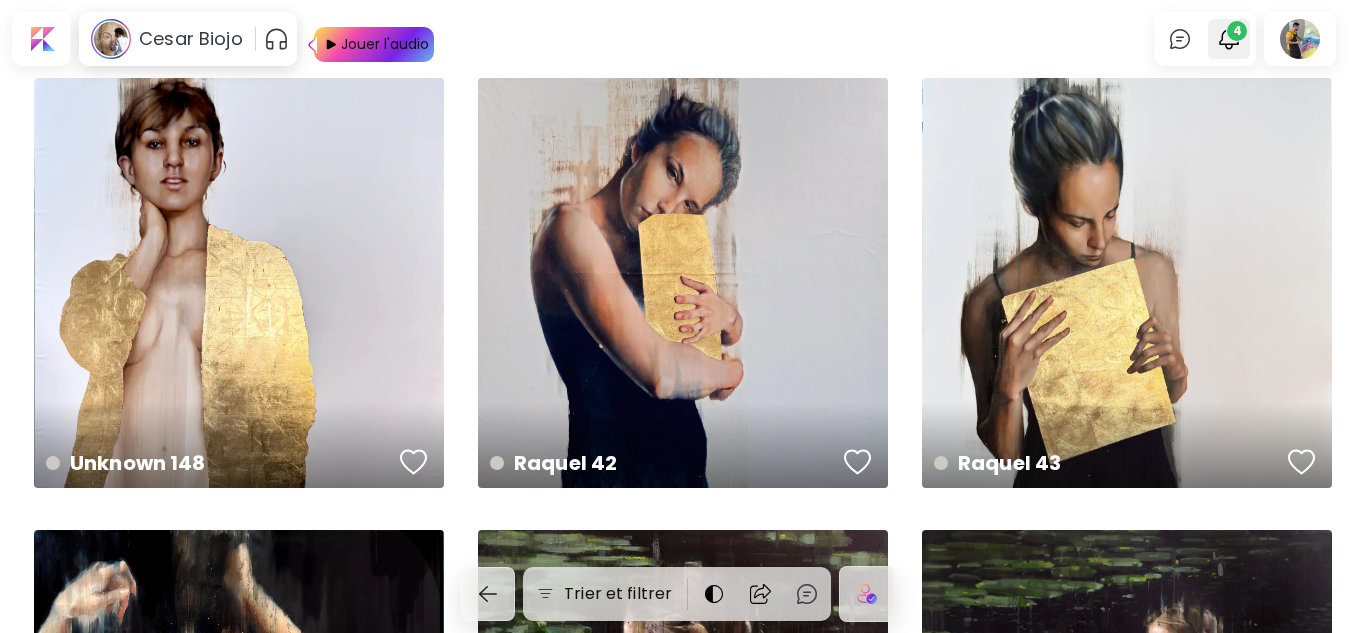 click on "4" at bounding box center (1237, 31) 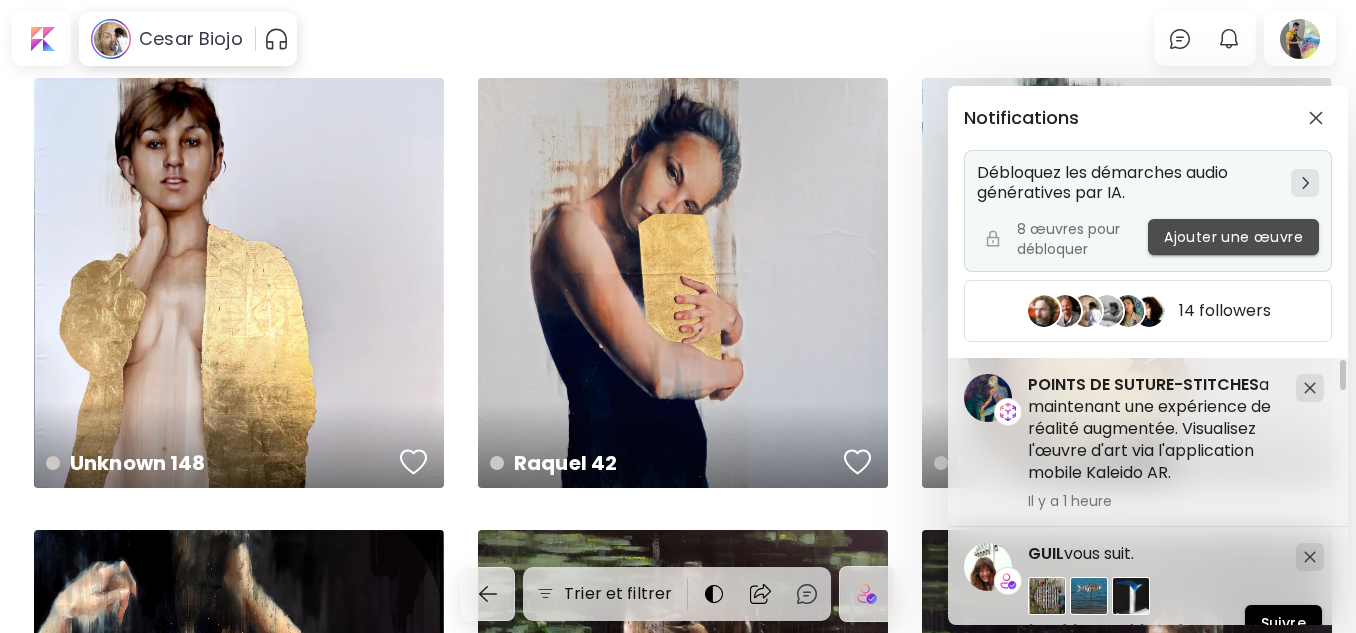 click on "Ajouter une œuvre" at bounding box center (1233, 237) 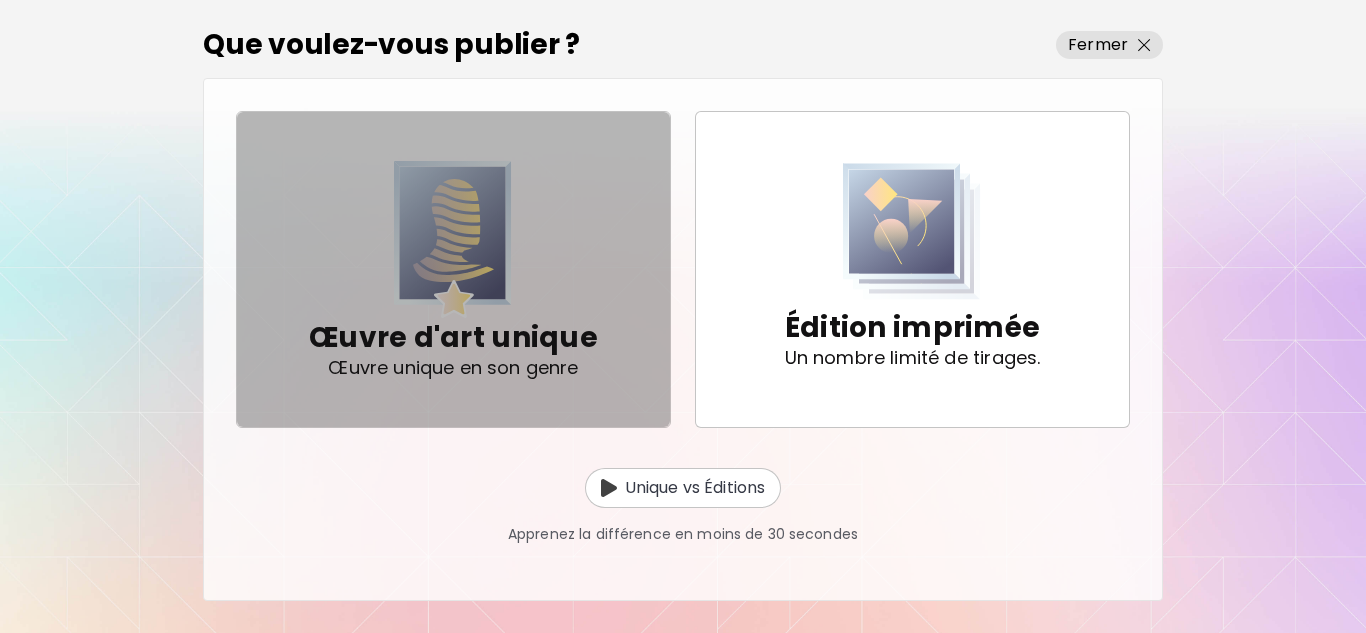 click on "Œuvre d'art unique" at bounding box center (453, 338) 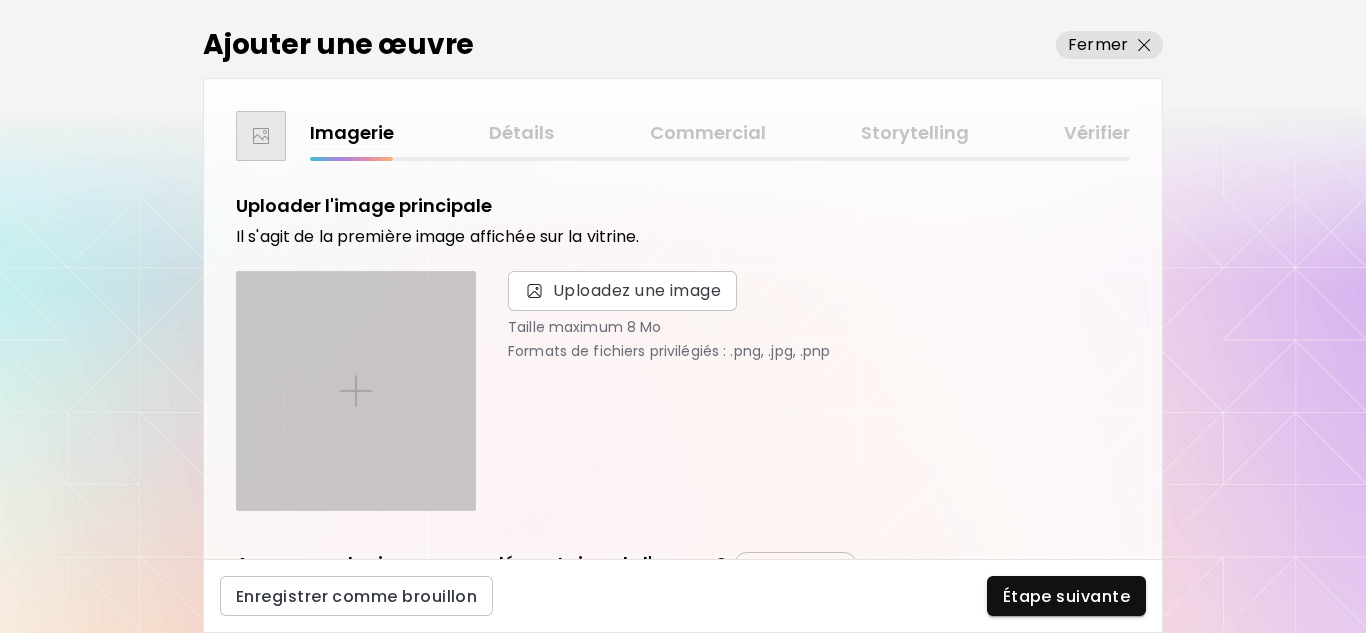 click at bounding box center [356, 391] 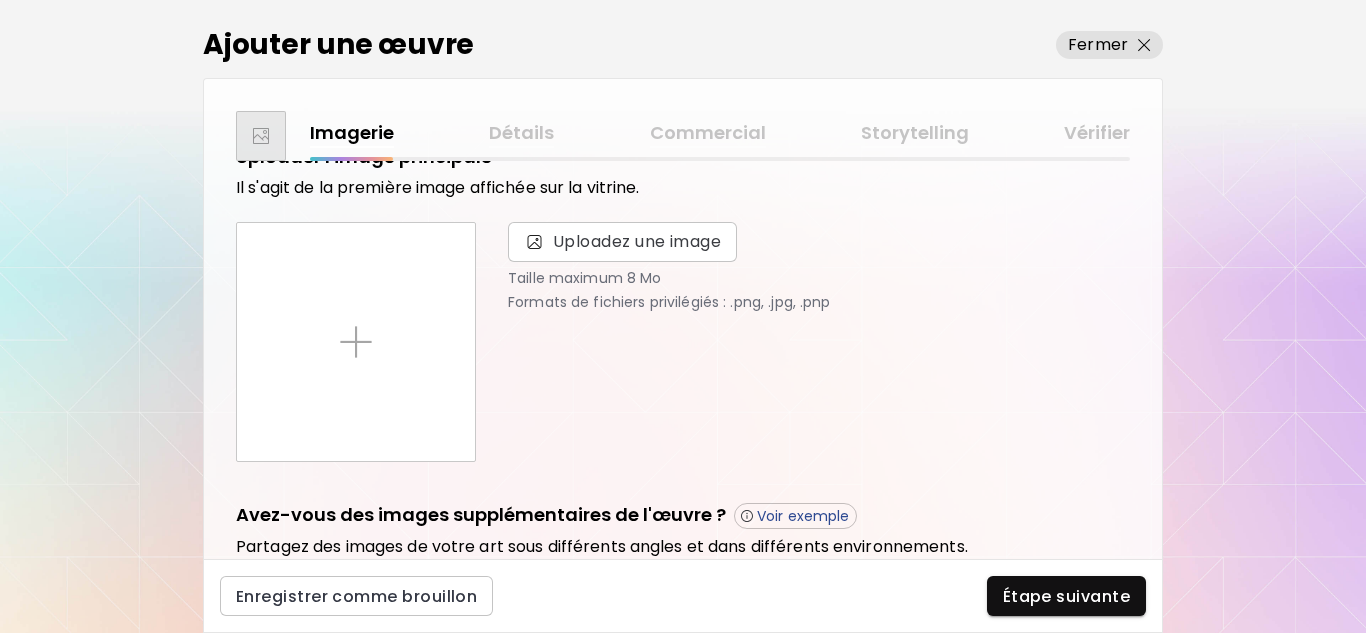 scroll, scrollTop: 0, scrollLeft: 0, axis: both 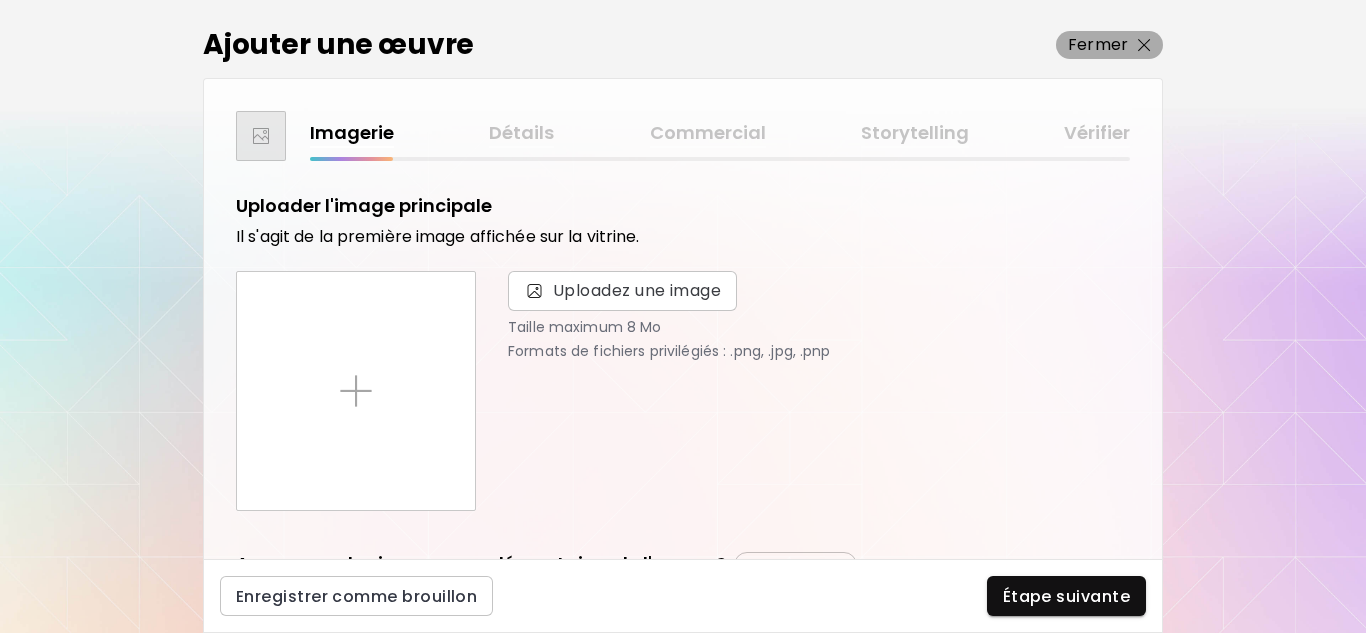 click at bounding box center (1144, 45) 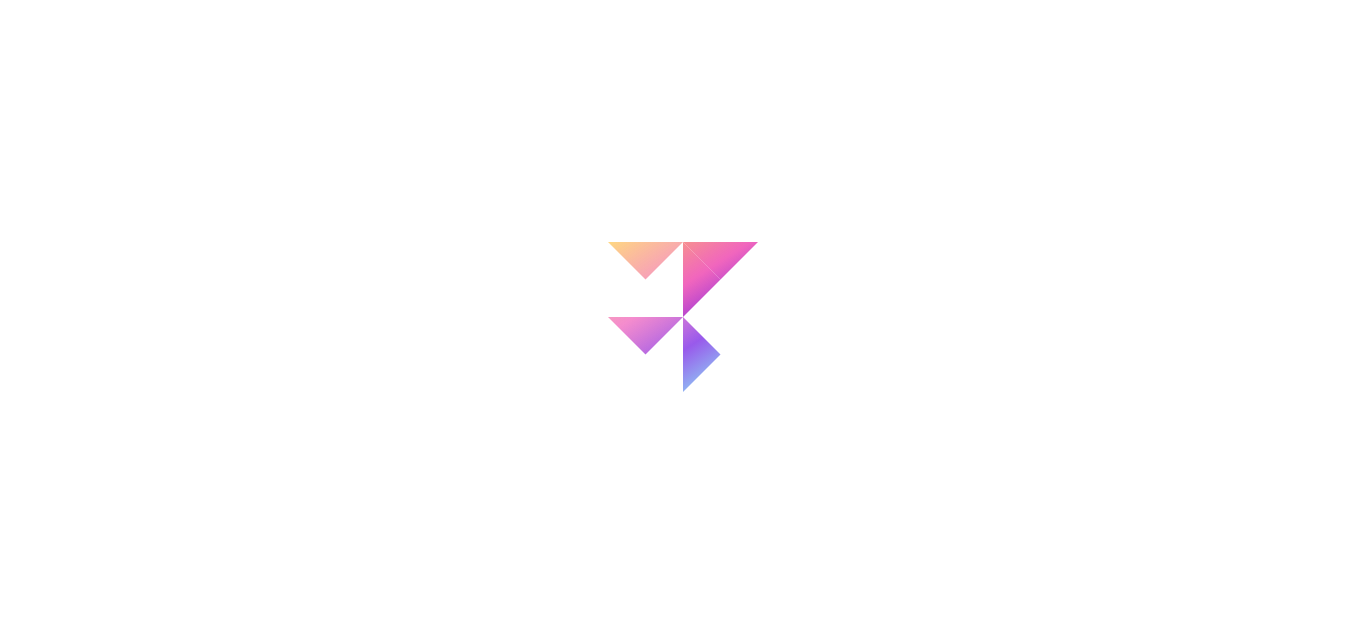 scroll, scrollTop: 0, scrollLeft: 0, axis: both 